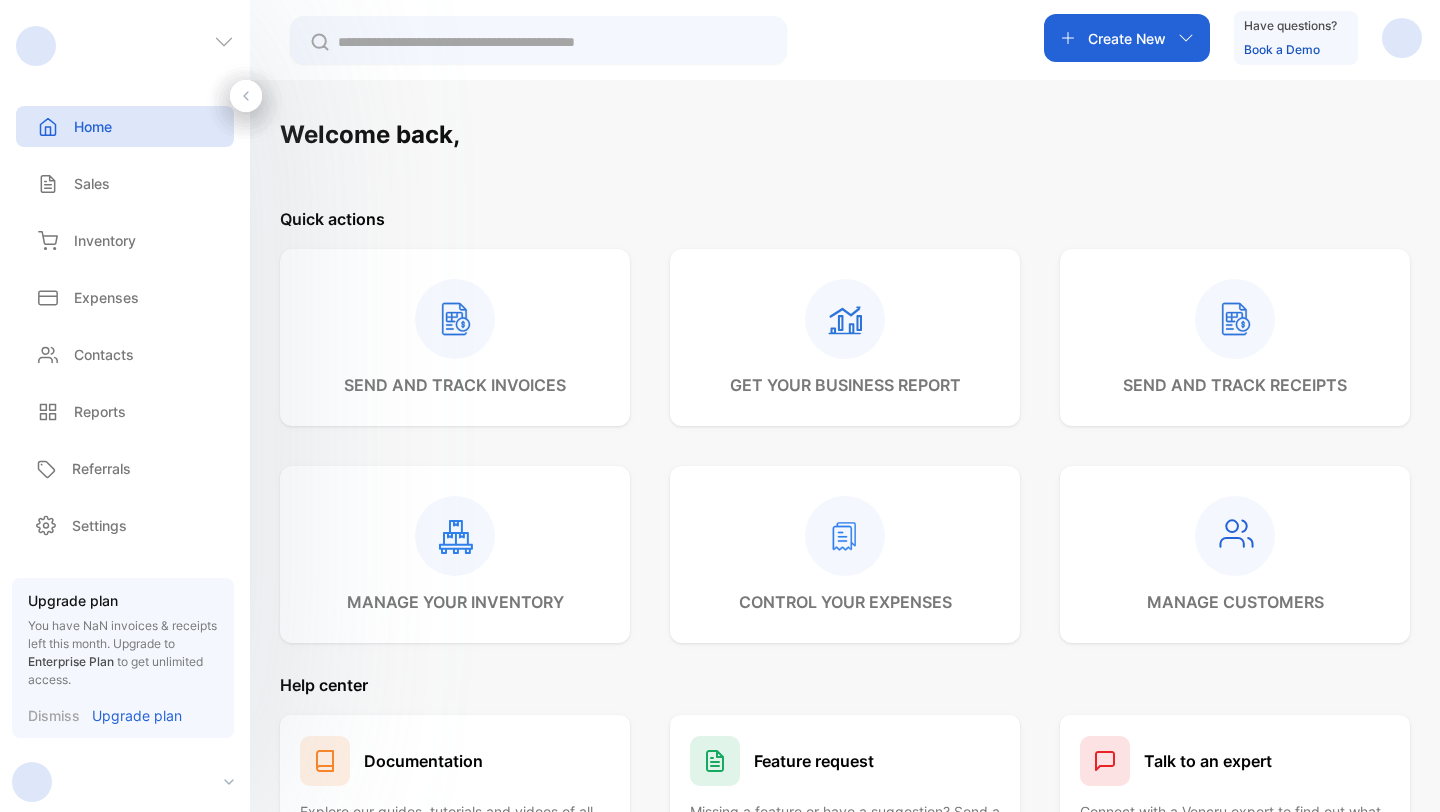scroll, scrollTop: 0, scrollLeft: 0, axis: both 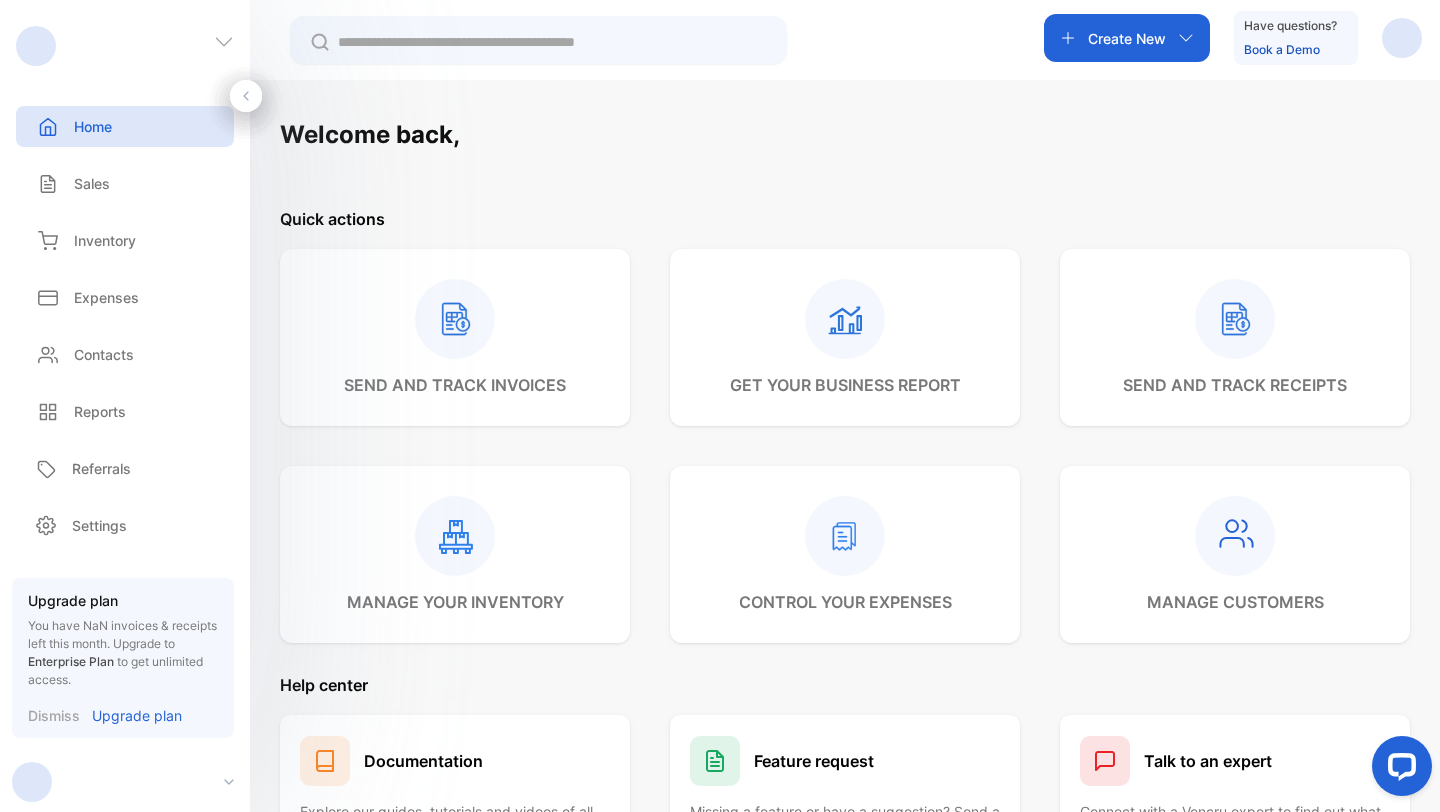 click at bounding box center [1402, 38] 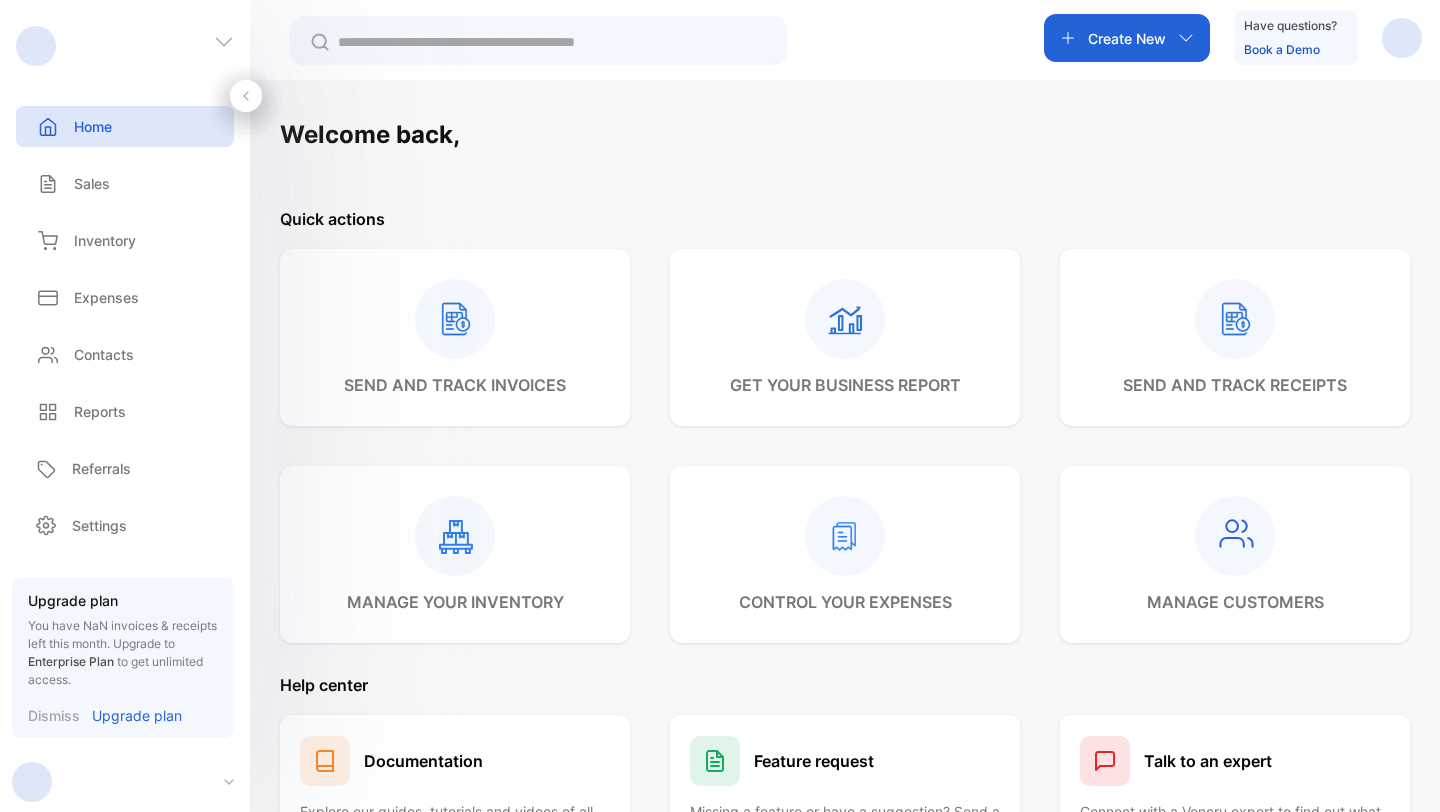 scroll, scrollTop: 0, scrollLeft: 0, axis: both 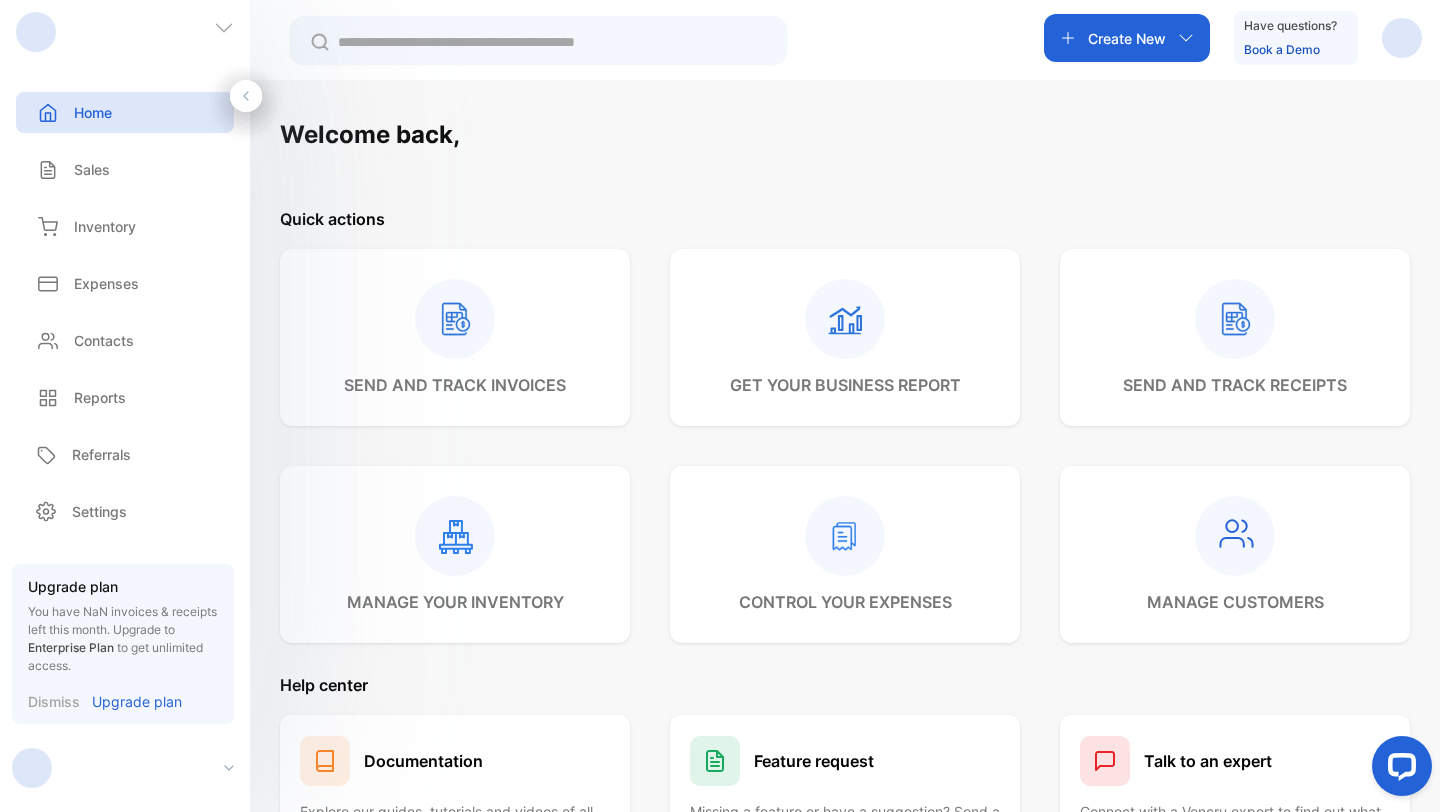 click at bounding box center (32, 768) 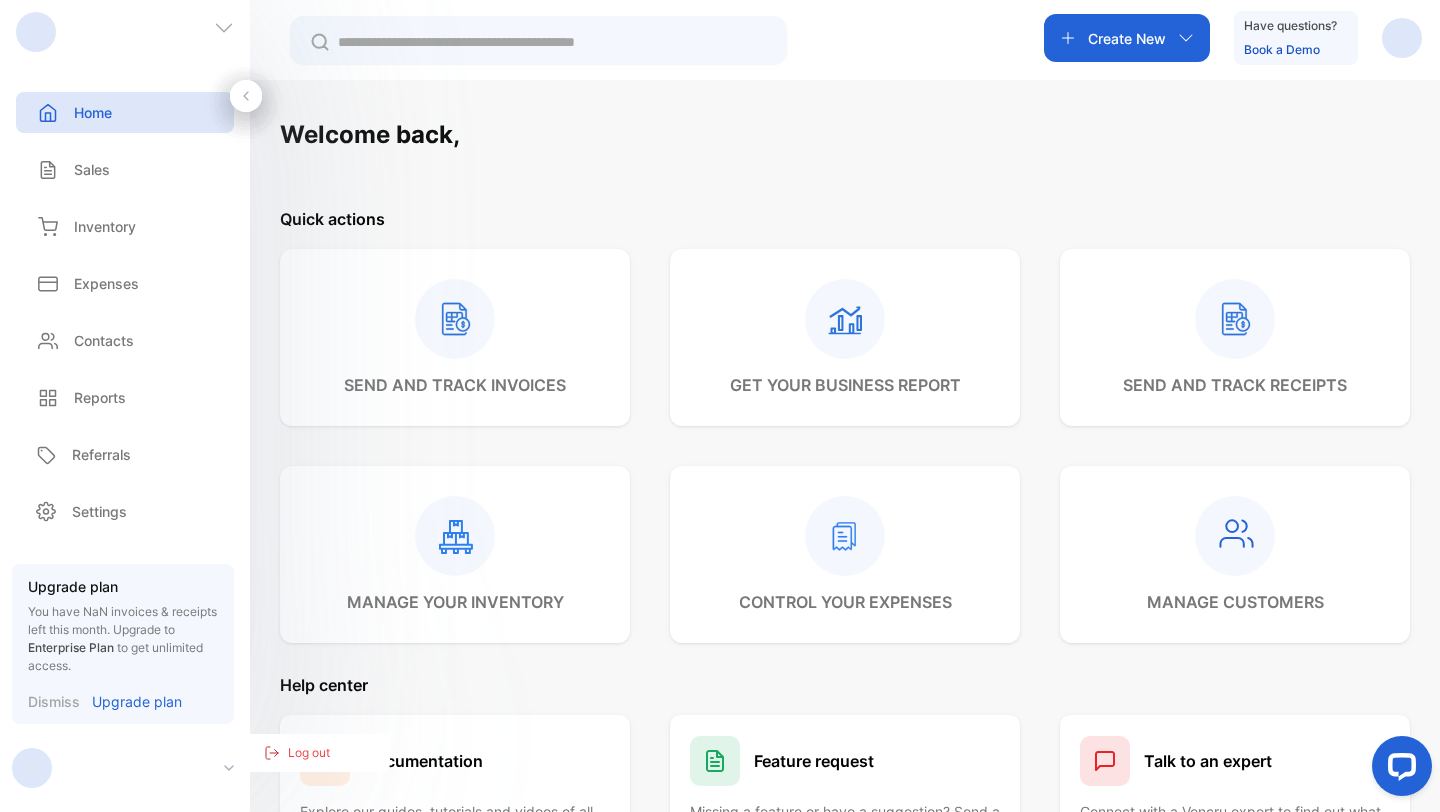 click on "Log out" at bounding box center (309, 753) 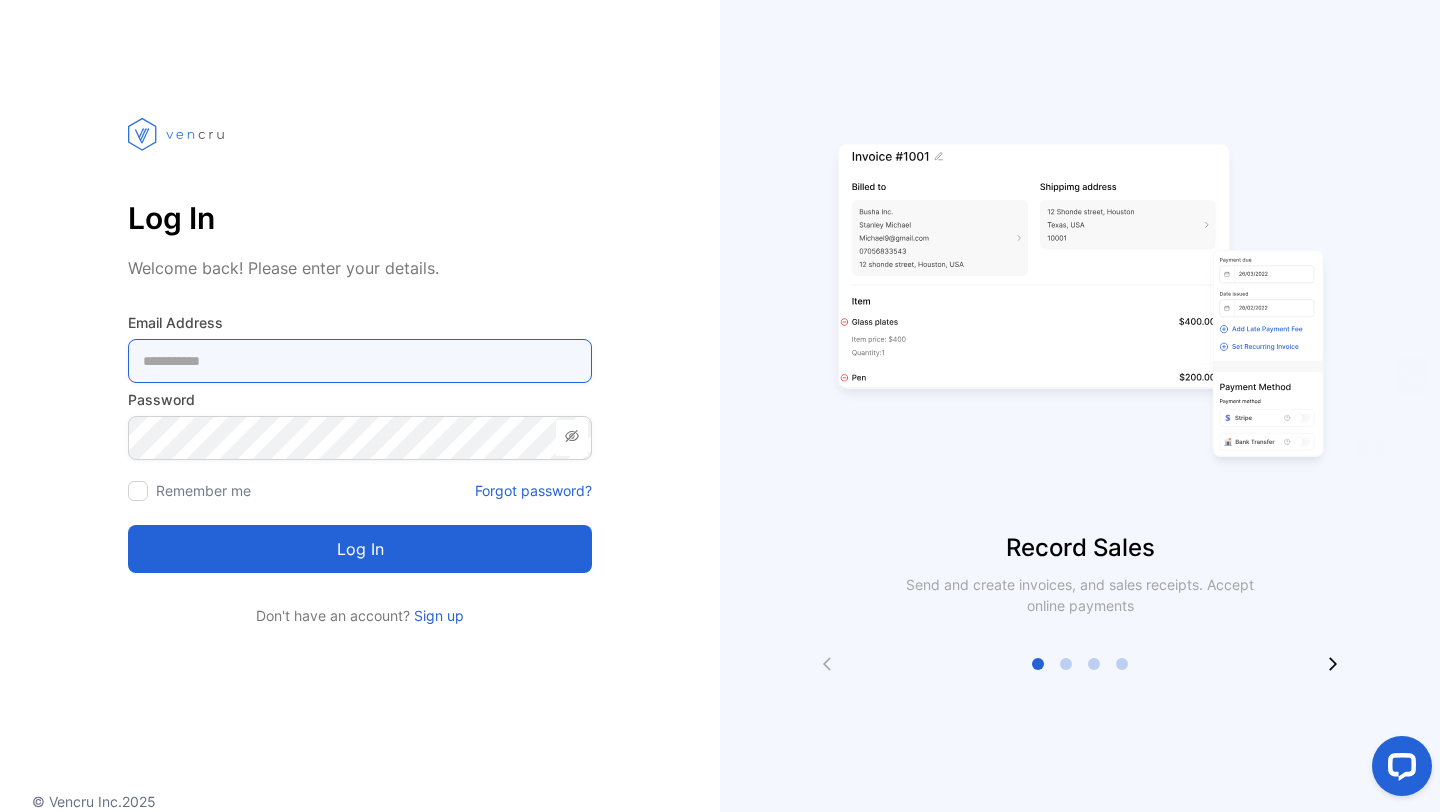 click at bounding box center [360, 361] 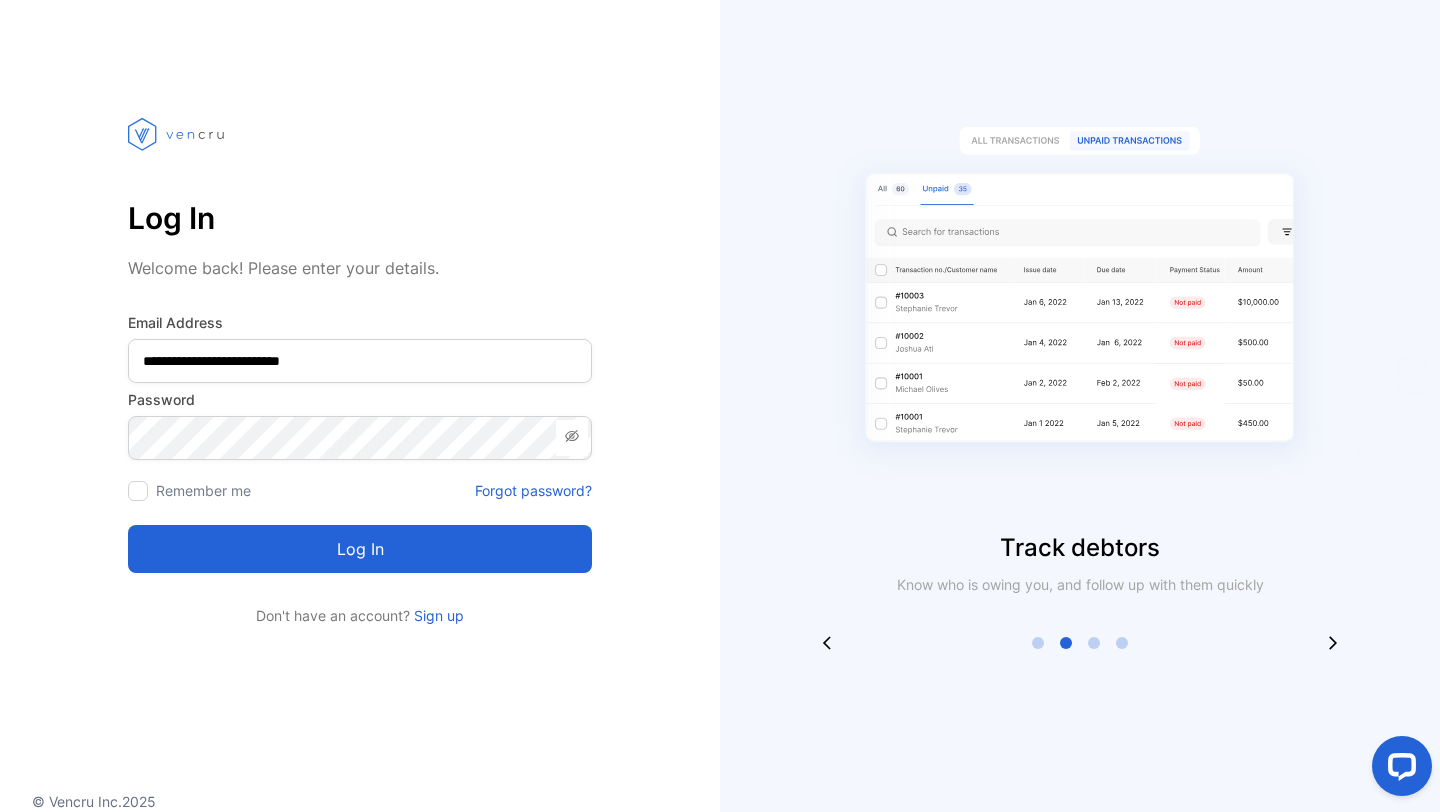 click on "Log in" at bounding box center (360, 549) 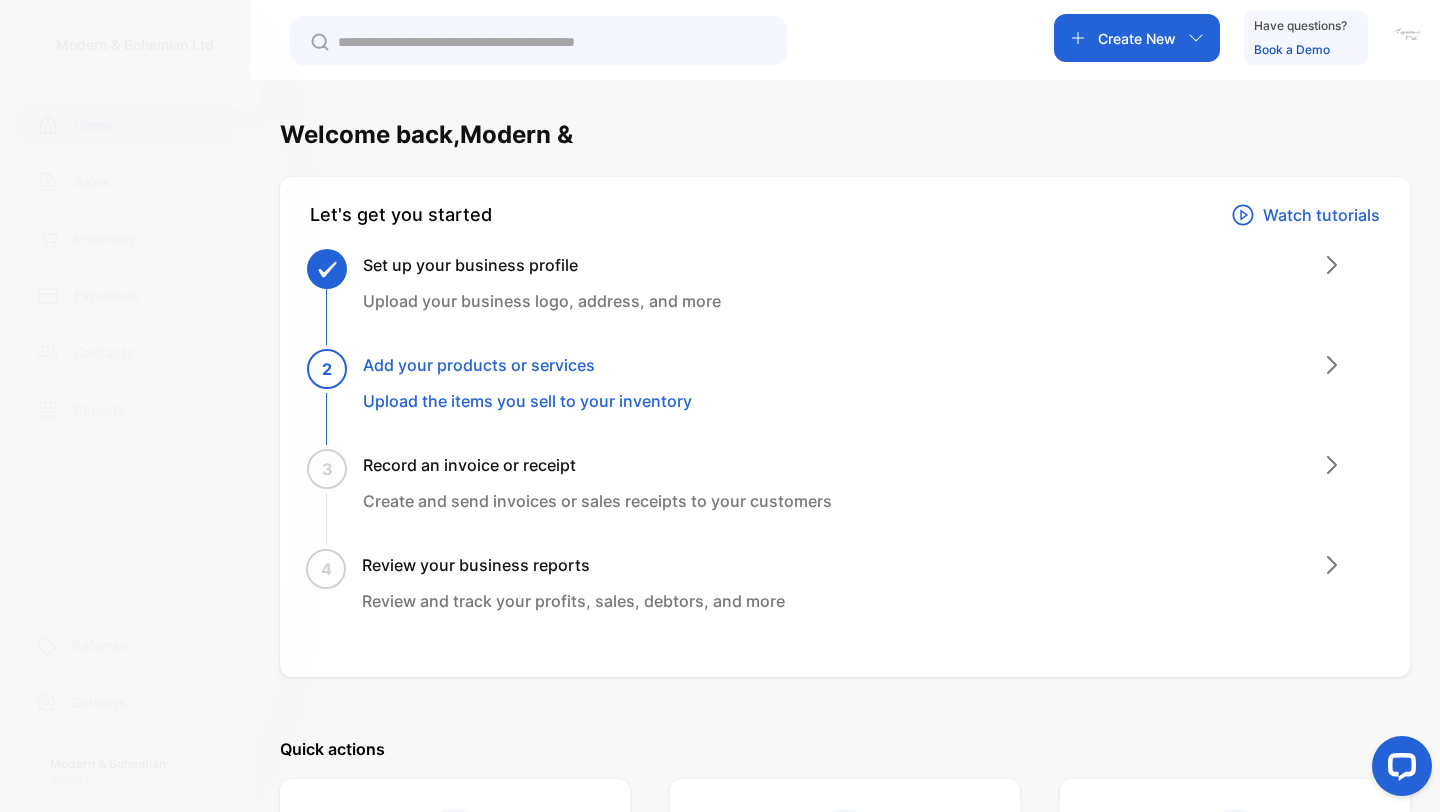 click on "Let's get you started Watch tutorials Set up your business profile Upload your business logo, address, and more 2 Add your products or services Upload the items you sell to your inventory 3 Record an invoice or receipt Create and send invoices or sales receipts to your customers 4 Review your business reports Review and track your profits, sales, debtors, and more" at bounding box center (845, 427) 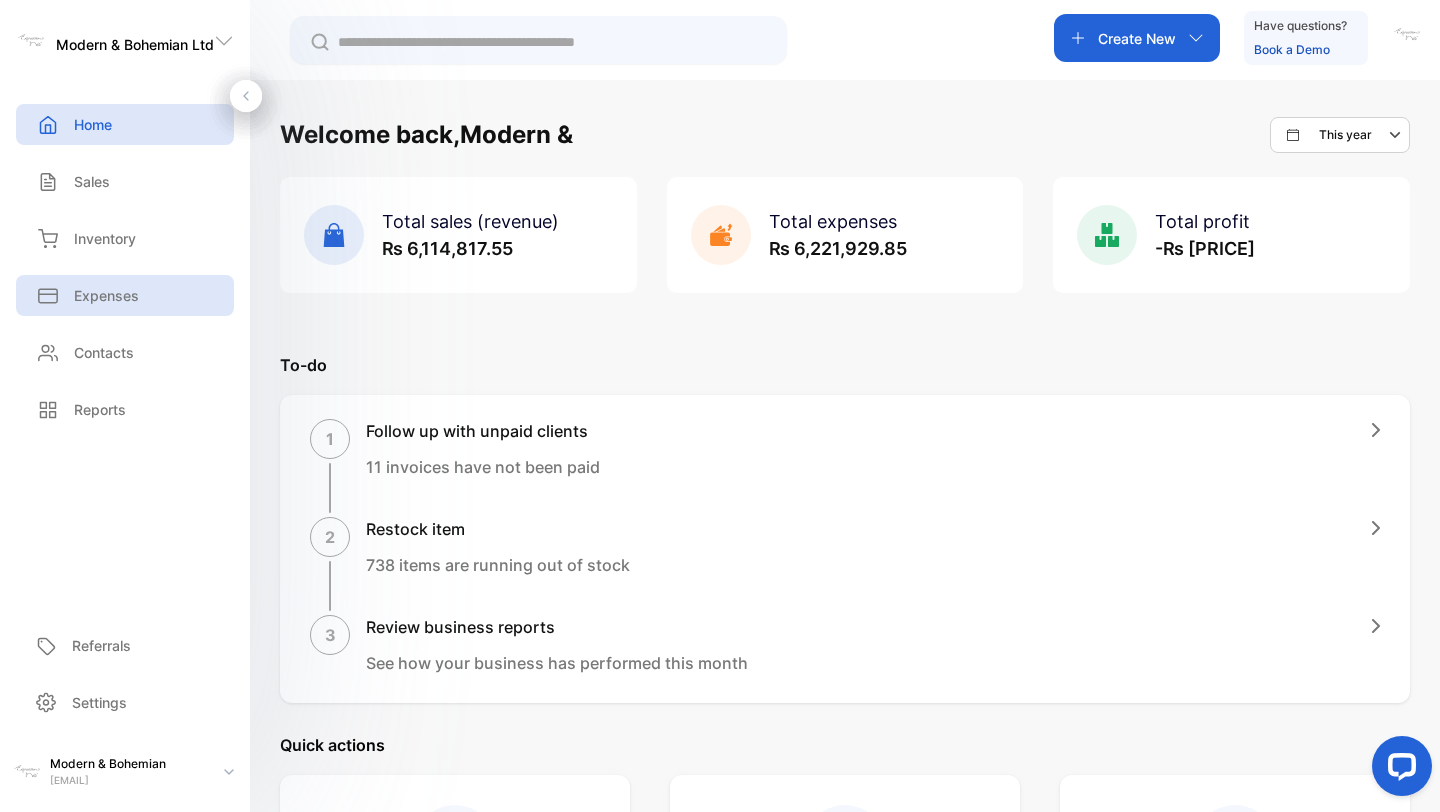 click on "Expenses" at bounding box center [125, 295] 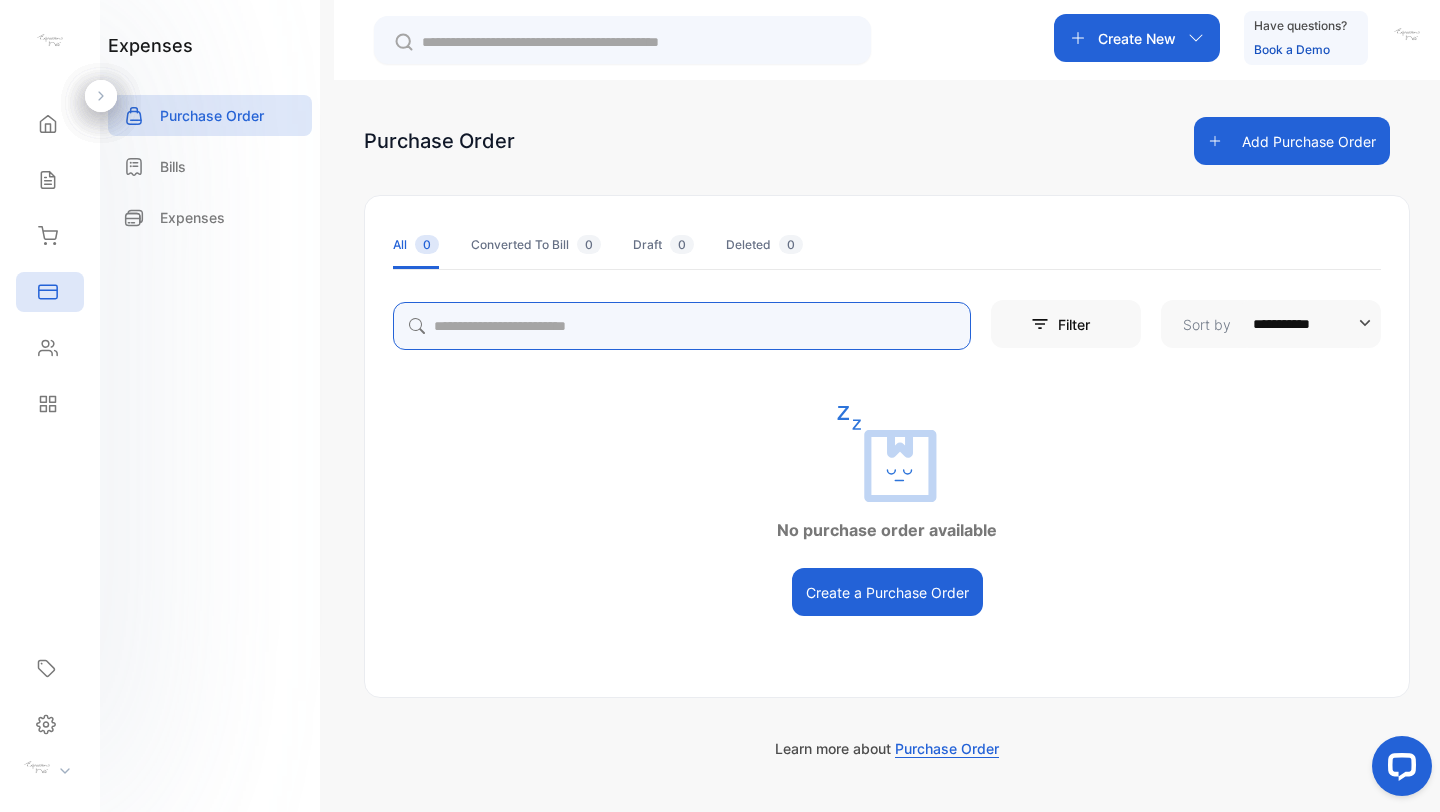 click at bounding box center [682, 326] 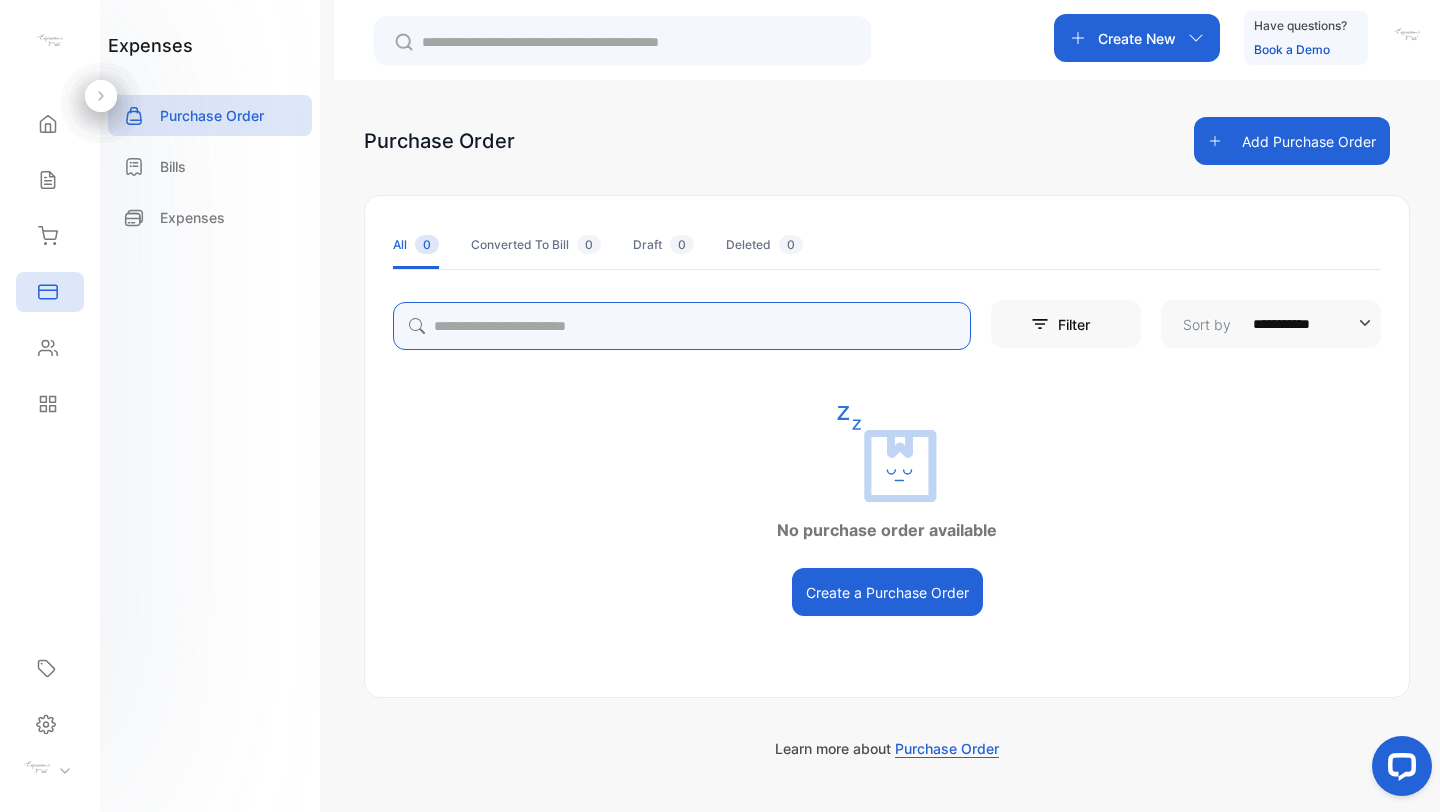 type on "*" 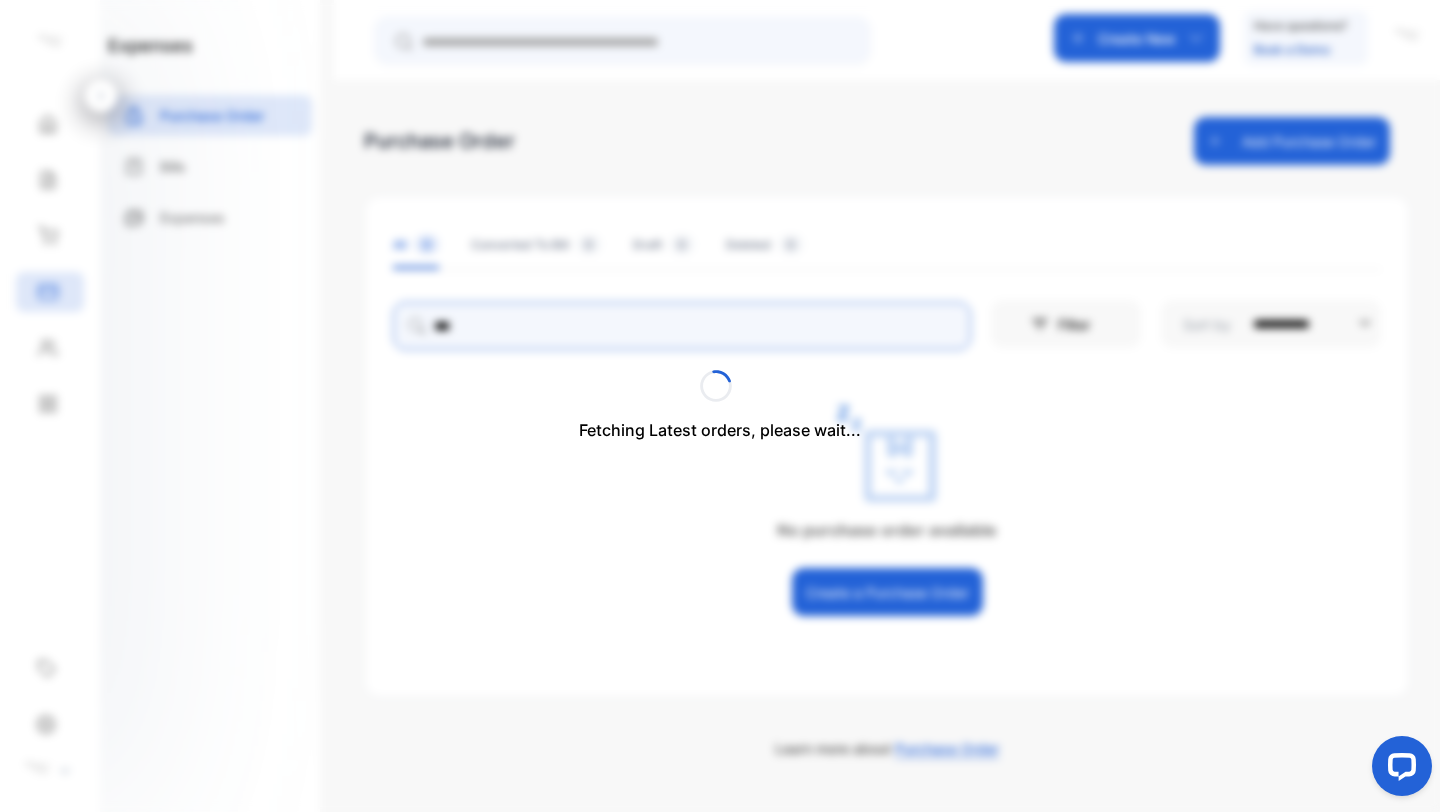 type on "***" 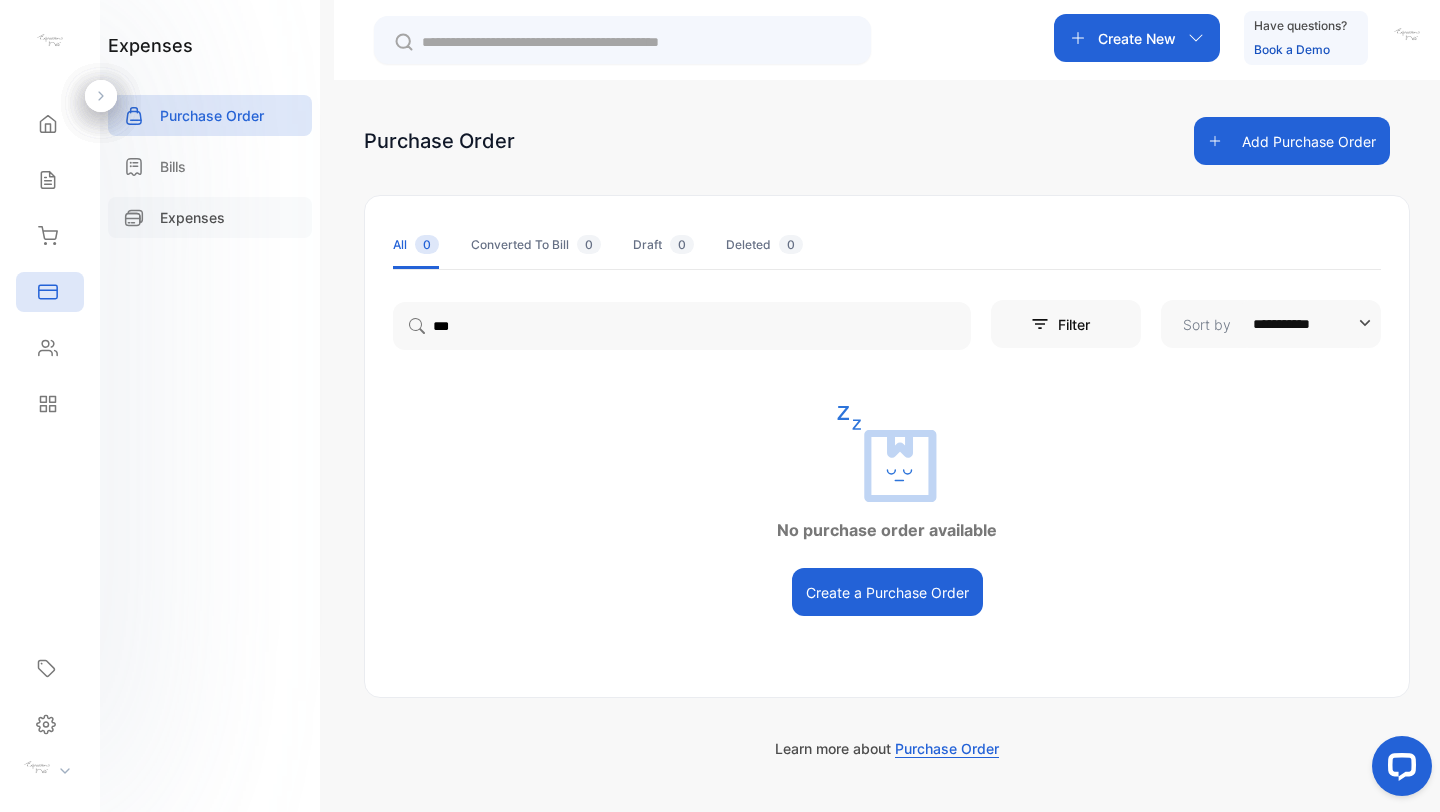 click on "Expenses" at bounding box center (192, 217) 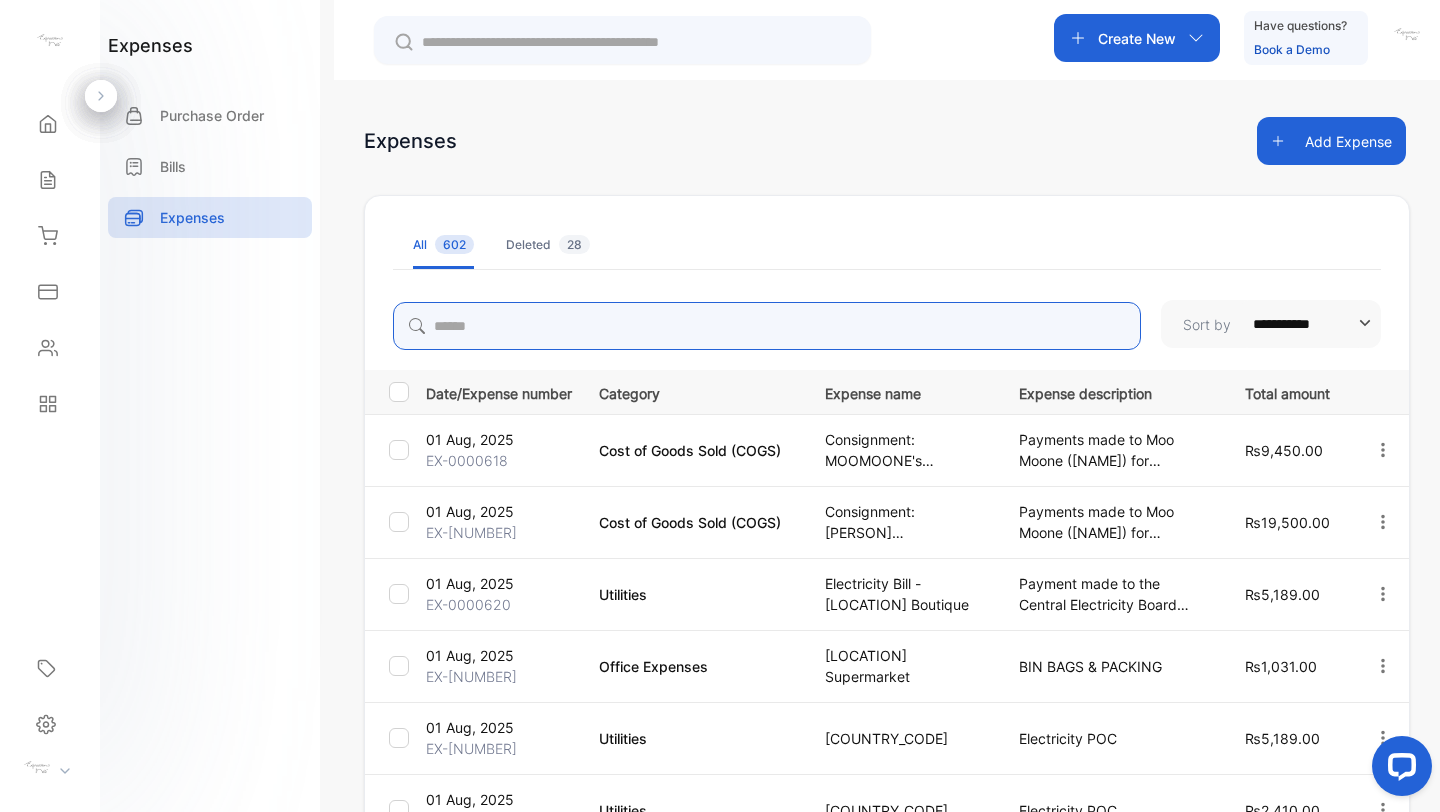 click at bounding box center [767, 326] 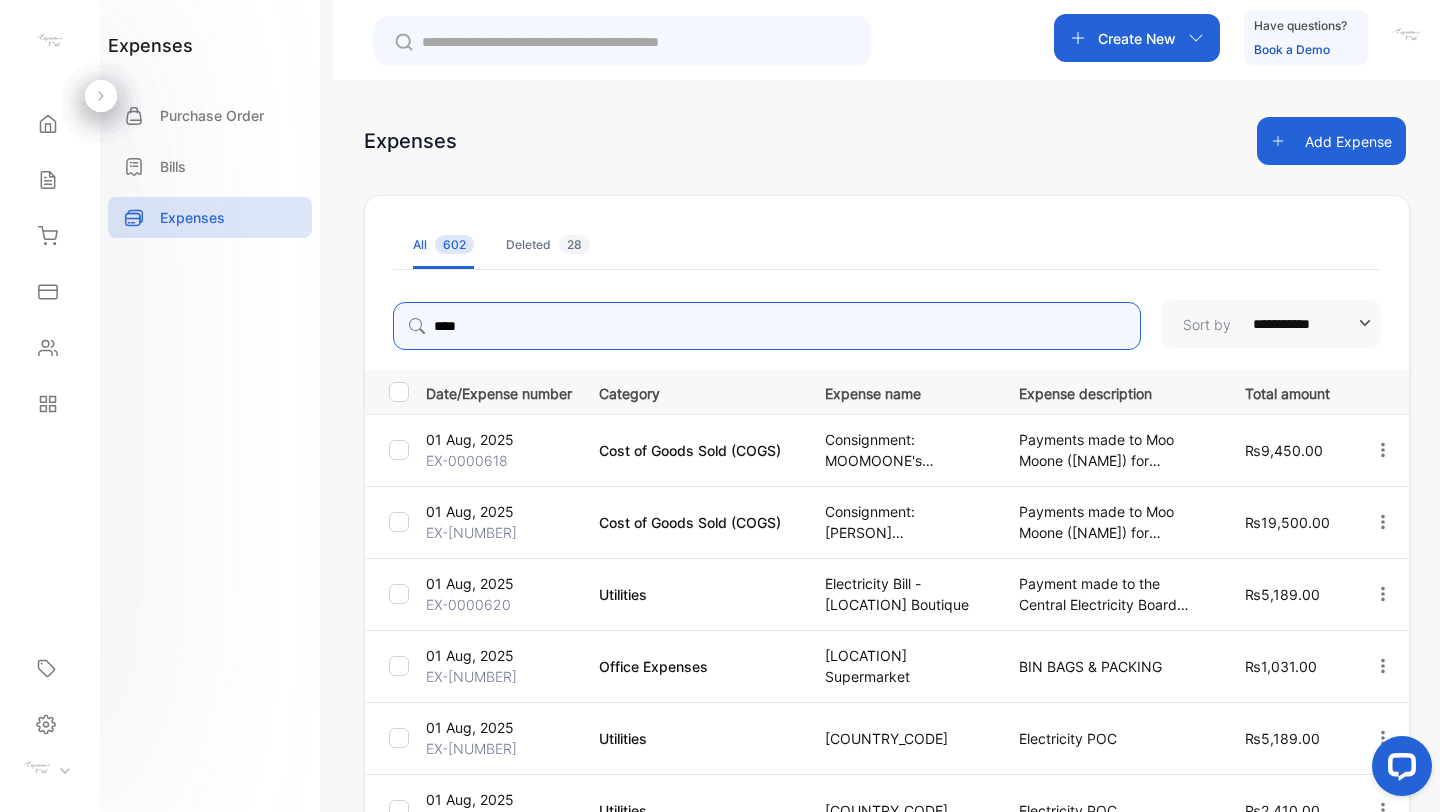 type on "***" 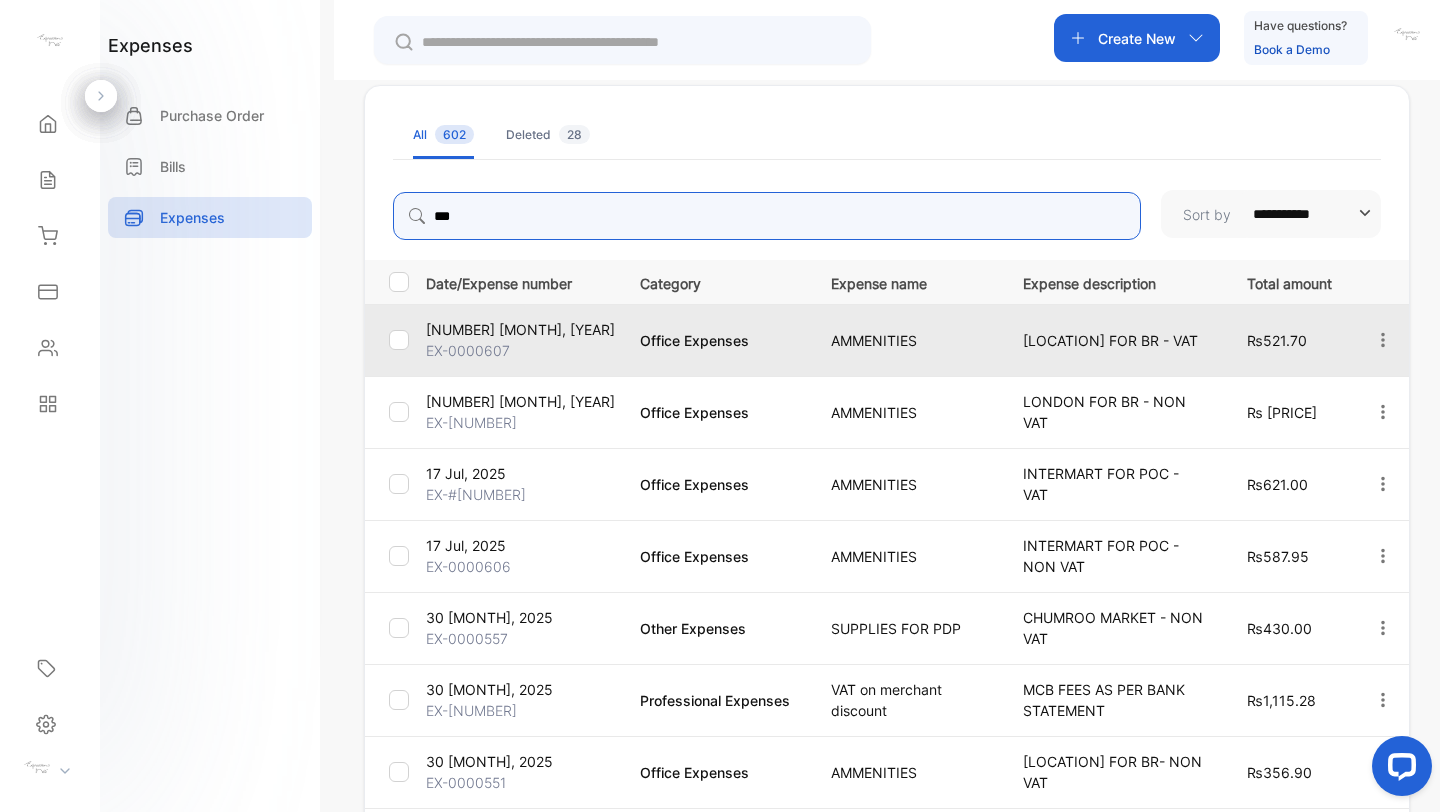 scroll, scrollTop: 0, scrollLeft: 0, axis: both 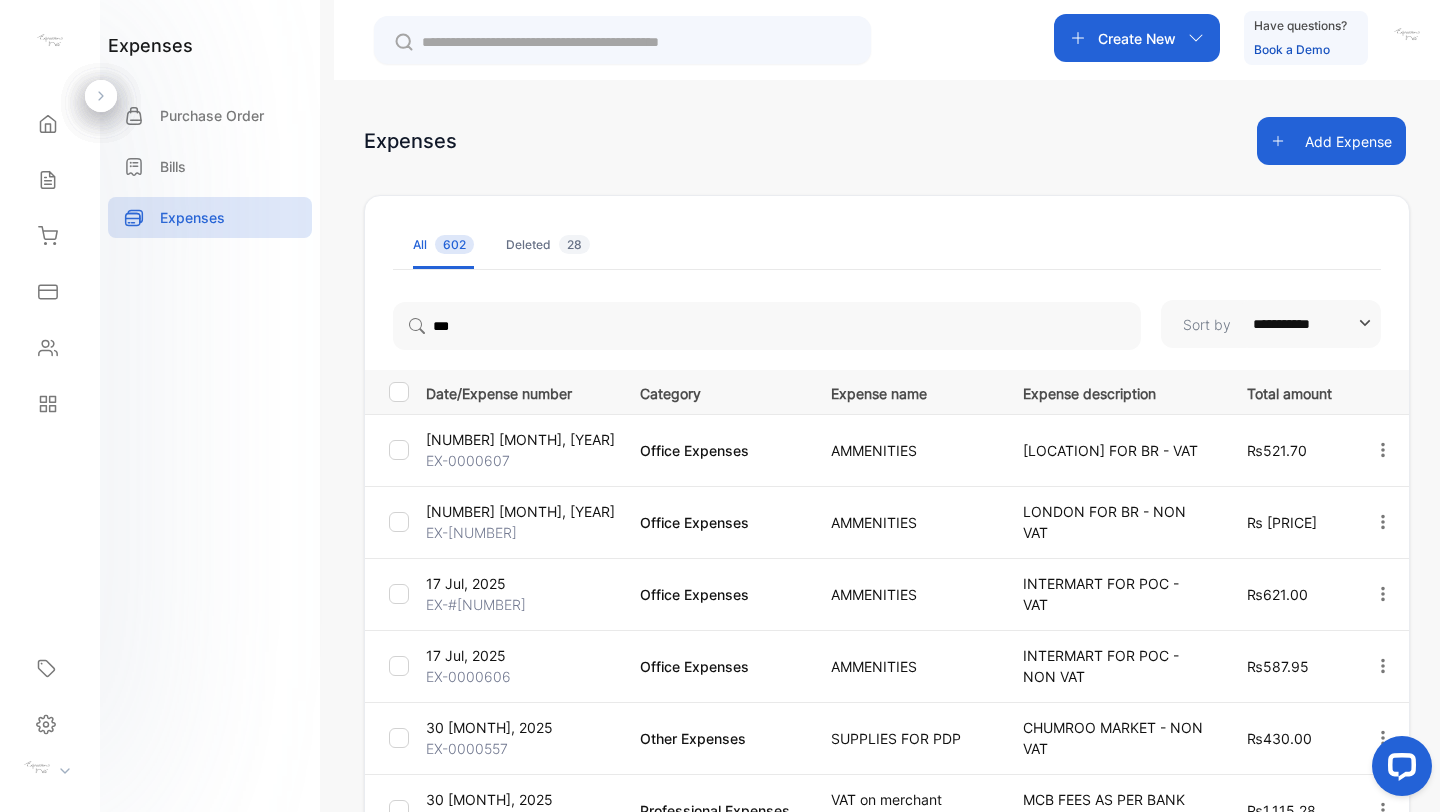 click on "Expenses Add Expense All 602 Deleted 28 Sort by Date/Expense number Category Expense name Expense description Total amount 18 Jul, 2025 EX-0000607 Office Expenses AMMENITIES LONDON FOR BR - VAT ₨521.70 18 Jul, 2025 EX-0000608 Office Expenses AMMENITIES LONDON FOR BR - NON VAT ₨65.00 17 Jul, 2025 EX-0000605 Office Expenses AMMENITIES INTERMART FOR POC - VAT ₨621.00 17 Jul, 2025 EX-0000606 Office Expenses AMMENITIES INTERMART FOR POC - NON VAT ₨587.95 30 Jun, 2025 EX-0000557 Other Expenses SUPPLIES FOR PDP CHUMROO MARKET - NON VAT ₨430.00 30 Jun, 2025 EX-0000560 Professional Expenses VAT on merchant discount MCB FEES AS PER BANK STATEMENT ₨1,115.28 30 Jun, 2025 EX-0000551 Office Expenses AMMENITIES LONDON FOR BR- NON VAT ₨356.90 27 Jun, 2025 EX-0000552 Office Expenses SUPPLIES SPRAY - VAT ₨1,245.00 27 Jun, 2025 EX-0000554 Other Expenses SUPPLIES LONDON BR - VAT ₨2,949.39 24 Jun, 2025 EX-0000556 Other Expenses SPRAY ₨125.00 Previous 1" at bounding box center (887, 698) 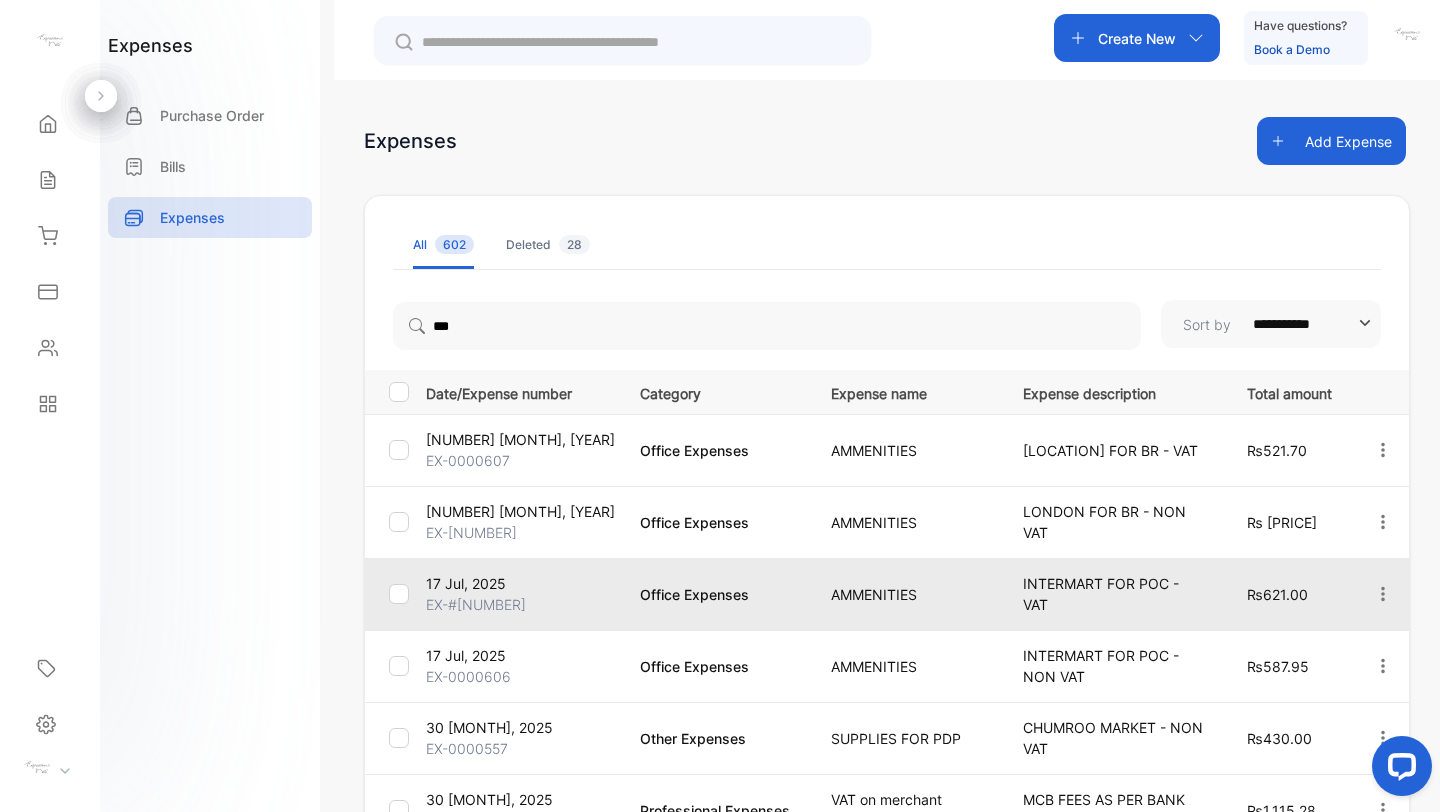 scroll, scrollTop: 40, scrollLeft: 0, axis: vertical 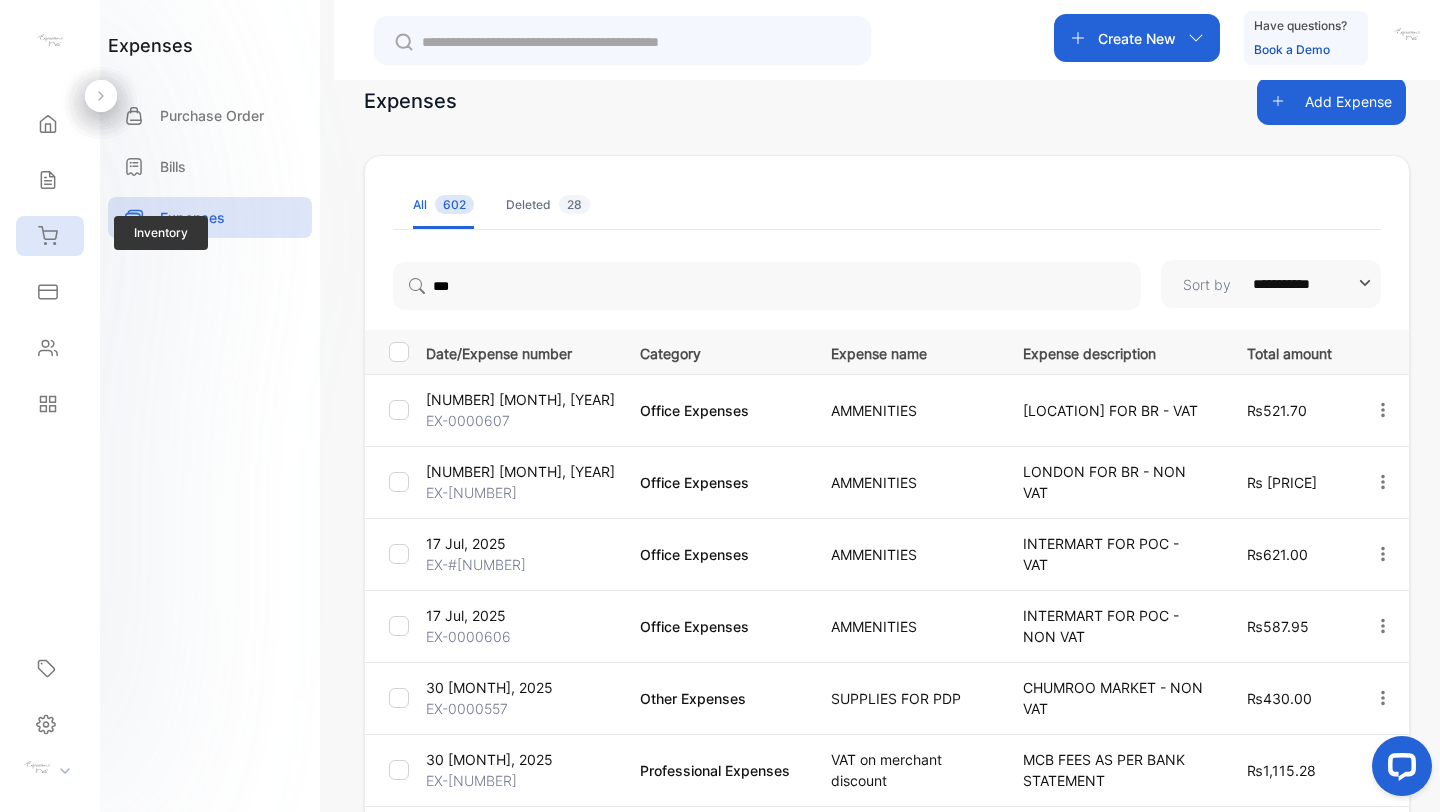 click on "Inventory" at bounding box center (50, 236) 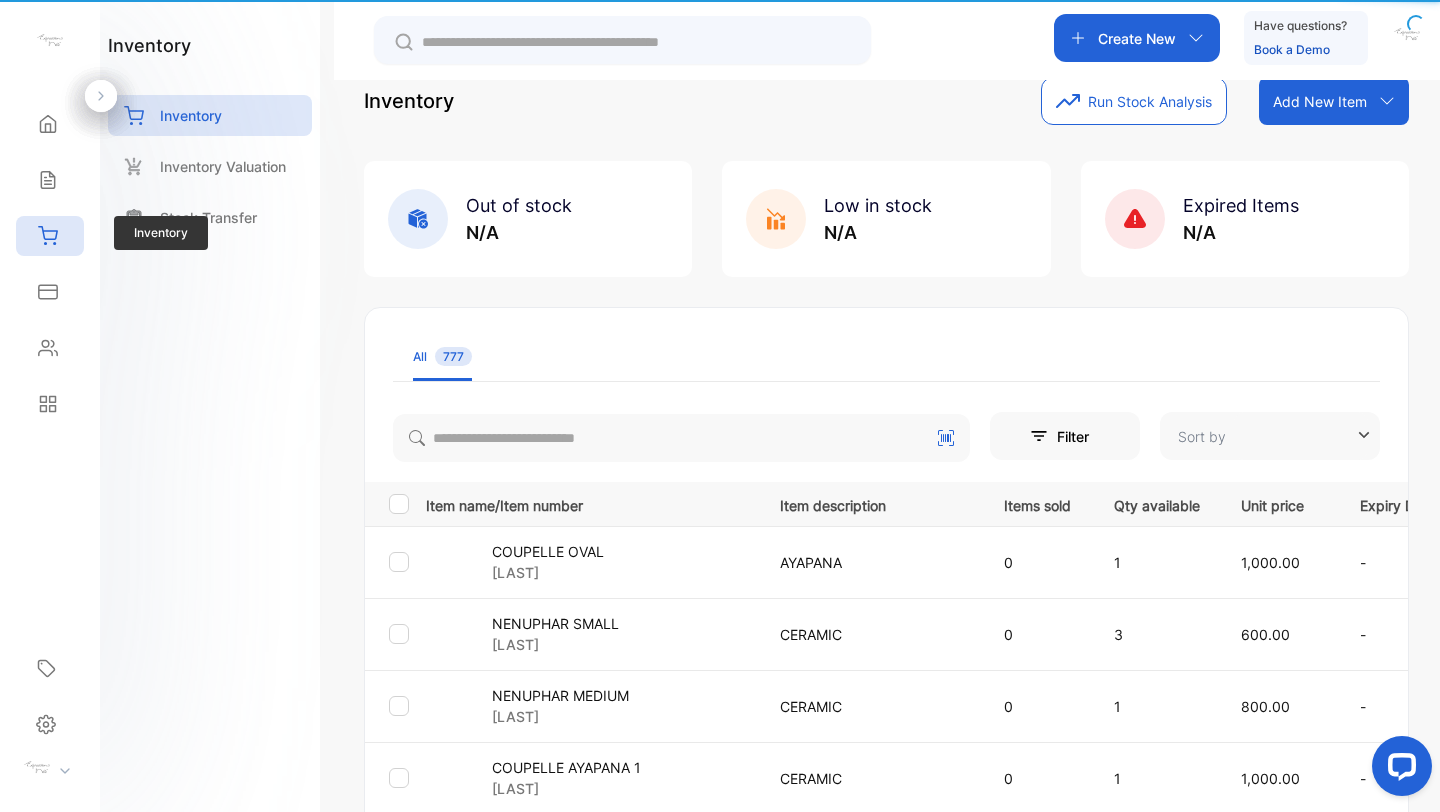 type on "**********" 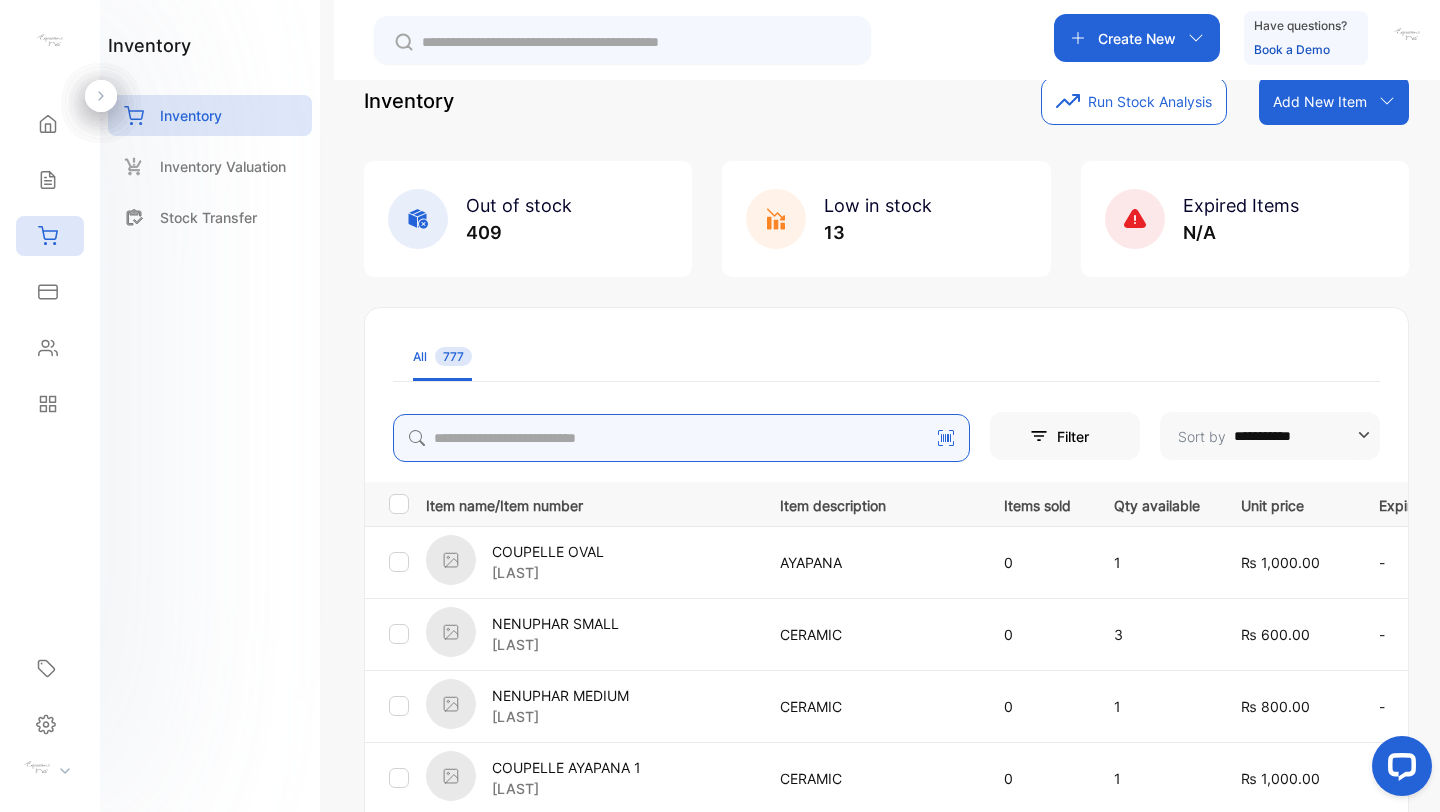 click at bounding box center [681, 438] 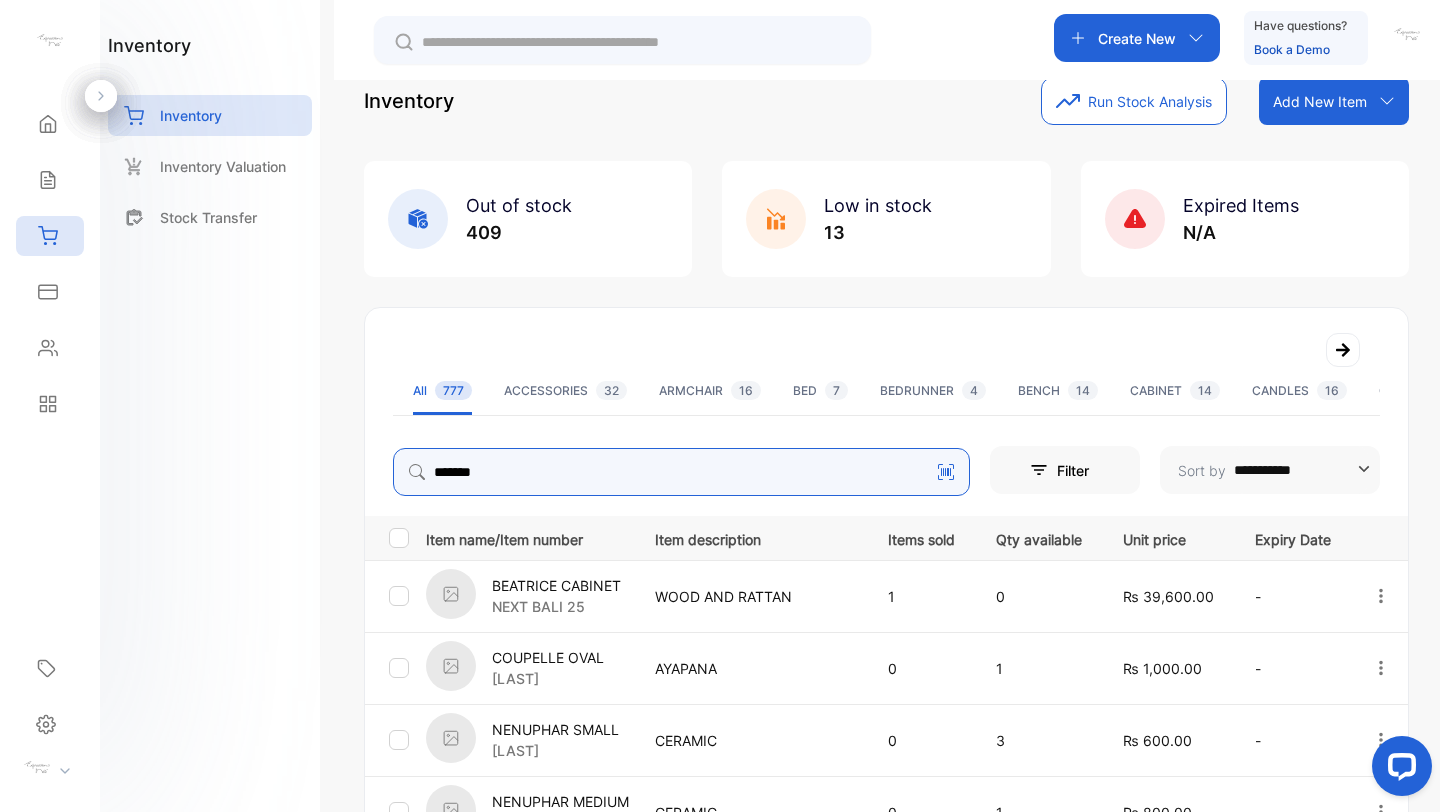type on "*******" 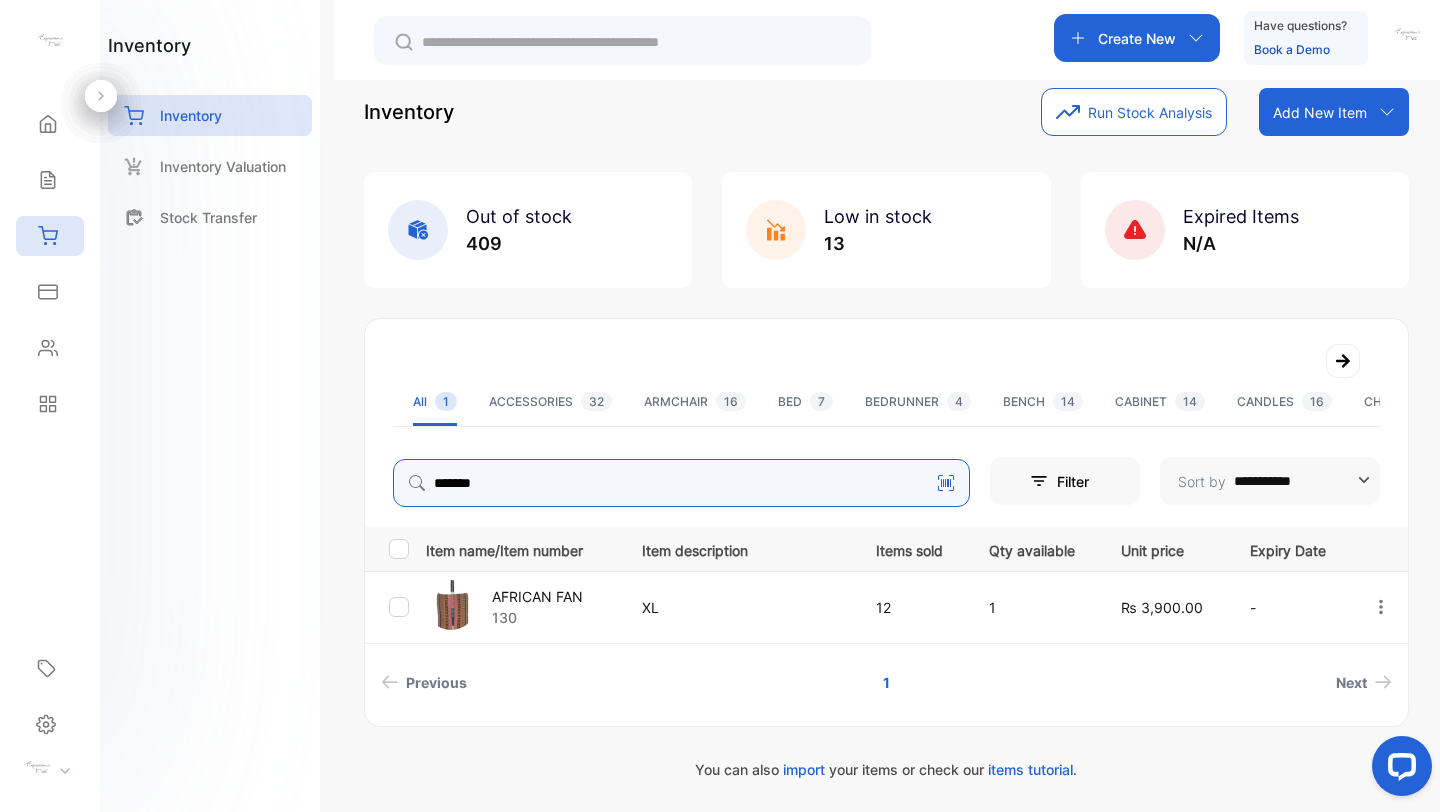 scroll, scrollTop: 28, scrollLeft: 0, axis: vertical 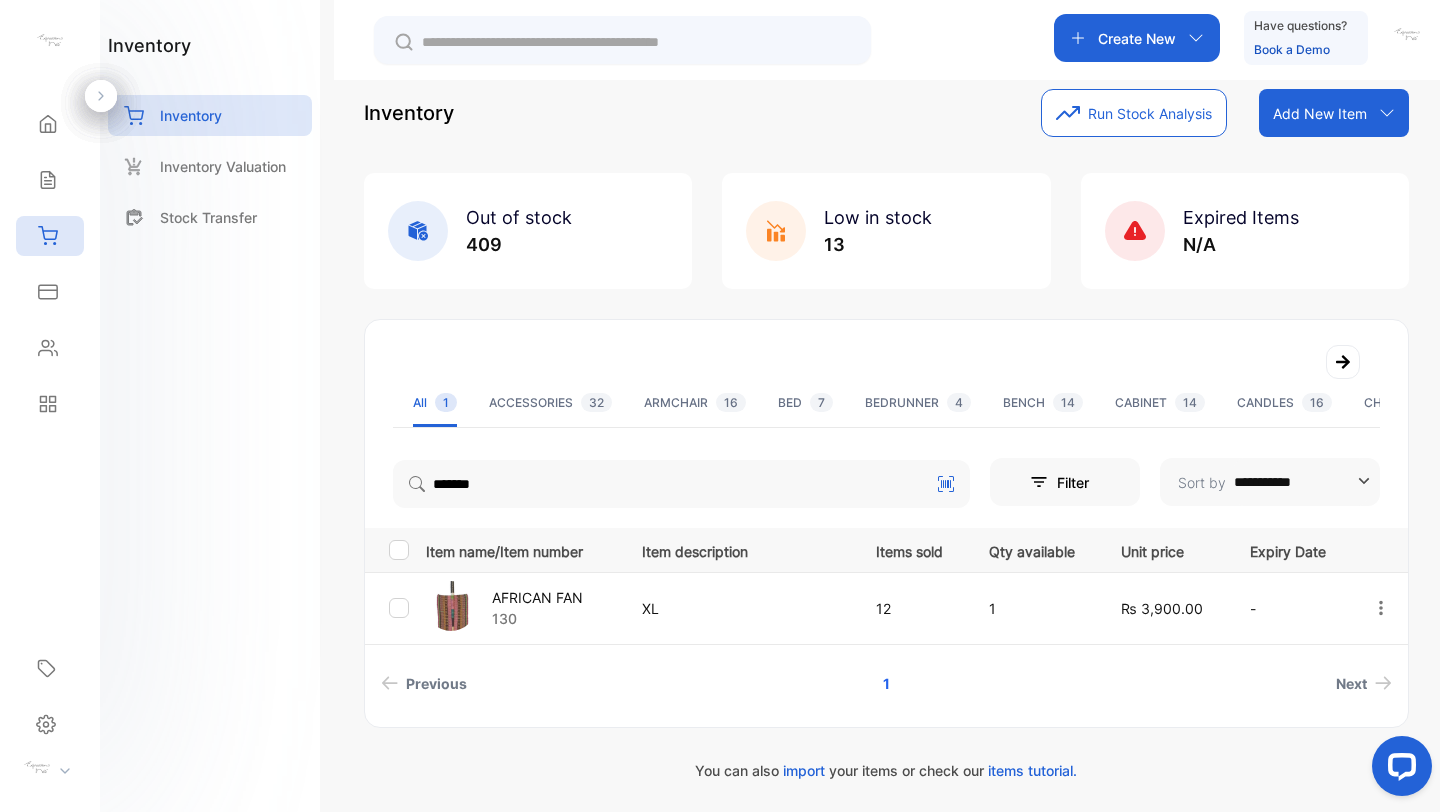 click at bounding box center (451, 606) 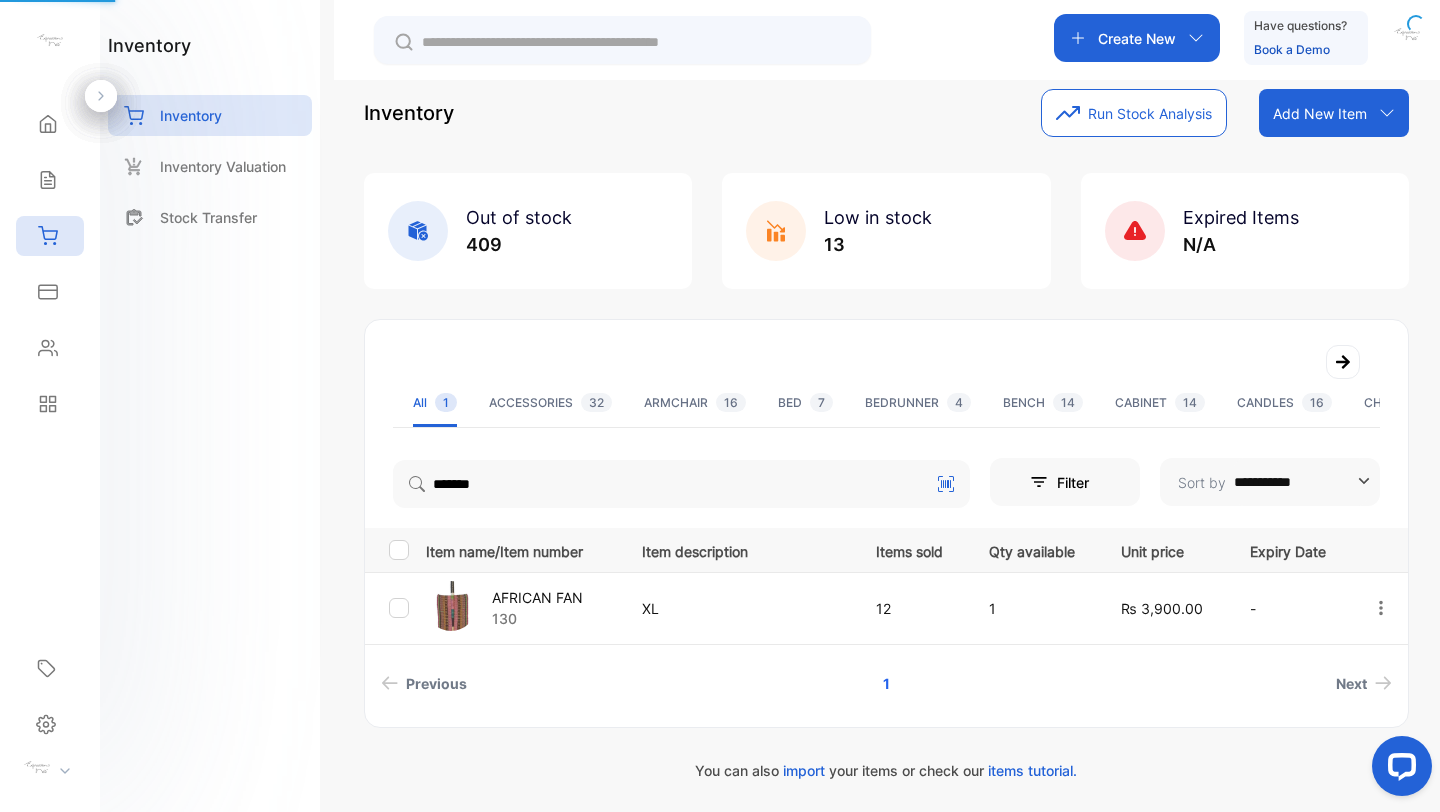 click on "AFRICAN FAN" at bounding box center [537, 597] 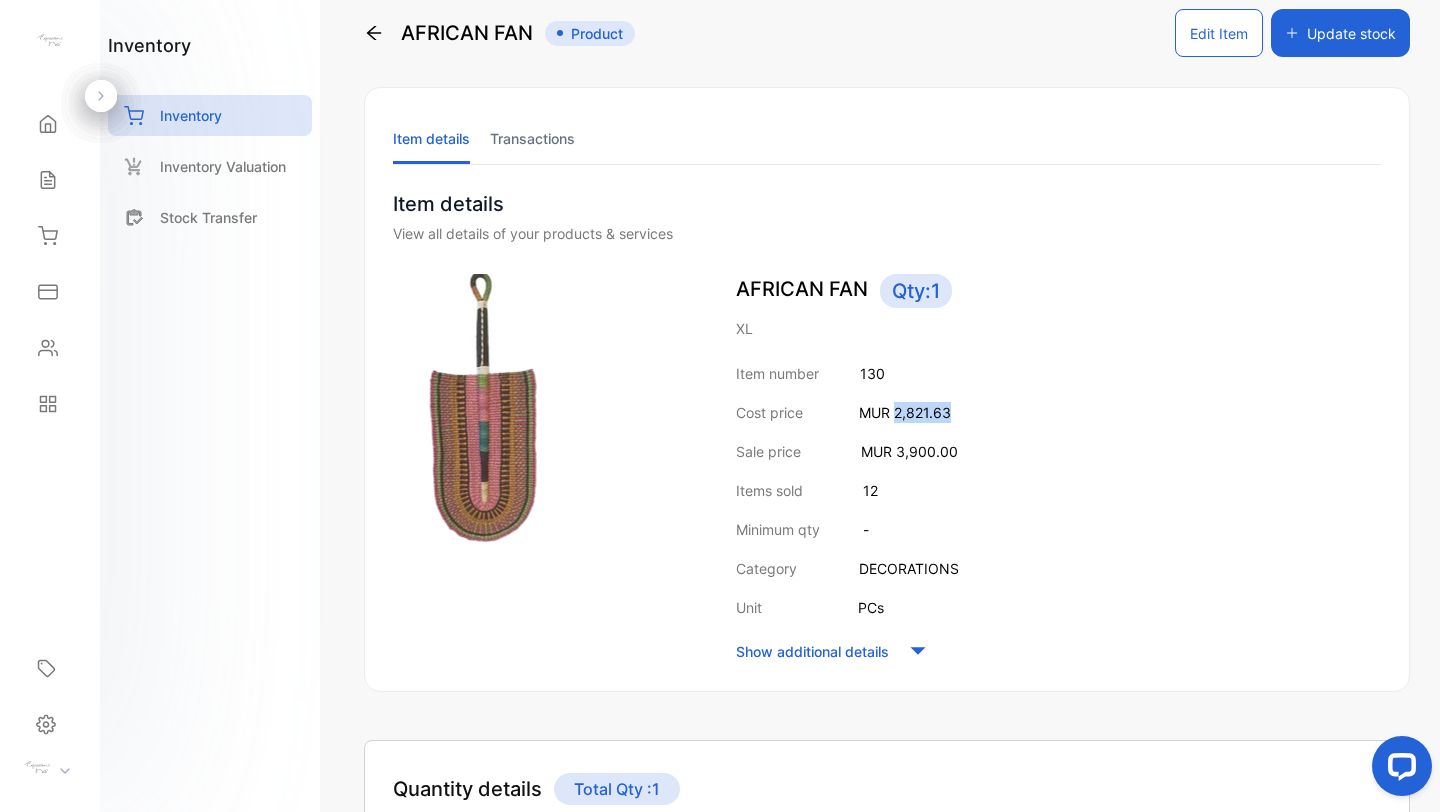 drag, startPoint x: 896, startPoint y: 413, endPoint x: 965, endPoint y: 413, distance: 69 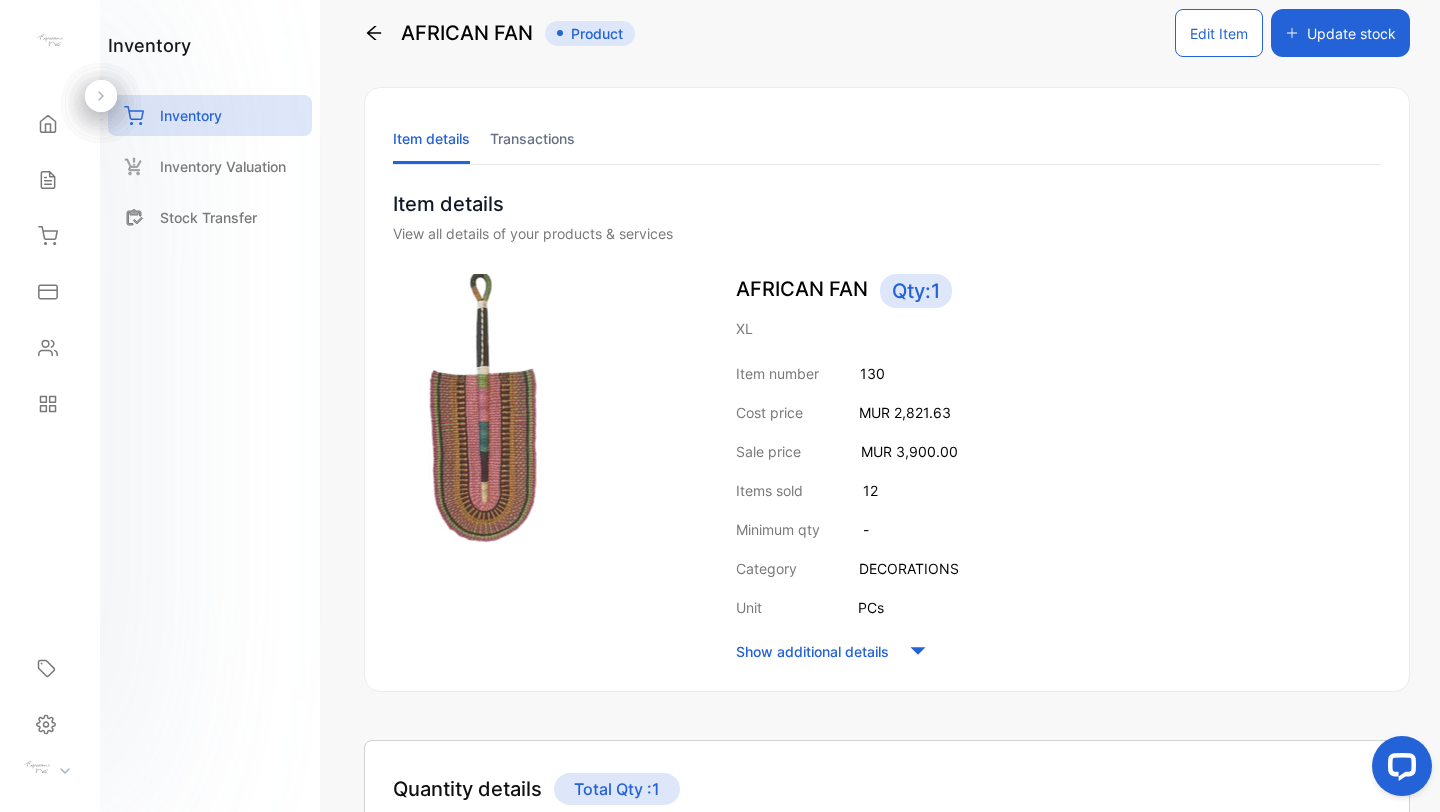 scroll, scrollTop: 0, scrollLeft: 0, axis: both 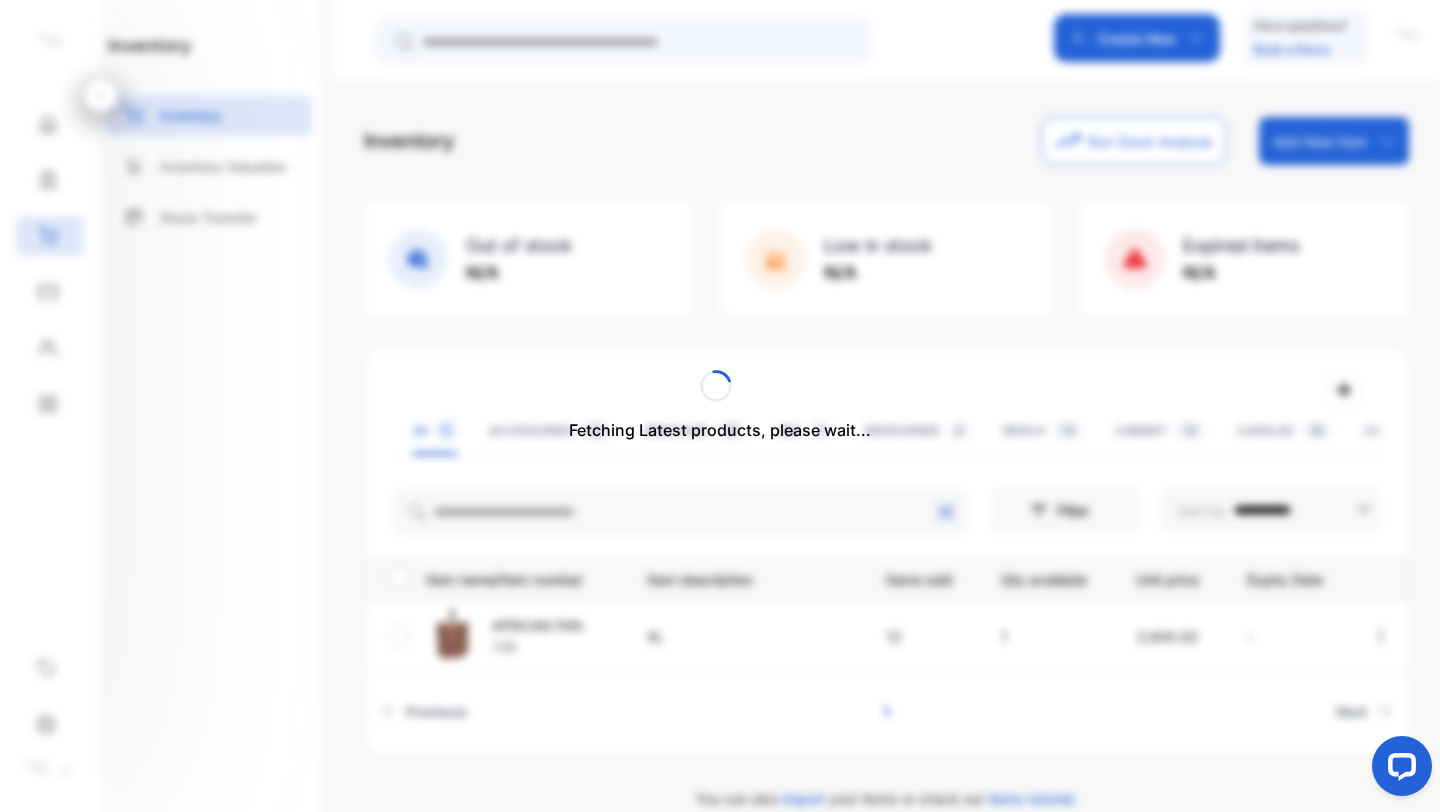 click on "Fetching Latest products, please wait..." at bounding box center [720, 406] 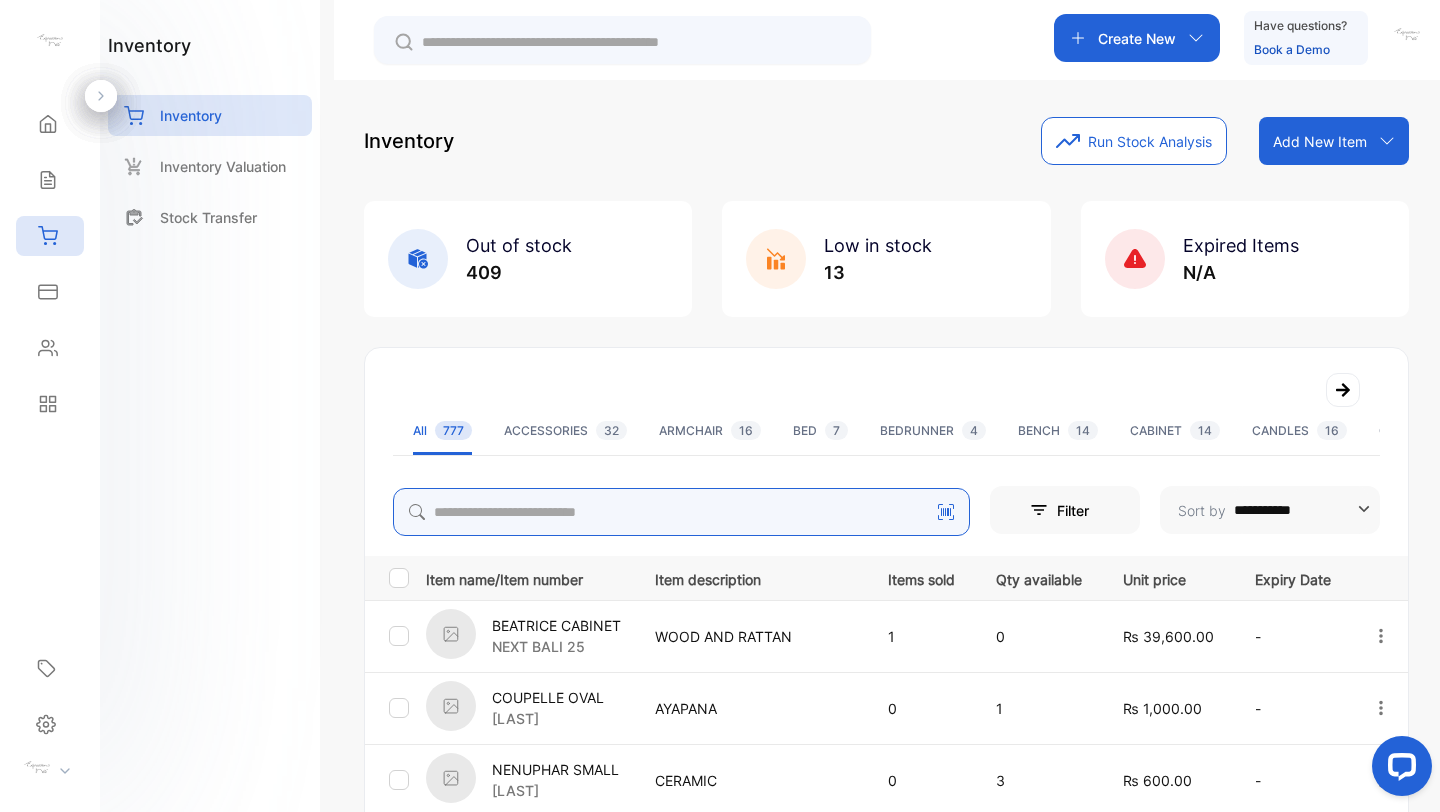 click at bounding box center (681, 512) 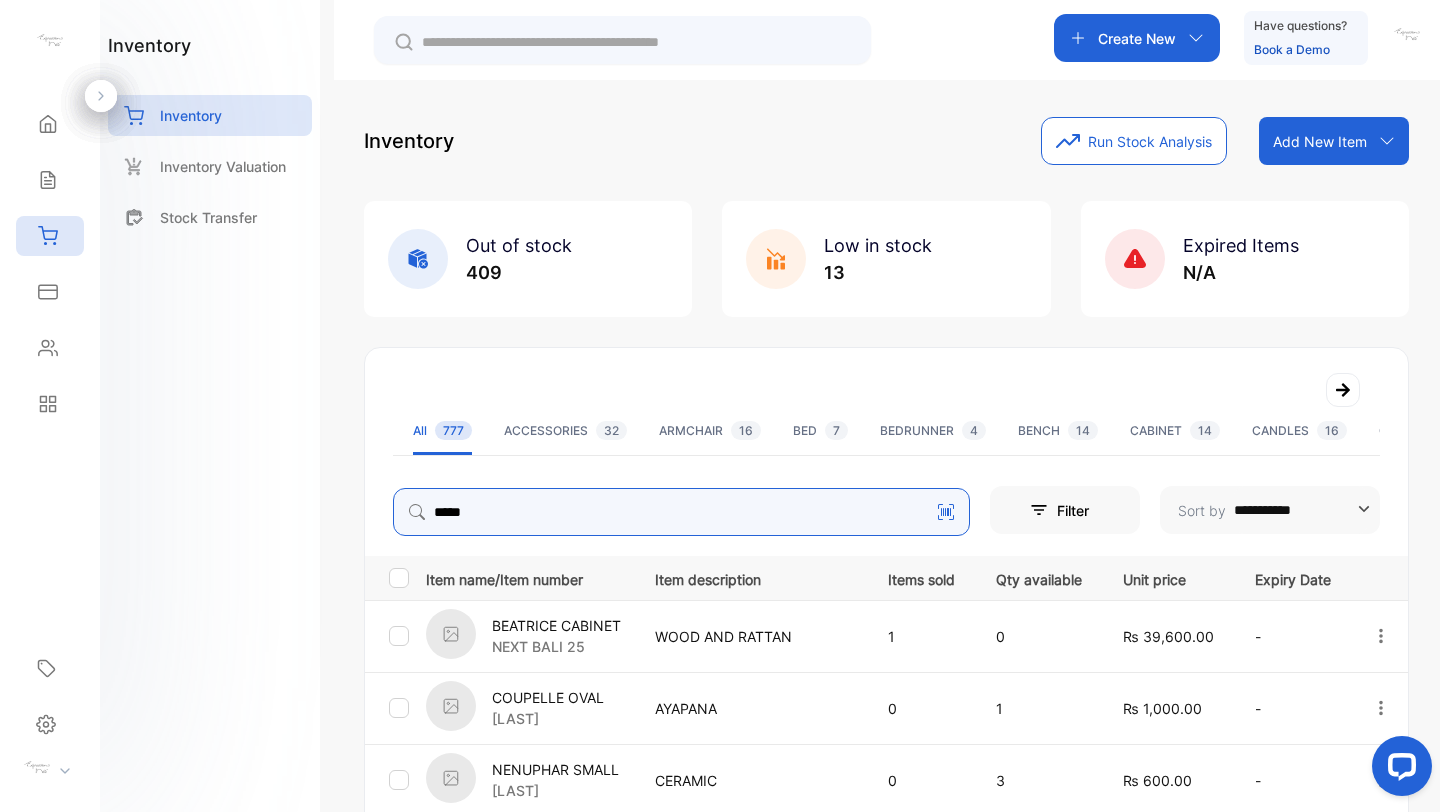 type on "*****" 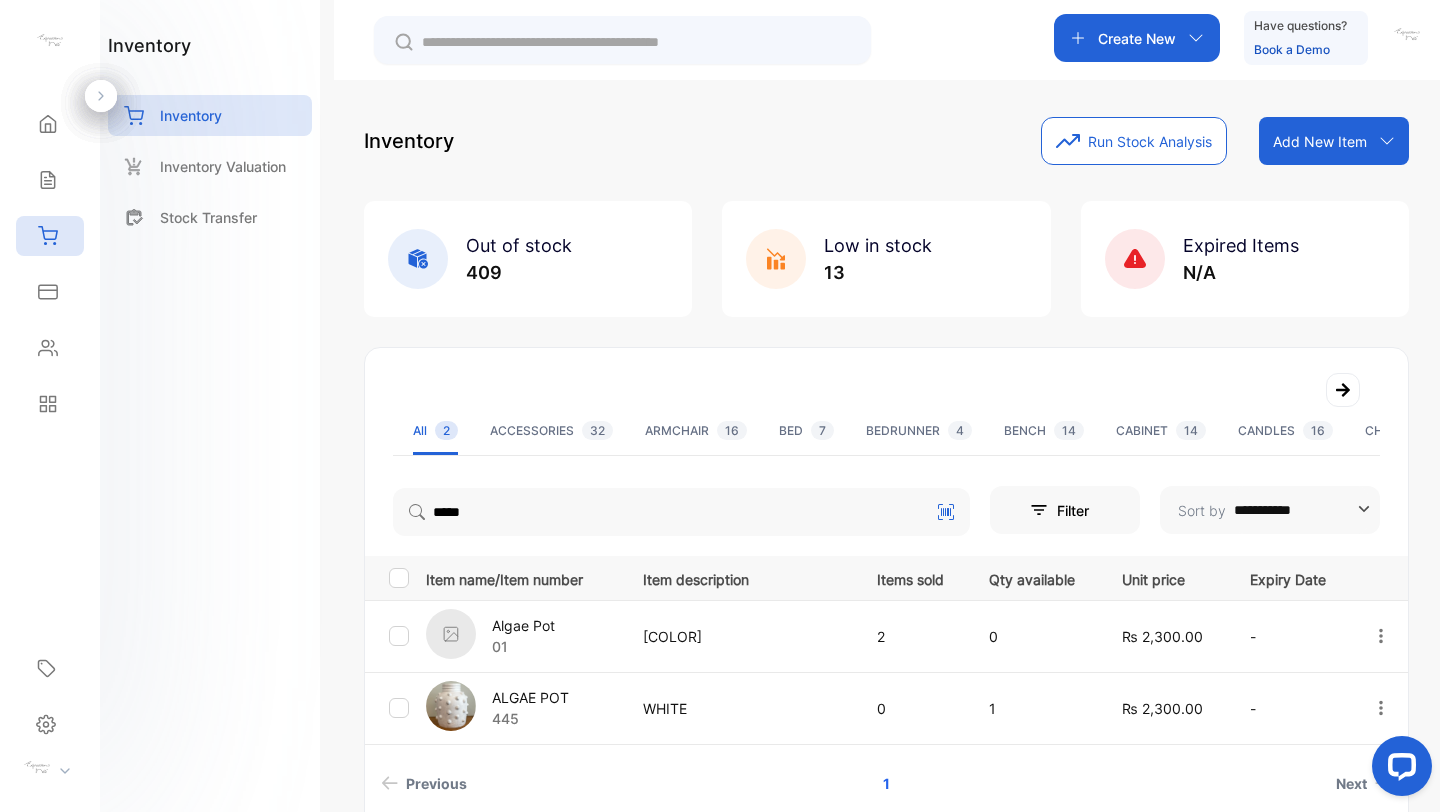 click on "ALGAE POT" at bounding box center (530, 697) 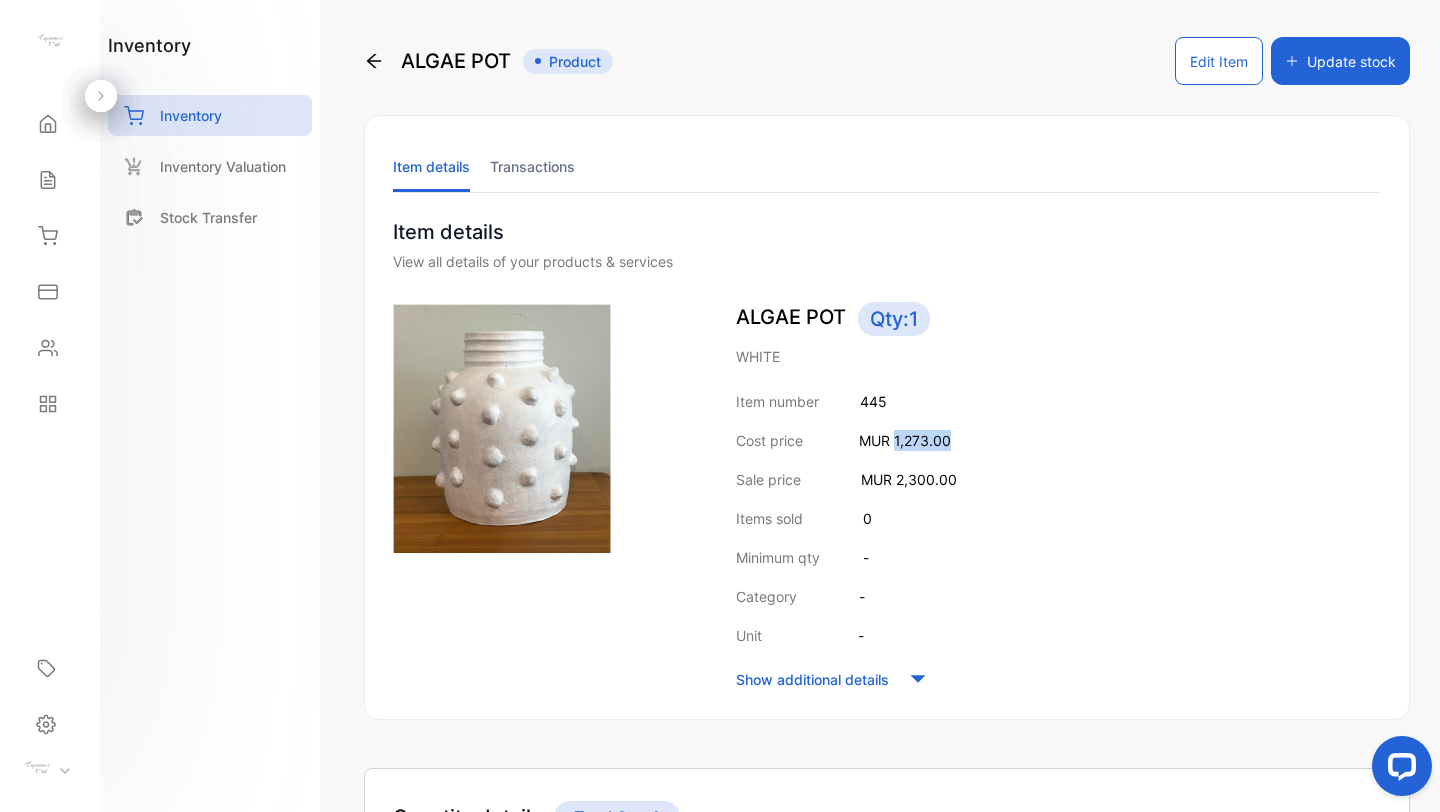 drag, startPoint x: 895, startPoint y: 443, endPoint x: 975, endPoint y: 443, distance: 80 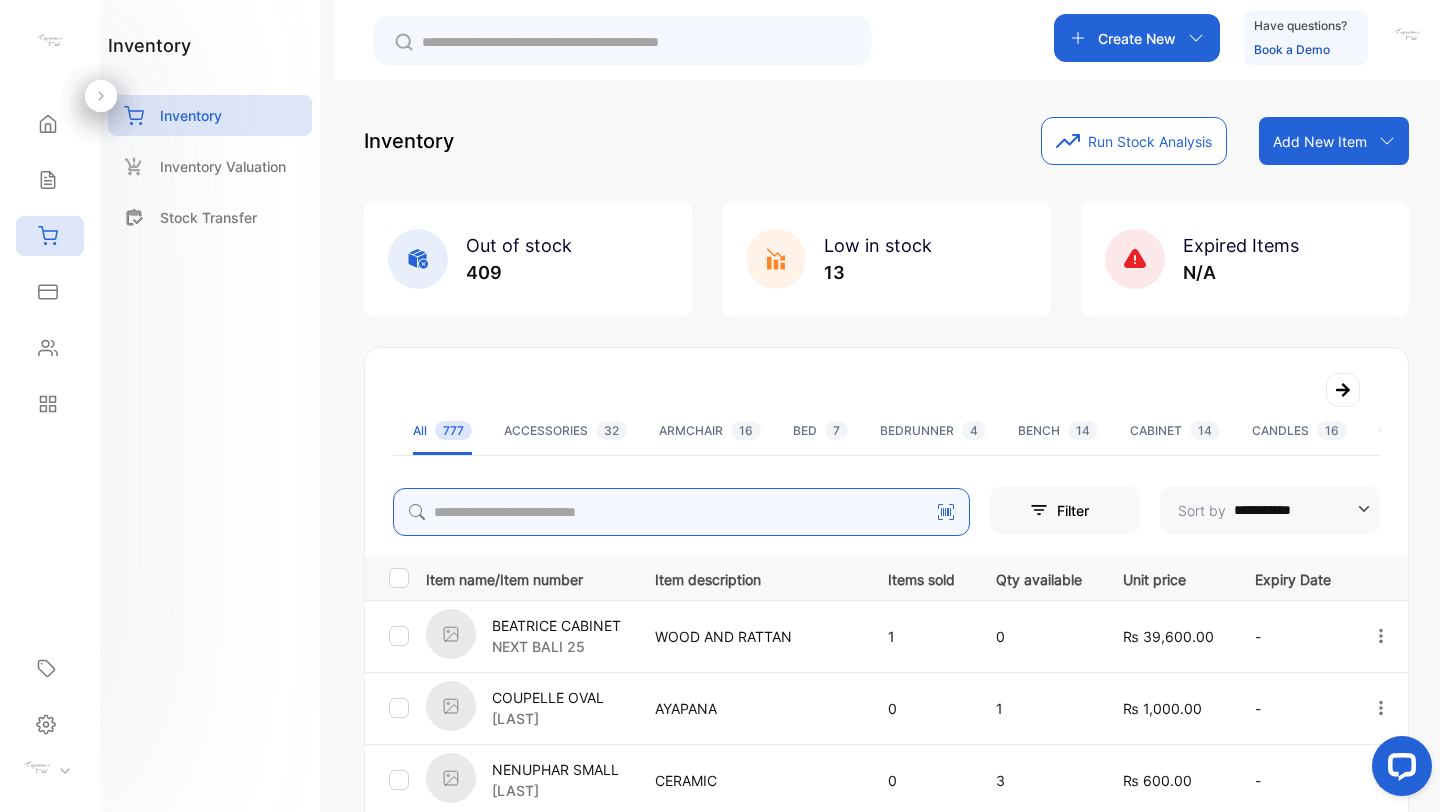 click at bounding box center [681, 512] 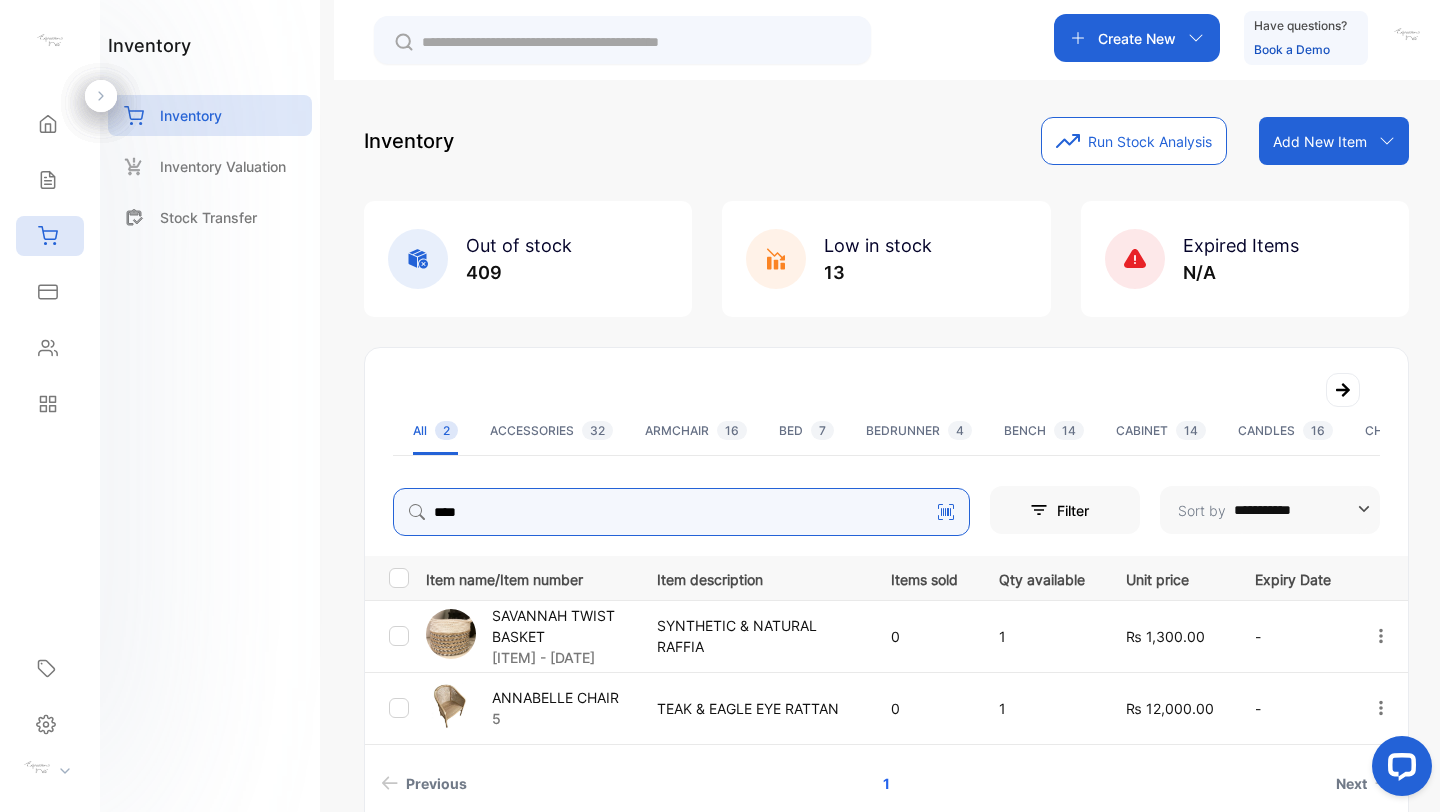 type on "****" 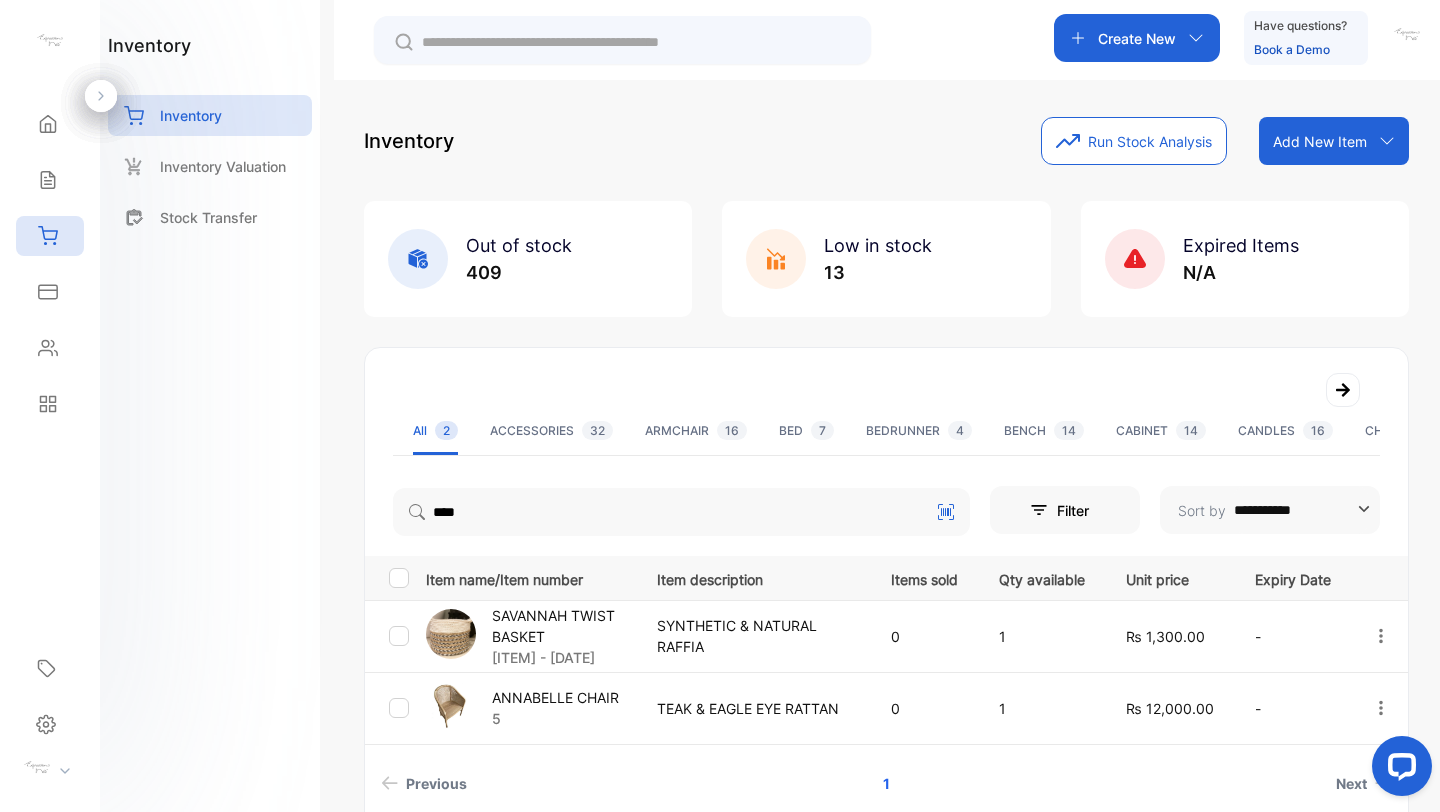 click on "ANNABELLE CHAIR" at bounding box center [555, 697] 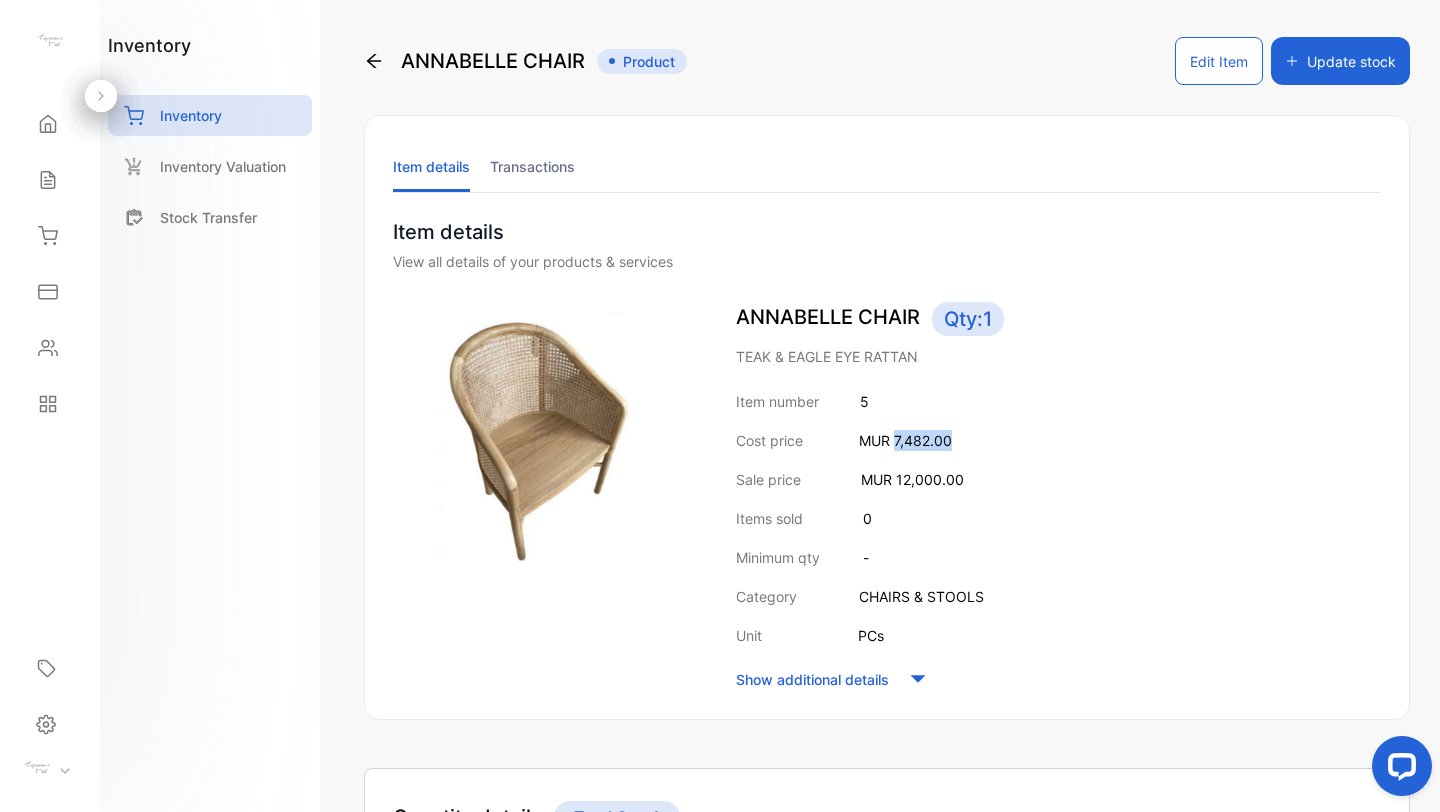 drag, startPoint x: 893, startPoint y: 443, endPoint x: 965, endPoint y: 443, distance: 72 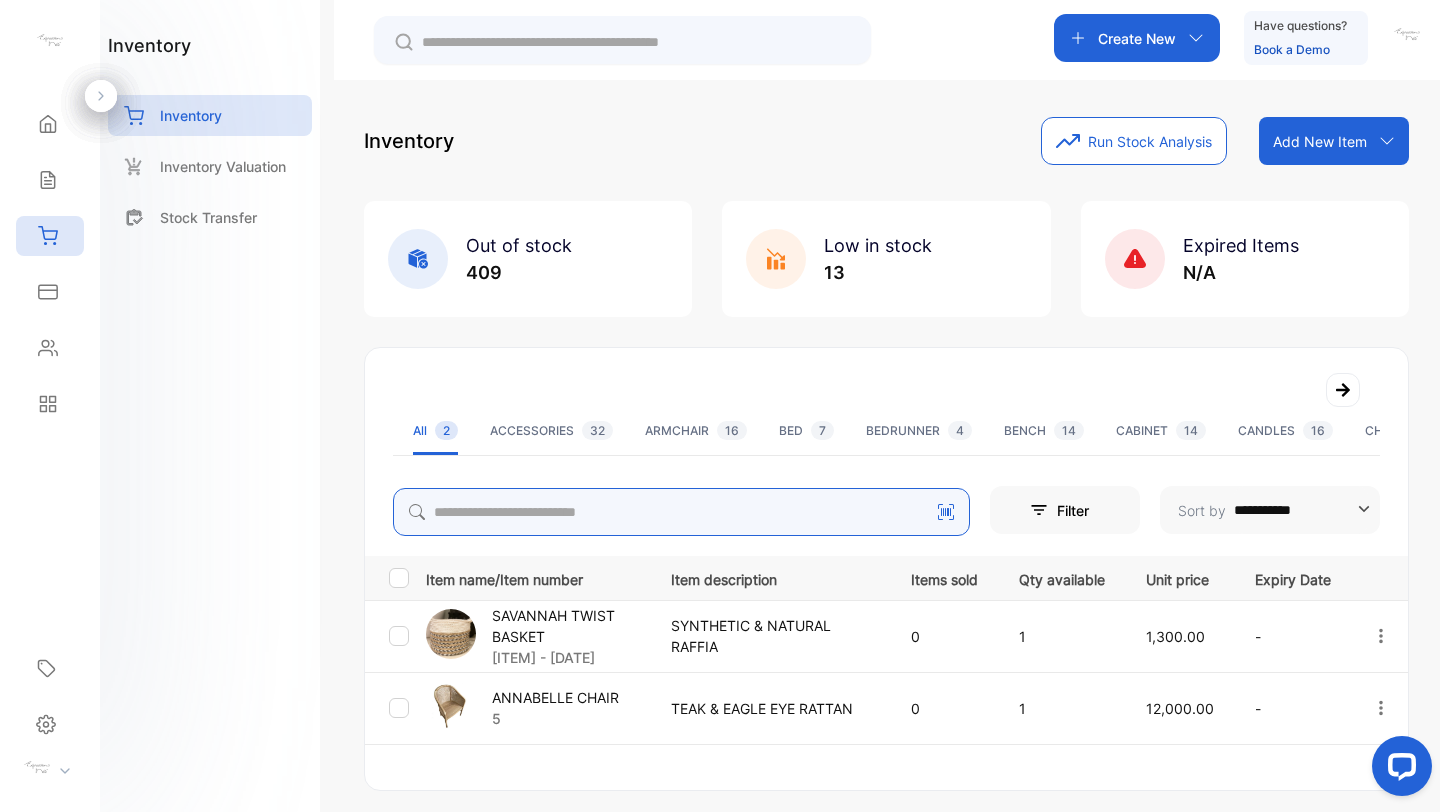 click at bounding box center [681, 512] 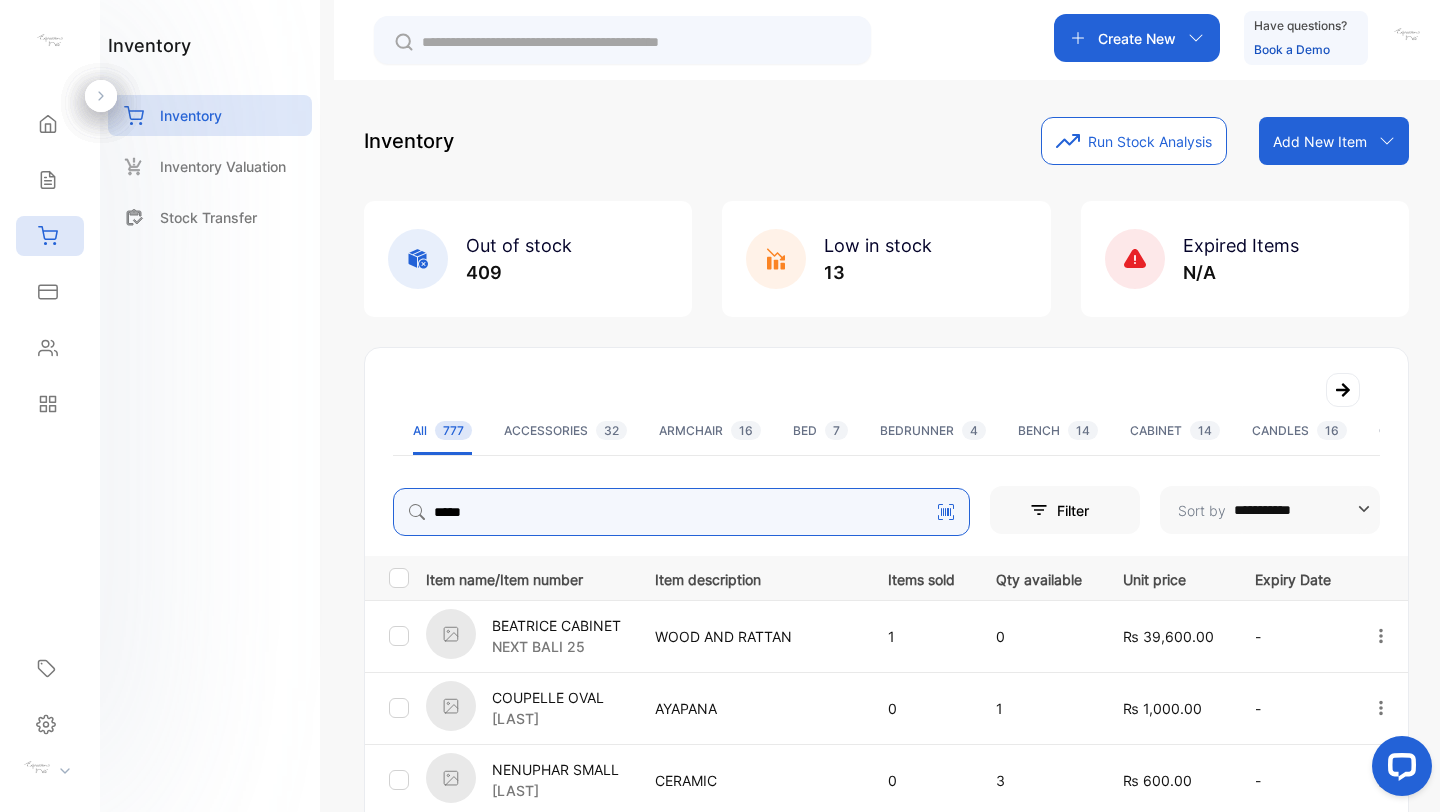 type on "*****" 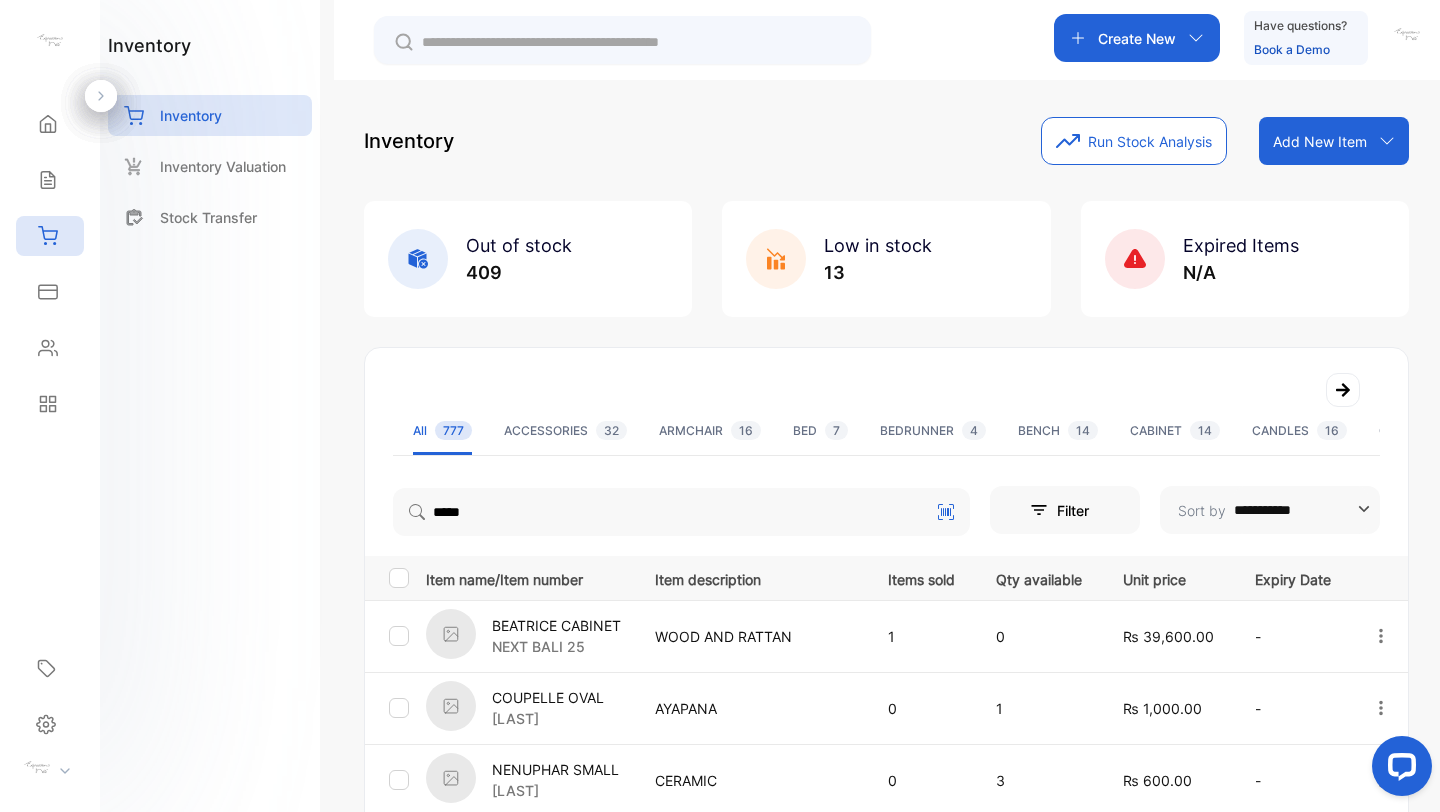 click on "COUPELLE OVAL LEATITIA LOR" at bounding box center [528, 708] 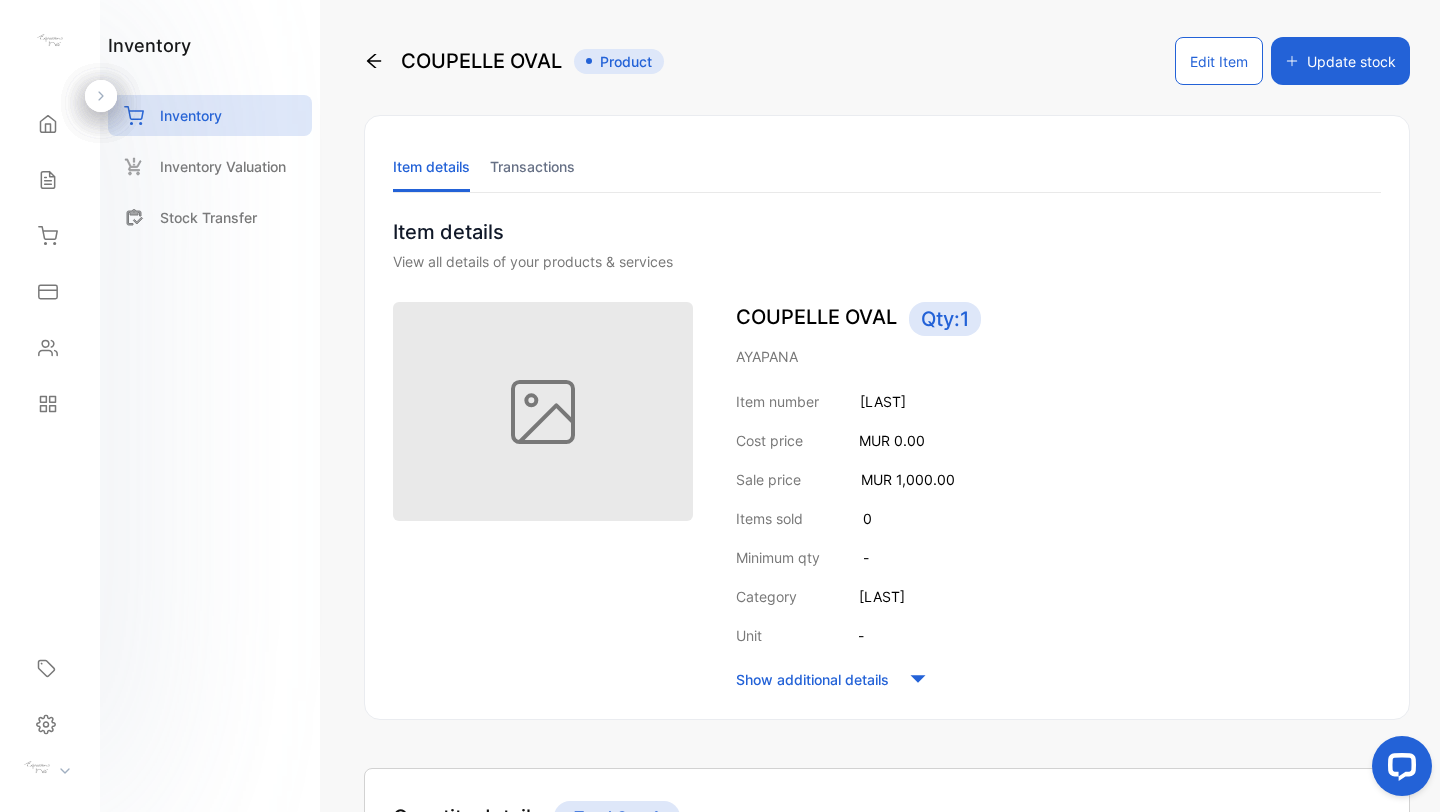 click on "COUPELLE OVAL Qty: [NUMBER] [TEXT] Item number [TEXT] [TEXT] Cost price [CURRENCY] [PRICE] Sale price [CURRENCY] [PRICE] Items sold [NUMBER] Minimum qty - Category [TEXT] [TEXT] Unit - Show additional details Quantity details Total Qty : [NUMBER] Location Name Quantity available Action [TEXT] Default [NUMBER] Update stock Learn more about Inventory" at bounding box center (887, 406) 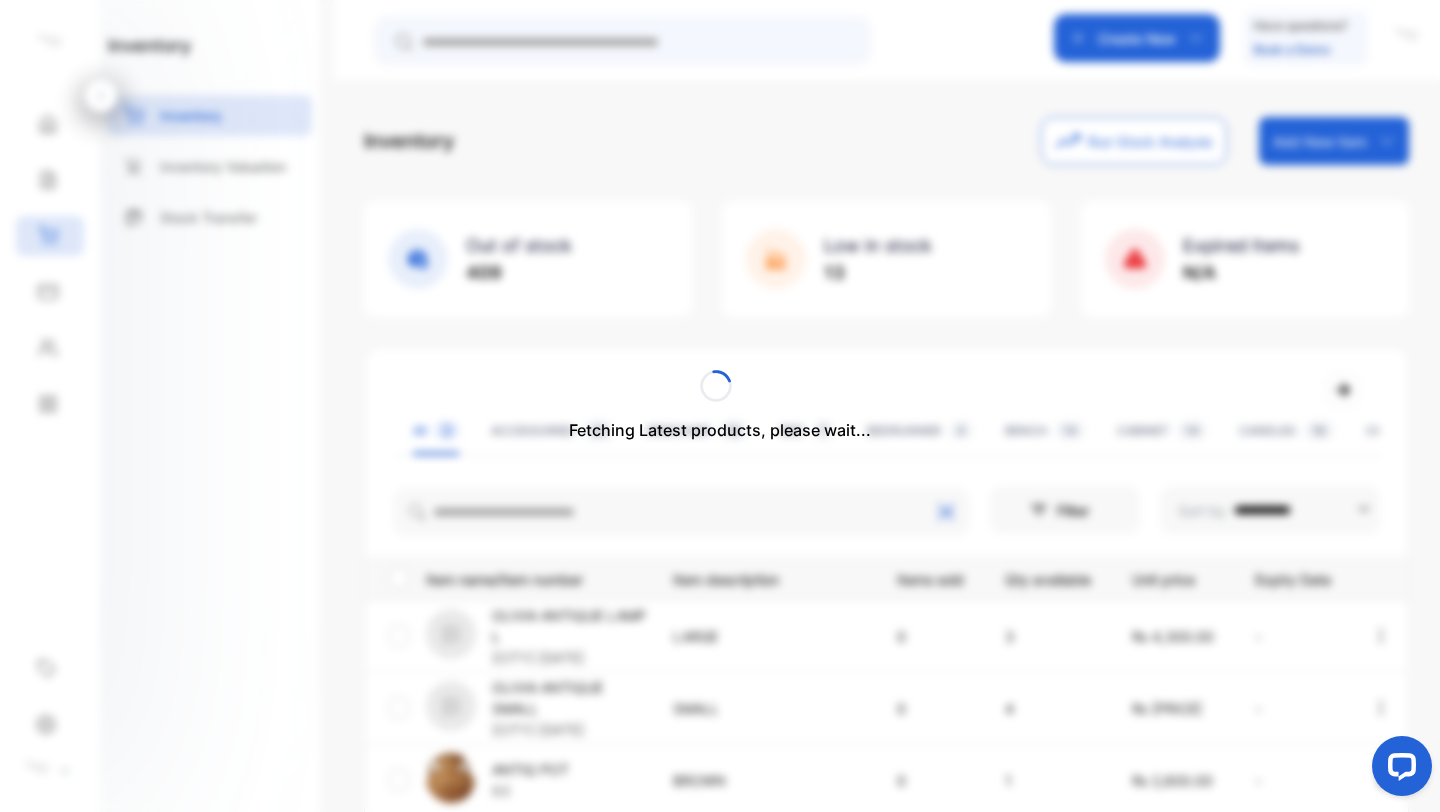 click on "Fetching Latest products, please wait..." at bounding box center (720, 406) 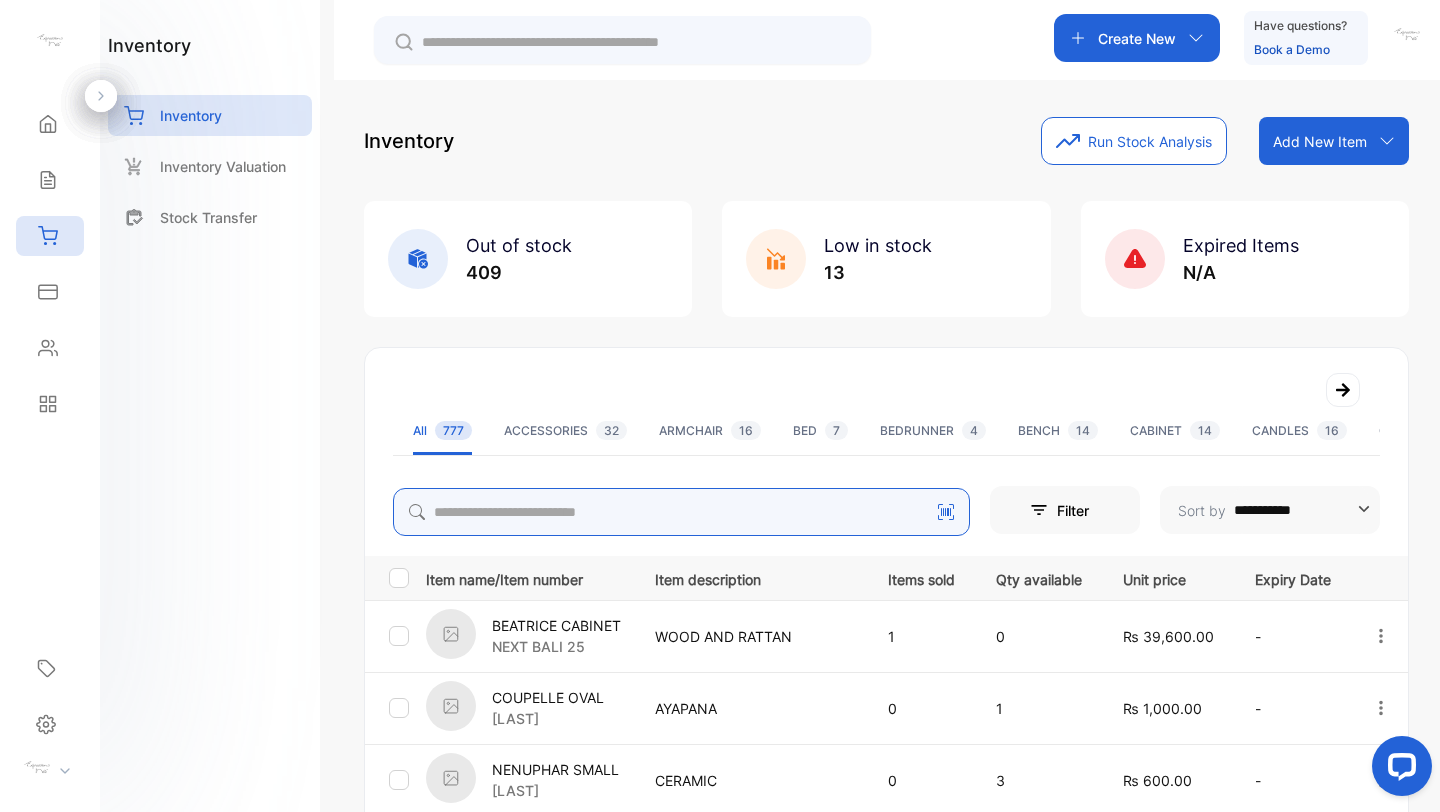 click at bounding box center (681, 512) 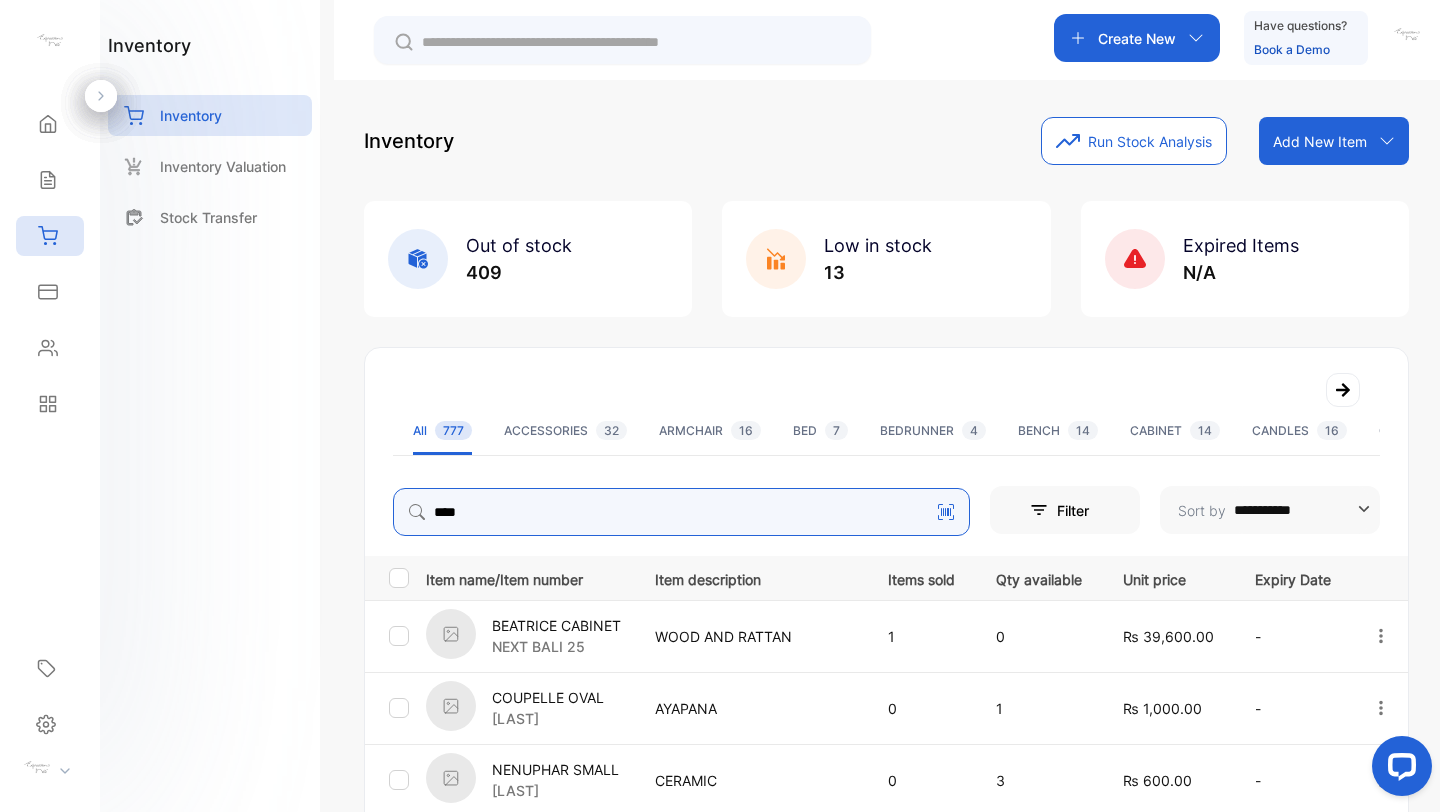 type on "****" 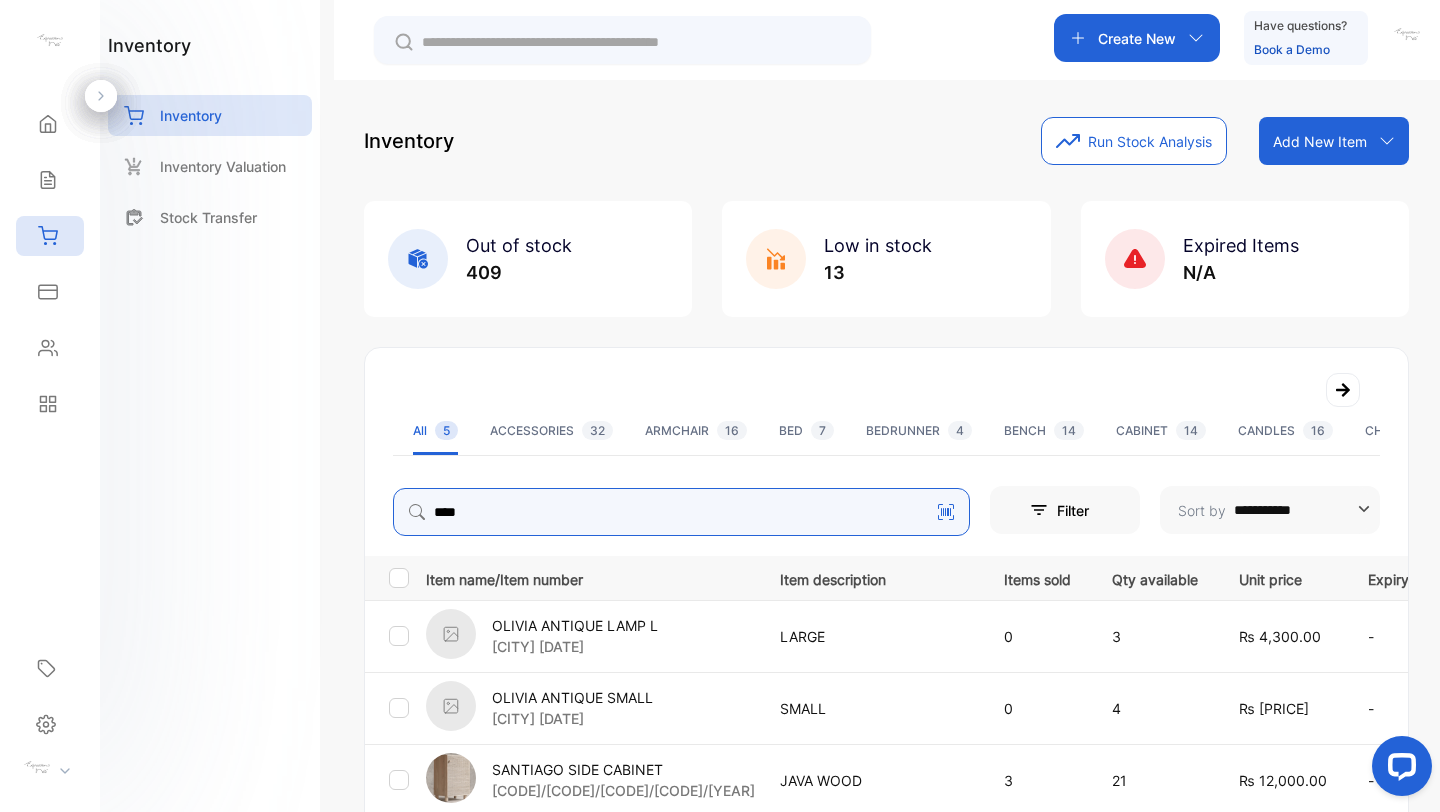 scroll, scrollTop: 316, scrollLeft: 0, axis: vertical 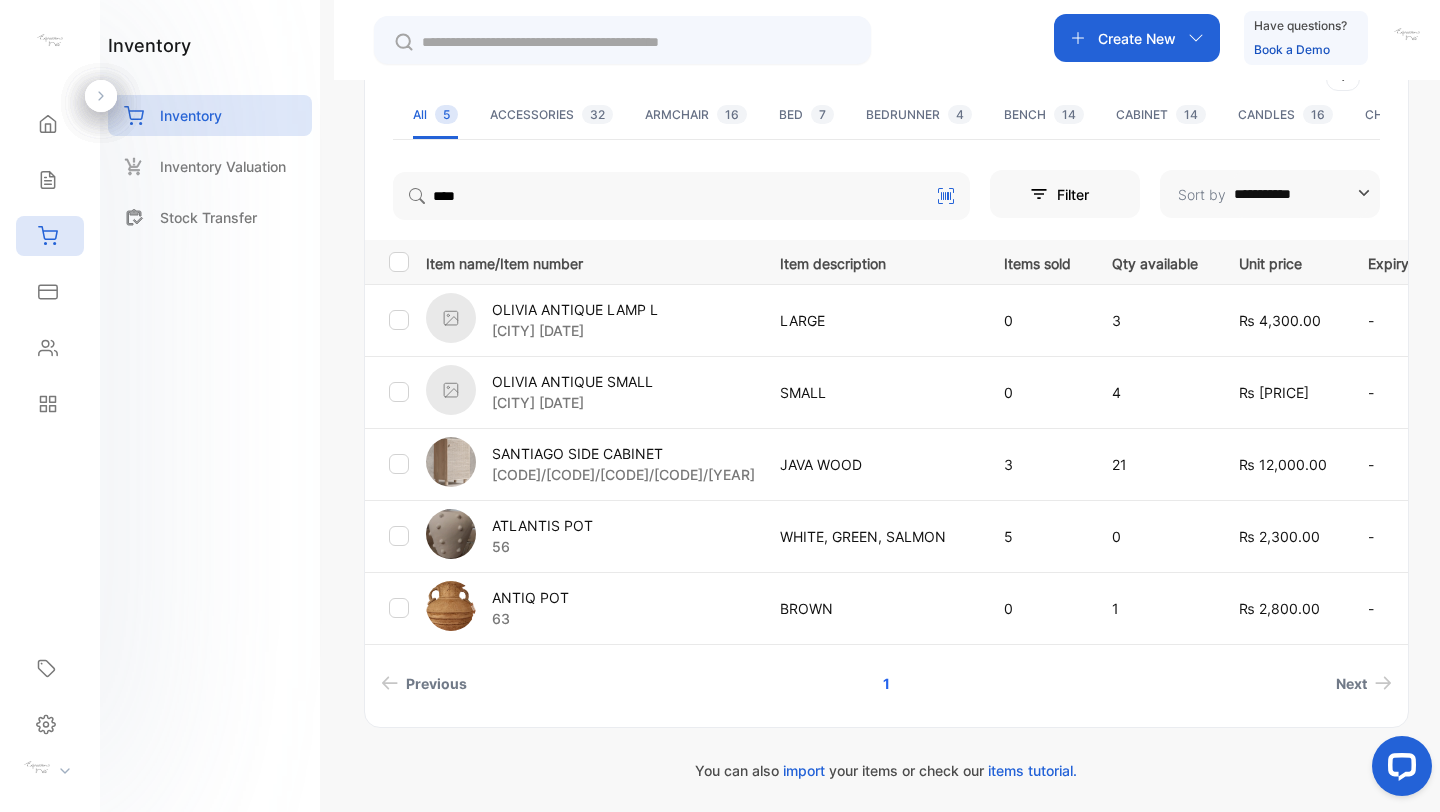 click on "ANTIQ POT" at bounding box center (530, 597) 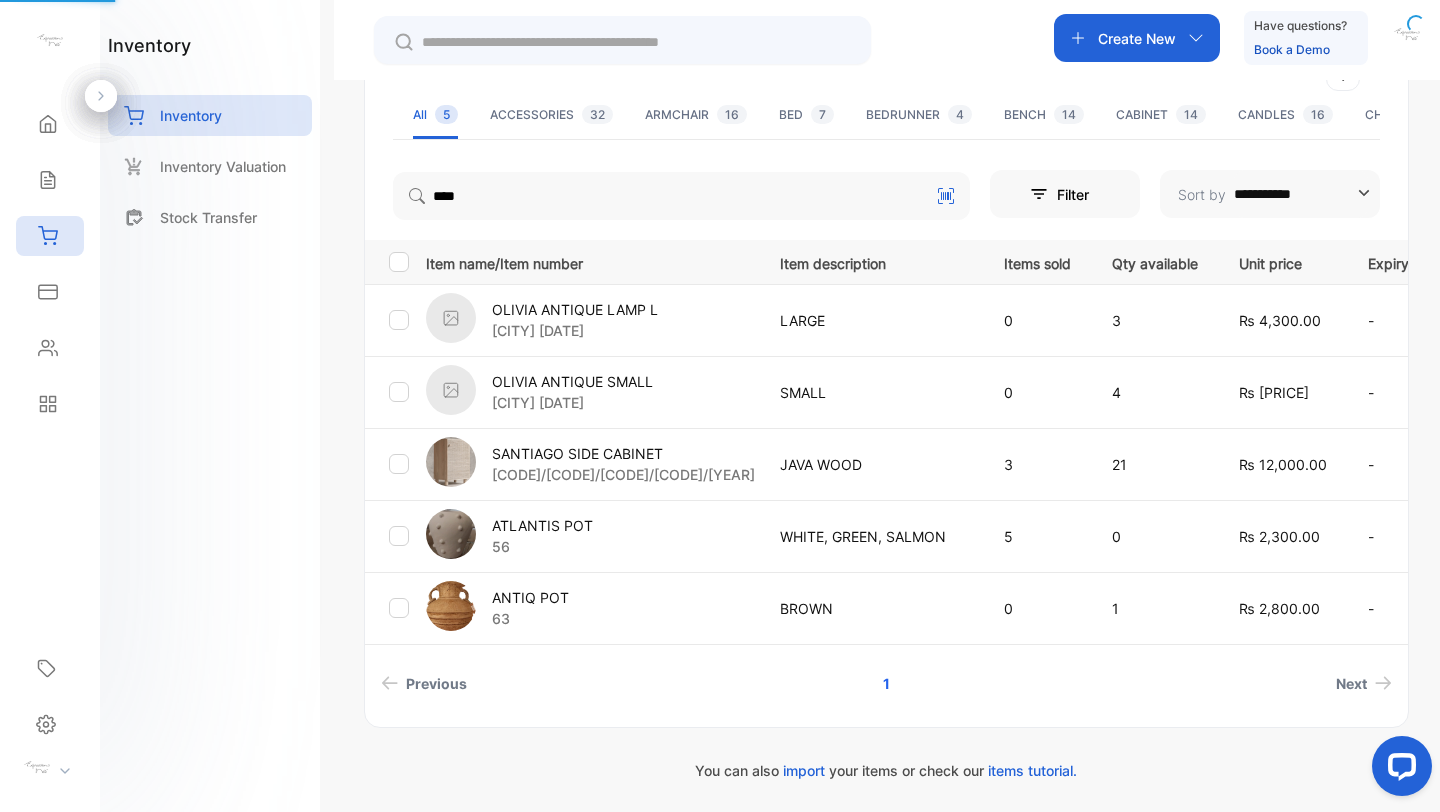 click on "ANTIQ POT" at bounding box center [530, 597] 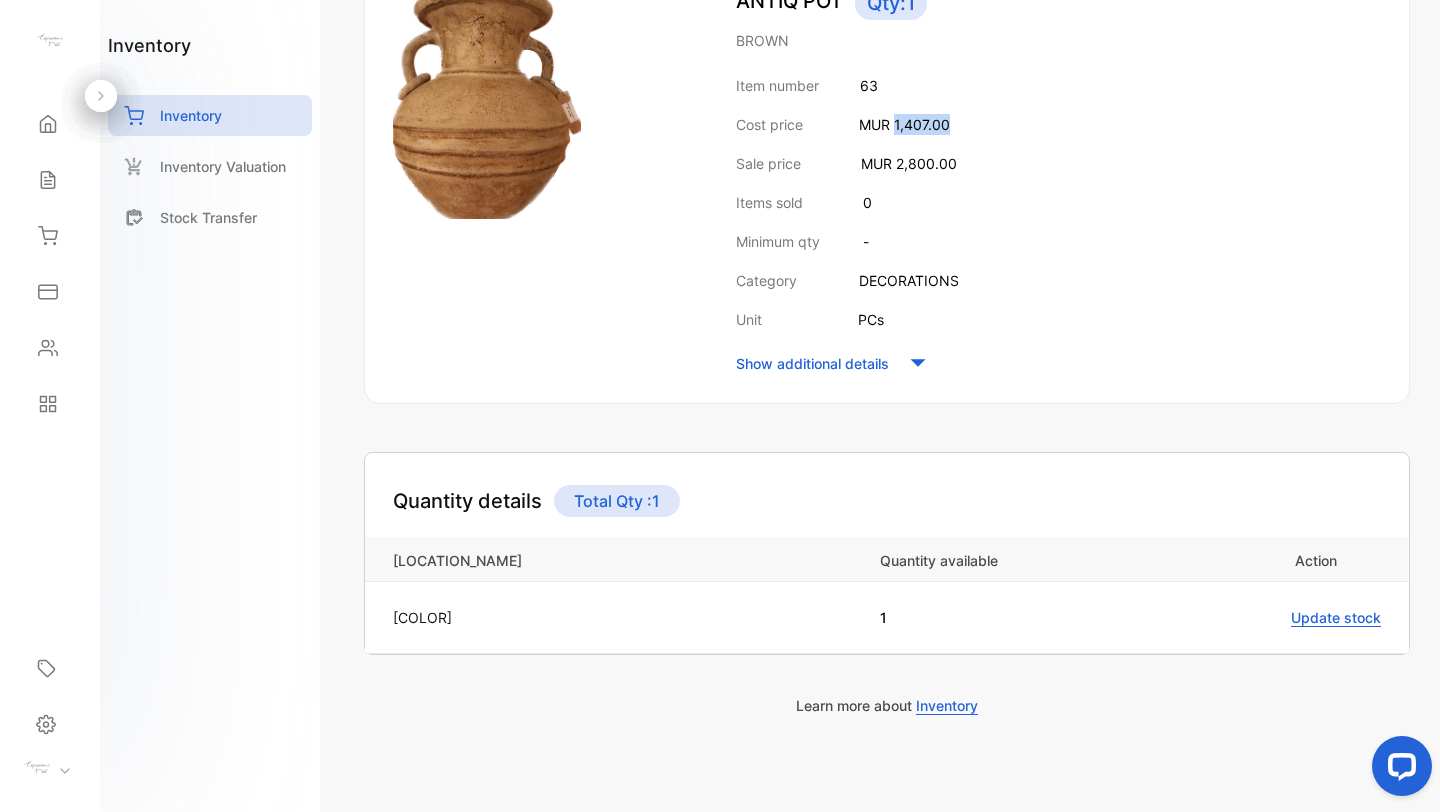 drag, startPoint x: 895, startPoint y: 123, endPoint x: 960, endPoint y: 123, distance: 65 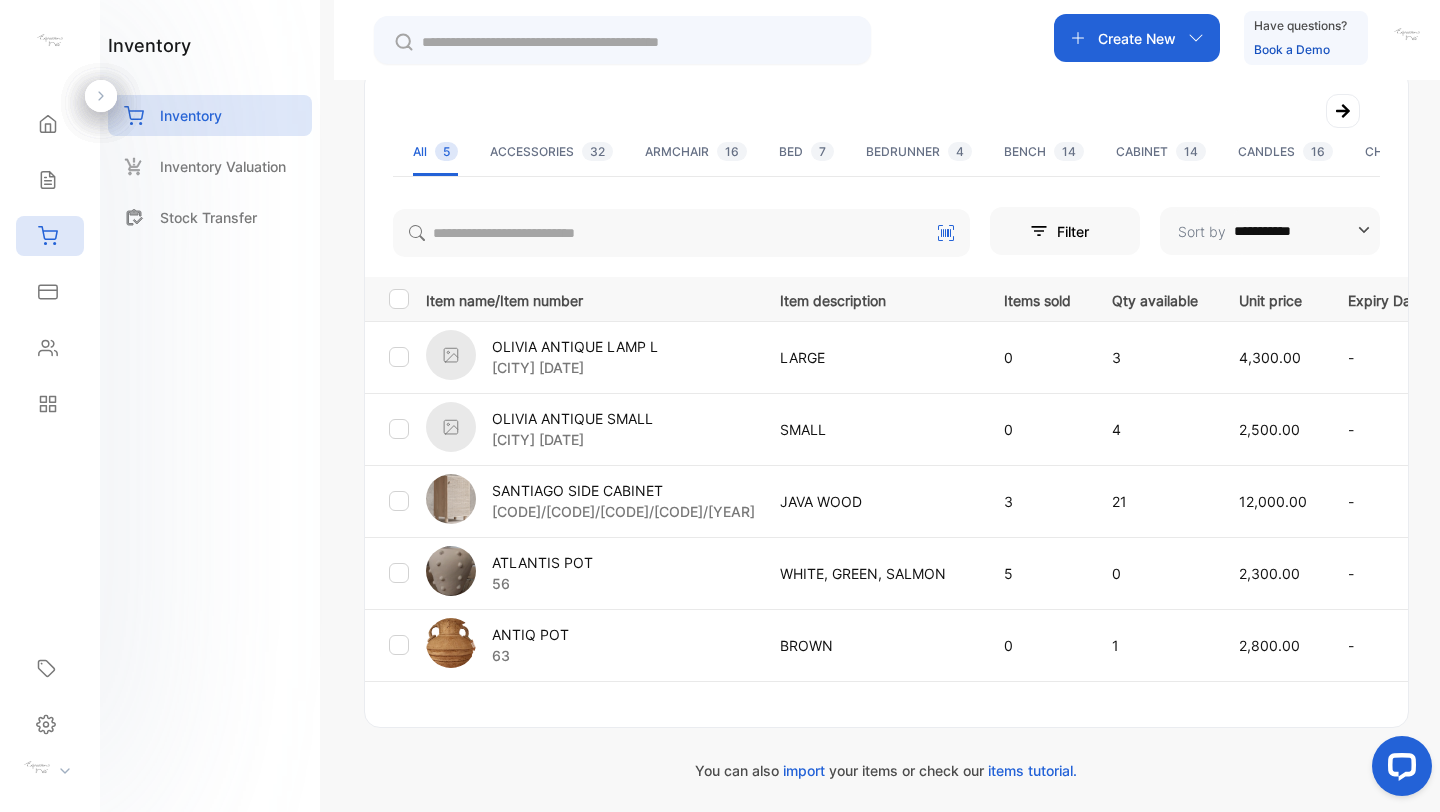 scroll, scrollTop: 316, scrollLeft: 0, axis: vertical 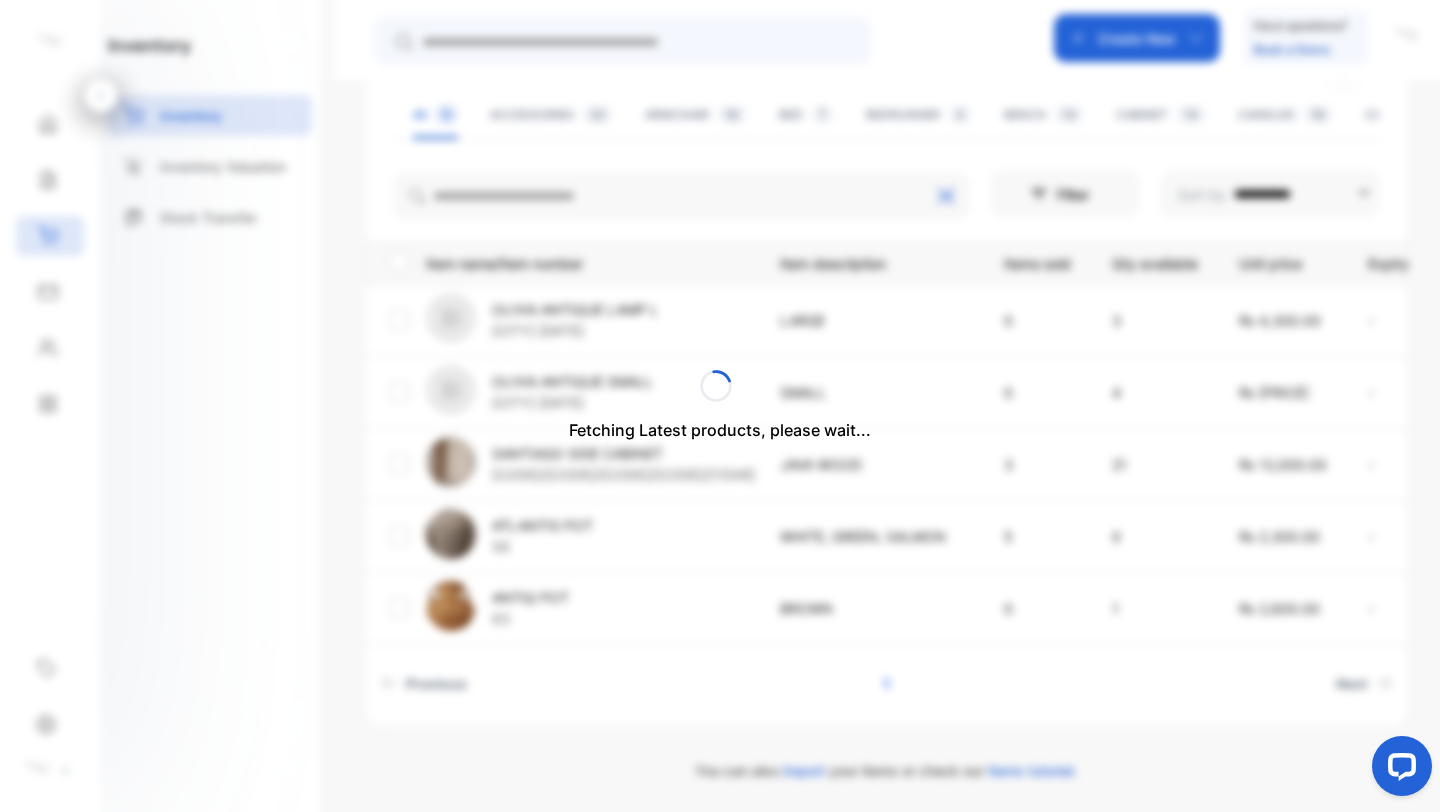 click on "Fetching Latest products, please wait..." at bounding box center [720, 406] 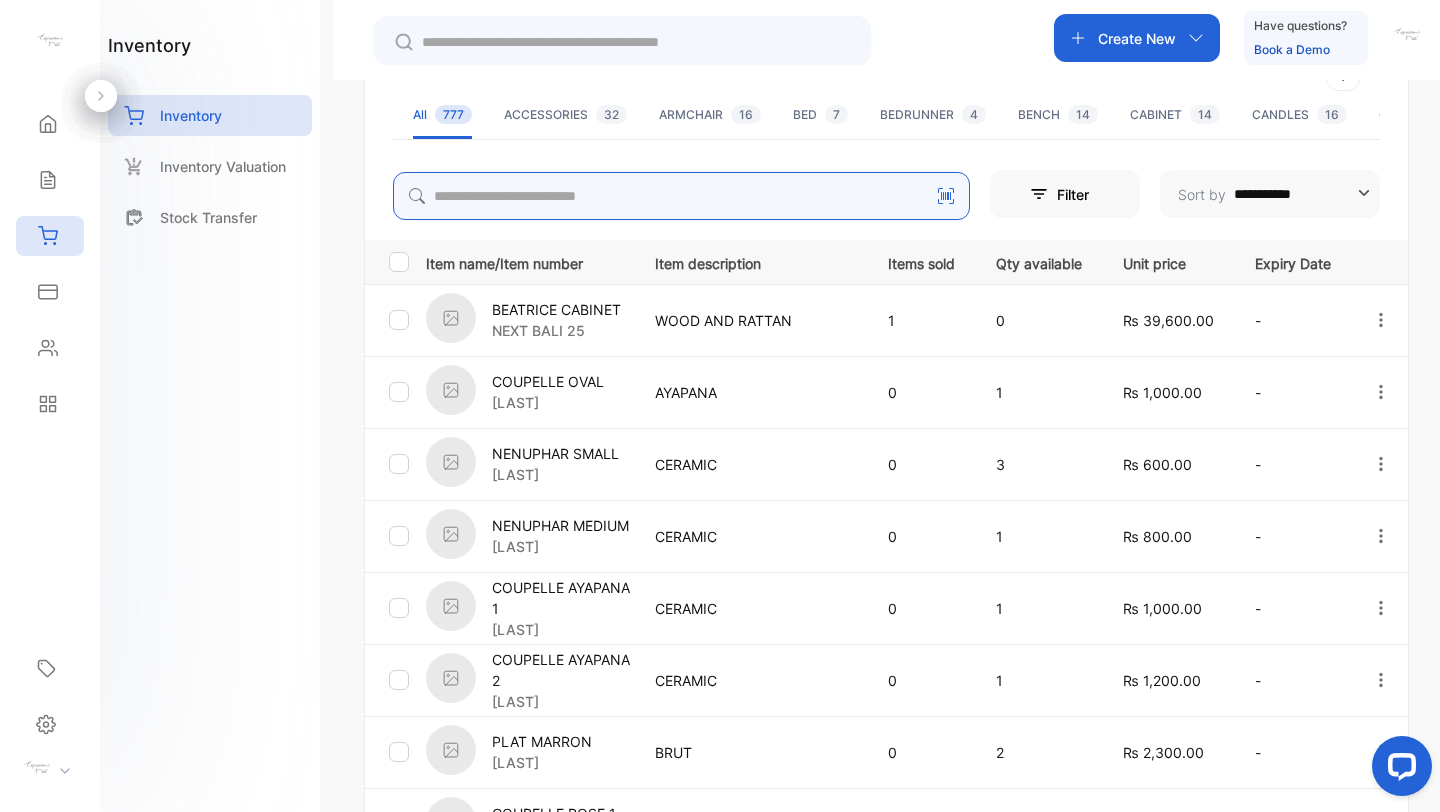 click at bounding box center [681, 196] 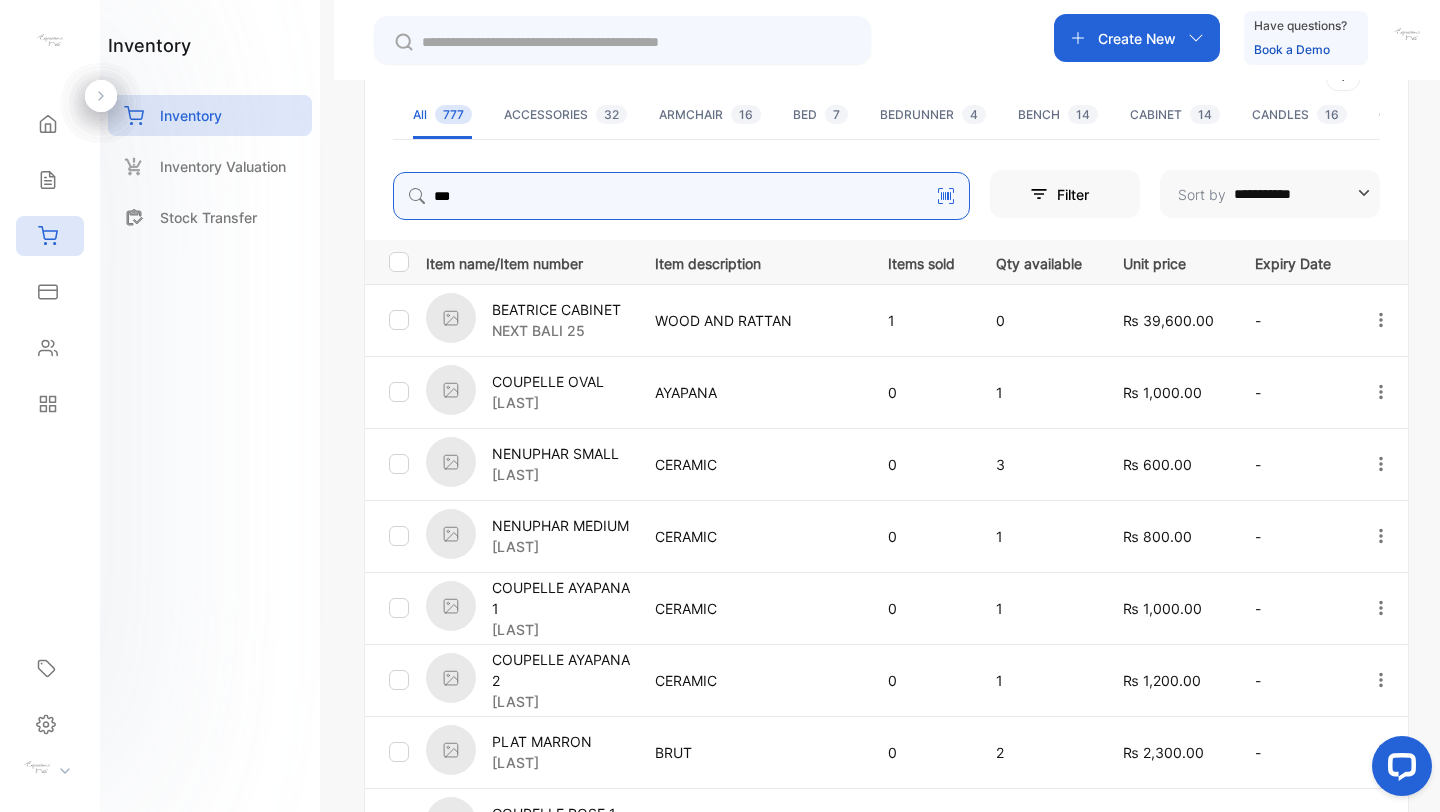 type on "***" 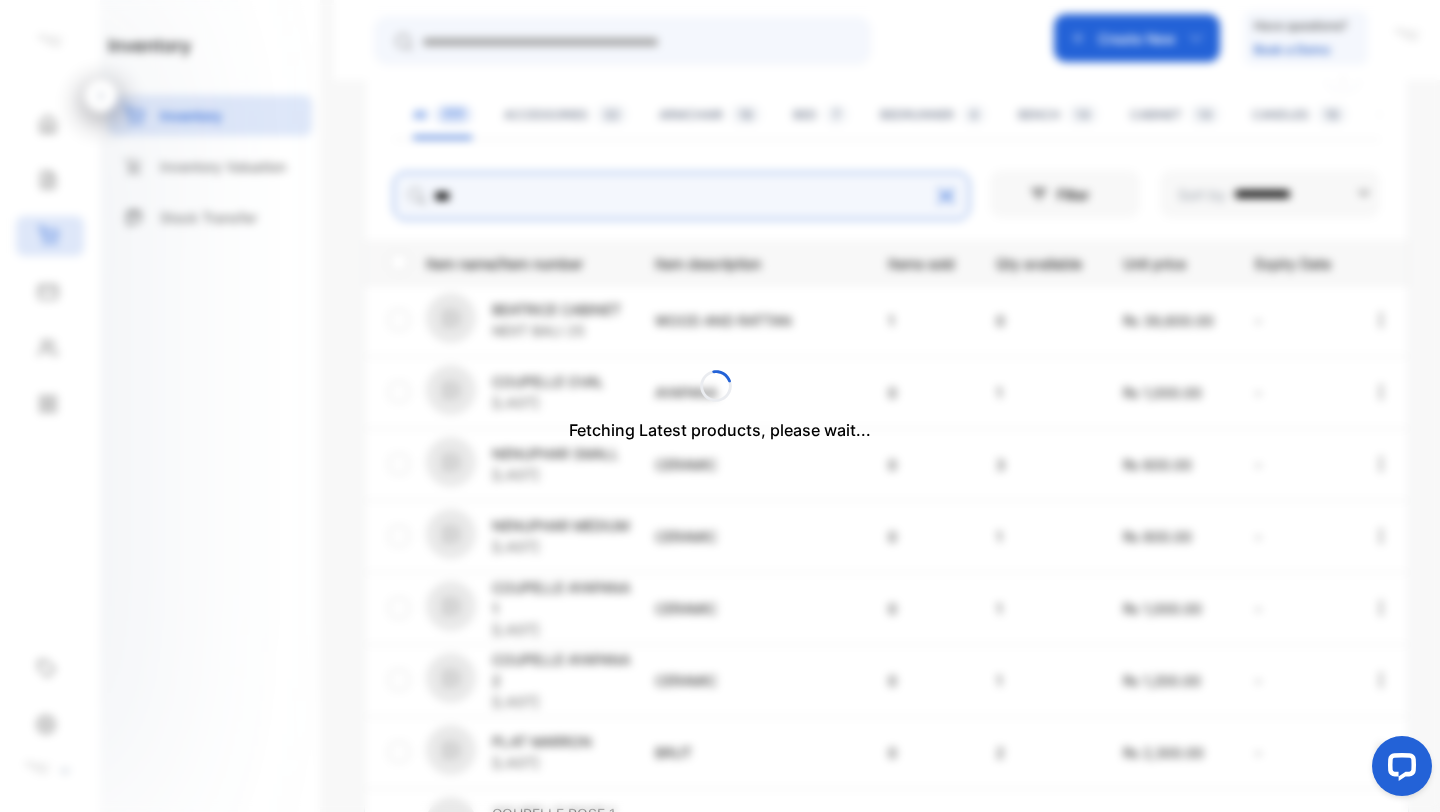 scroll, scrollTop: 28, scrollLeft: 0, axis: vertical 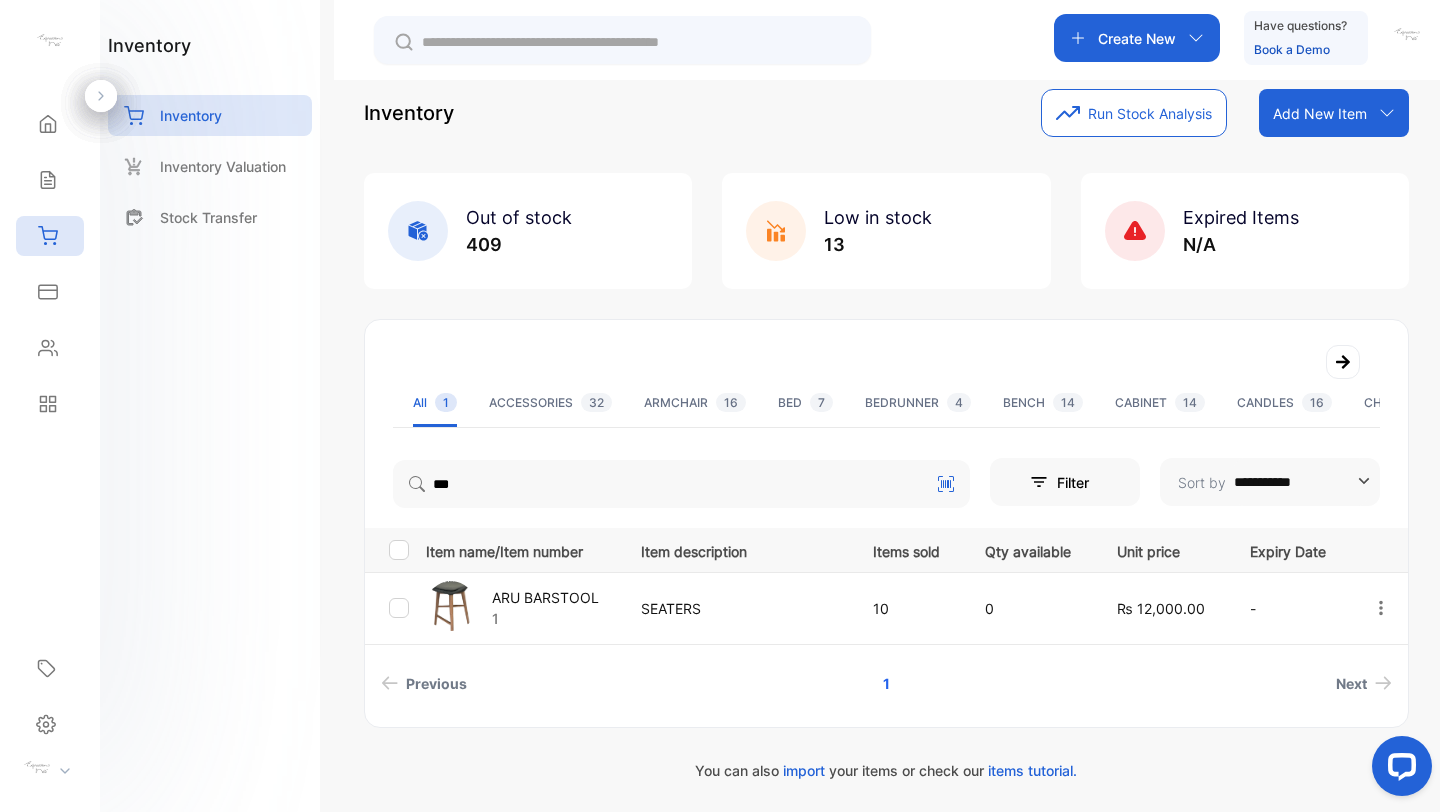 click on "ARU BARSTOOL" at bounding box center [545, 597] 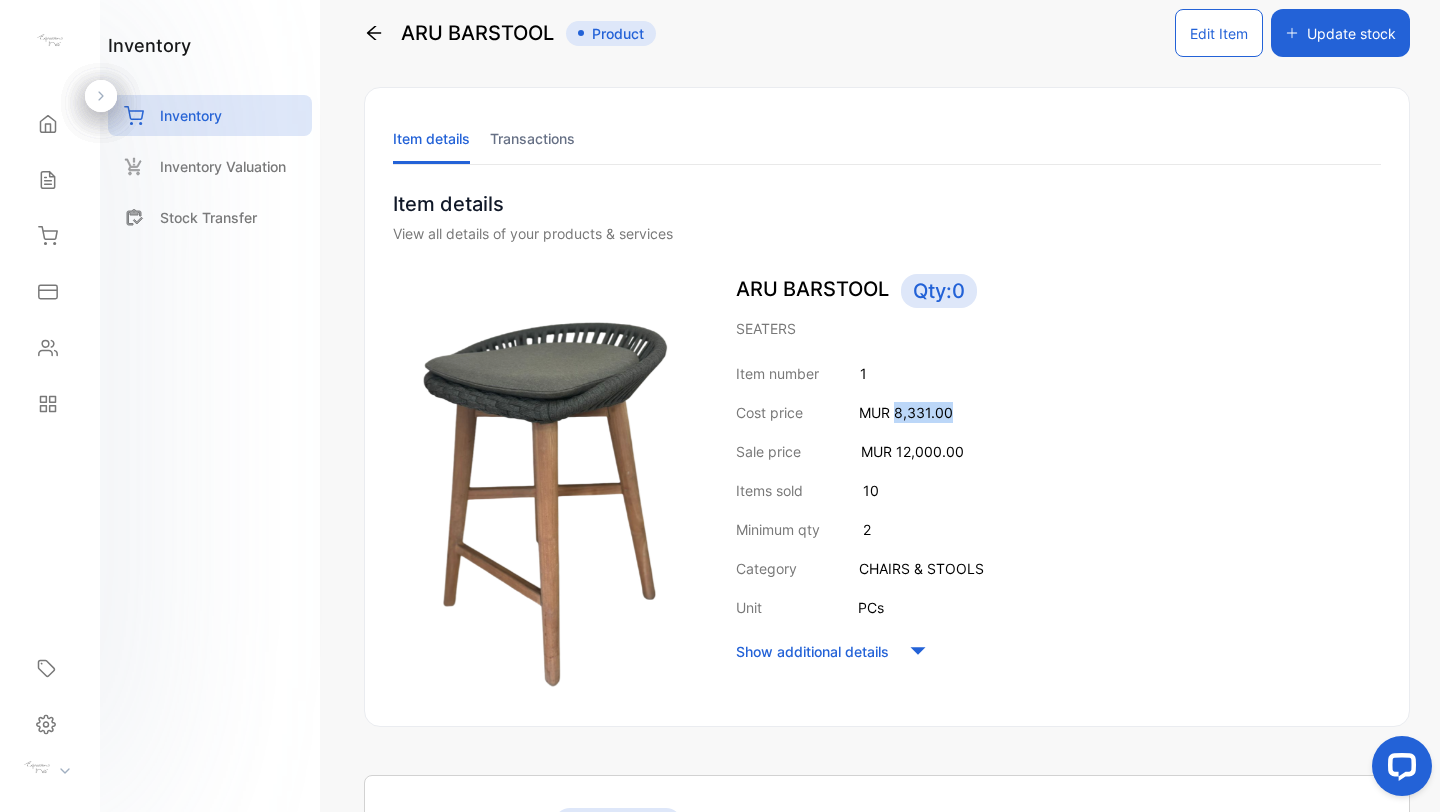 drag, startPoint x: 894, startPoint y: 411, endPoint x: 965, endPoint y: 410, distance: 71.00704 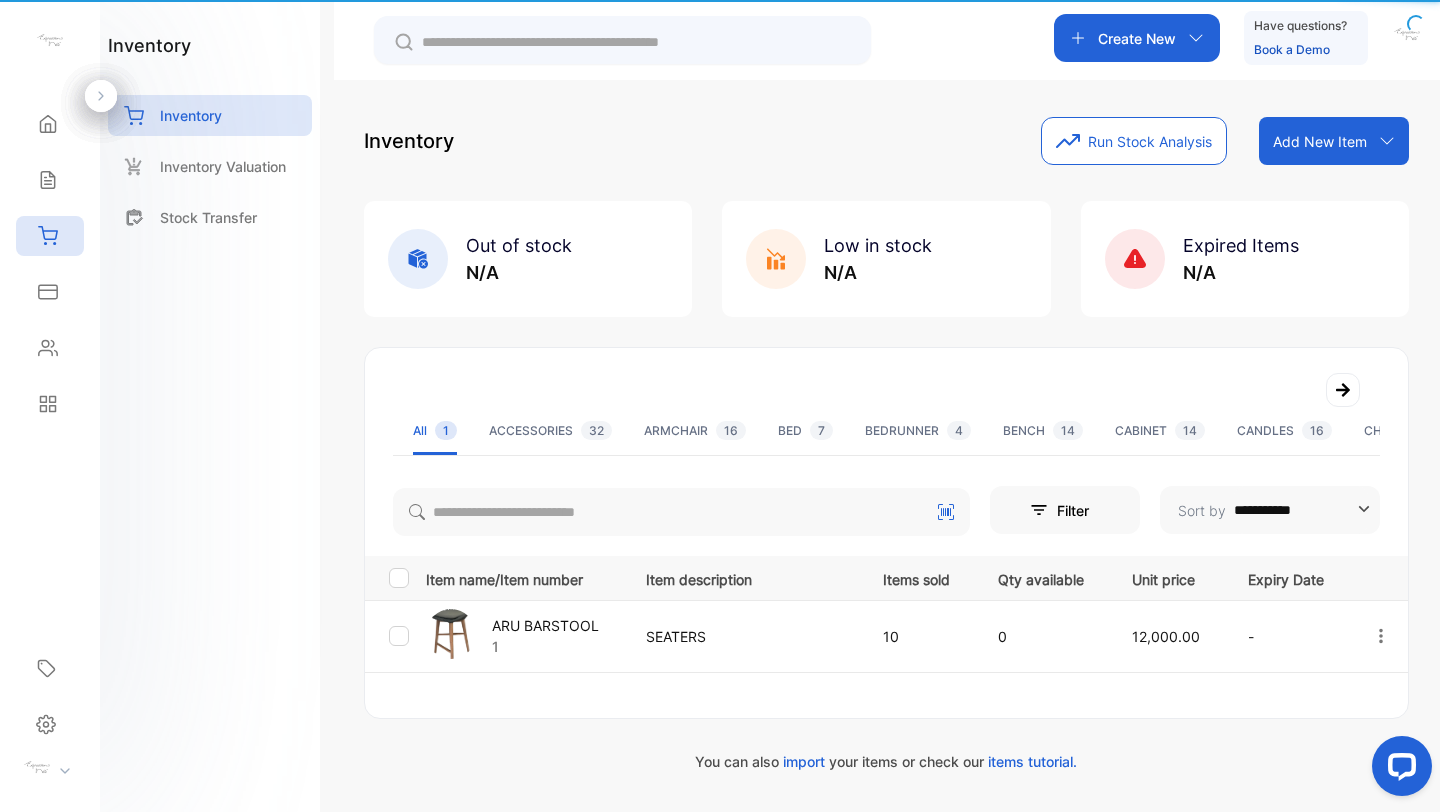 scroll, scrollTop: 0, scrollLeft: 0, axis: both 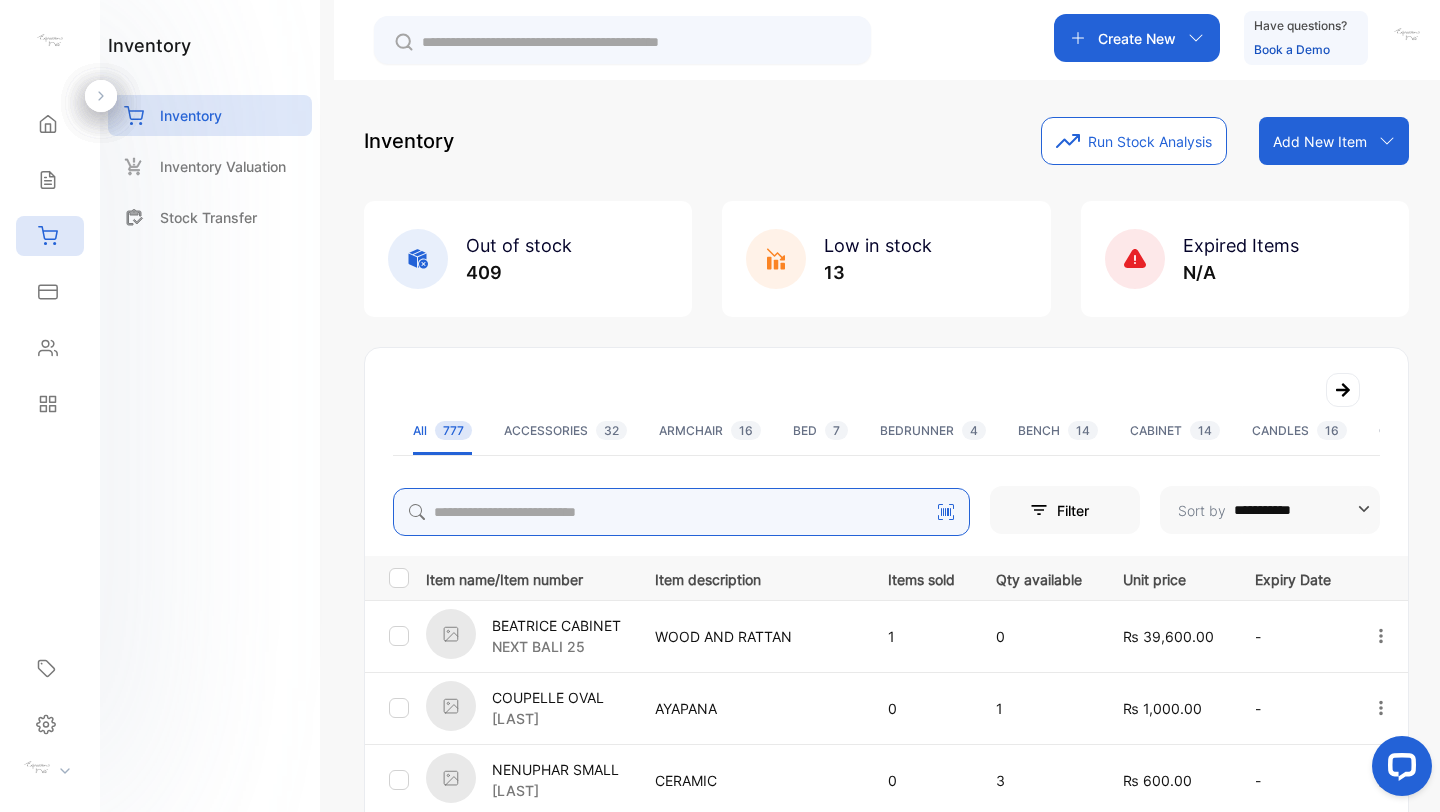 click at bounding box center [681, 512] 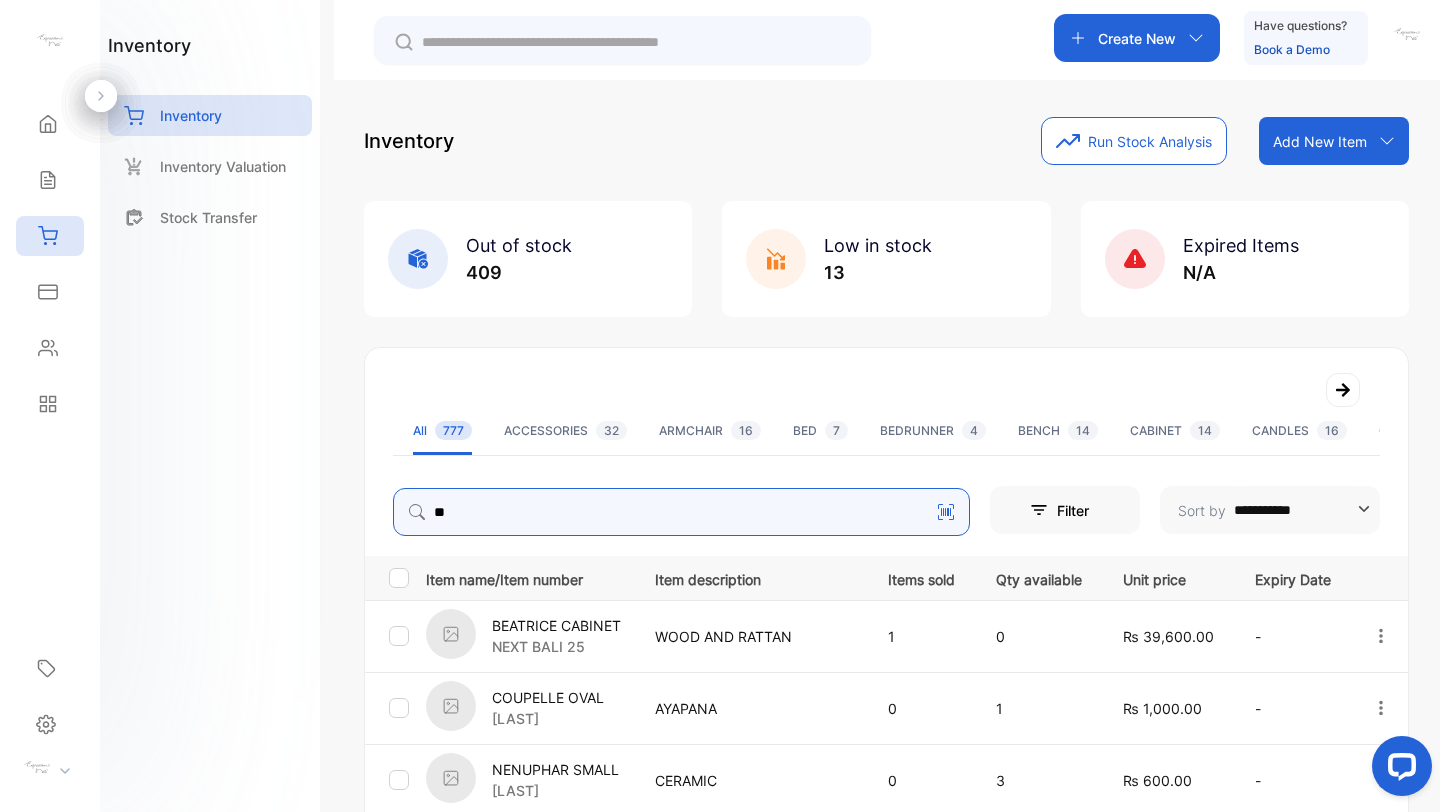 type on "*" 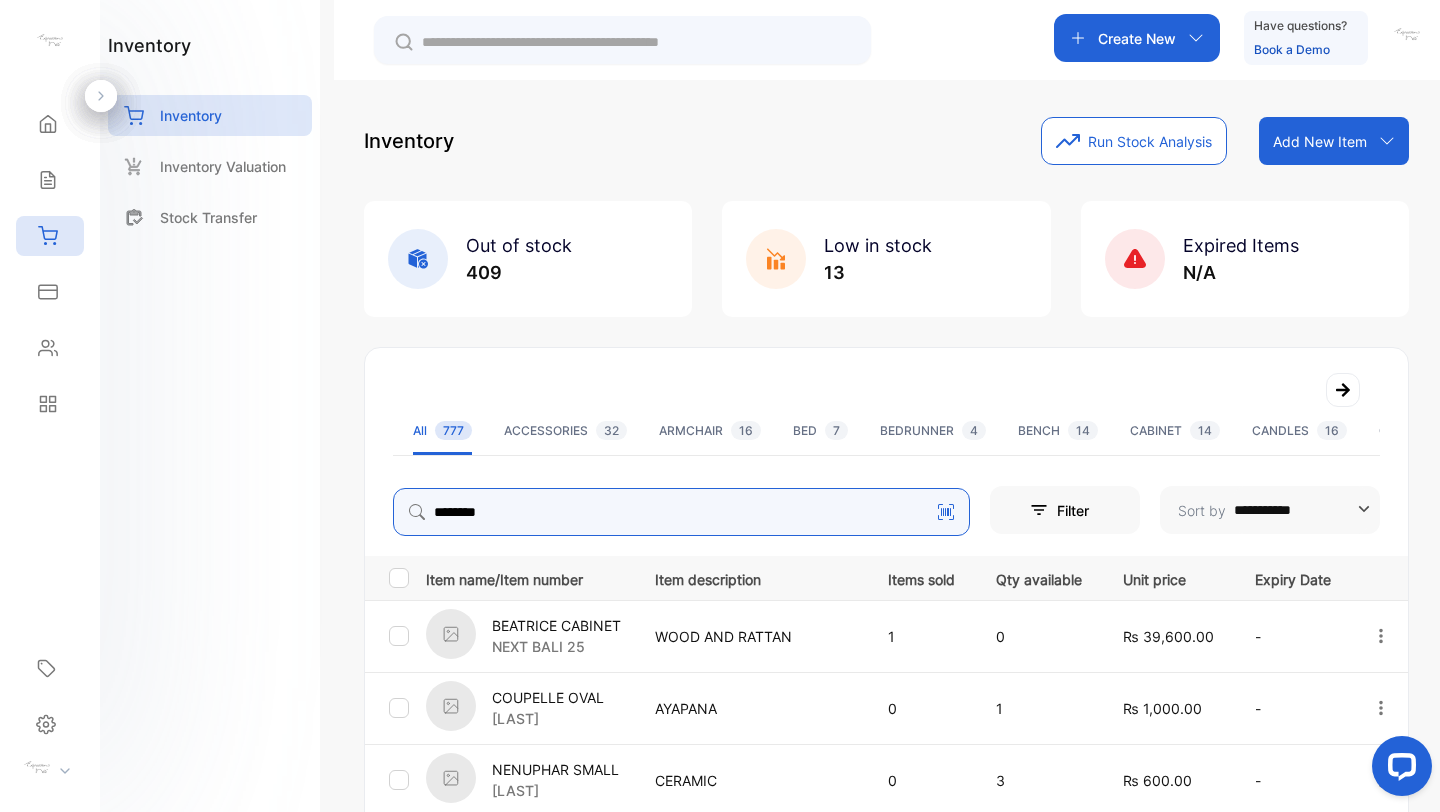 type on "********" 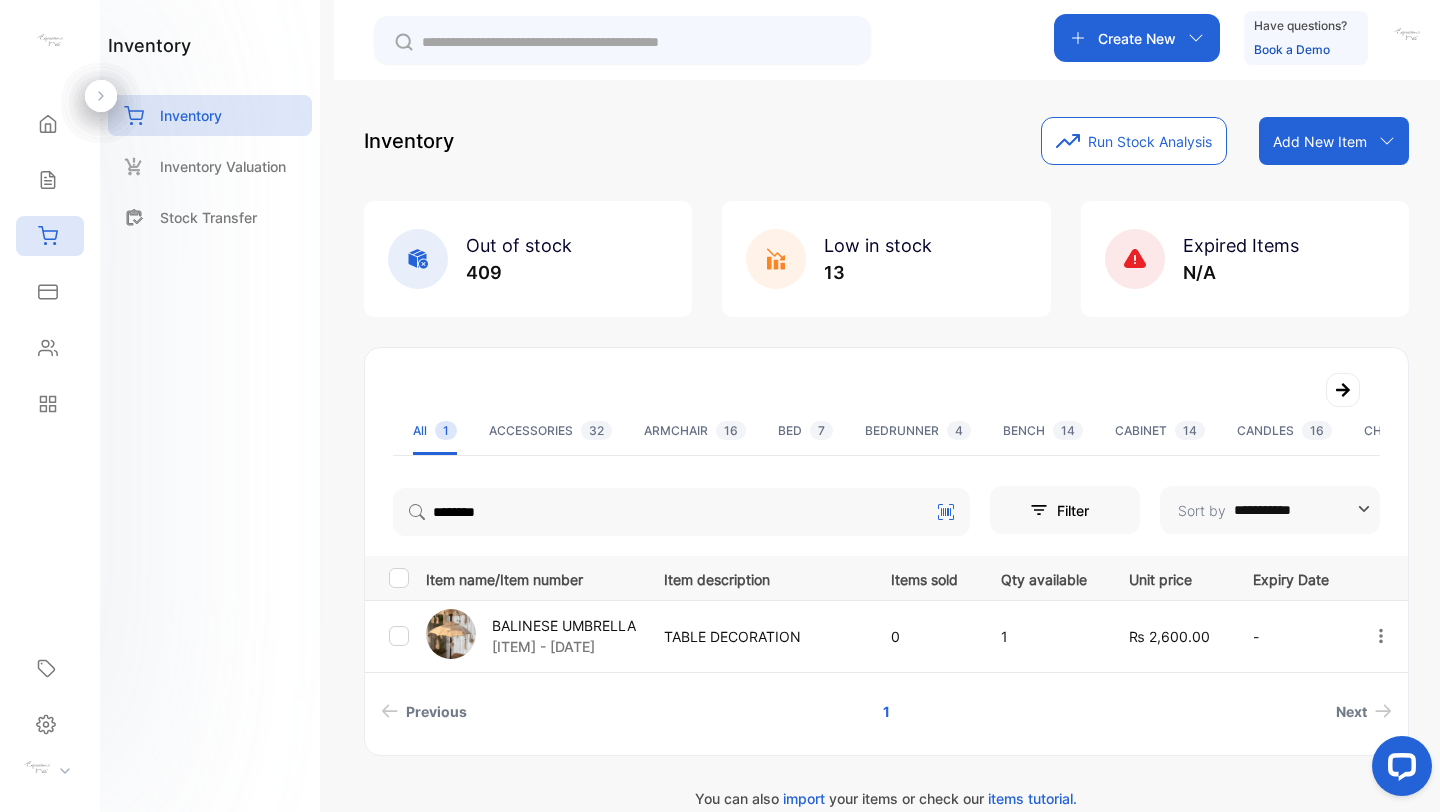 click on "BALINESE UMBRELLA" at bounding box center [564, 625] 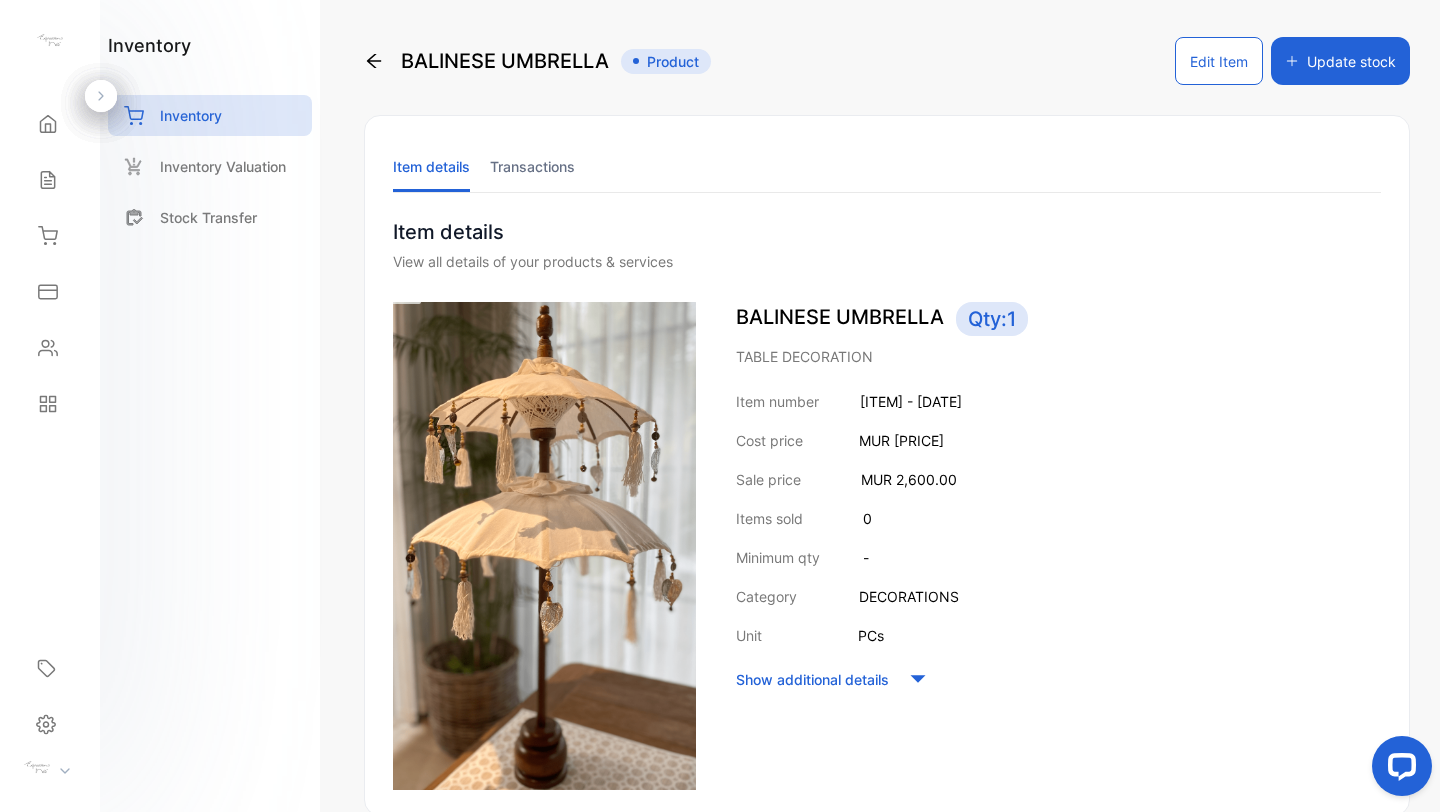 drag, startPoint x: 894, startPoint y: 440, endPoint x: 997, endPoint y: 440, distance: 103 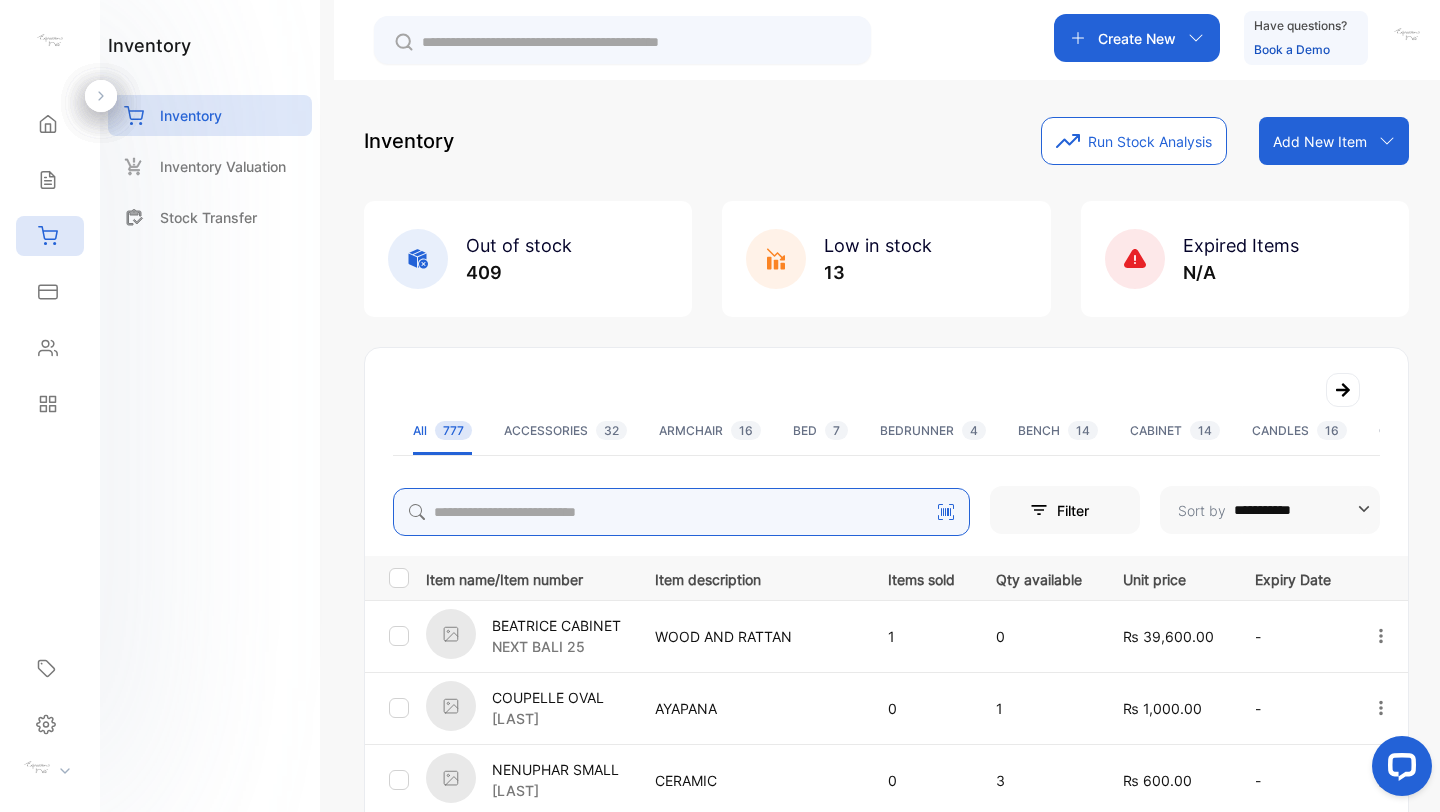 click at bounding box center [681, 512] 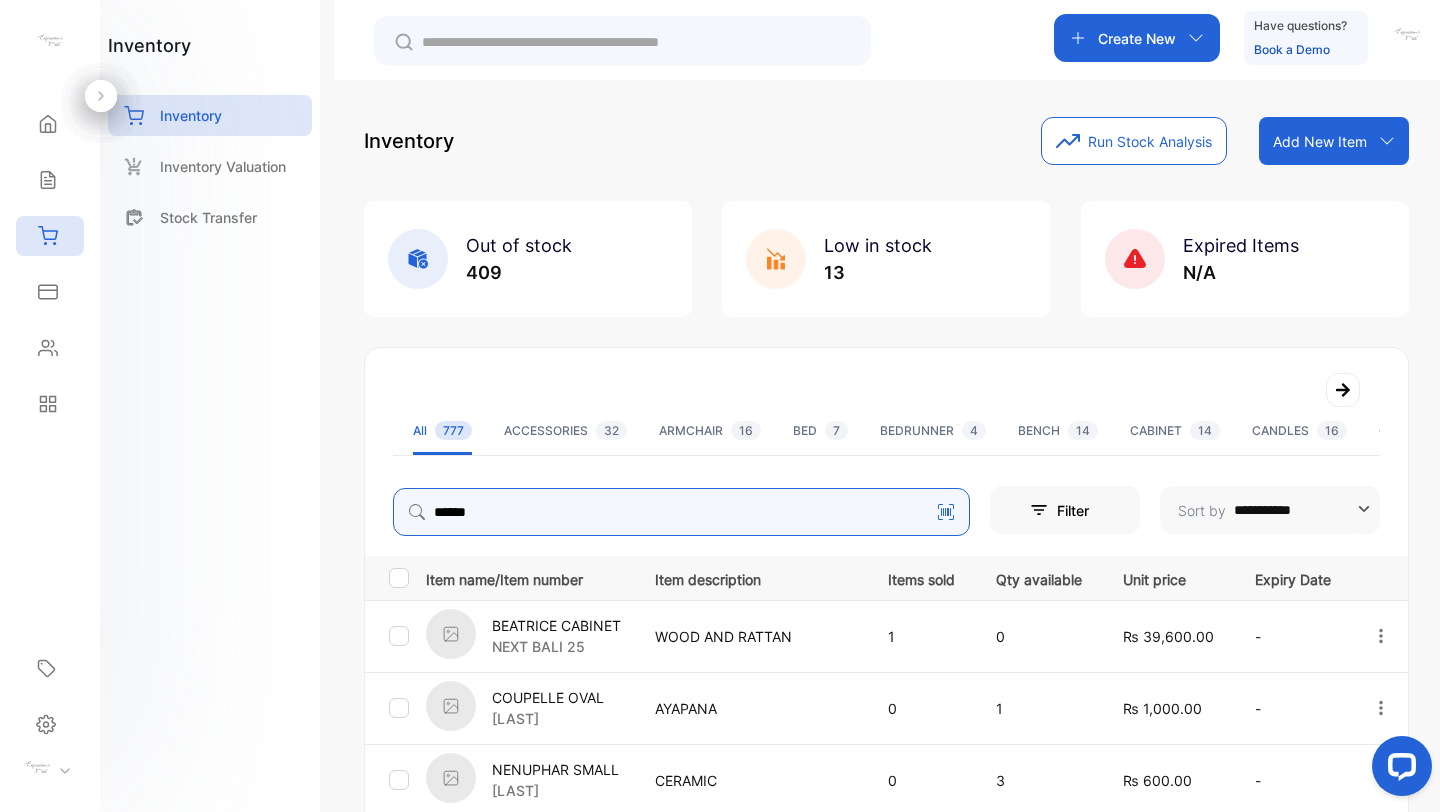 type on "******" 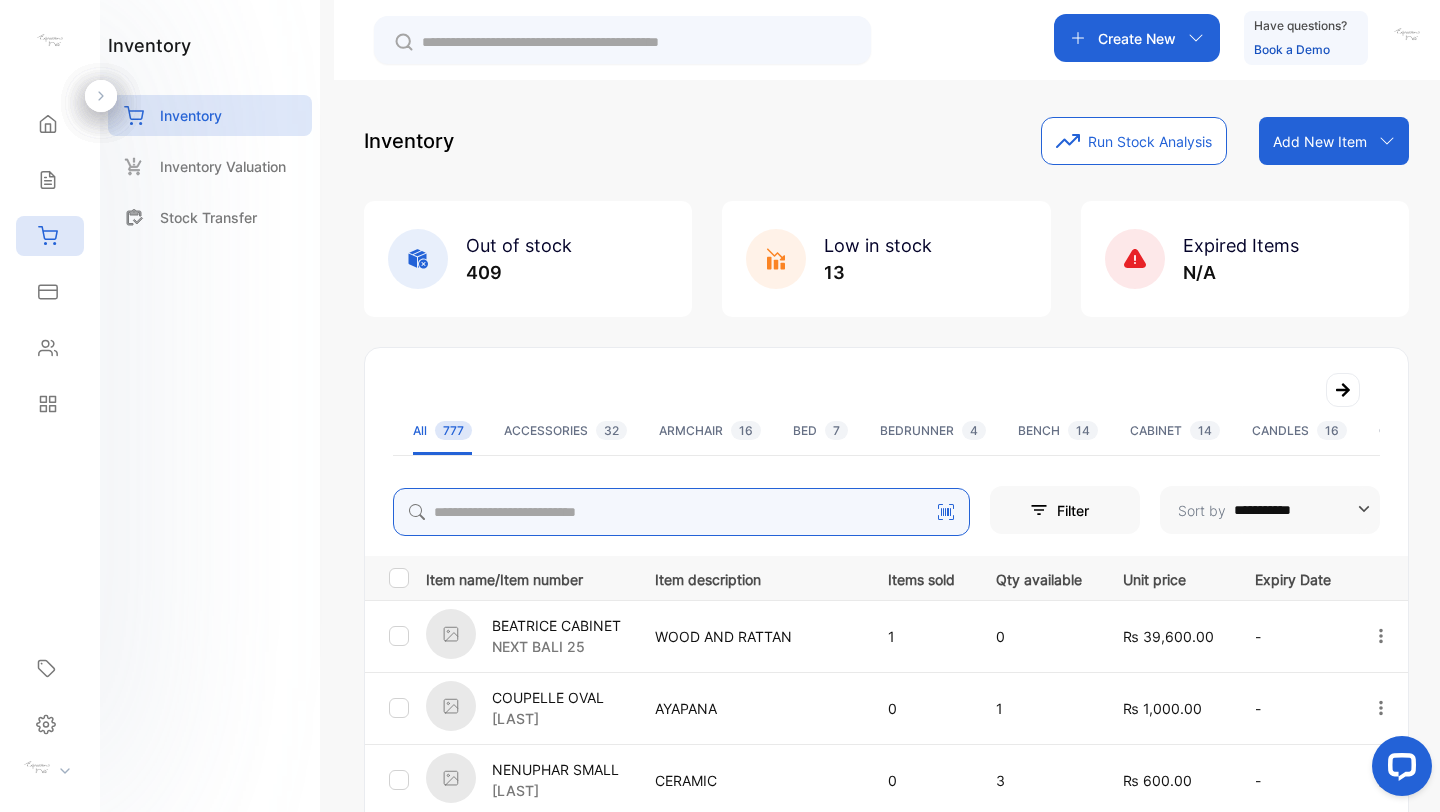 click at bounding box center (681, 512) 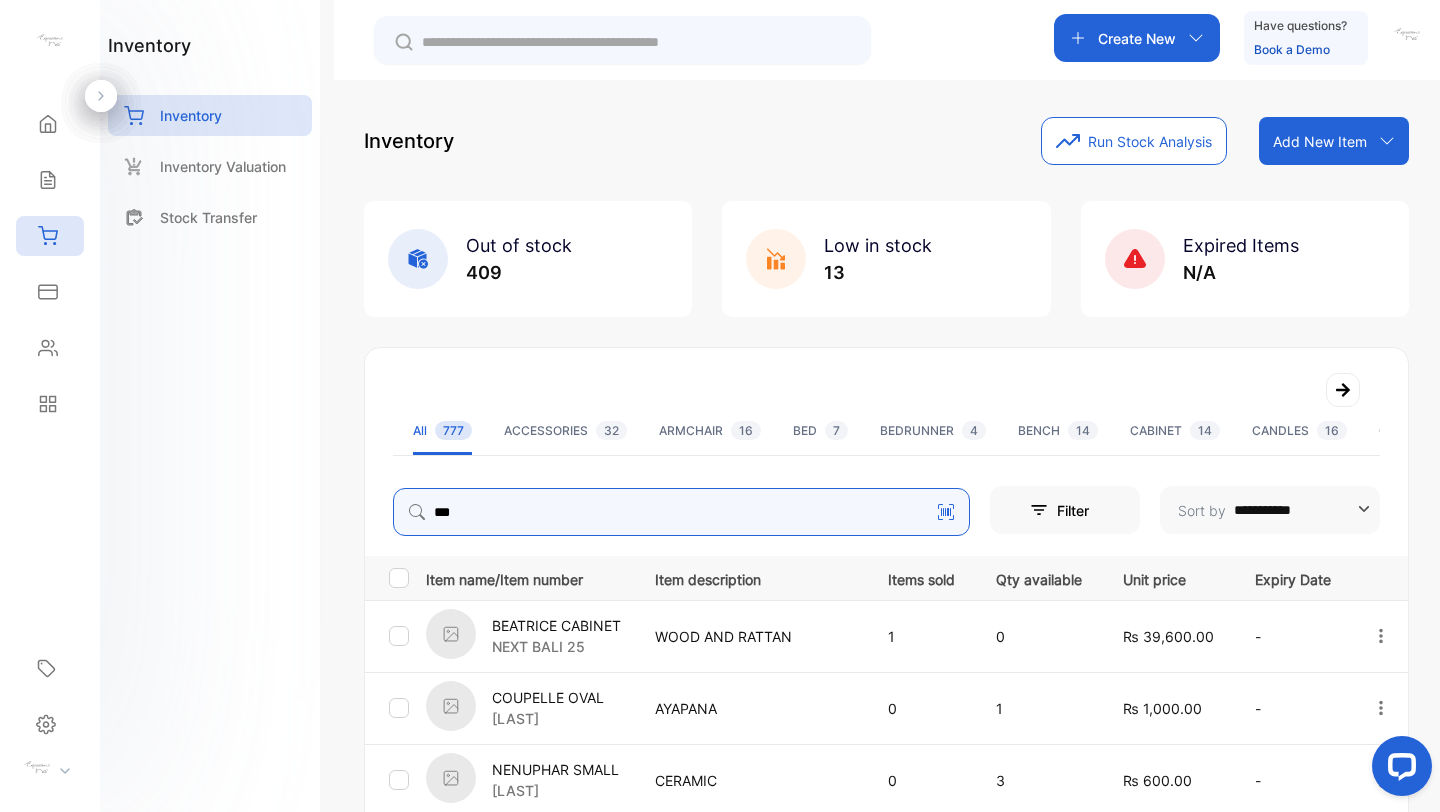 type on "***" 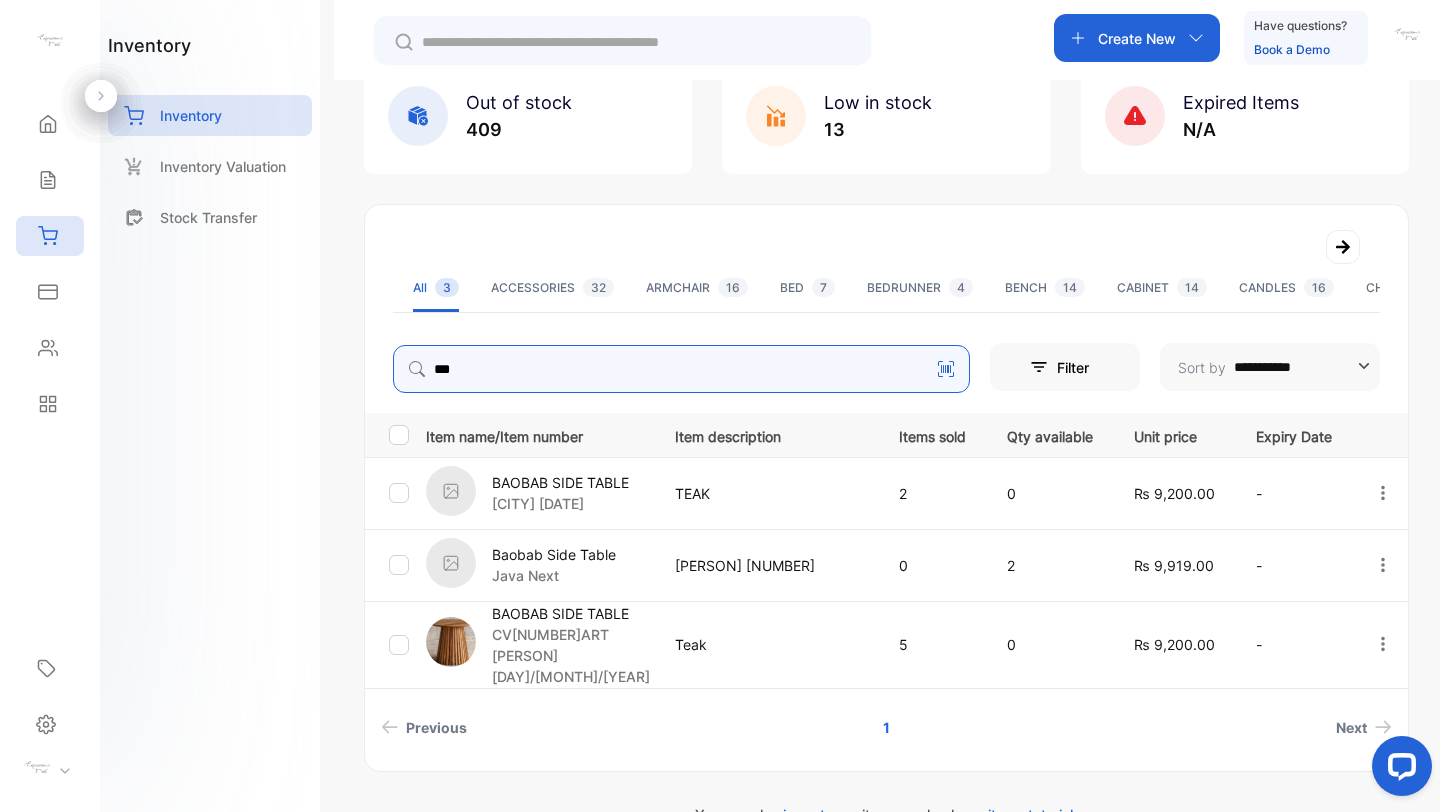 scroll, scrollTop: 172, scrollLeft: 0, axis: vertical 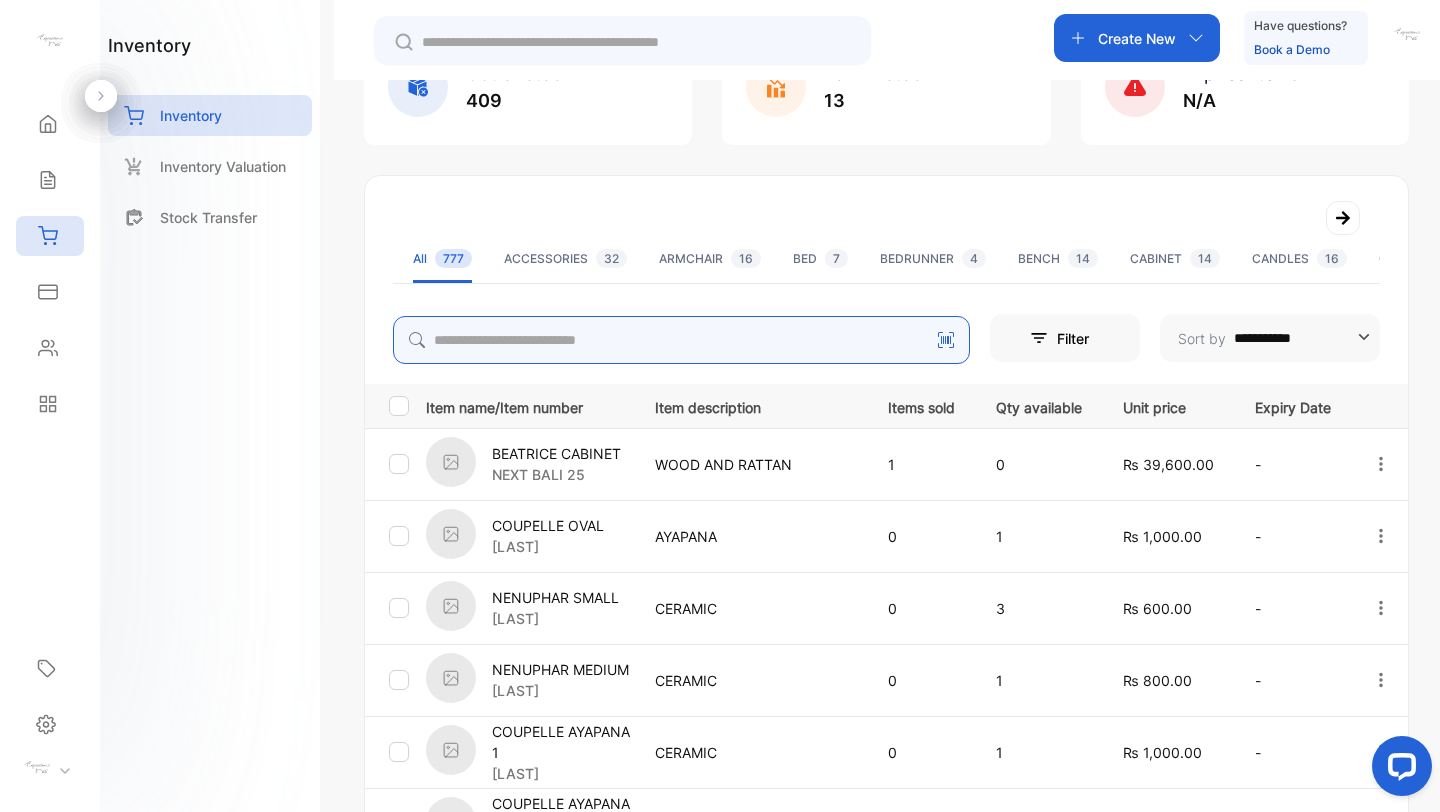 click at bounding box center (681, 340) 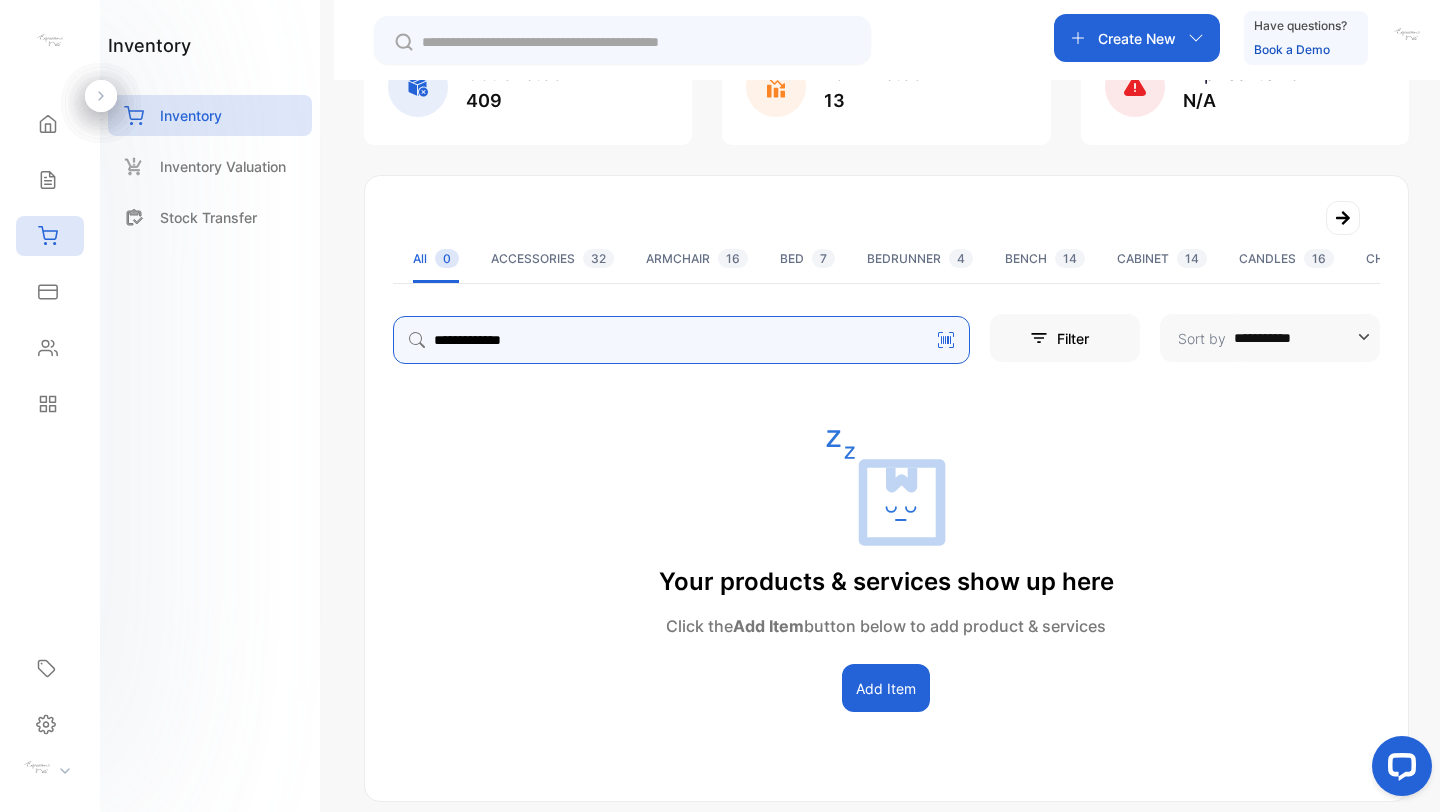 drag, startPoint x: 555, startPoint y: 339, endPoint x: 231, endPoint y: 304, distance: 325.88495 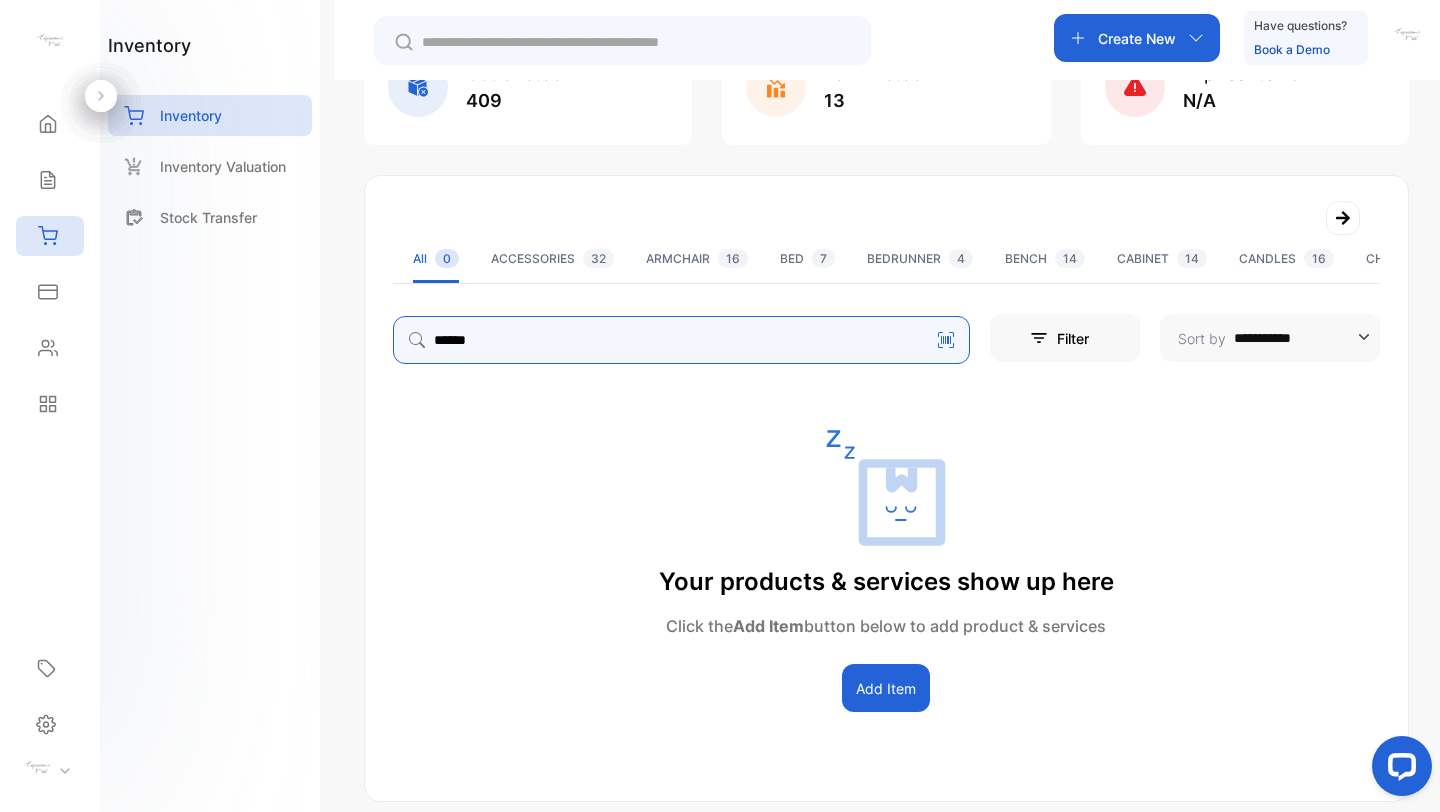 type on "**********" 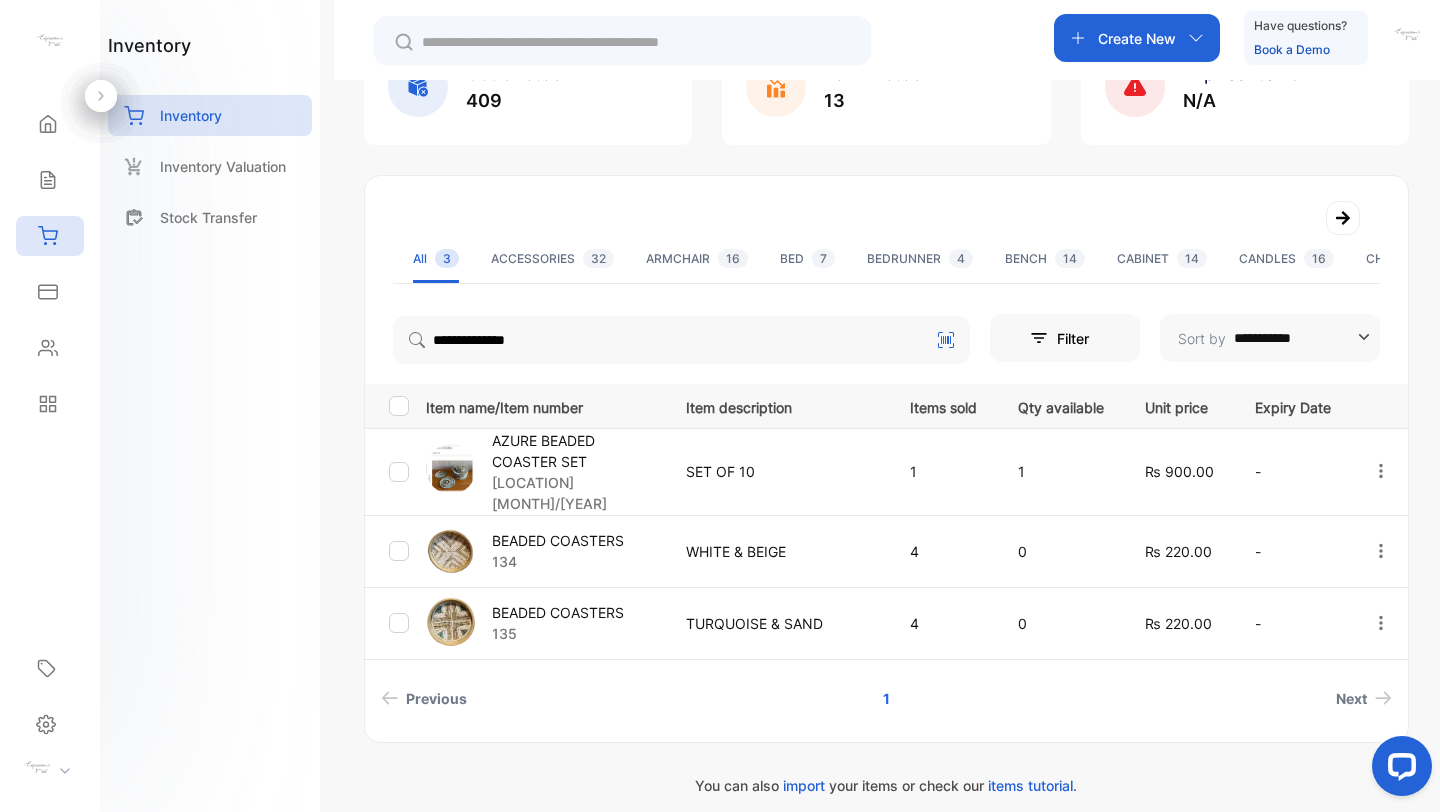 click on "BEADED COASTERS" at bounding box center [558, 540] 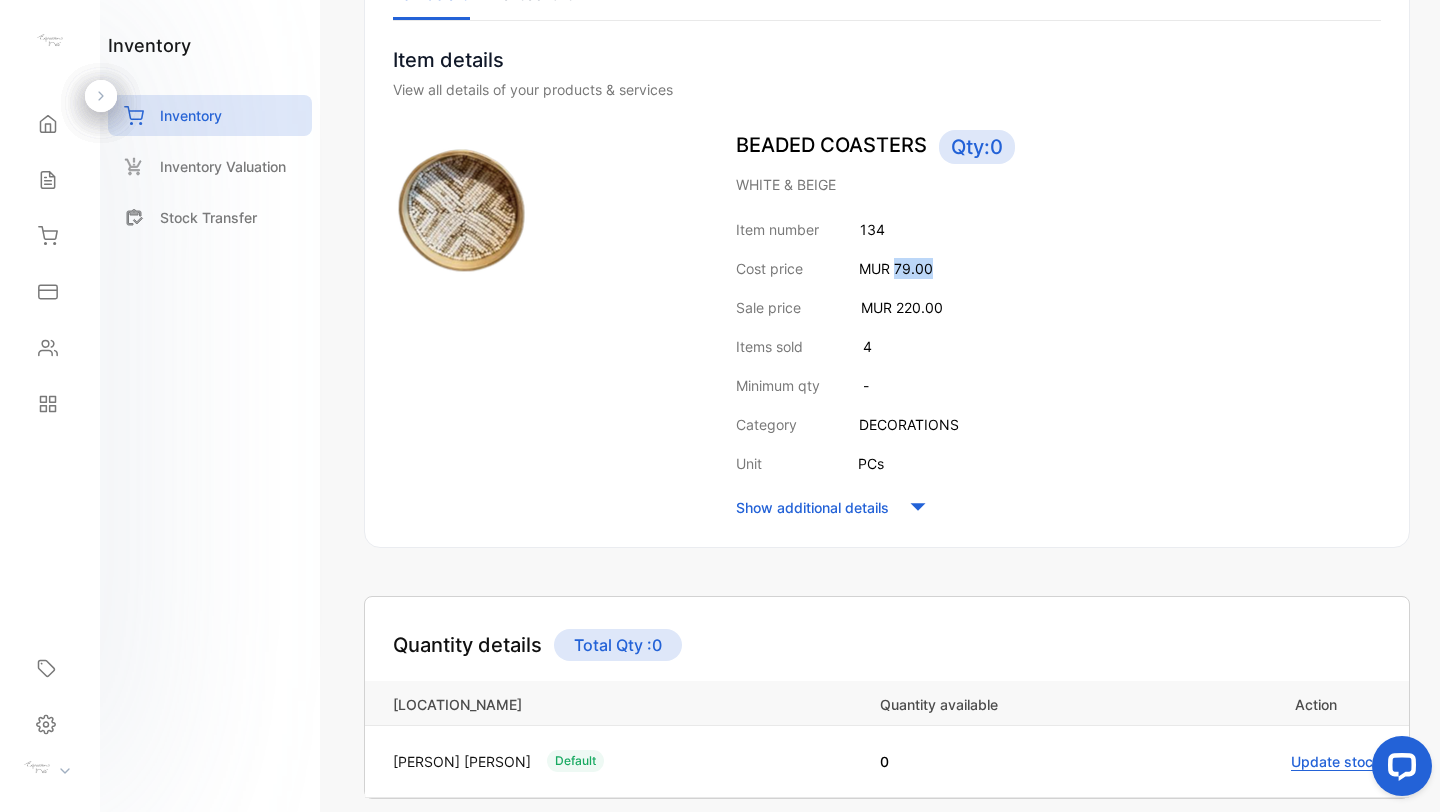 drag, startPoint x: 894, startPoint y: 268, endPoint x: 965, endPoint y: 268, distance: 71 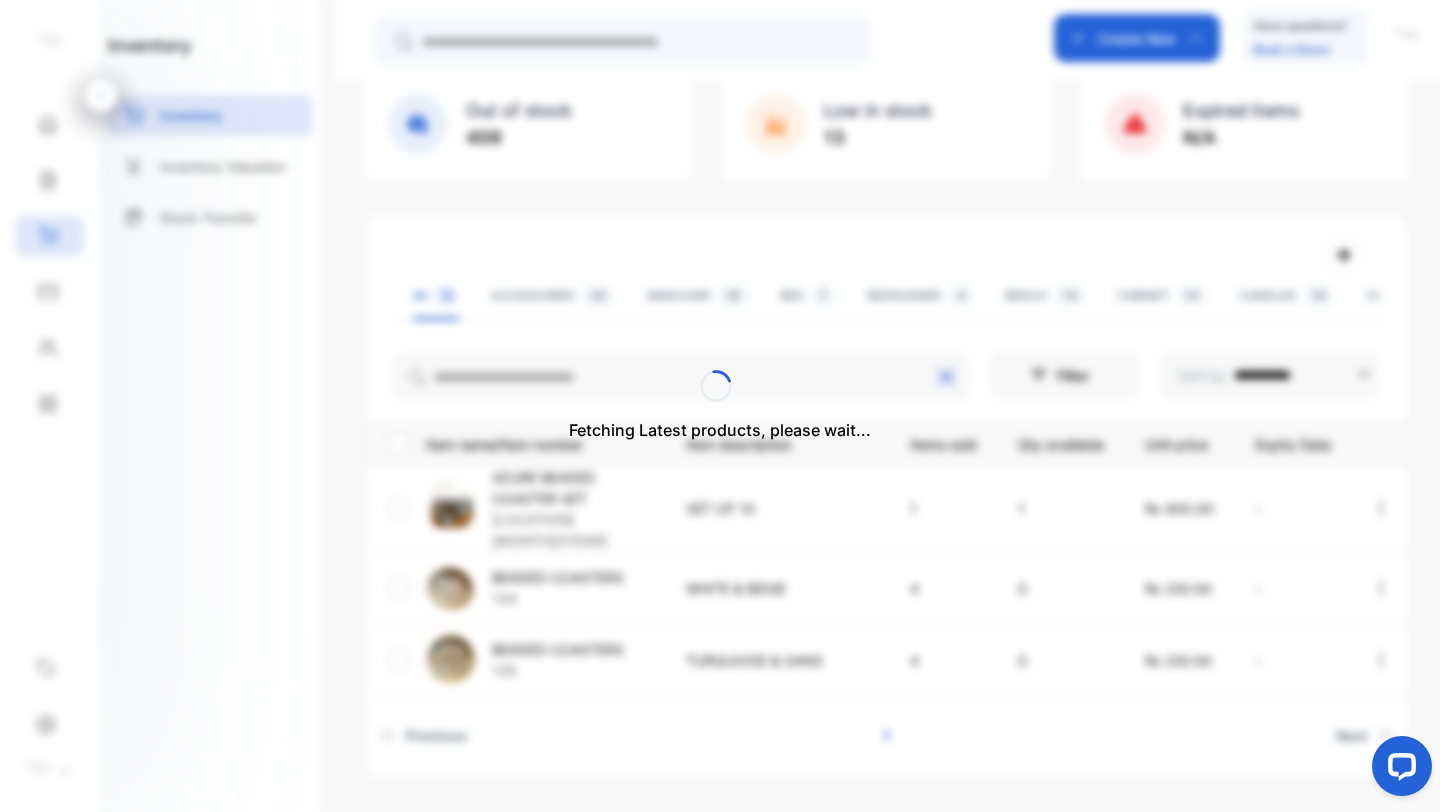 scroll, scrollTop: 172, scrollLeft: 0, axis: vertical 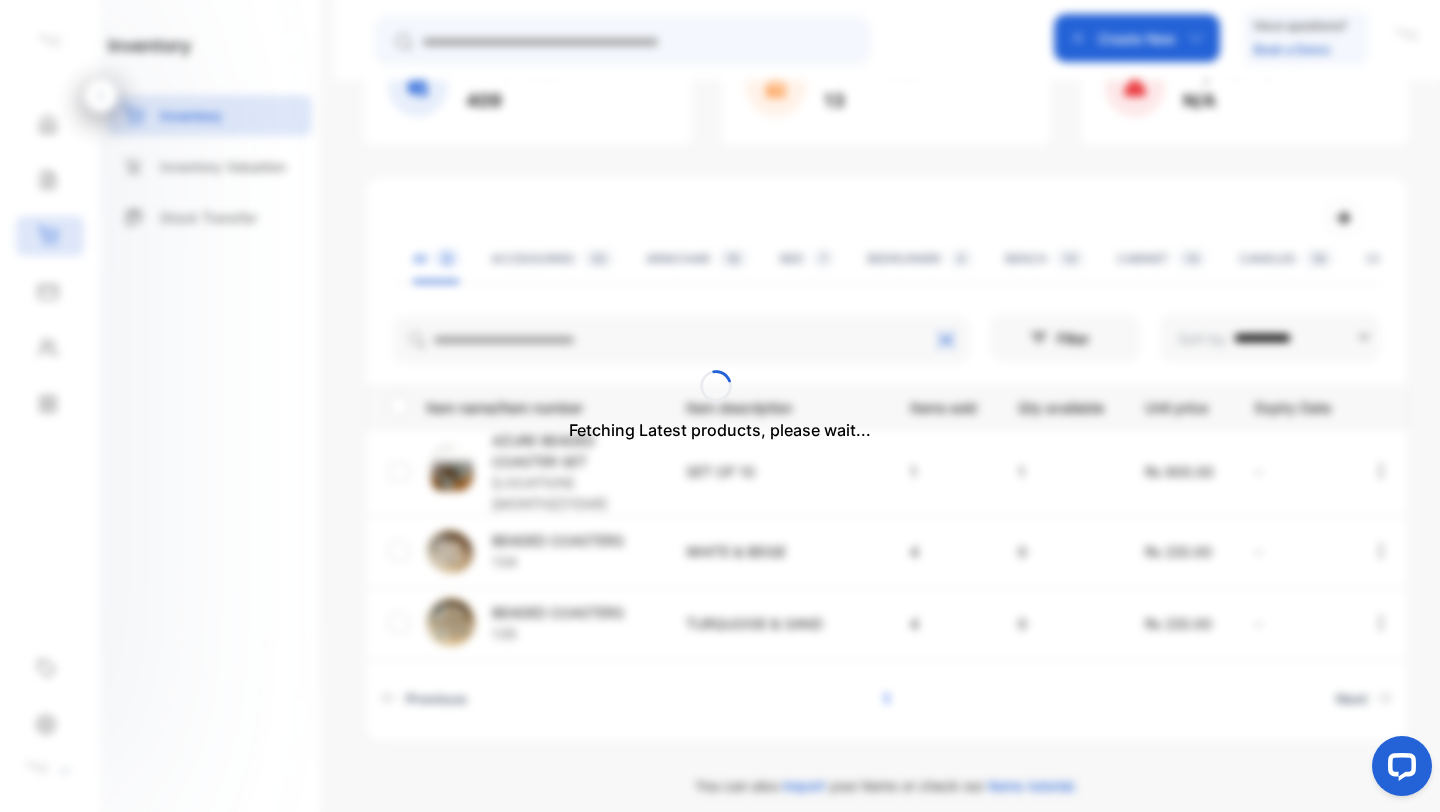 click on "Fetching Latest products, please wait..." at bounding box center [720, 406] 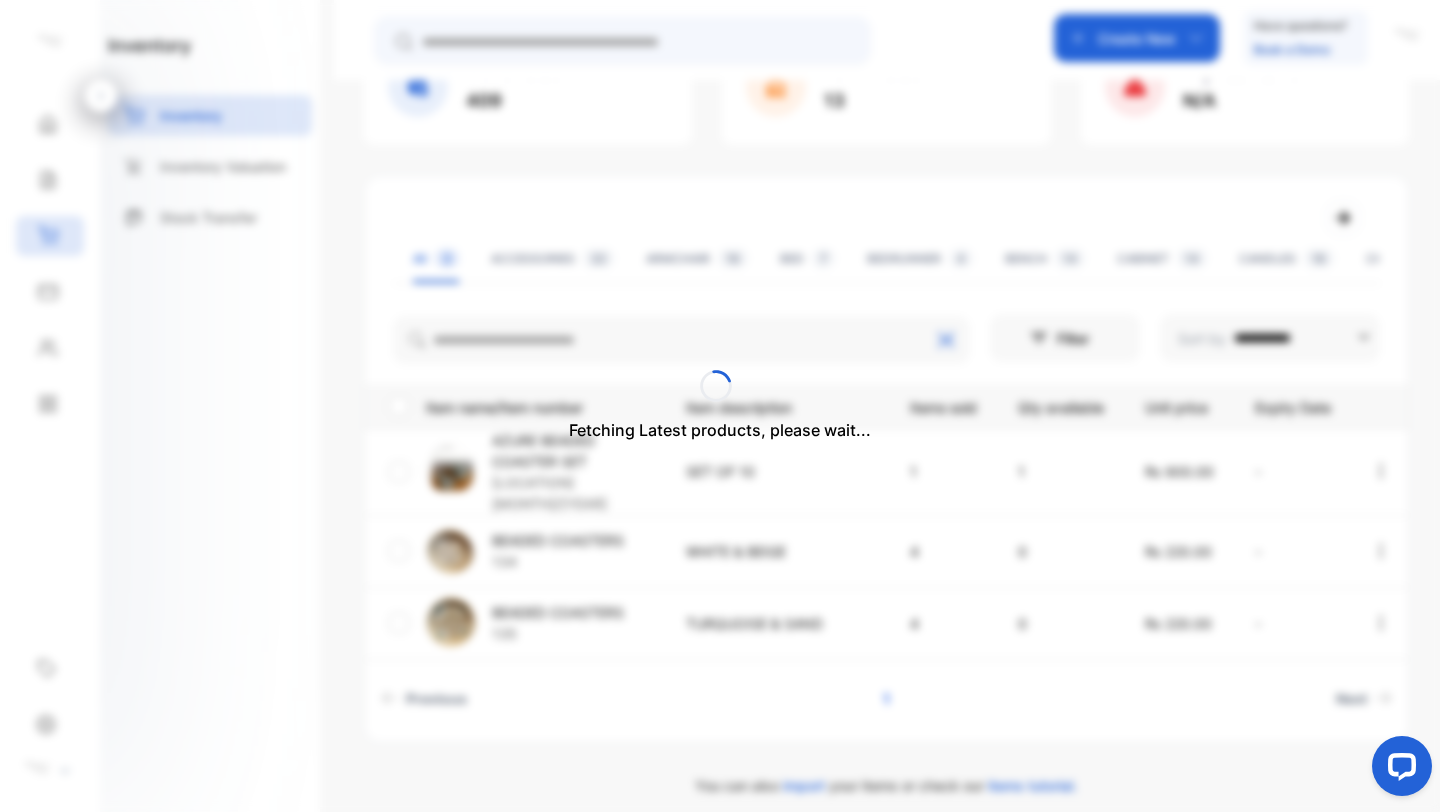 click on "Fetching Latest products, please wait..." at bounding box center [720, 406] 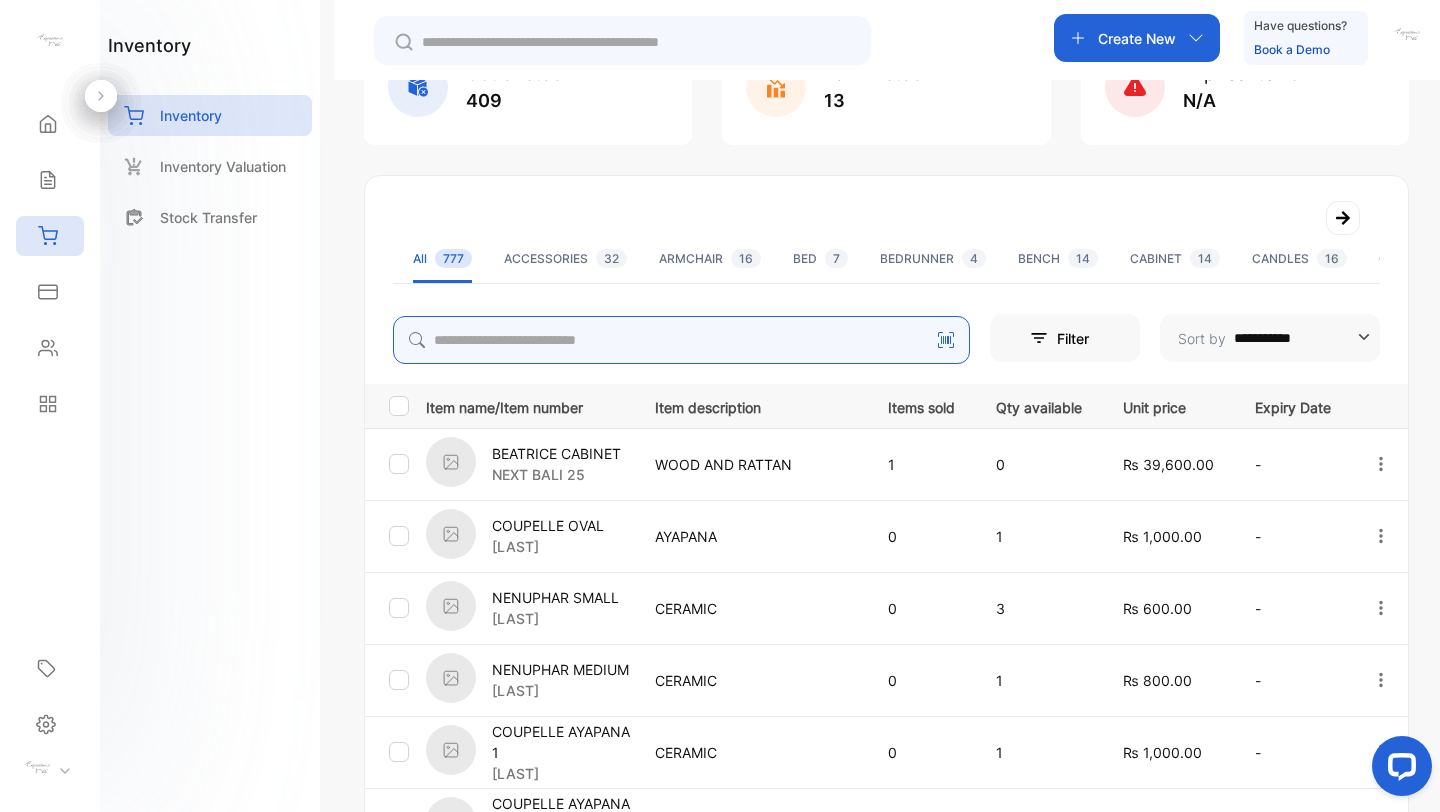 click at bounding box center [681, 340] 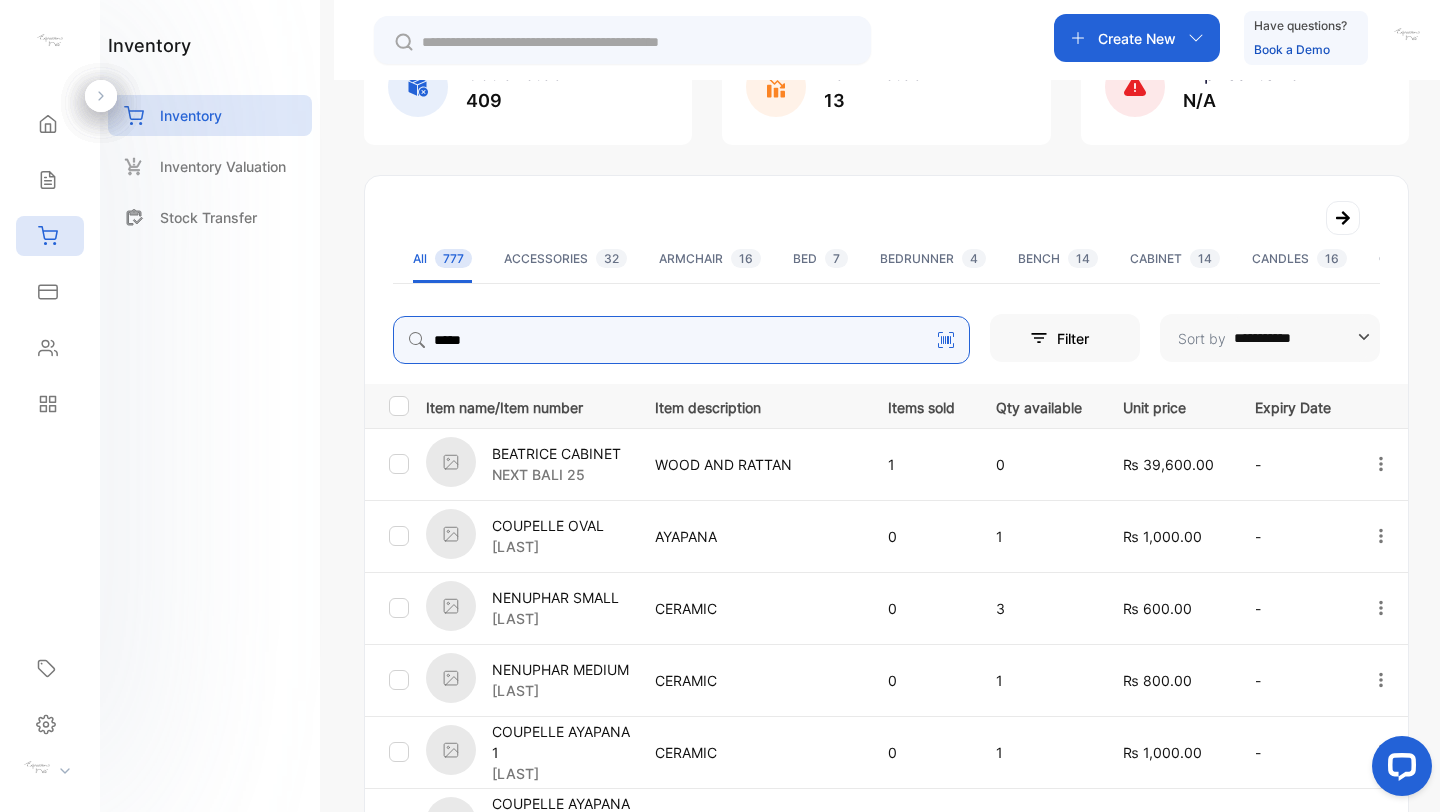 type on "******" 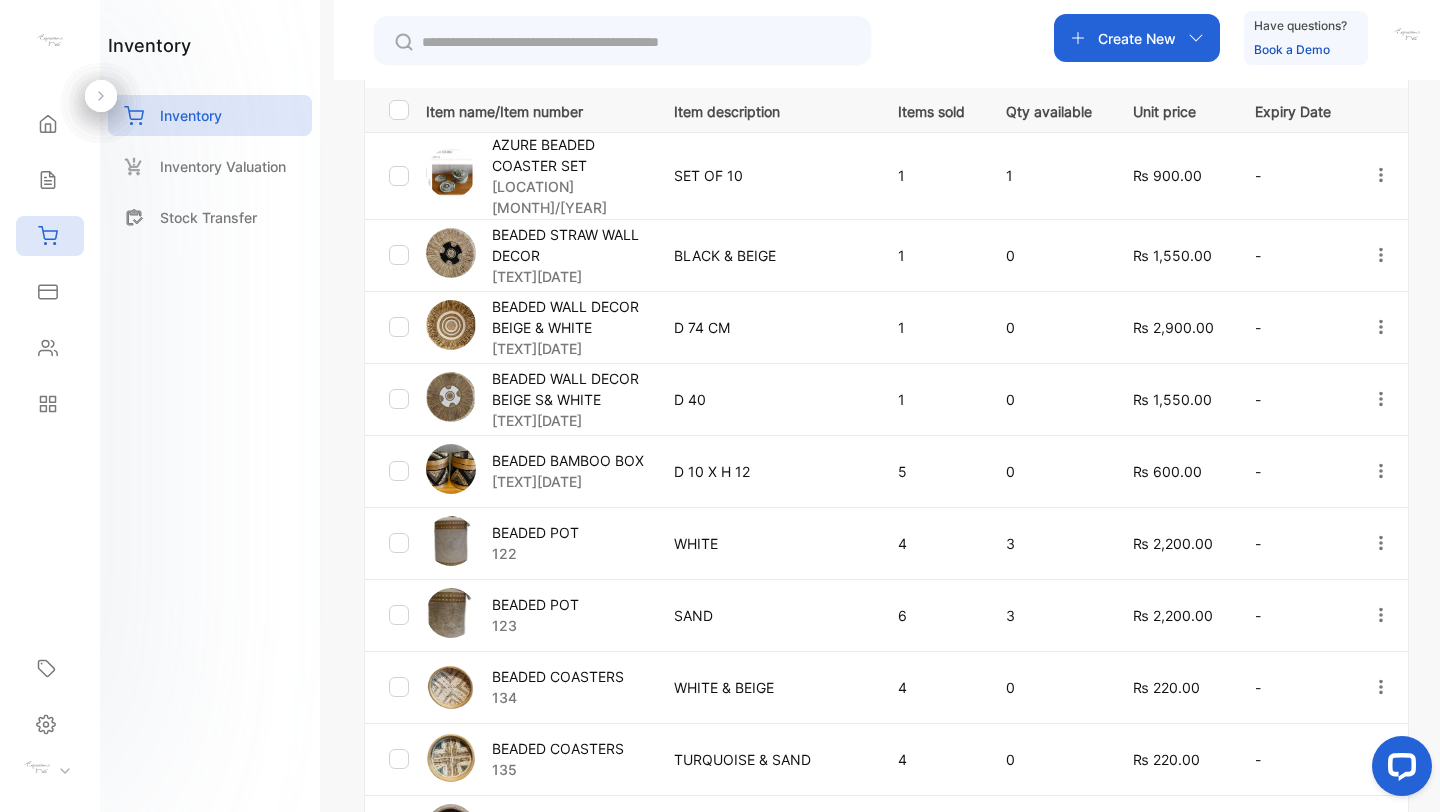 scroll, scrollTop: 476, scrollLeft: 0, axis: vertical 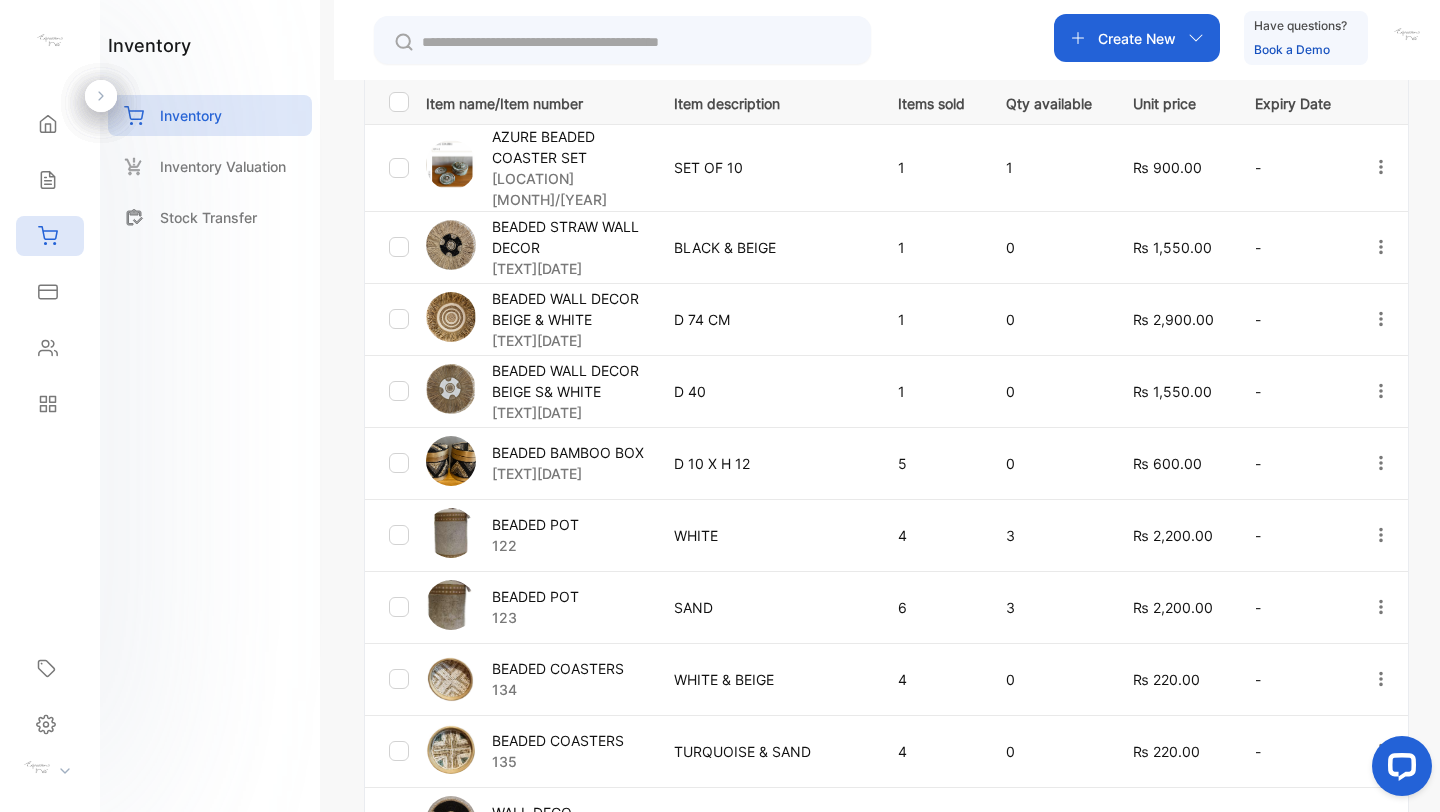 click on "BEADED POT" at bounding box center [535, 524] 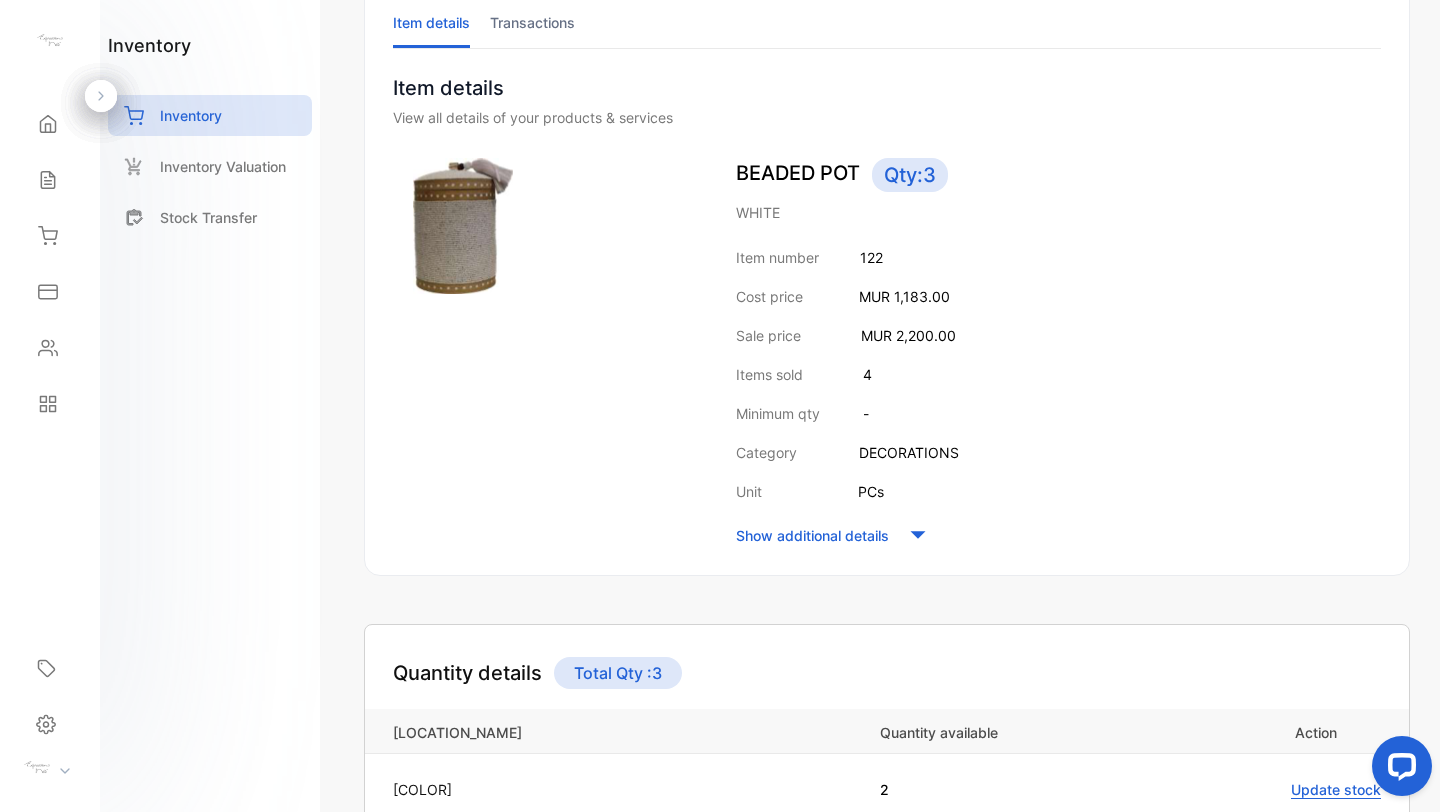 scroll, scrollTop: 0, scrollLeft: 0, axis: both 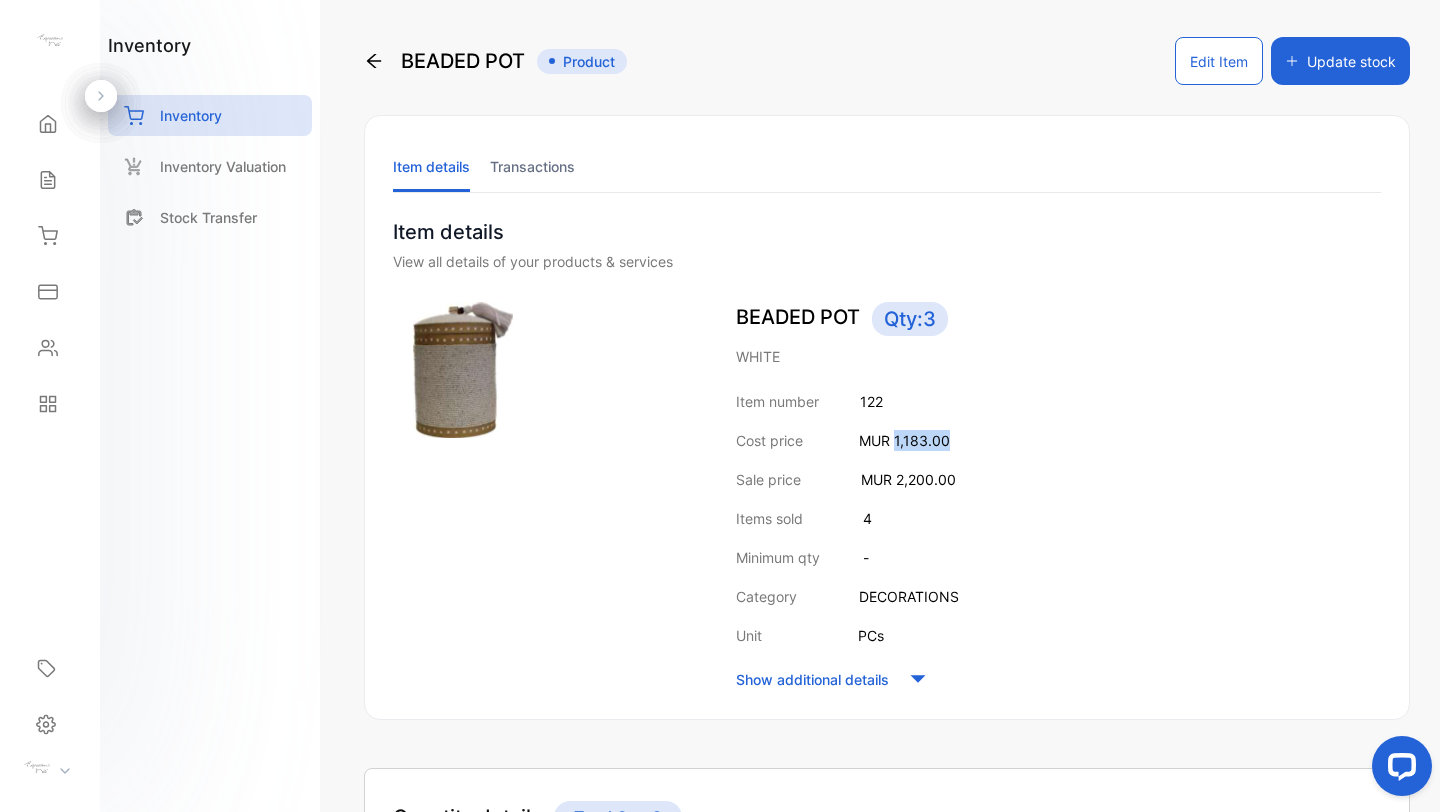 drag, startPoint x: 894, startPoint y: 444, endPoint x: 1003, endPoint y: 444, distance: 109 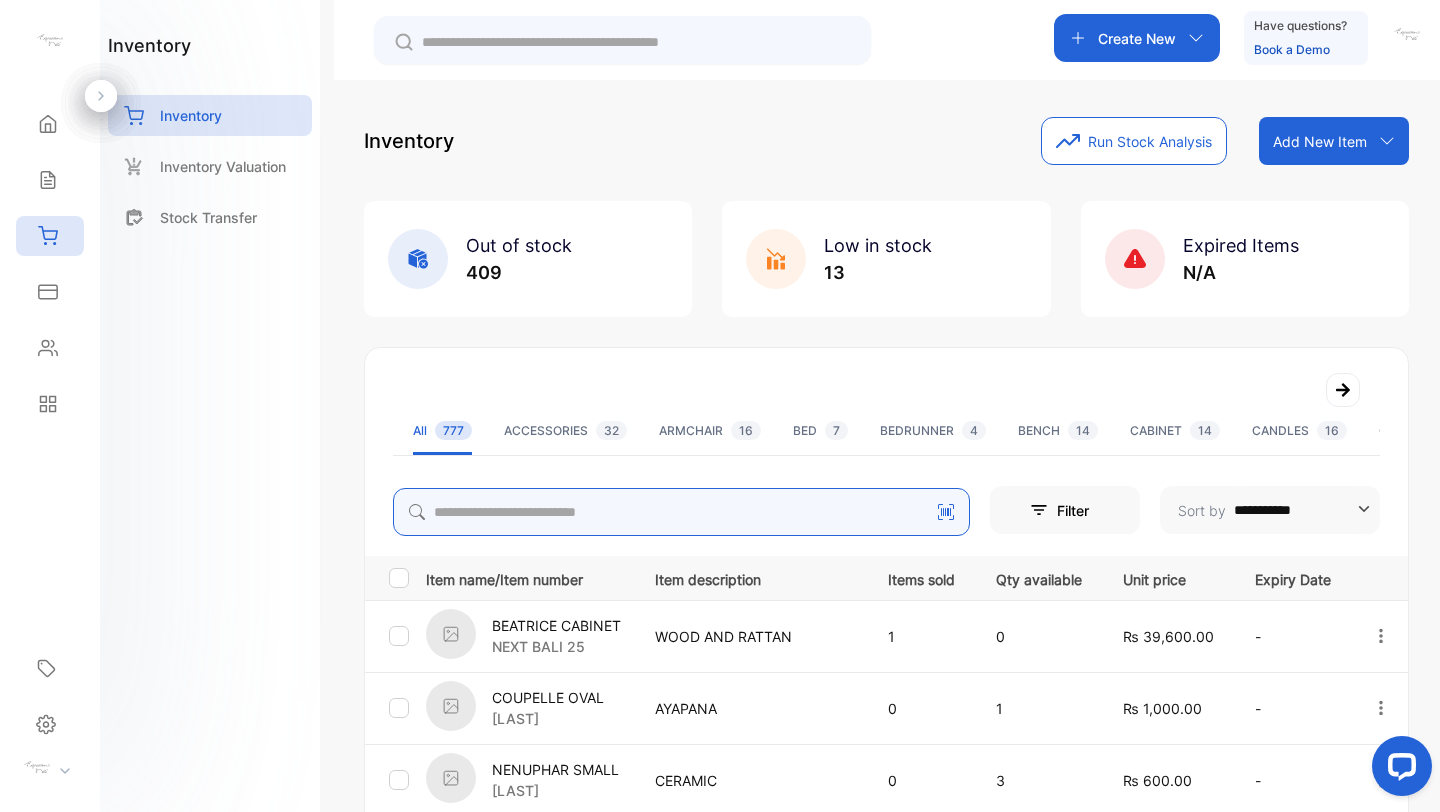 click at bounding box center (681, 512) 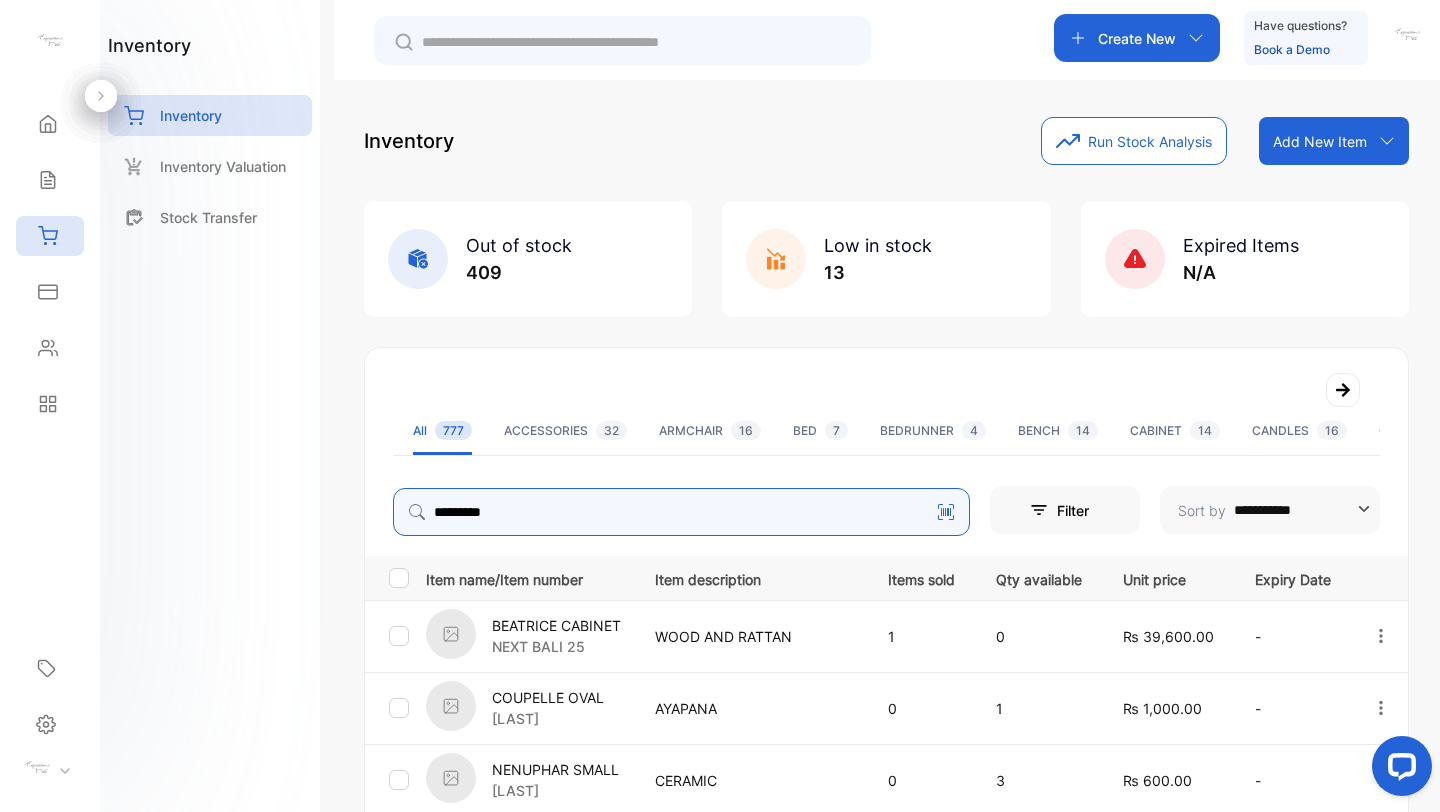 type on "*********" 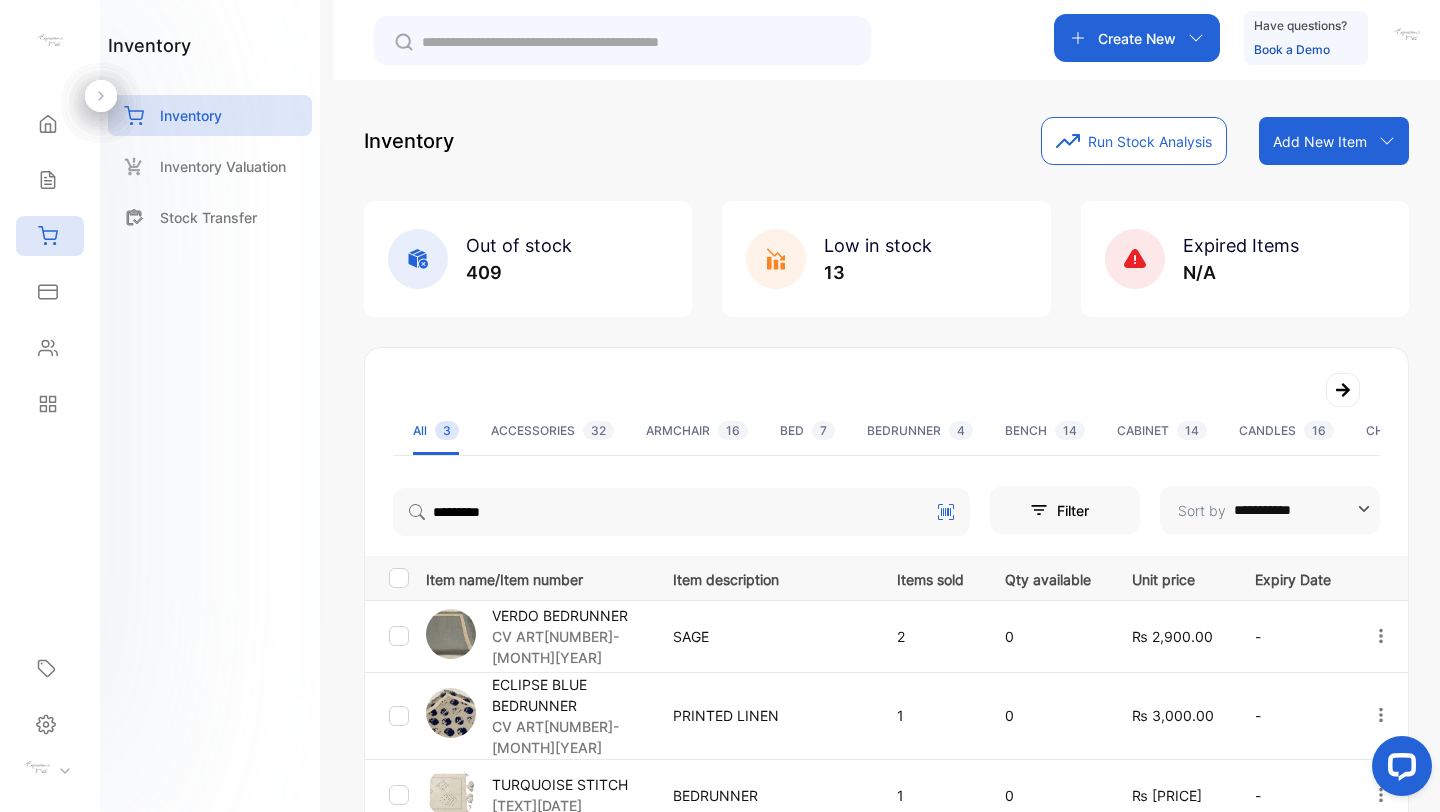 click on "CV ART[NUMBER]-[MONTH][YEAR]" at bounding box center [570, 647] 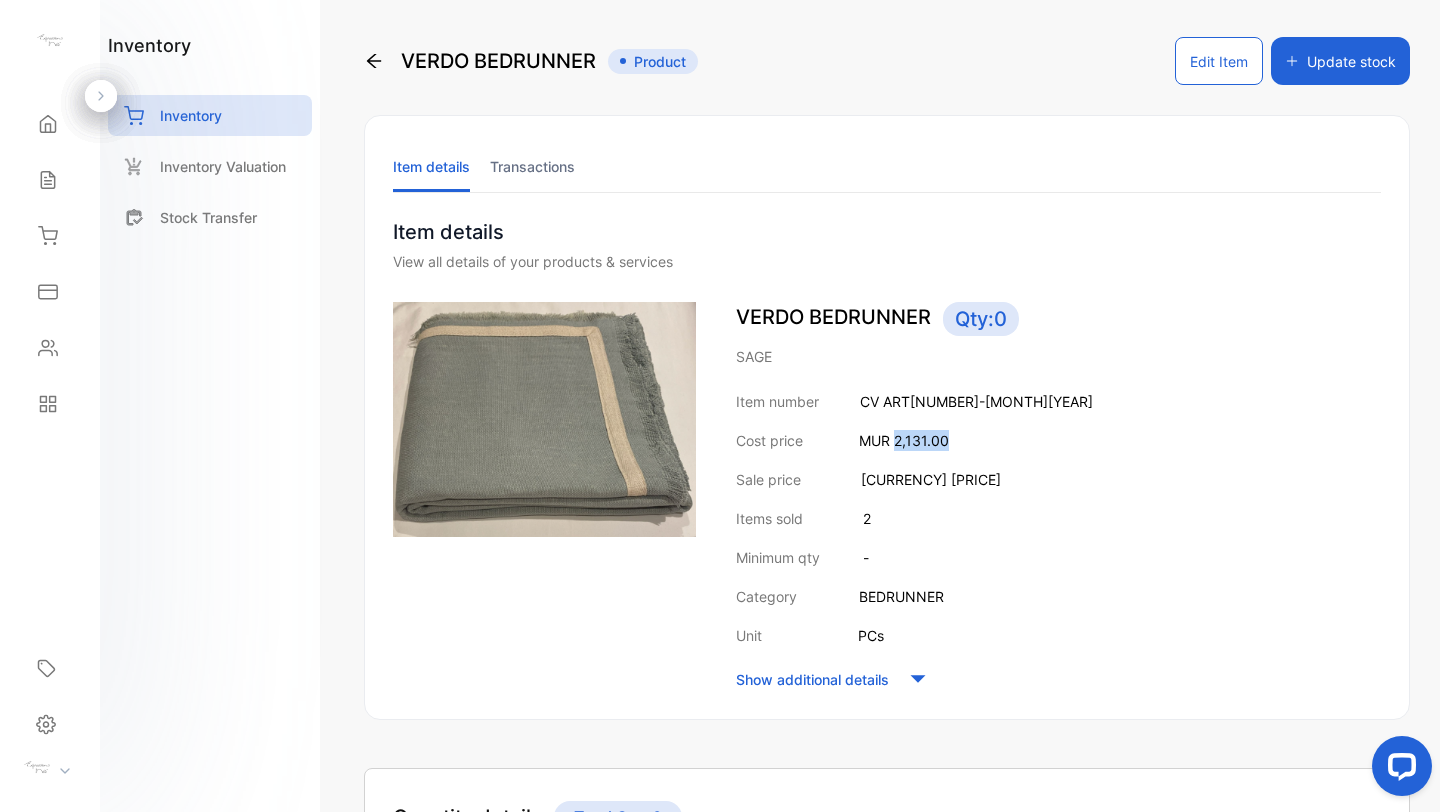drag, startPoint x: 894, startPoint y: 441, endPoint x: 993, endPoint y: 438, distance: 99.04544 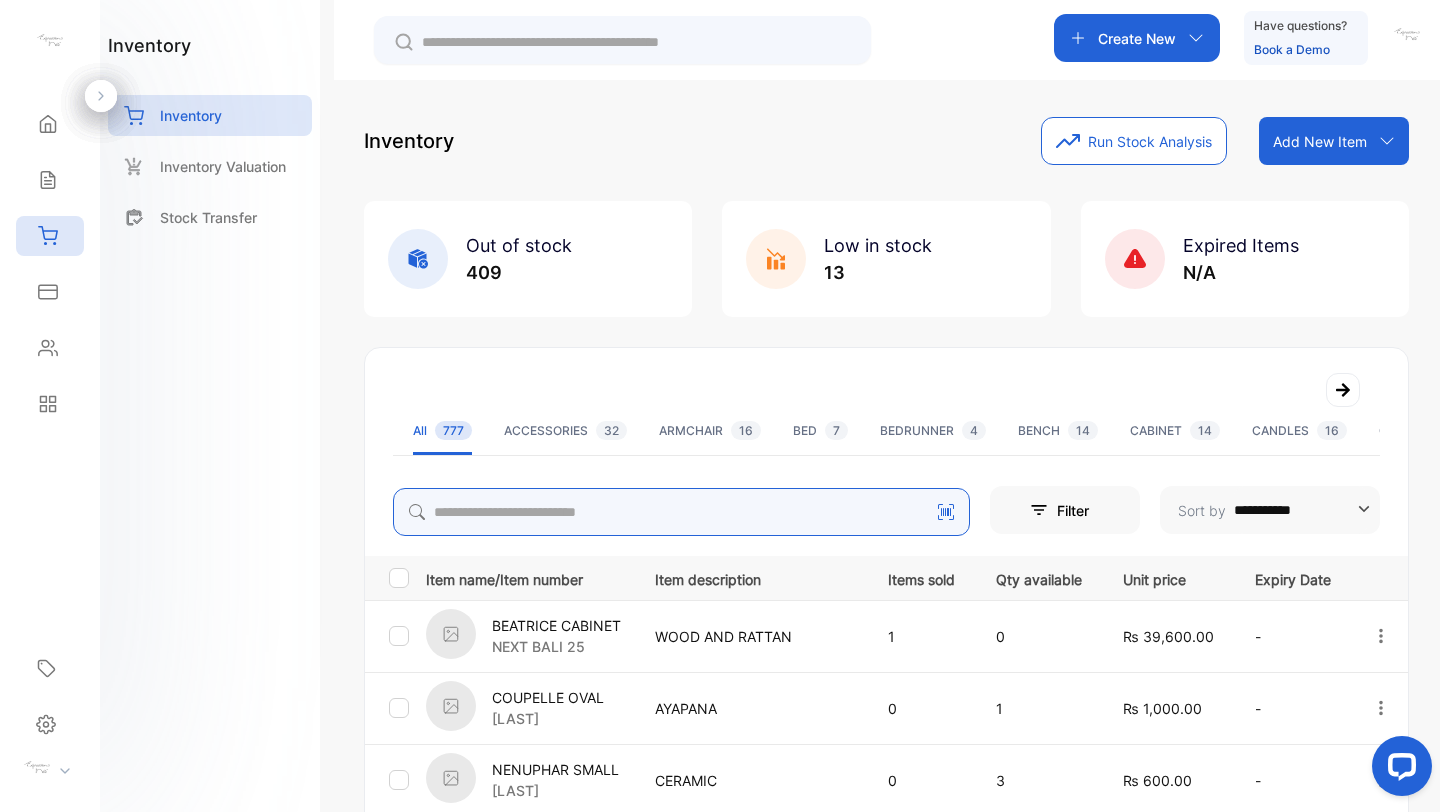click at bounding box center [681, 512] 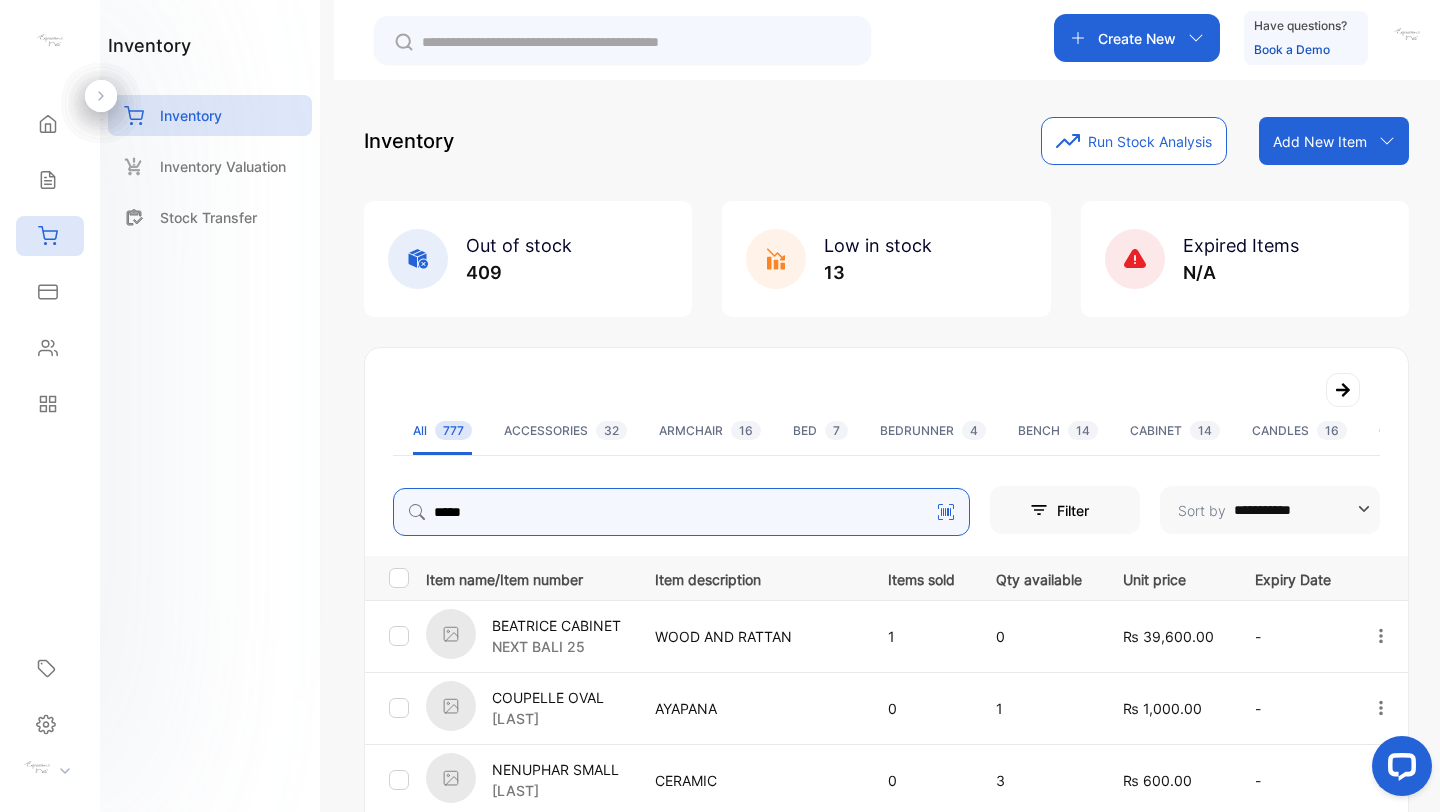 type on "*****" 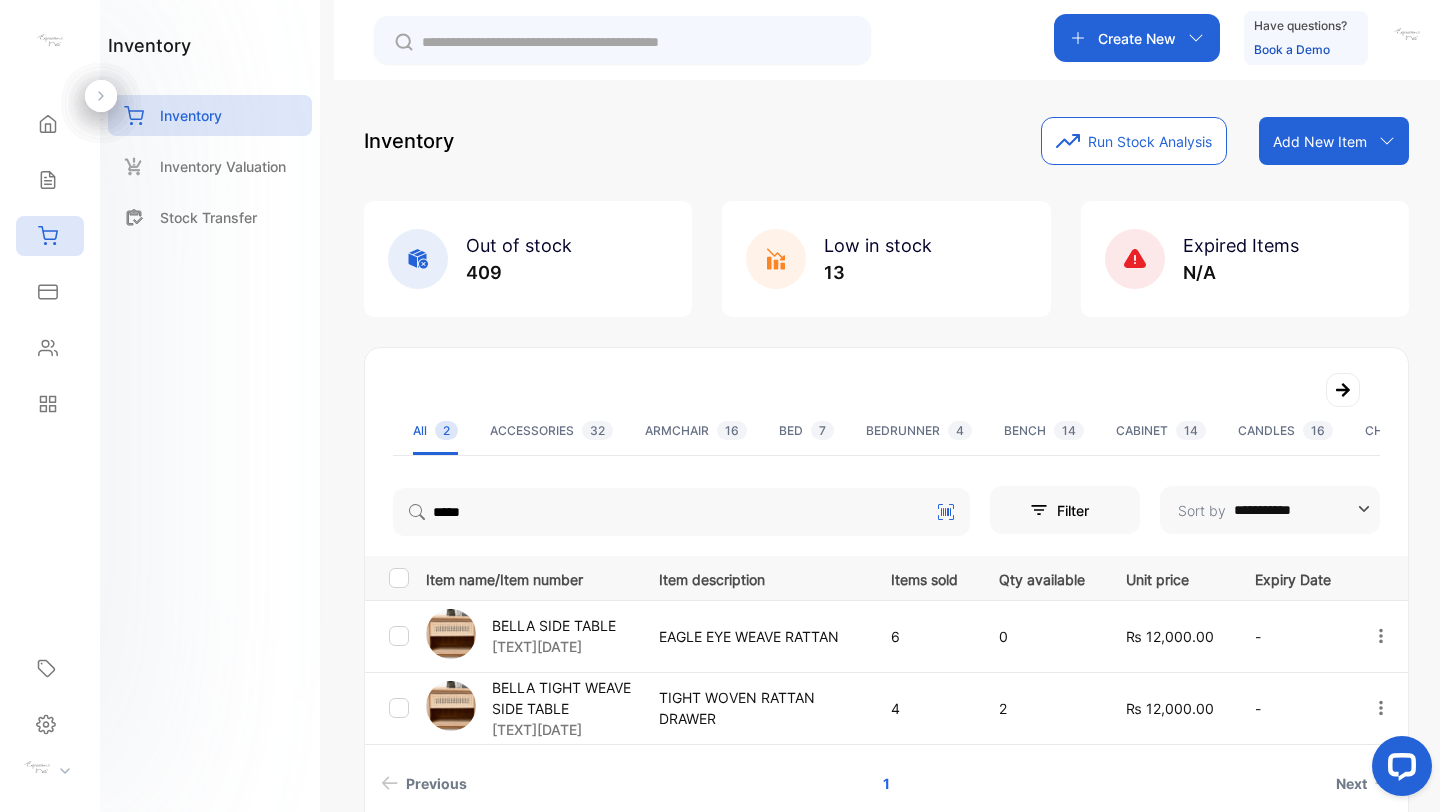 click on "[TEXT][DATE]" at bounding box center [554, 646] 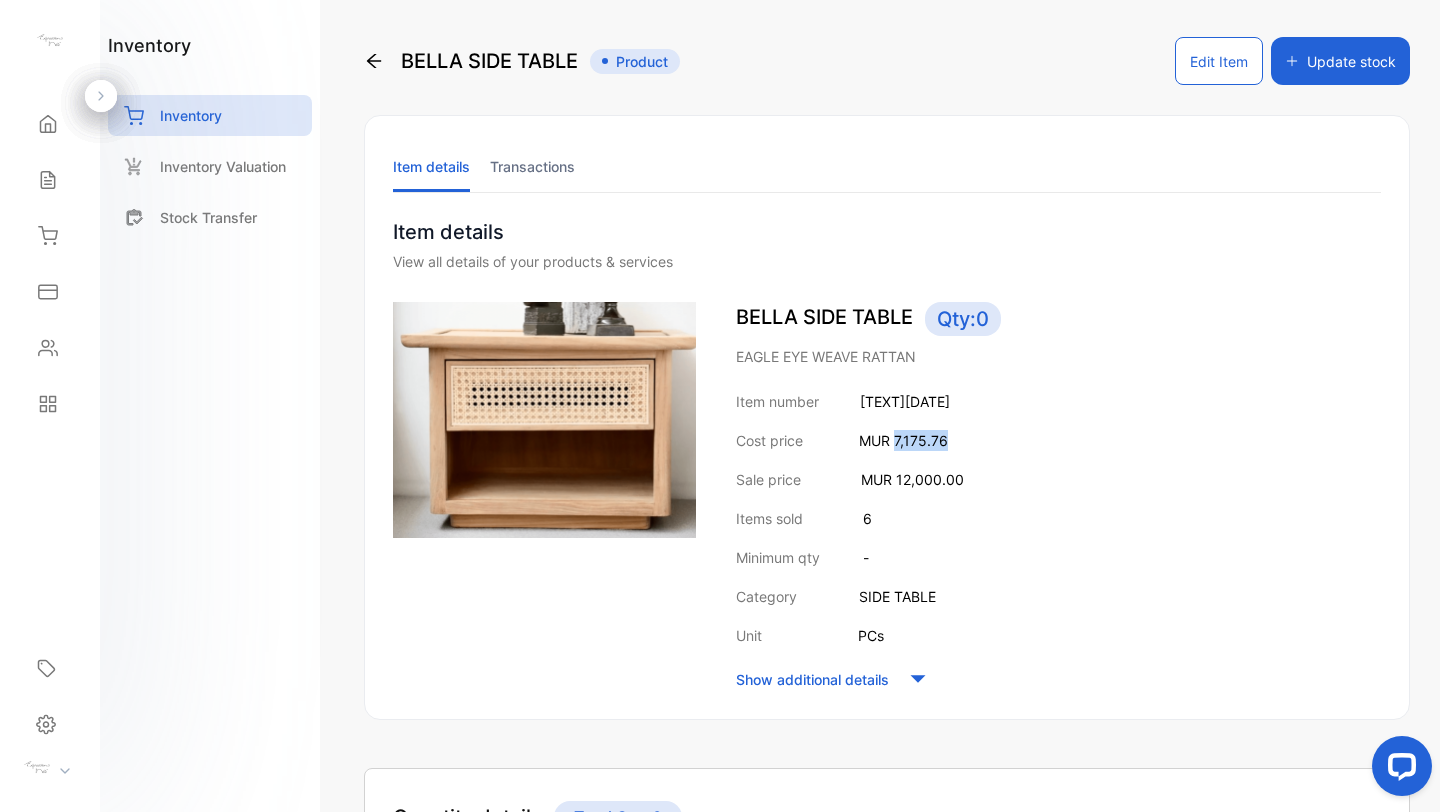 drag, startPoint x: 894, startPoint y: 445, endPoint x: 956, endPoint y: 436, distance: 62.649822 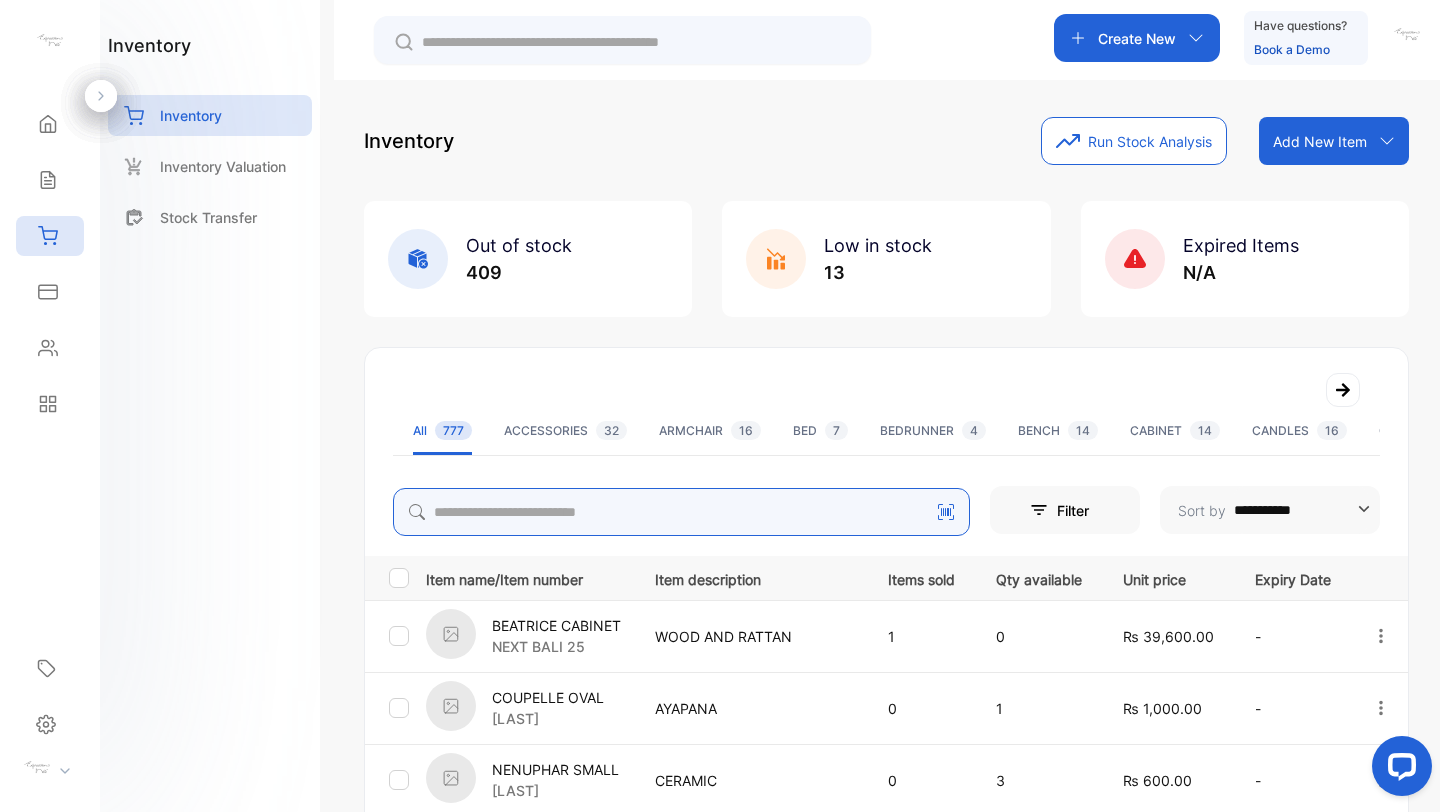 click at bounding box center (681, 512) 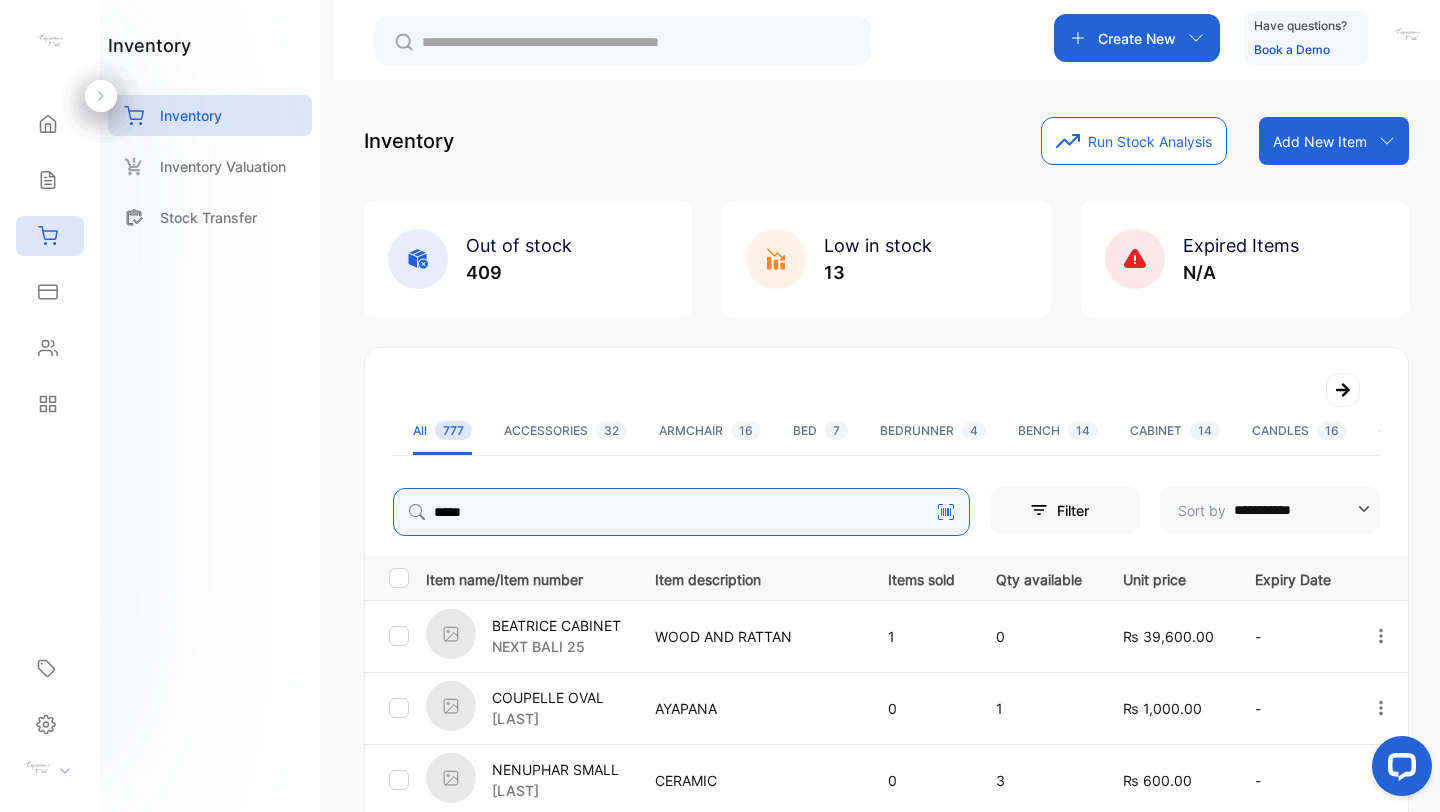 type on "*****" 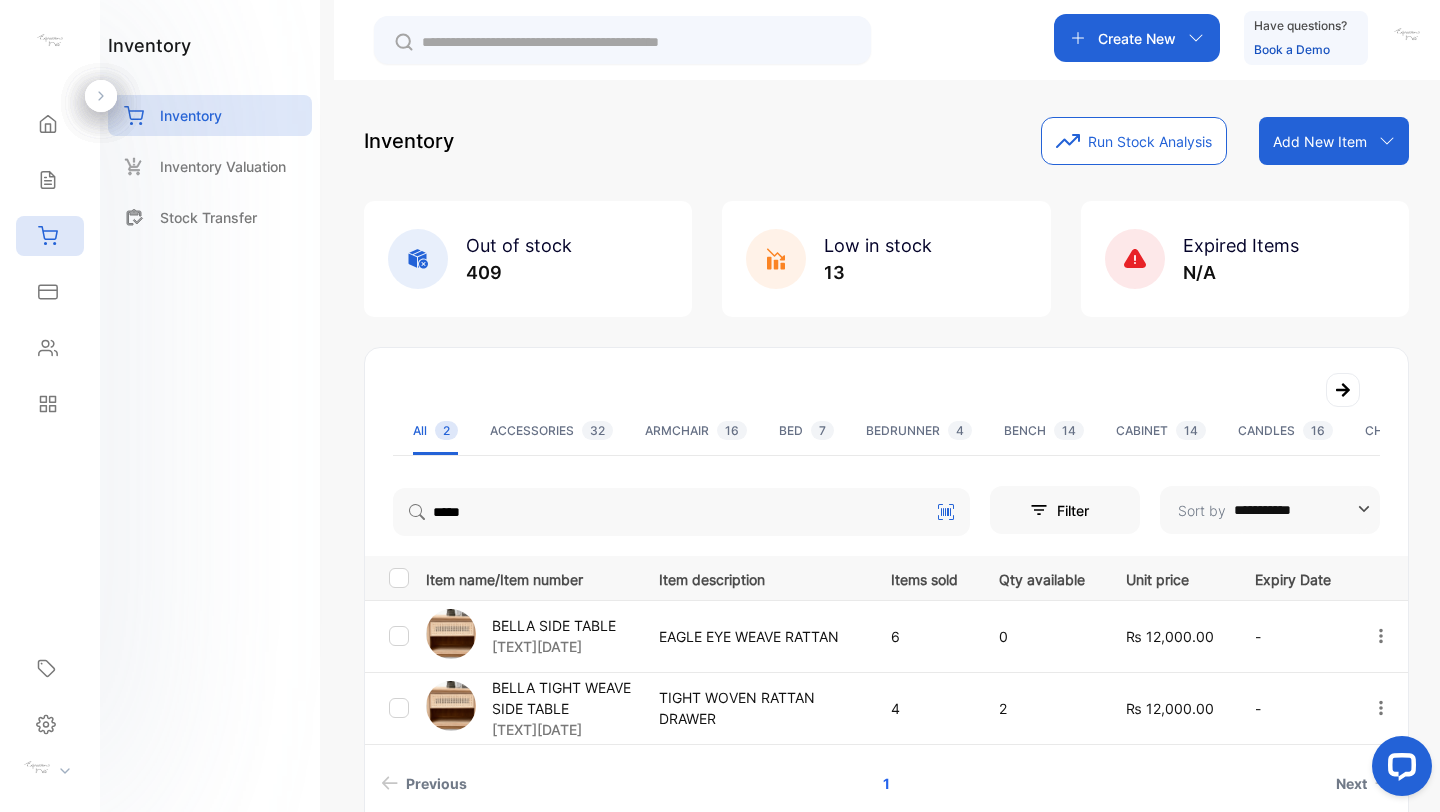 click on "BELLA TIGHT WEAVE SIDE TABLE" at bounding box center [563, 698] 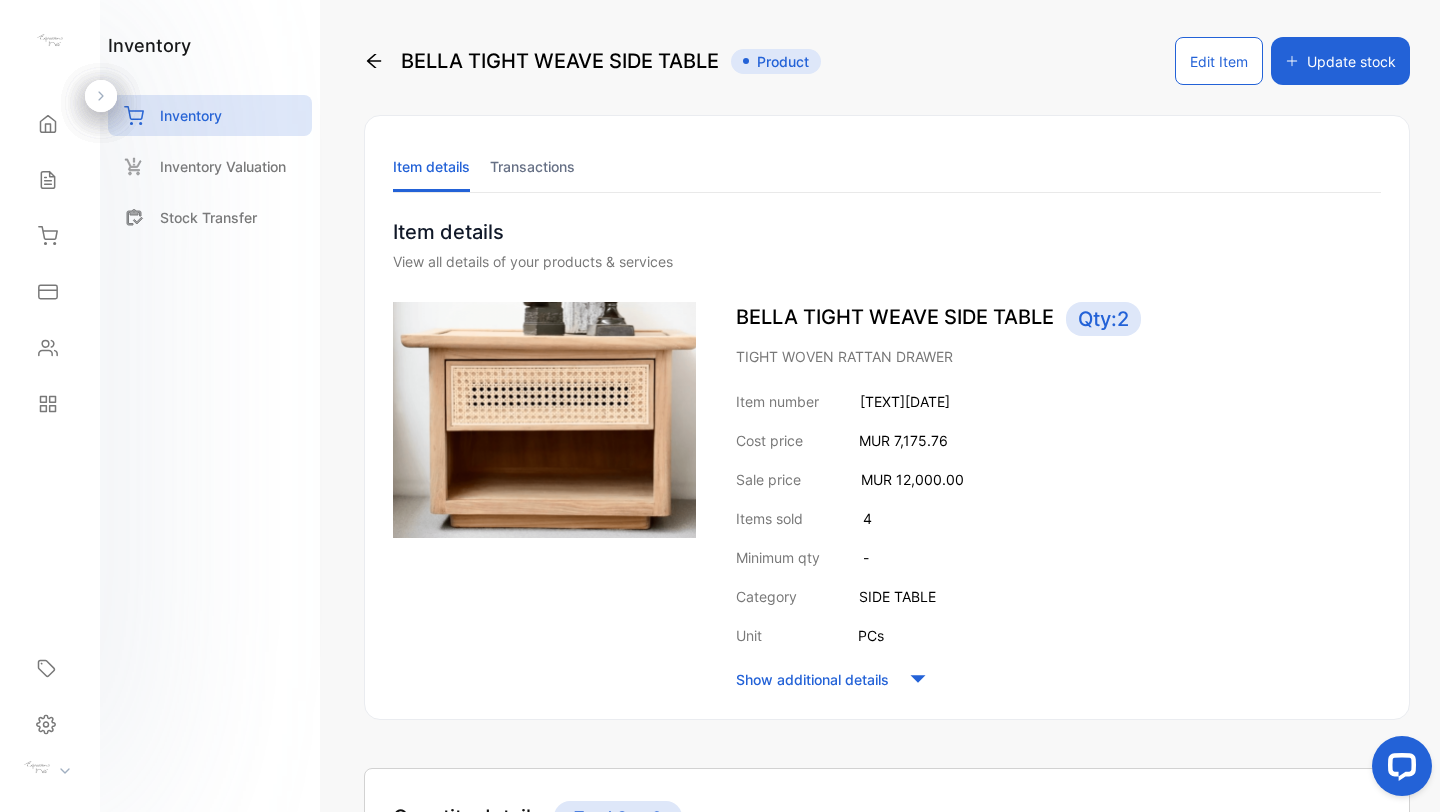 click 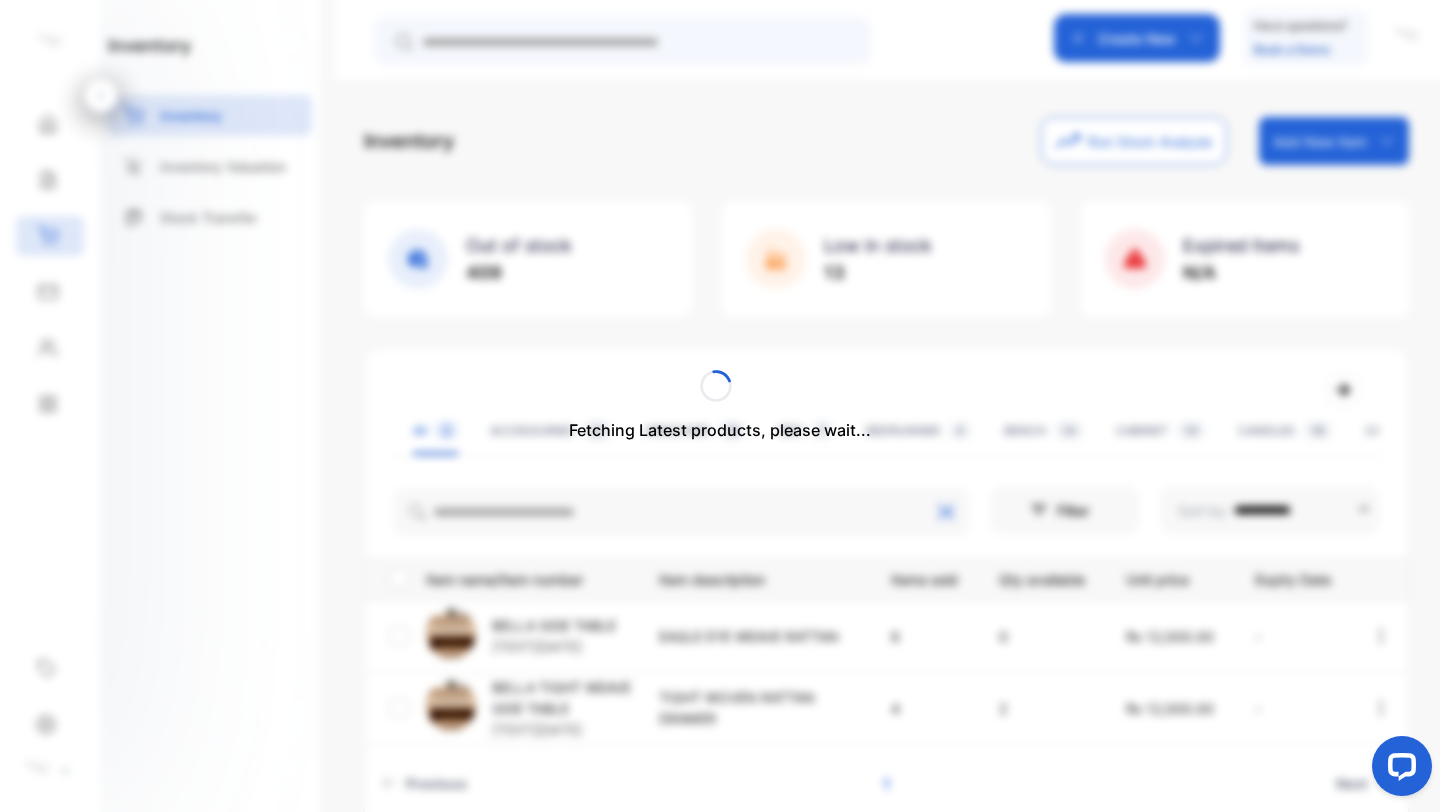 click on "Fetching Latest products, please wait..." at bounding box center [720, 406] 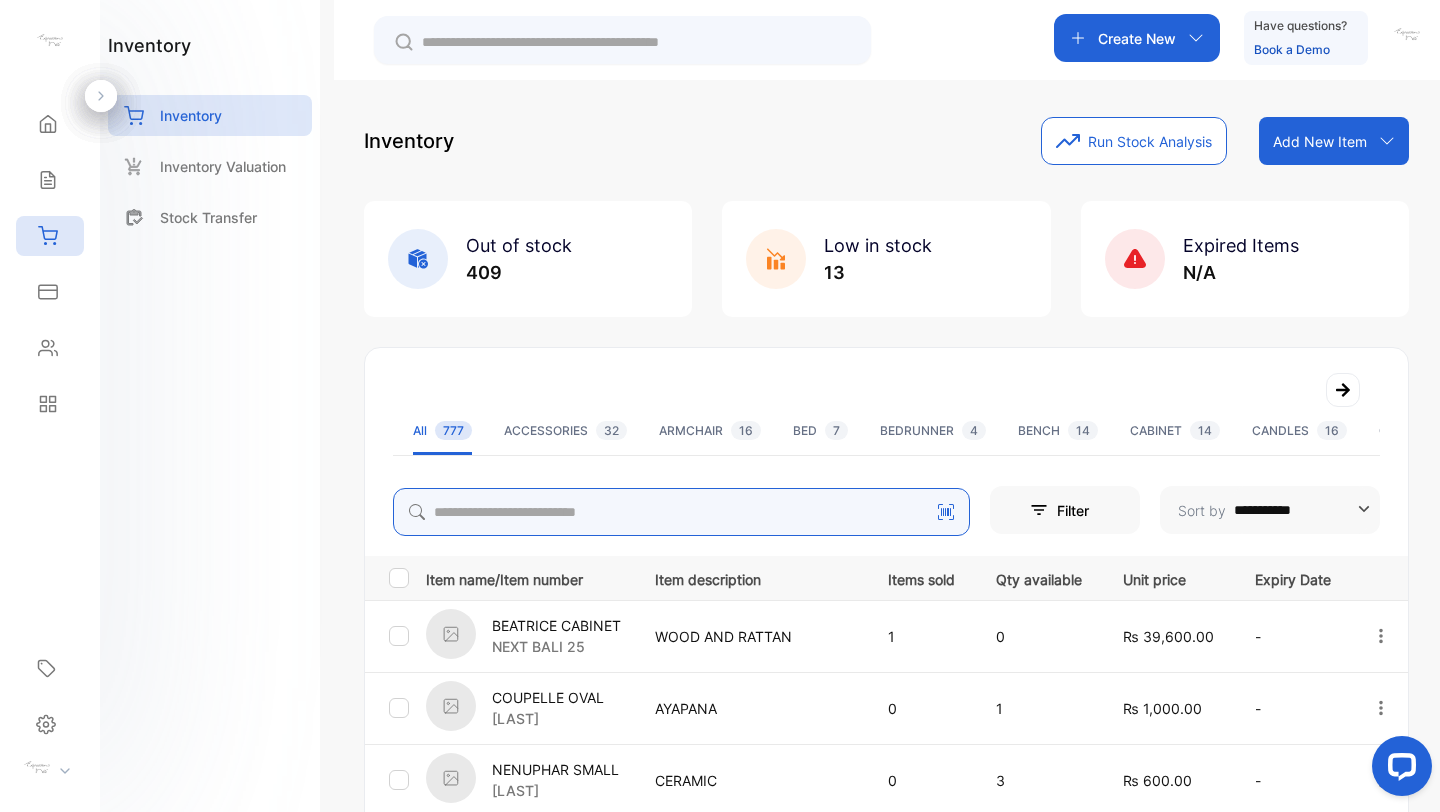 click at bounding box center (681, 512) 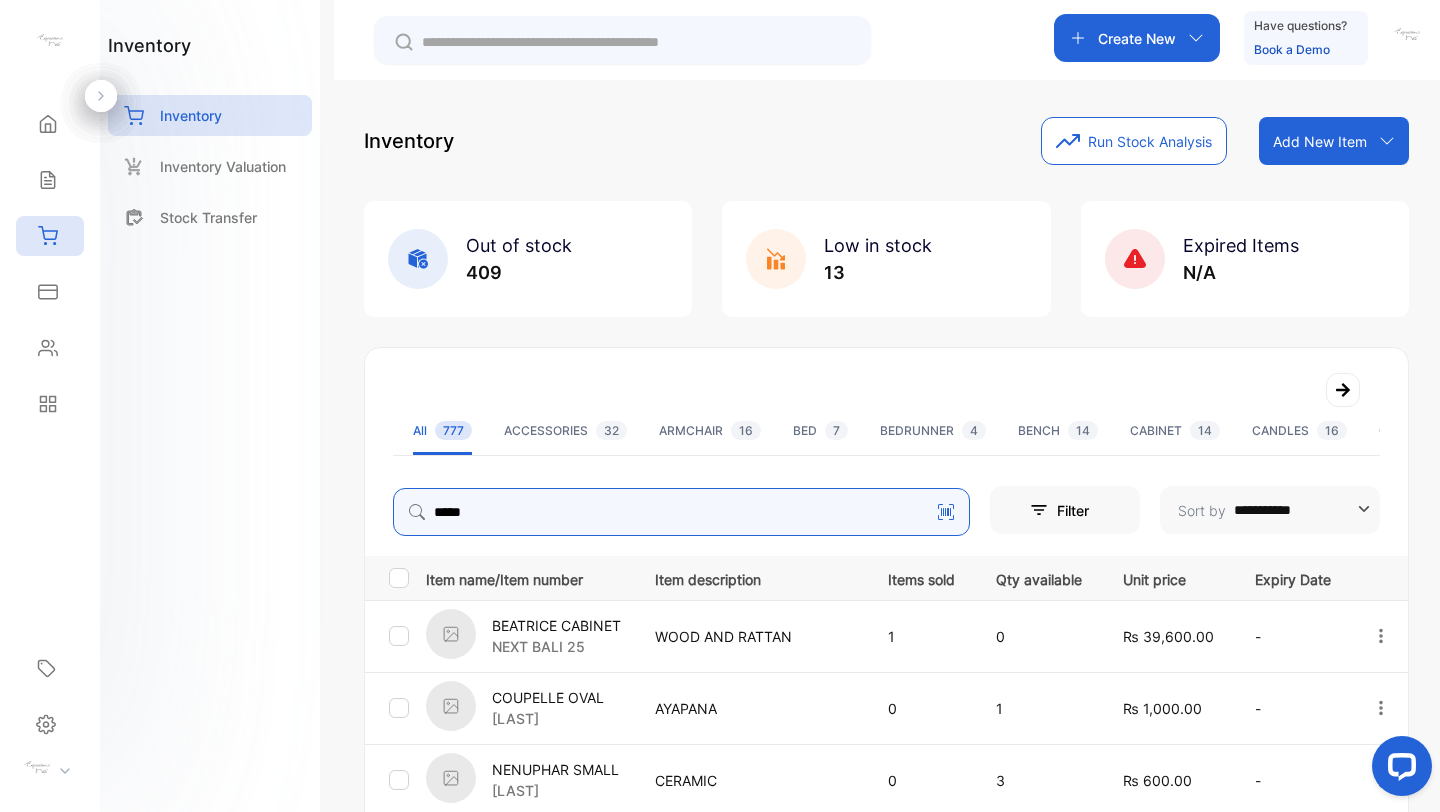 type on "*****" 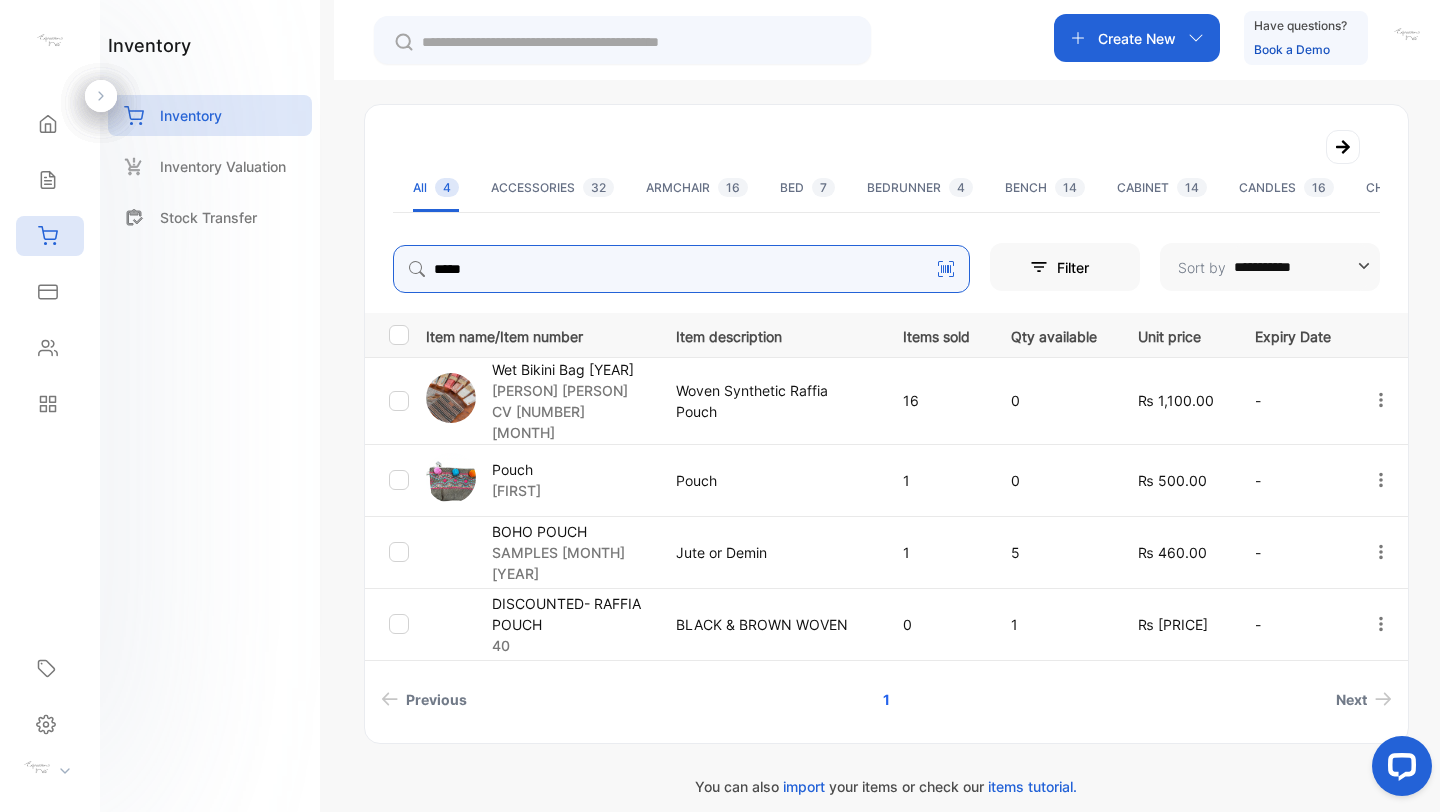 scroll, scrollTop: 244, scrollLeft: 0, axis: vertical 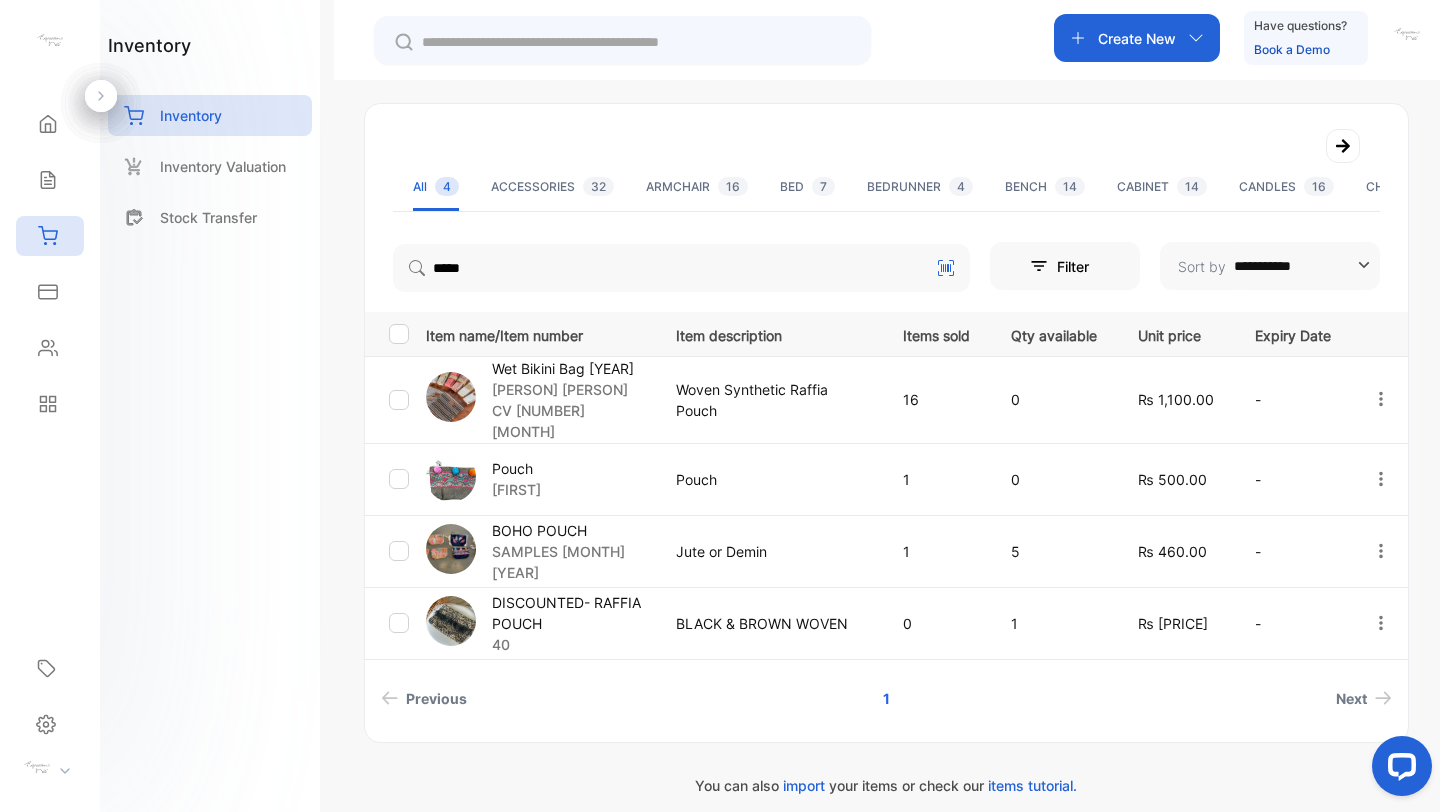 click on "BLACK & BROWN WOVEN" at bounding box center (769, 623) 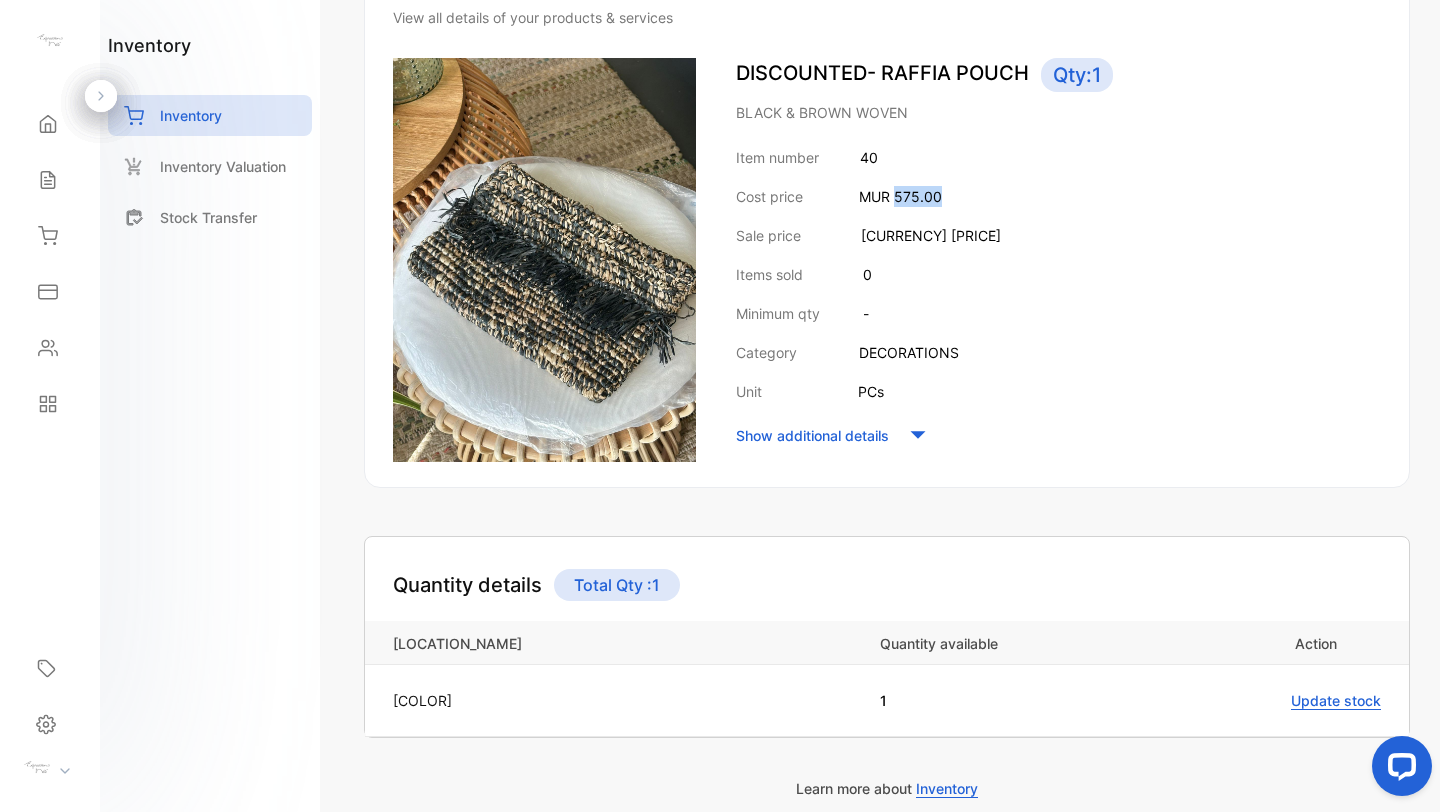 drag, startPoint x: 893, startPoint y: 196, endPoint x: 1008, endPoint y: 194, distance: 115.01739 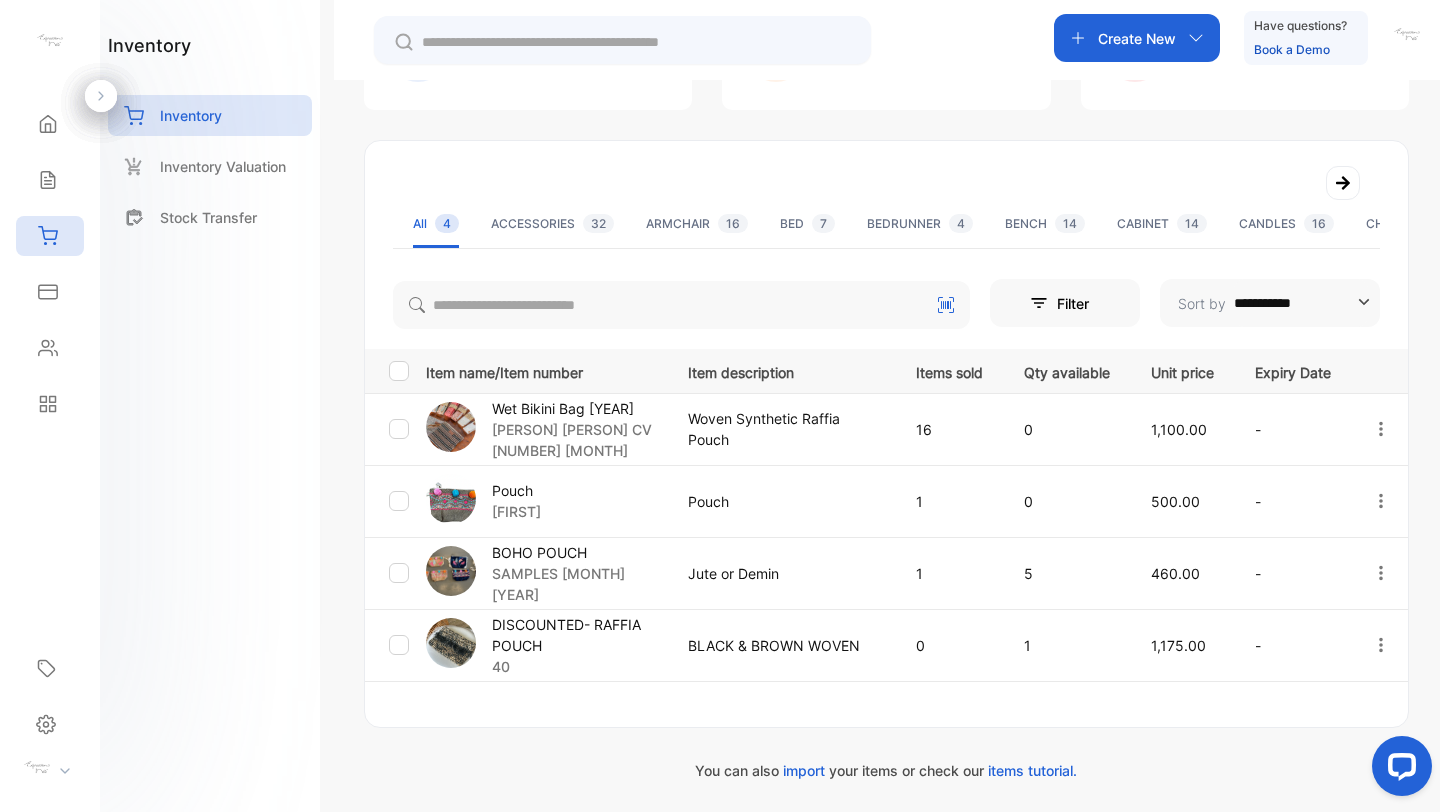 scroll, scrollTop: 244, scrollLeft: 0, axis: vertical 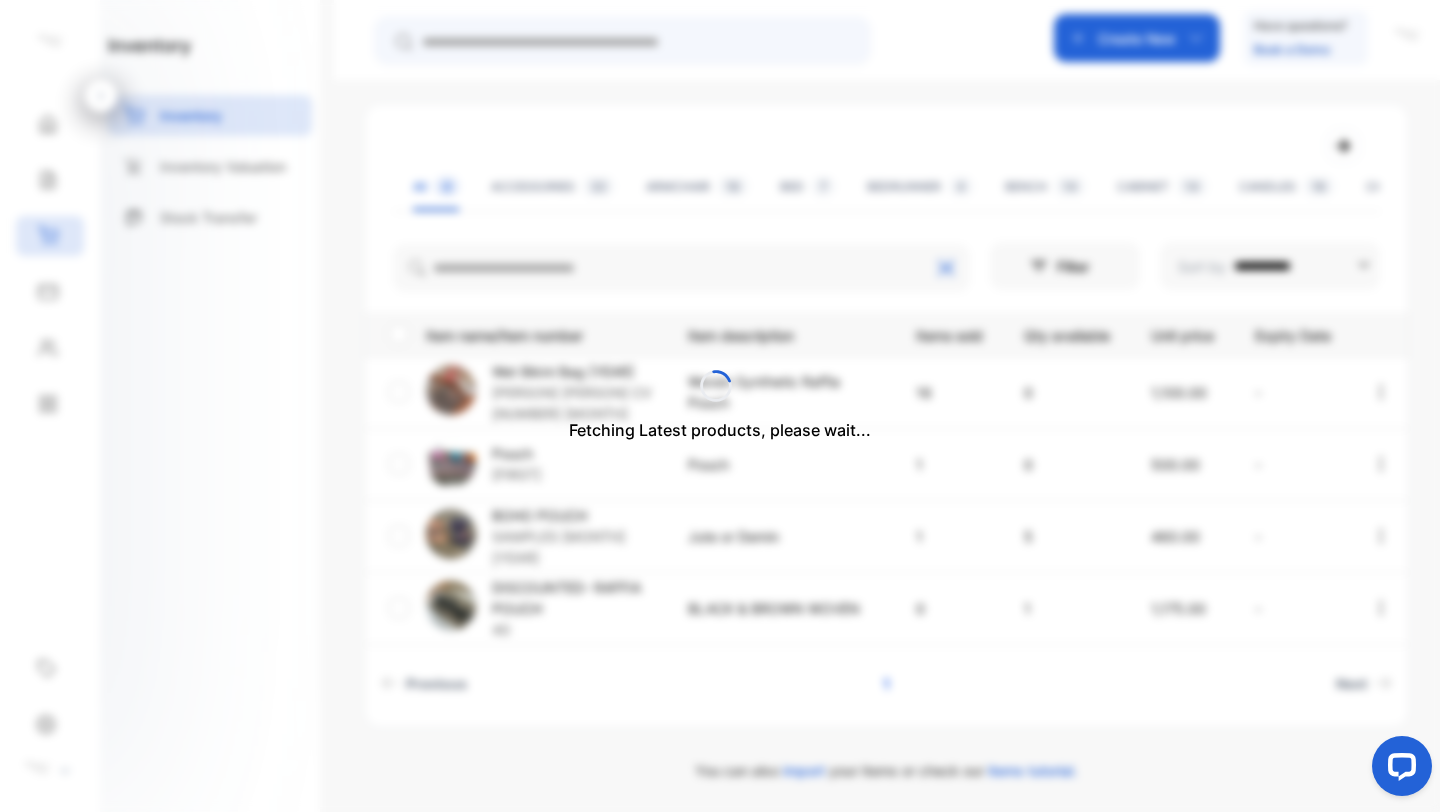 click on "Fetching Latest products, please wait..." at bounding box center (720, 406) 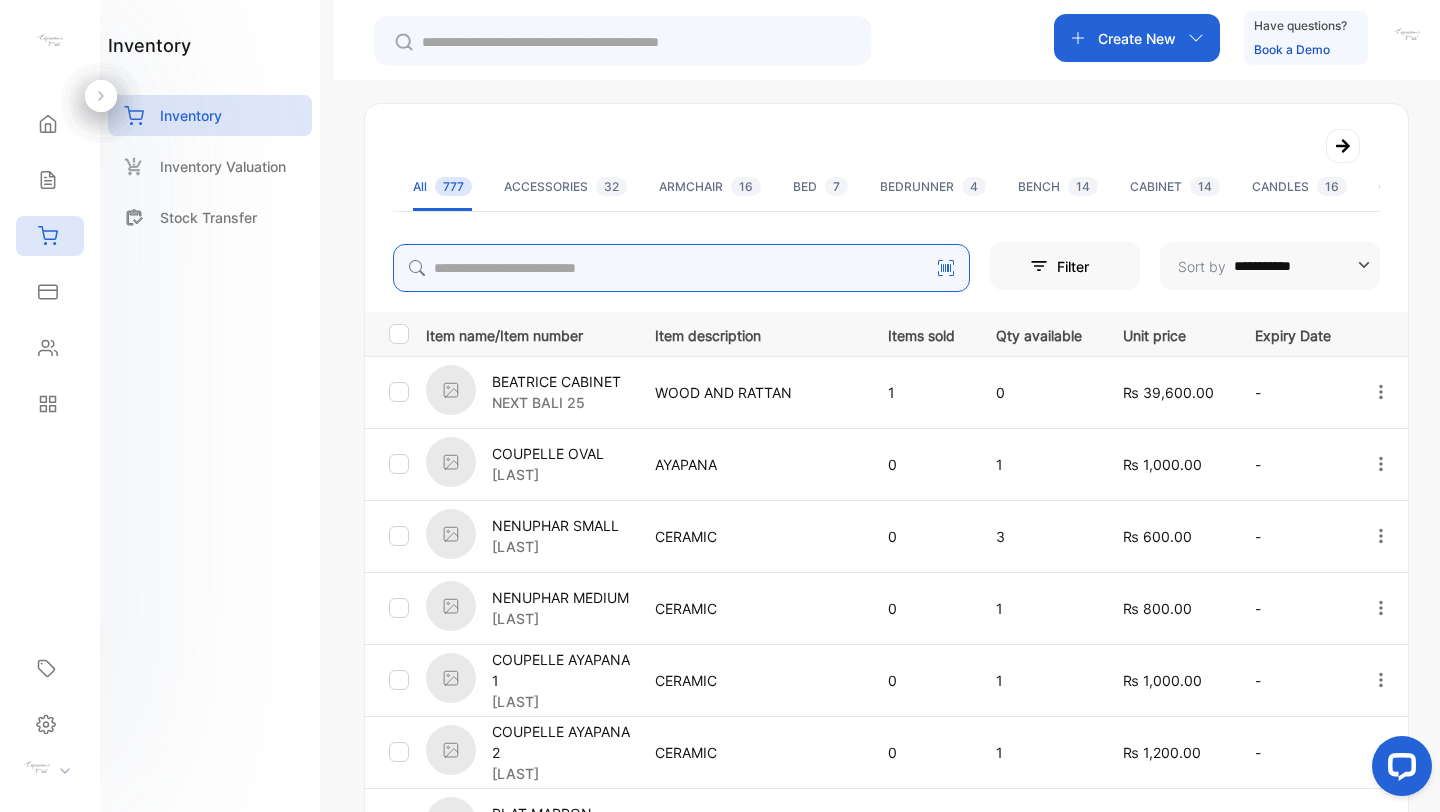 click at bounding box center [681, 268] 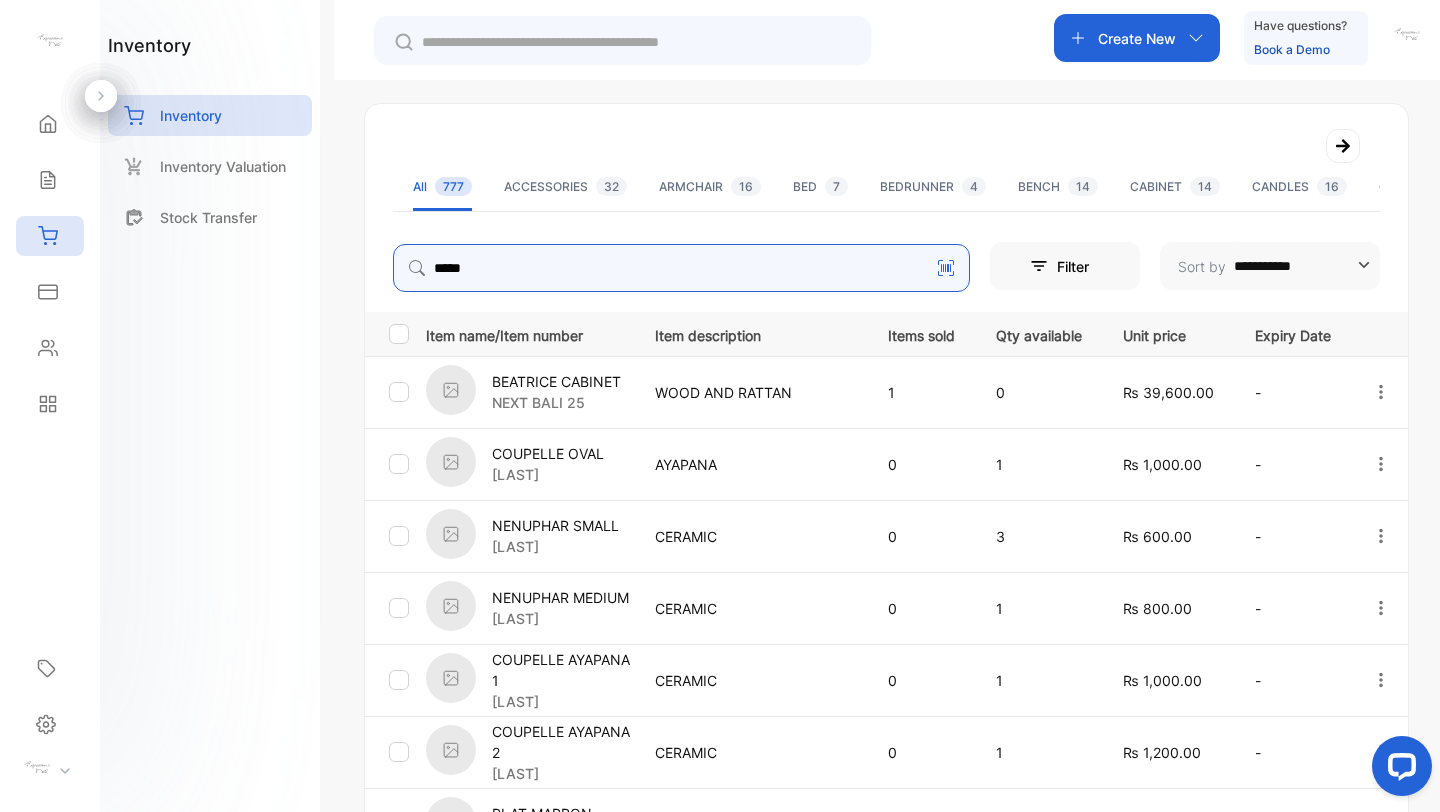 type on "*****" 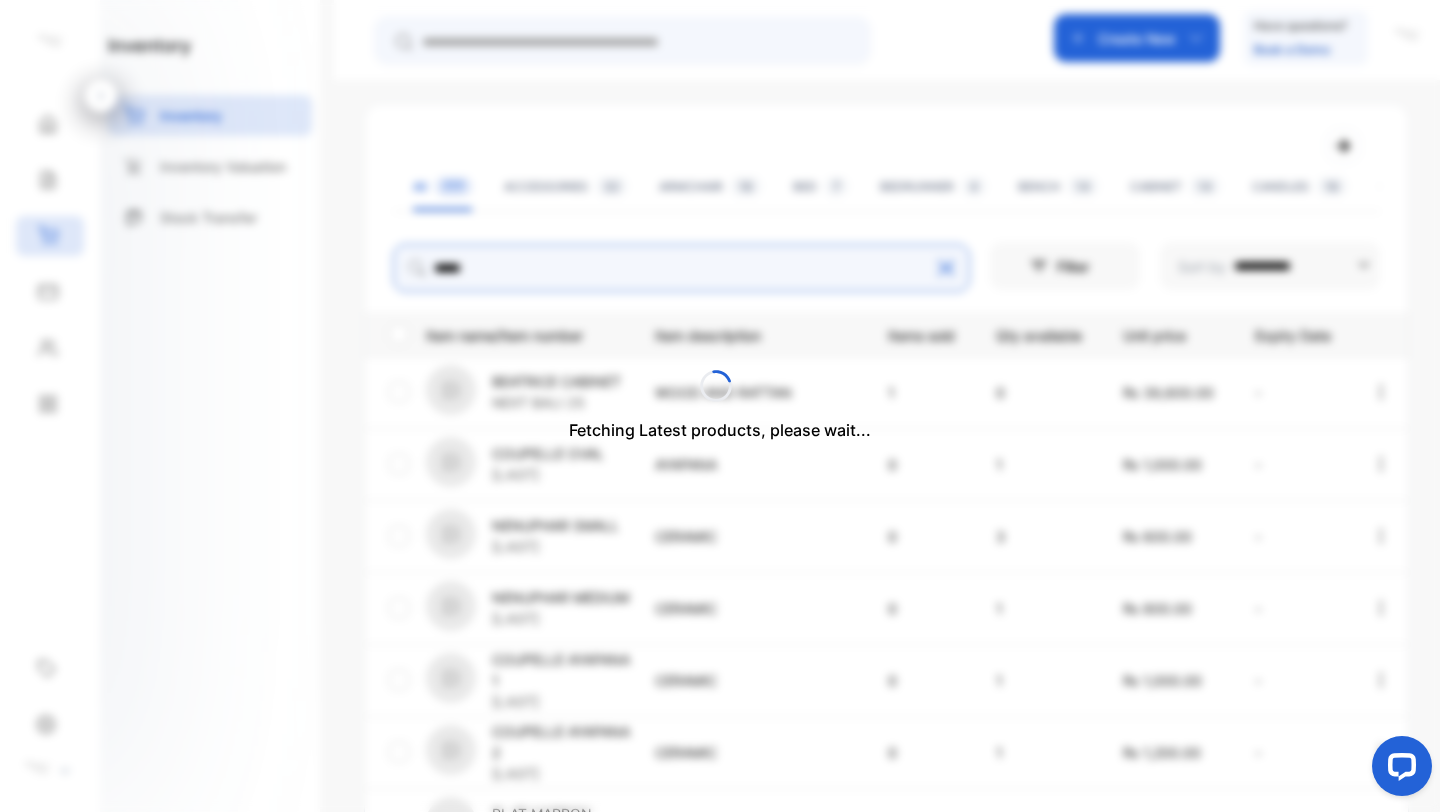 scroll, scrollTop: 100, scrollLeft: 0, axis: vertical 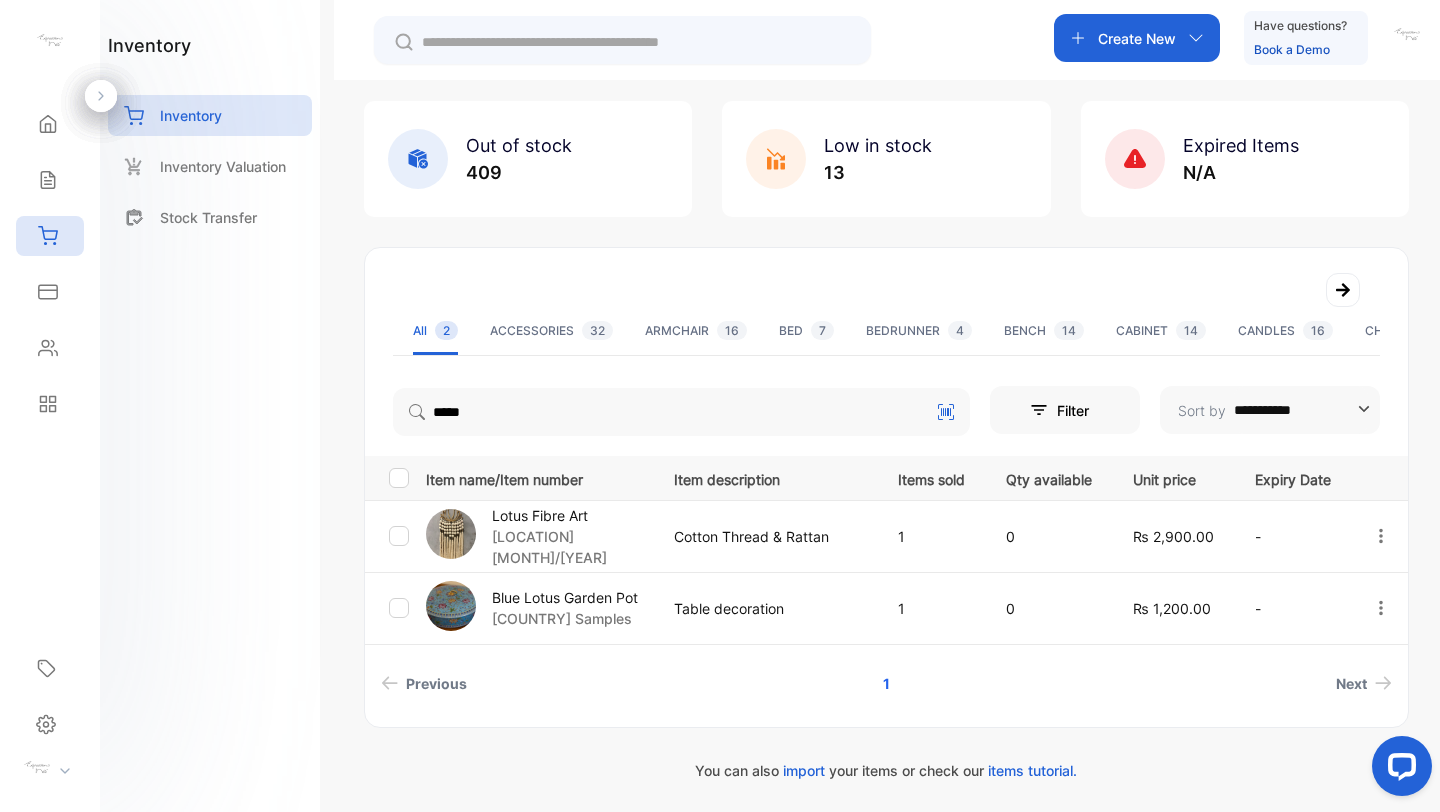 click on "Blue Lotus Garden Pot" at bounding box center [565, 597] 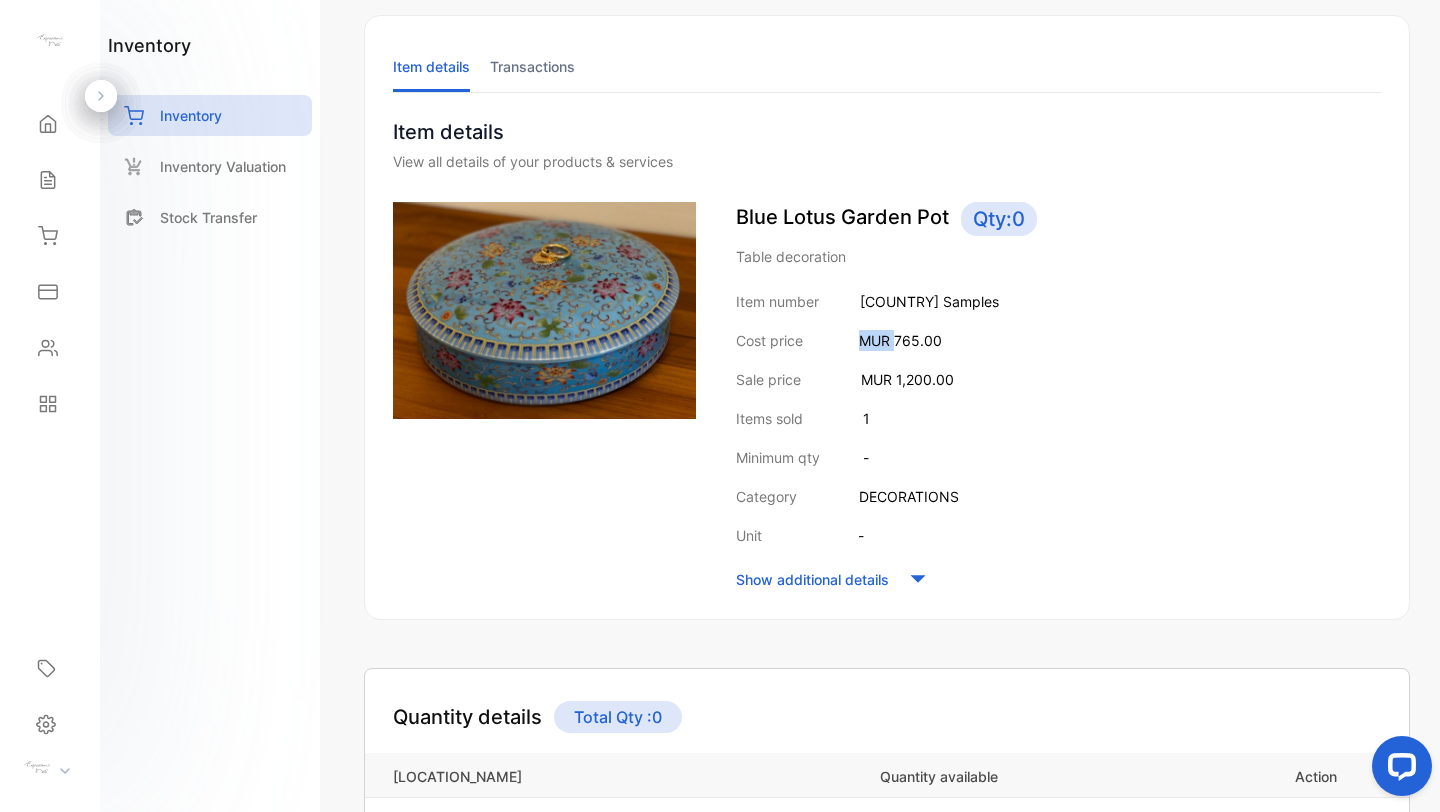 drag, startPoint x: 894, startPoint y: 335, endPoint x: 1000, endPoint y: 327, distance: 106.30146 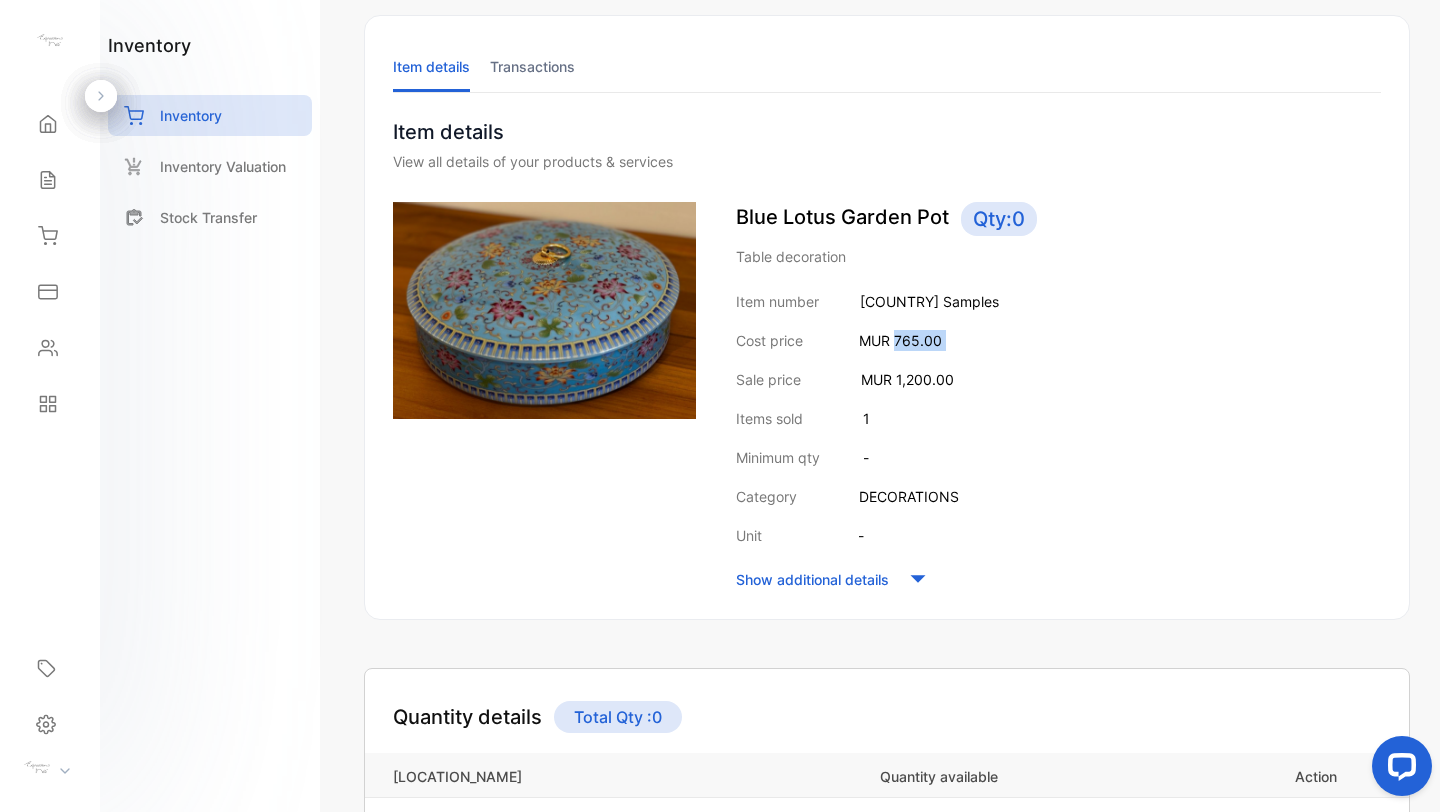 drag, startPoint x: 896, startPoint y: 336, endPoint x: 1002, endPoint y: 333, distance: 106.04244 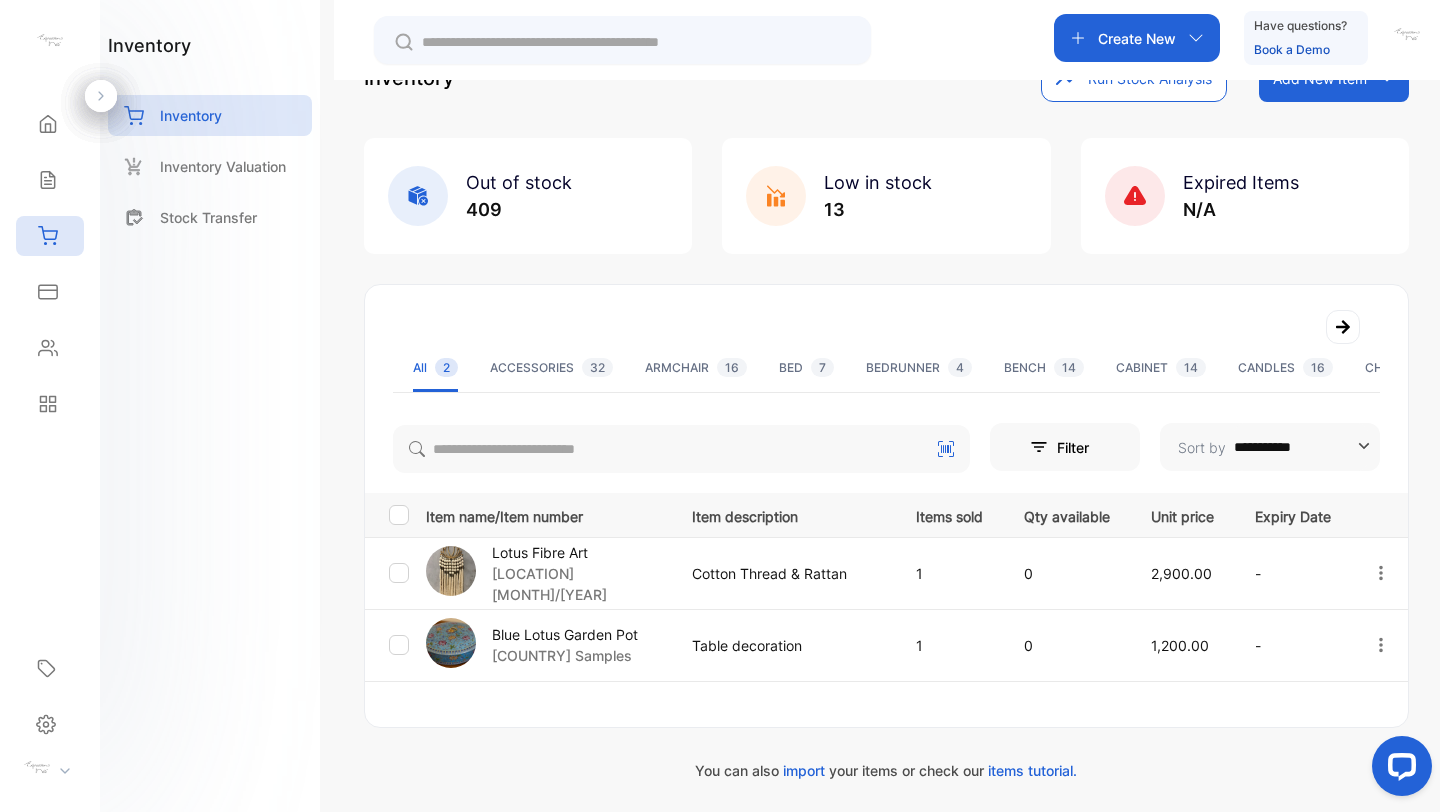 scroll, scrollTop: 100, scrollLeft: 0, axis: vertical 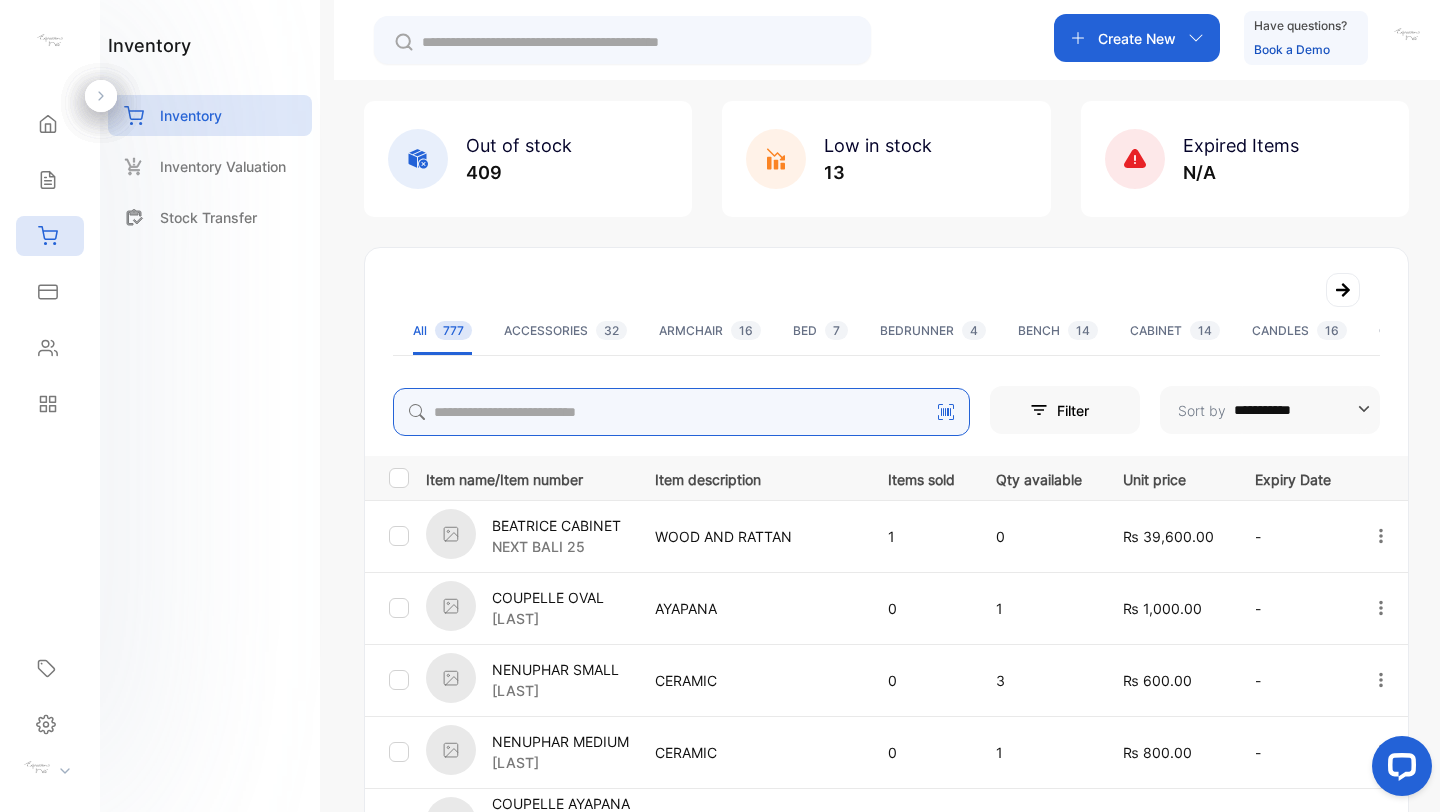 click at bounding box center (681, 412) 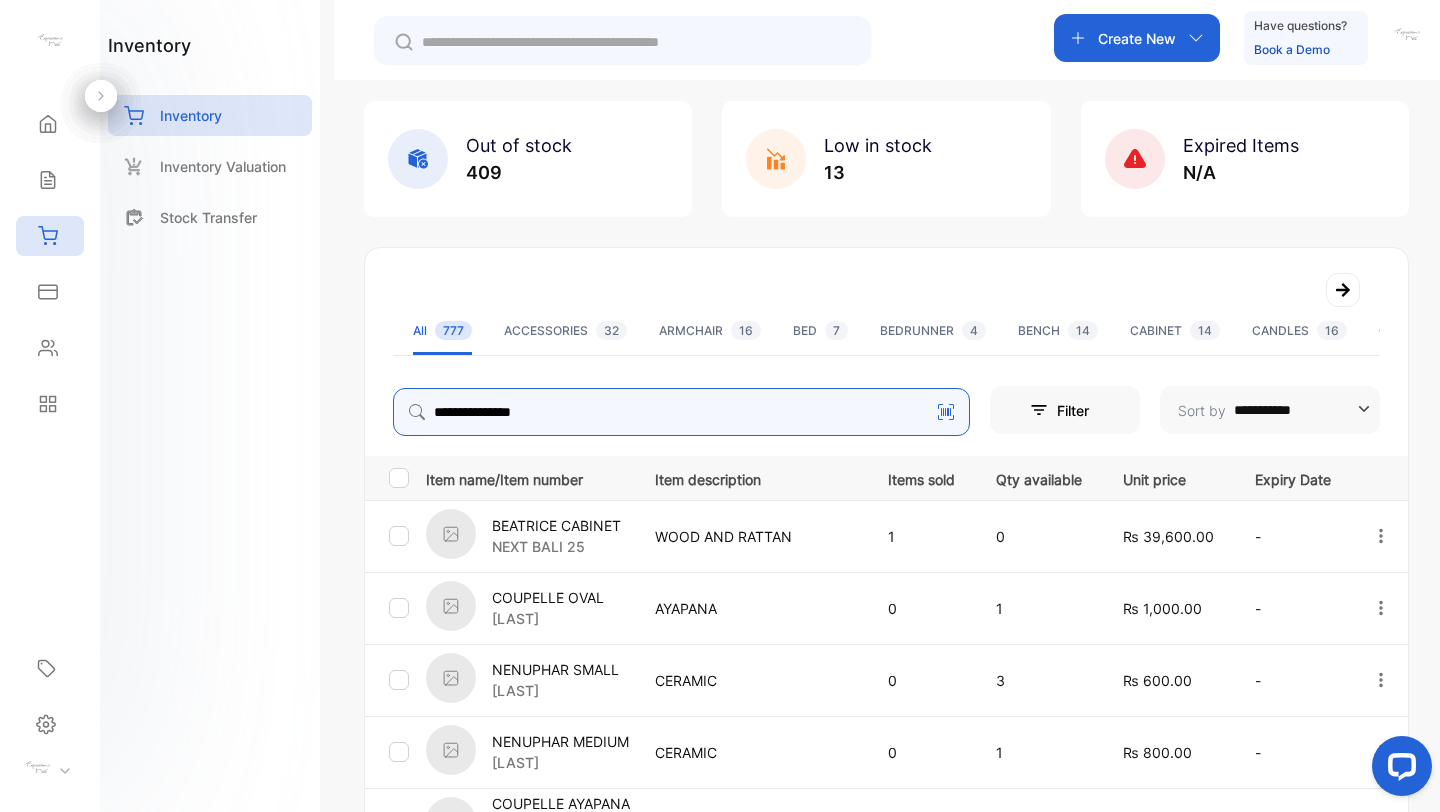 type on "**********" 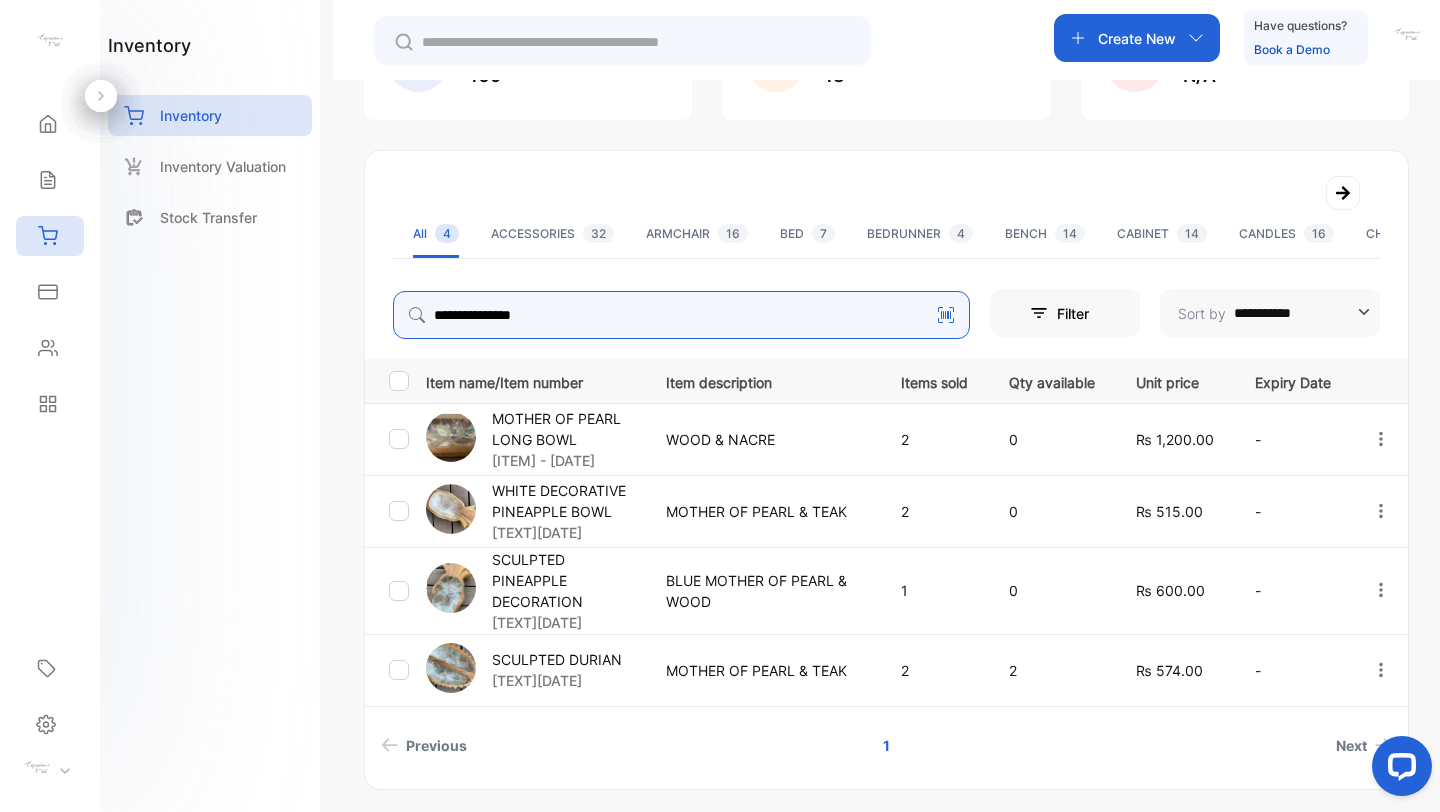 scroll, scrollTop: 0, scrollLeft: 0, axis: both 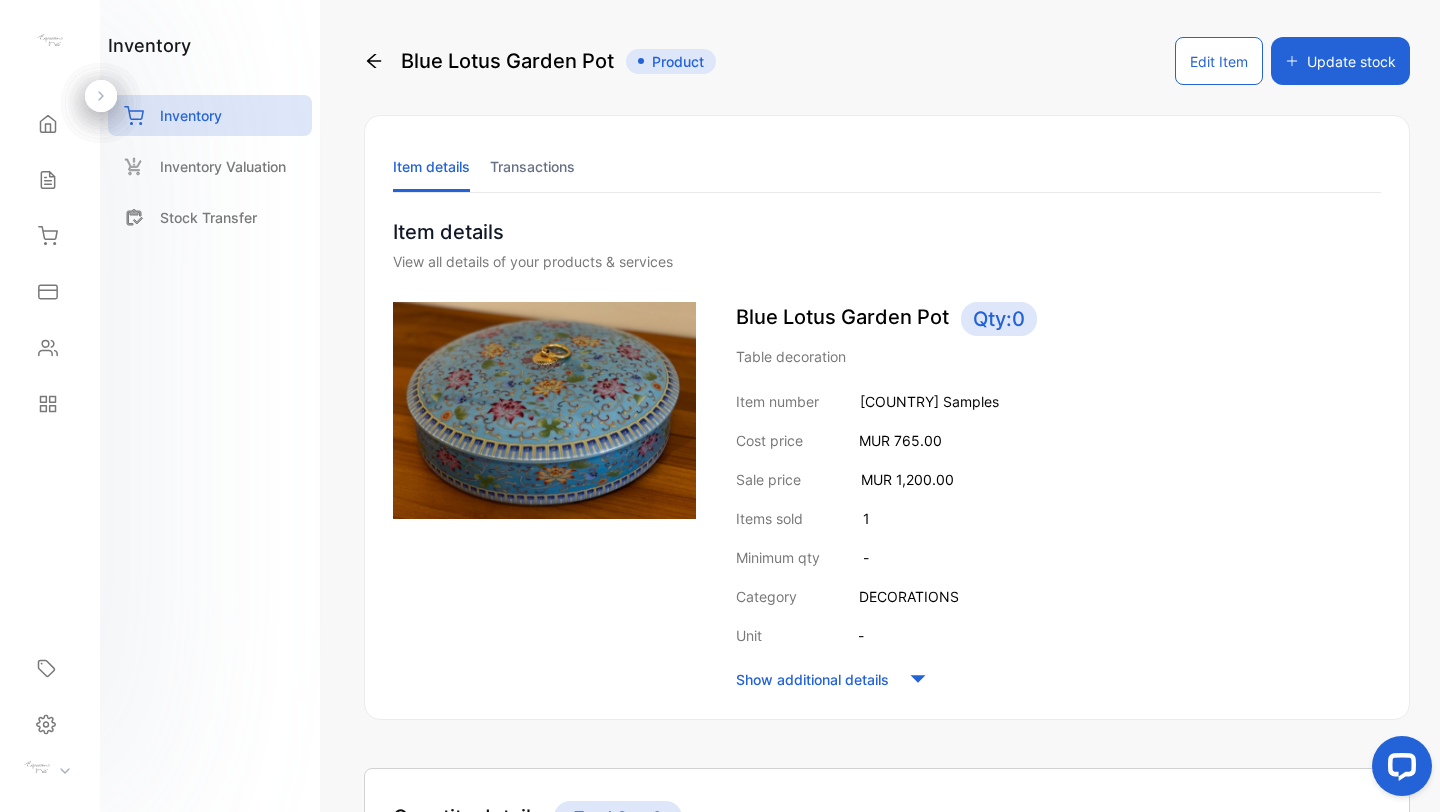 click on "Blue Lotus Garden Pot   Product" at bounding box center (540, 61) 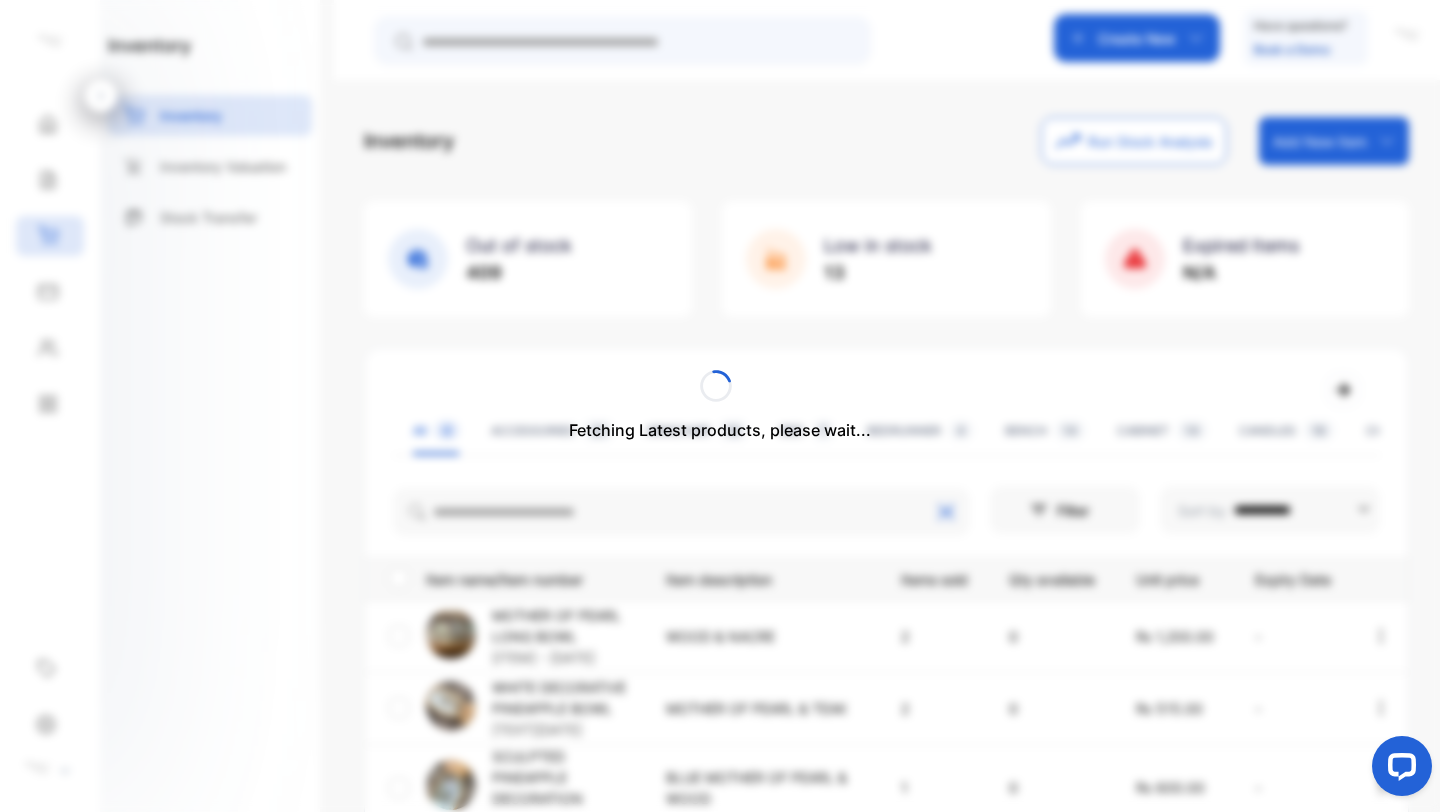 click on "Fetching Latest products, please wait..." at bounding box center (720, 406) 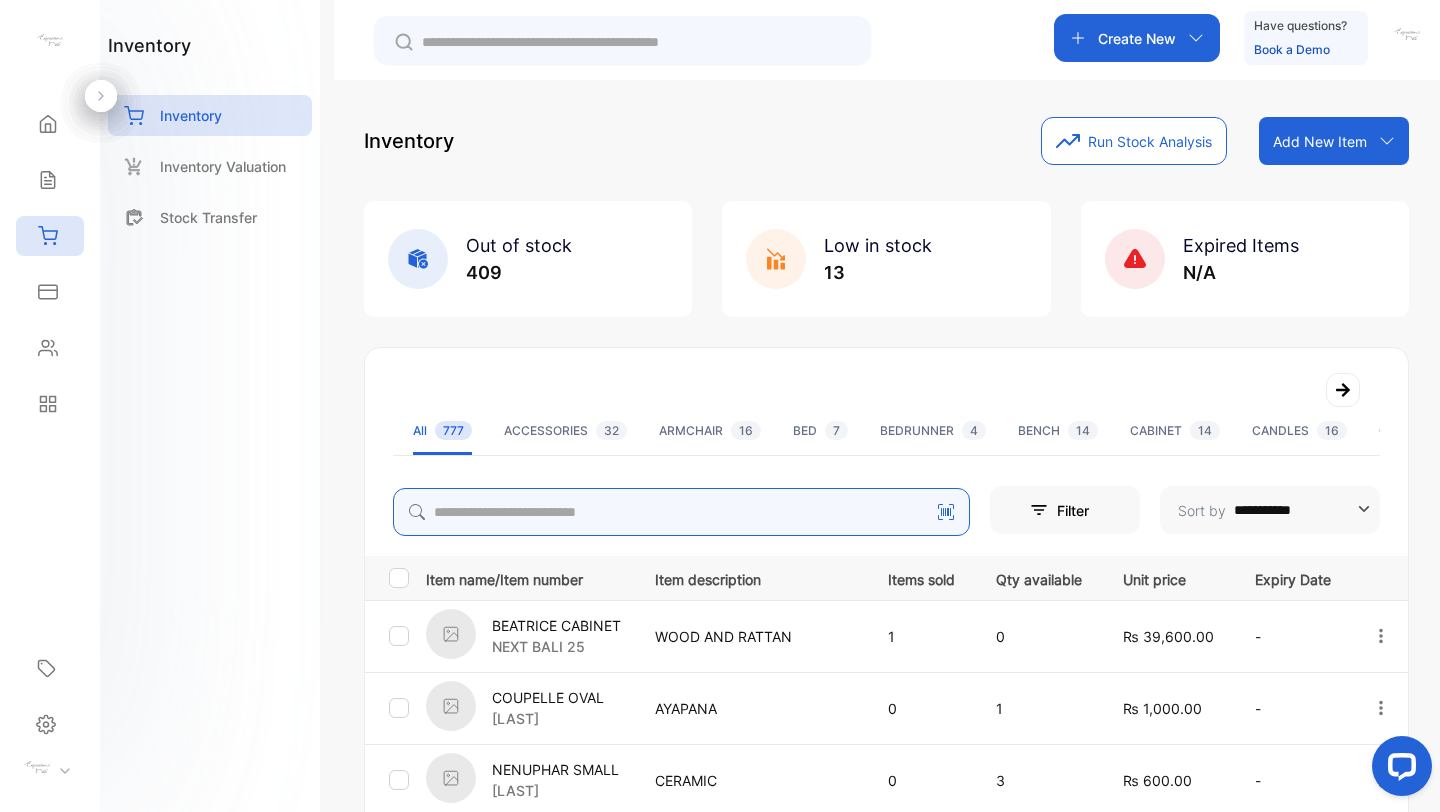 click at bounding box center (681, 512) 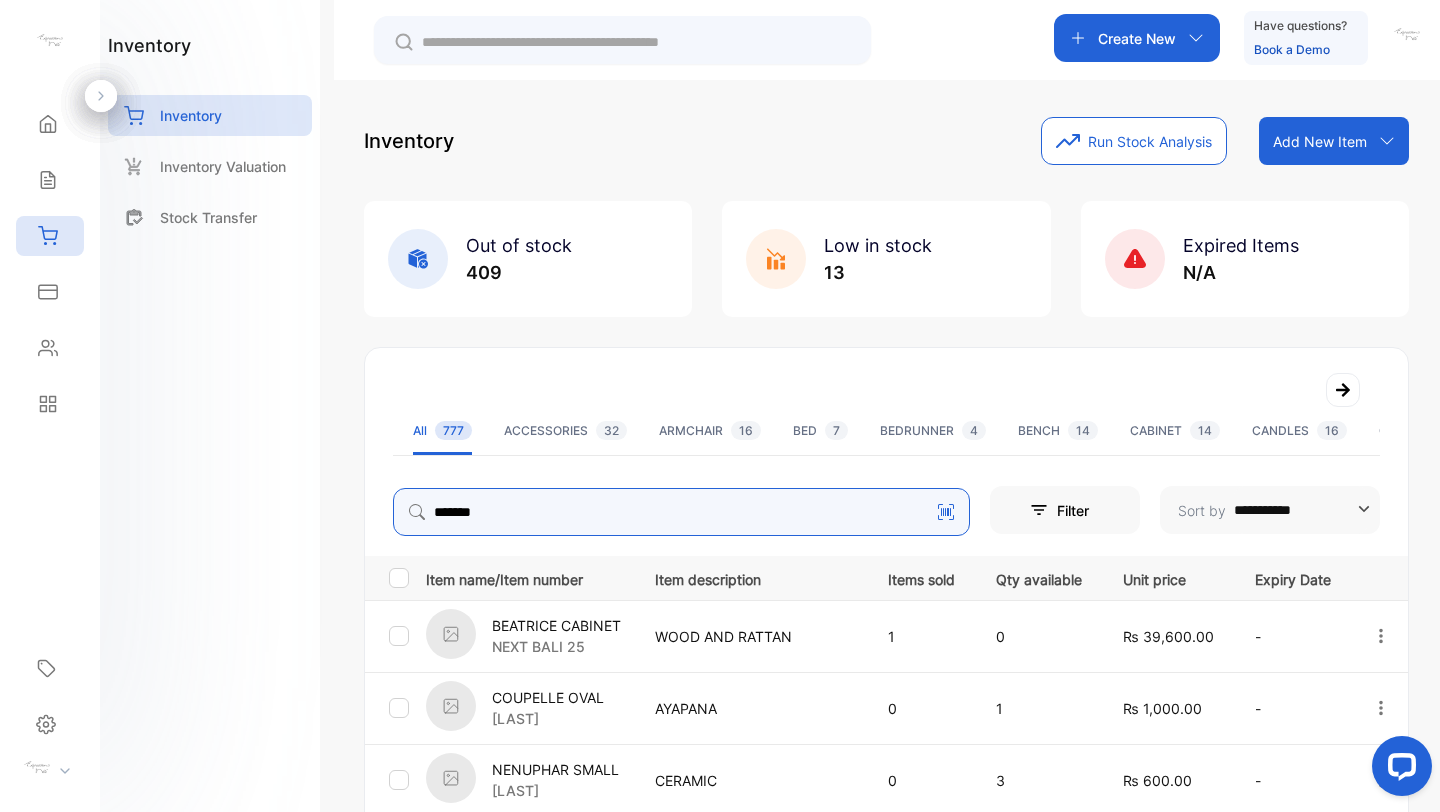 type on "*******" 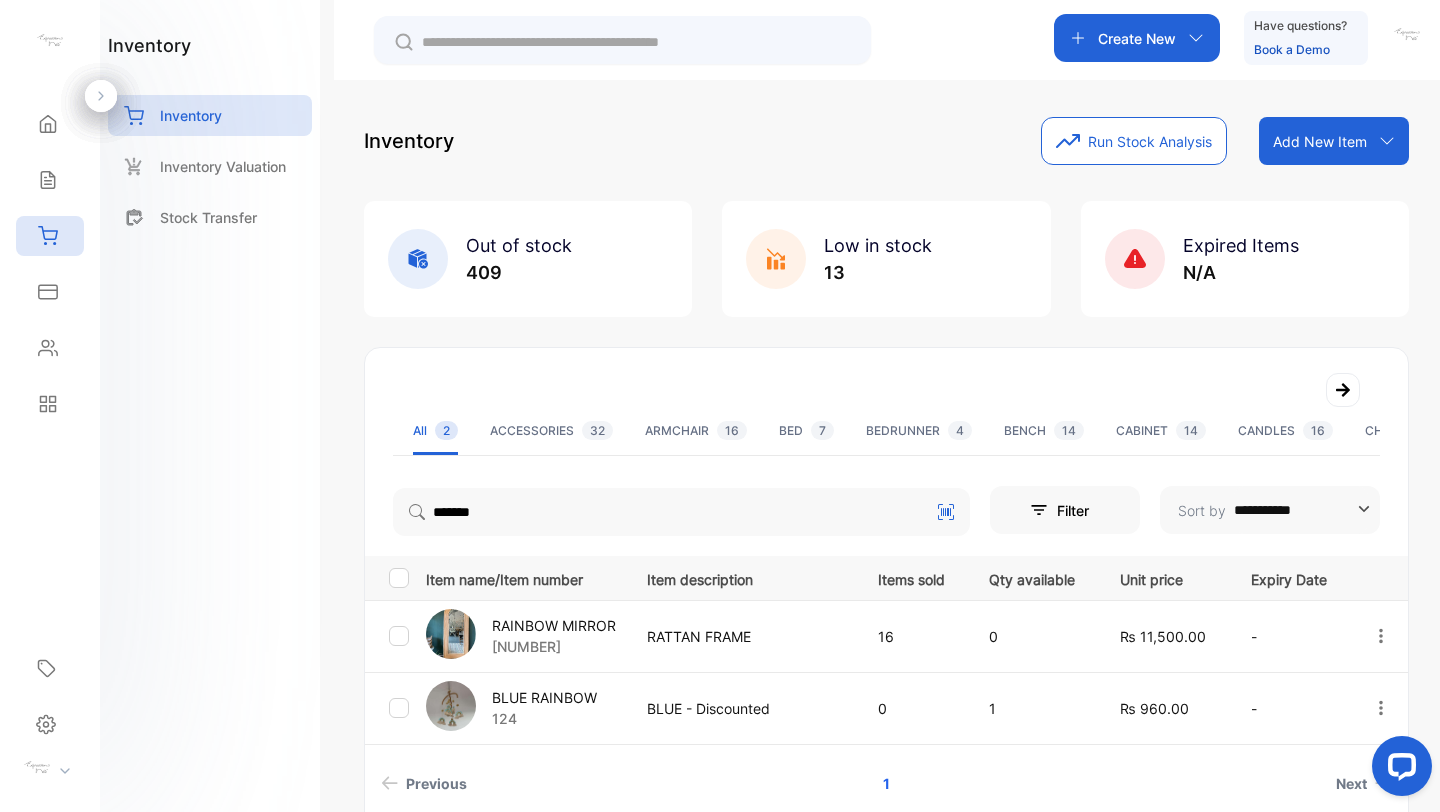 click on "BLUE RAINBOW" at bounding box center (544, 697) 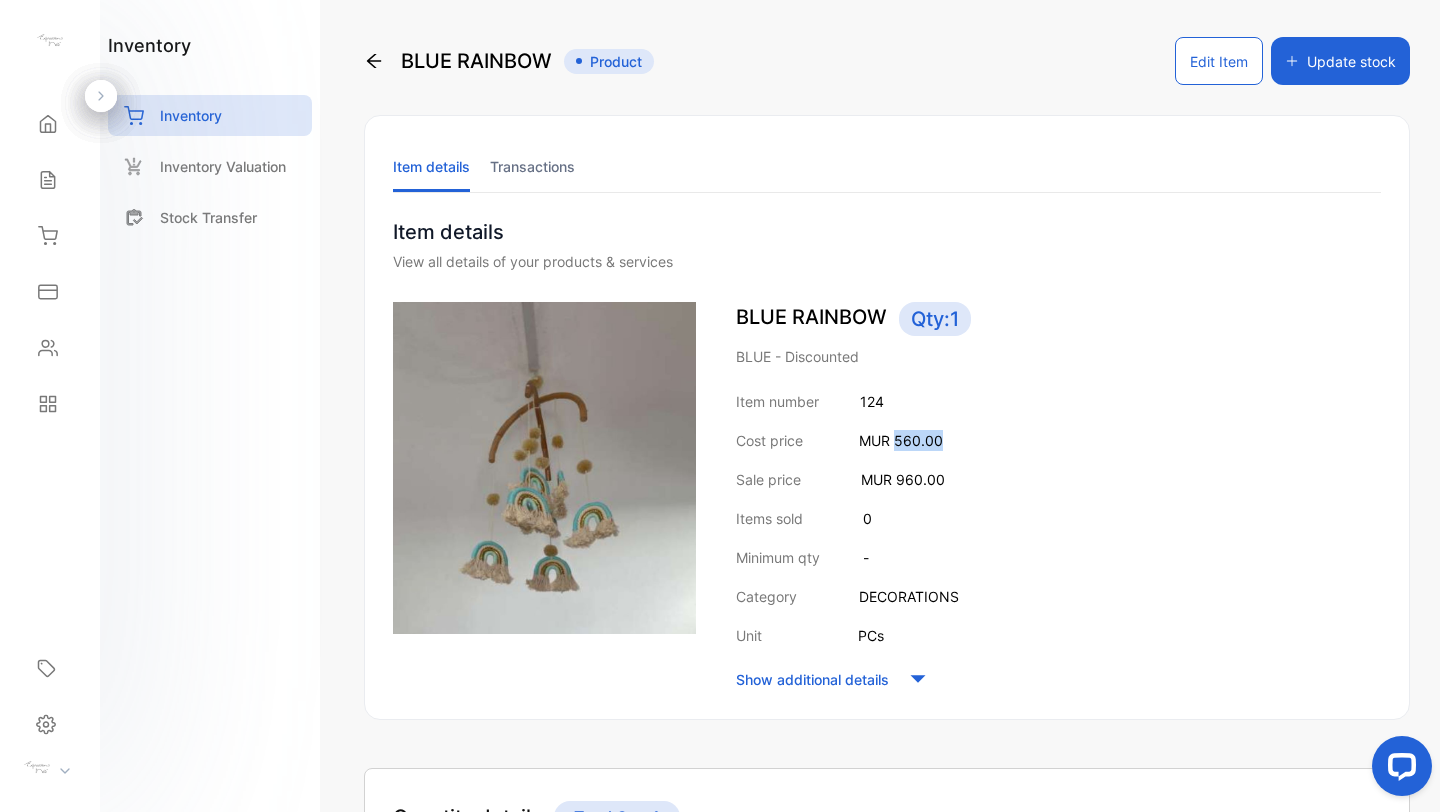drag, startPoint x: 892, startPoint y: 439, endPoint x: 979, endPoint y: 439, distance: 87 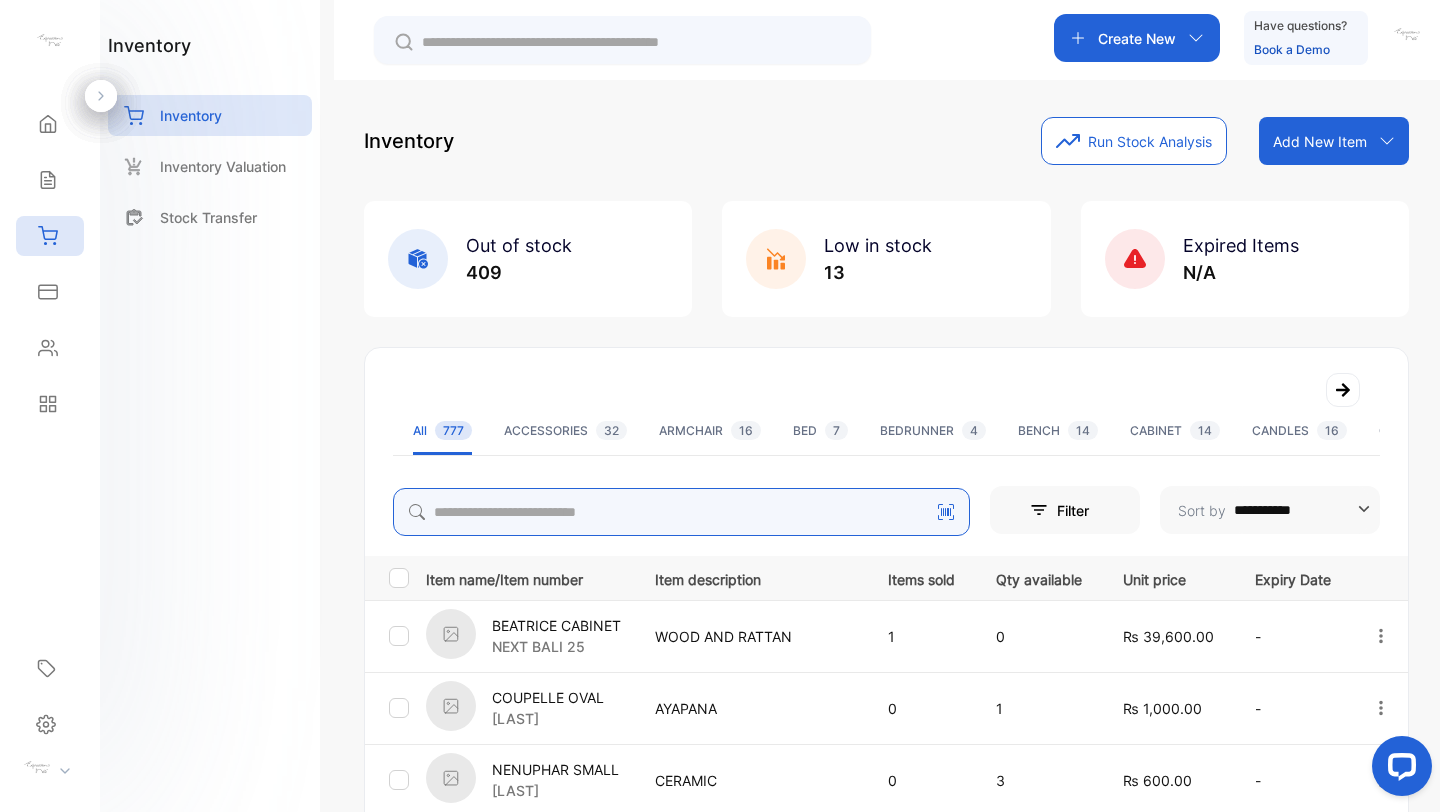 click at bounding box center [681, 512] 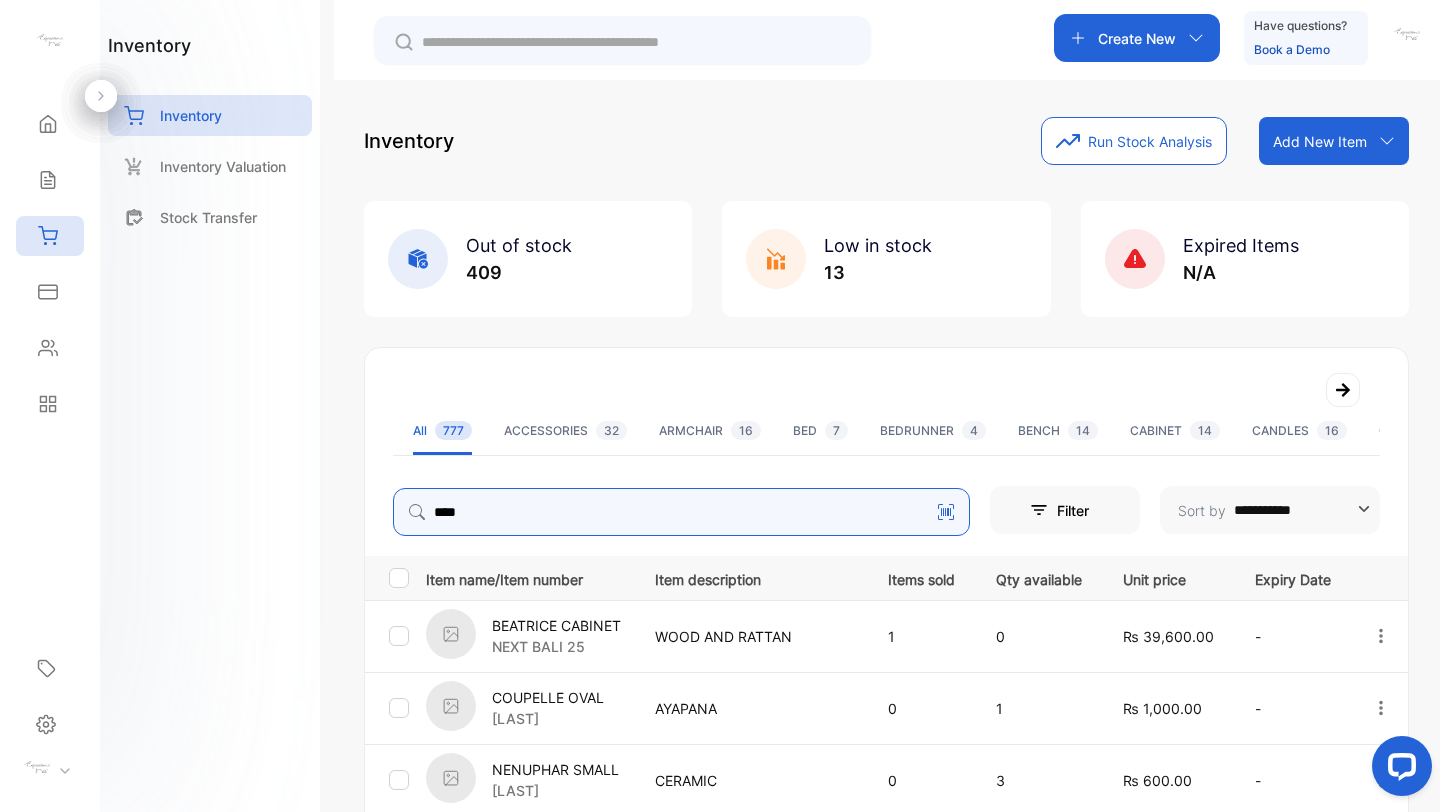 type on "****" 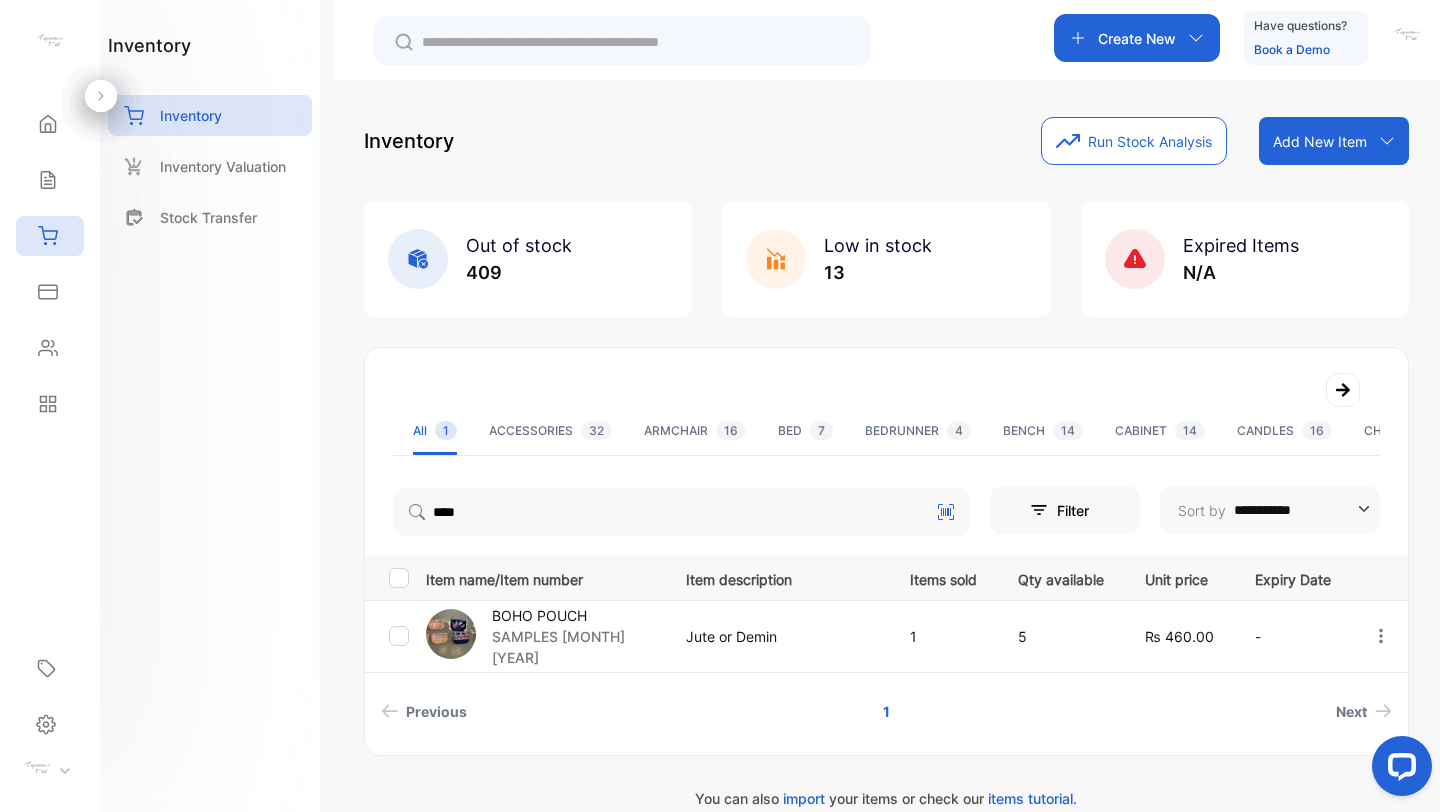 click on "SAMPLES [MONTH] [YEAR]" at bounding box center (576, 647) 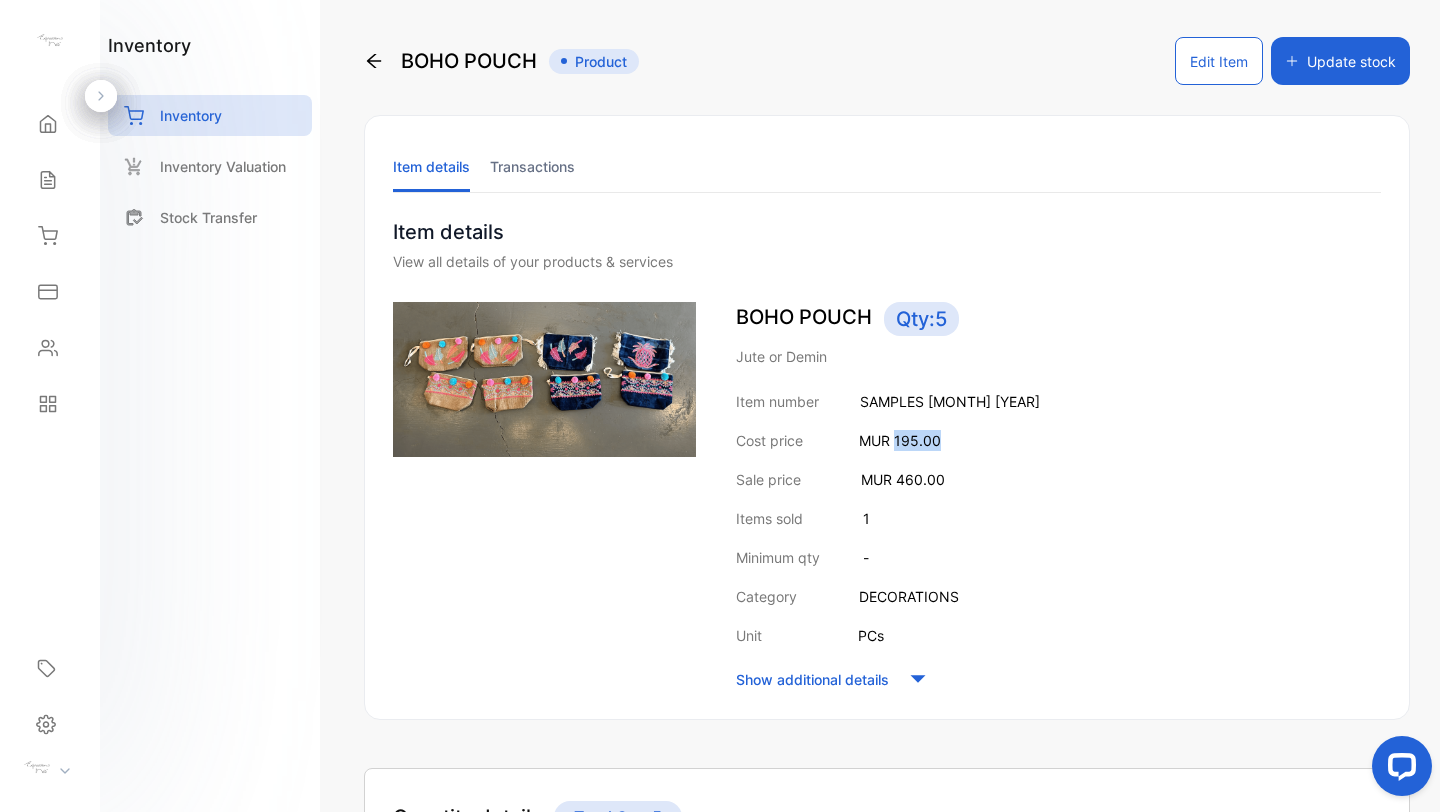 drag, startPoint x: 892, startPoint y: 440, endPoint x: 979, endPoint y: 440, distance: 87 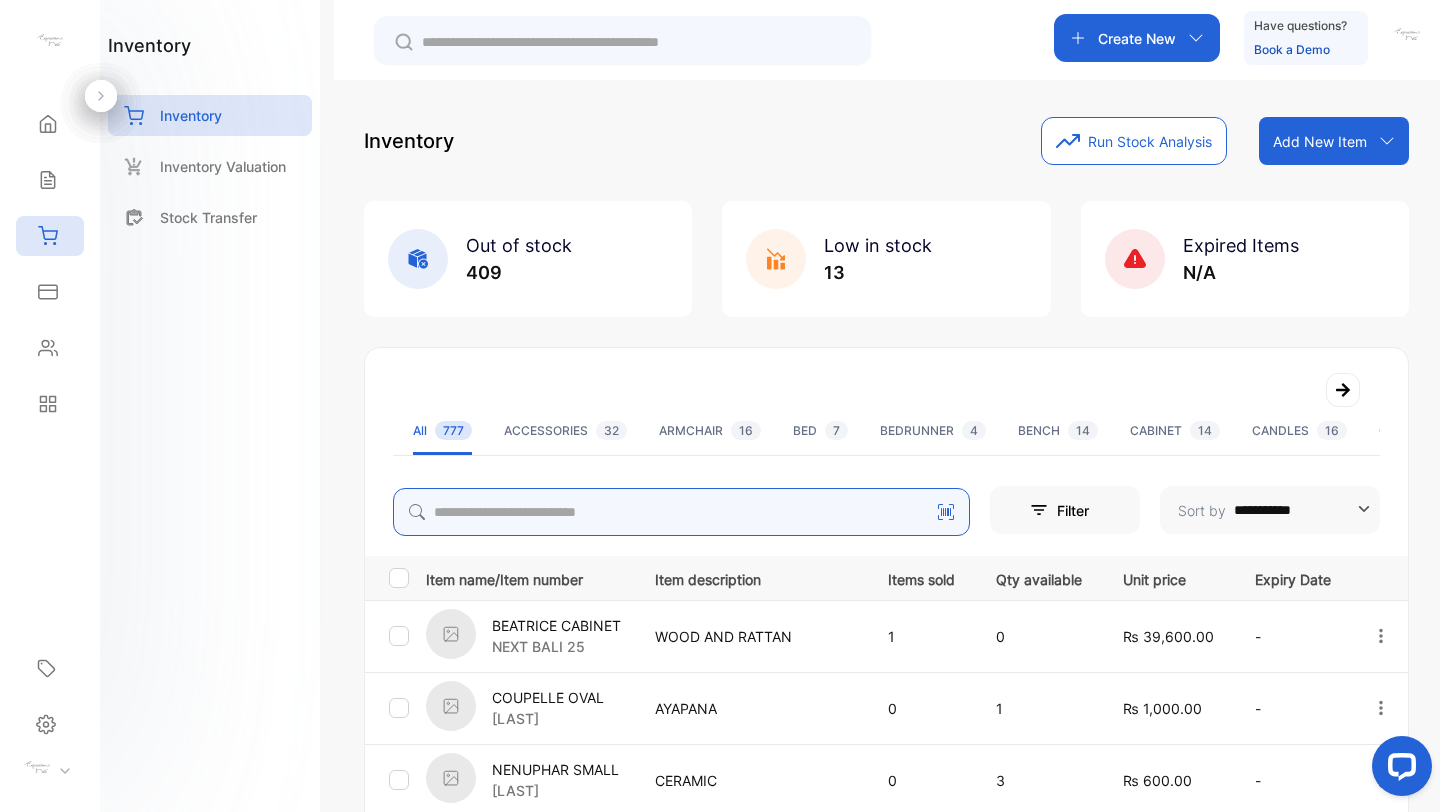 click at bounding box center [681, 512] 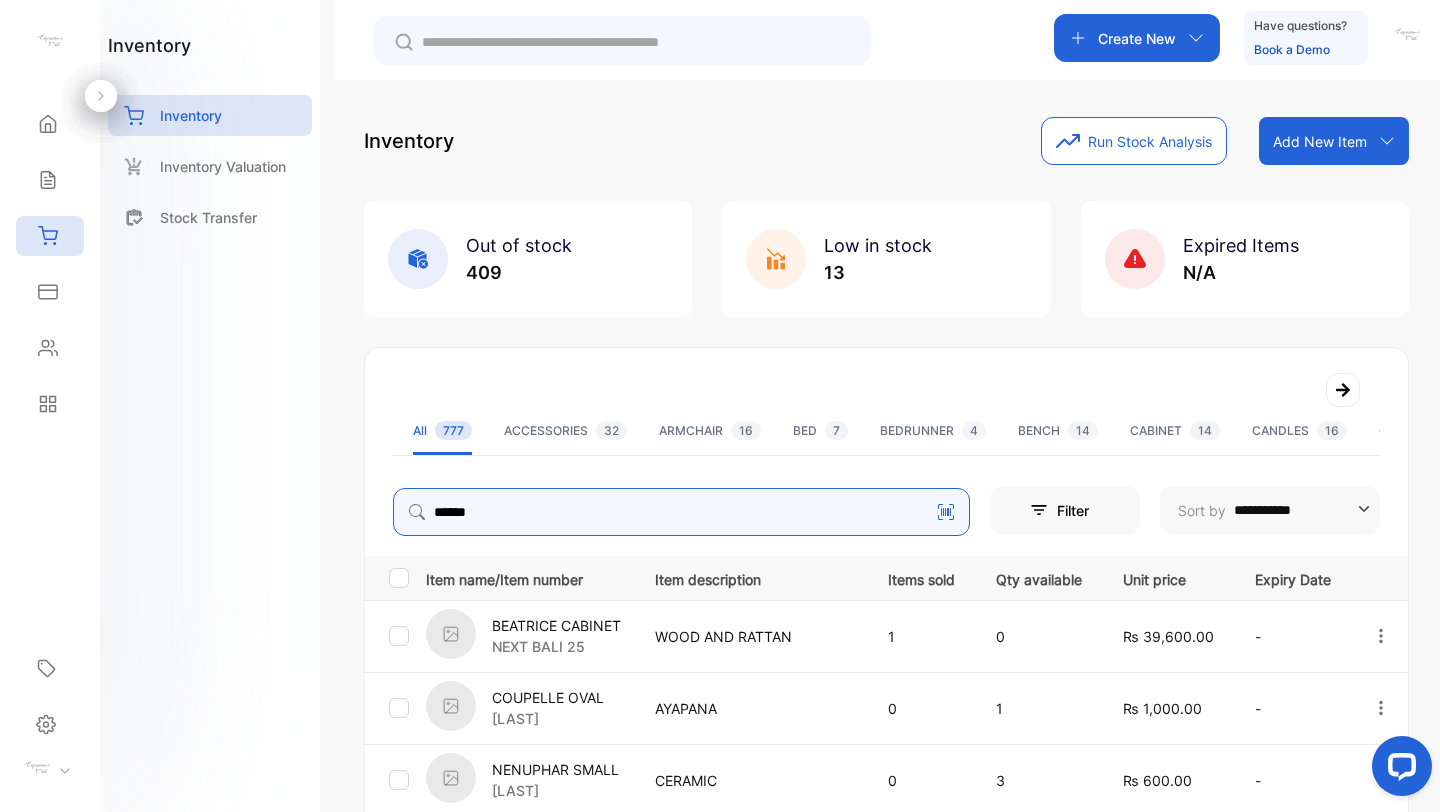 type on "******" 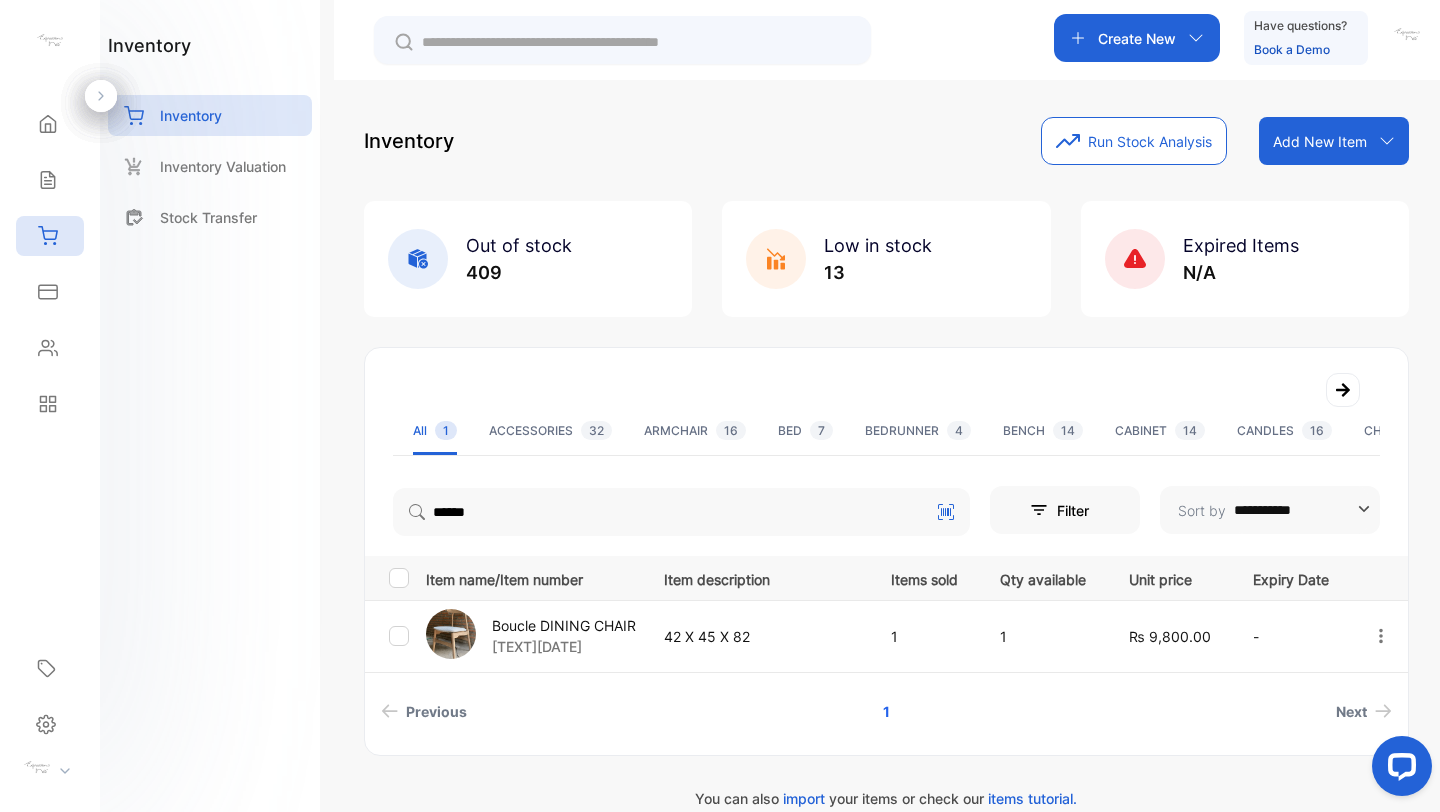 click on "Boucle DINING CHAIR" at bounding box center [564, 625] 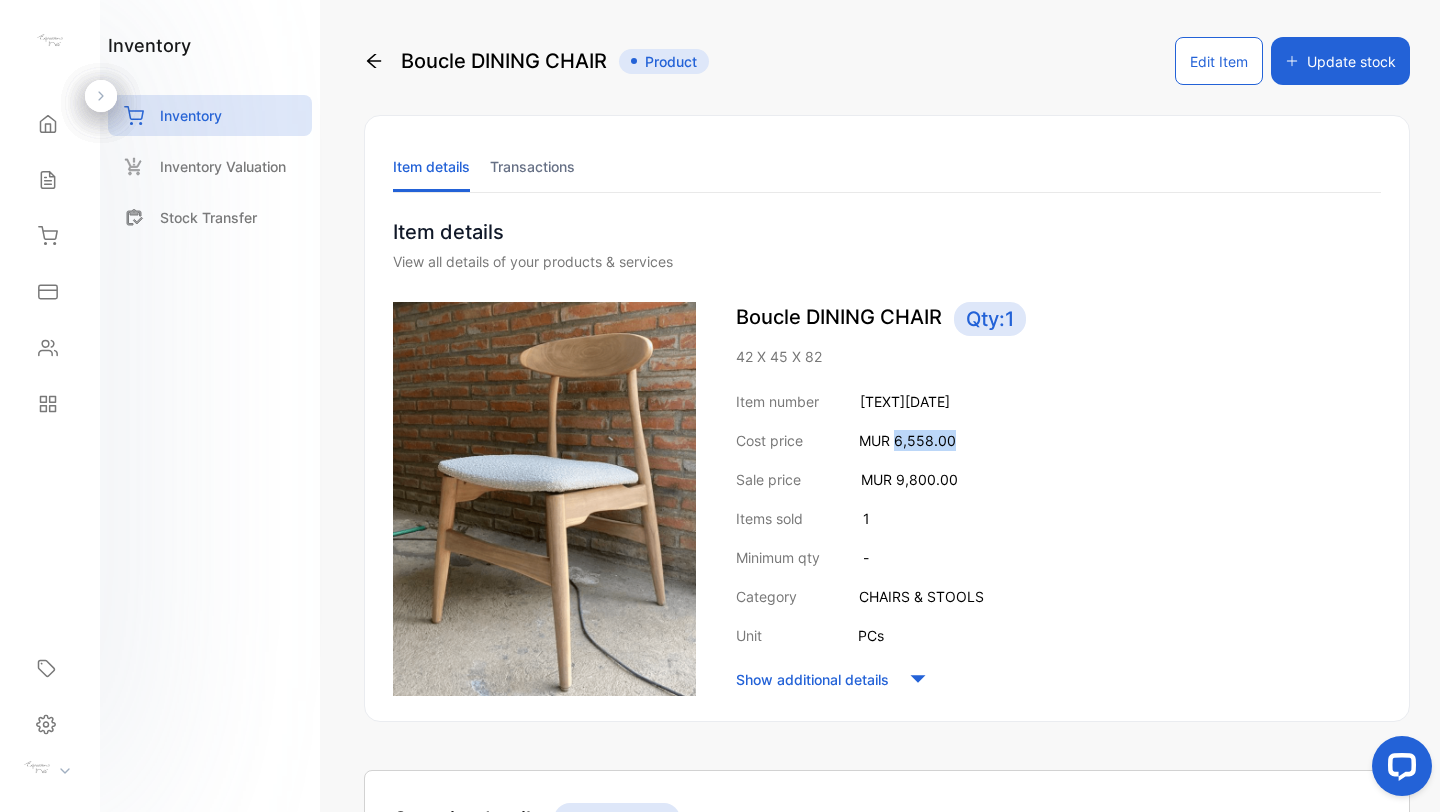drag, startPoint x: 895, startPoint y: 437, endPoint x: 1010, endPoint y: 437, distance: 115 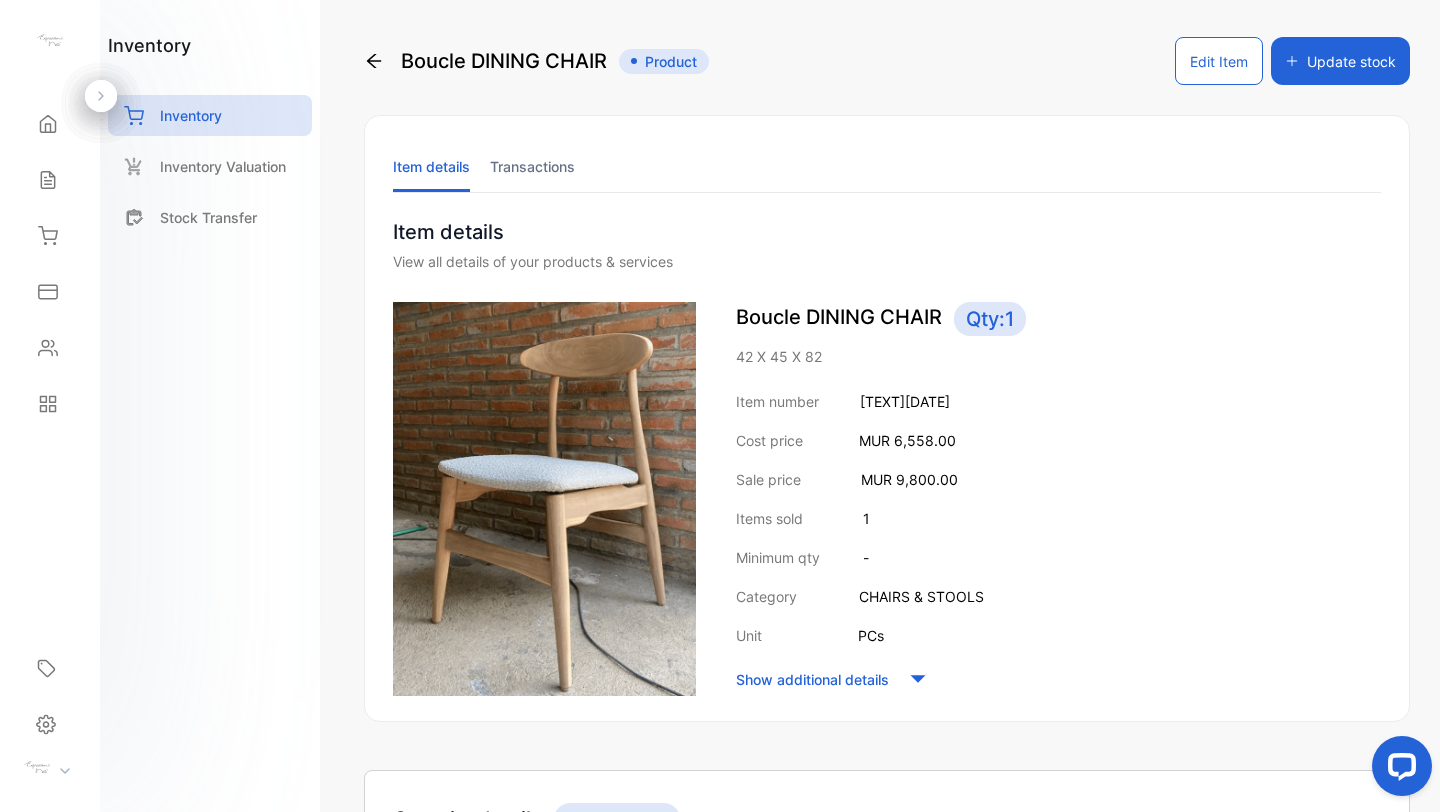 click 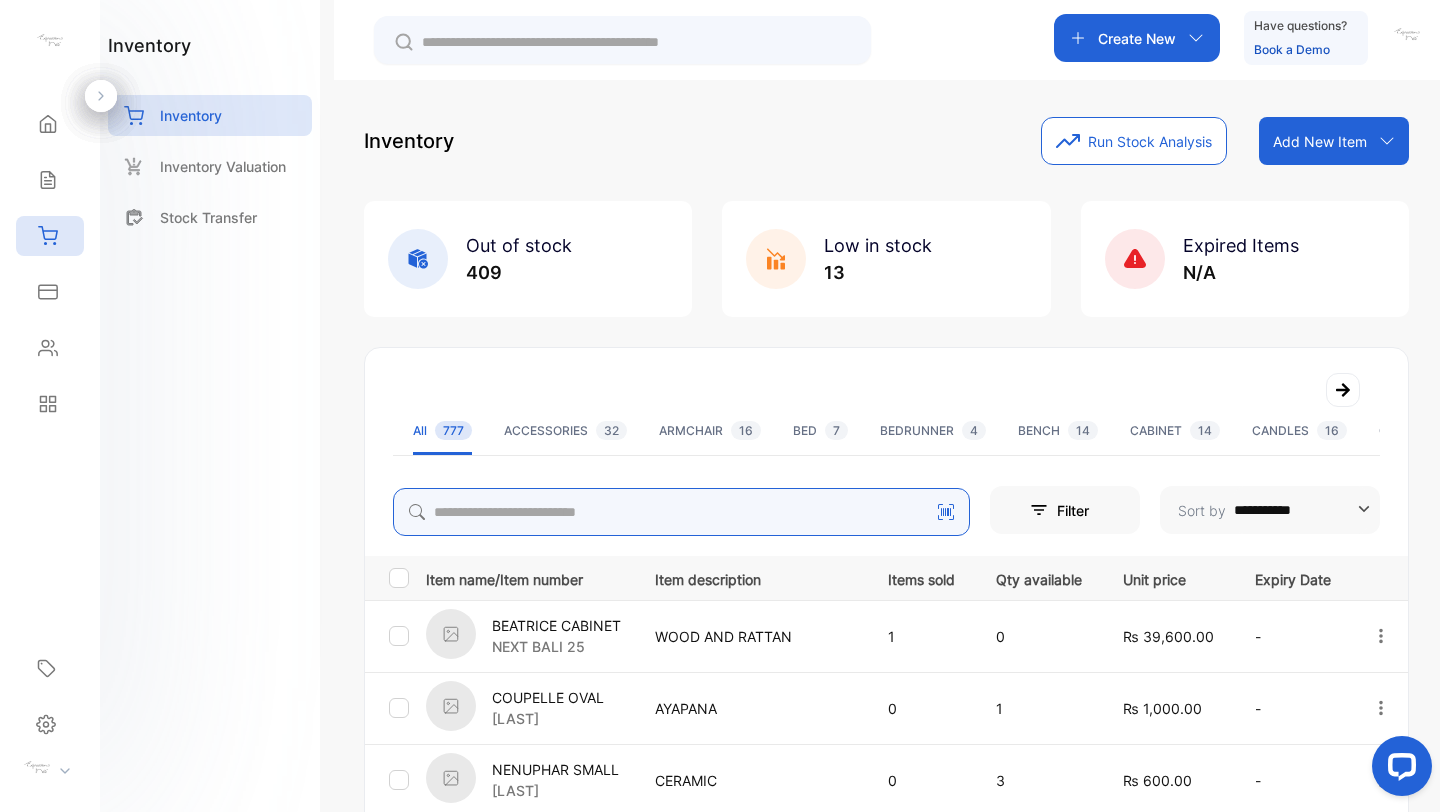 click at bounding box center (681, 512) 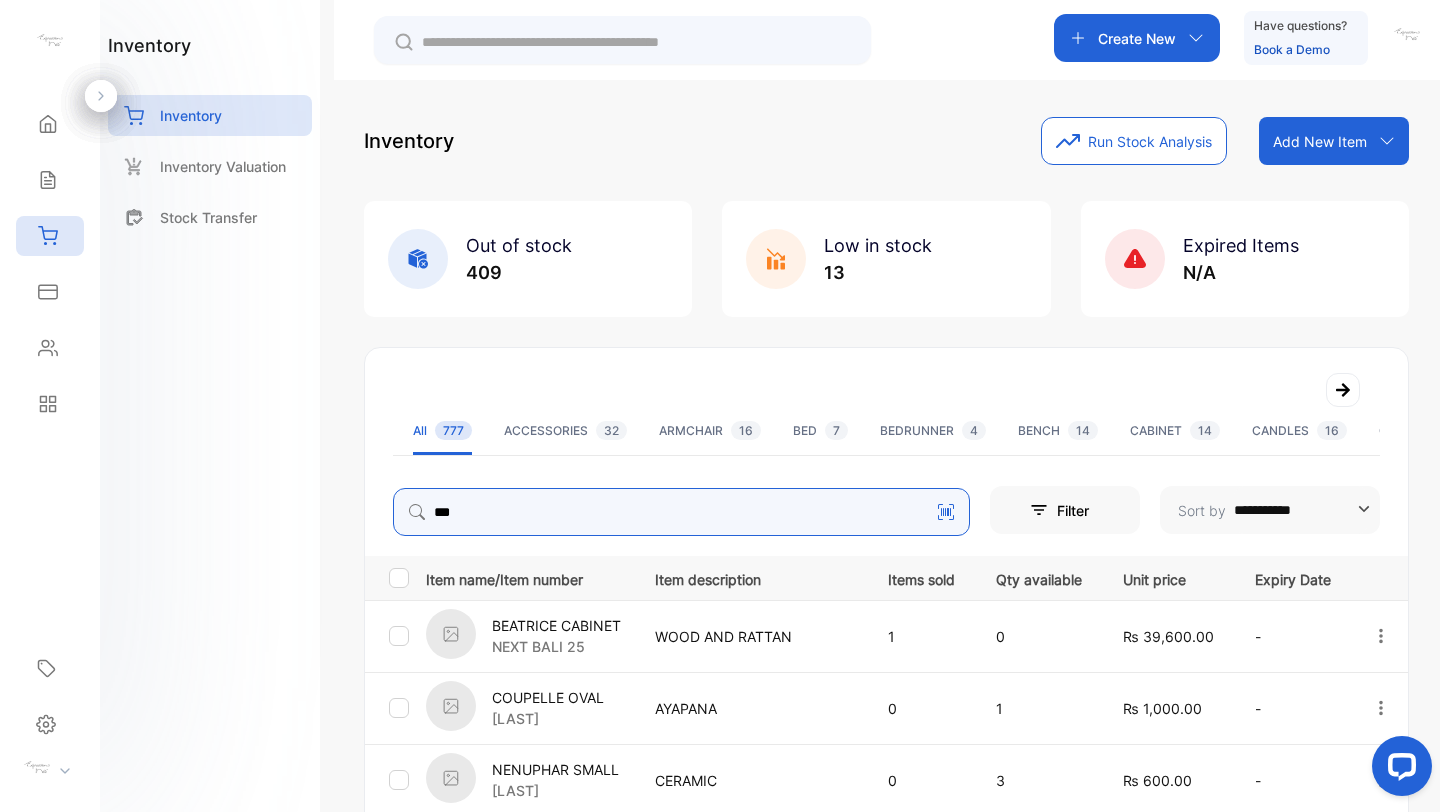 type on "***" 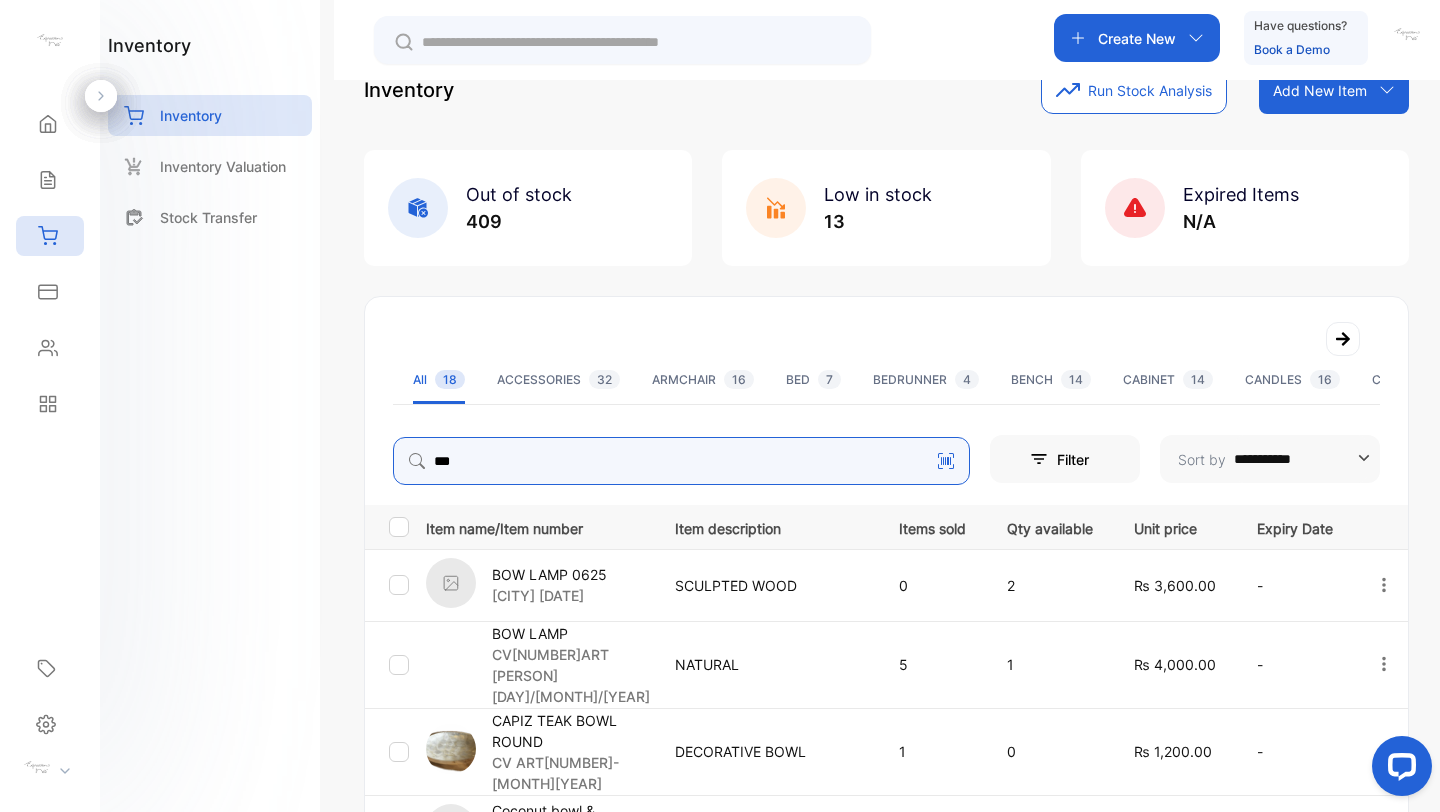 scroll, scrollTop: 53, scrollLeft: 0, axis: vertical 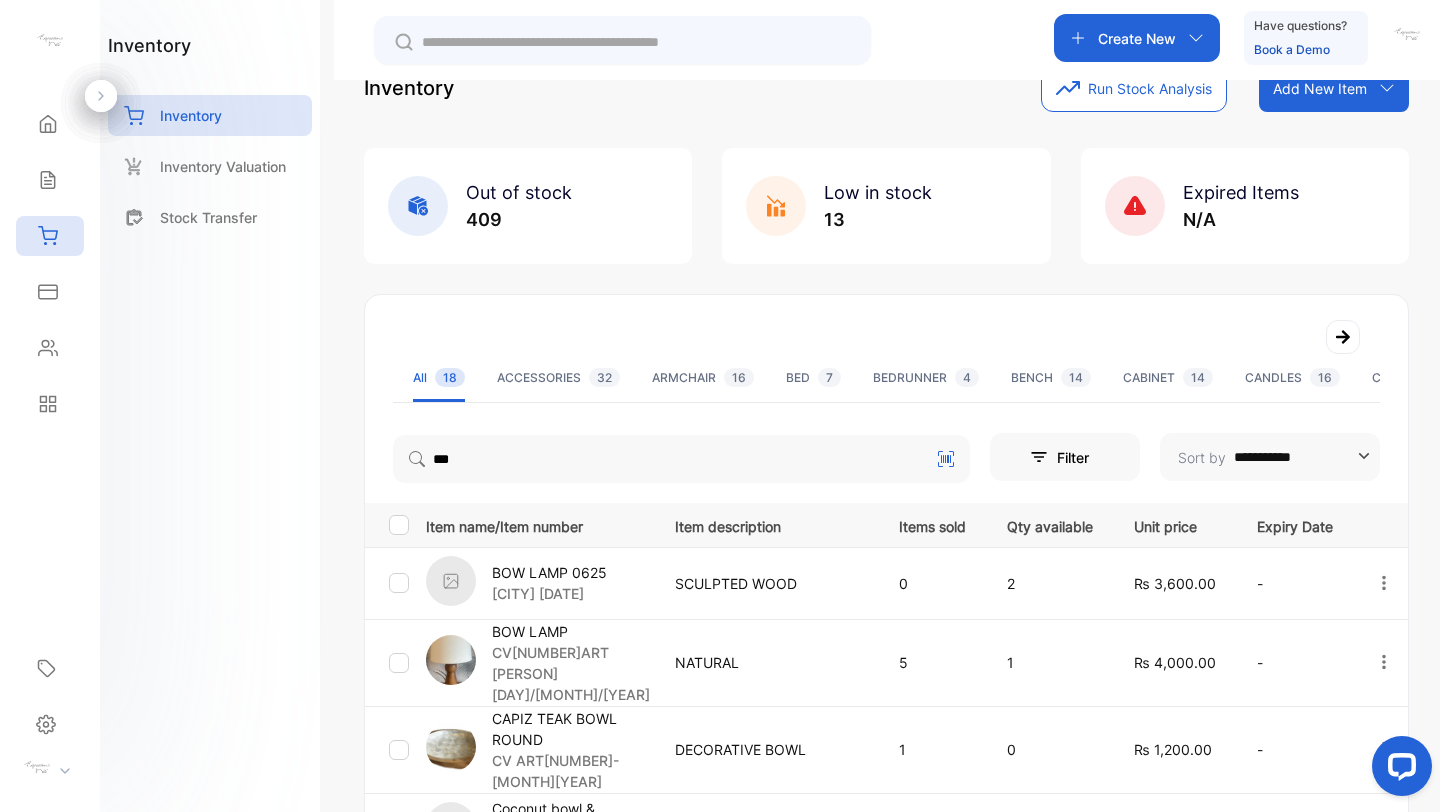 click on "BOW LAMP" at bounding box center [571, 631] 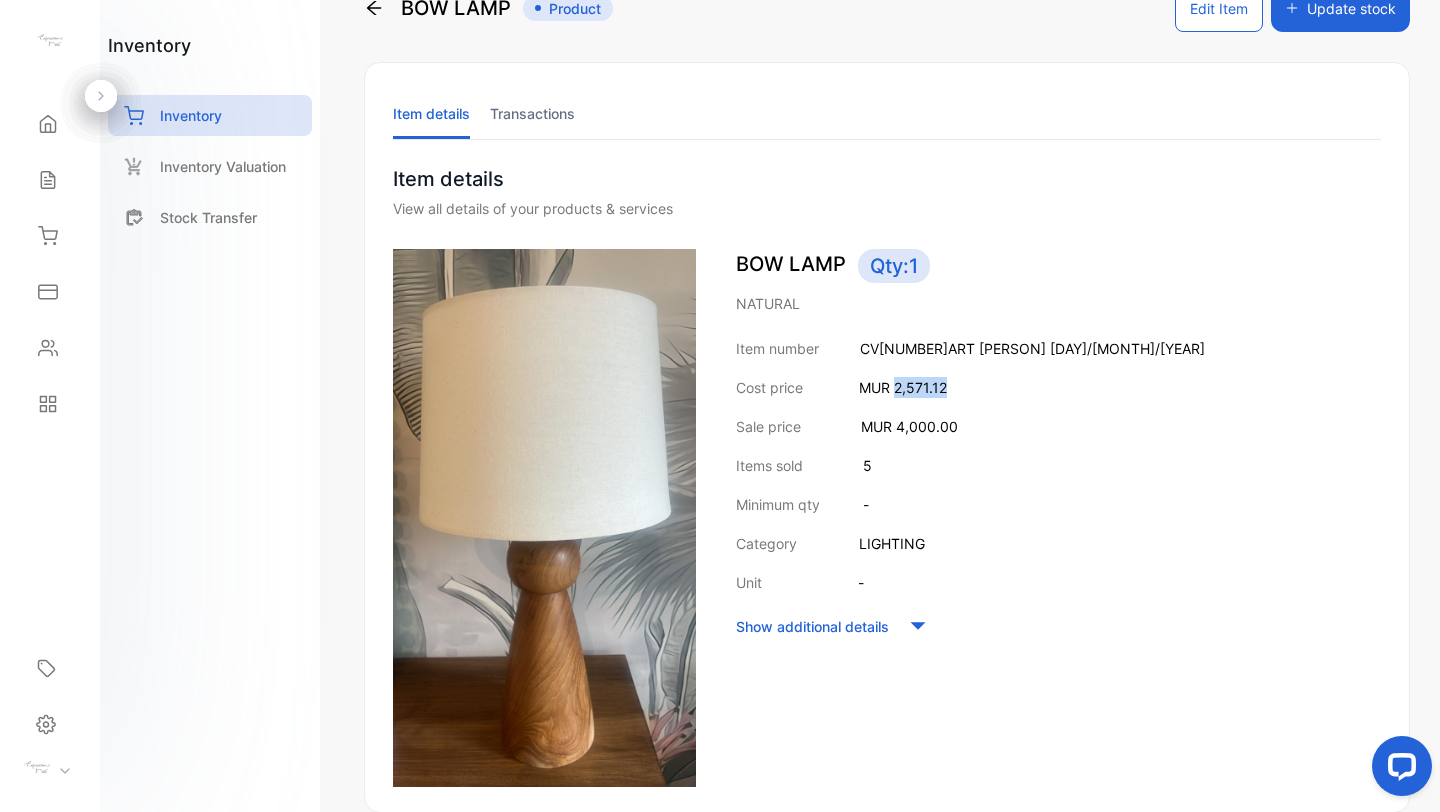 drag, startPoint x: 893, startPoint y: 383, endPoint x: 979, endPoint y: 383, distance: 86 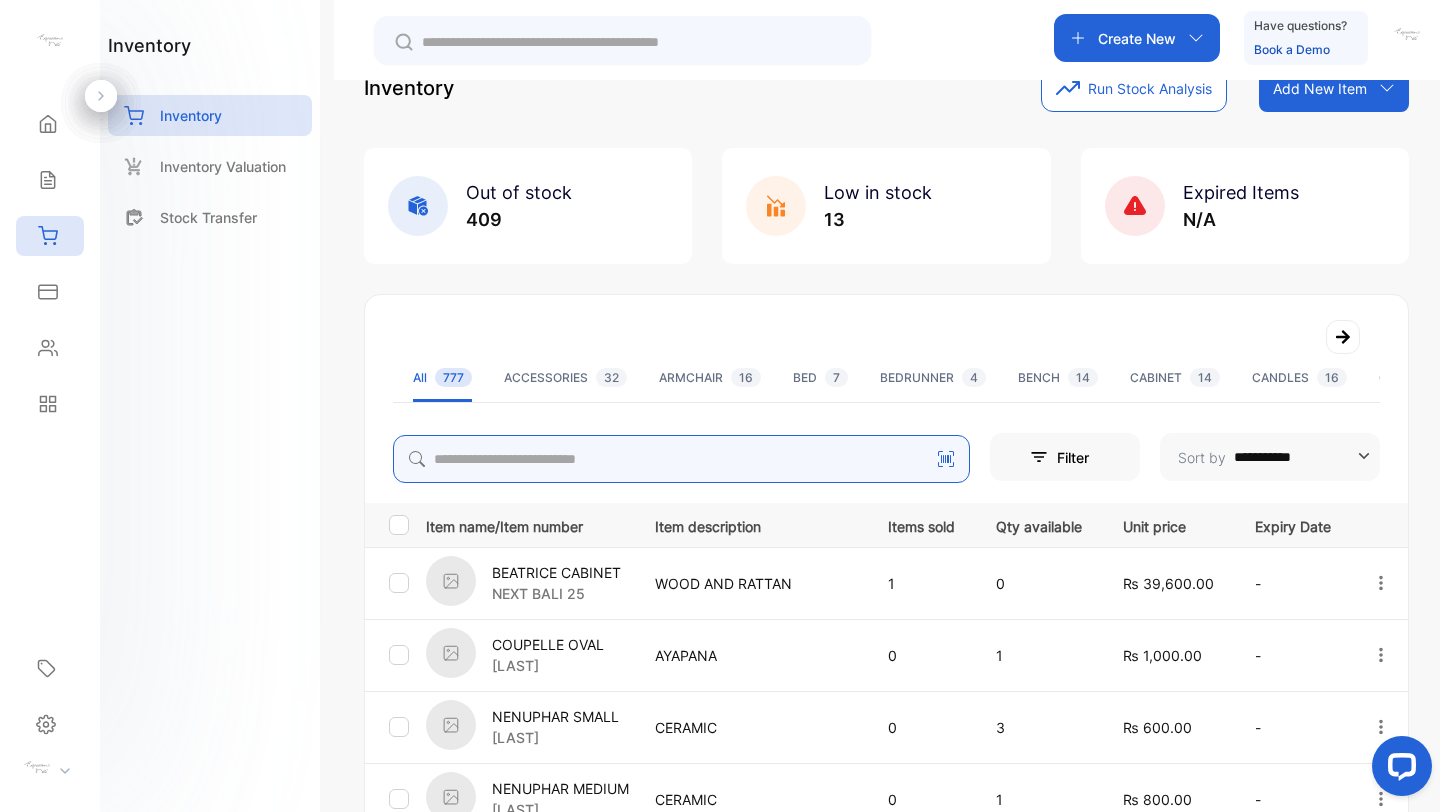 click at bounding box center (681, 459) 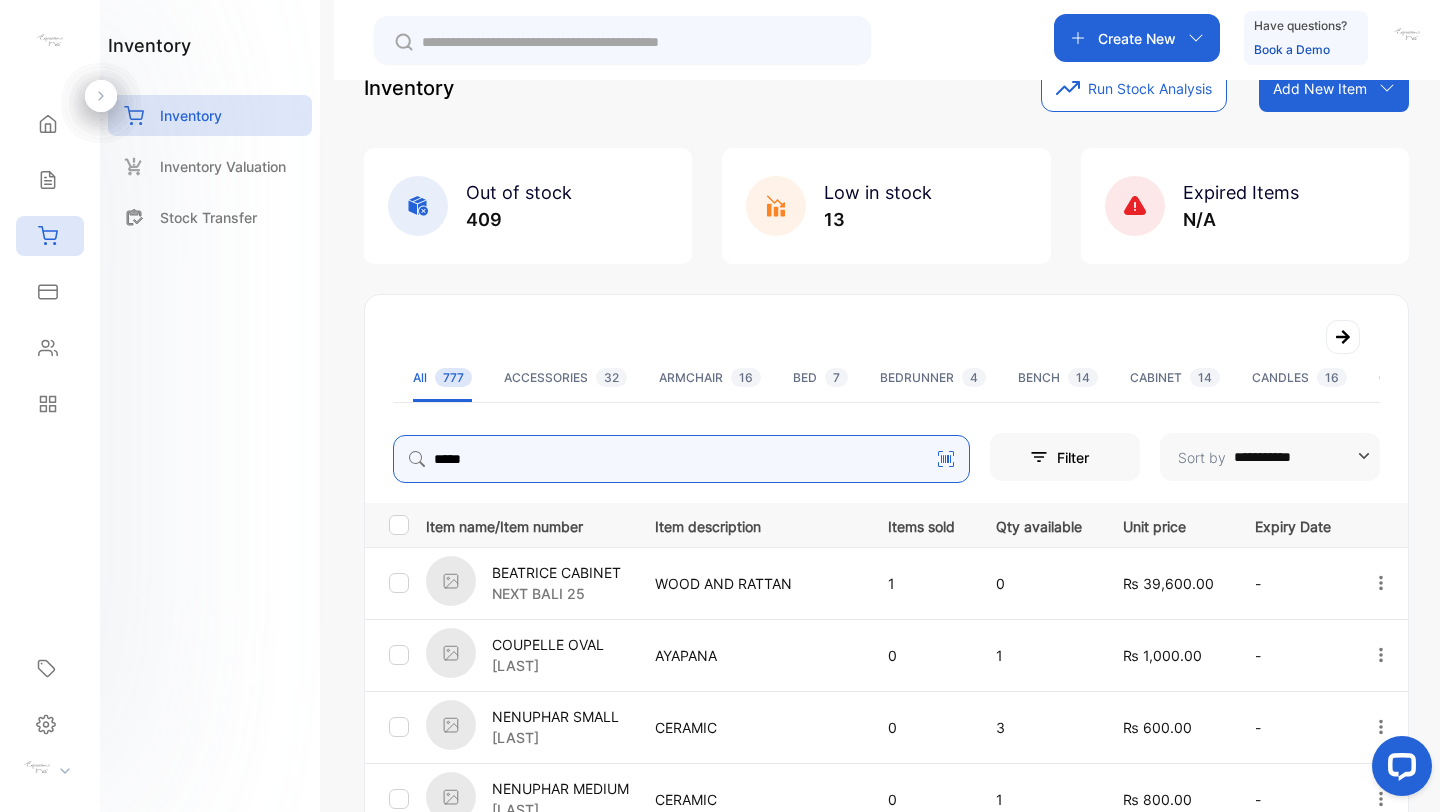 type on "*****" 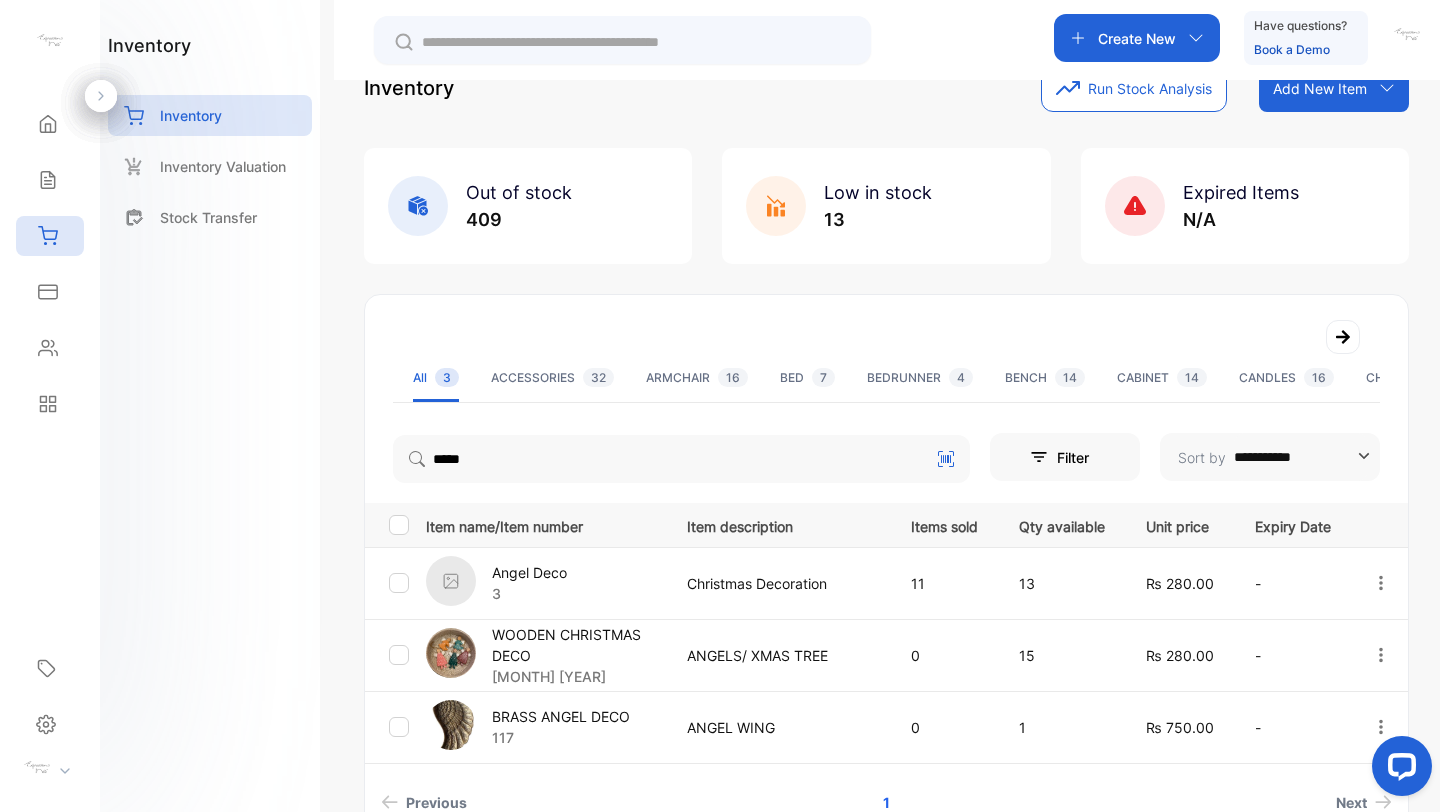 click on "BRASS ANGEL DECO" at bounding box center [561, 716] 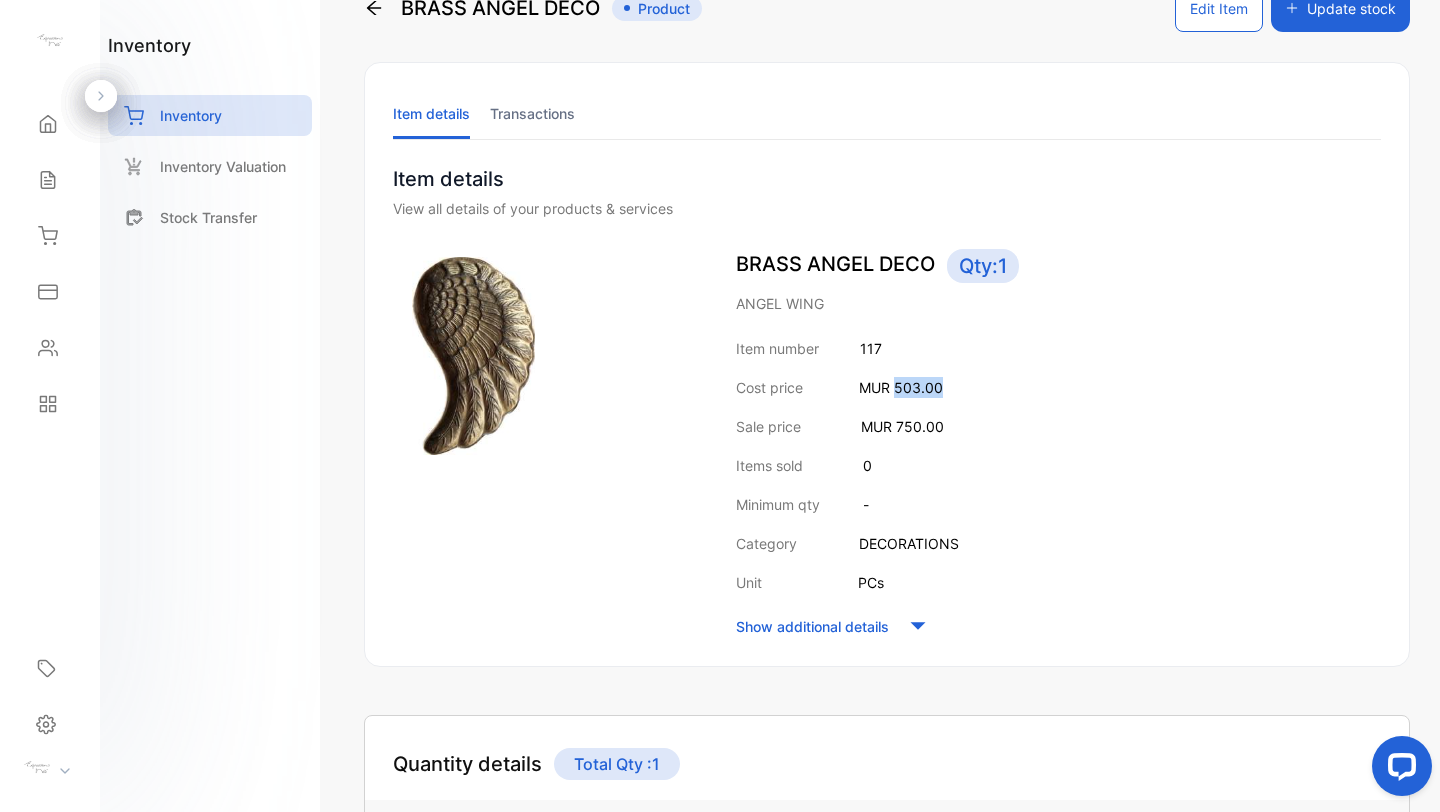 drag, startPoint x: 896, startPoint y: 385, endPoint x: 962, endPoint y: 385, distance: 66 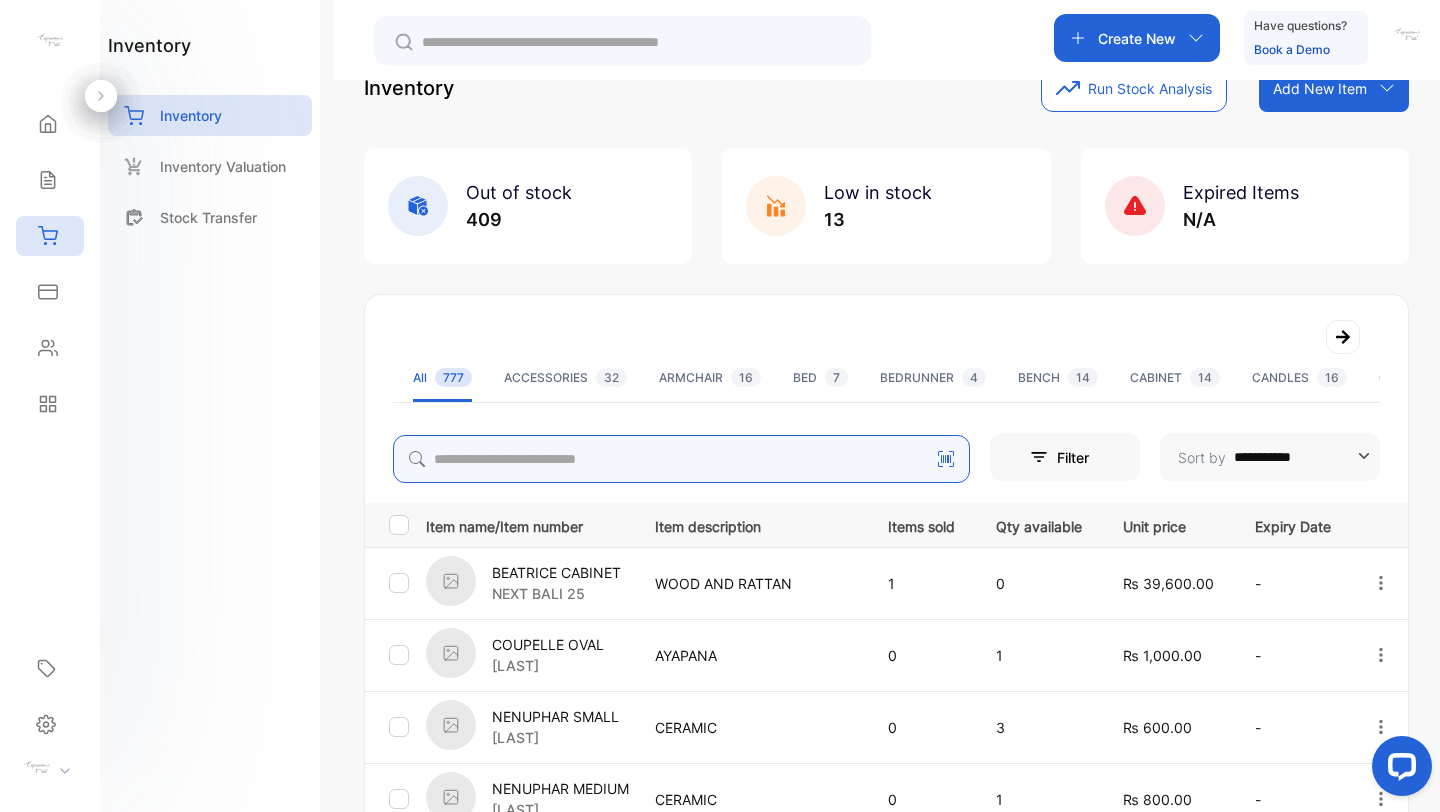 click at bounding box center [681, 459] 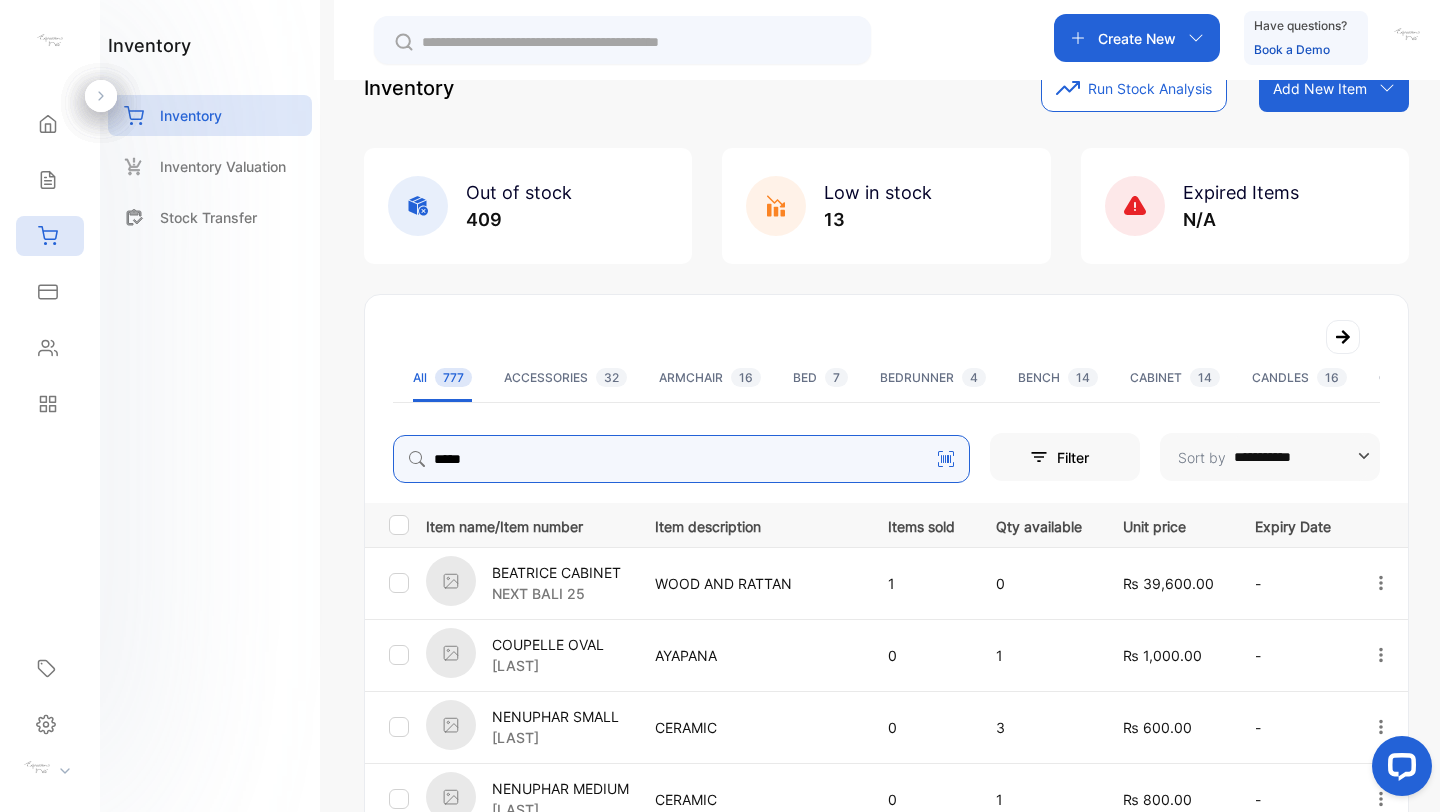 type on "*****" 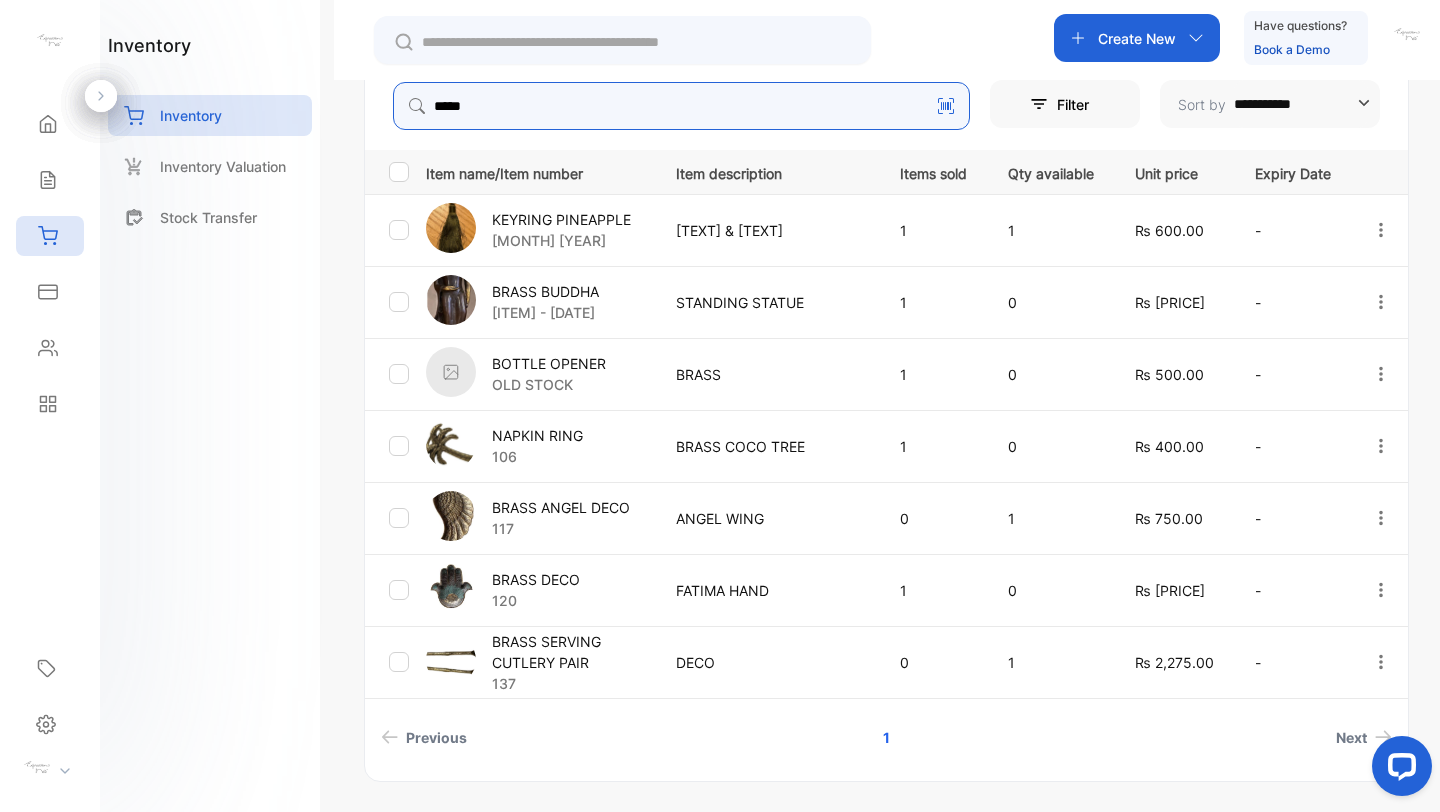 scroll, scrollTop: 460, scrollLeft: 0, axis: vertical 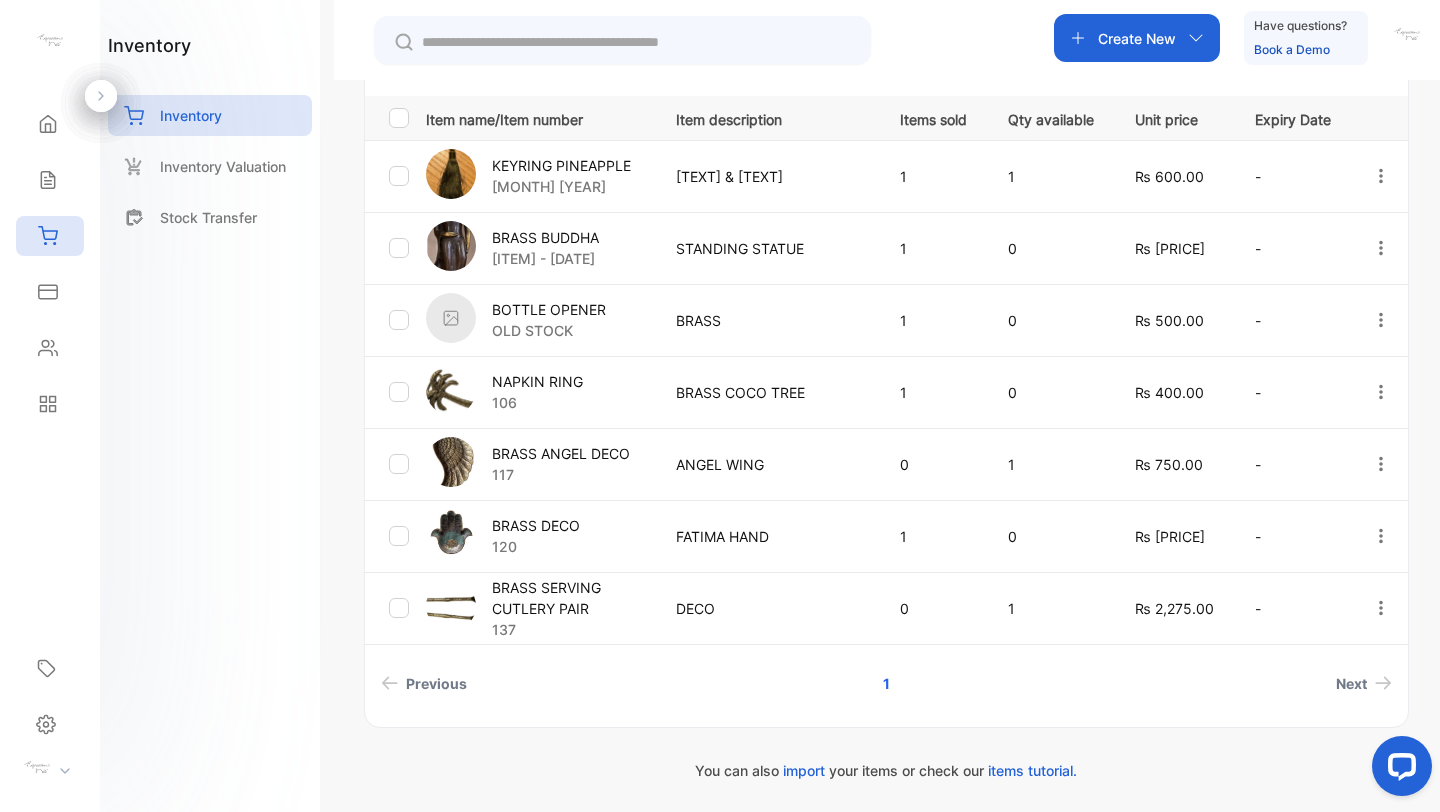 click on "BRASS SERVING CUTLERY PAIR" at bounding box center [571, 598] 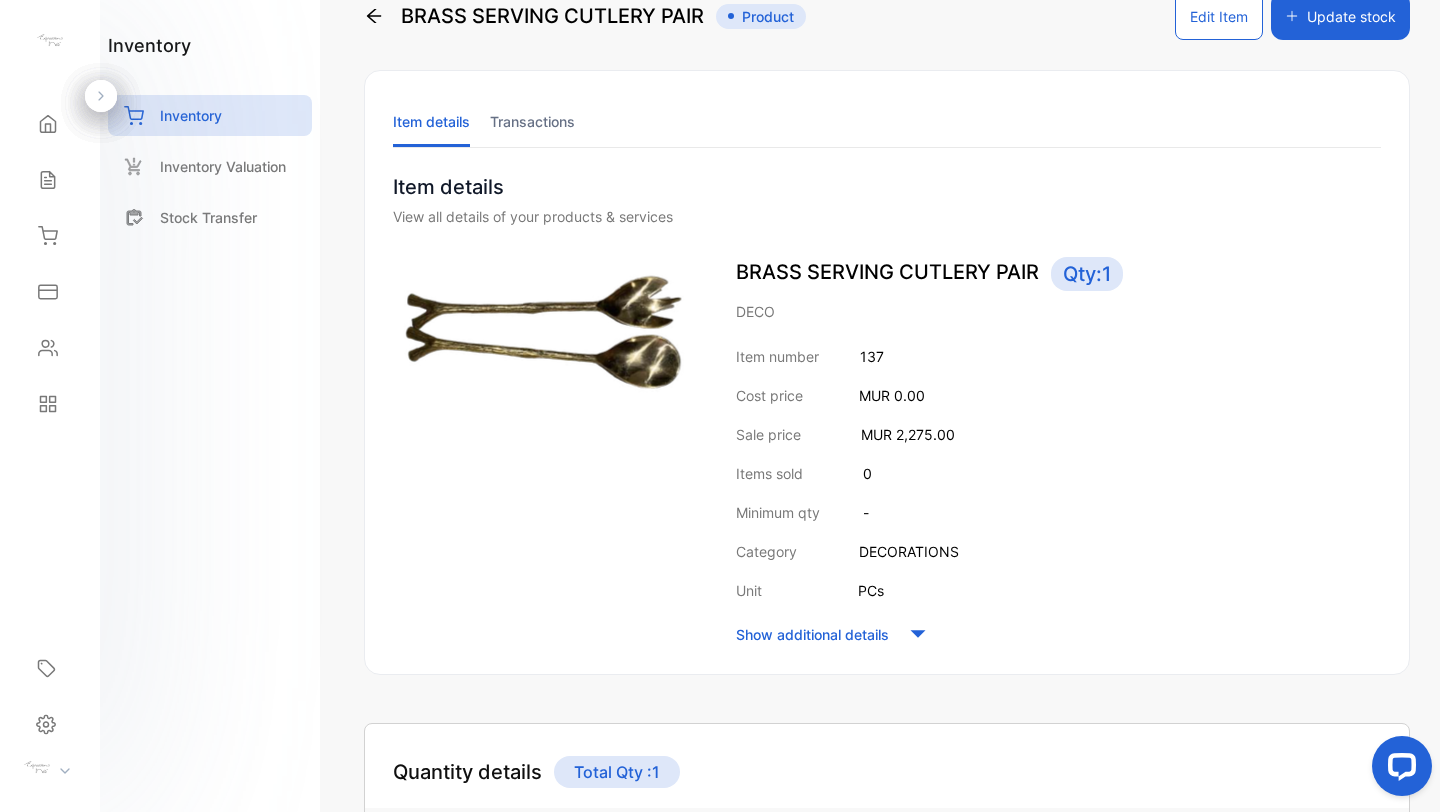 scroll, scrollTop: 0, scrollLeft: 0, axis: both 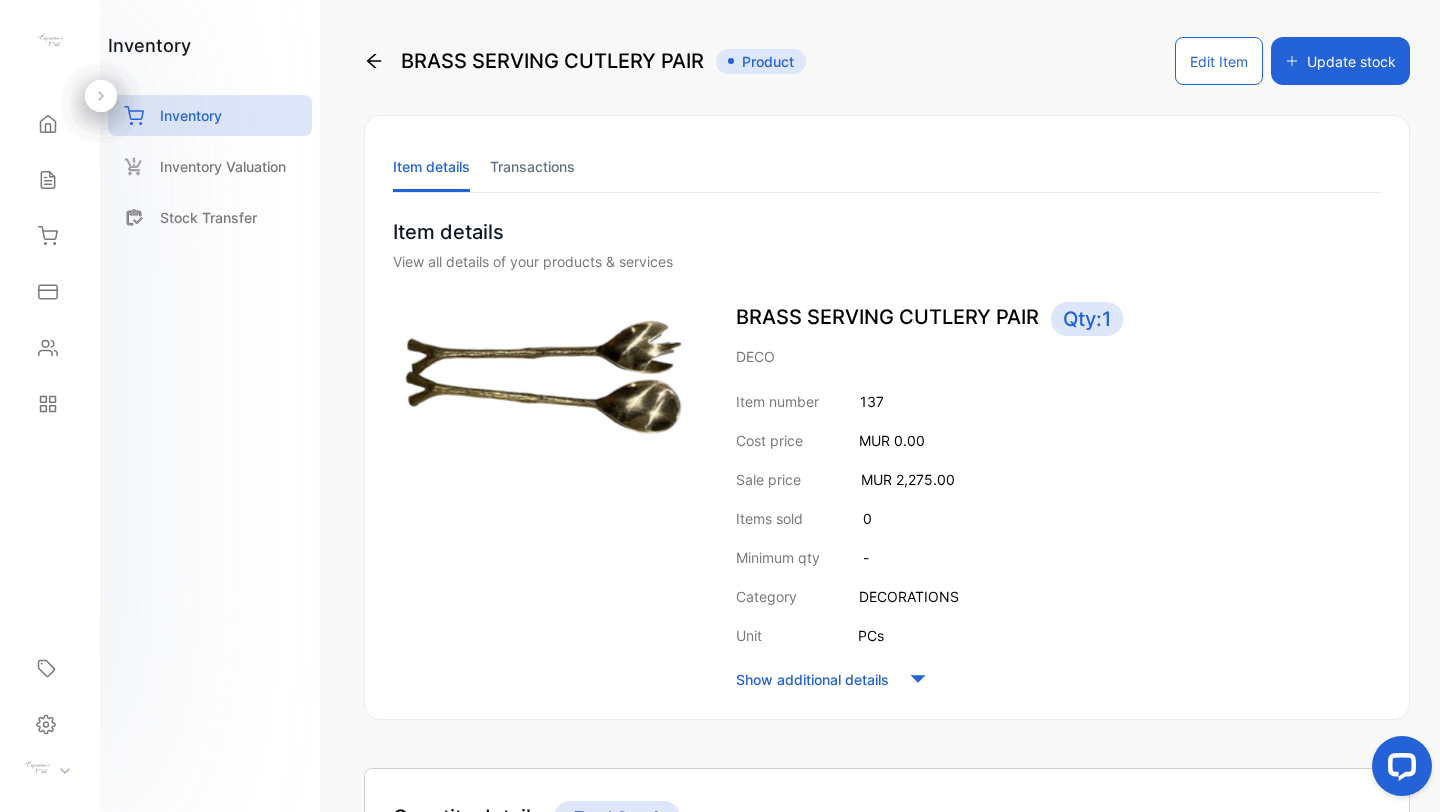 click on "Edit Item" at bounding box center [1219, 61] 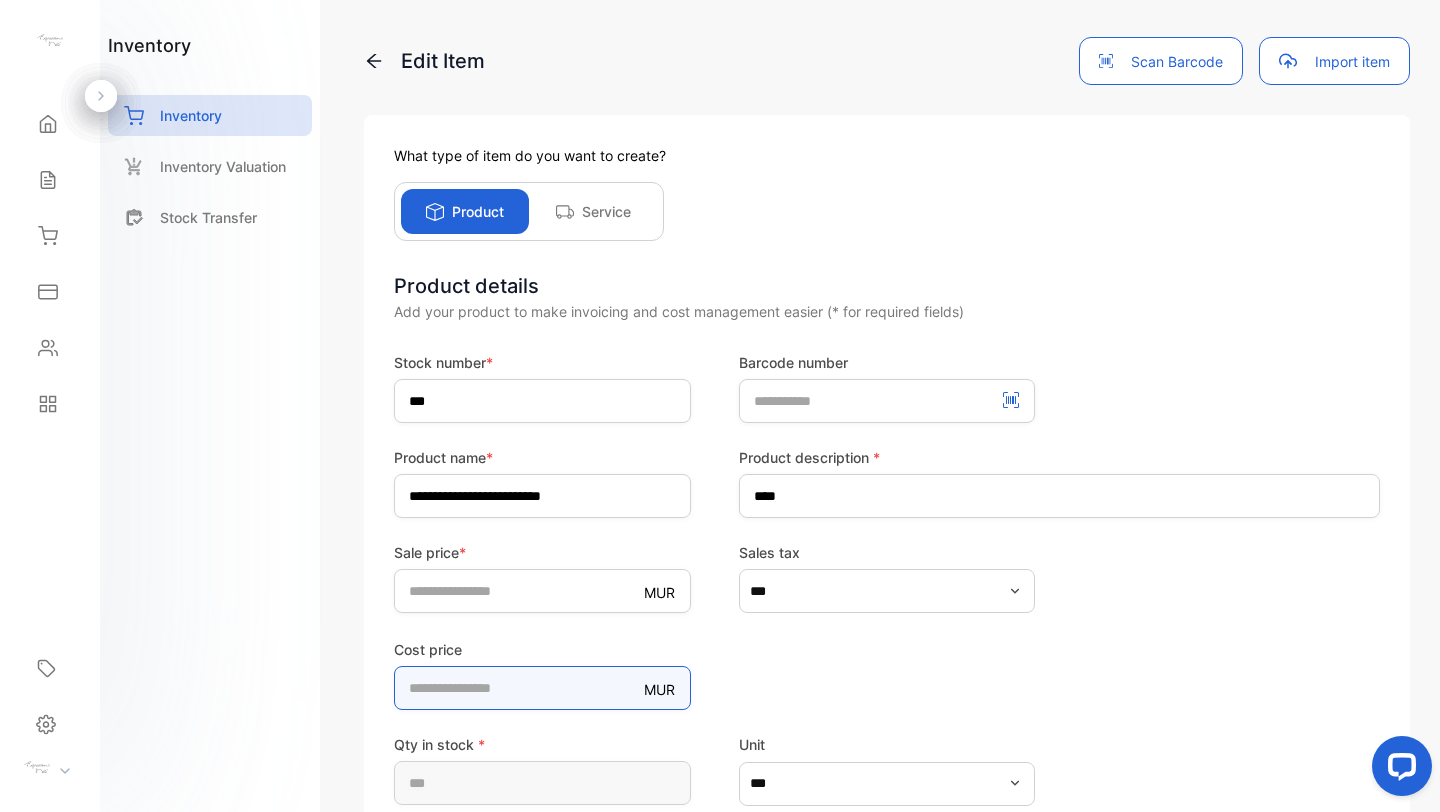 click on "*" at bounding box center (542, 688) 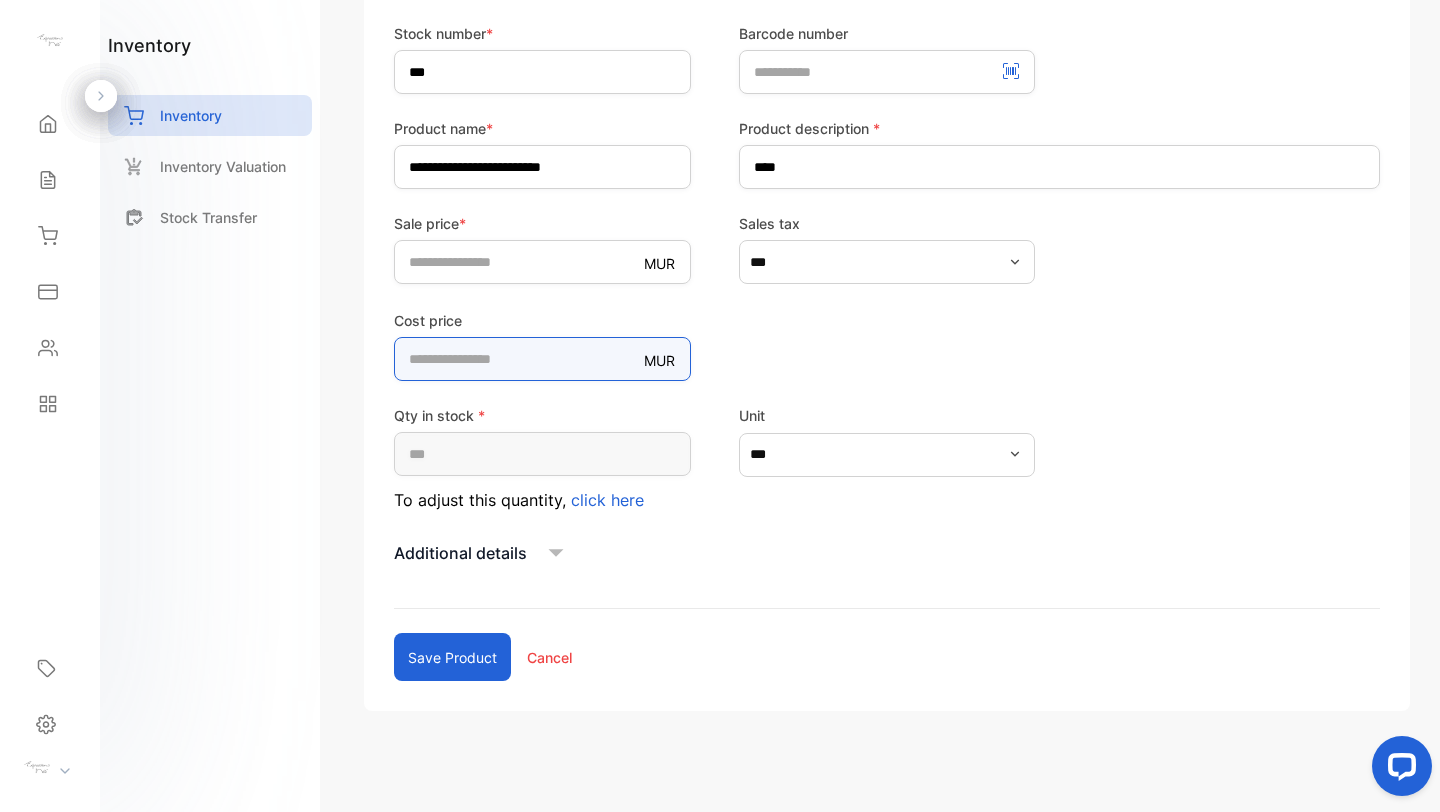 scroll, scrollTop: 340, scrollLeft: 0, axis: vertical 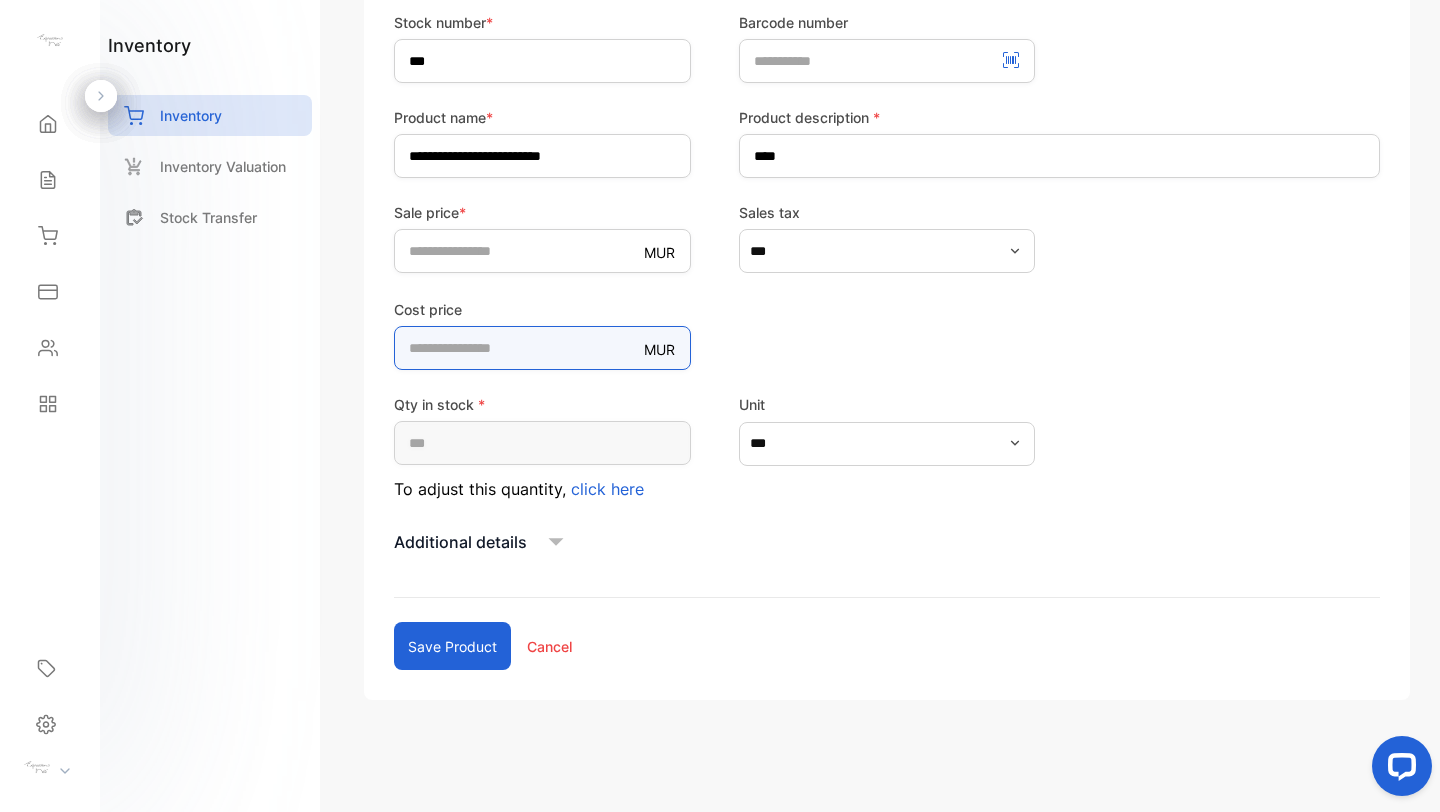 type on "****" 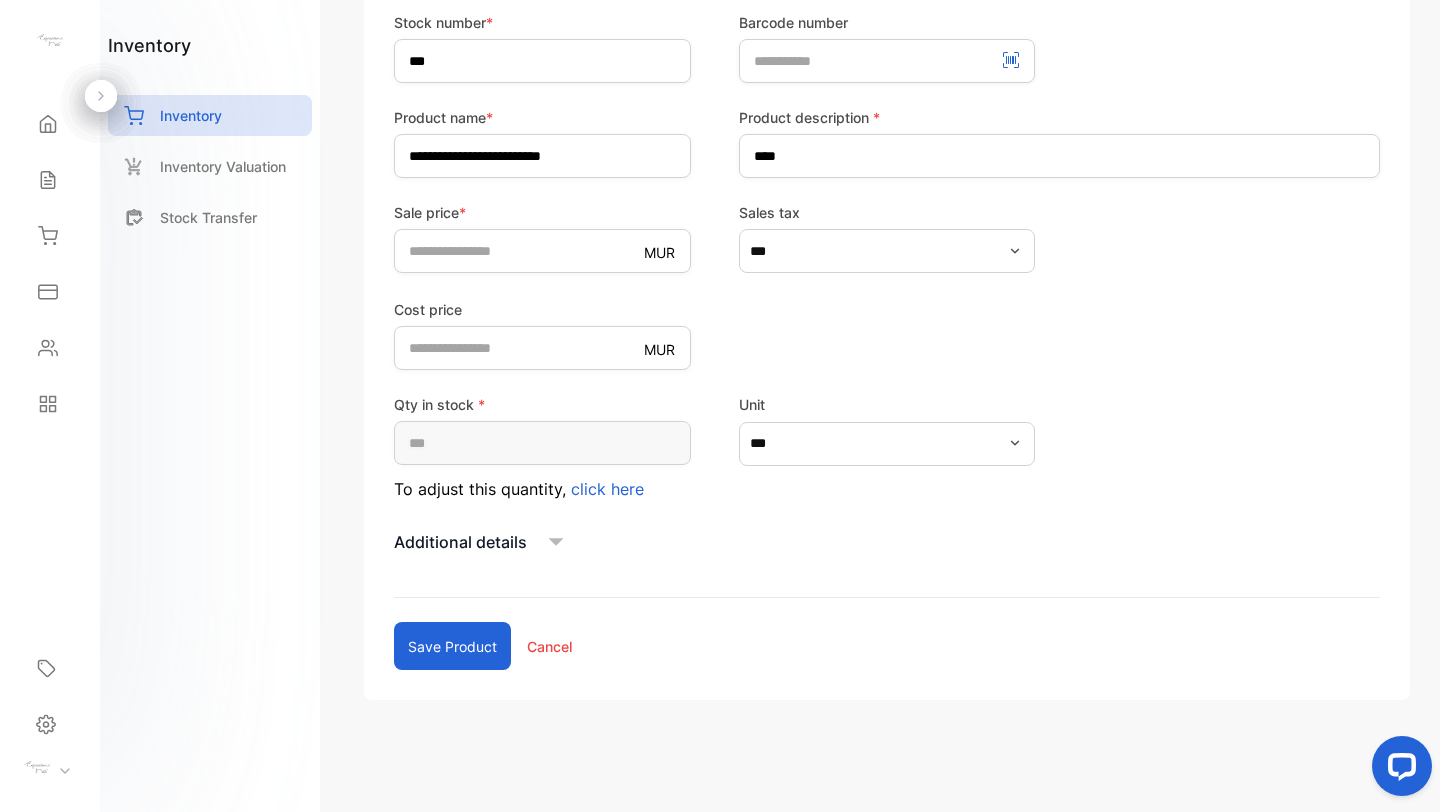 click on "Save product" at bounding box center (452, 646) 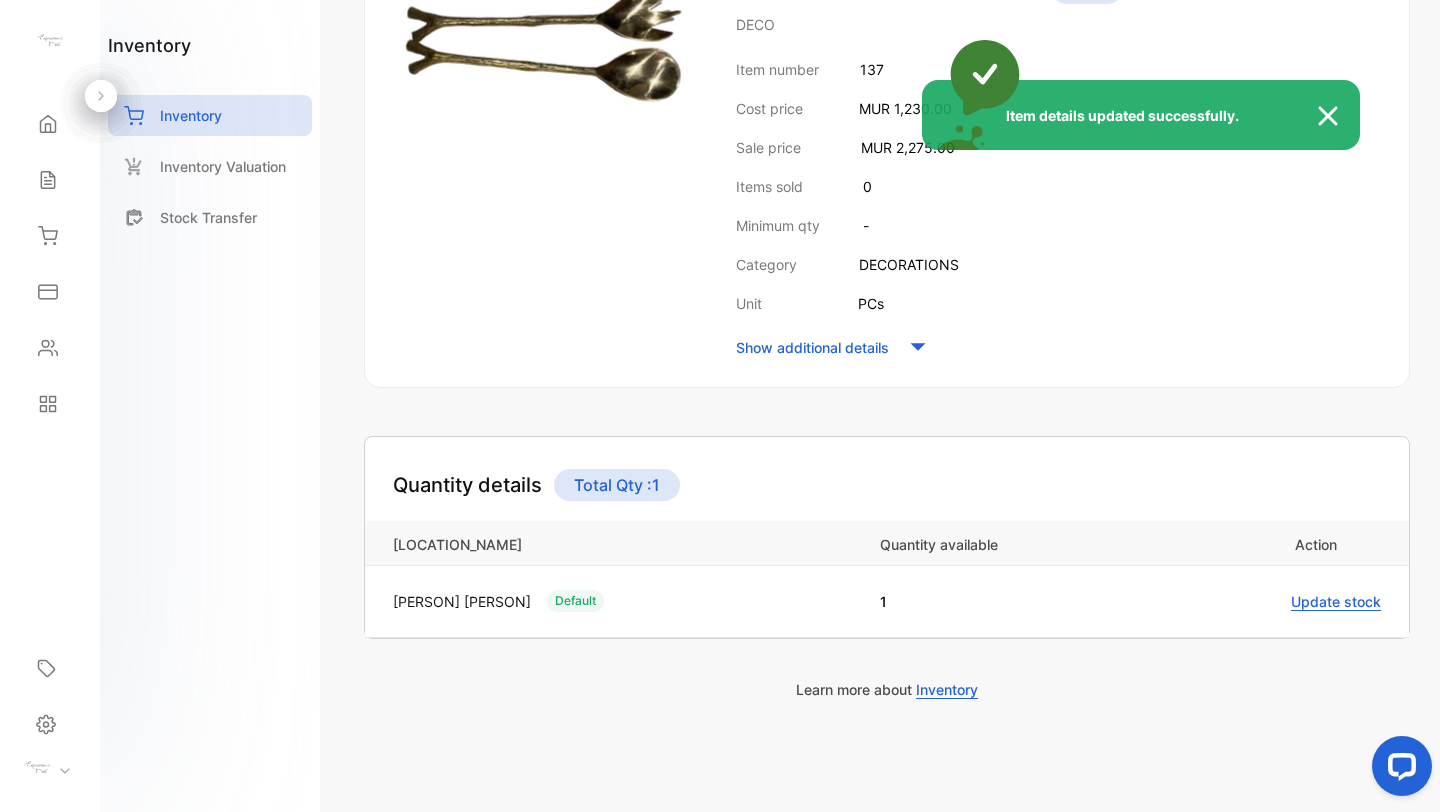 scroll, scrollTop: 331, scrollLeft: 0, axis: vertical 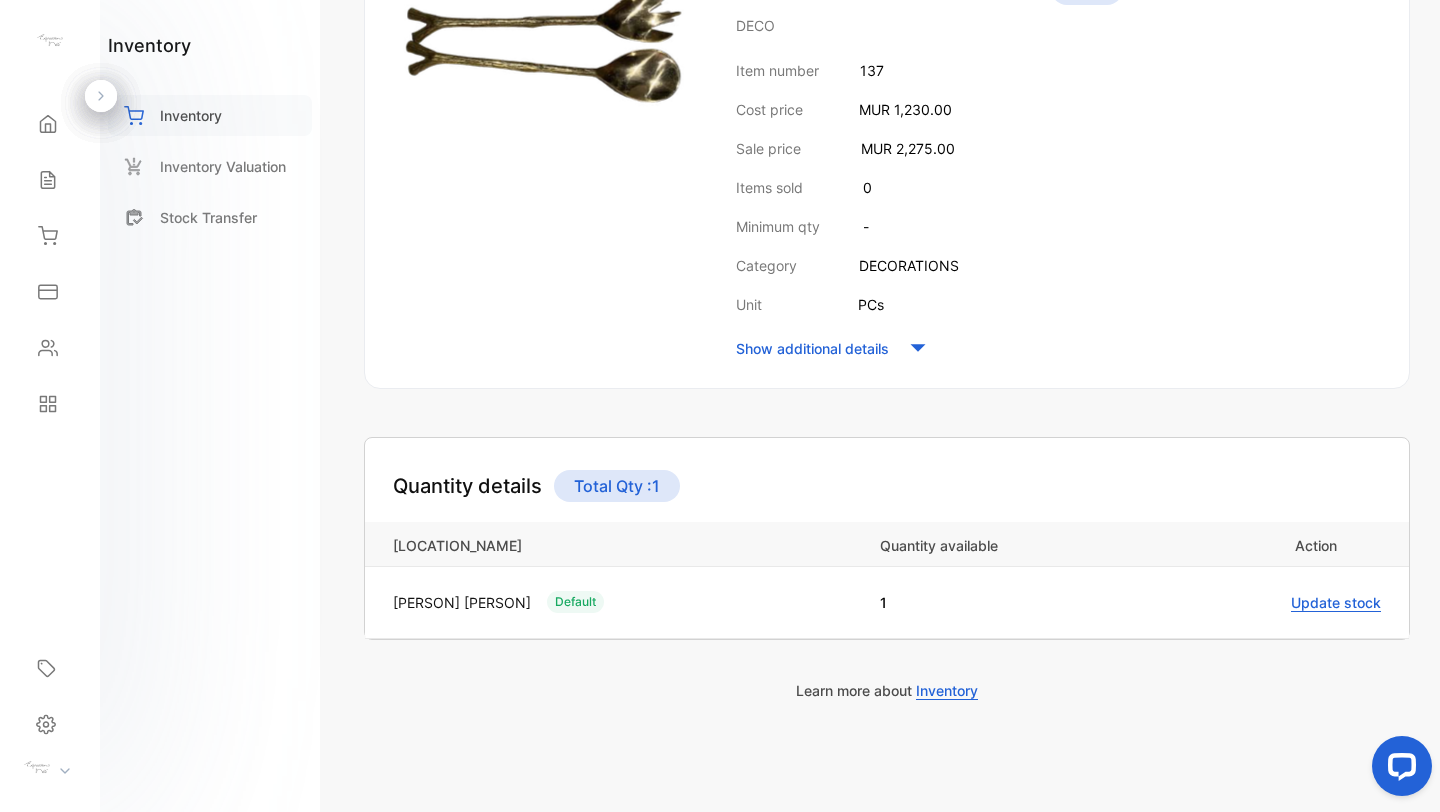 click on "Inventory" at bounding box center [191, 115] 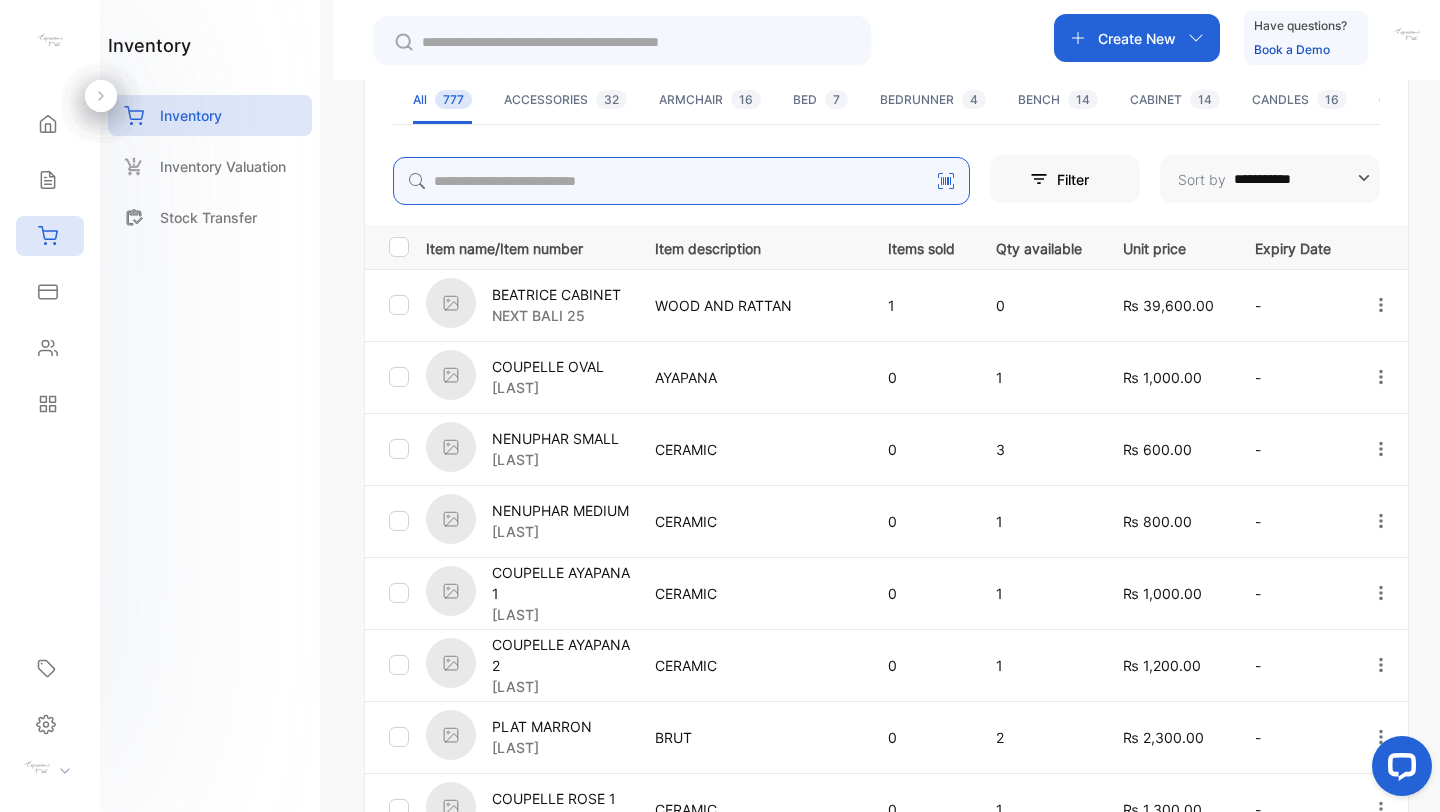 click at bounding box center [681, 181] 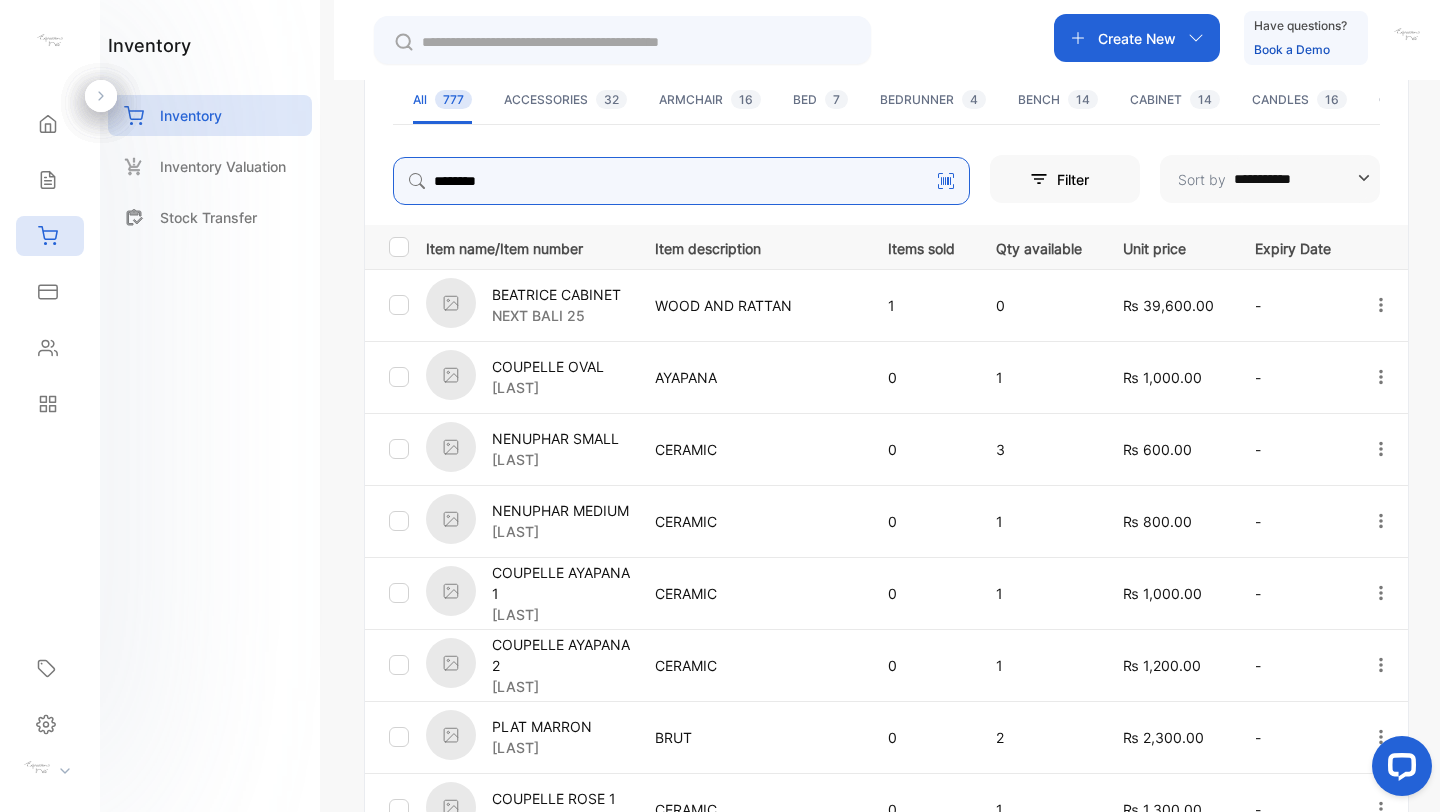 type on "********" 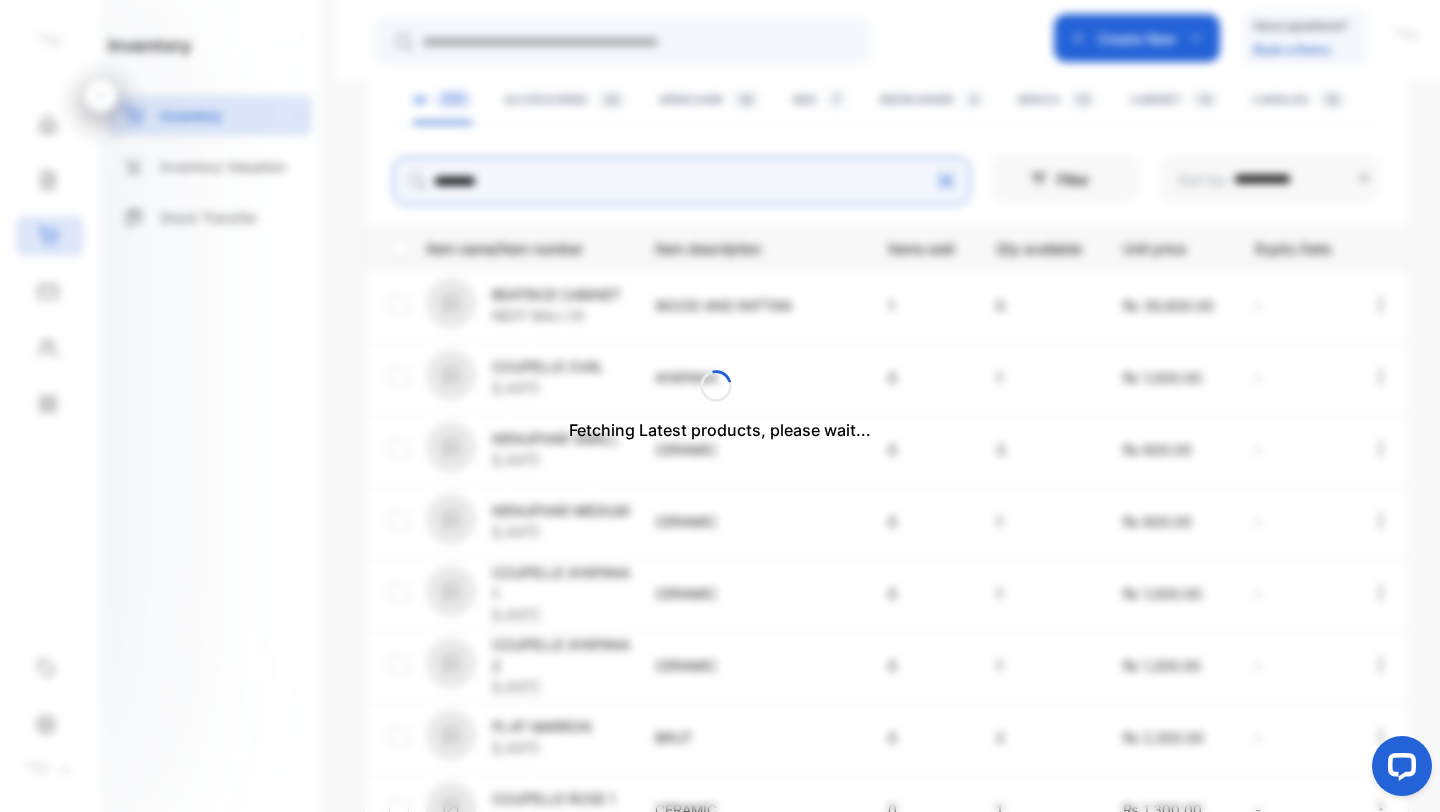 scroll, scrollTop: 172, scrollLeft: 0, axis: vertical 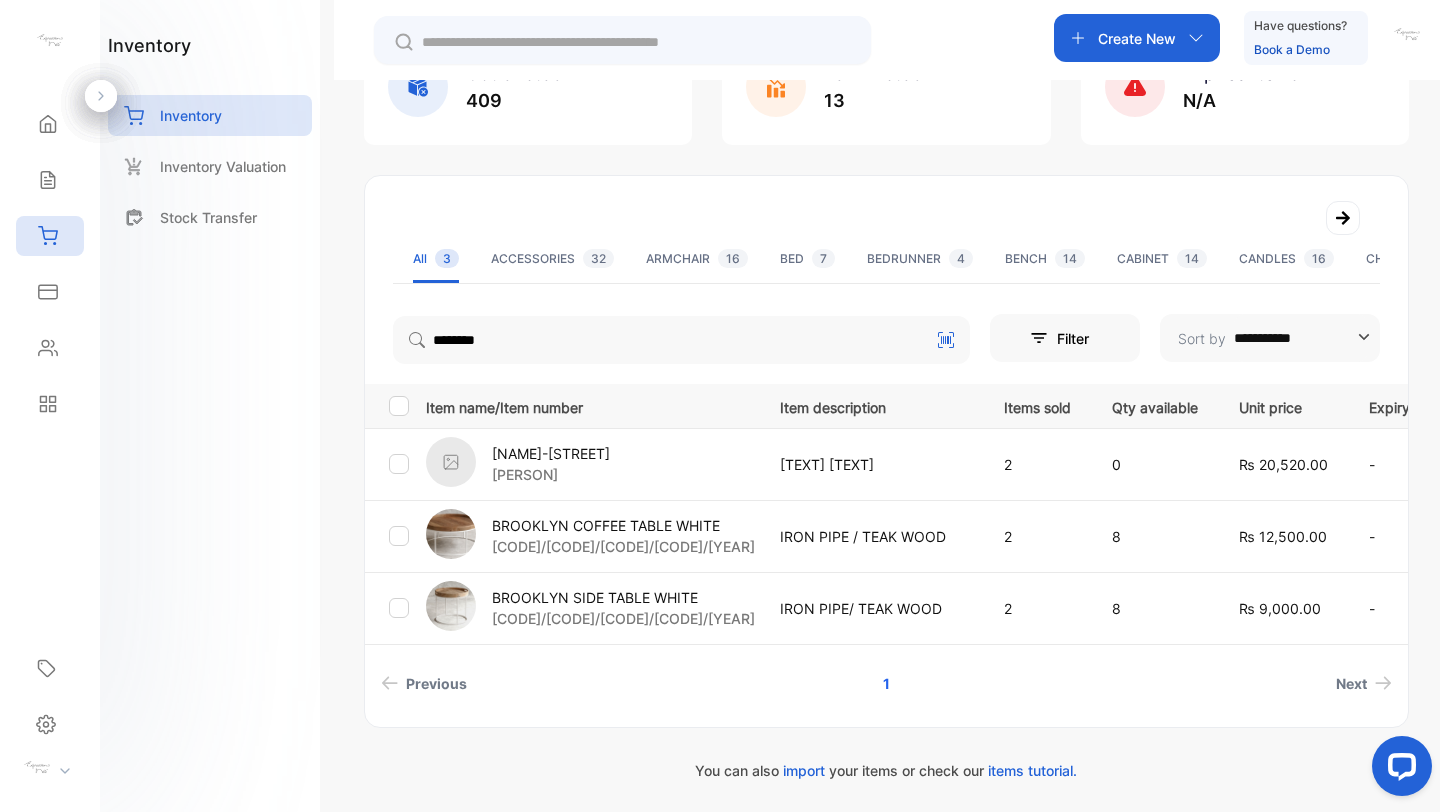 click on "BROOKLYN COFFEE TABLE WHITE" at bounding box center (623, 525) 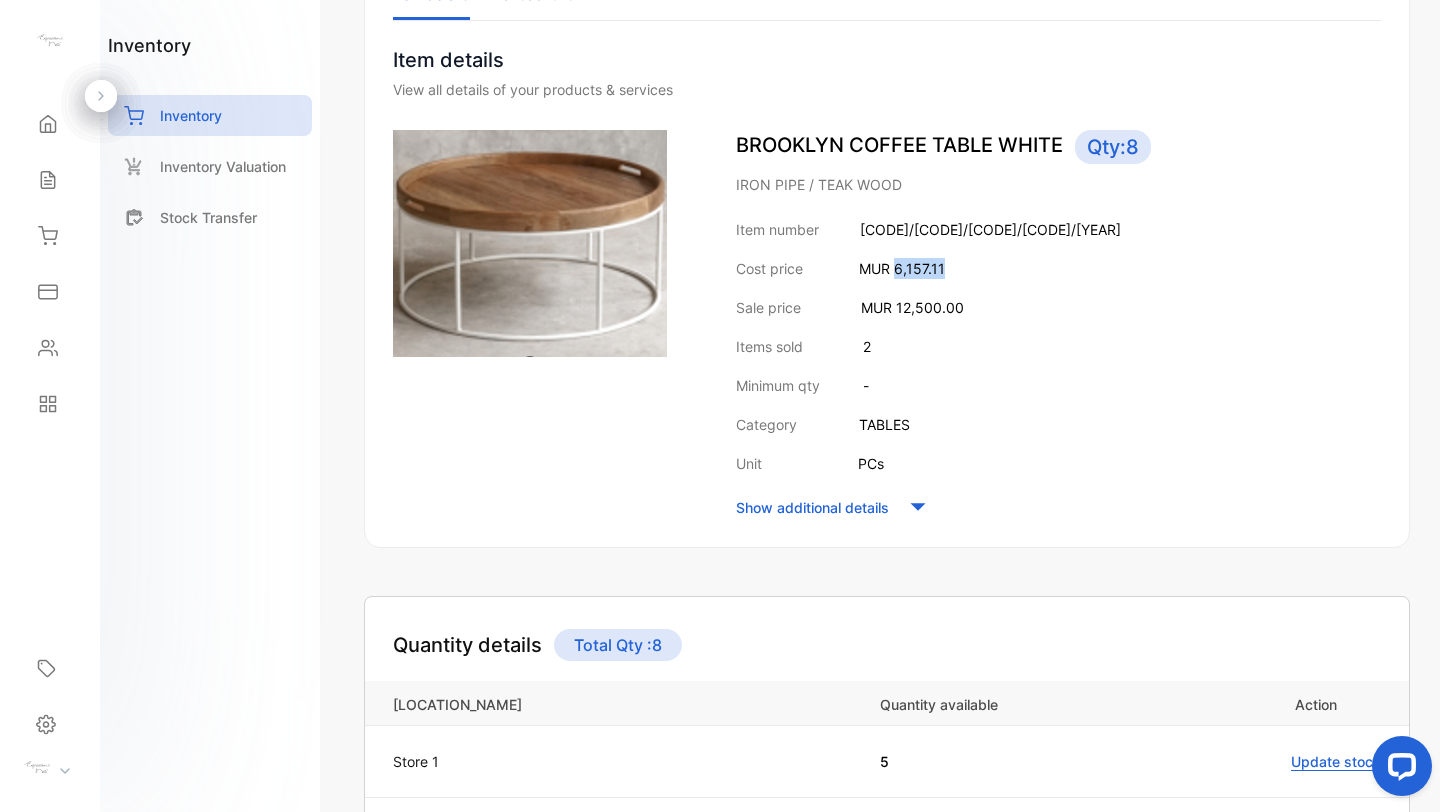 drag, startPoint x: 893, startPoint y: 263, endPoint x: 981, endPoint y: 263, distance: 88 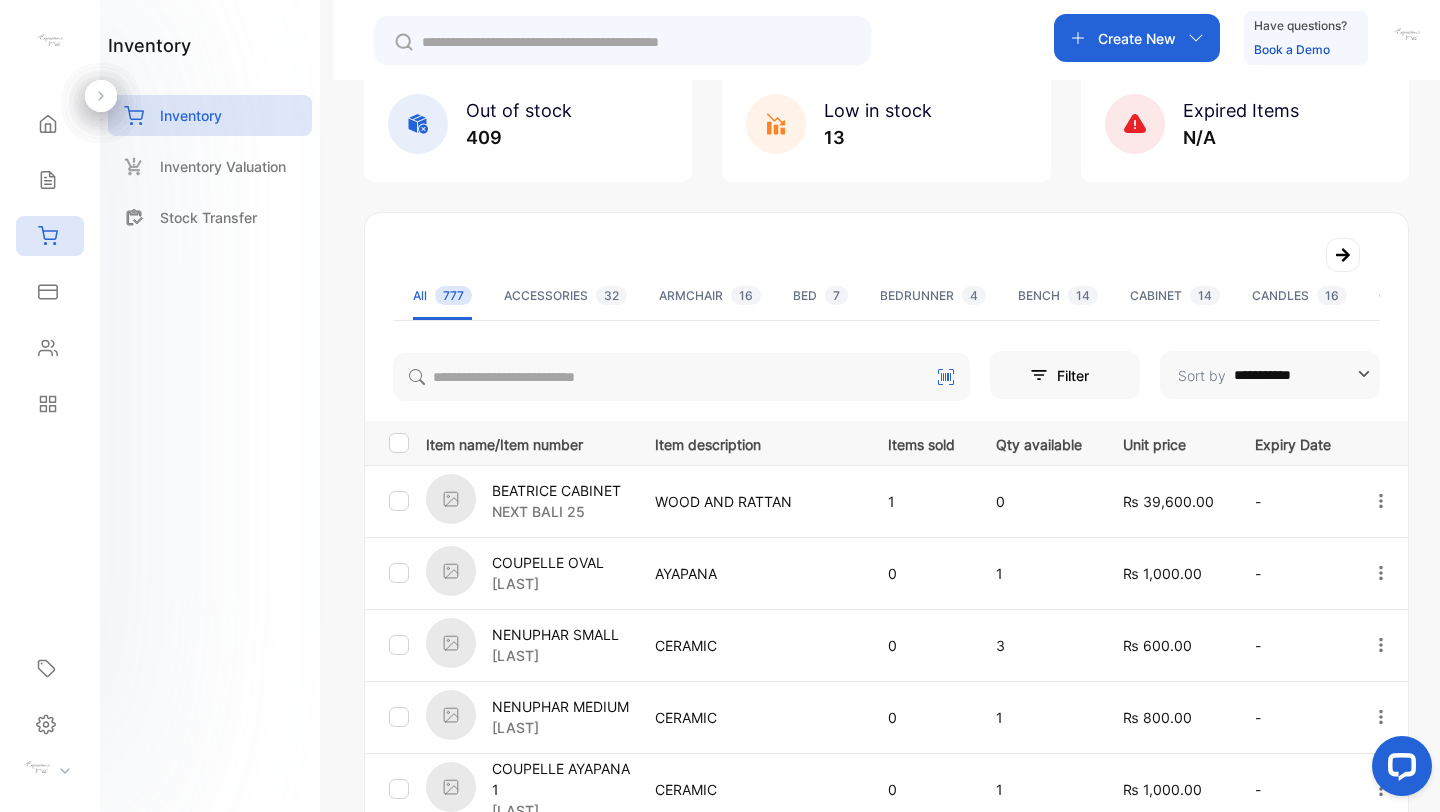 scroll, scrollTop: 172, scrollLeft: 0, axis: vertical 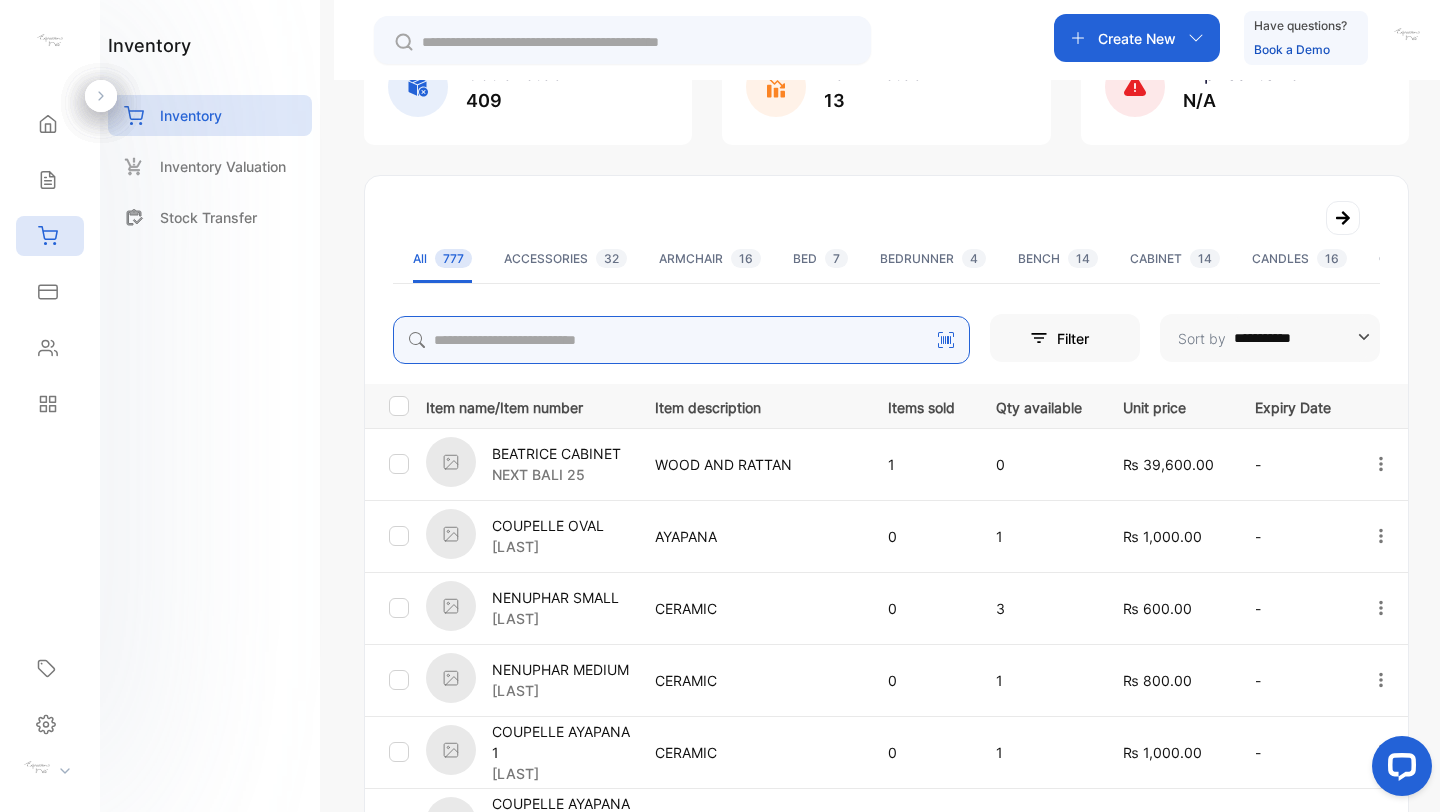 click at bounding box center (681, 340) 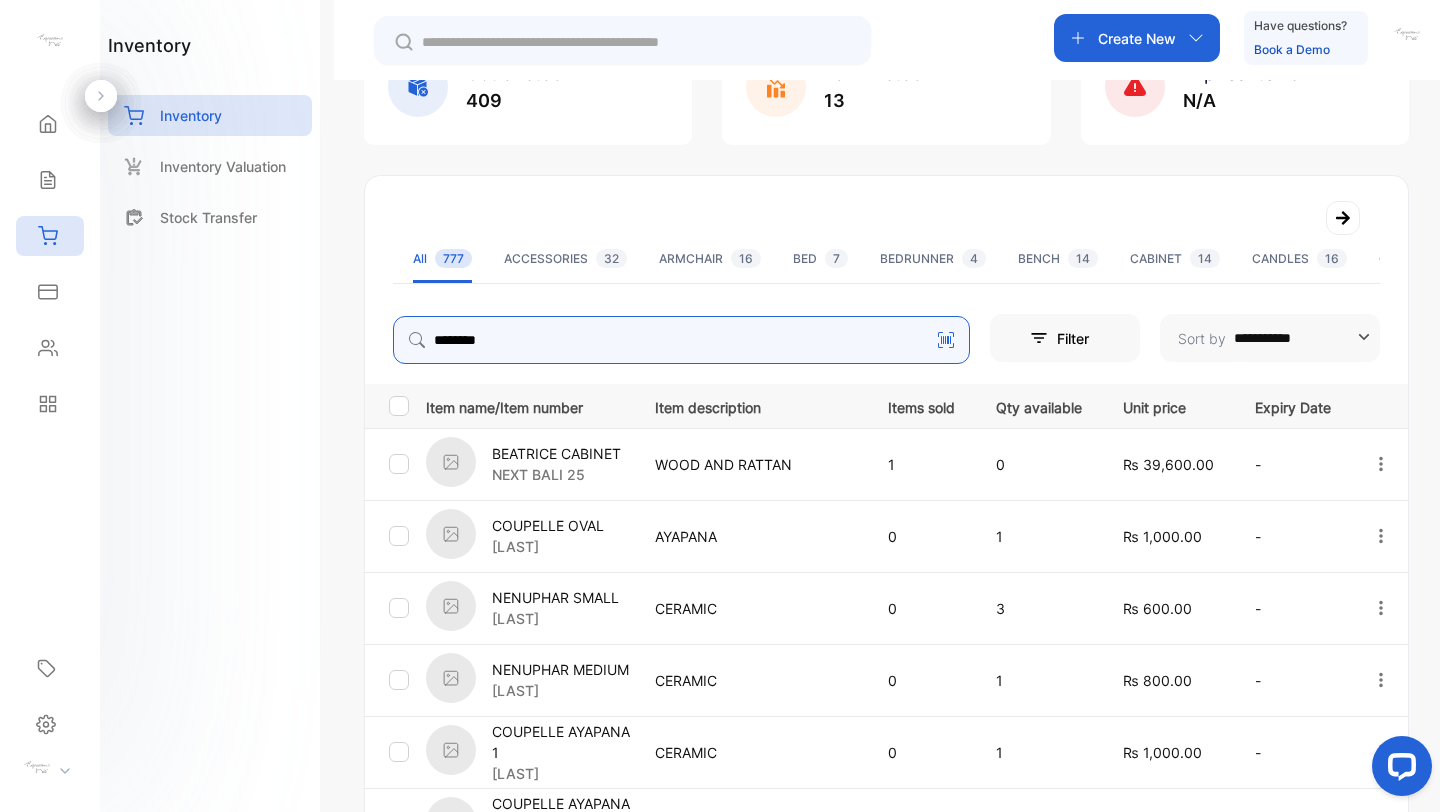 type on "********" 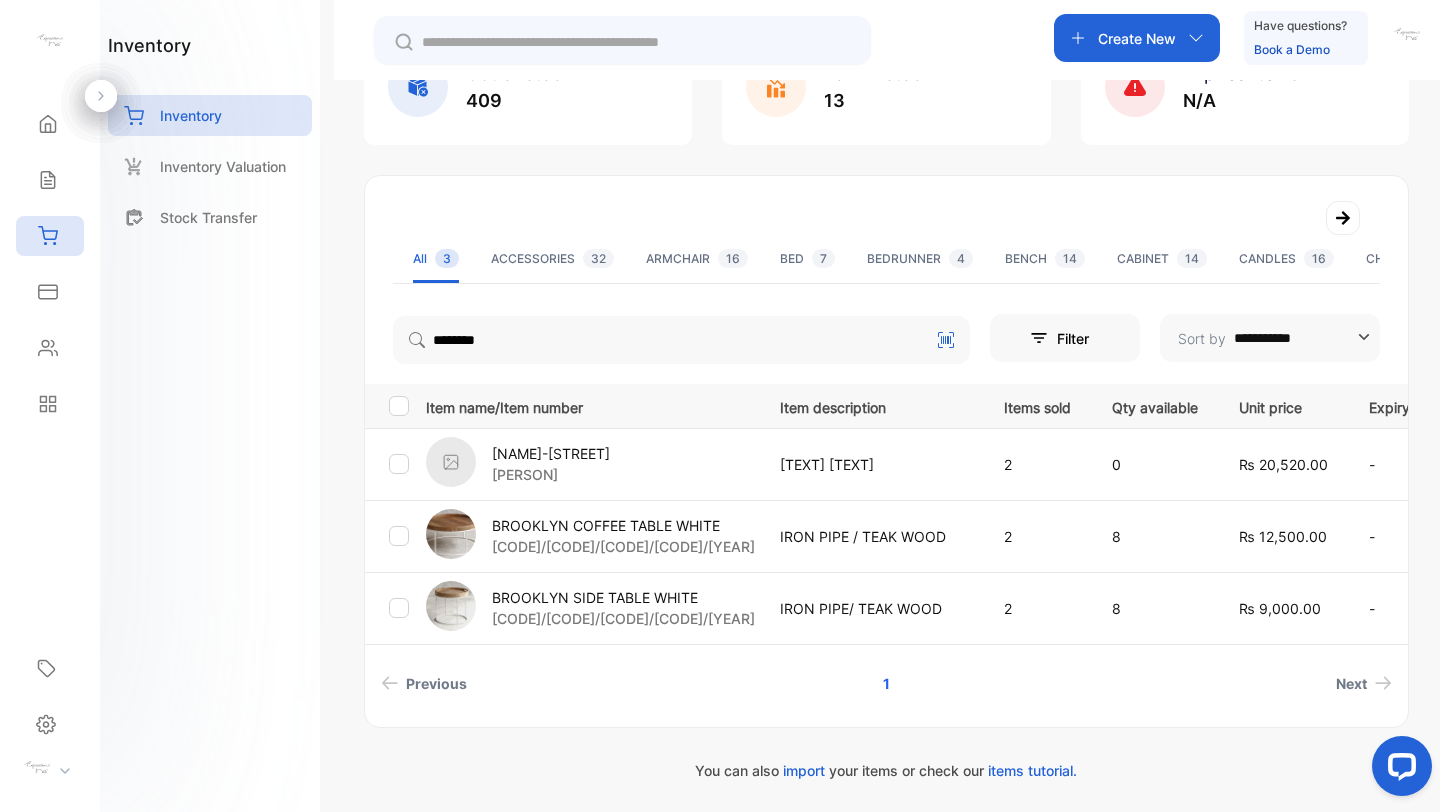 click on "BROOKLYN SIDE TABLE WHITE" at bounding box center (623, 597) 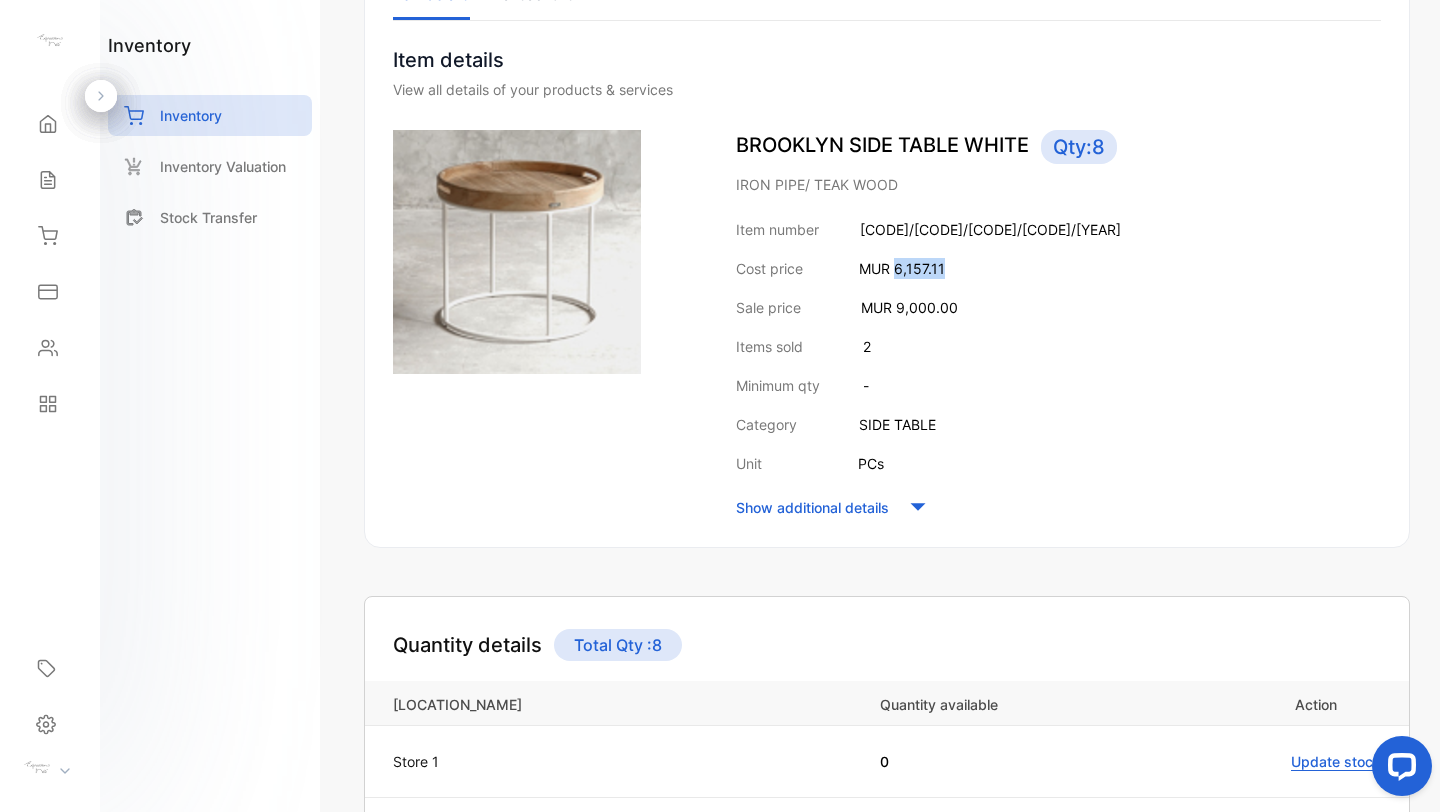 drag, startPoint x: 893, startPoint y: 268, endPoint x: 956, endPoint y: 268, distance: 63 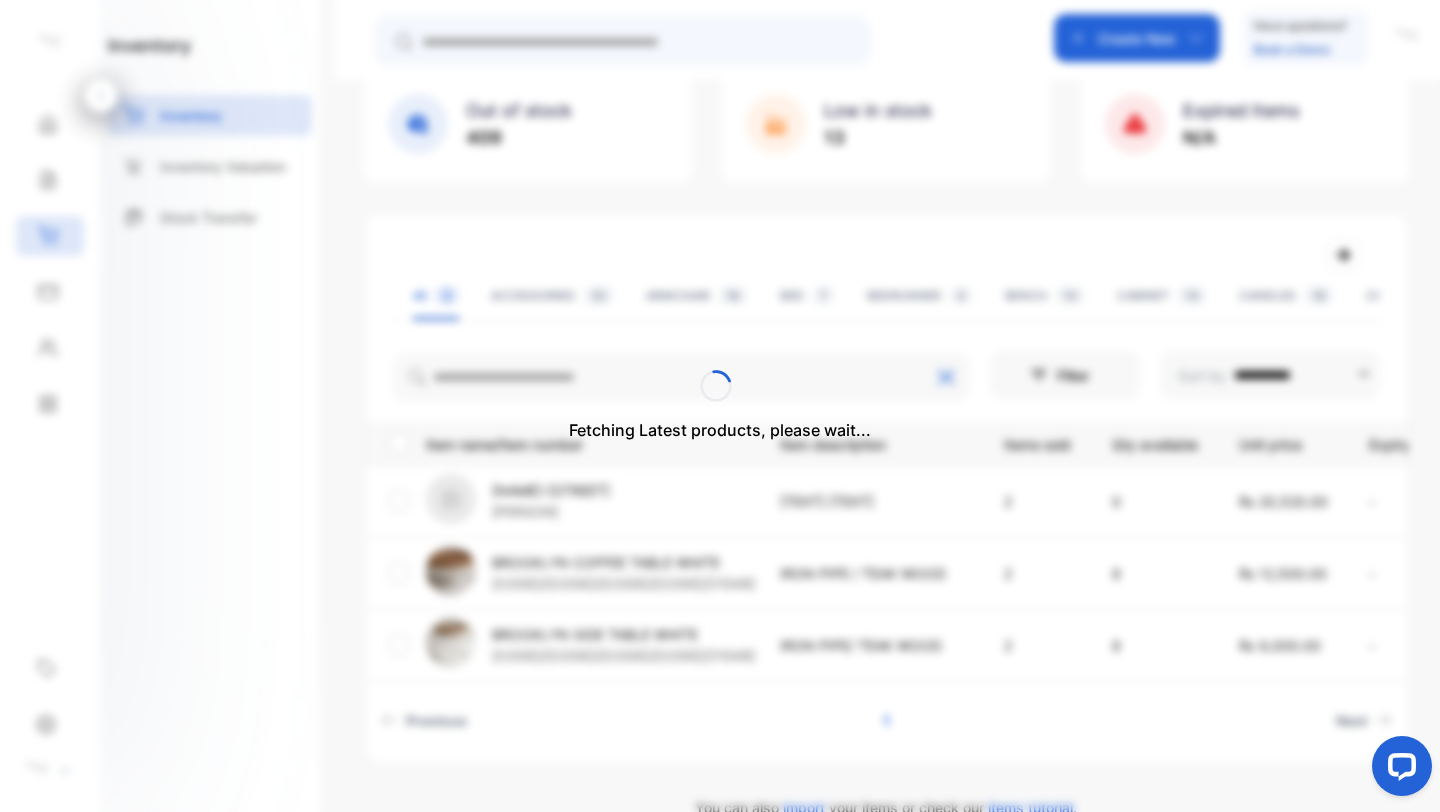 scroll, scrollTop: 172, scrollLeft: 0, axis: vertical 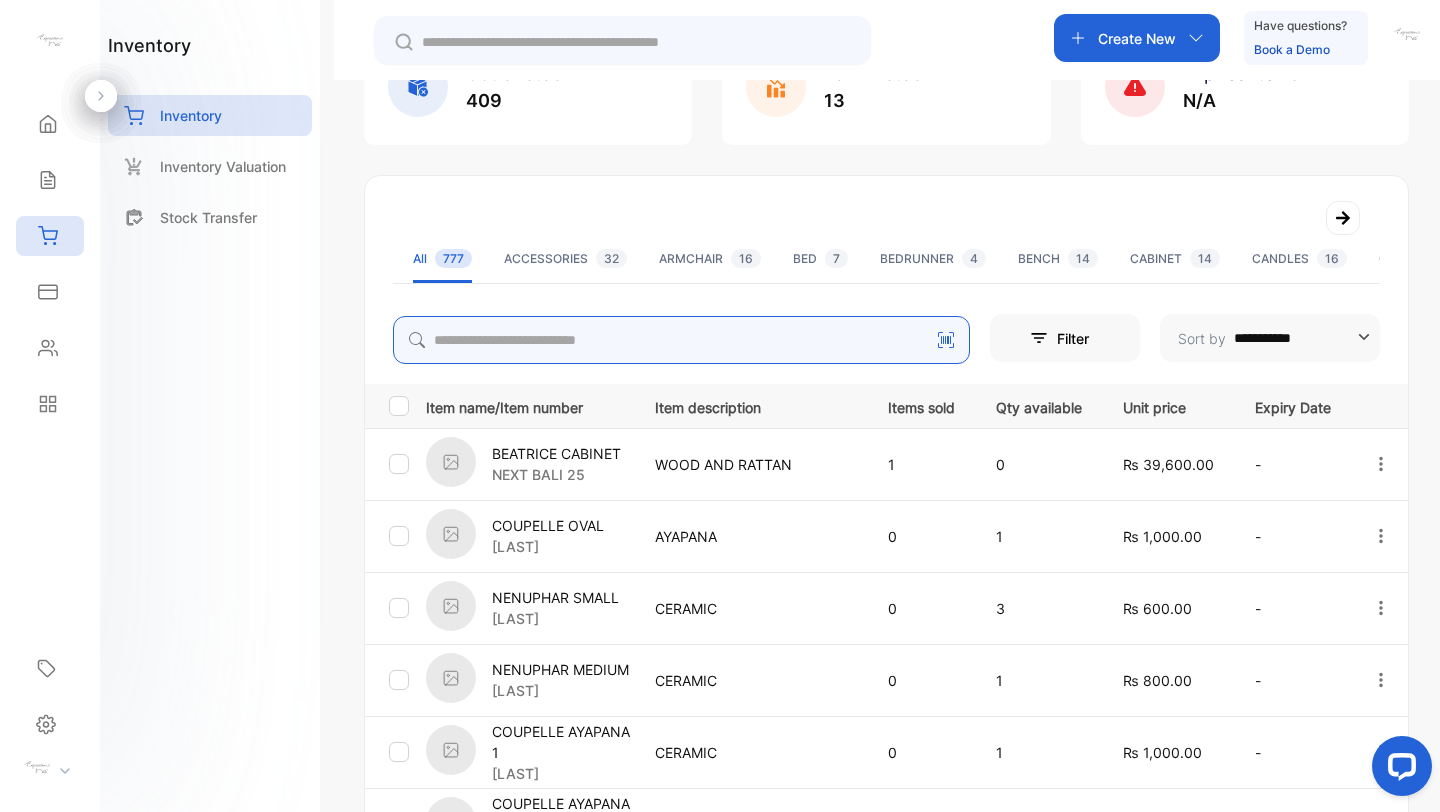 click at bounding box center [681, 340] 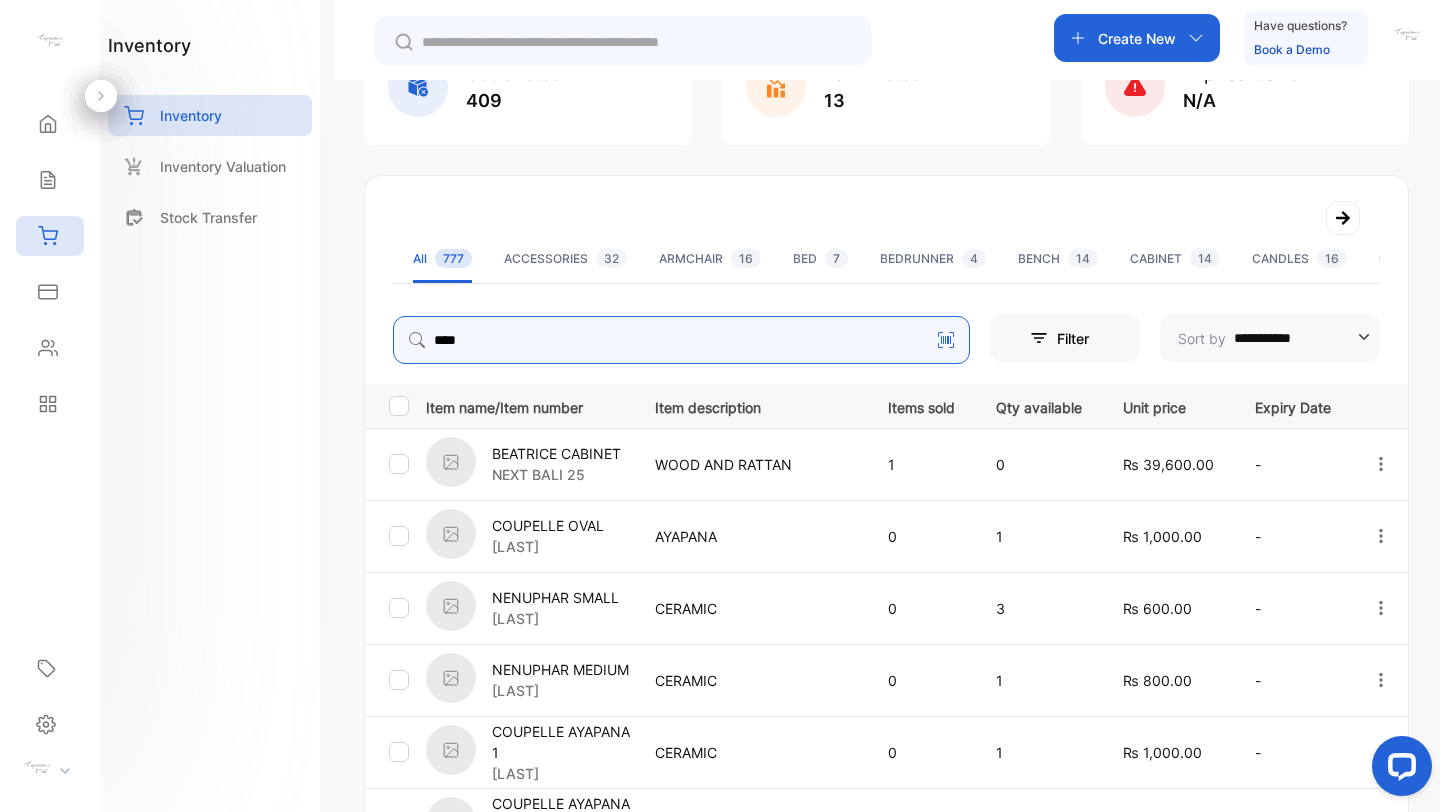 type on "********" 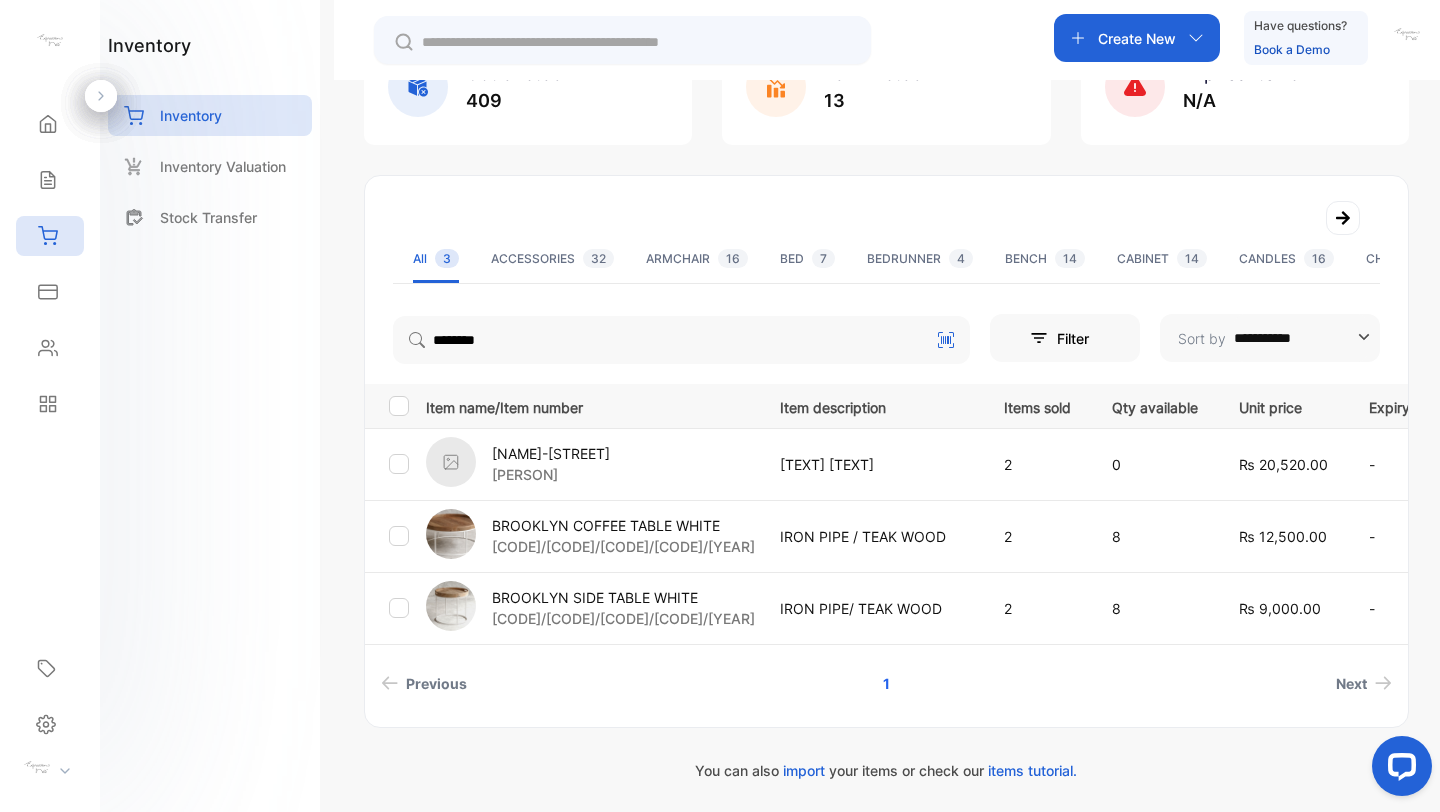 click on "BROOKLYN COFFEE TABLE WHITE" at bounding box center (623, 525) 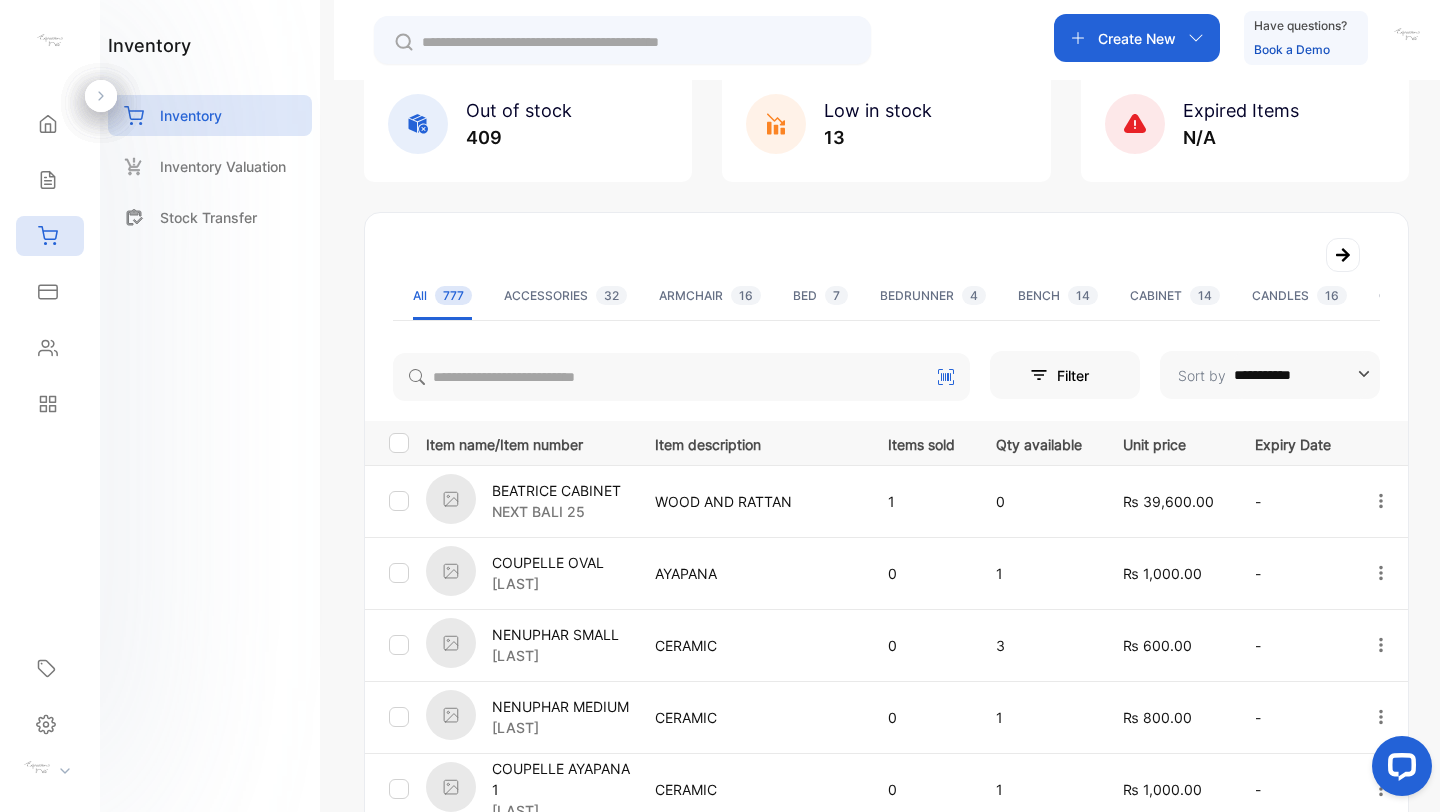 scroll, scrollTop: 172, scrollLeft: 0, axis: vertical 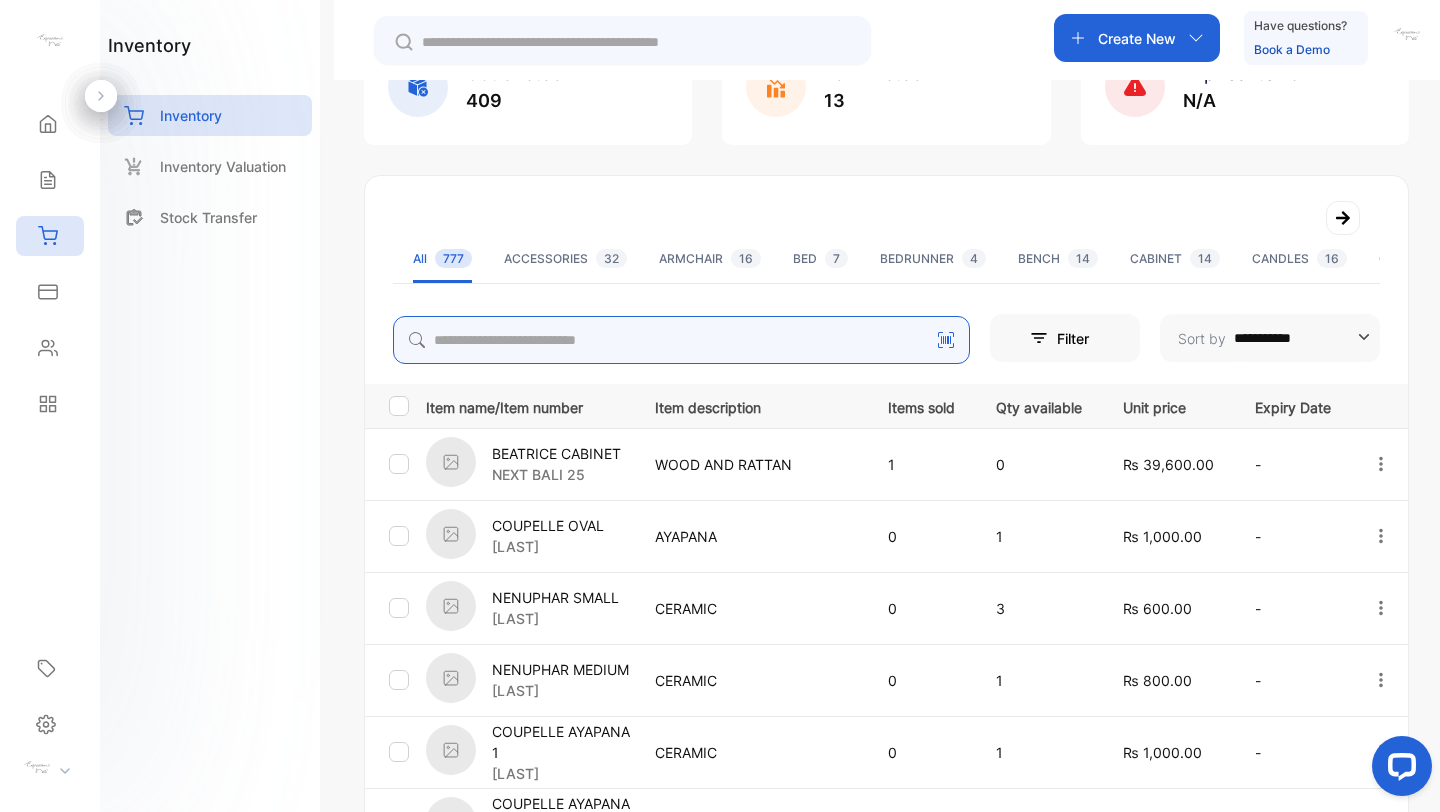 click at bounding box center (681, 340) 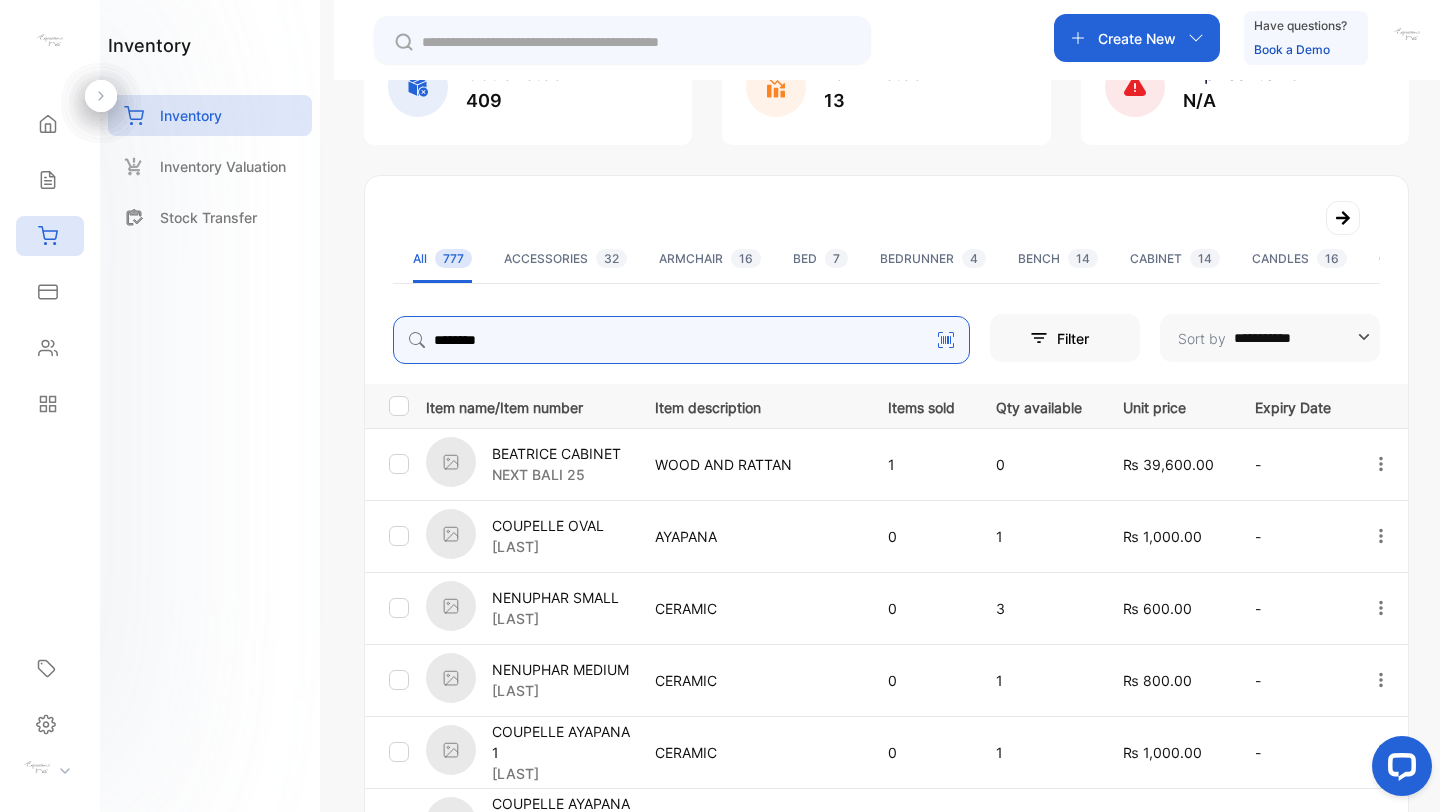 type on "********" 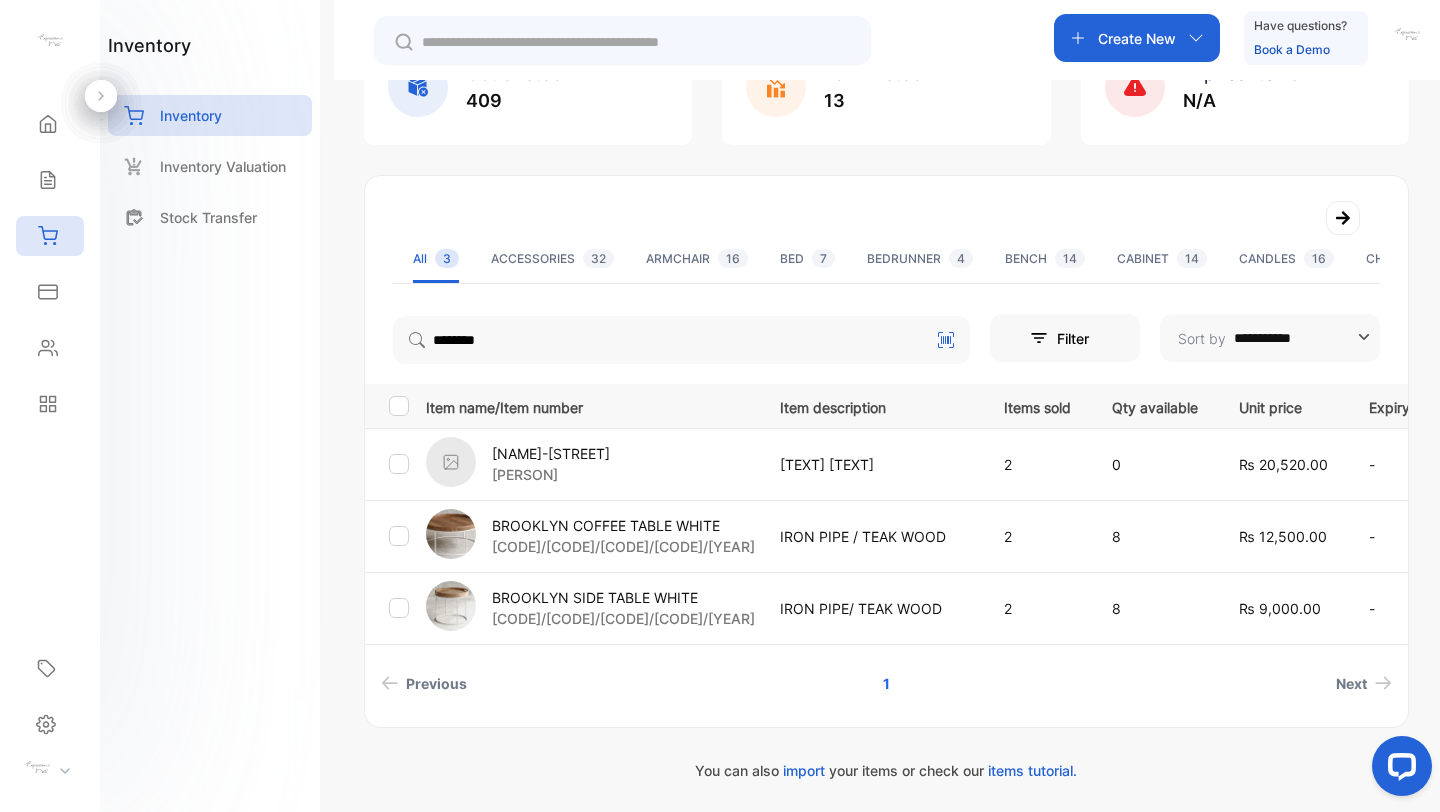 click on "BROOKLYN SIDE TABLE WHITE" at bounding box center (623, 597) 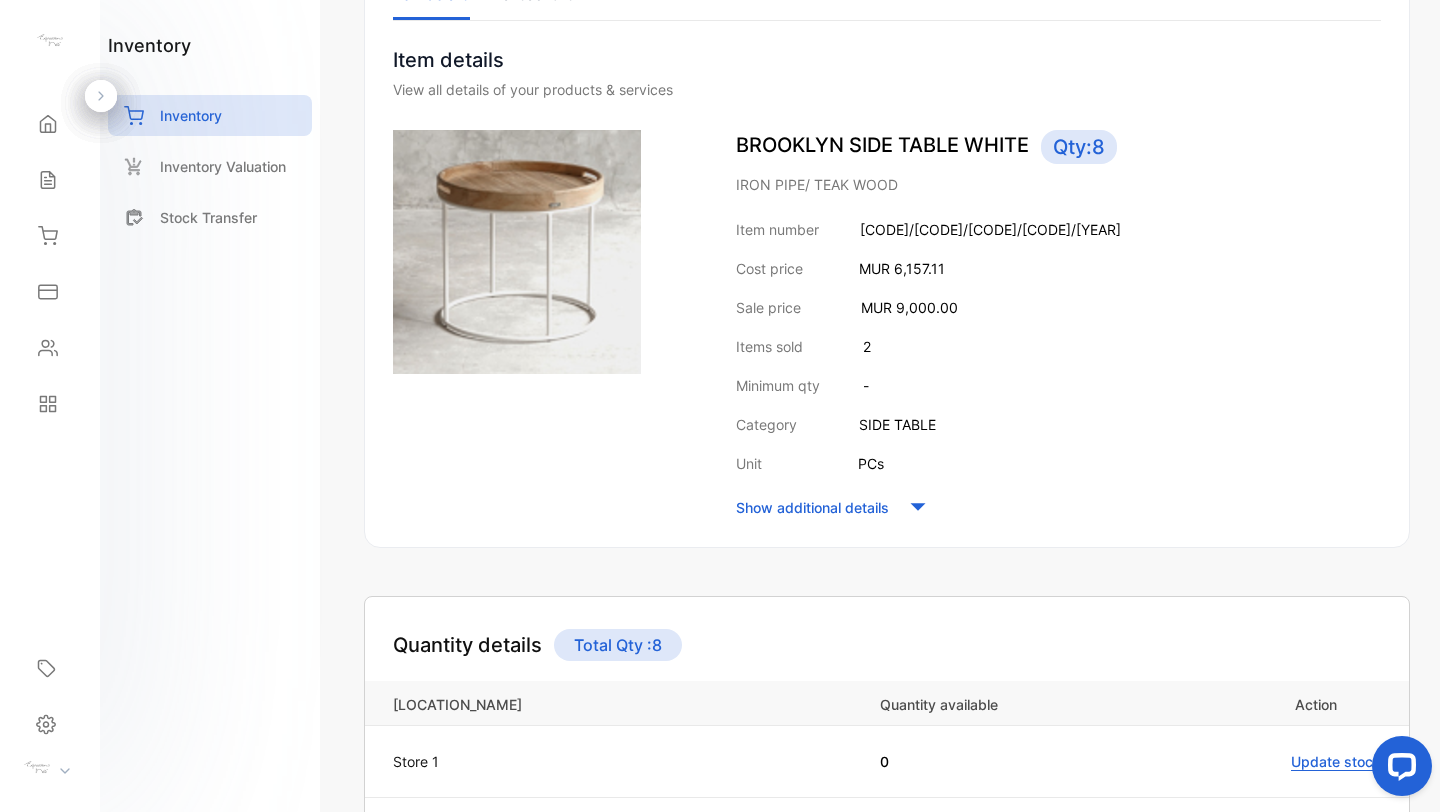 scroll, scrollTop: 0, scrollLeft: 0, axis: both 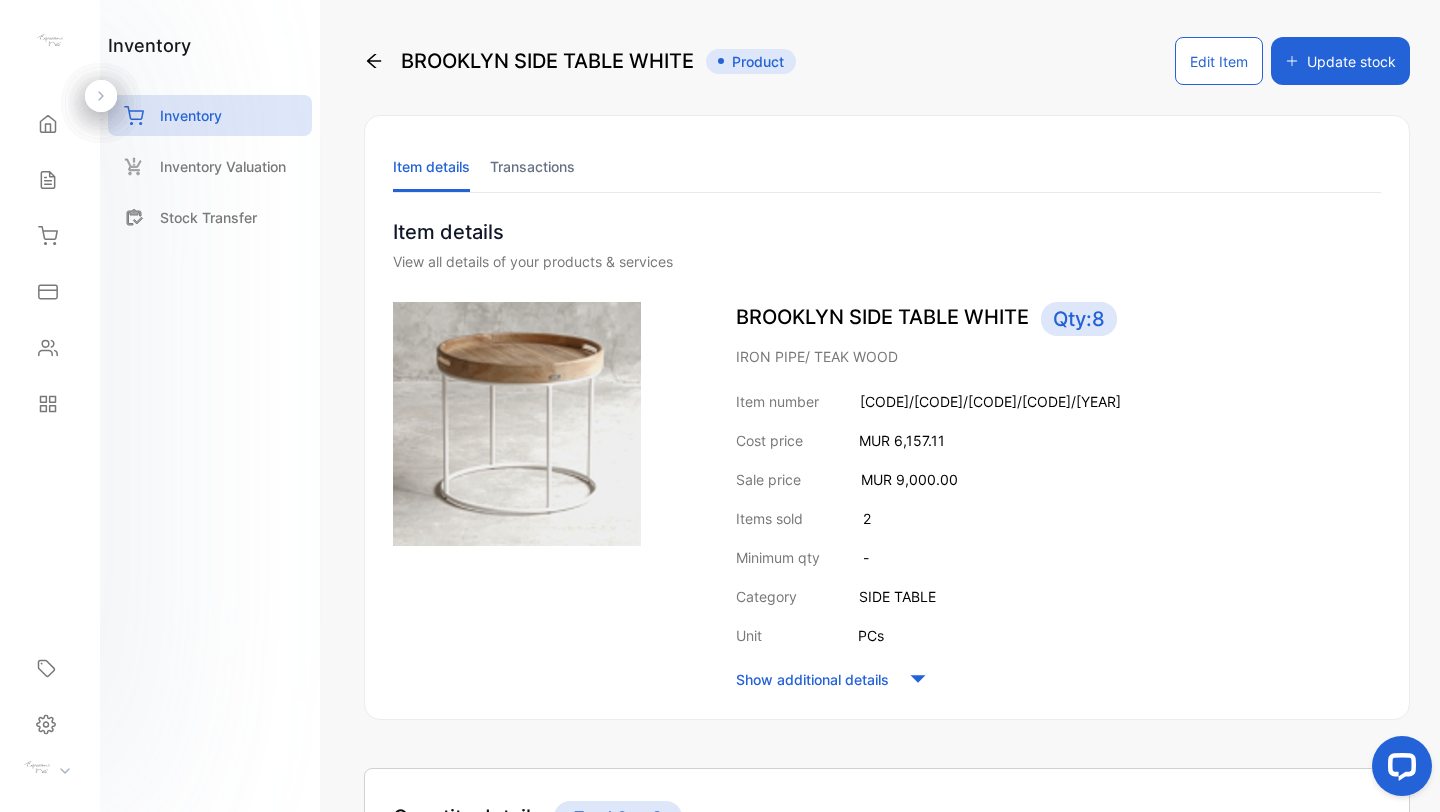 click on "Edit Item" at bounding box center (1219, 61) 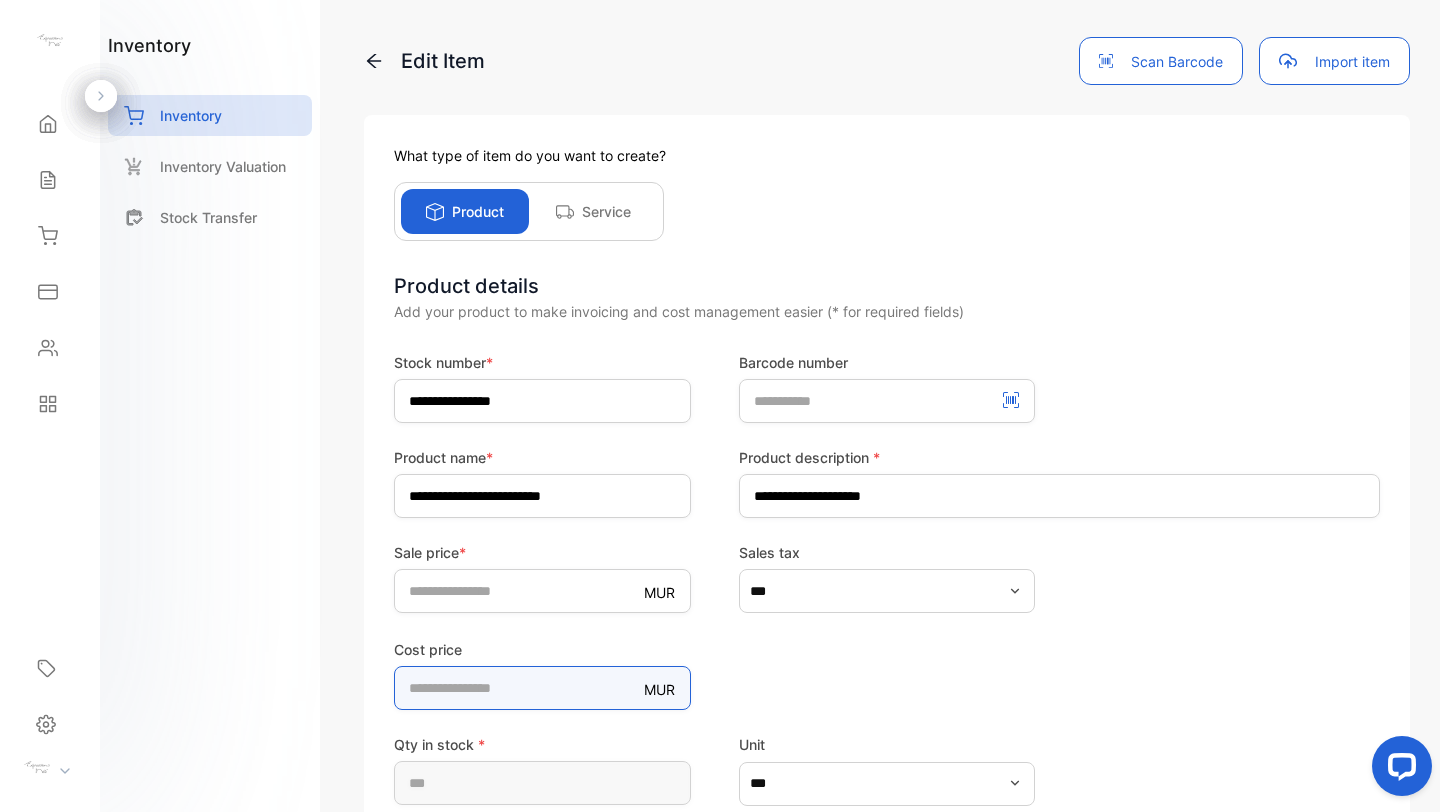 drag, startPoint x: 505, startPoint y: 695, endPoint x: 346, endPoint y: 657, distance: 163.47783 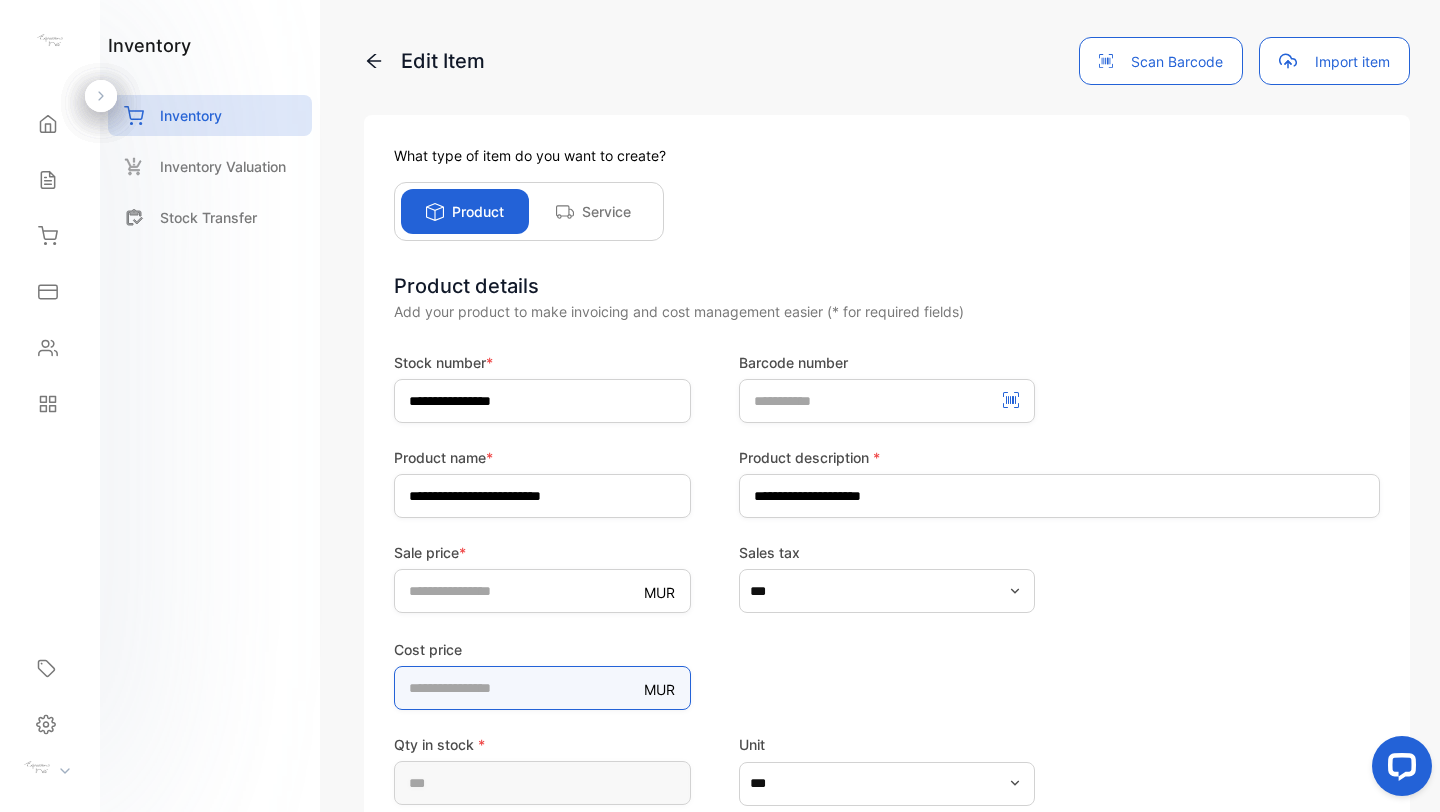 type on "*******" 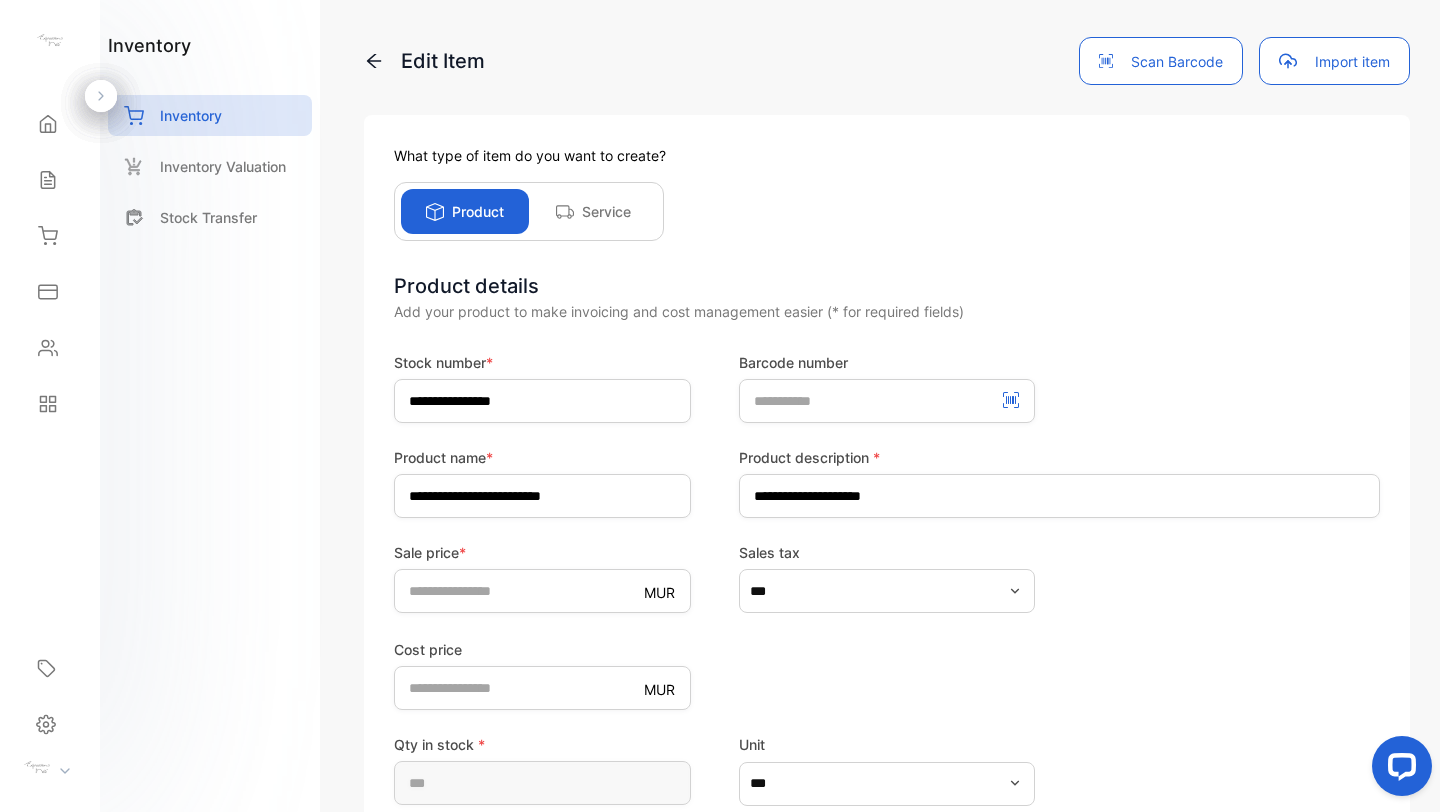 click on "Cost price   MUR *******" at bounding box center (887, 673) 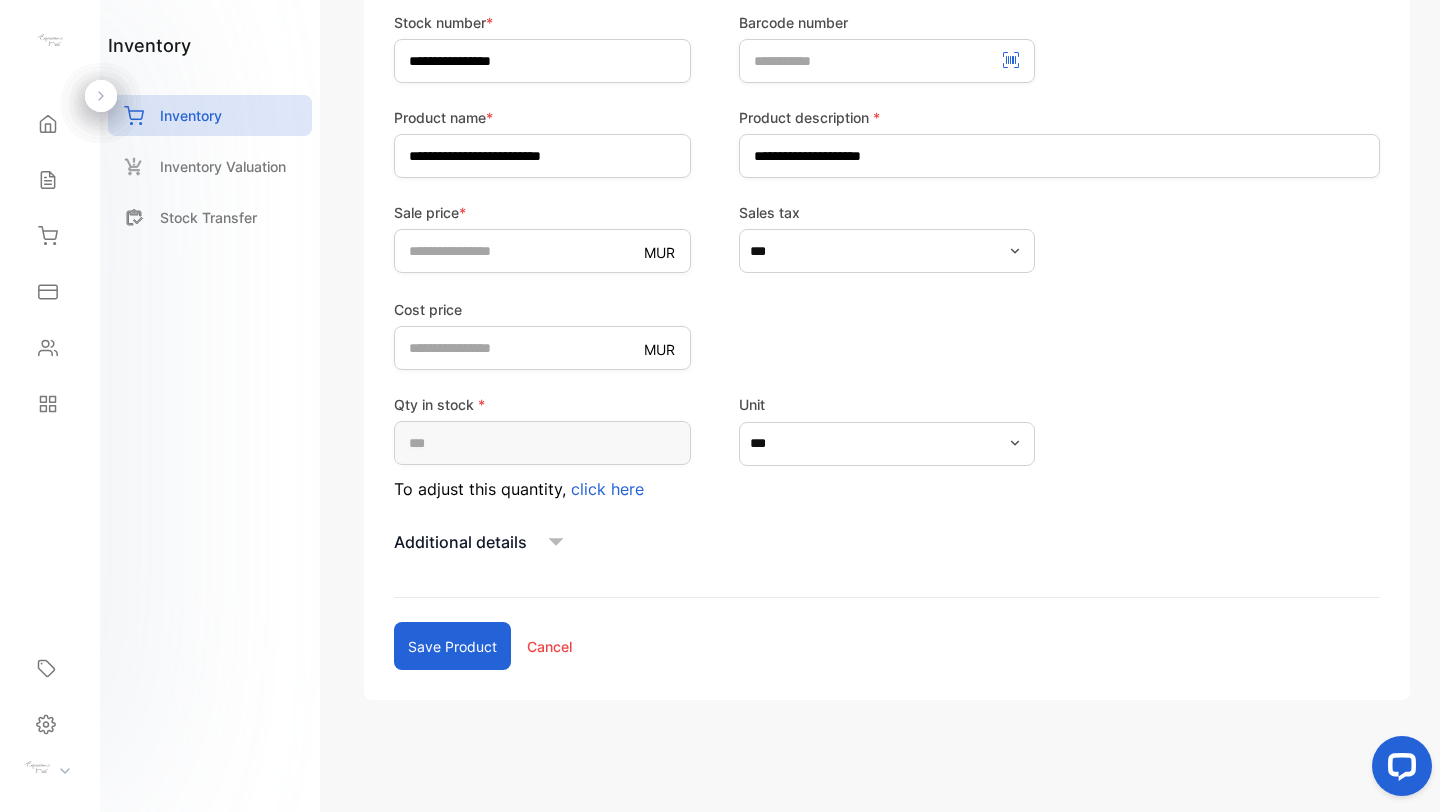 click on "Save product" at bounding box center (452, 646) 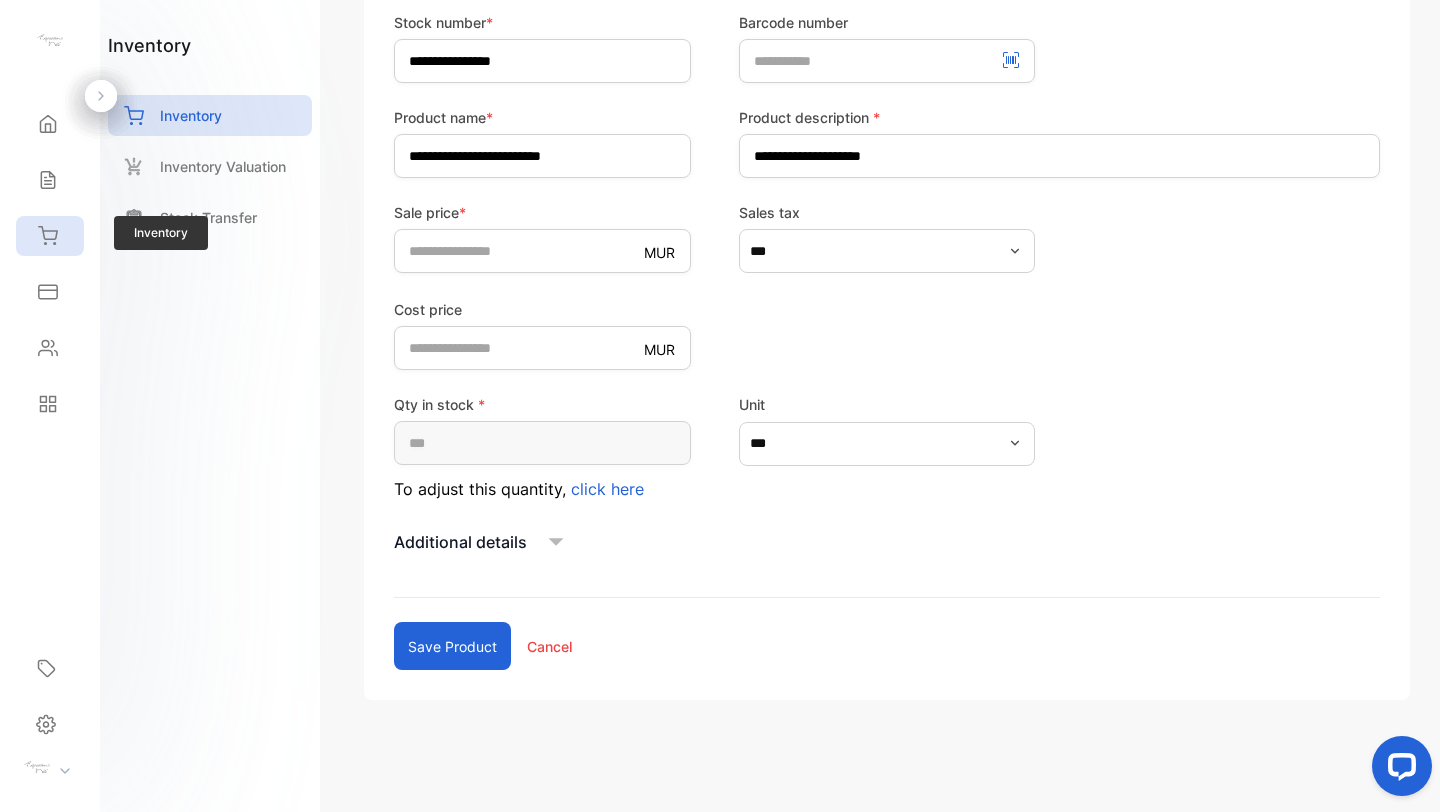 click 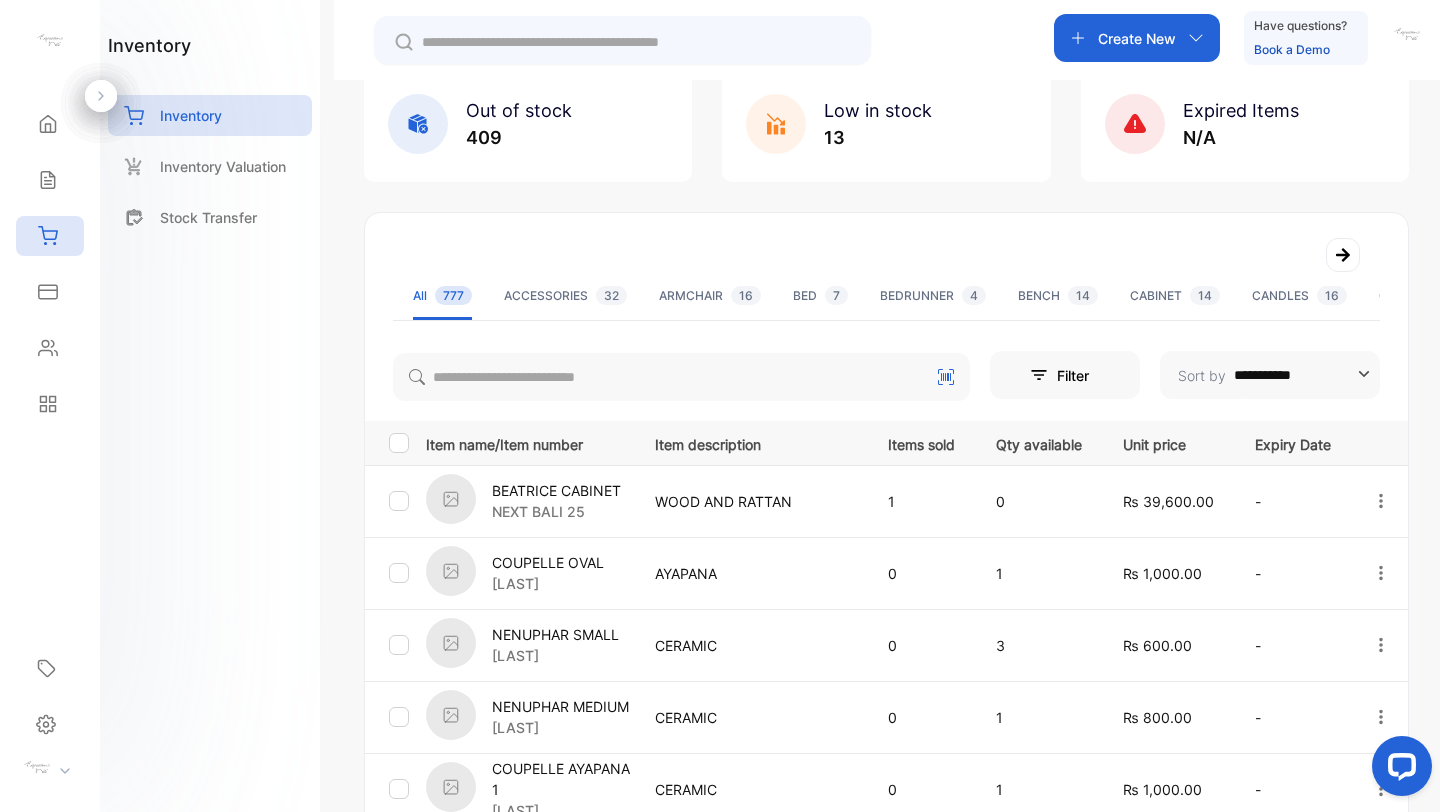 scroll, scrollTop: 172, scrollLeft: 0, axis: vertical 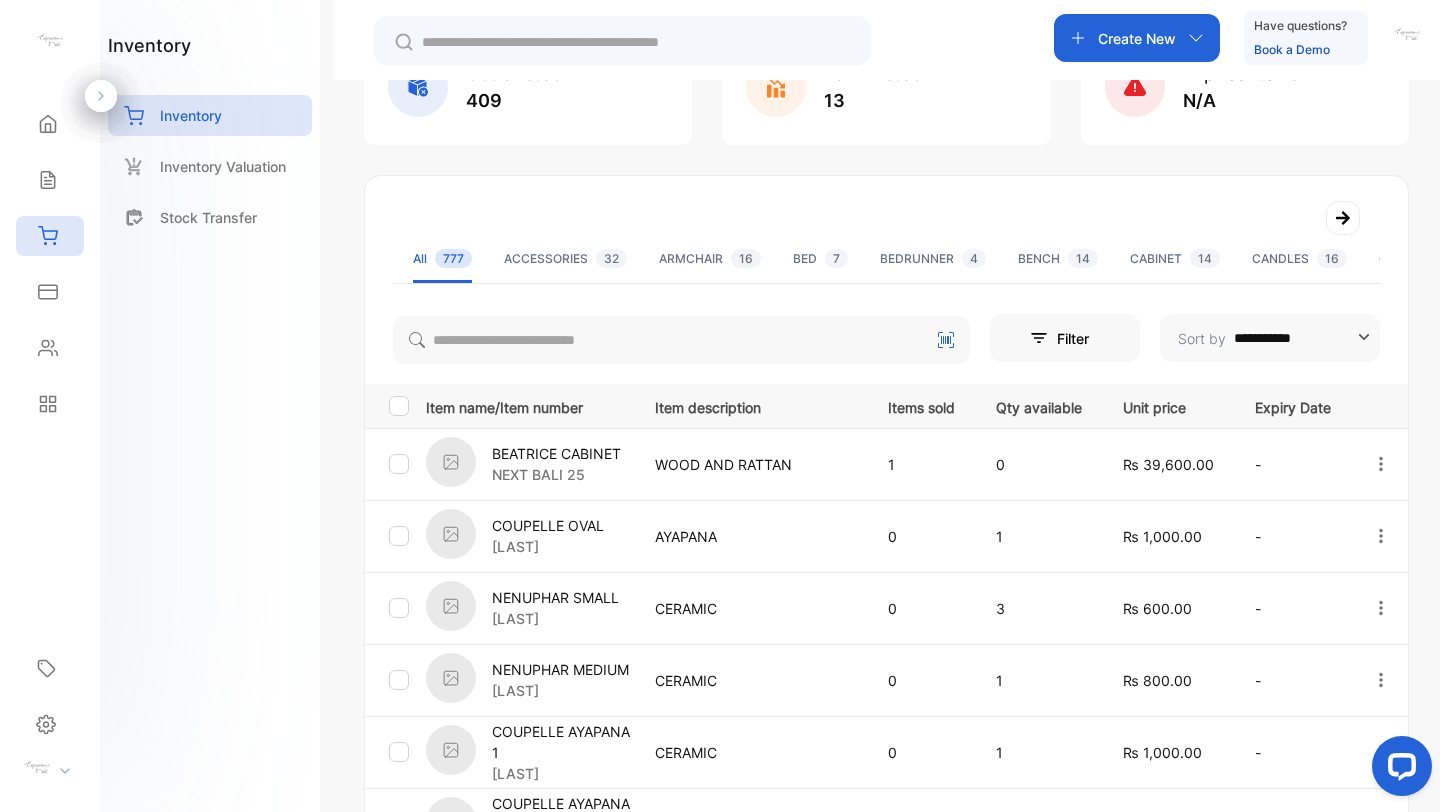 click on "**********" at bounding box center [886, 764] 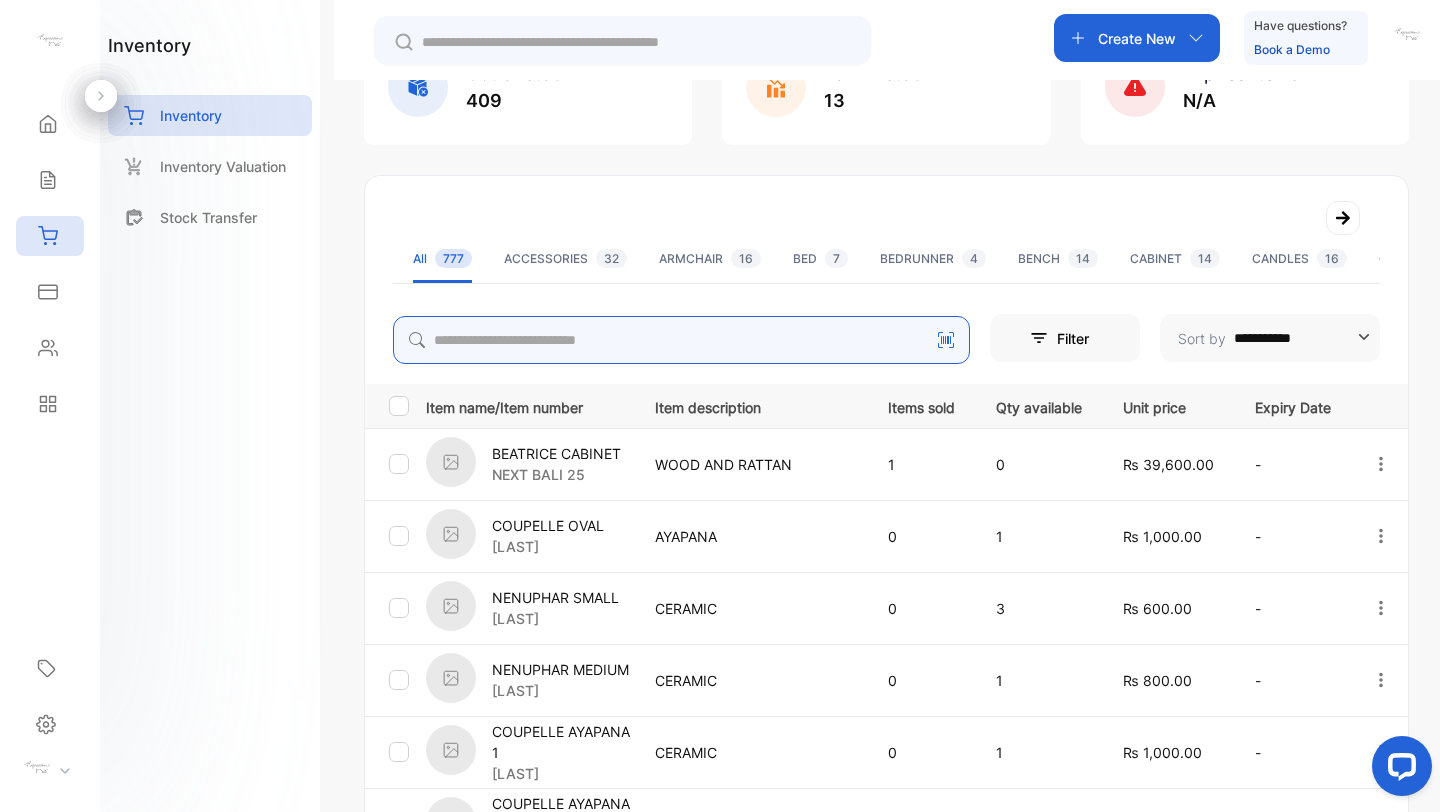 click at bounding box center (681, 340) 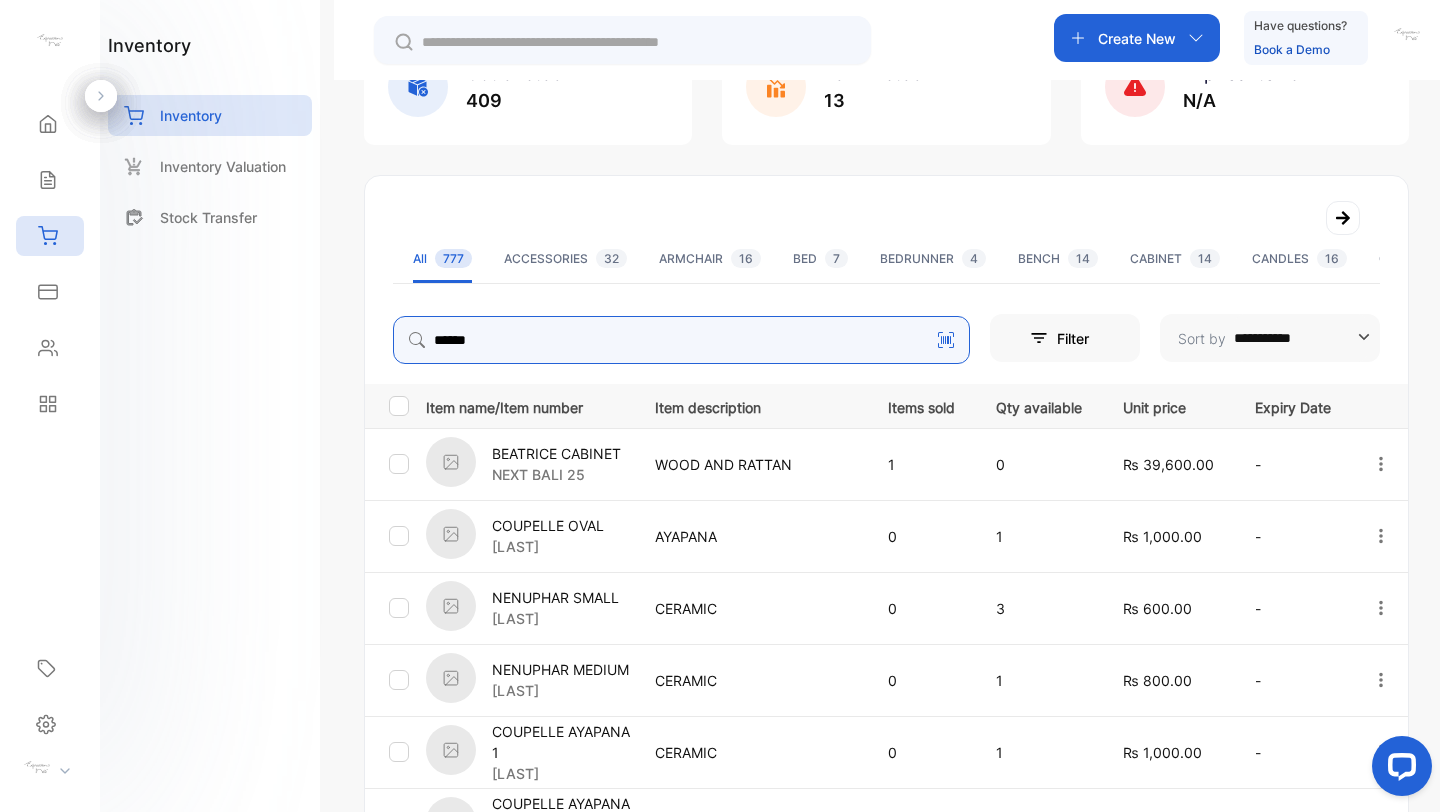 type on "******" 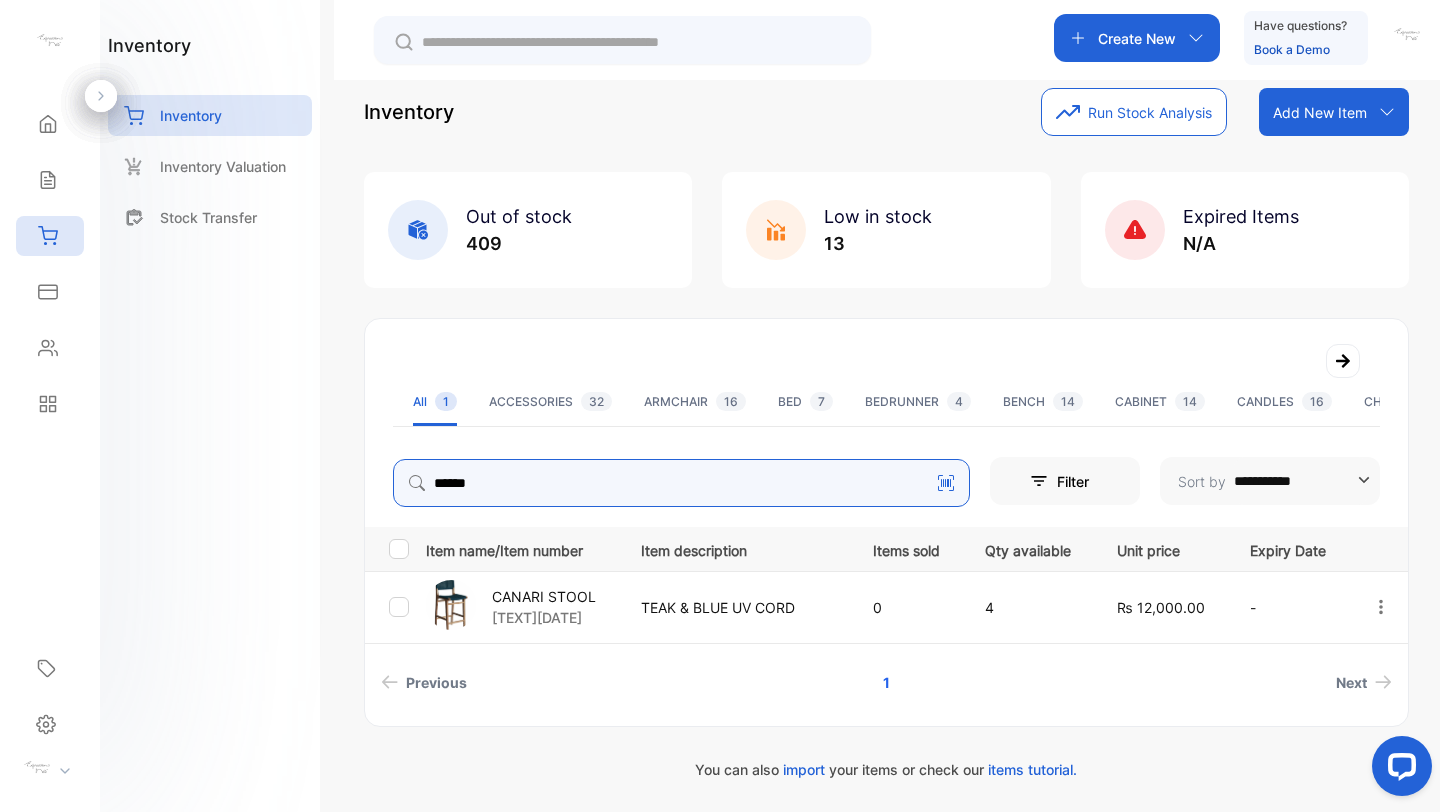 scroll, scrollTop: 28, scrollLeft: 0, axis: vertical 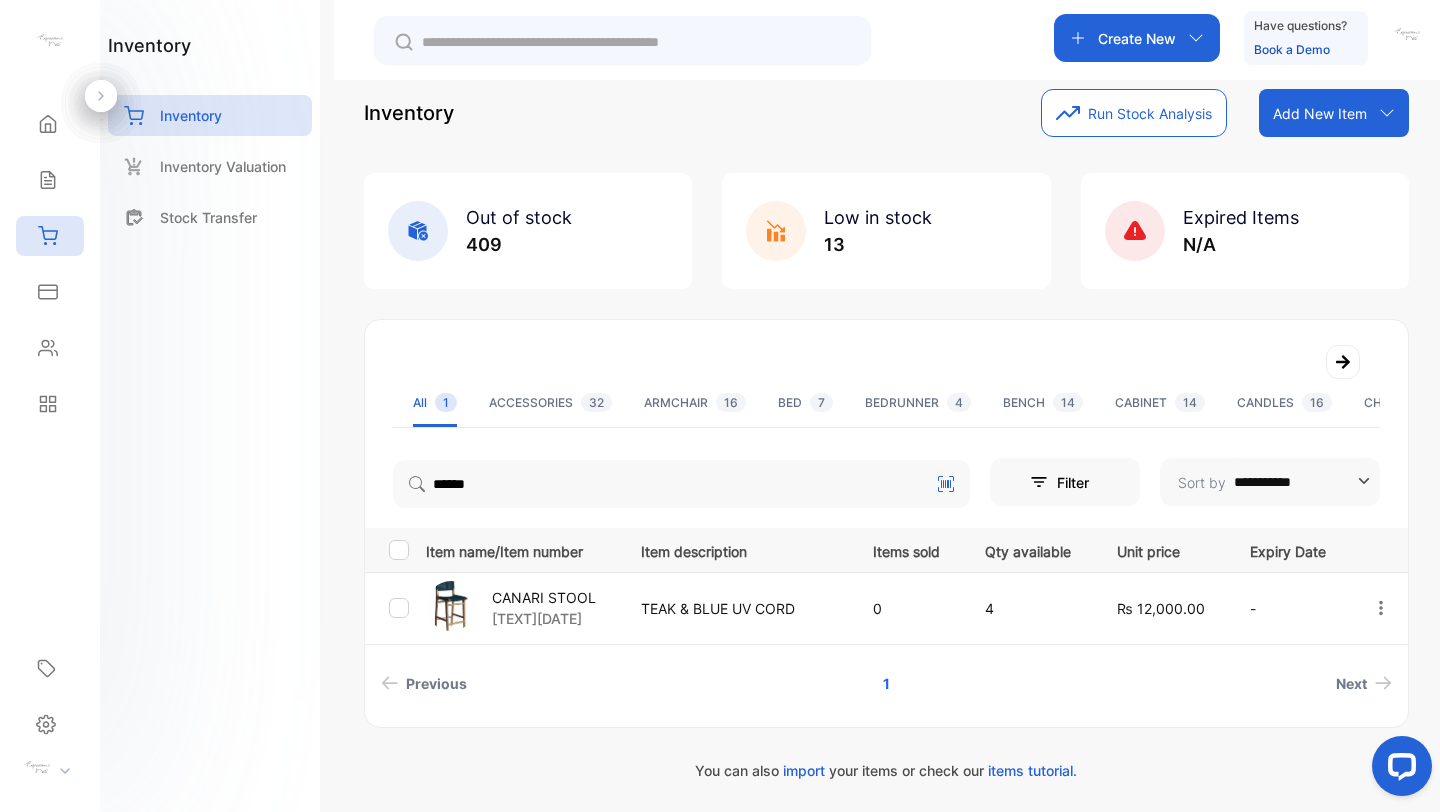 click on "TEAK & BLUE UV CORD" at bounding box center (736, 608) 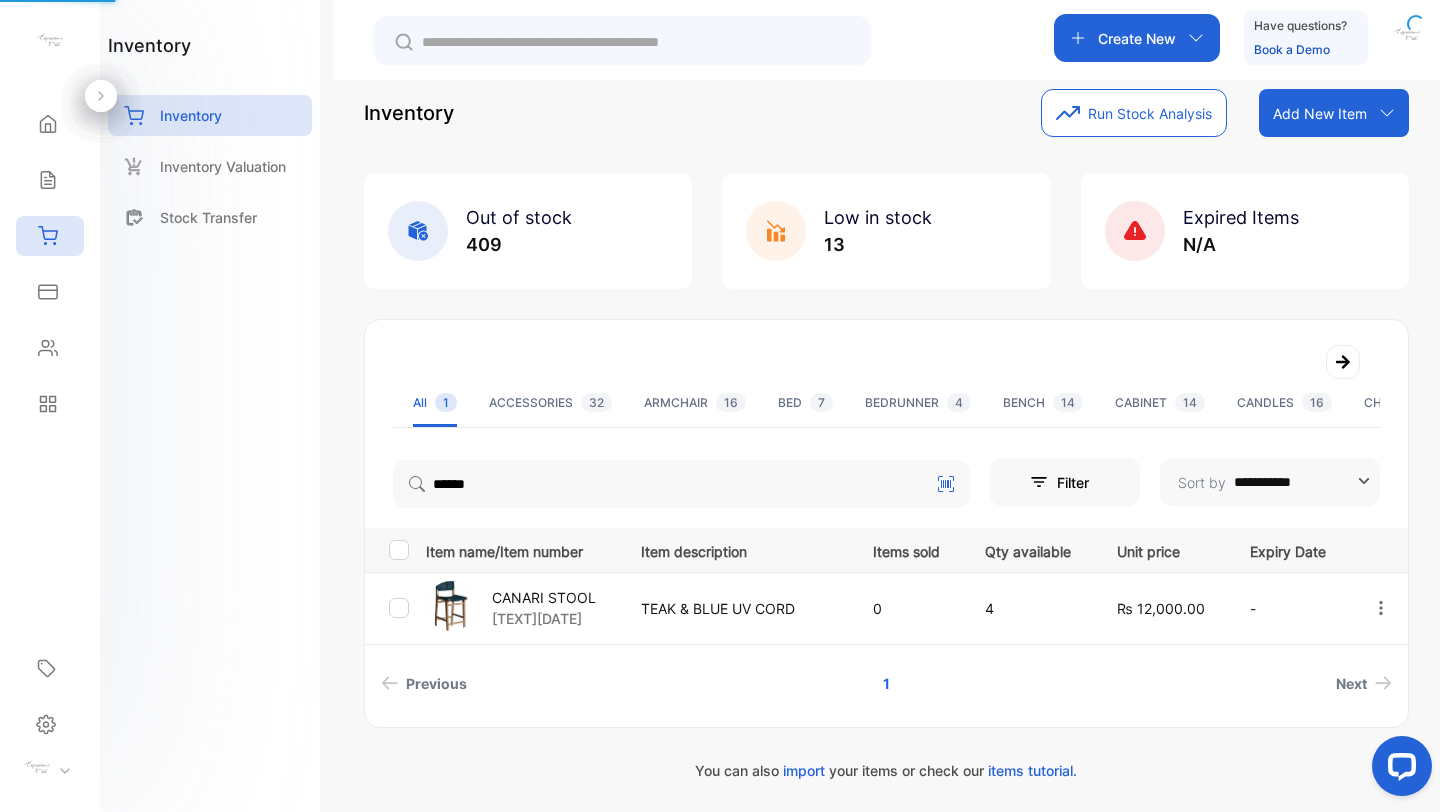 click on "CANARI STOOL" at bounding box center (544, 597) 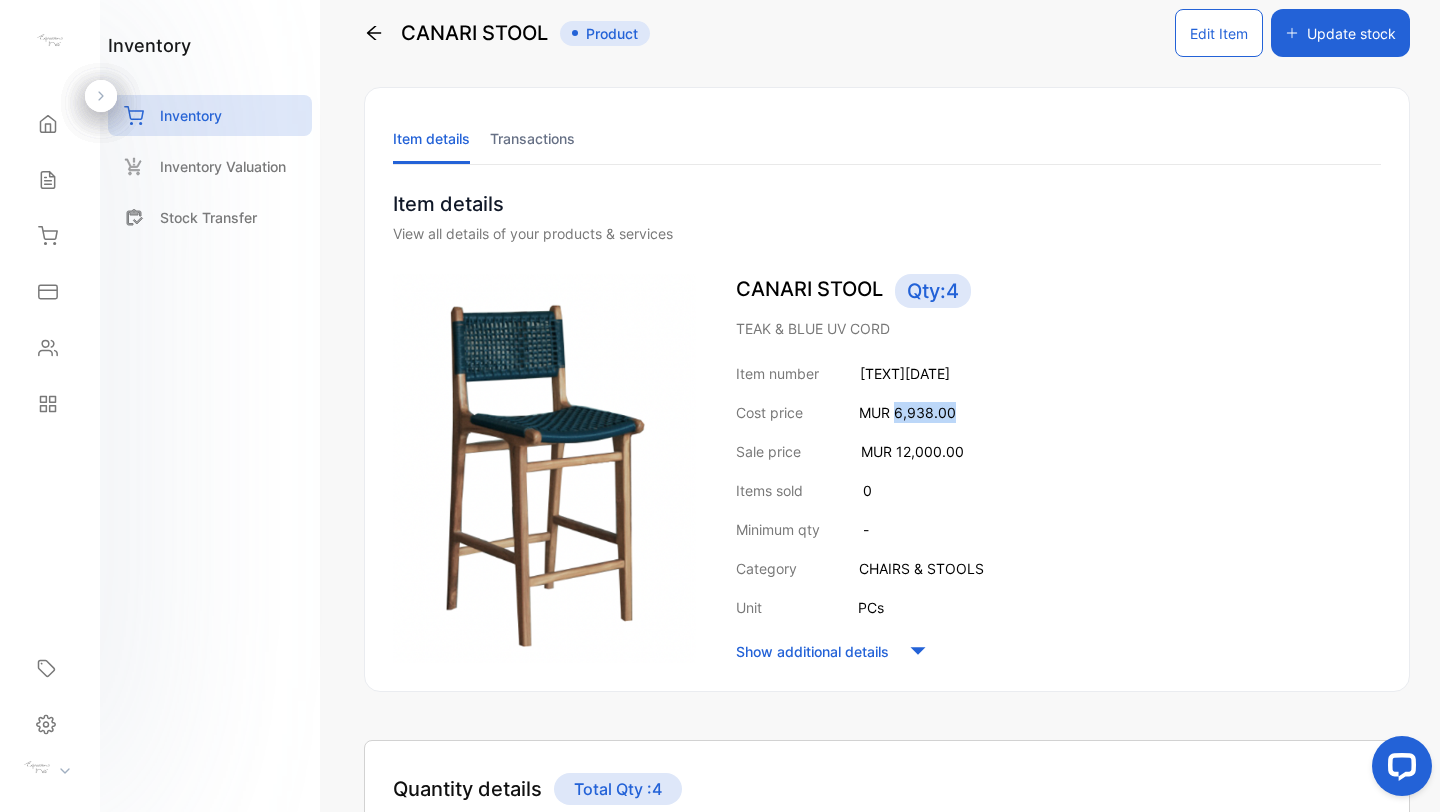 drag, startPoint x: 895, startPoint y: 415, endPoint x: 1046, endPoint y: 409, distance: 151.11916 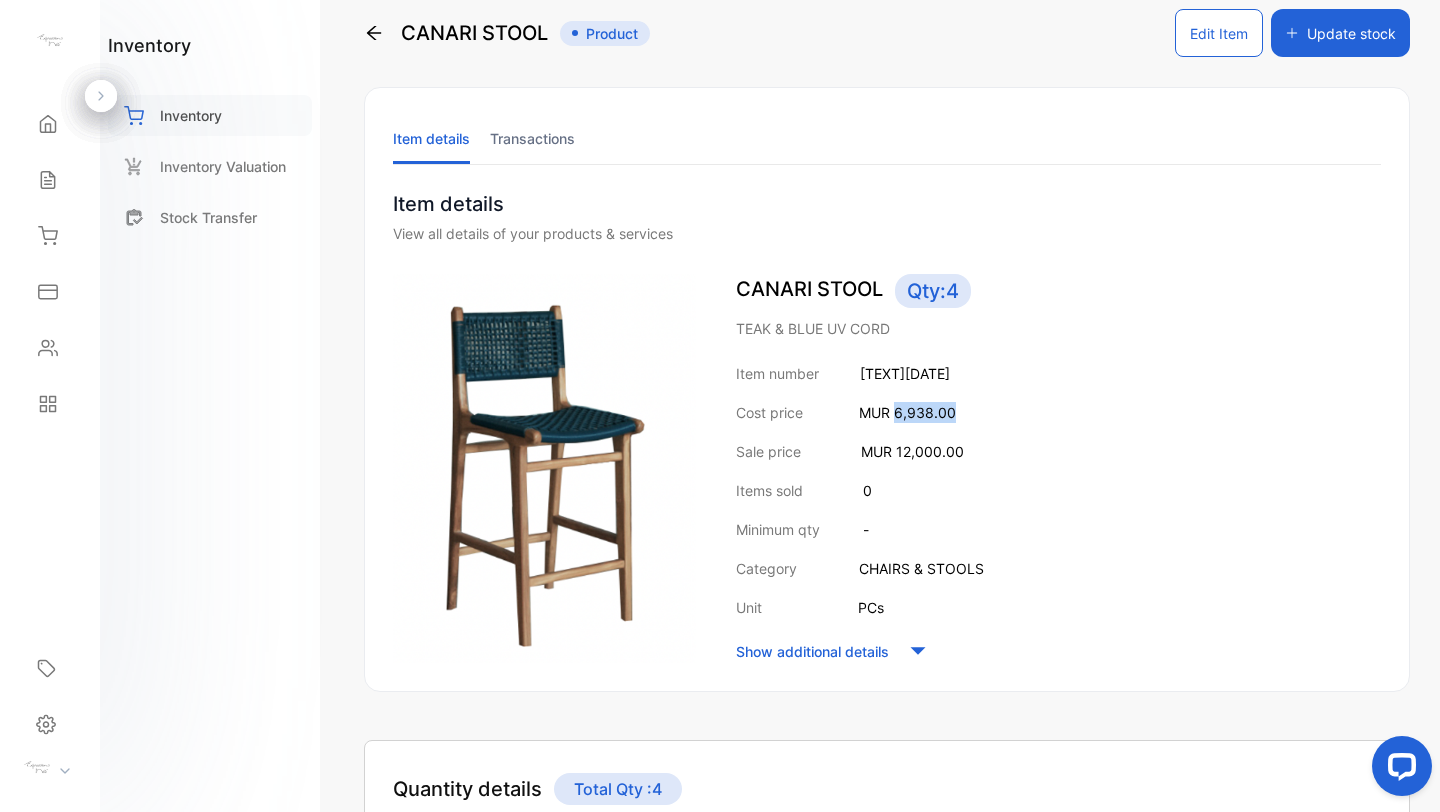 click on "Inventory" at bounding box center (191, 115) 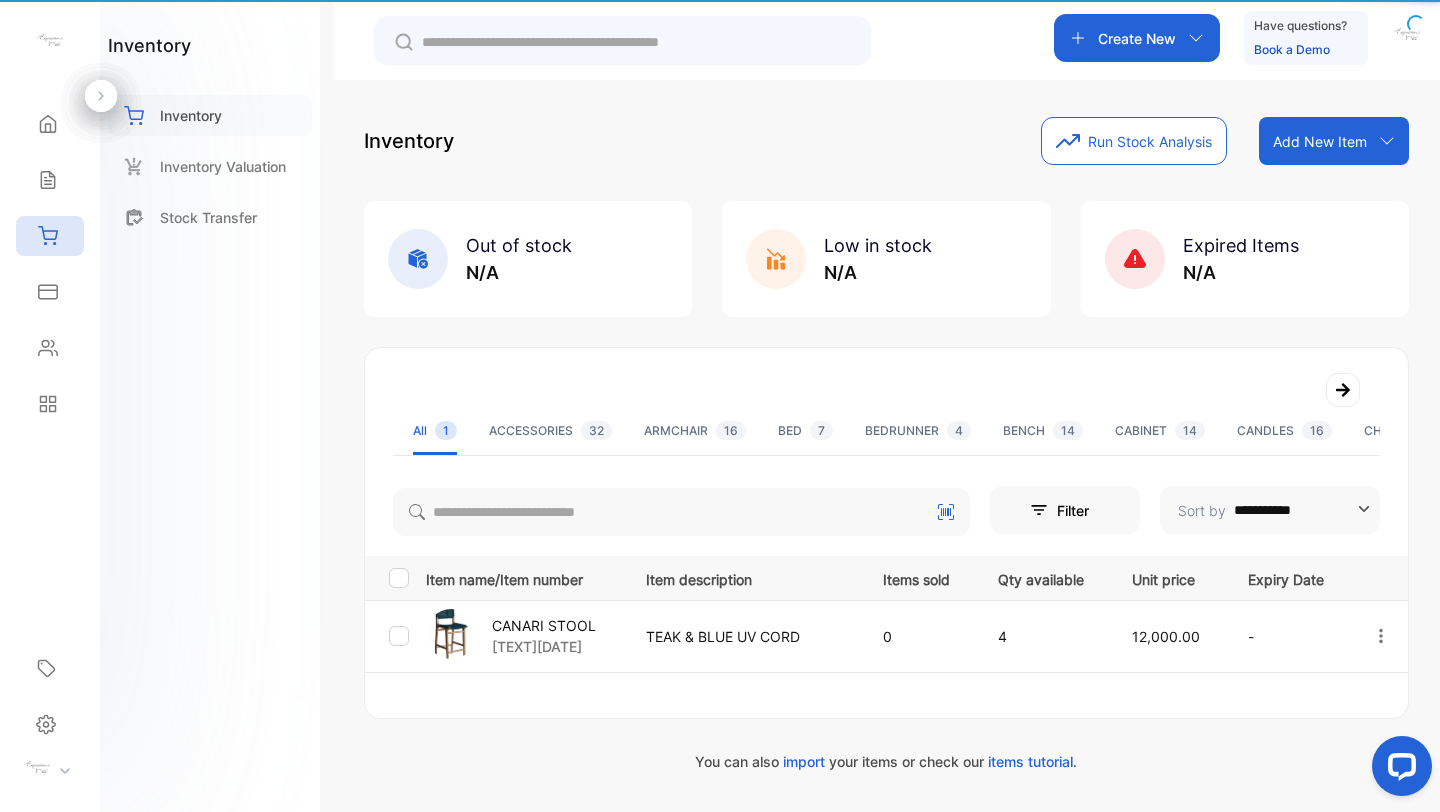 scroll, scrollTop: 0, scrollLeft: 0, axis: both 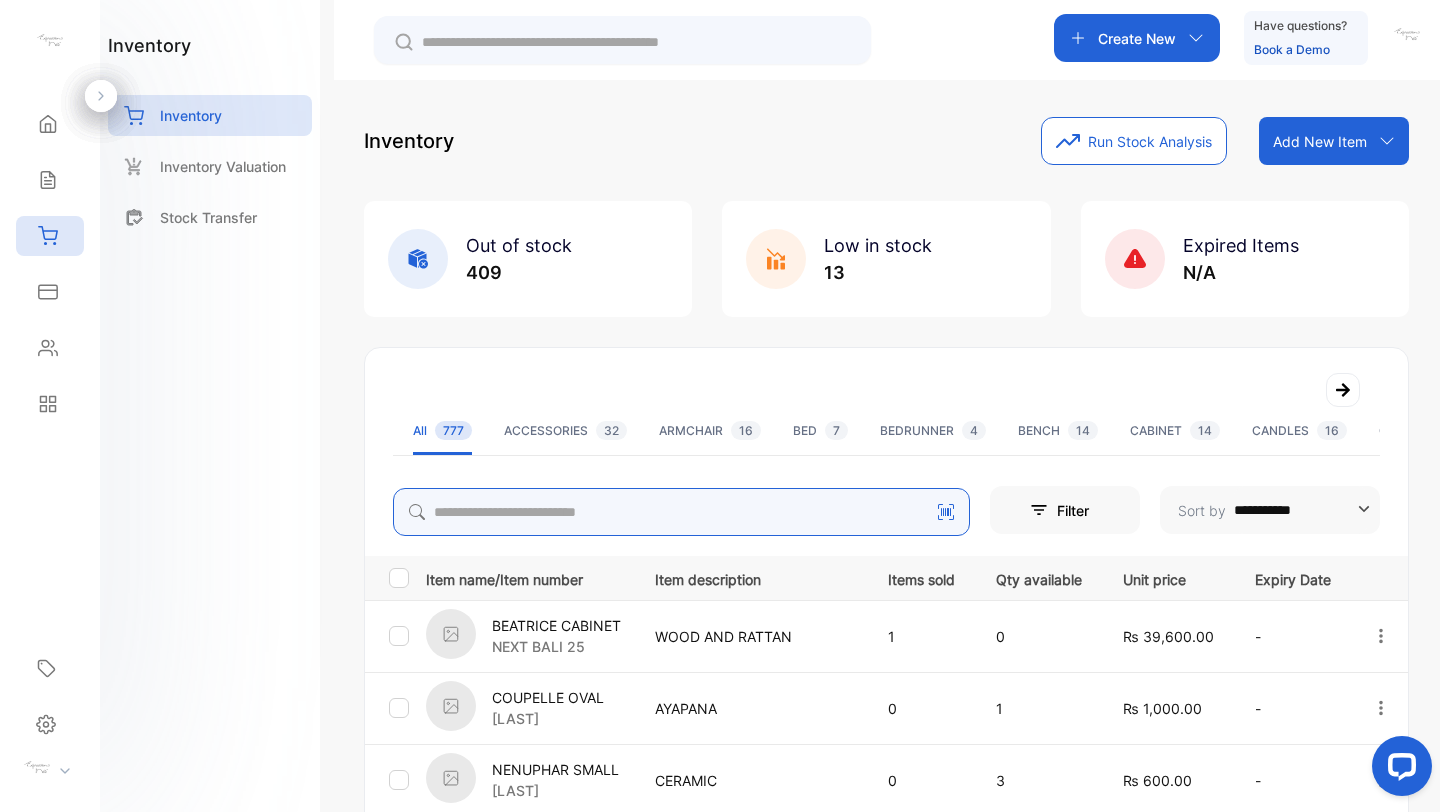 click at bounding box center [681, 512] 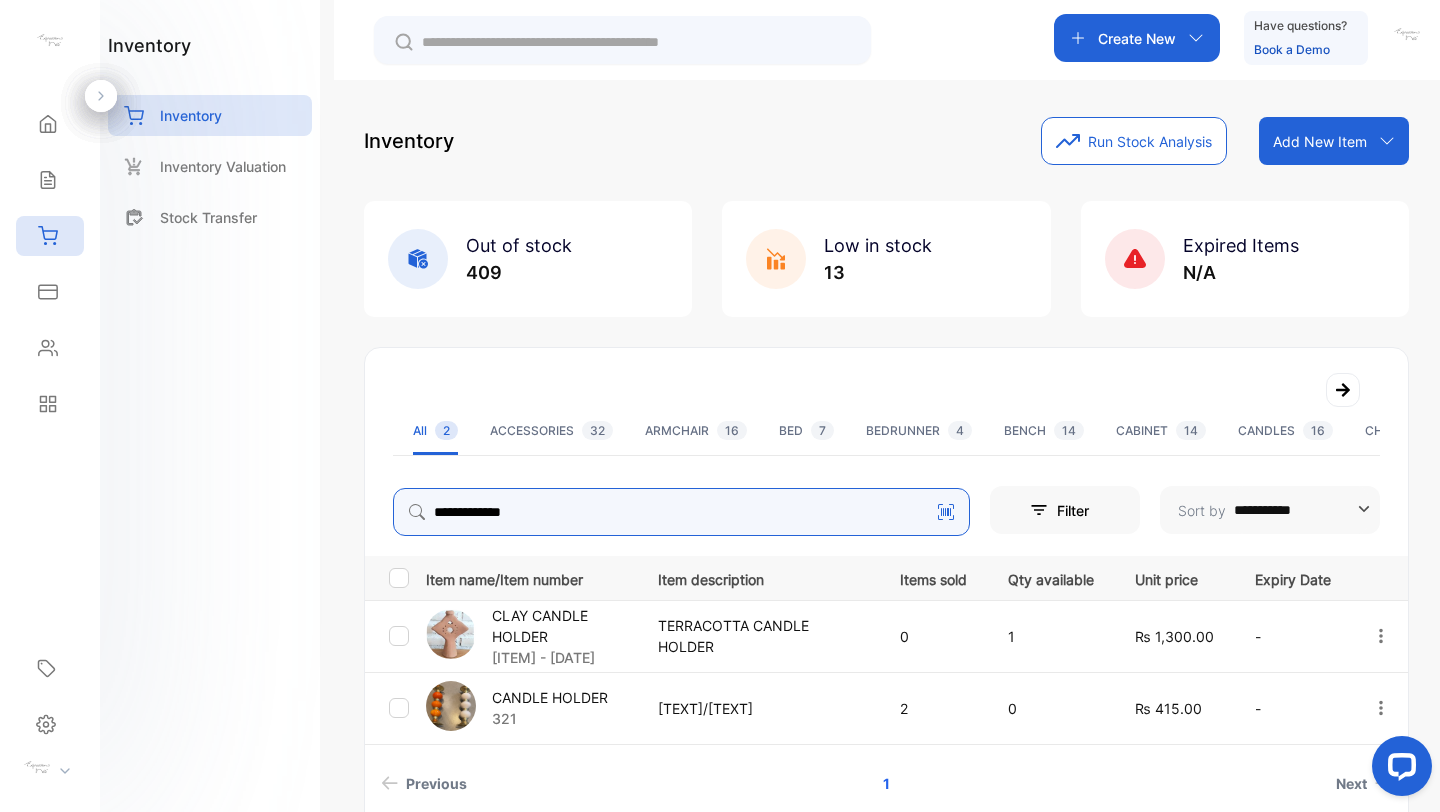 drag, startPoint x: 560, startPoint y: 516, endPoint x: 227, endPoint y: 440, distance: 341.5626 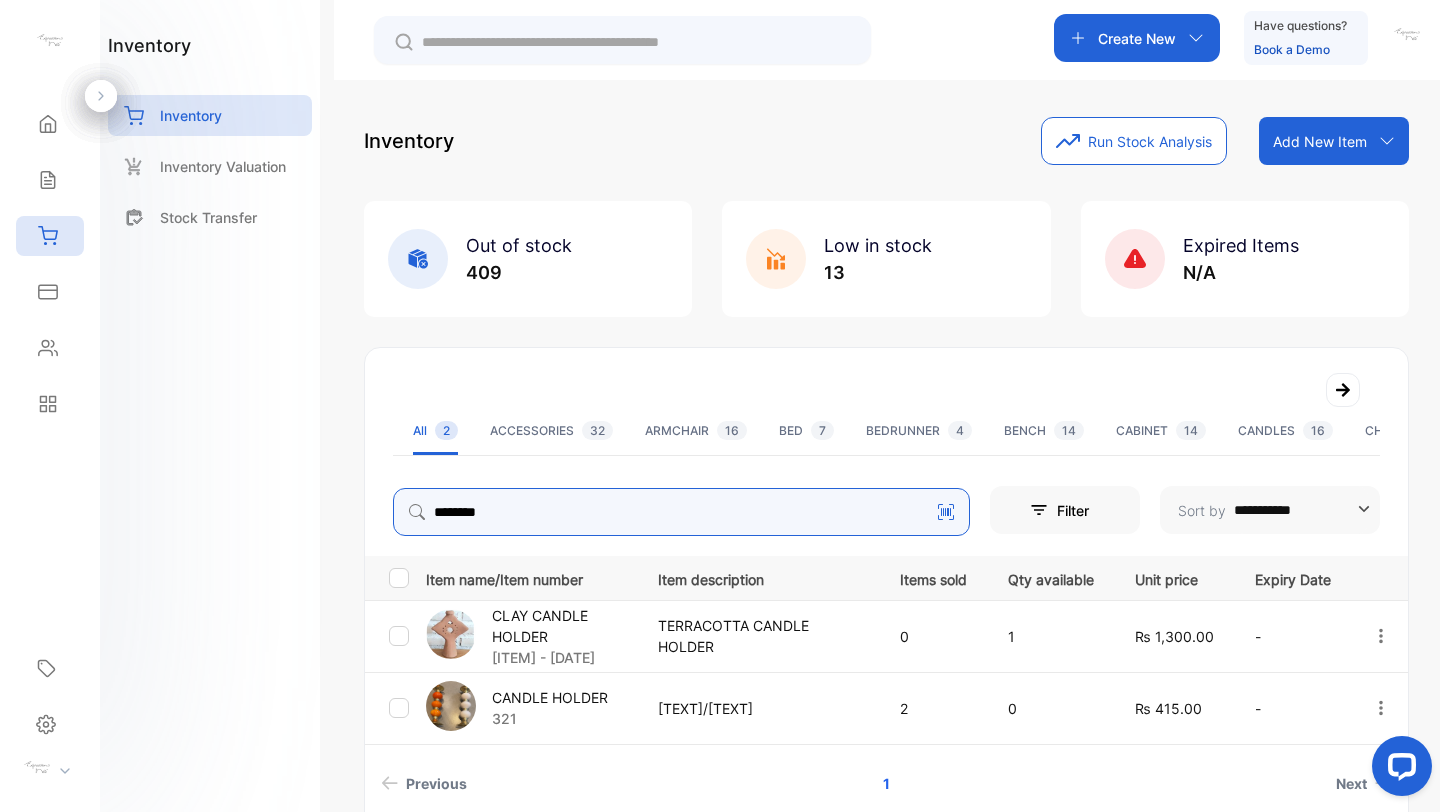 type on "********" 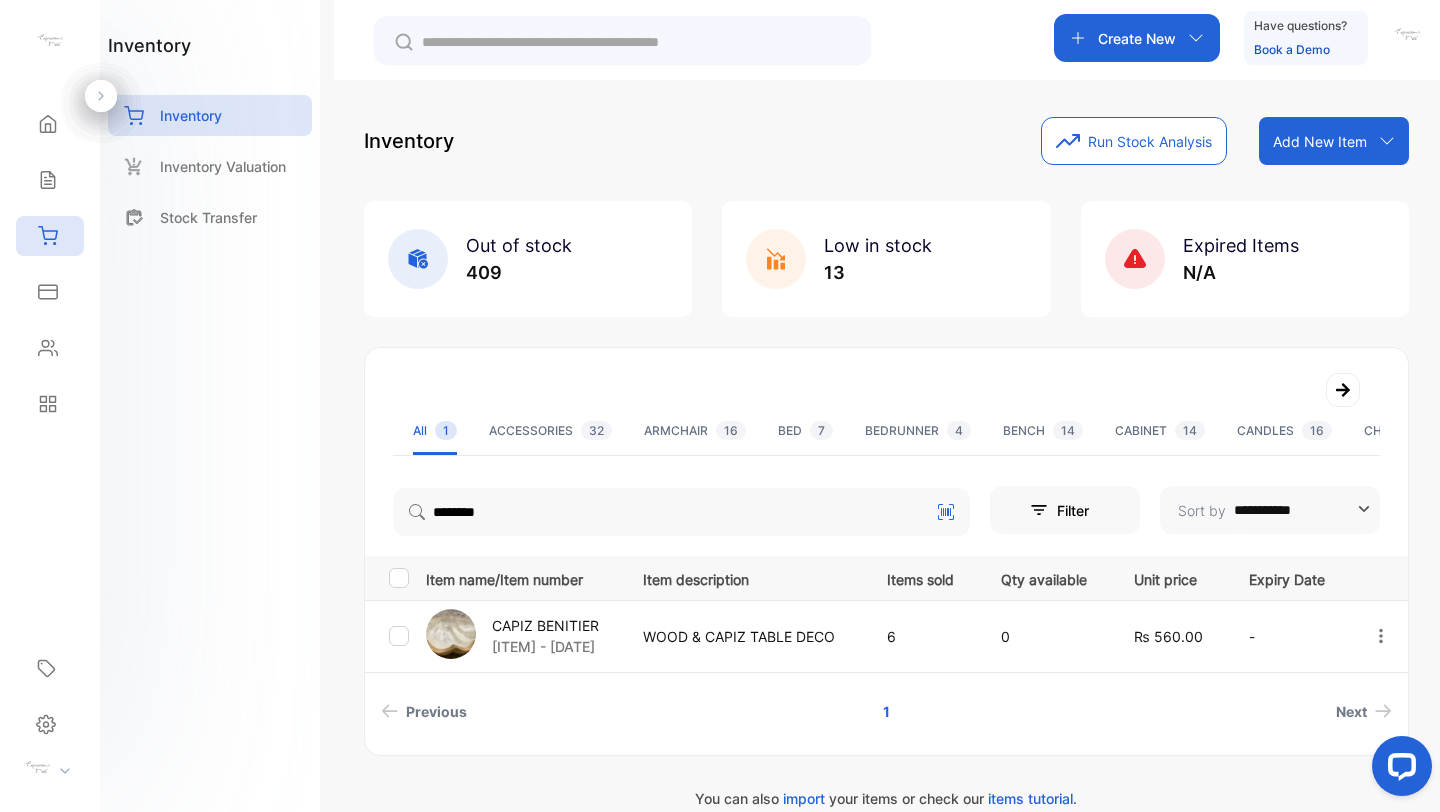 click on "CAPIZ BENITIER" at bounding box center [545, 625] 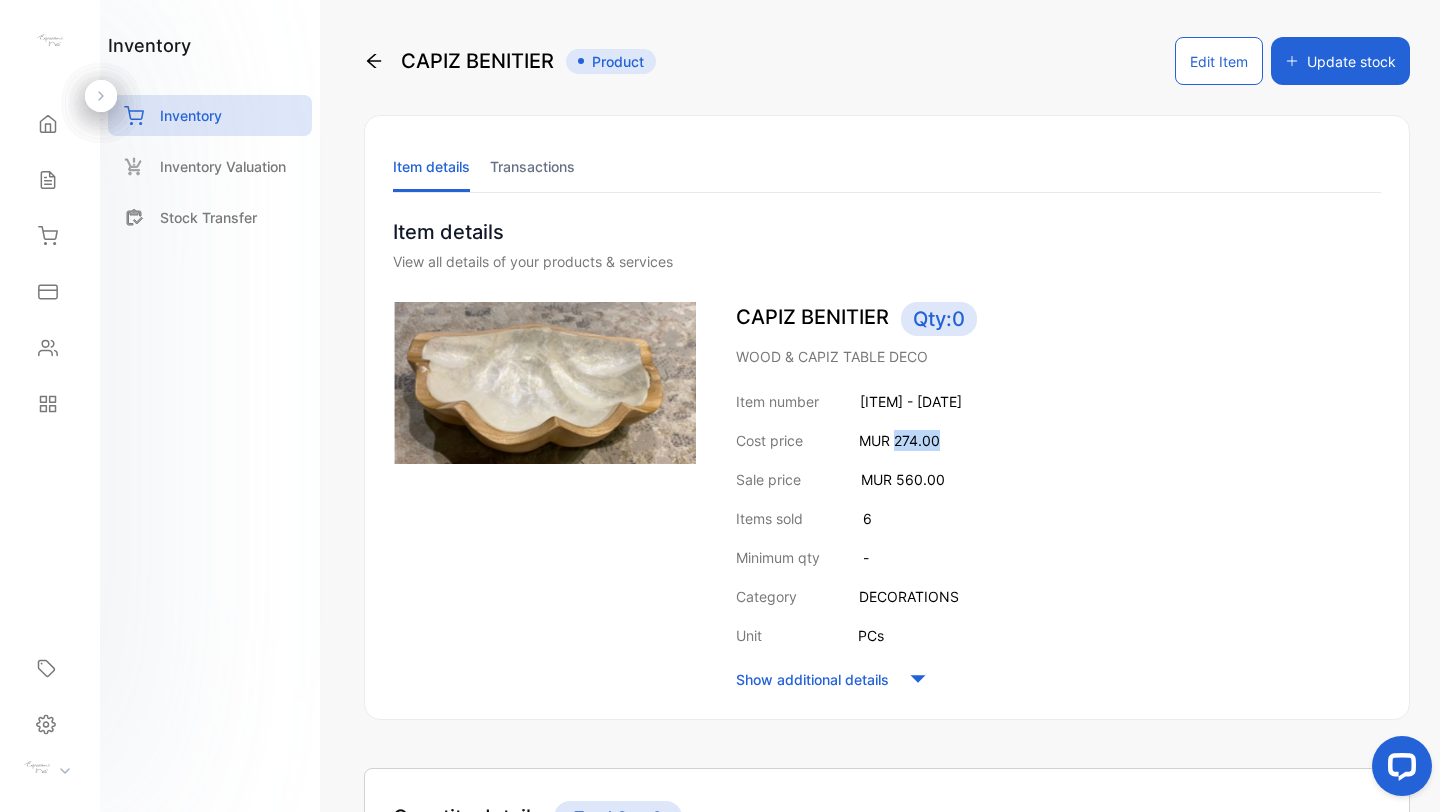 drag, startPoint x: 892, startPoint y: 442, endPoint x: 955, endPoint y: 441, distance: 63.007935 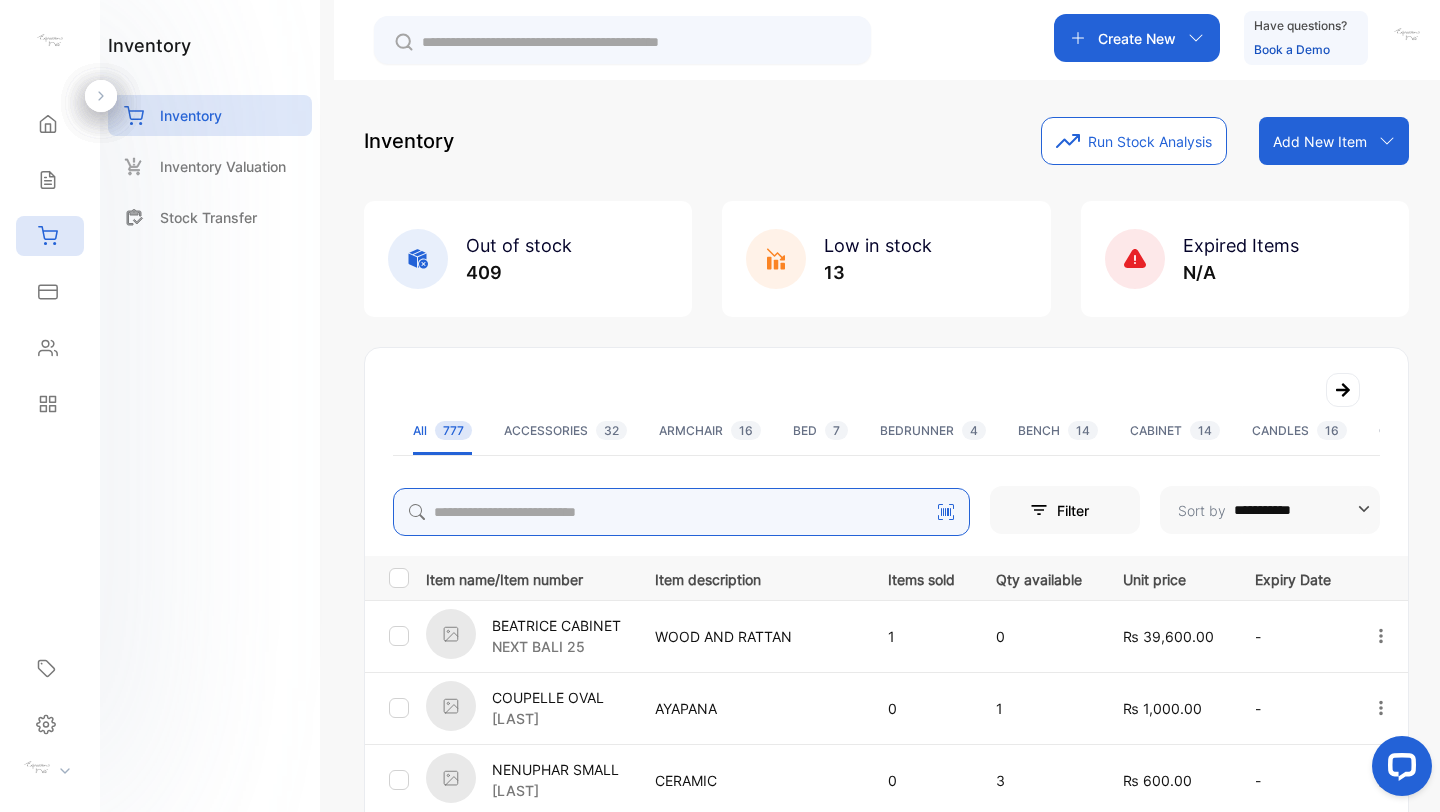 click at bounding box center (681, 512) 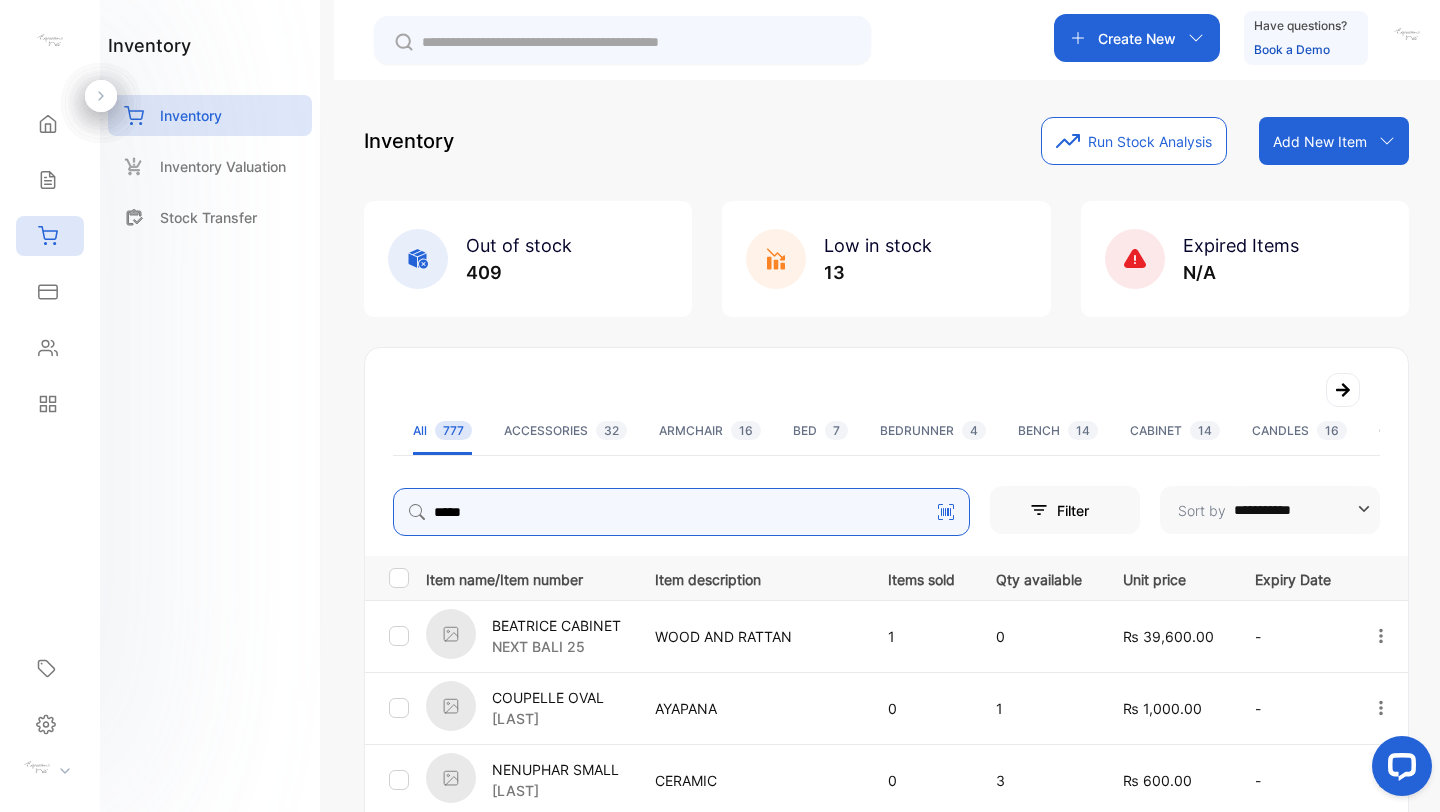 type on "*****" 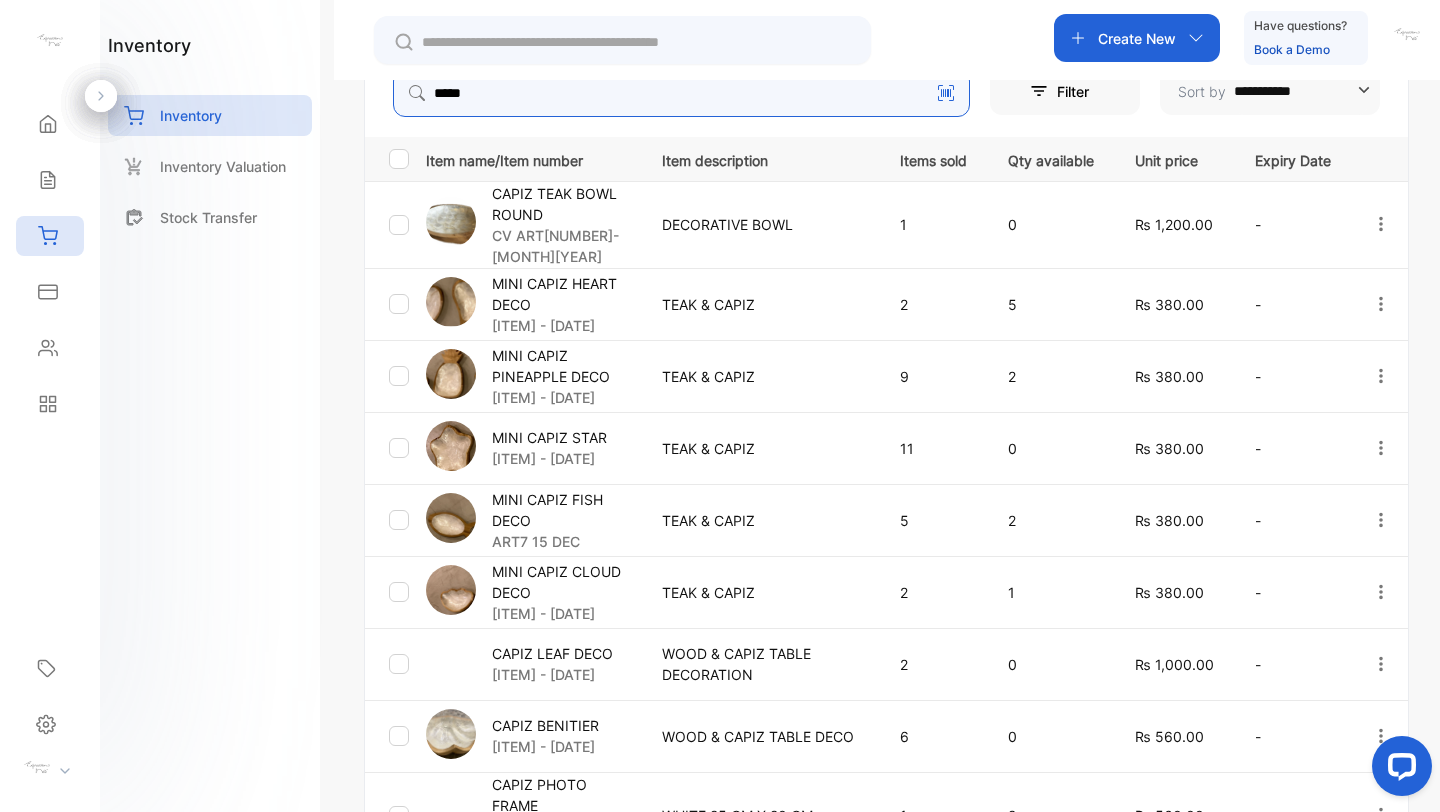 scroll, scrollTop: 436, scrollLeft: 0, axis: vertical 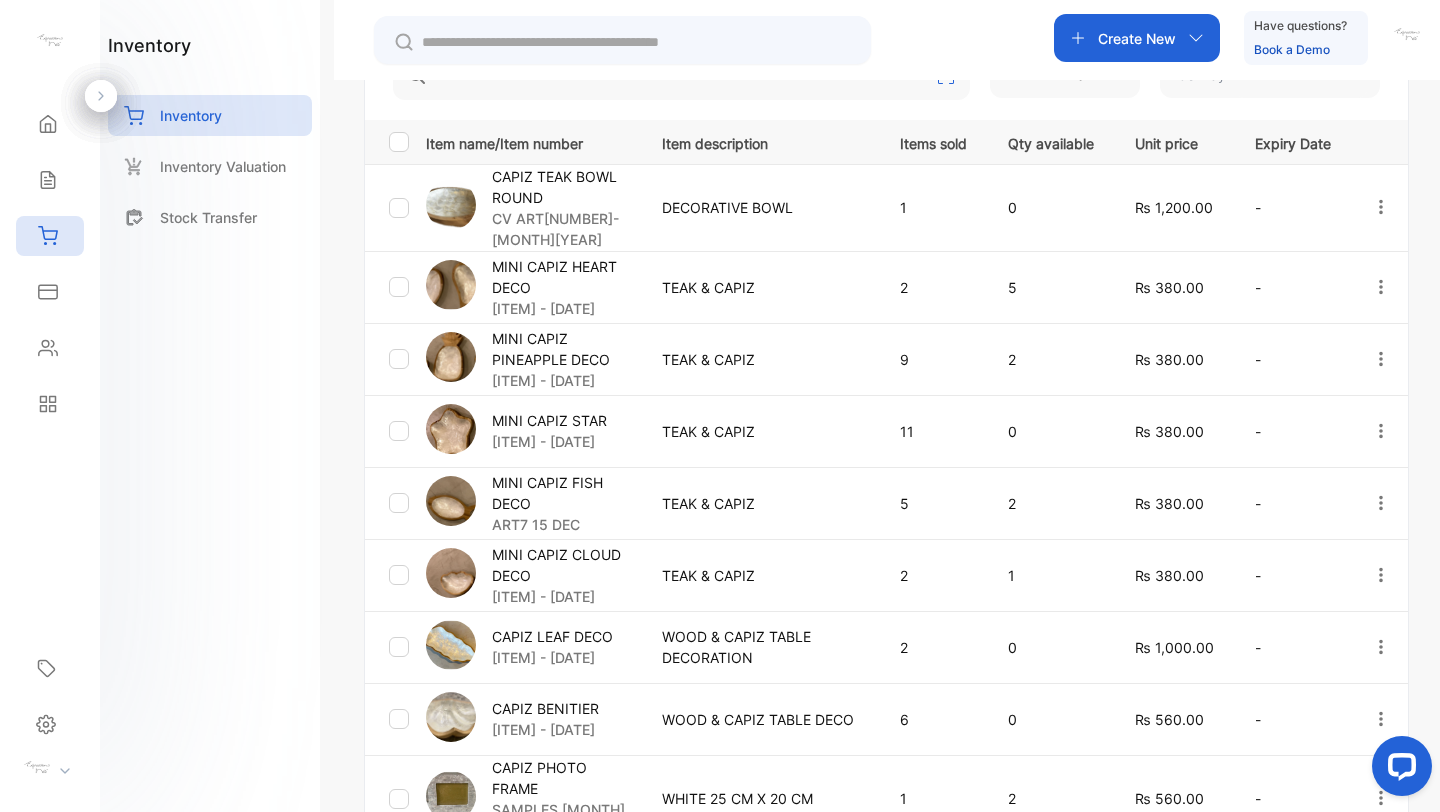 click on "[ITEM] - [DATE]" at bounding box center (552, 657) 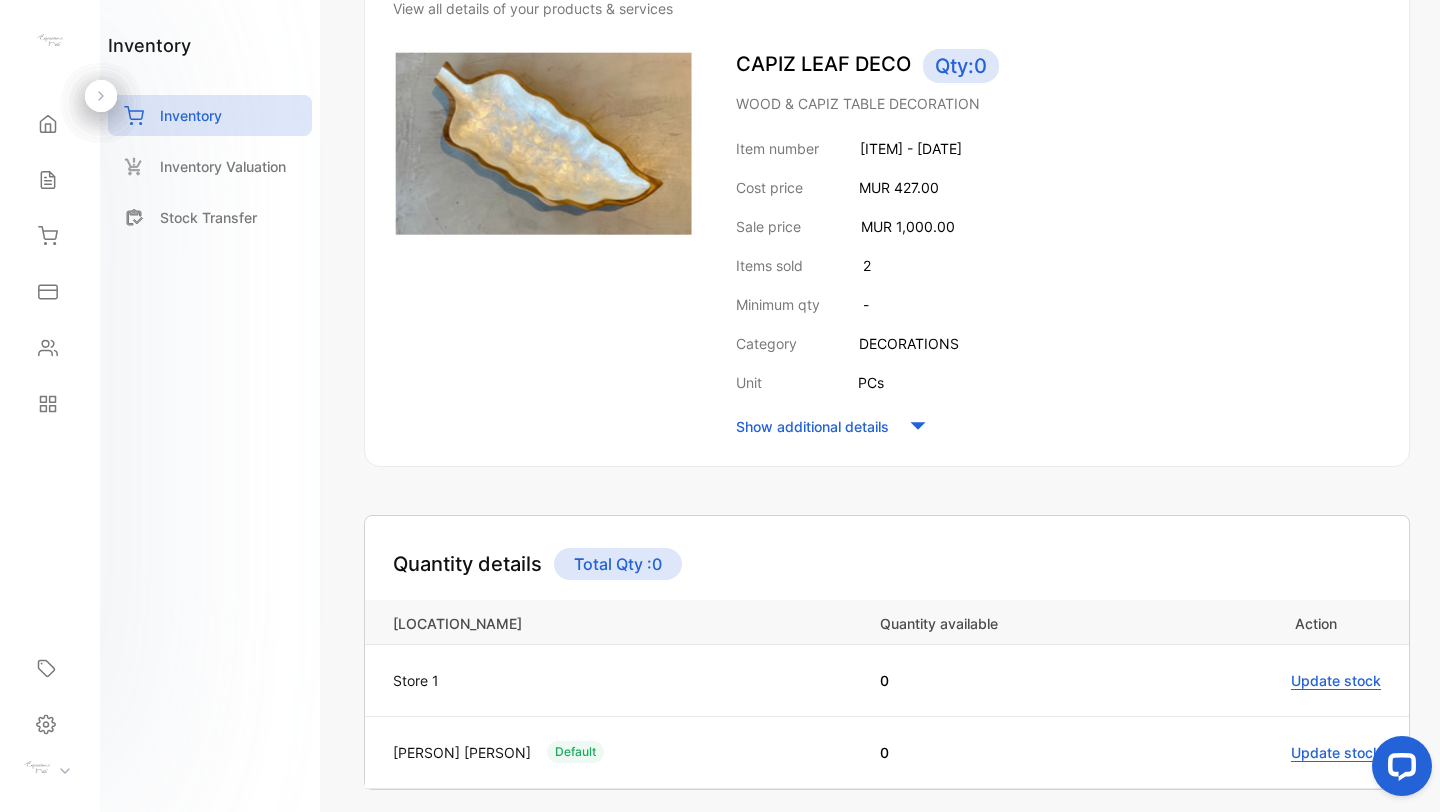 scroll, scrollTop: 117, scrollLeft: 0, axis: vertical 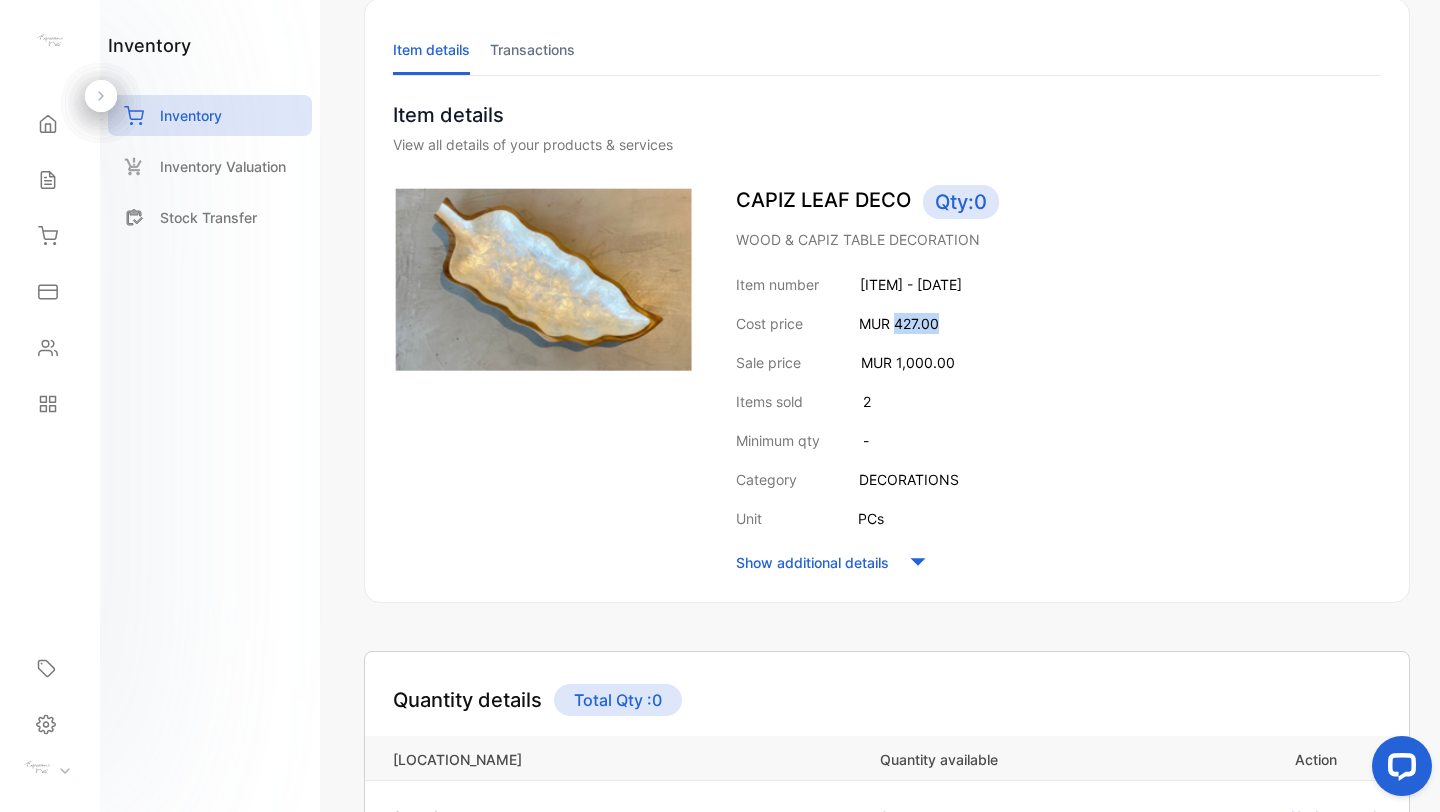 drag, startPoint x: 894, startPoint y: 325, endPoint x: 989, endPoint y: 325, distance: 95 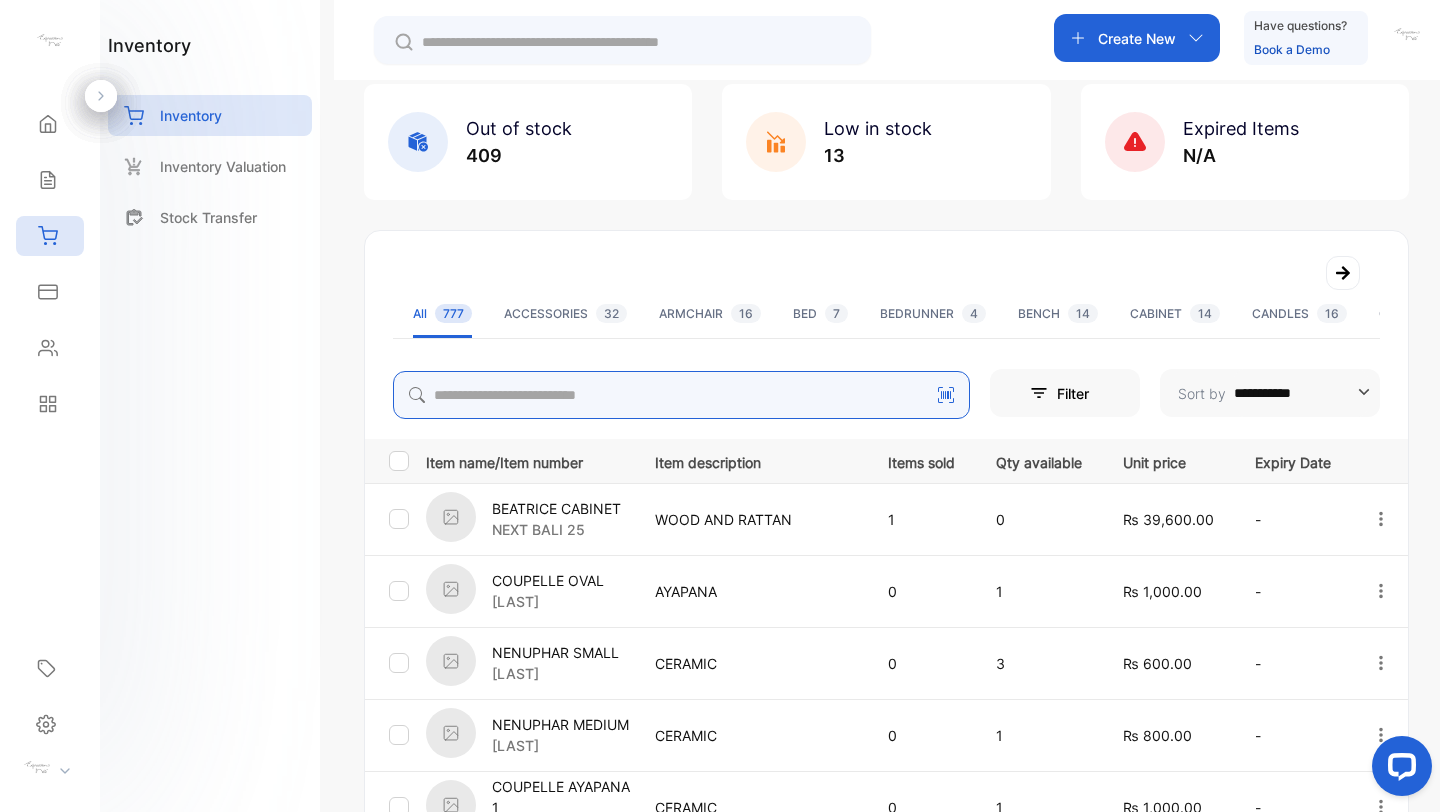 click at bounding box center (681, 395) 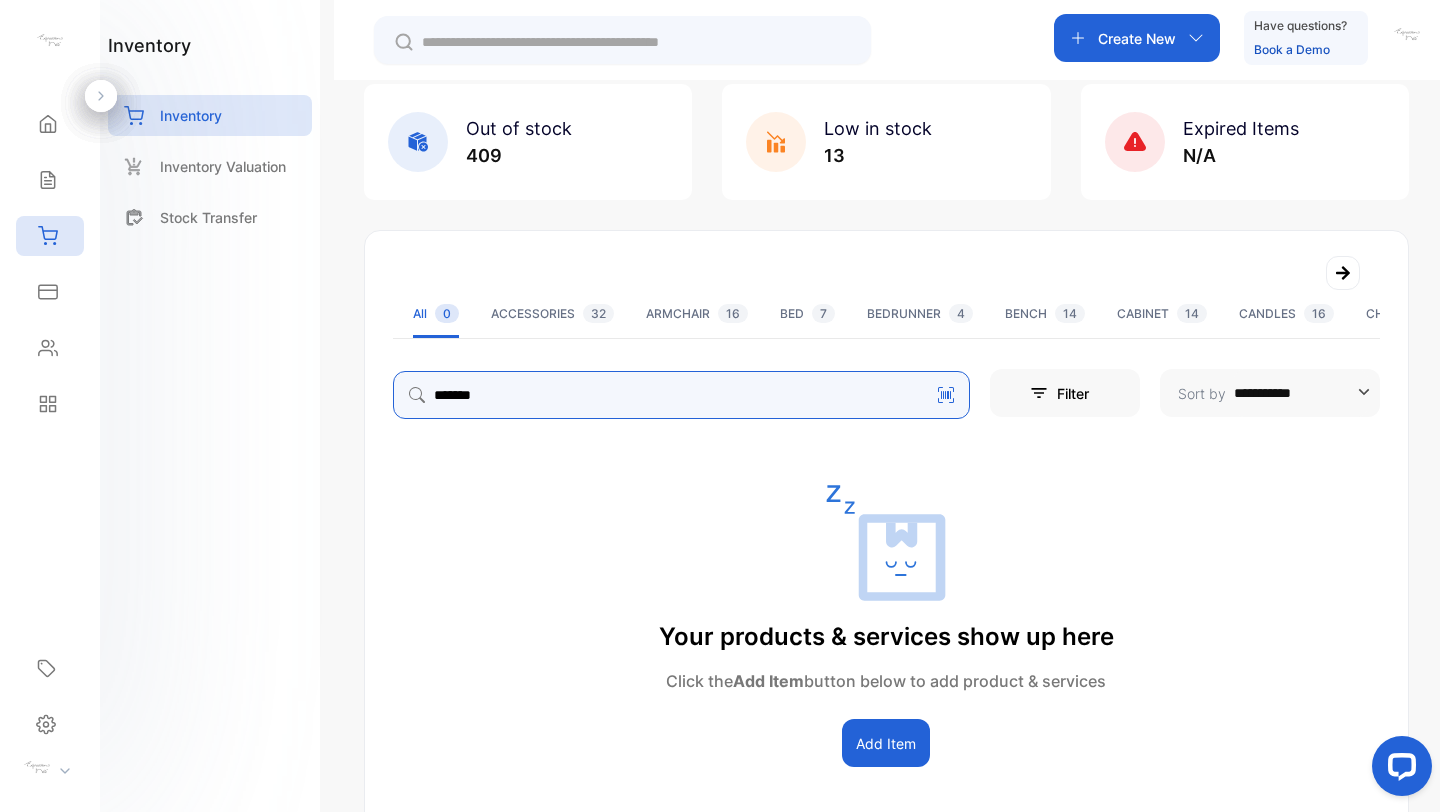 type on "*******" 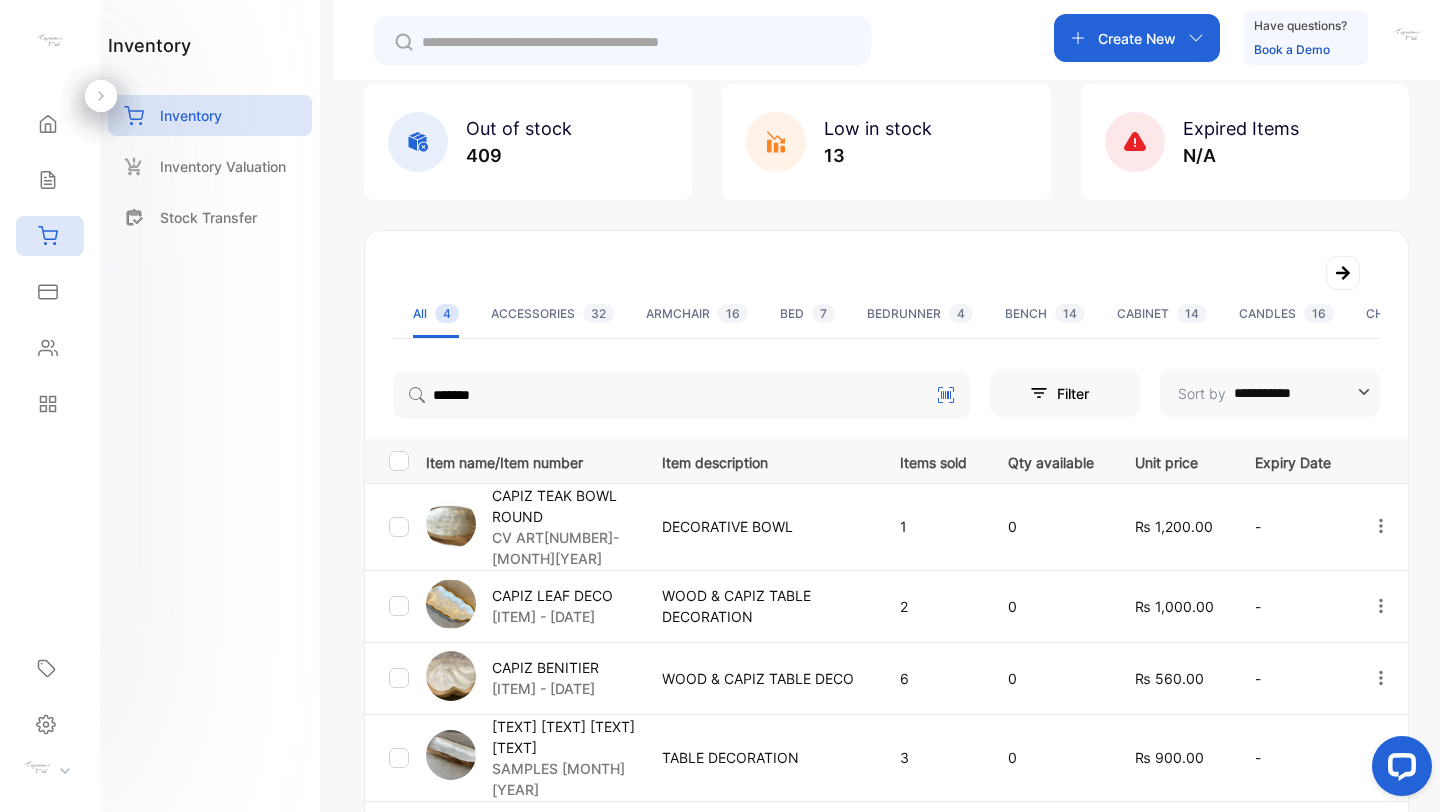 click on "CV ART[NUMBER]-[MONTH][YEAR]" at bounding box center (564, 548) 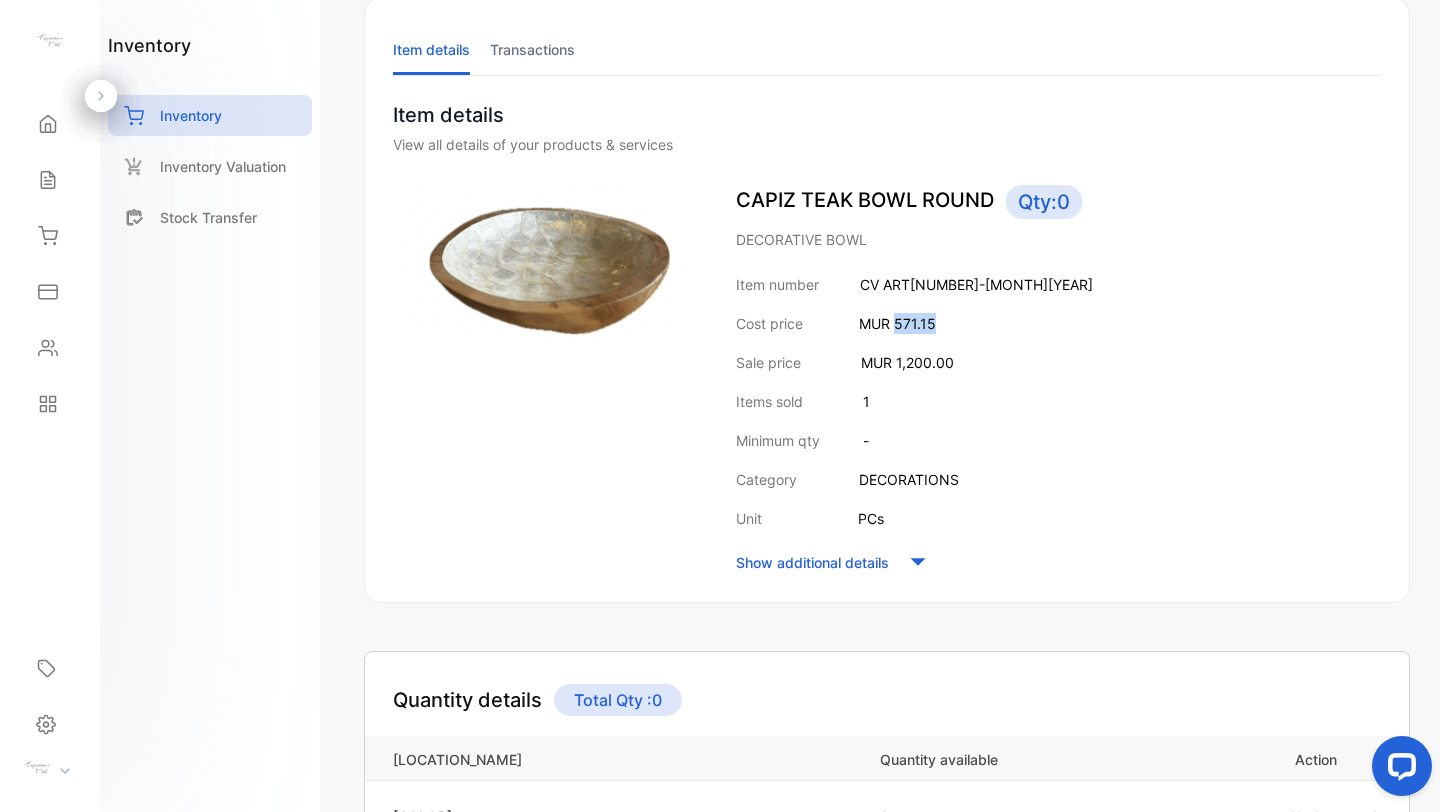 drag, startPoint x: 892, startPoint y: 321, endPoint x: 997, endPoint y: 320, distance: 105.00476 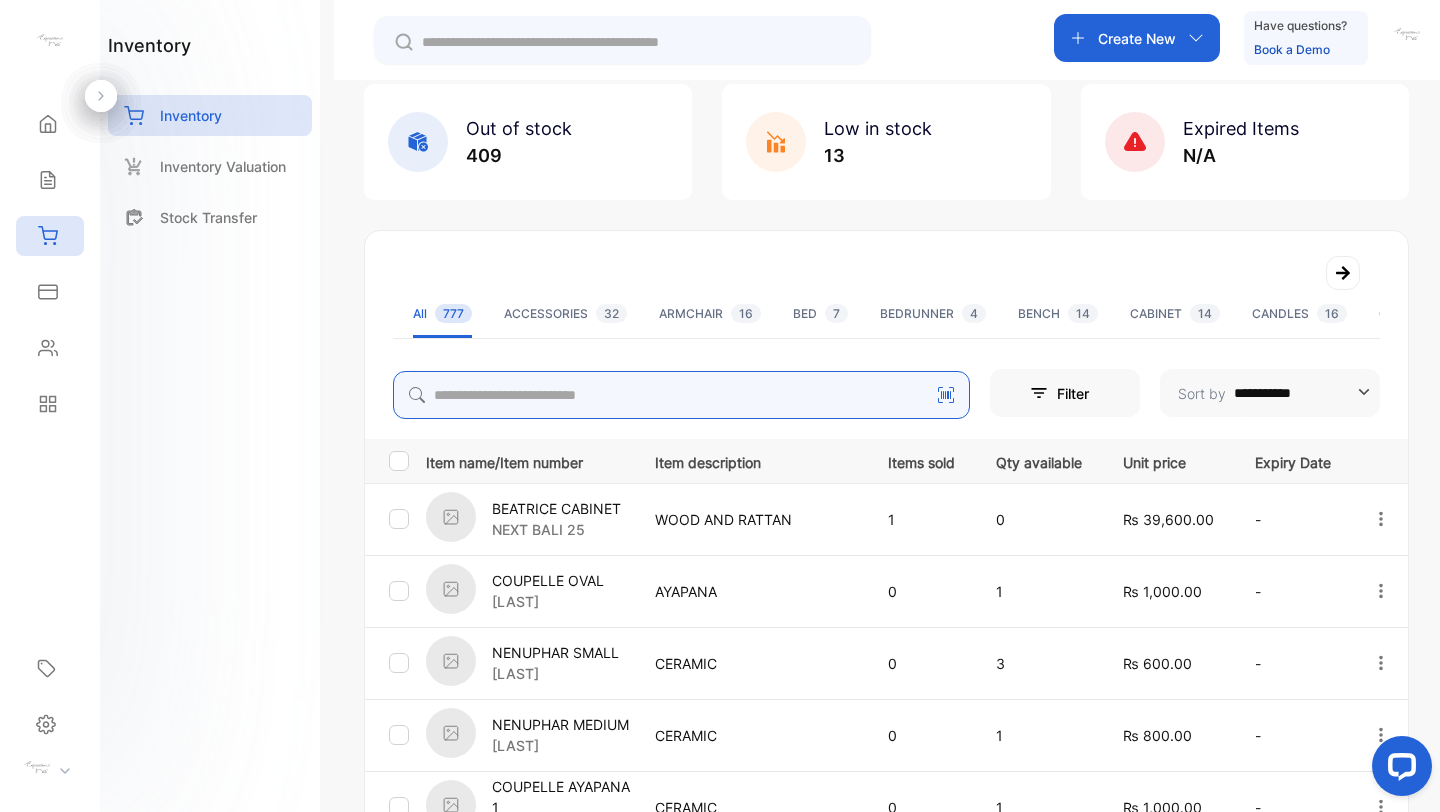 click at bounding box center [681, 395] 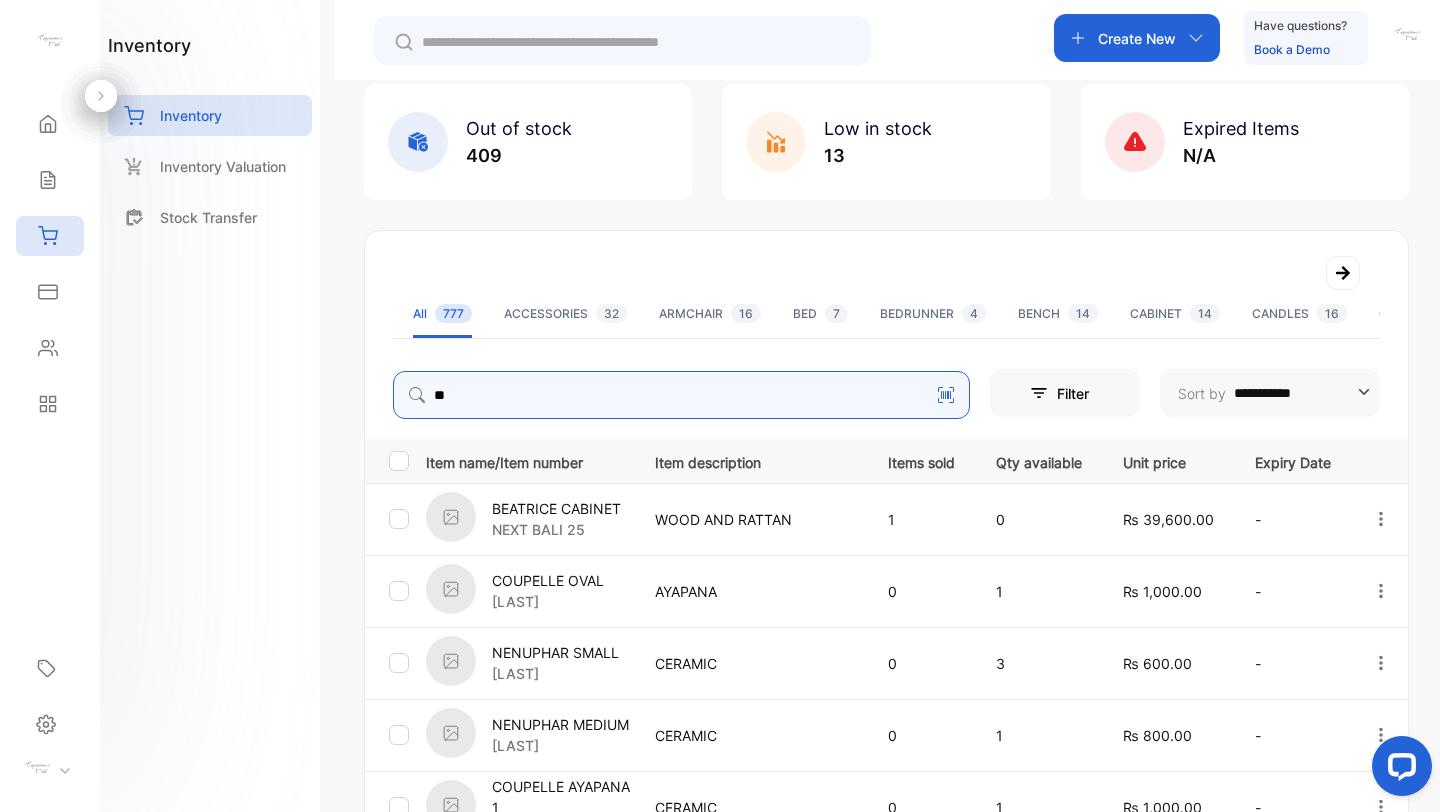 type on "*****" 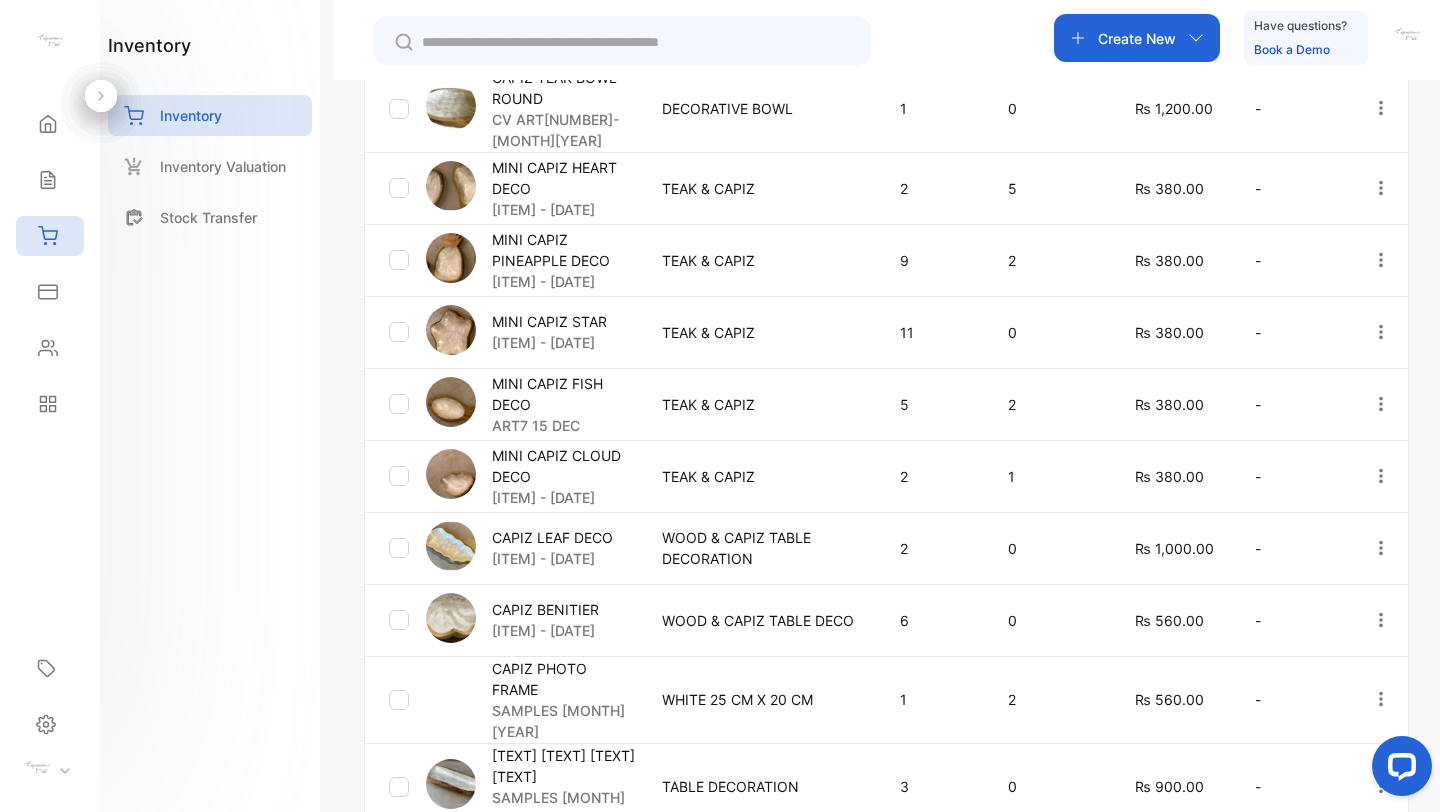 scroll, scrollTop: 595, scrollLeft: 0, axis: vertical 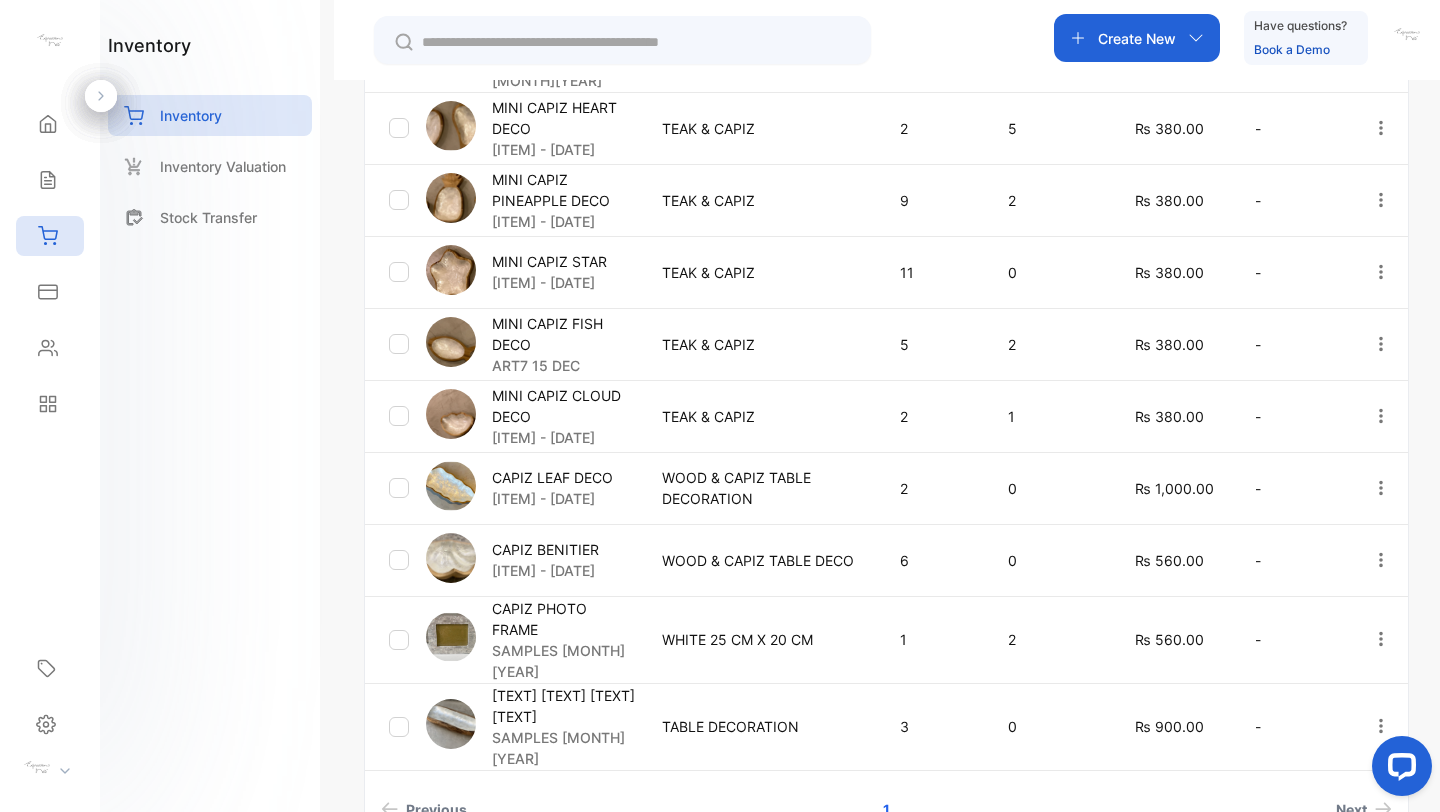 click on "[LOCATION] [MONTH] [YEAR]" at bounding box center [528, 726] 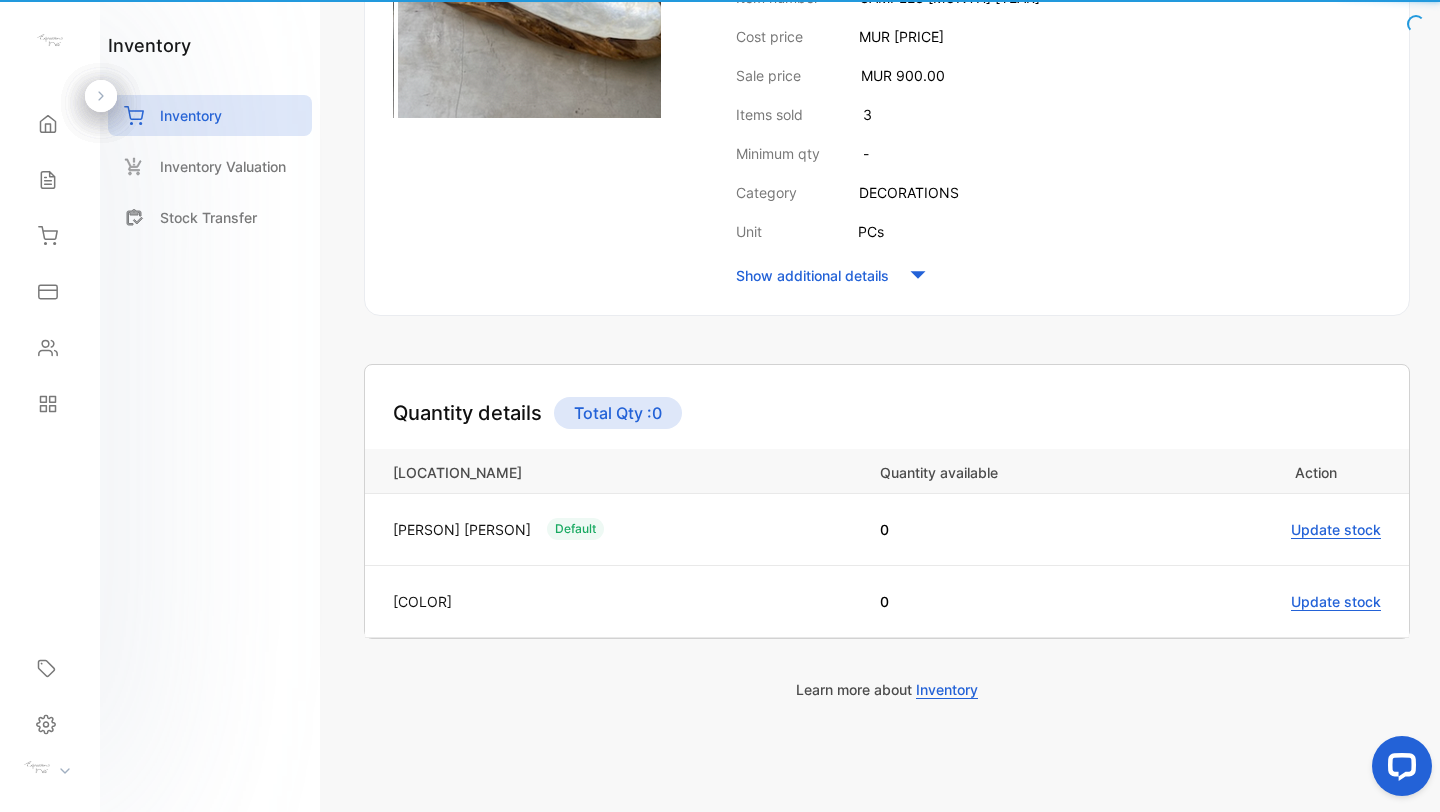 scroll, scrollTop: 403, scrollLeft: 0, axis: vertical 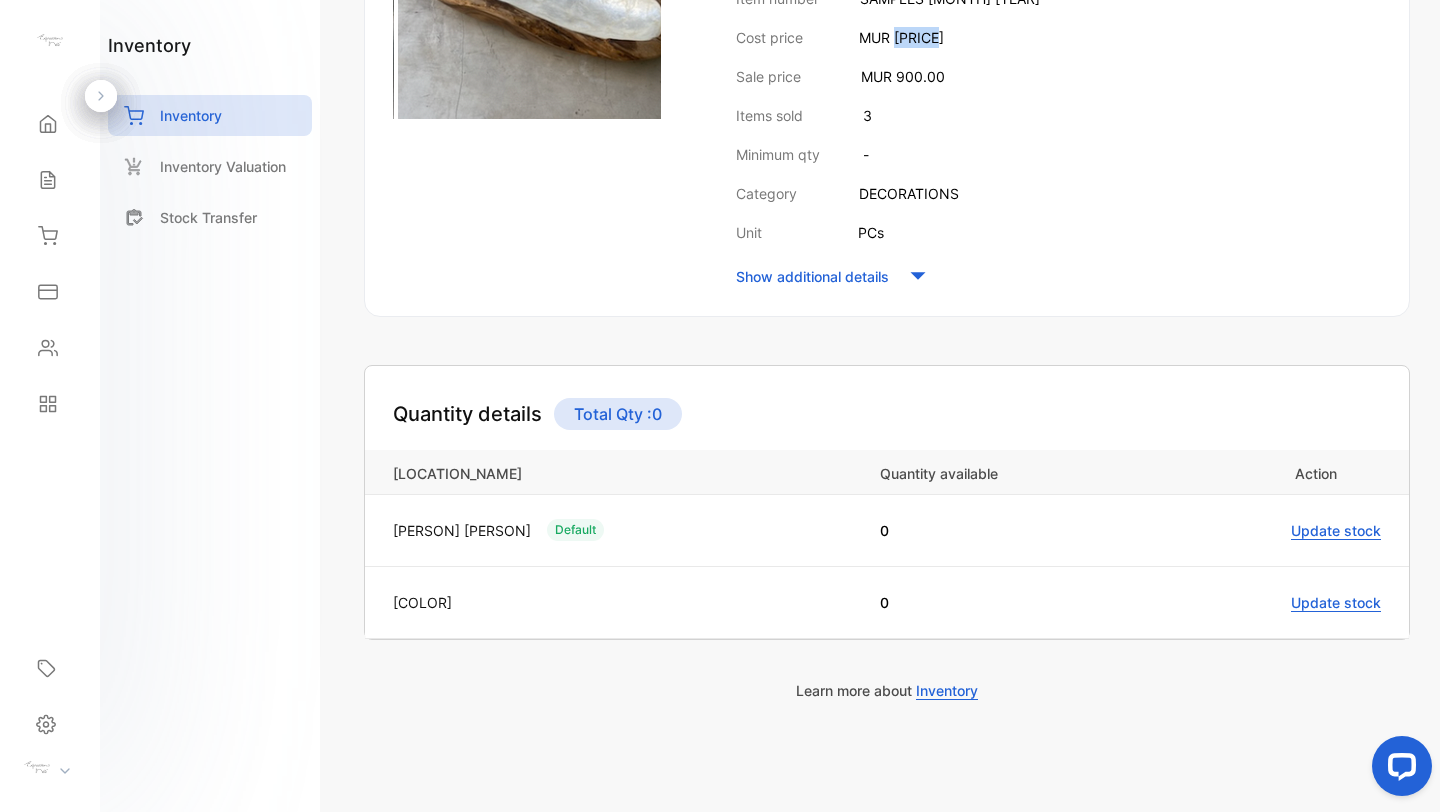 drag, startPoint x: 896, startPoint y: 41, endPoint x: 961, endPoint y: 41, distance: 65 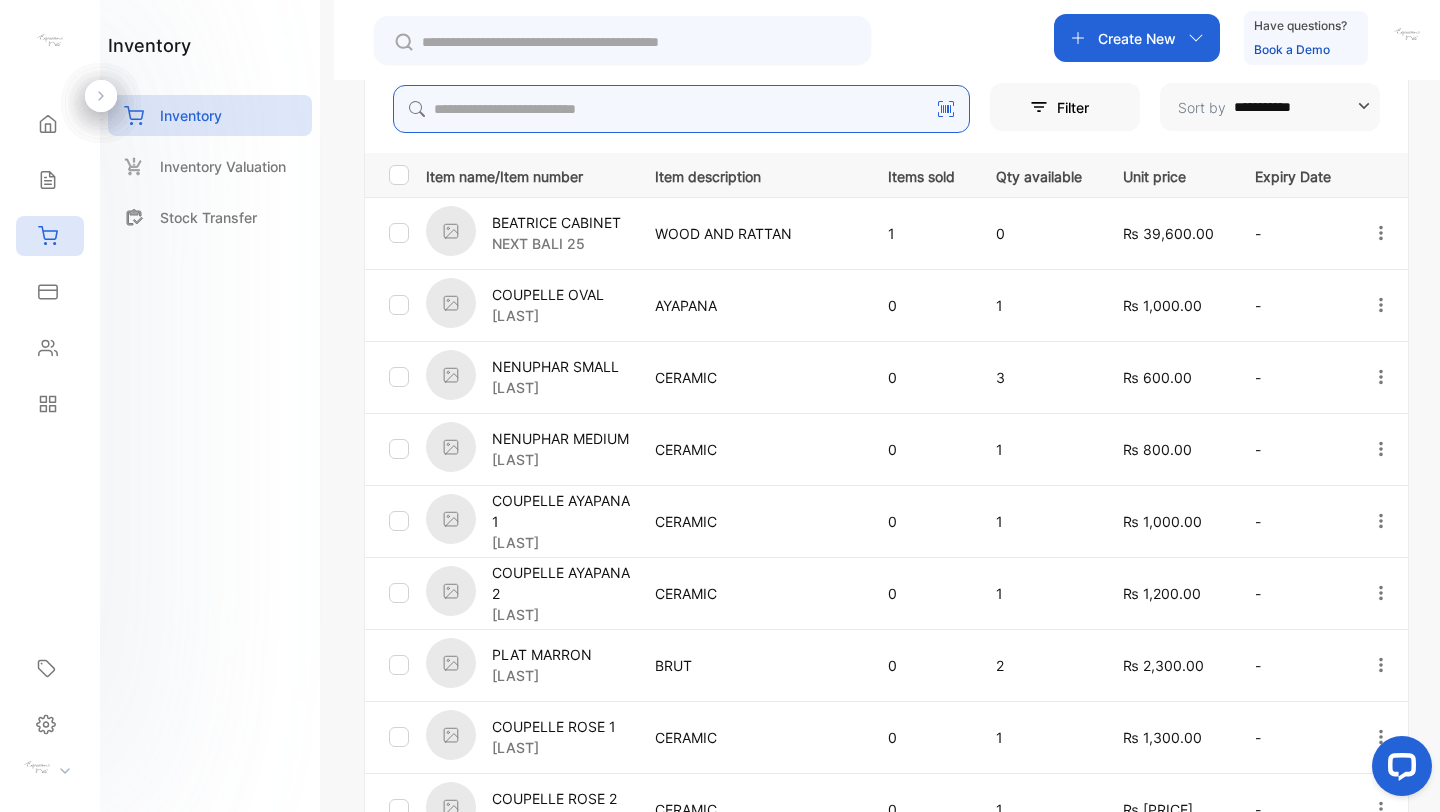 click at bounding box center [681, 109] 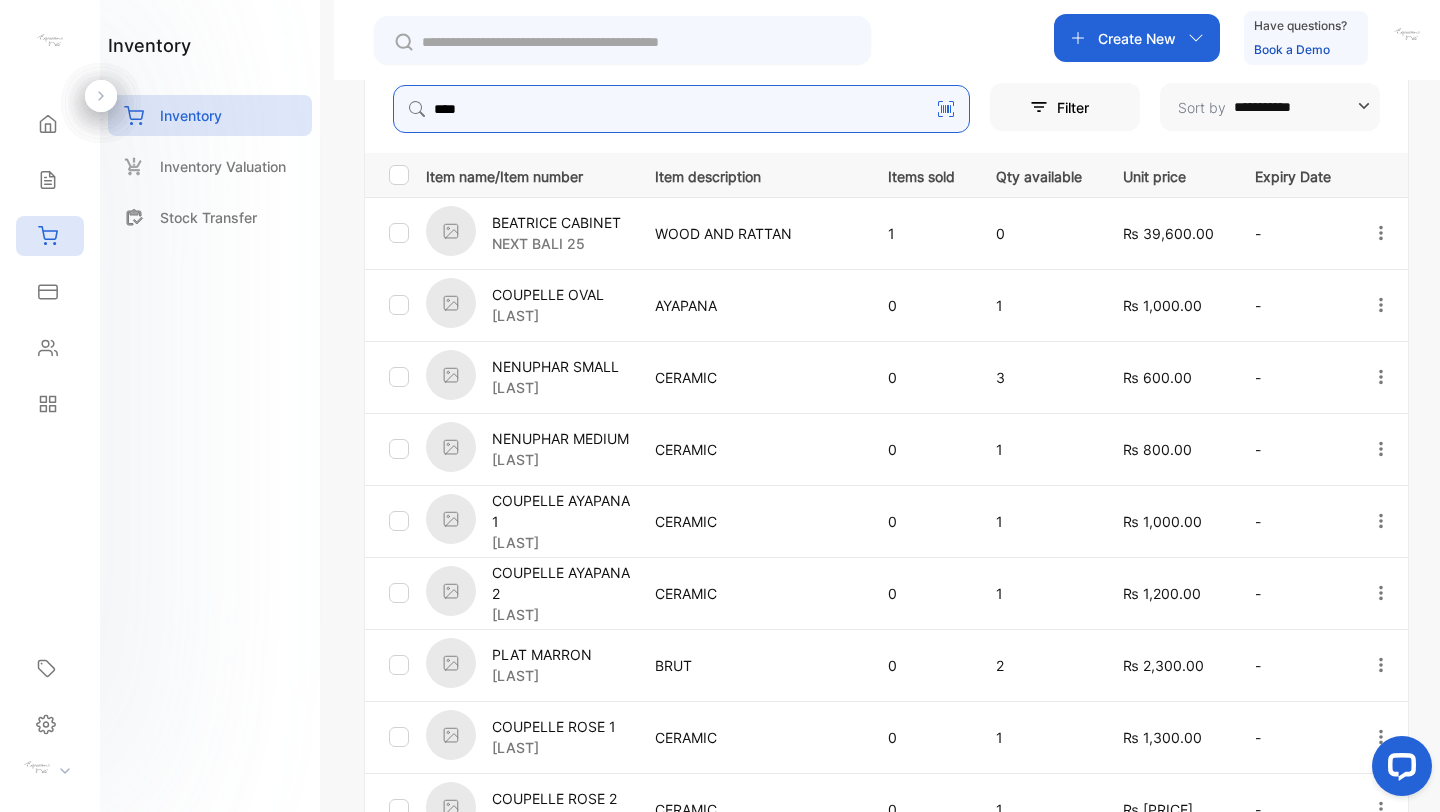 type on "****" 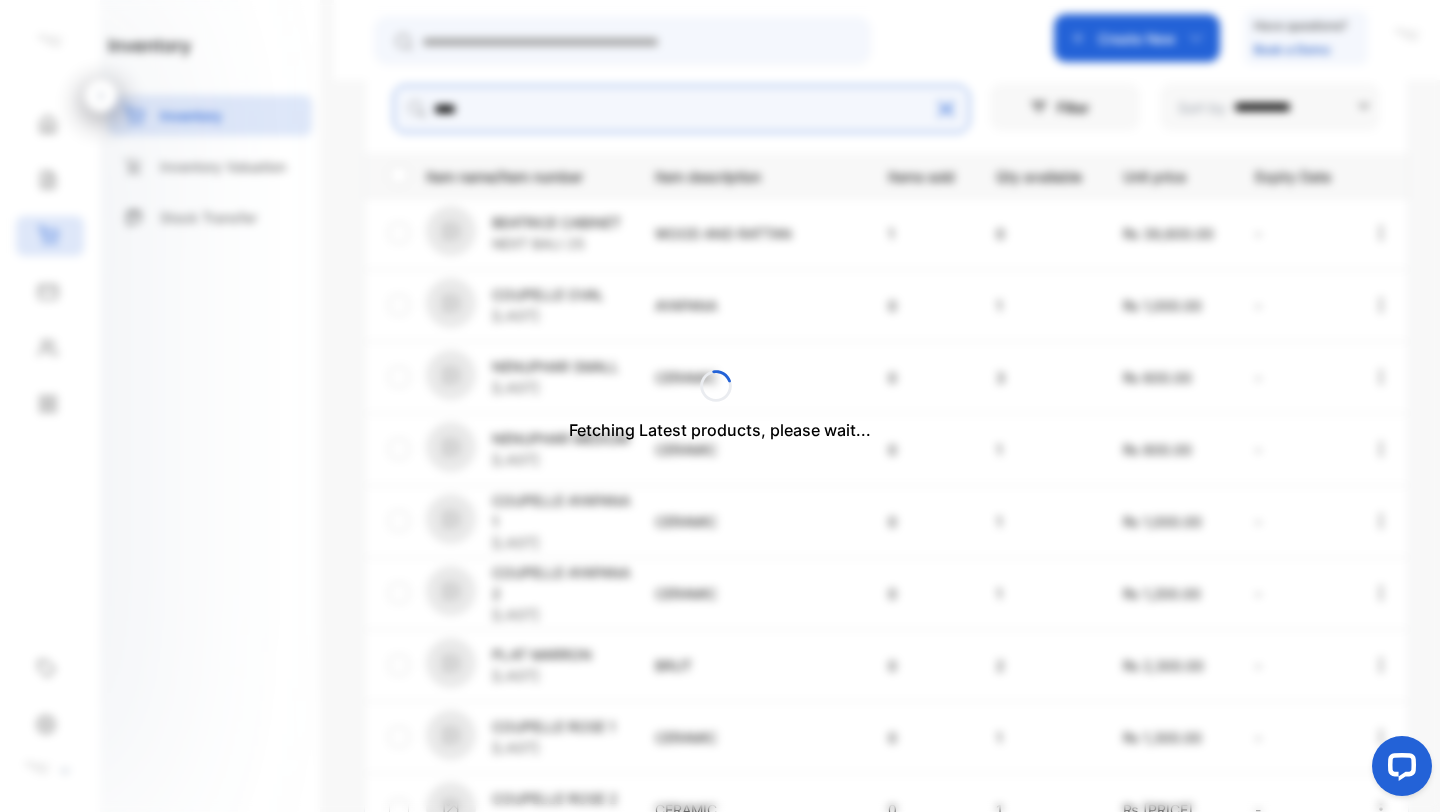 scroll, scrollTop: 316, scrollLeft: 0, axis: vertical 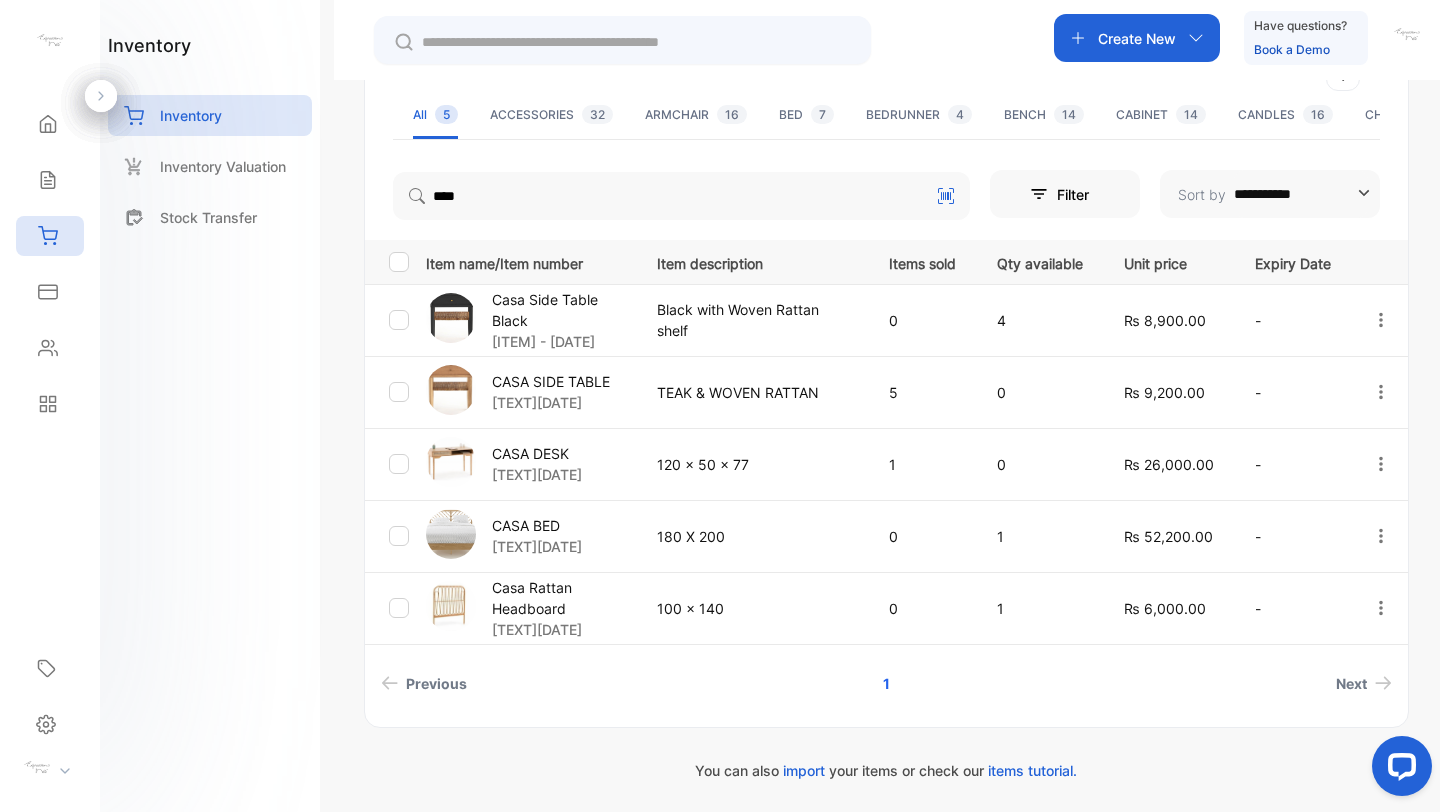 click at bounding box center (451, 318) 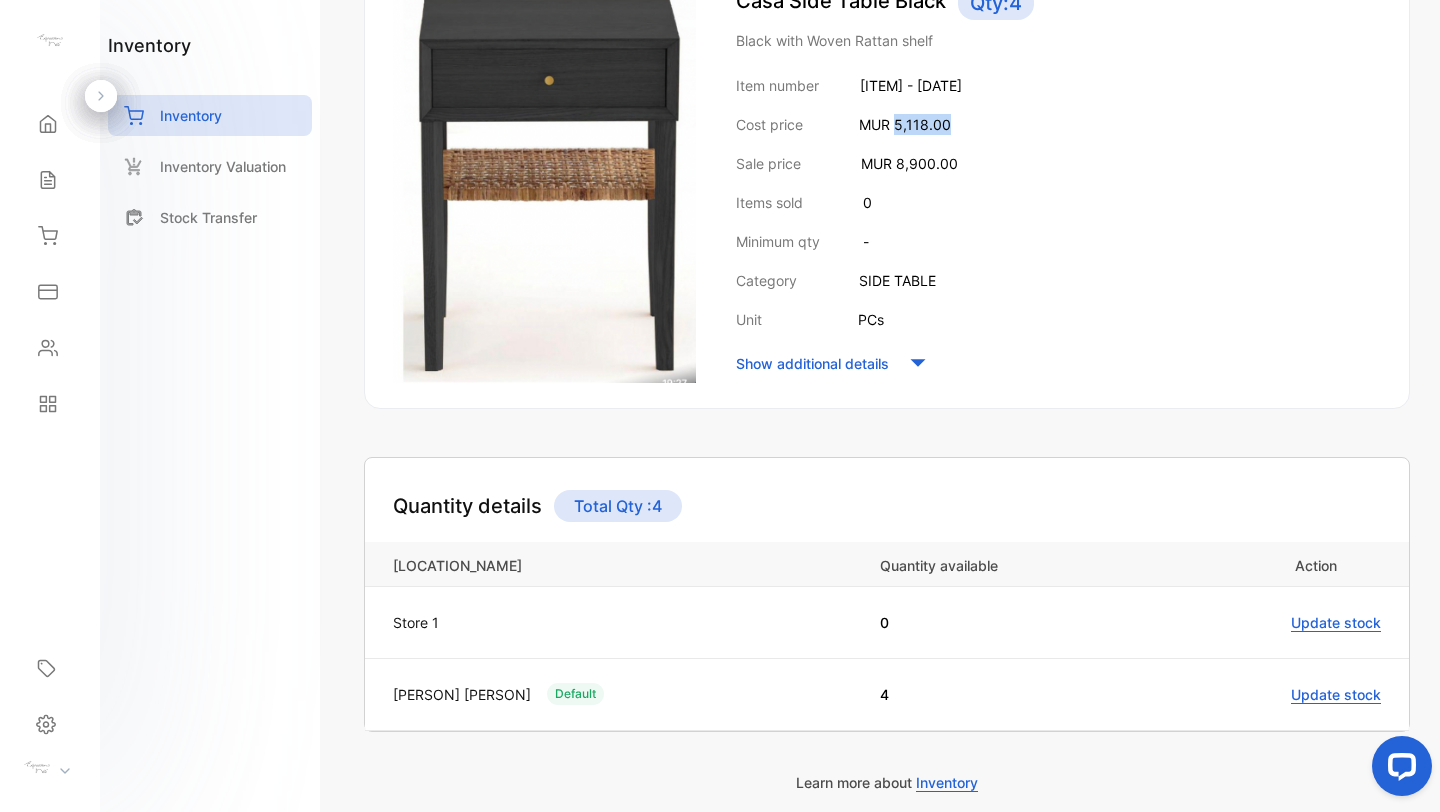 drag, startPoint x: 892, startPoint y: 124, endPoint x: 960, endPoint y: 124, distance: 68 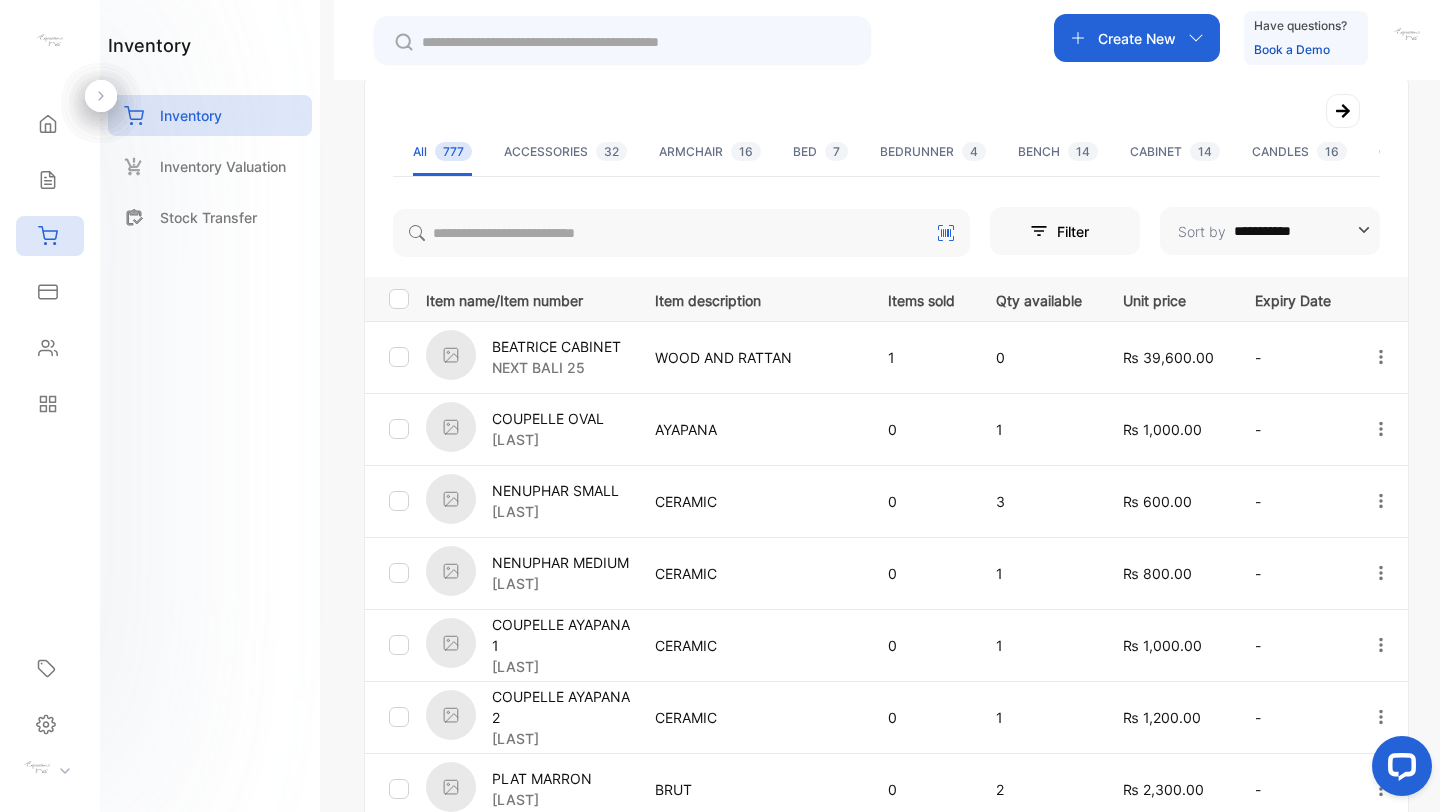 scroll, scrollTop: 316, scrollLeft: 0, axis: vertical 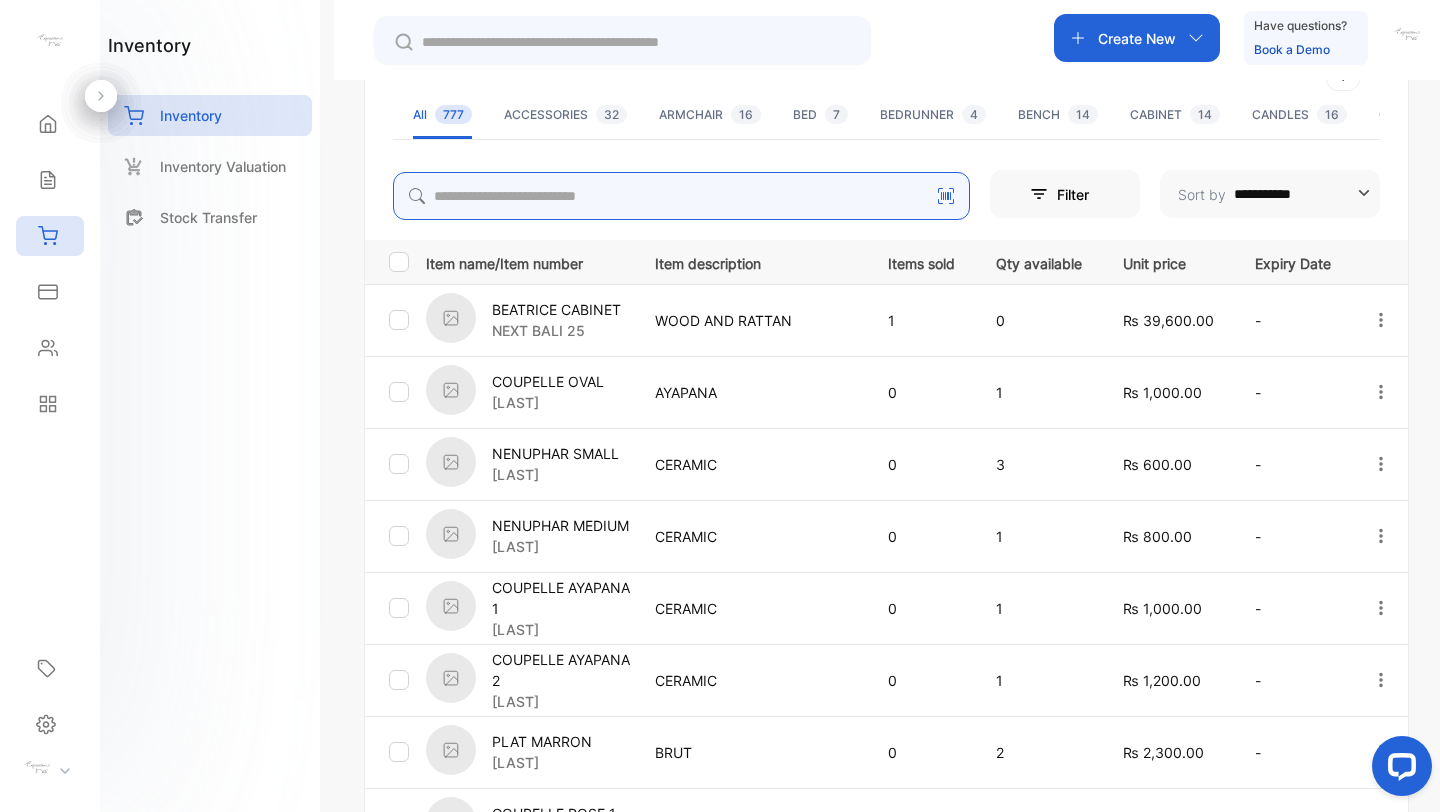 click at bounding box center (681, 196) 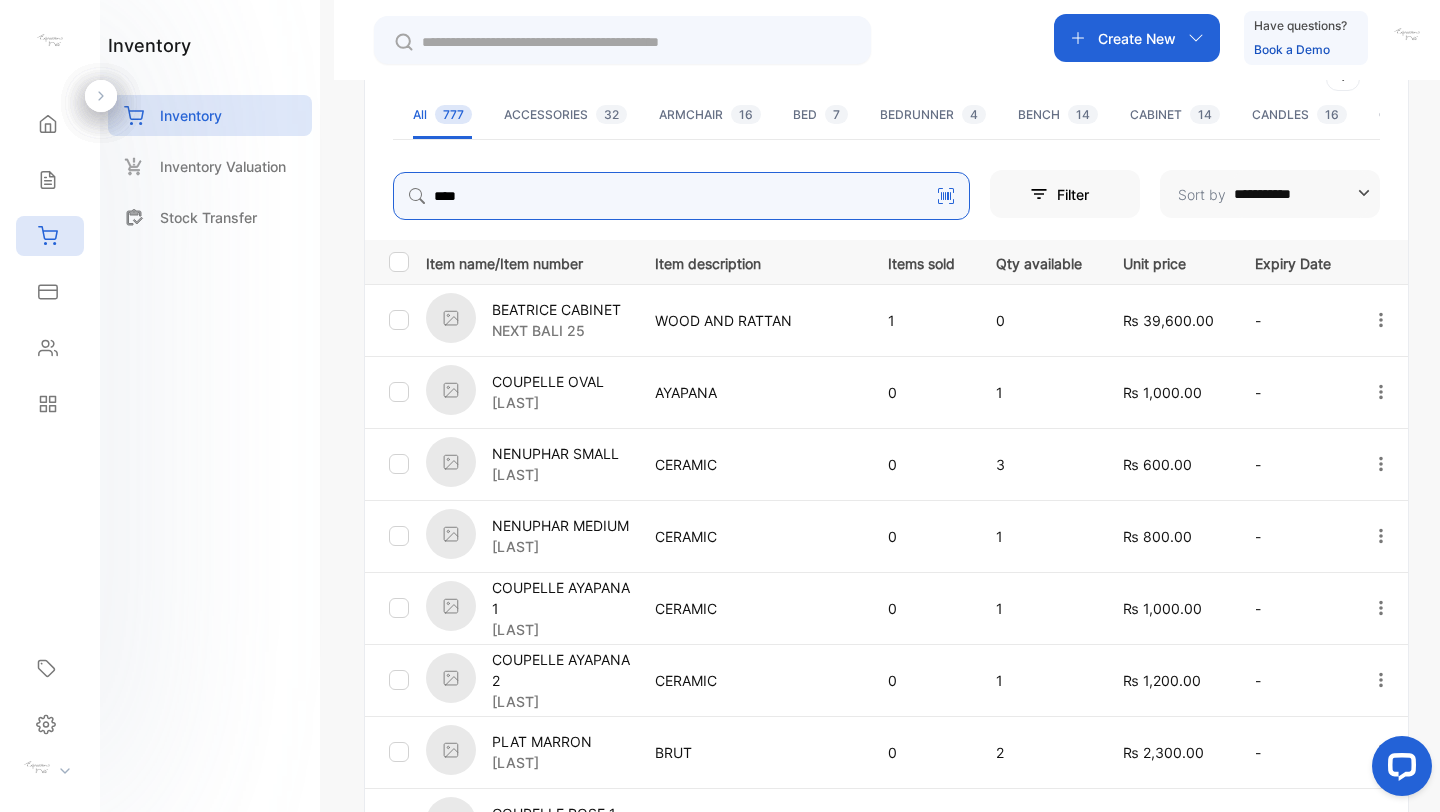 type on "****" 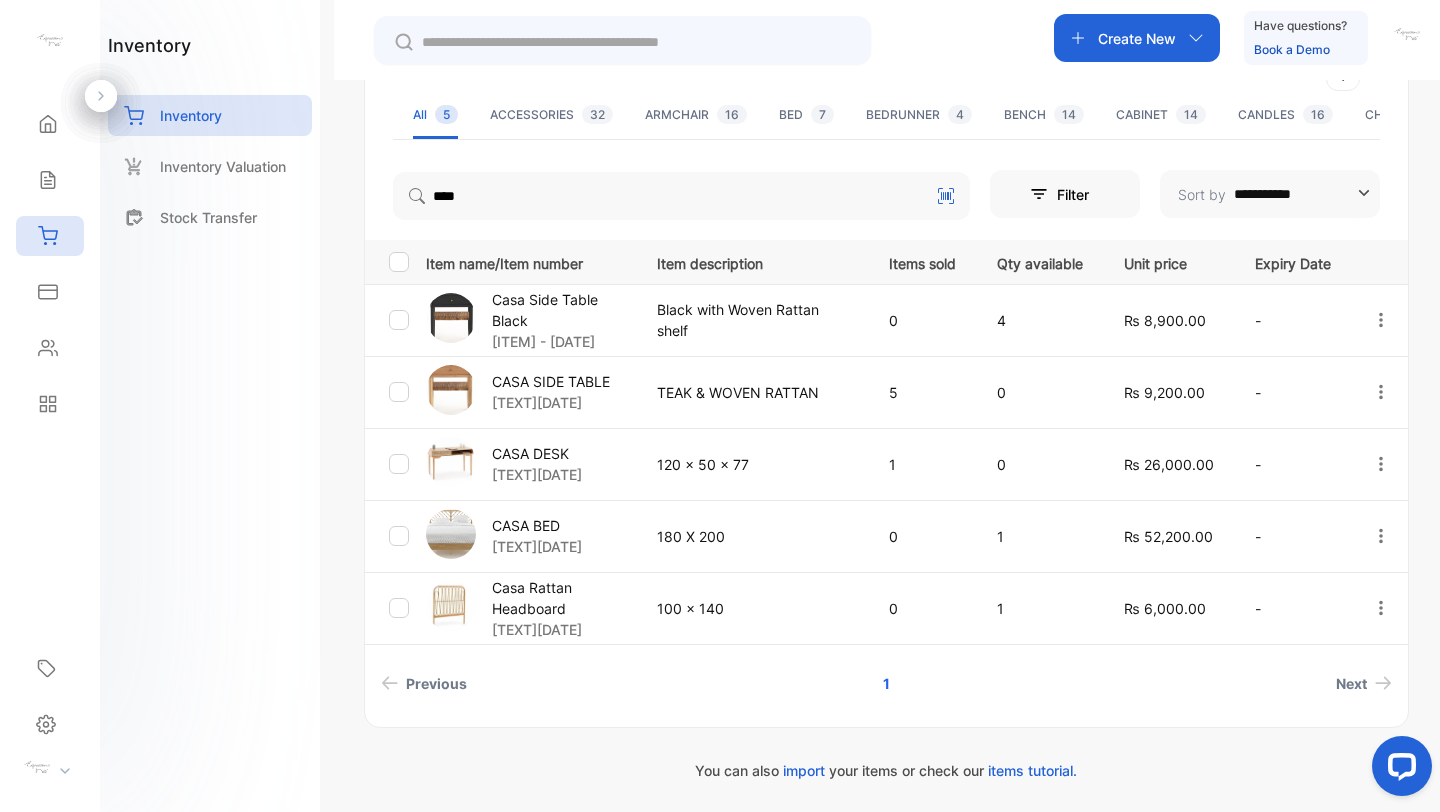 click at bounding box center [451, 390] 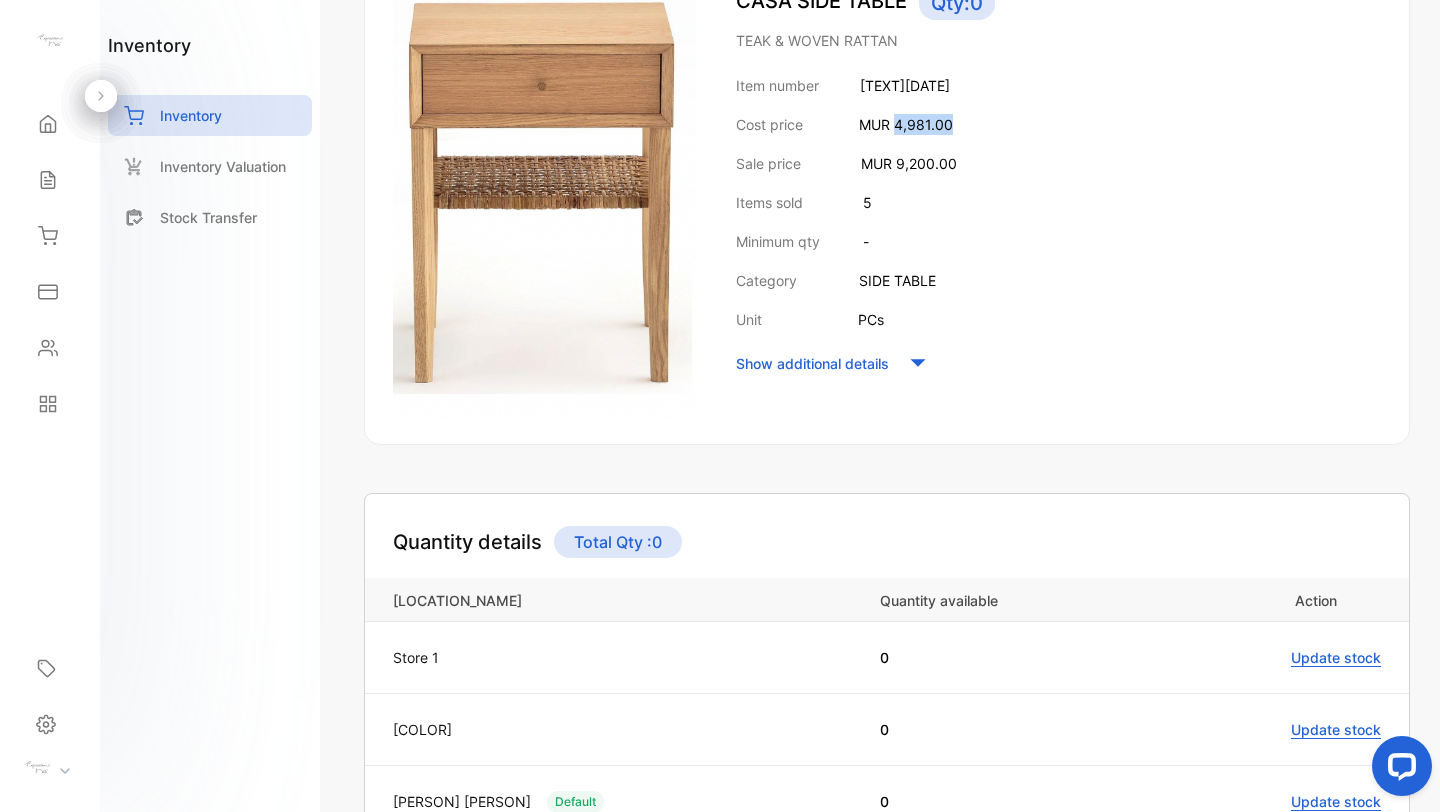 drag, startPoint x: 894, startPoint y: 126, endPoint x: 1027, endPoint y: 120, distance: 133.13527 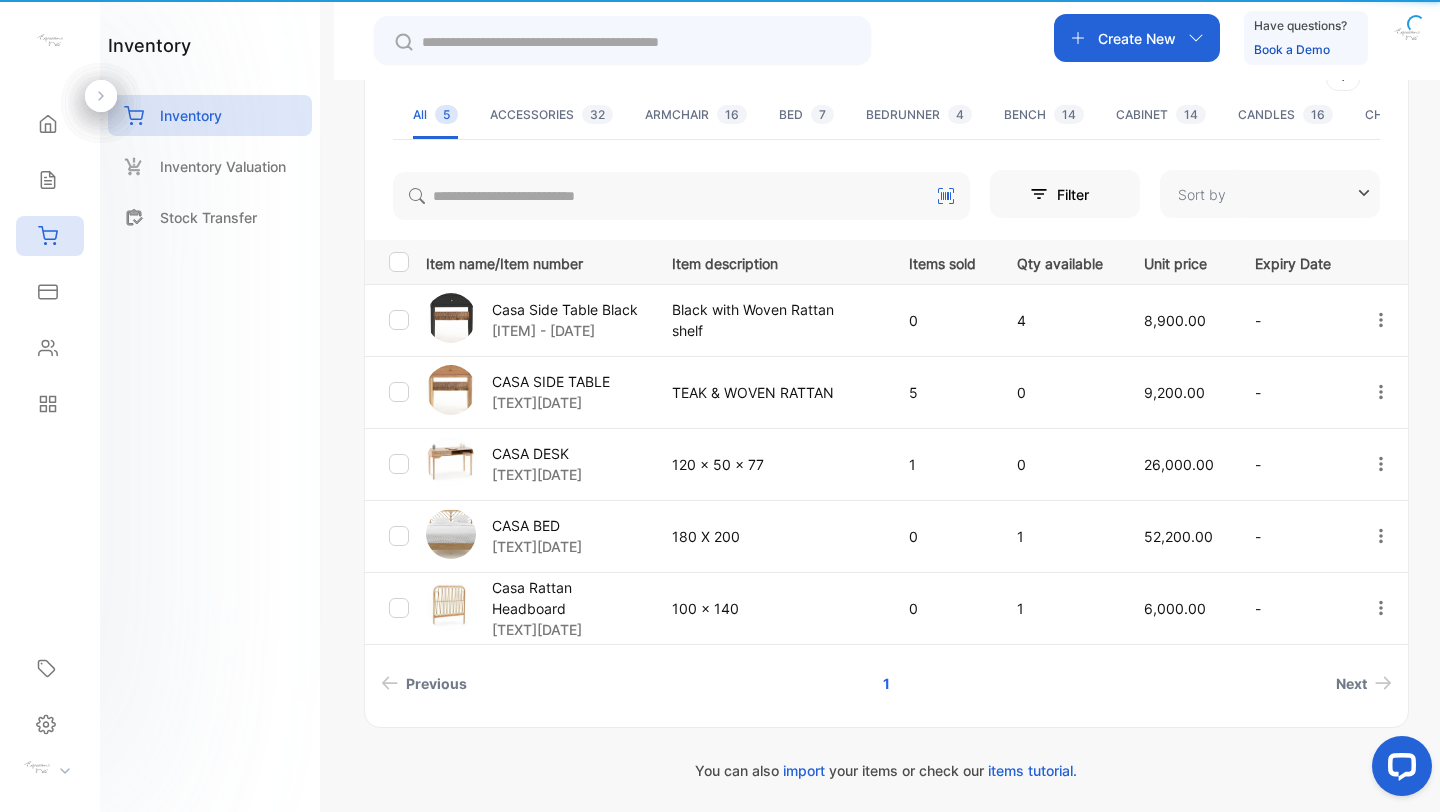 type on "**********" 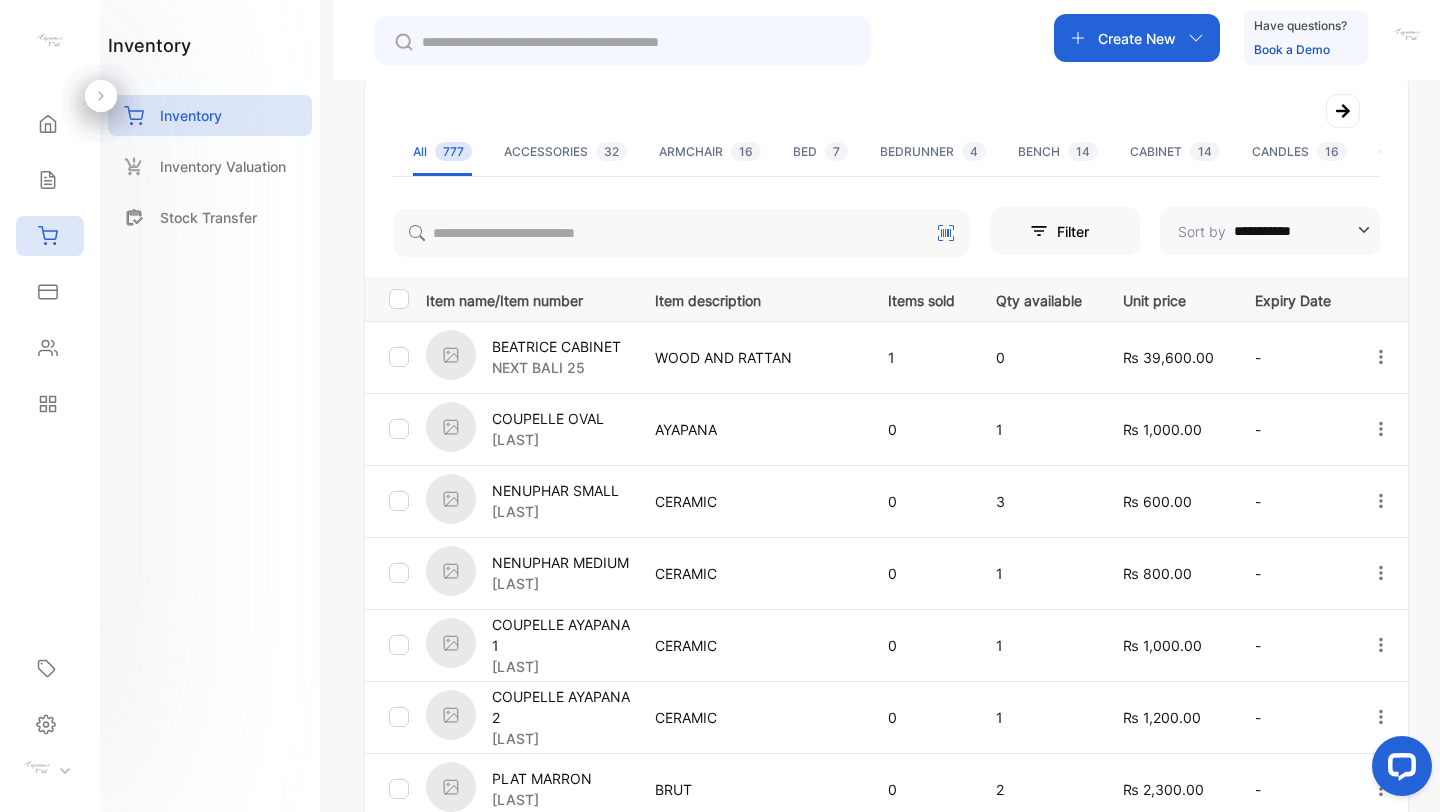 scroll, scrollTop: 316, scrollLeft: 0, axis: vertical 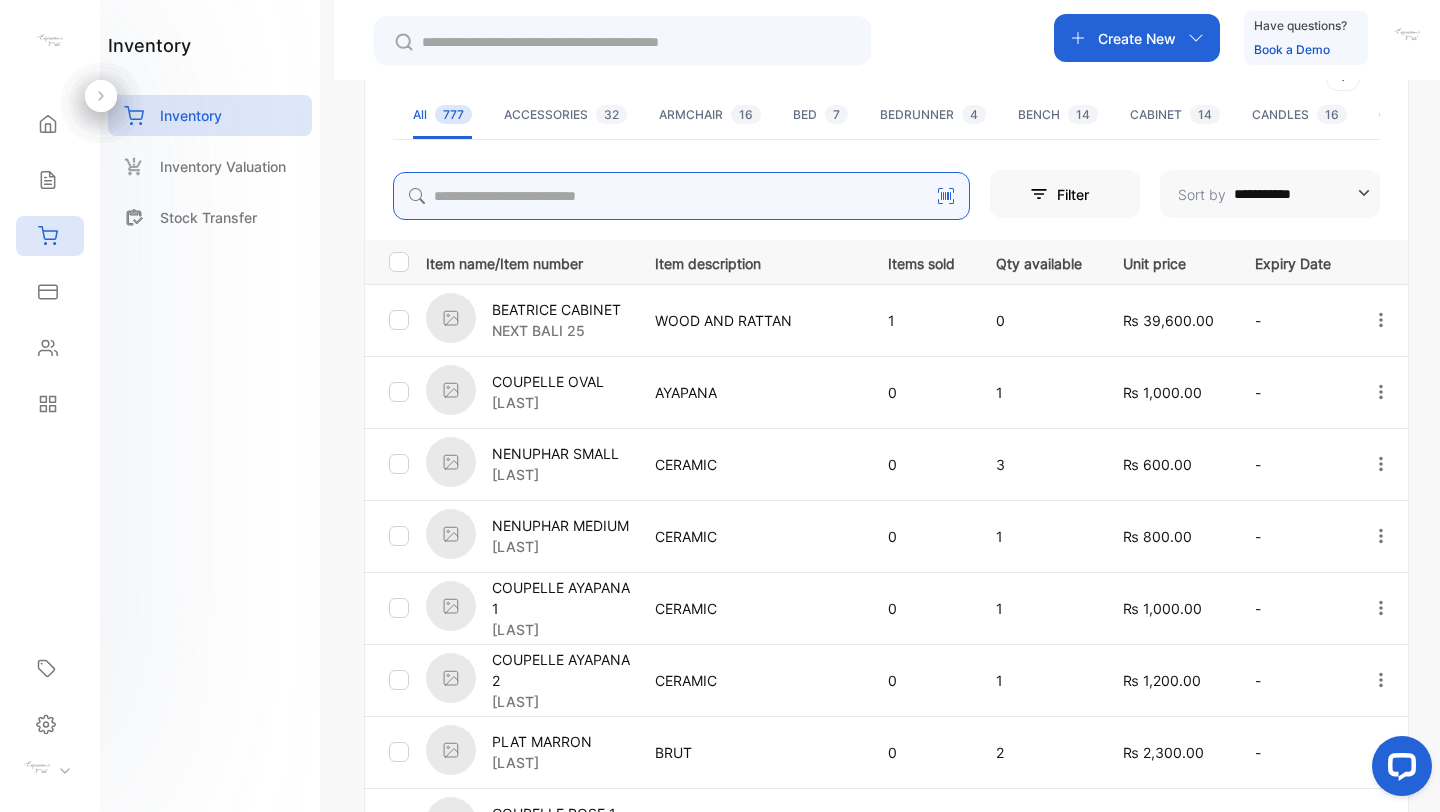 click at bounding box center [681, 196] 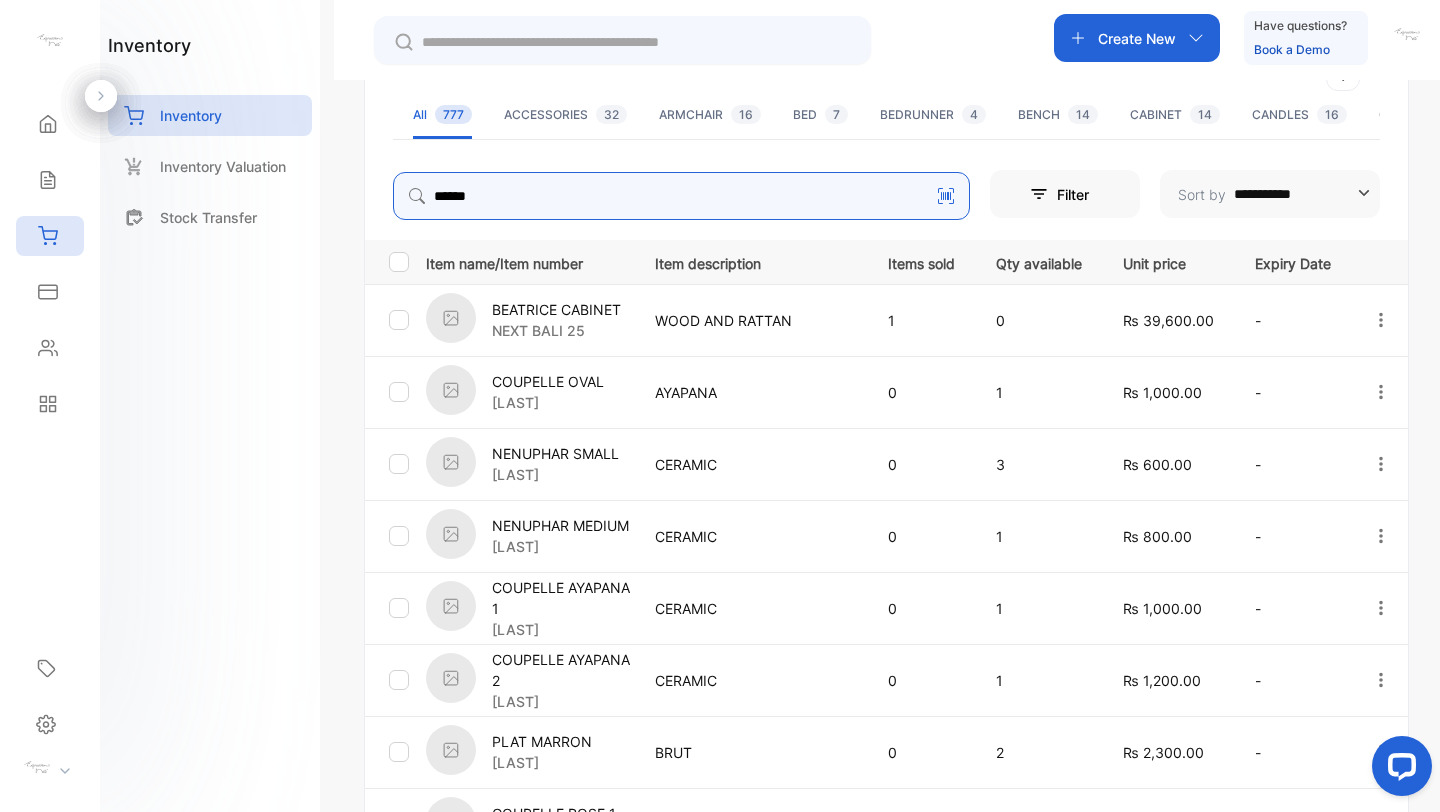 type on "******" 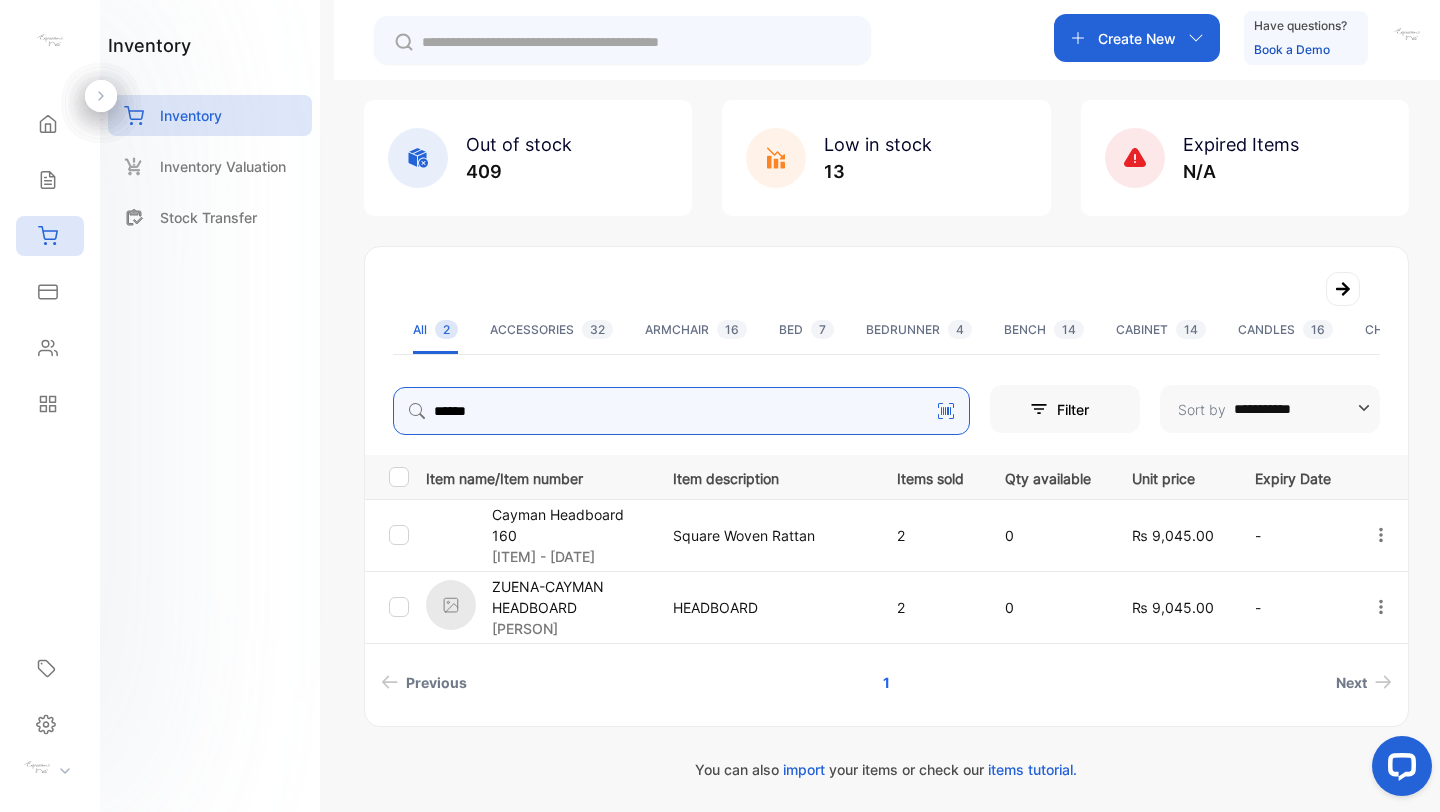 scroll, scrollTop: 100, scrollLeft: 0, axis: vertical 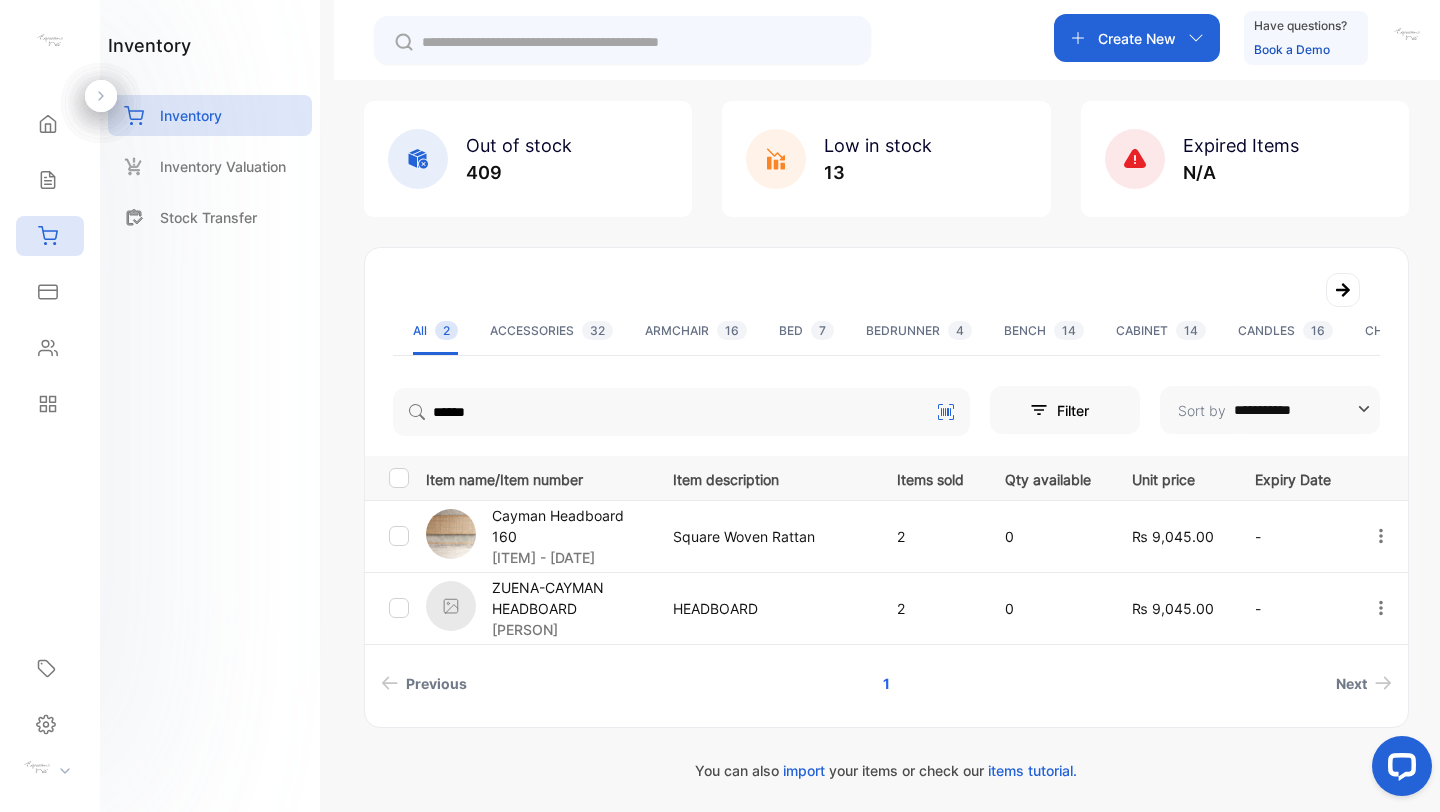 click on "[ITEM] - [DATE]" at bounding box center [570, 557] 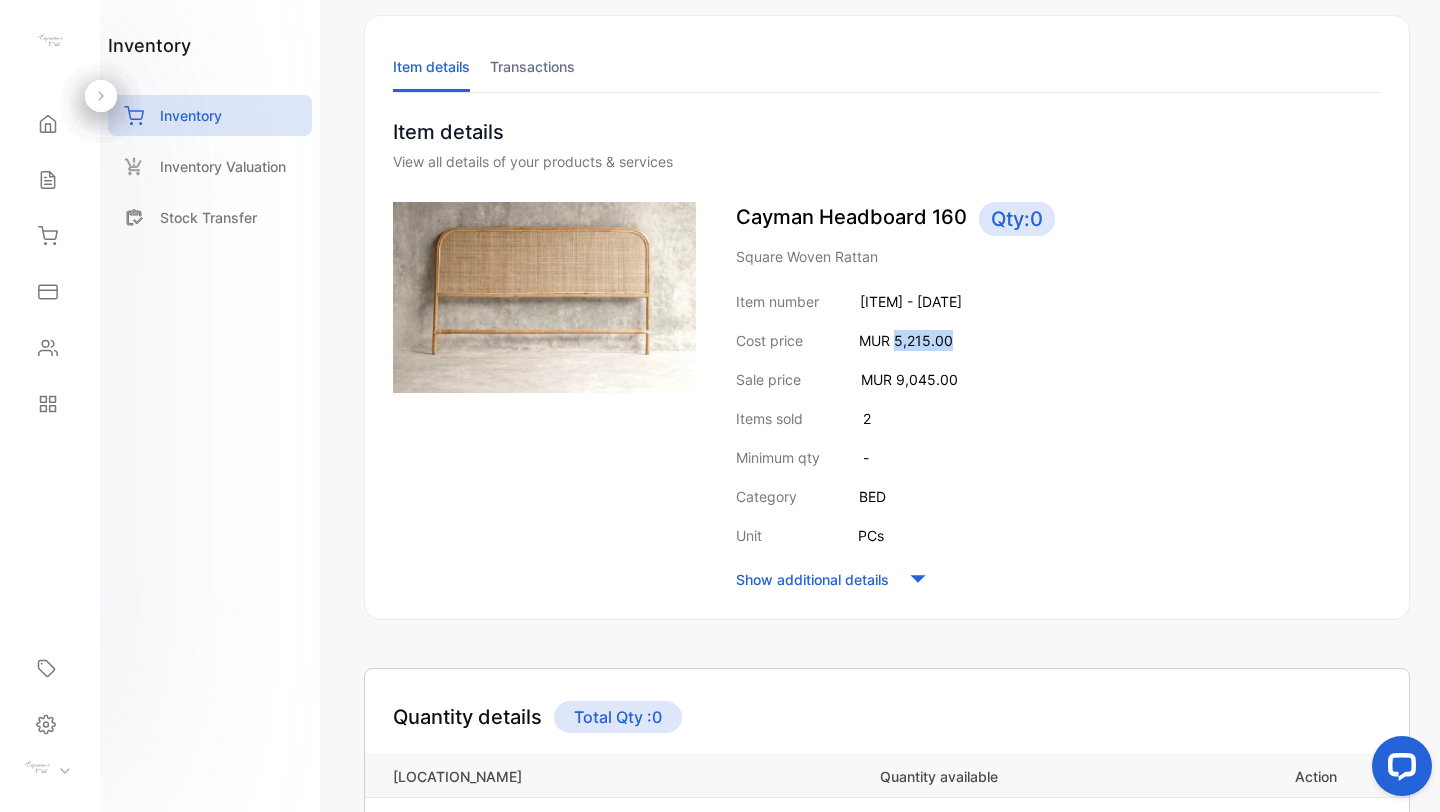 drag, startPoint x: 895, startPoint y: 341, endPoint x: 1010, endPoint y: 331, distance: 115.43397 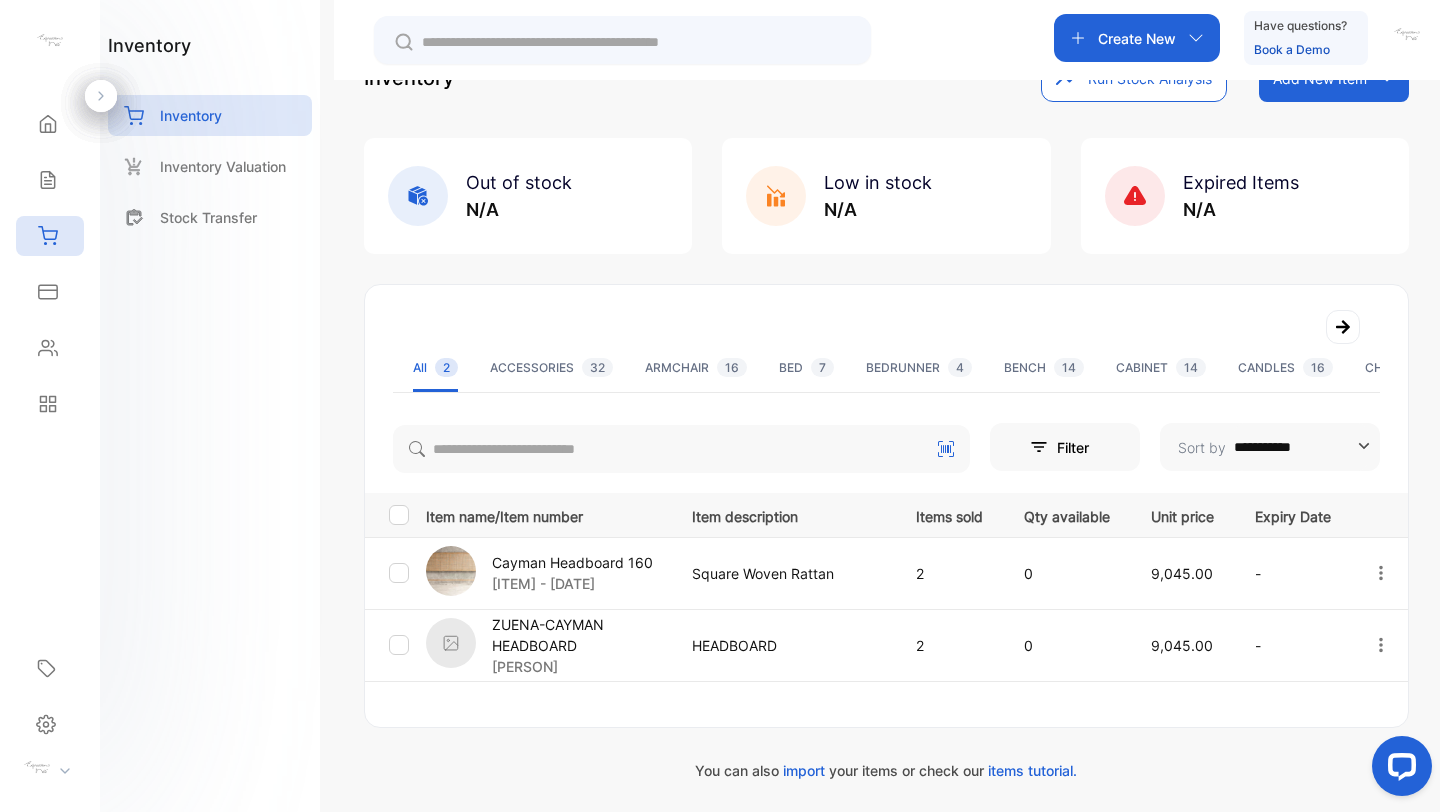 scroll, scrollTop: 100, scrollLeft: 0, axis: vertical 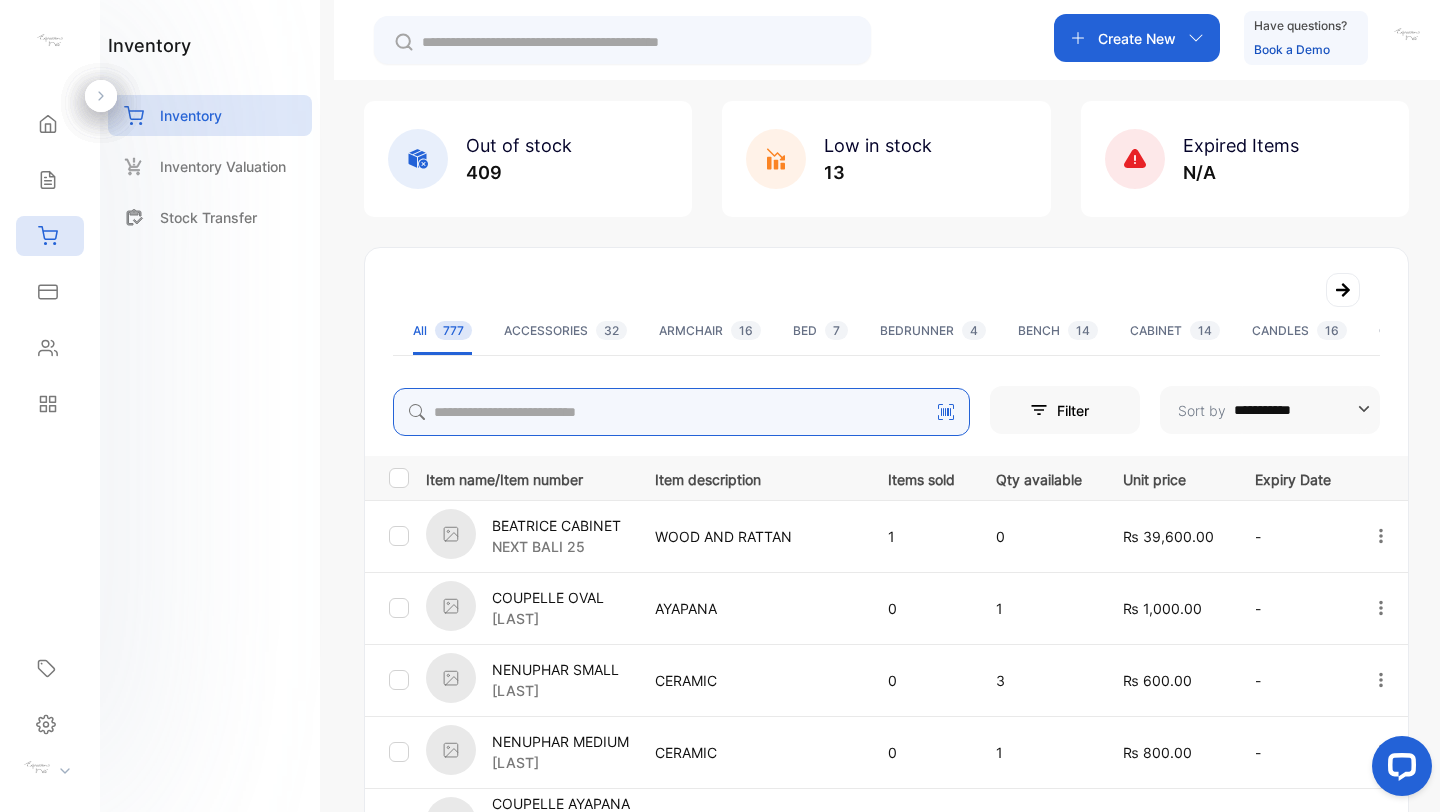 click at bounding box center (681, 412) 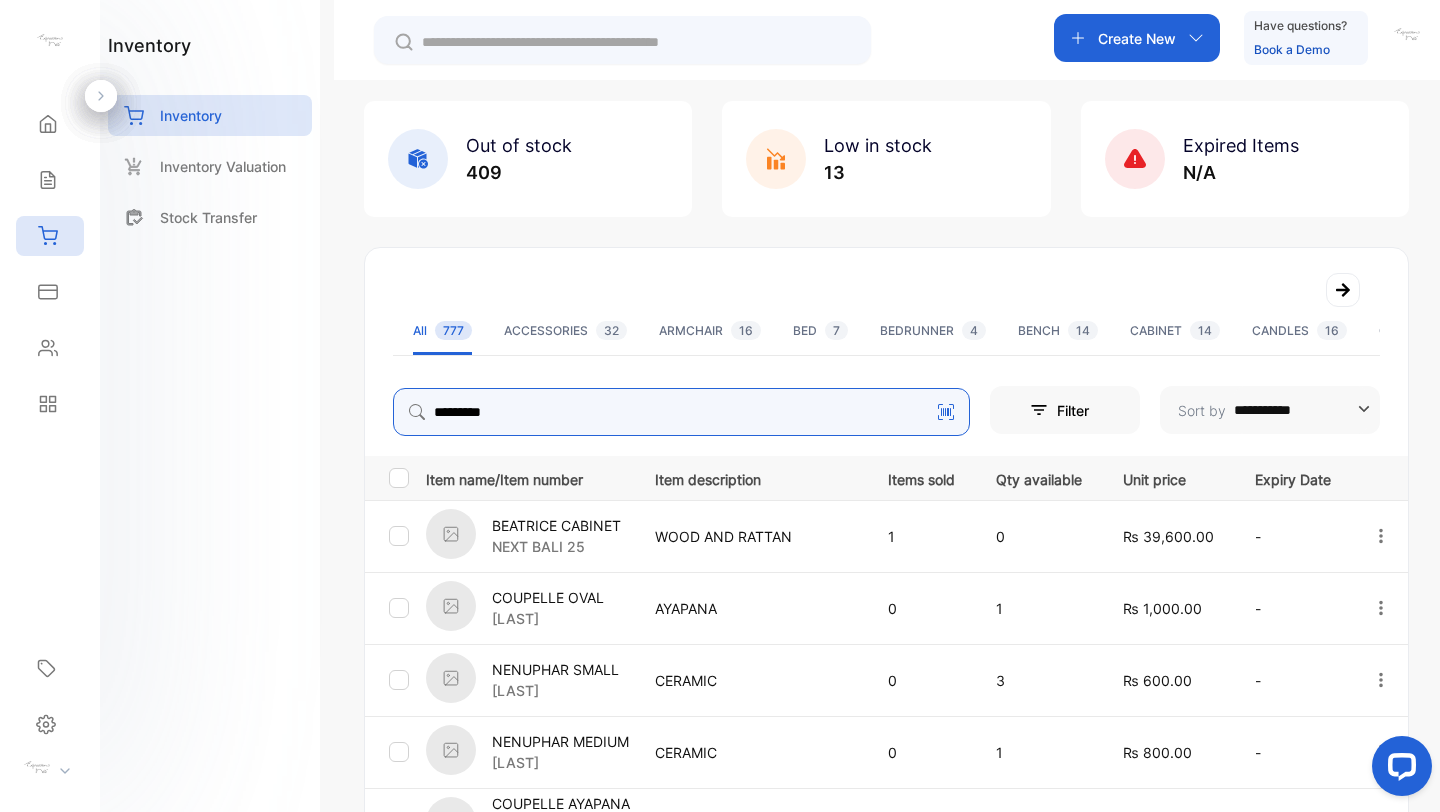 type on "*********" 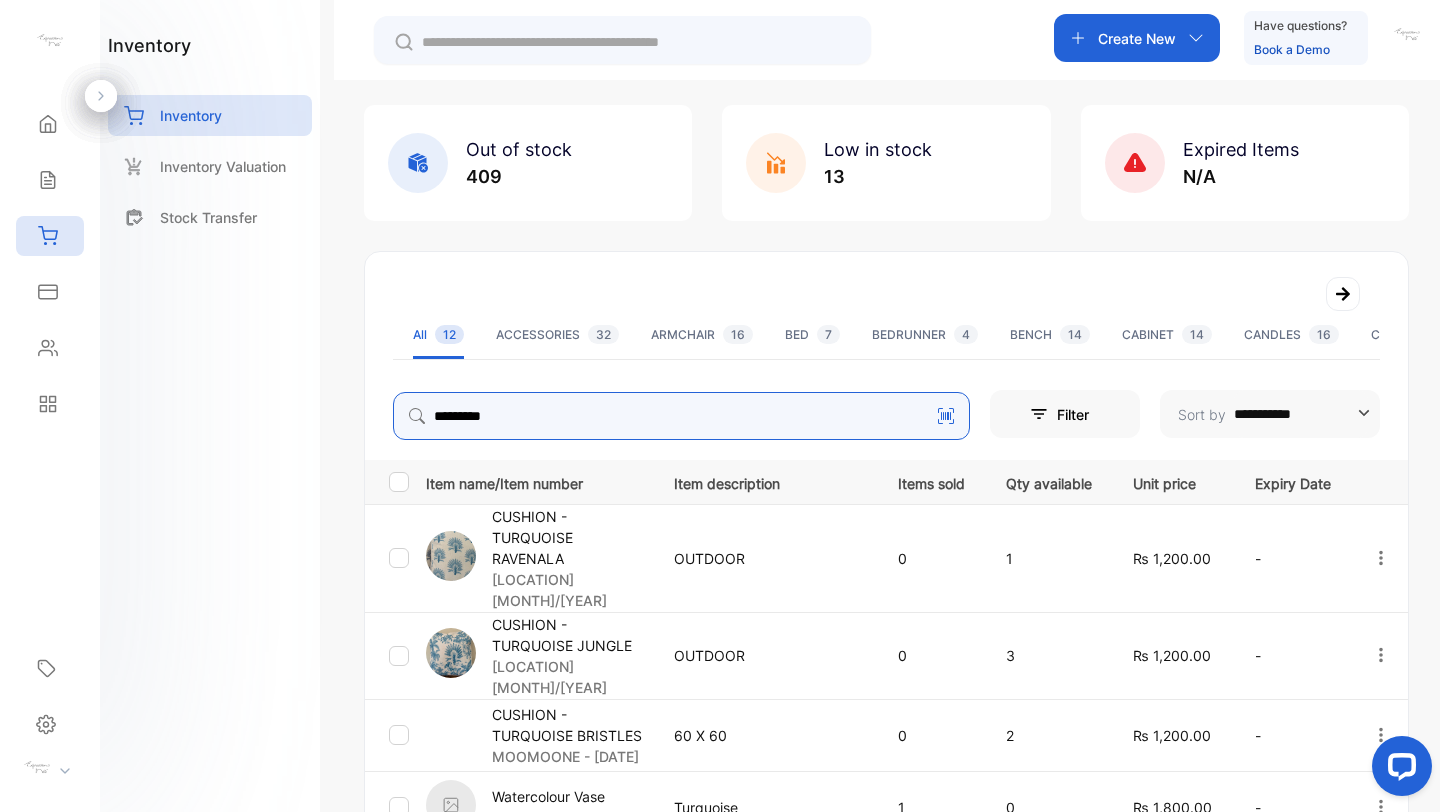 scroll, scrollTop: 86, scrollLeft: 0, axis: vertical 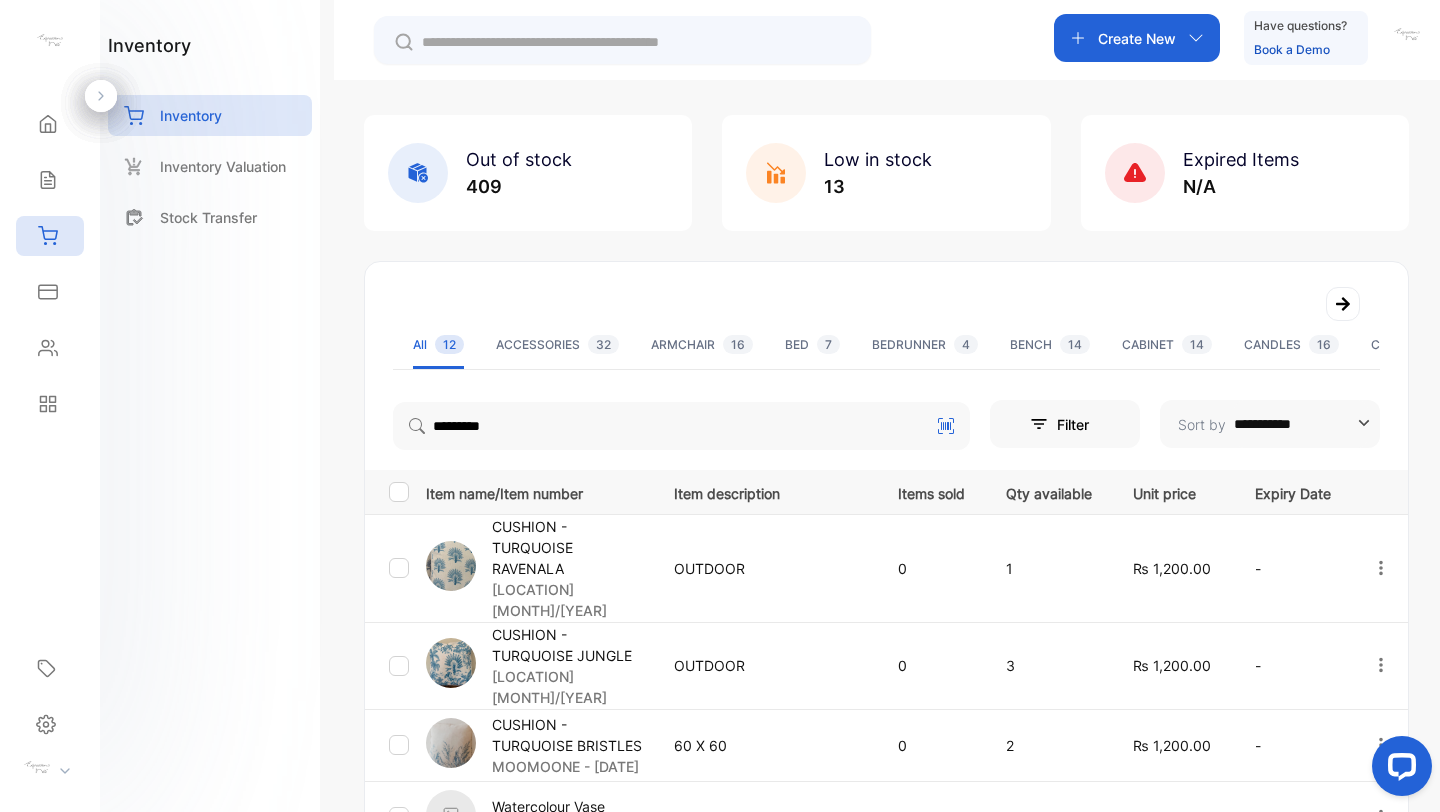 click on "CUSHION - TURQUOISE RAVENALA" at bounding box center [570, 547] 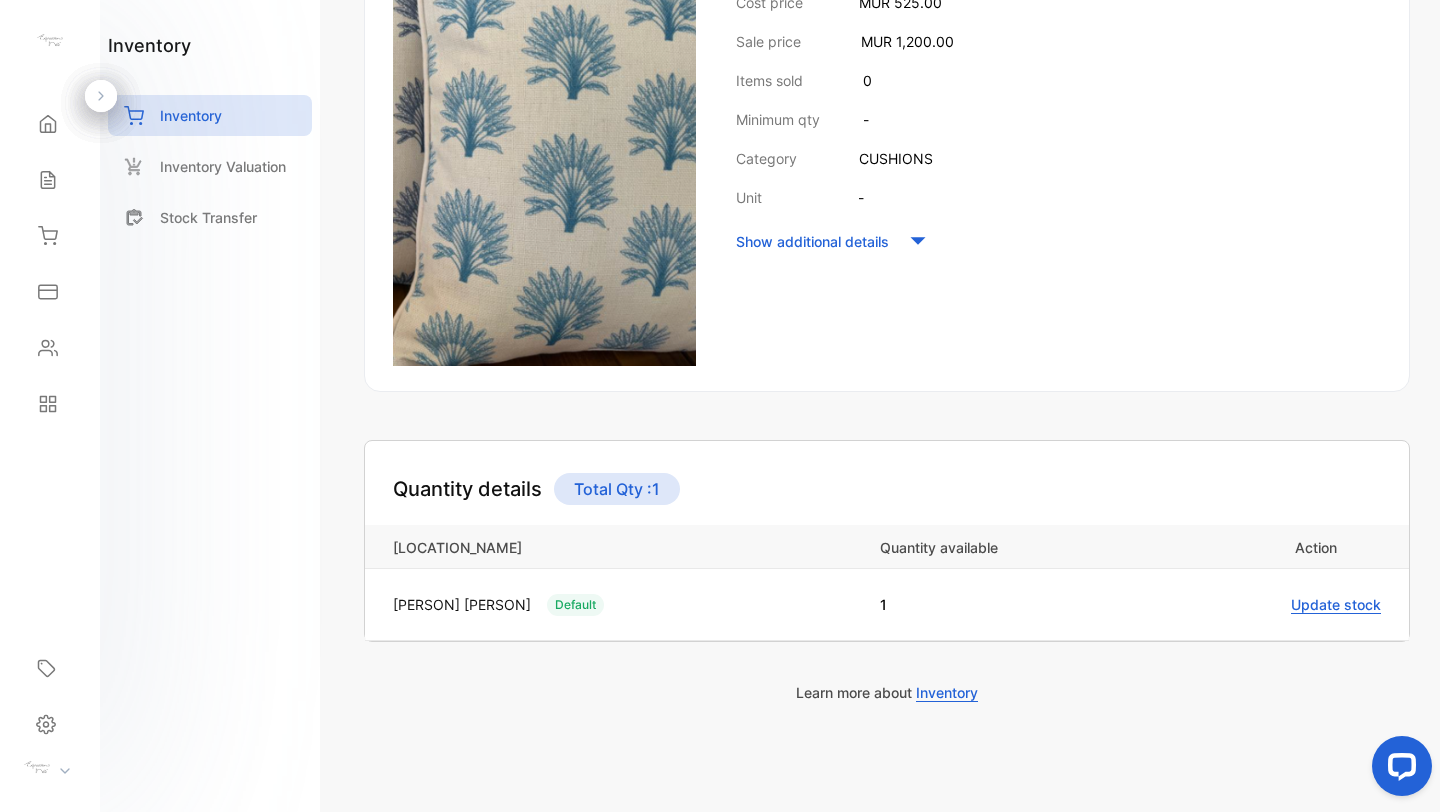 scroll, scrollTop: 434, scrollLeft: 0, axis: vertical 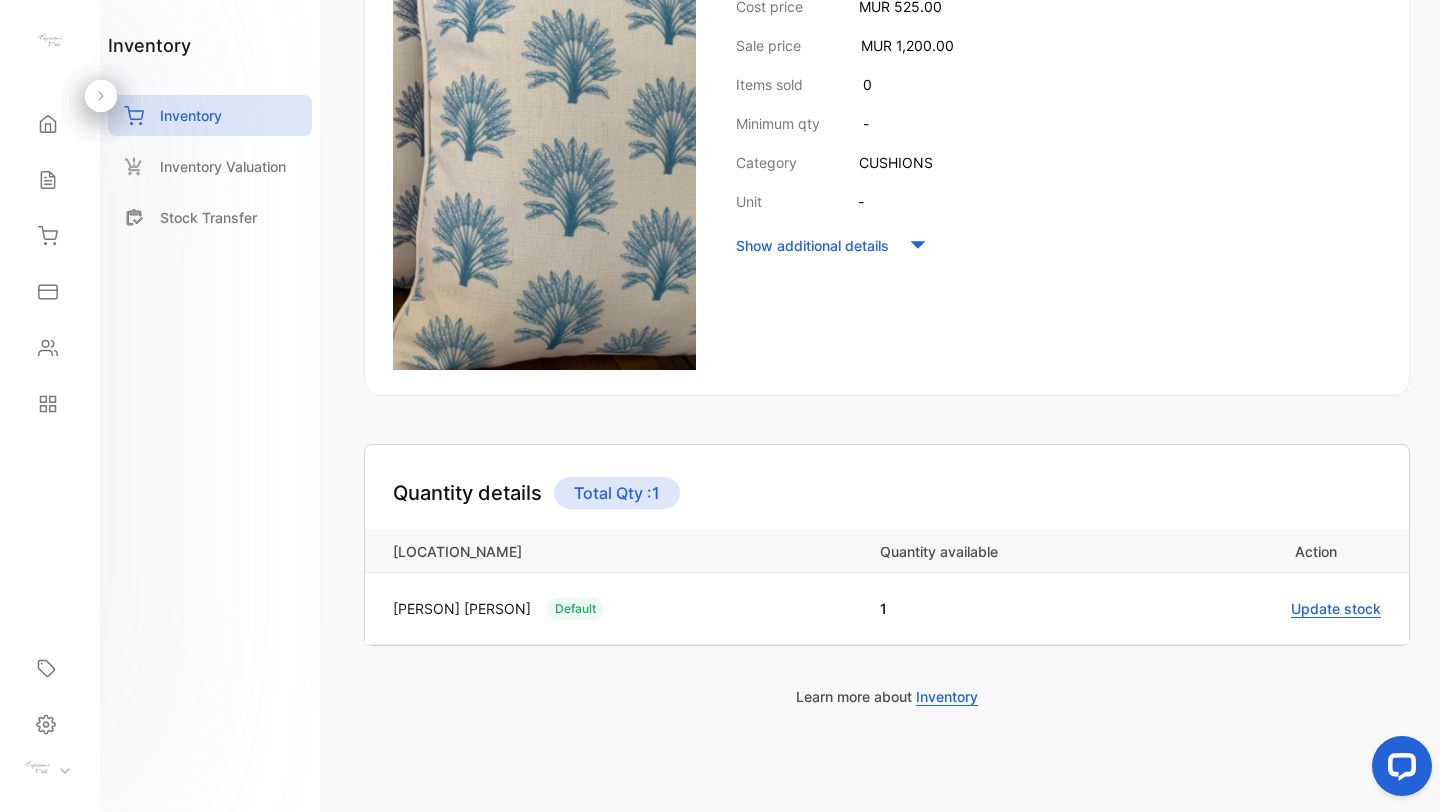 click on "Update stock" at bounding box center [1336, 609] 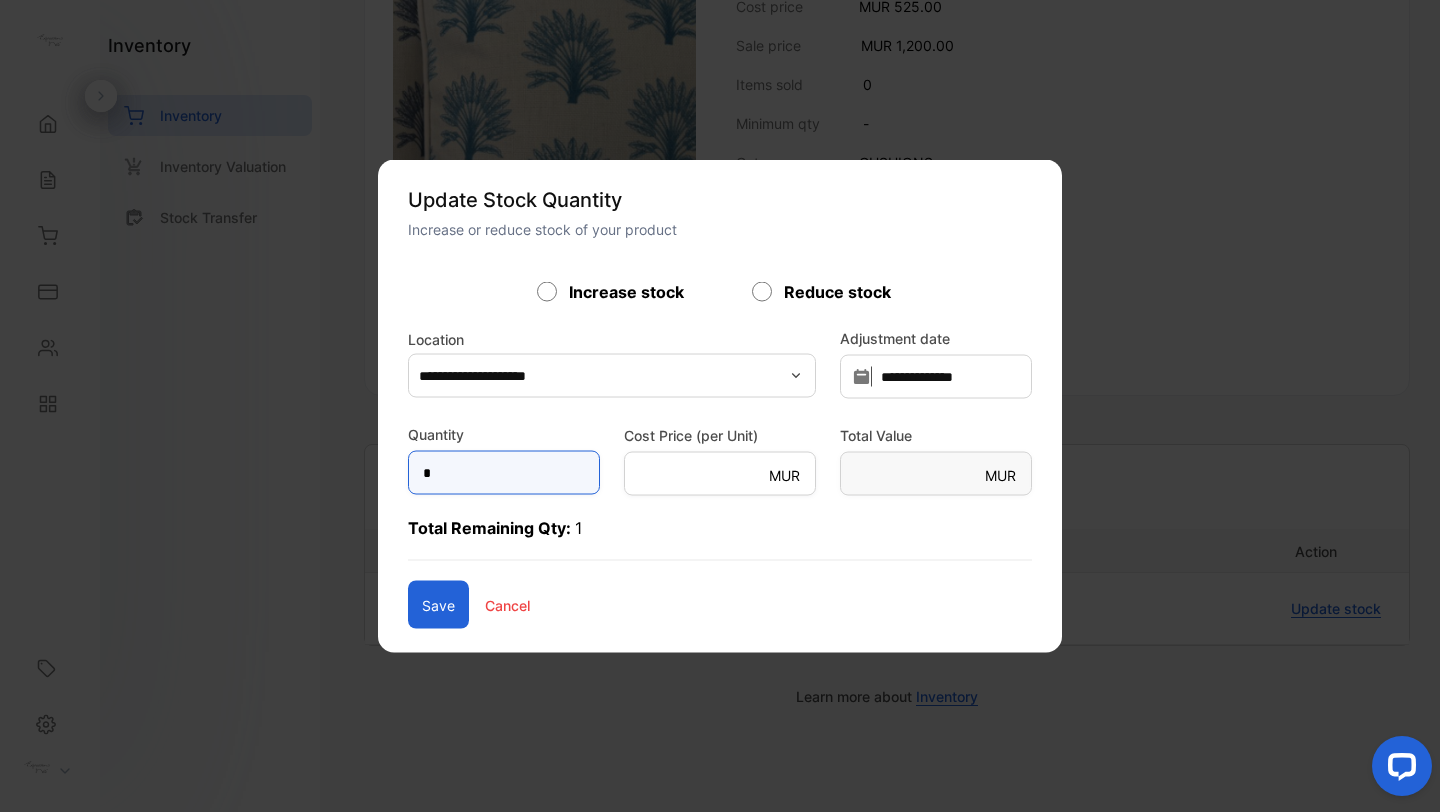 click on "*" at bounding box center (504, 473) 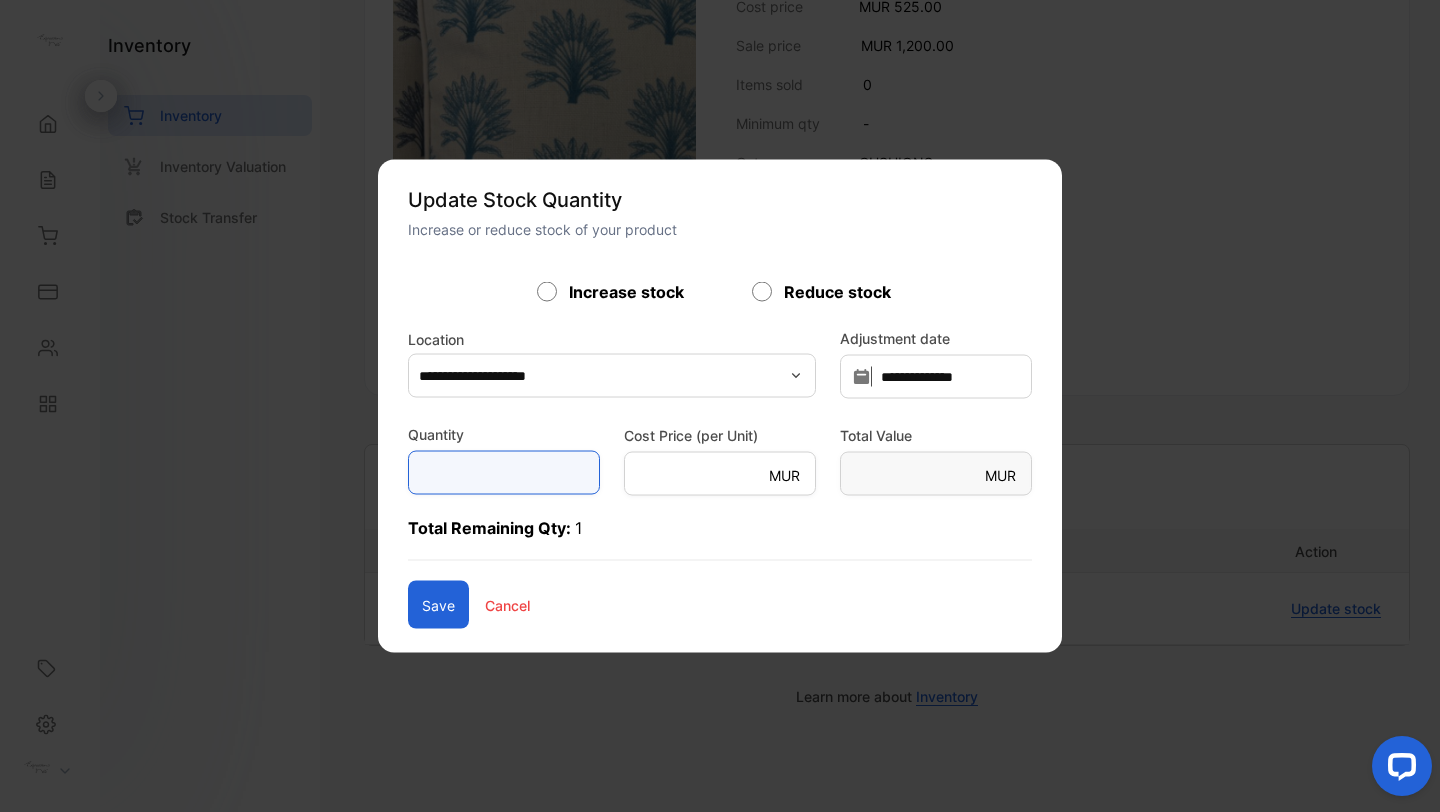 type on "*" 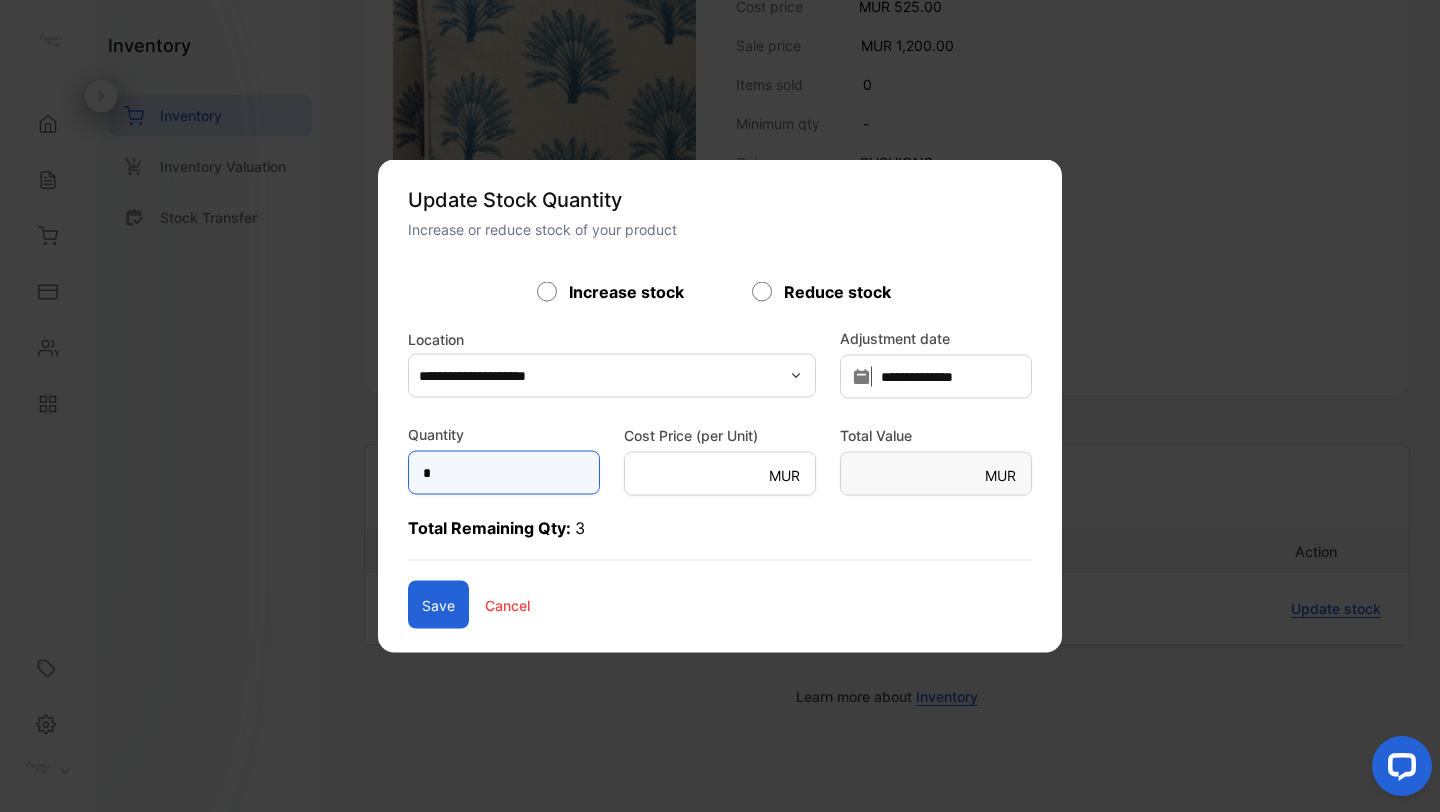 type on "*" 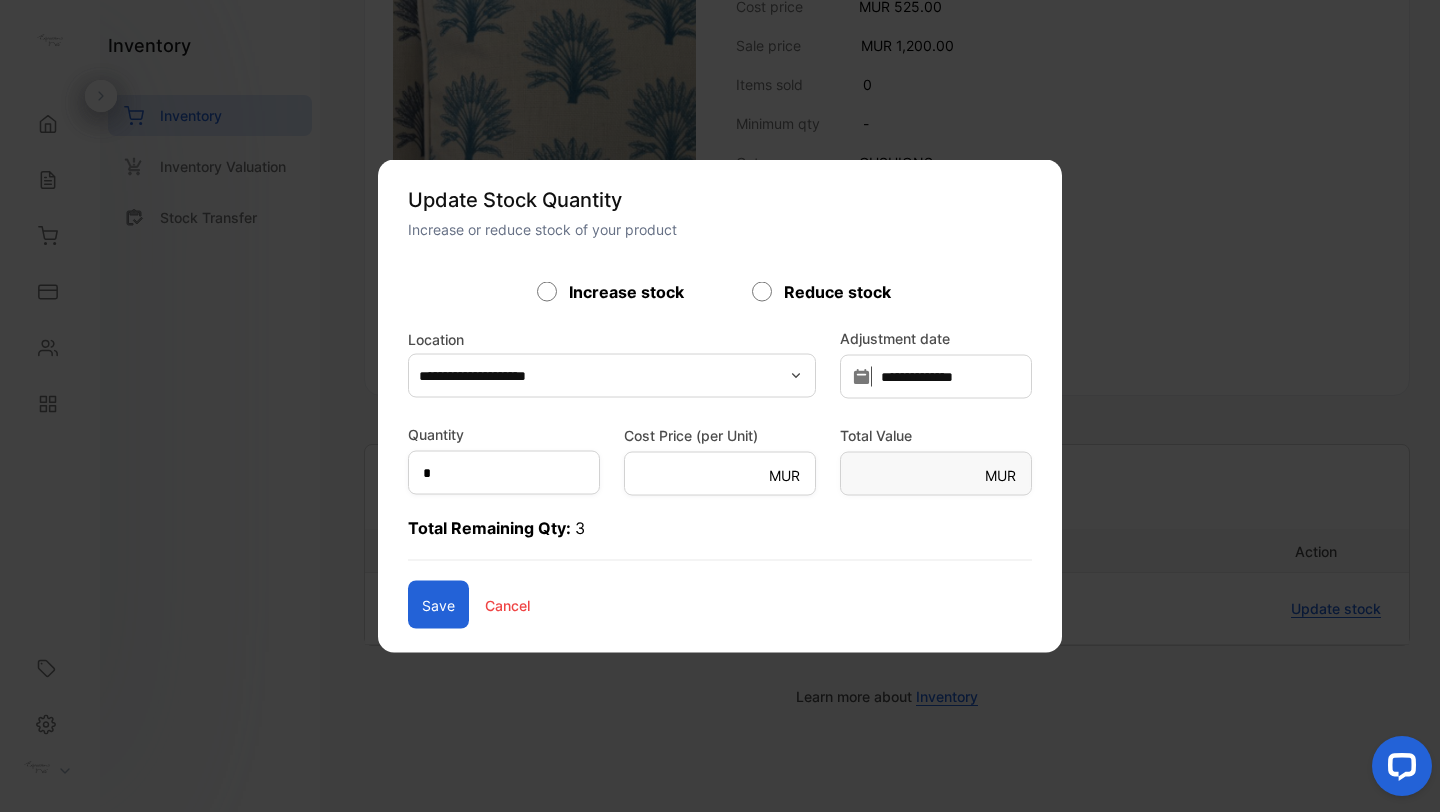 click on "Total Remaining Qty:    3" at bounding box center [720, 538] 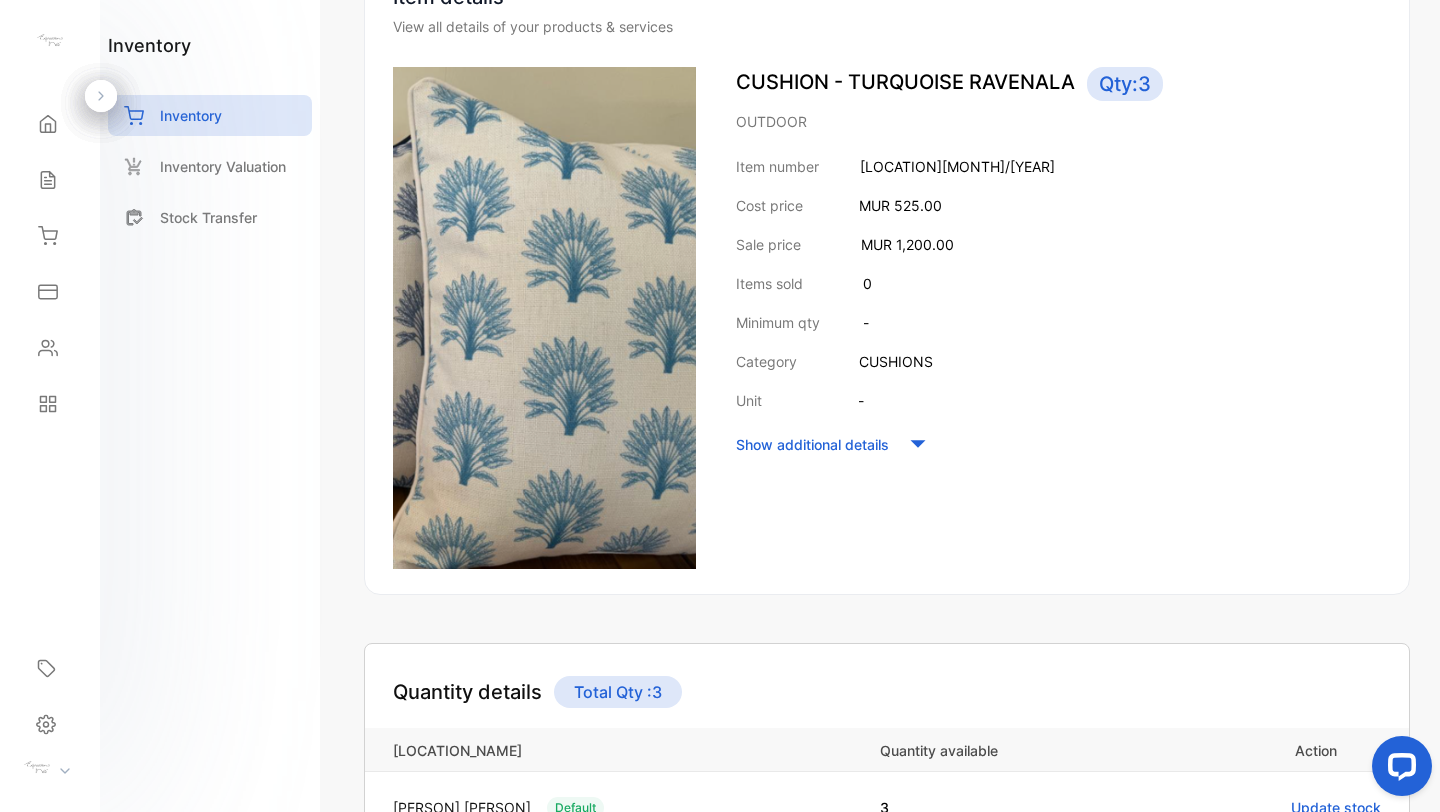scroll, scrollTop: 112, scrollLeft: 0, axis: vertical 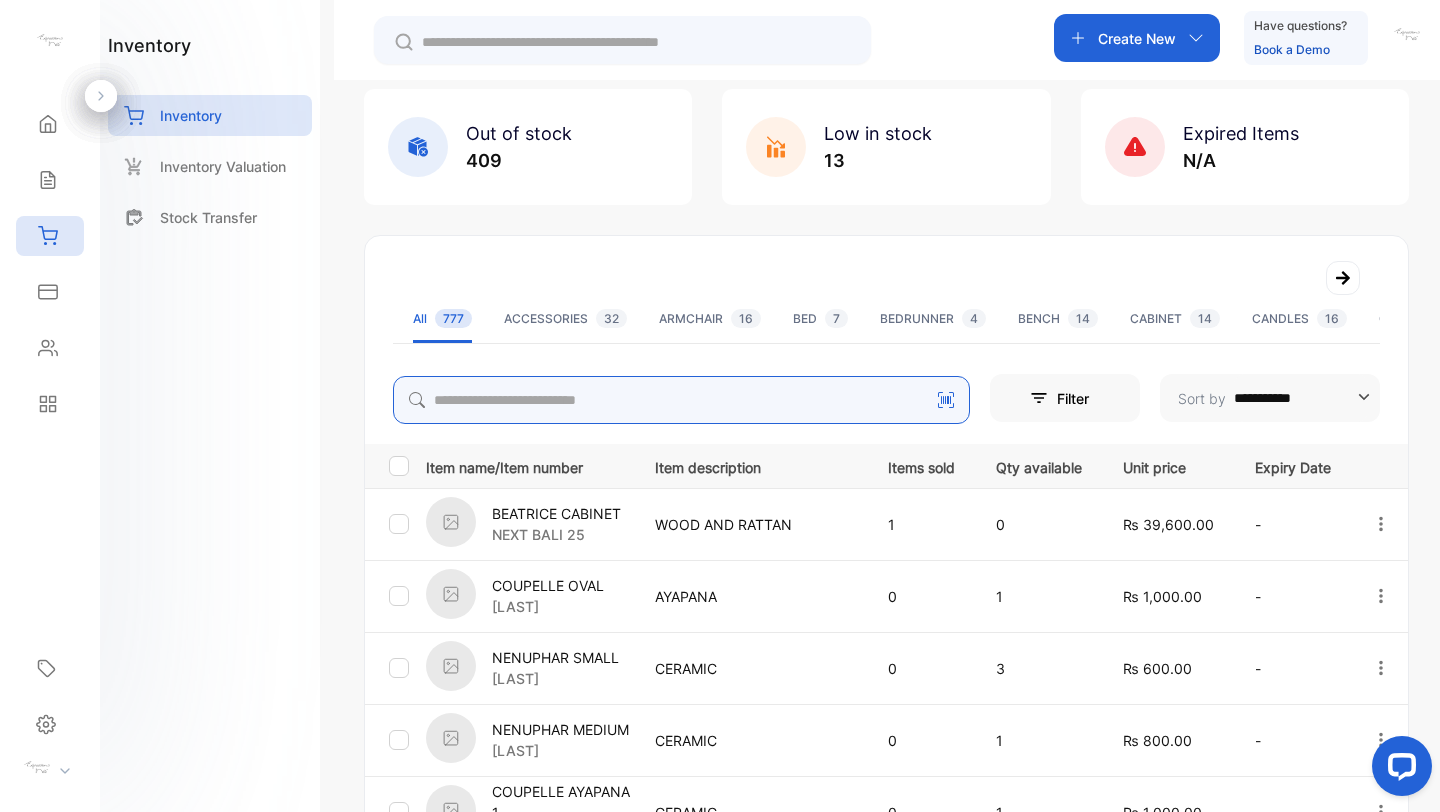 click at bounding box center [681, 400] 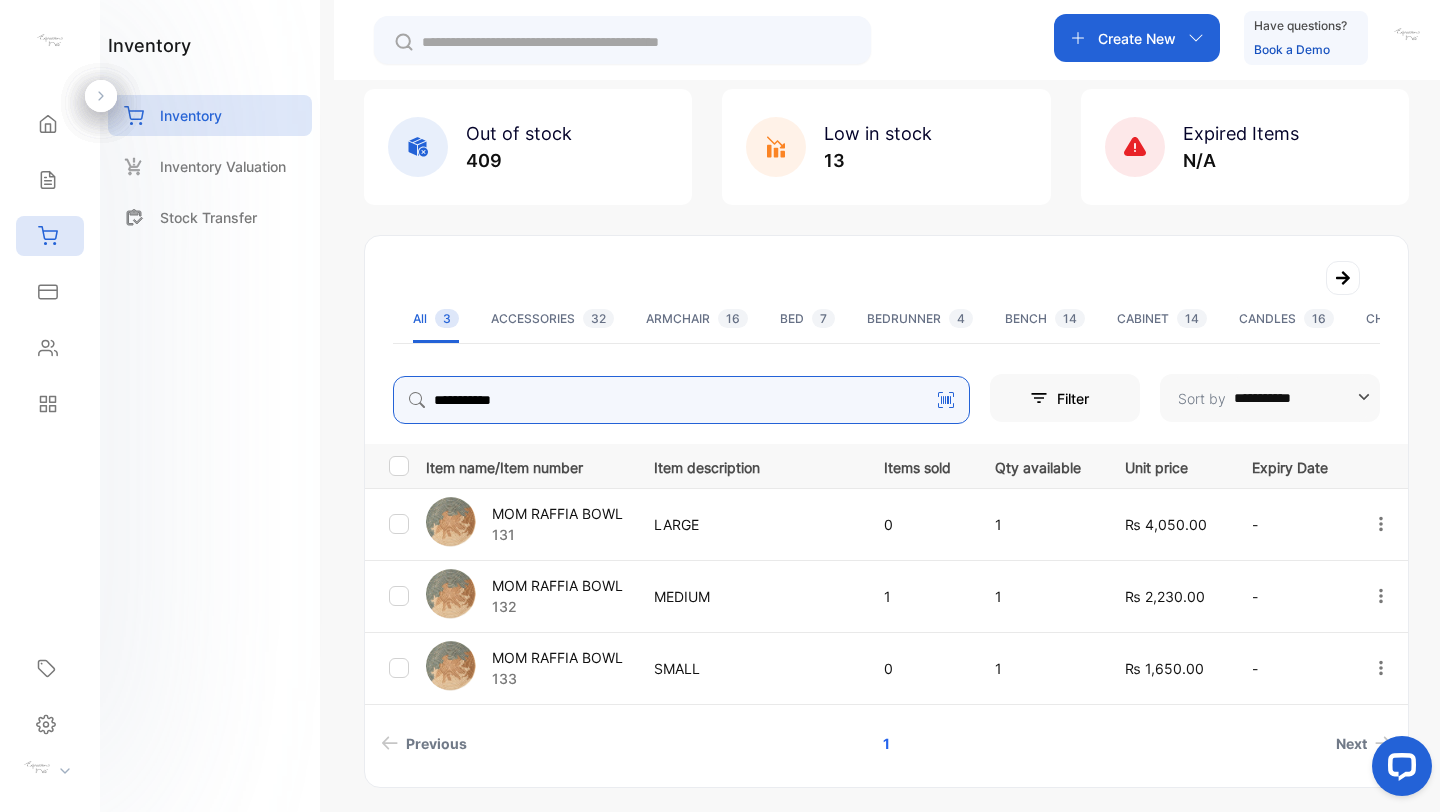 drag, startPoint x: 485, startPoint y: 401, endPoint x: 361, endPoint y: 390, distance: 124.486946 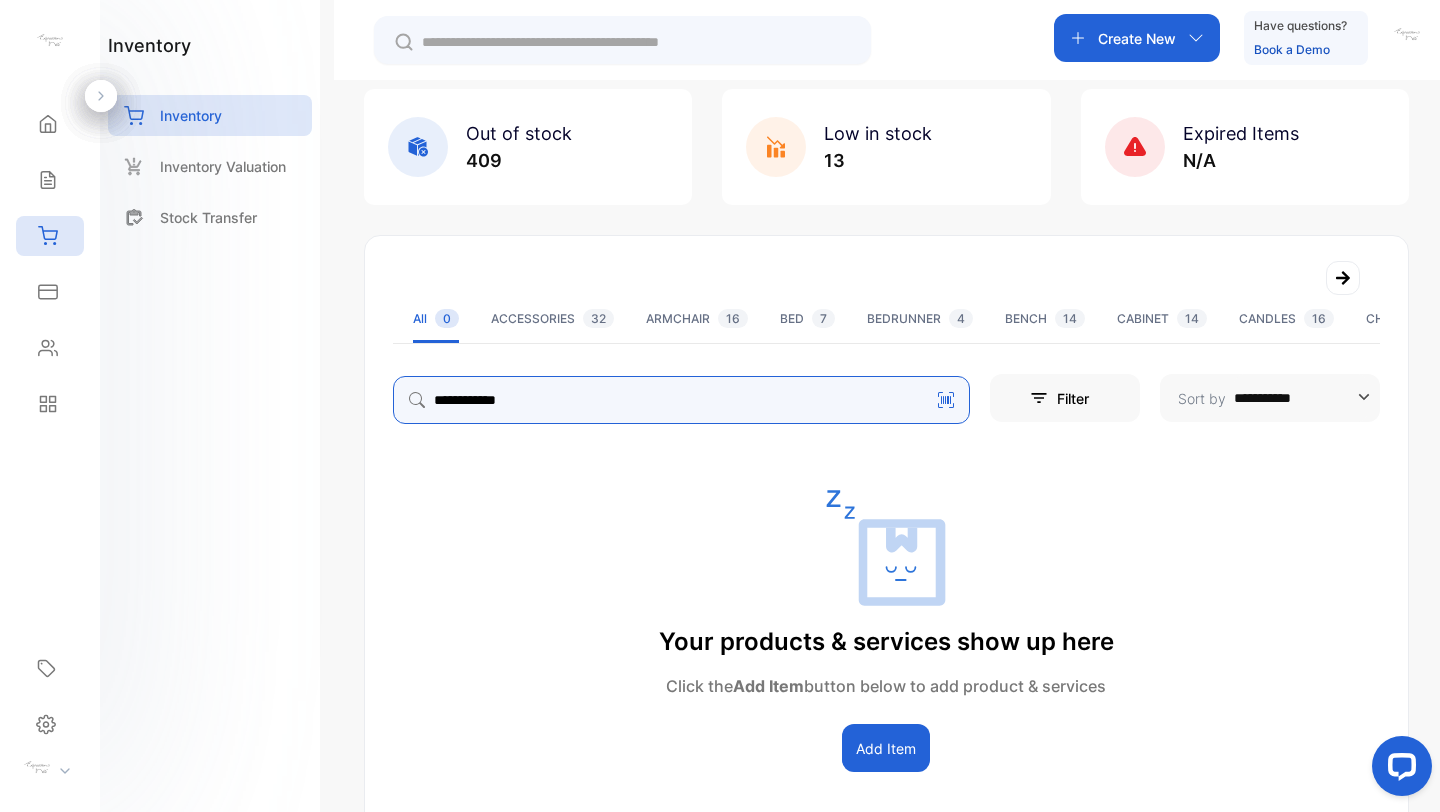 click on "**********" at bounding box center (681, 400) 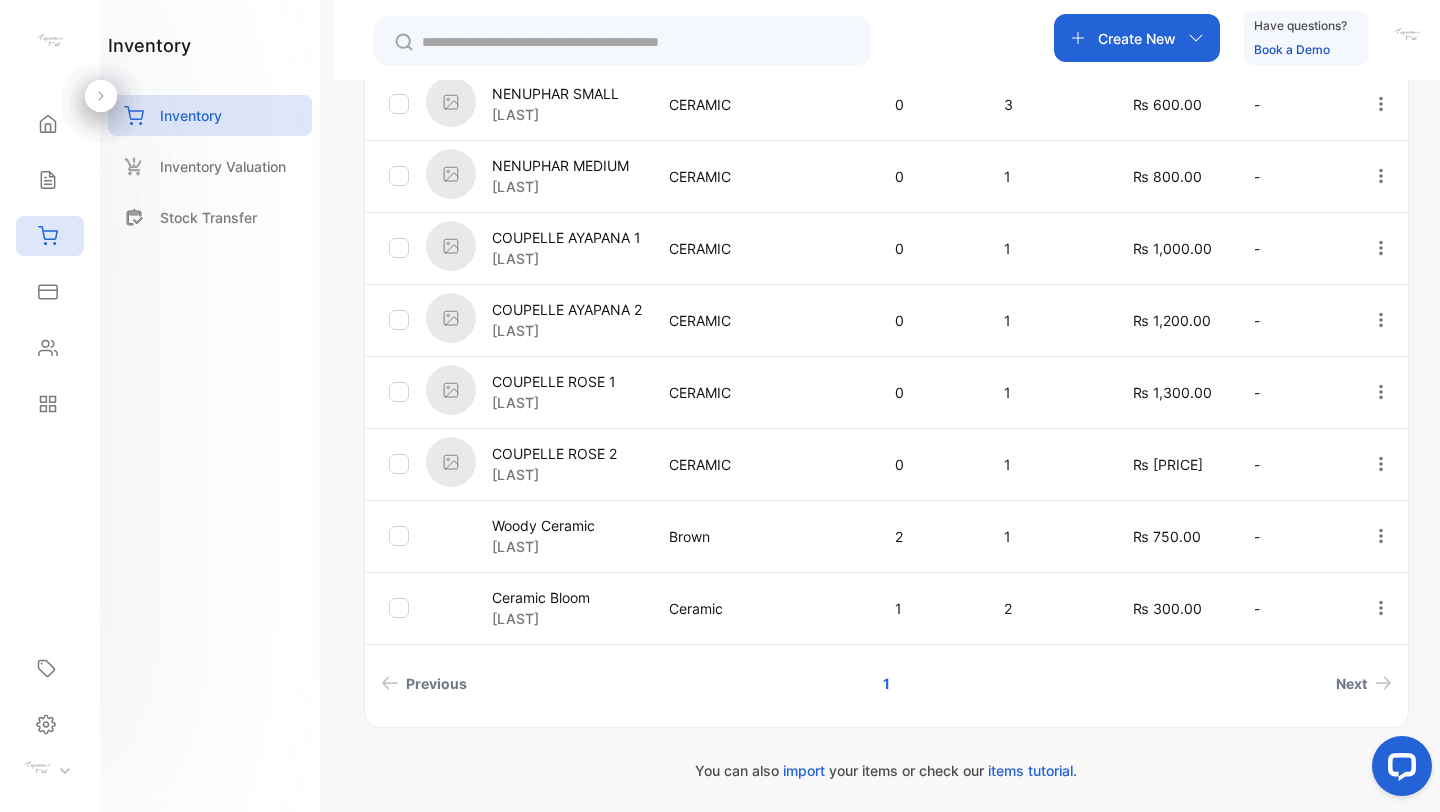 scroll, scrollTop: 0, scrollLeft: 0, axis: both 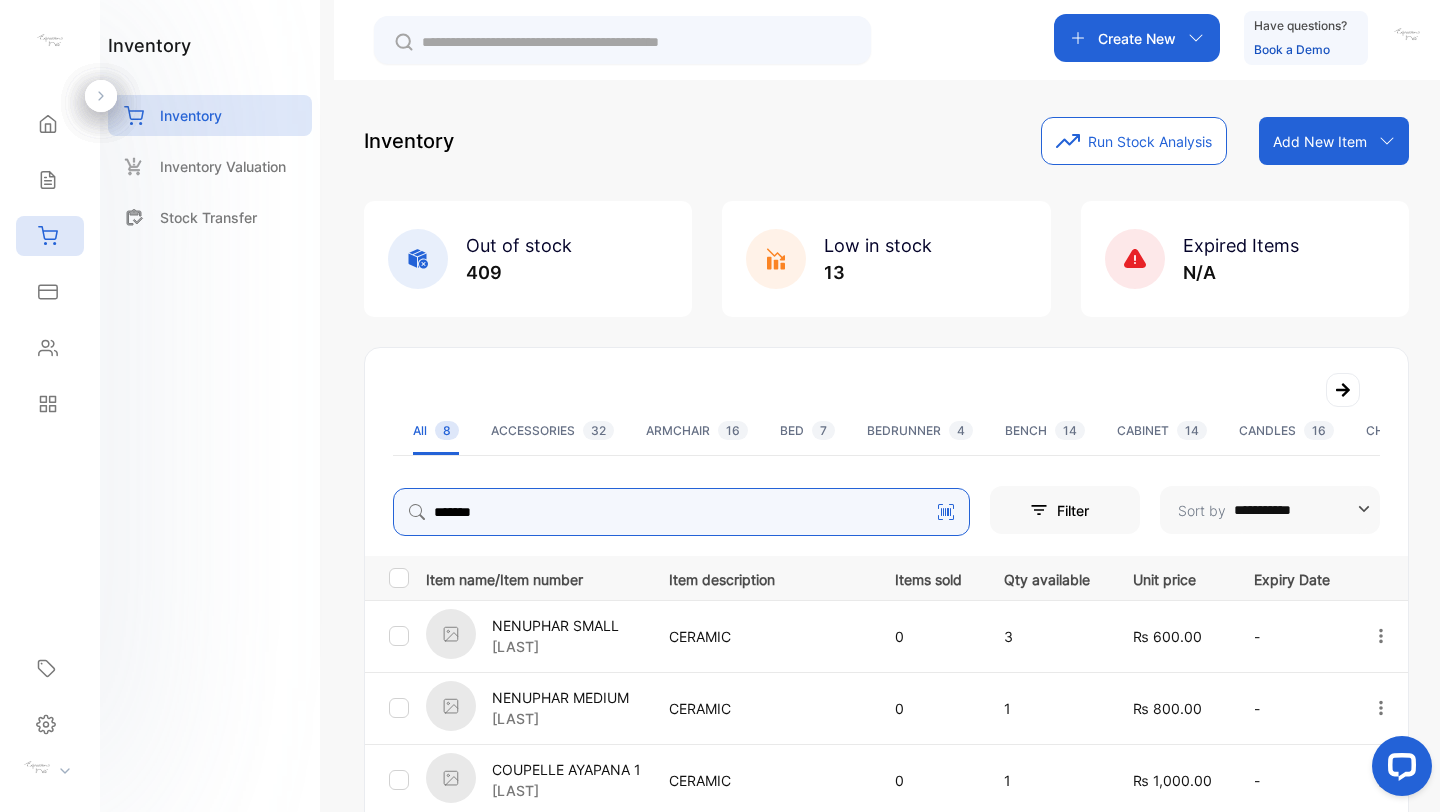drag, startPoint x: 515, startPoint y: 508, endPoint x: 363, endPoint y: 476, distance: 155.33191 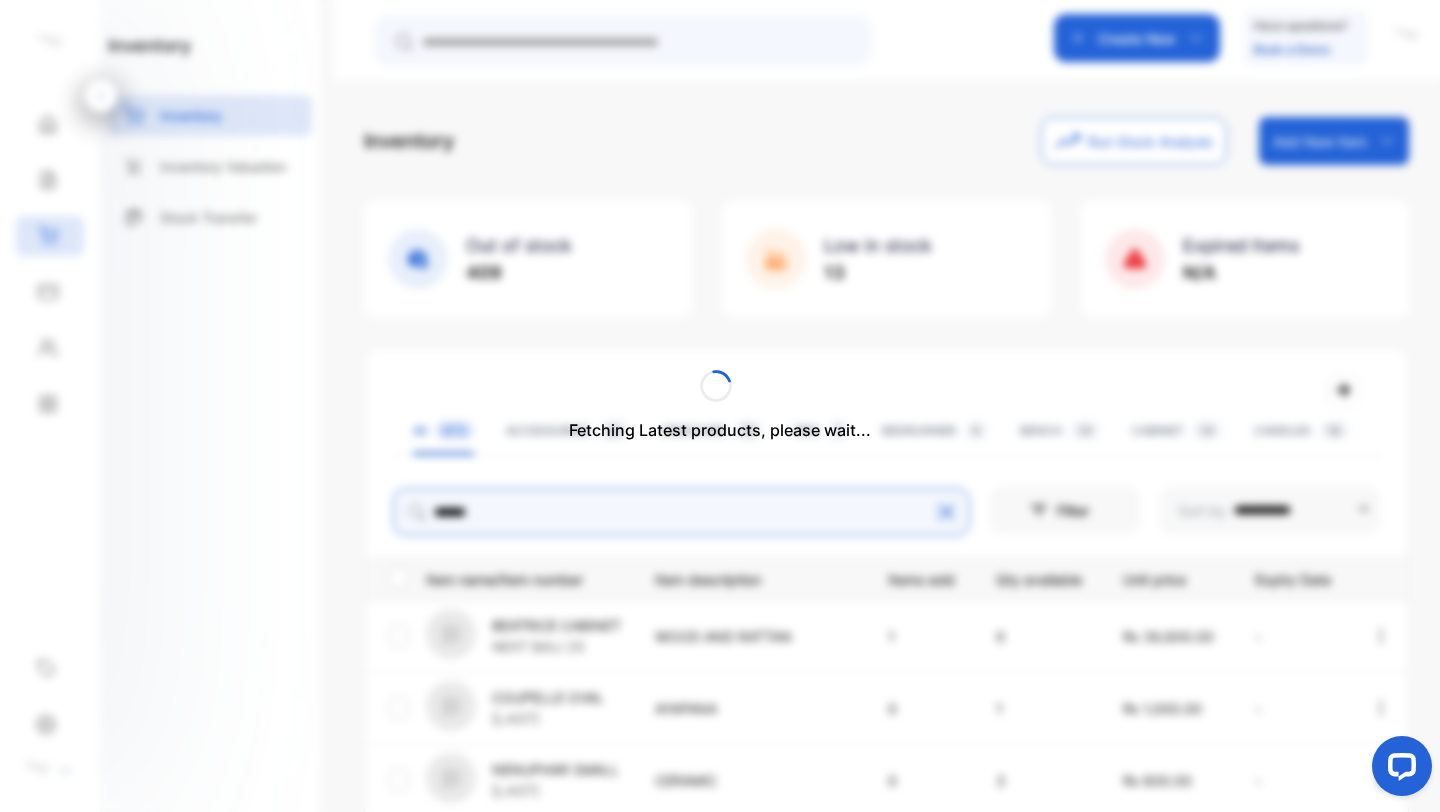 type on "******" 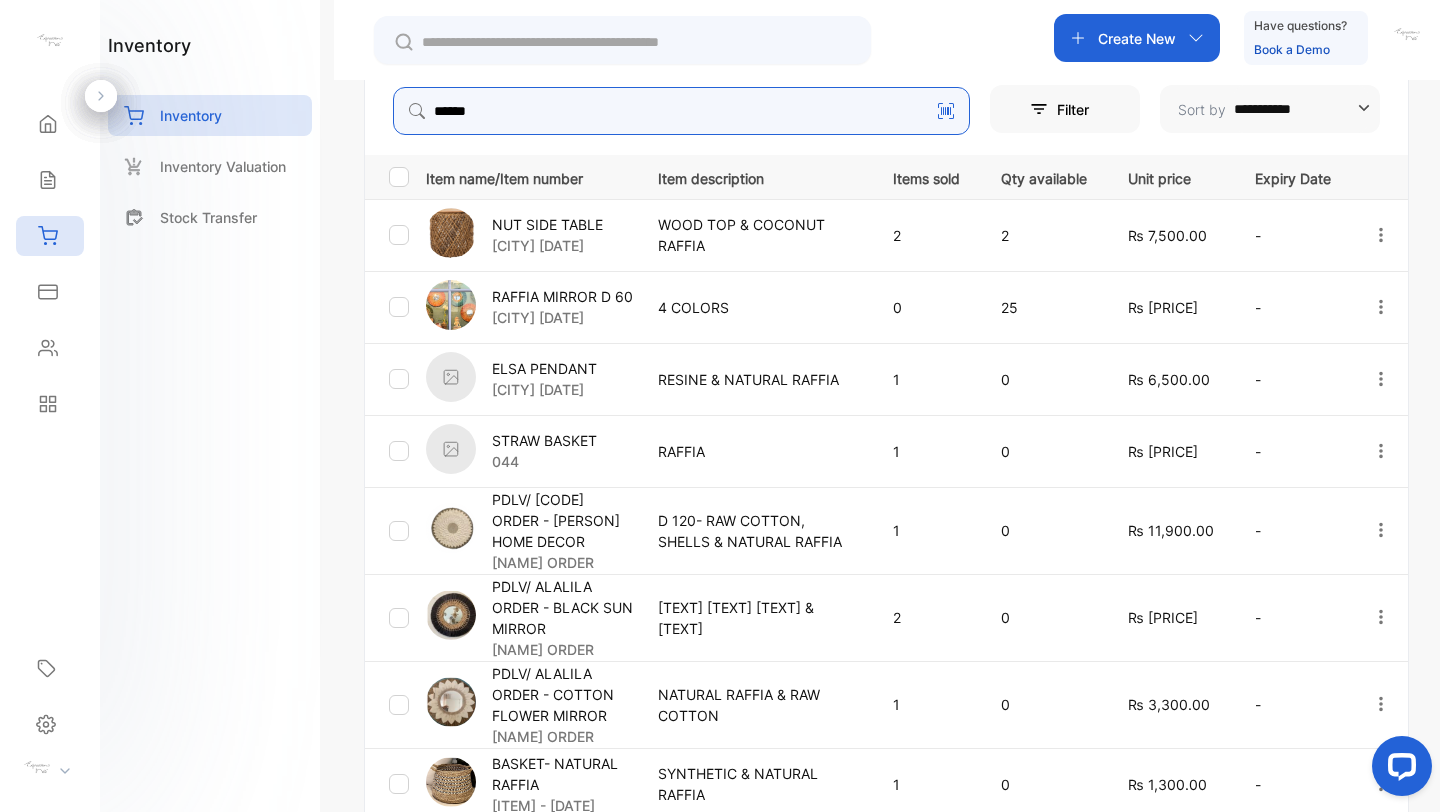 scroll, scrollTop: 0, scrollLeft: 0, axis: both 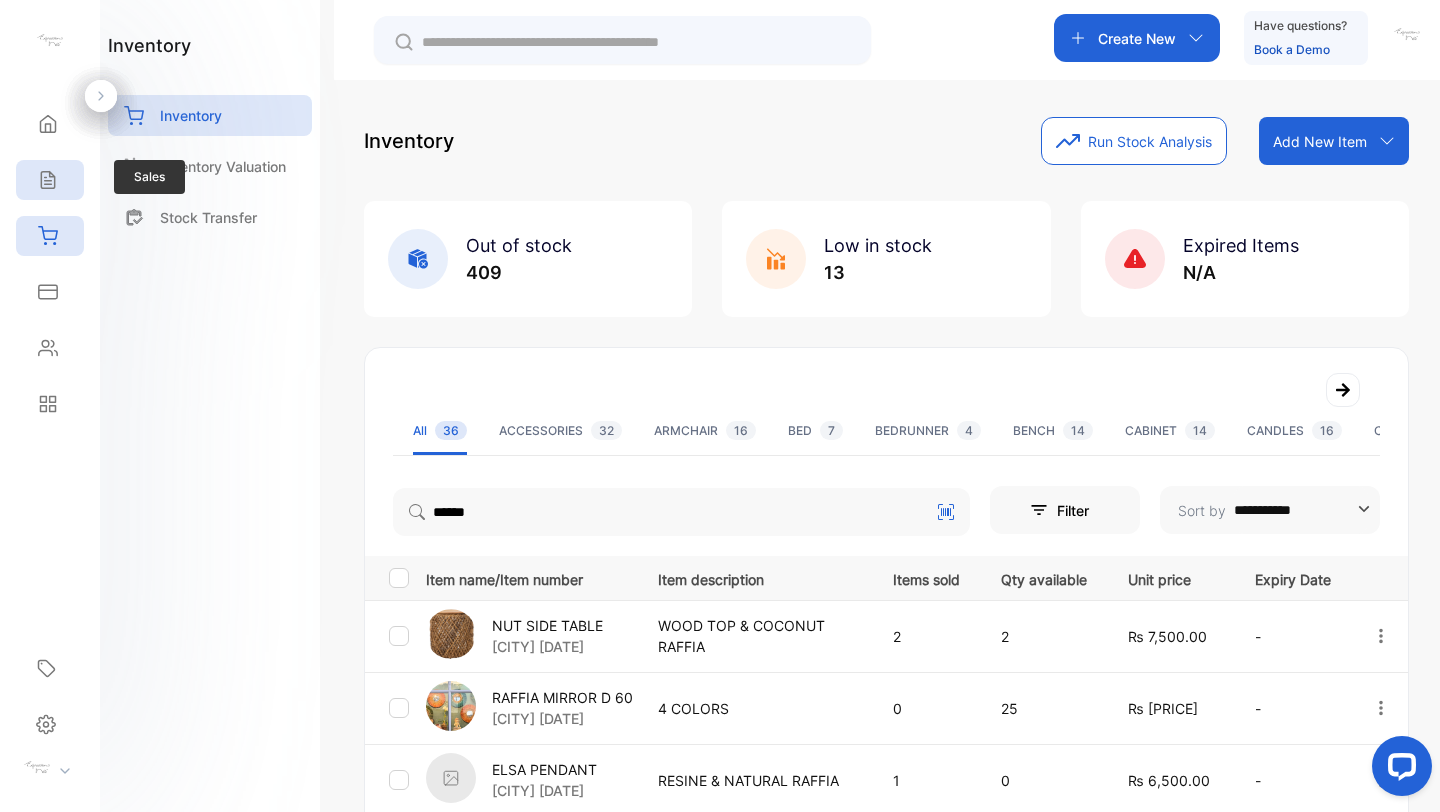 click 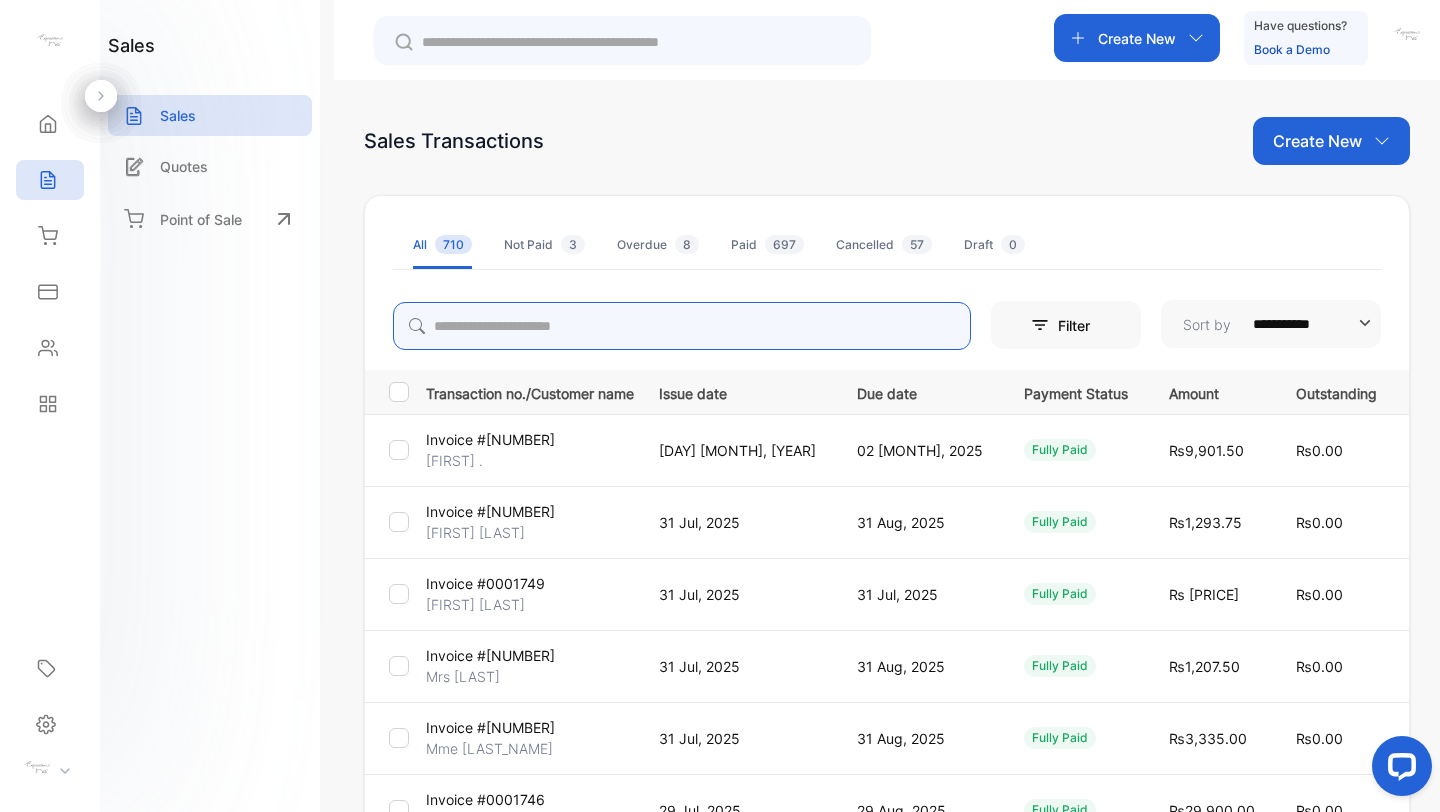 click at bounding box center [682, 326] 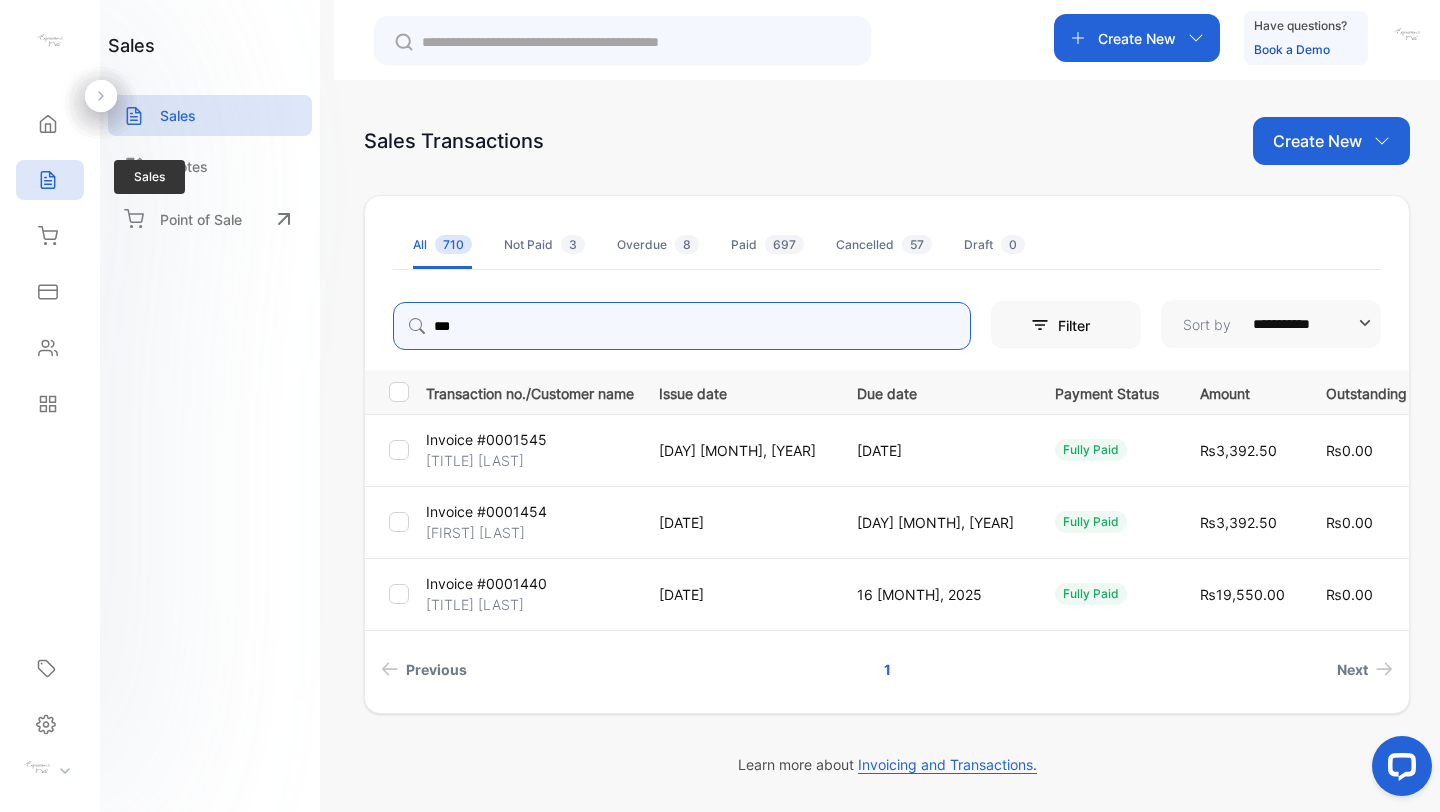 type on "***" 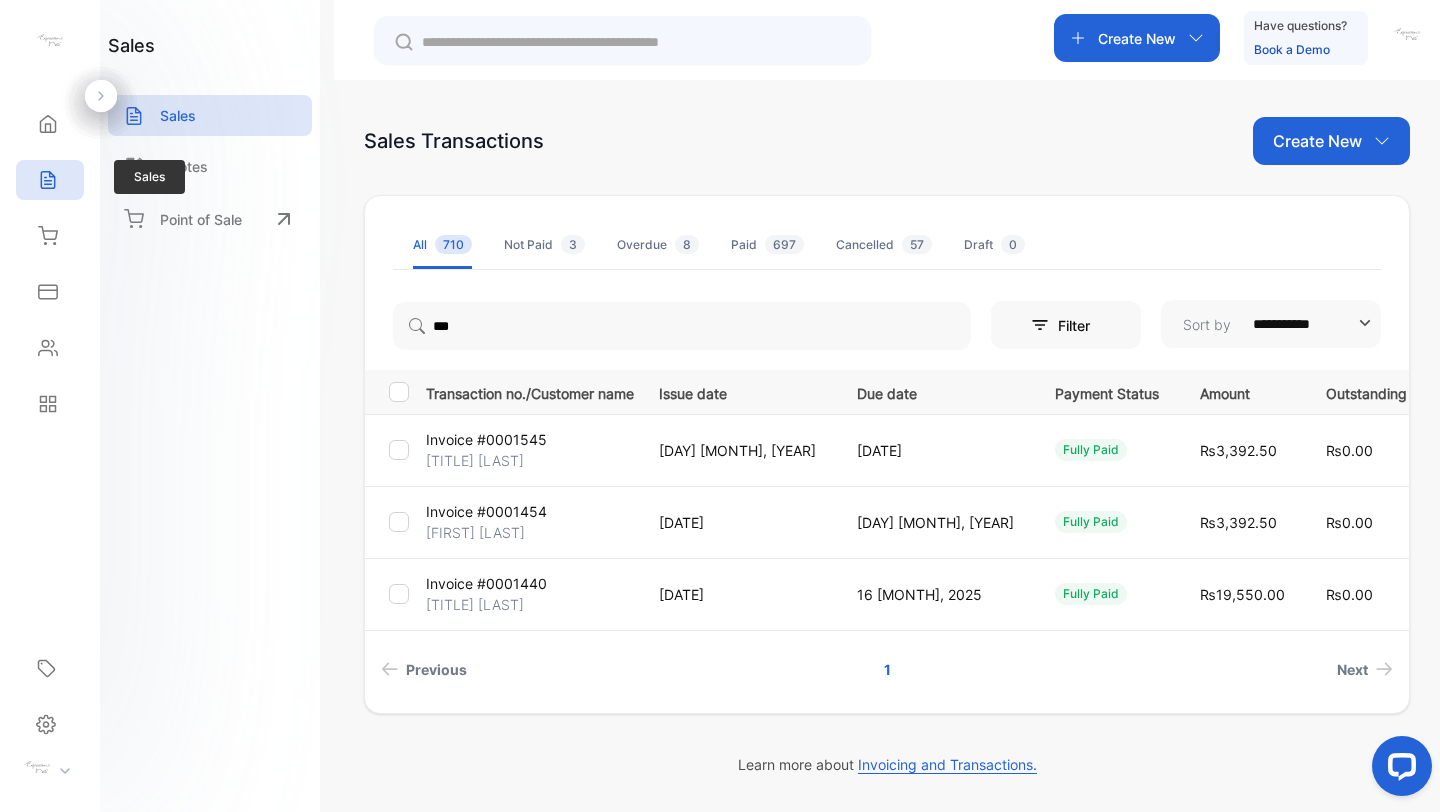 click 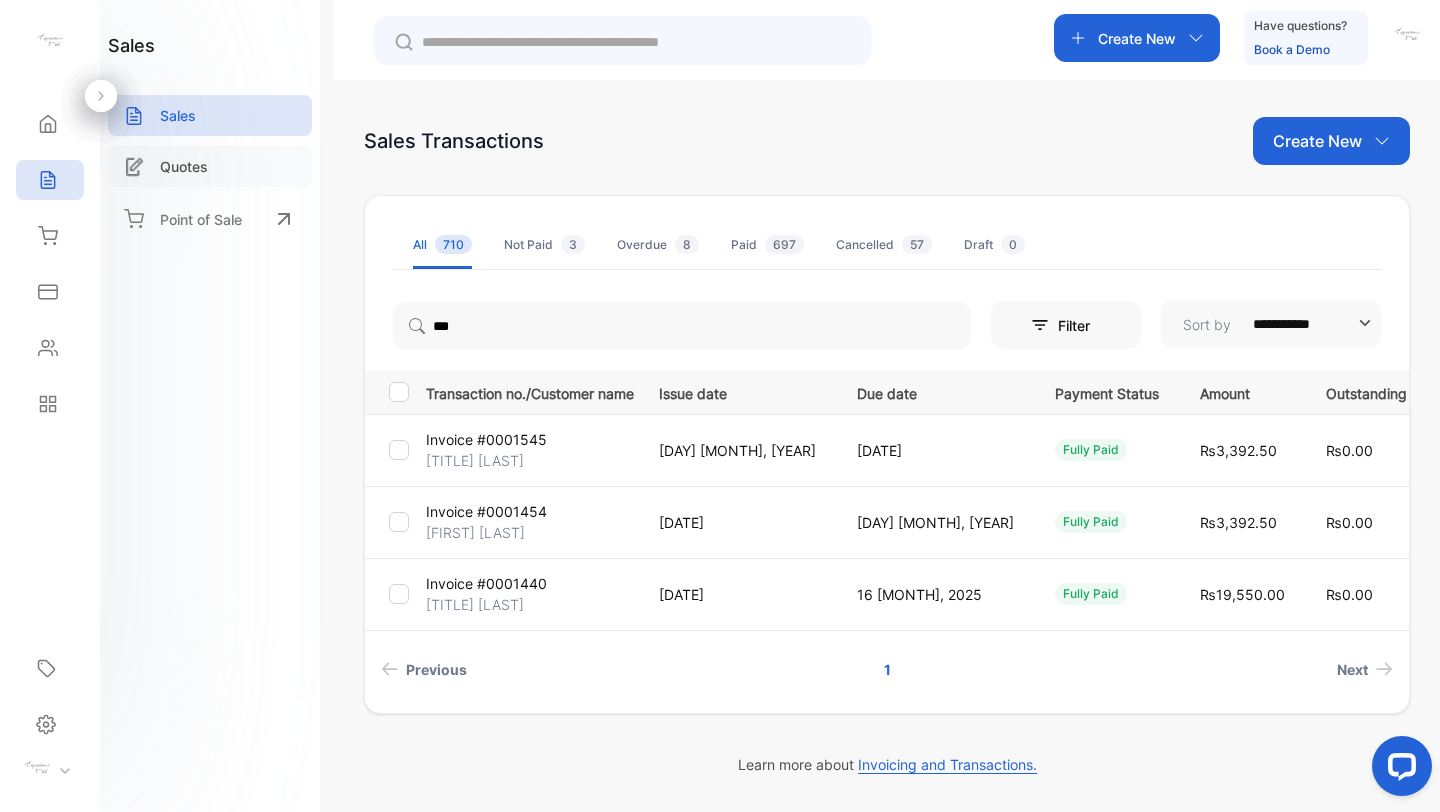 click on "Quotes" at bounding box center (210, 166) 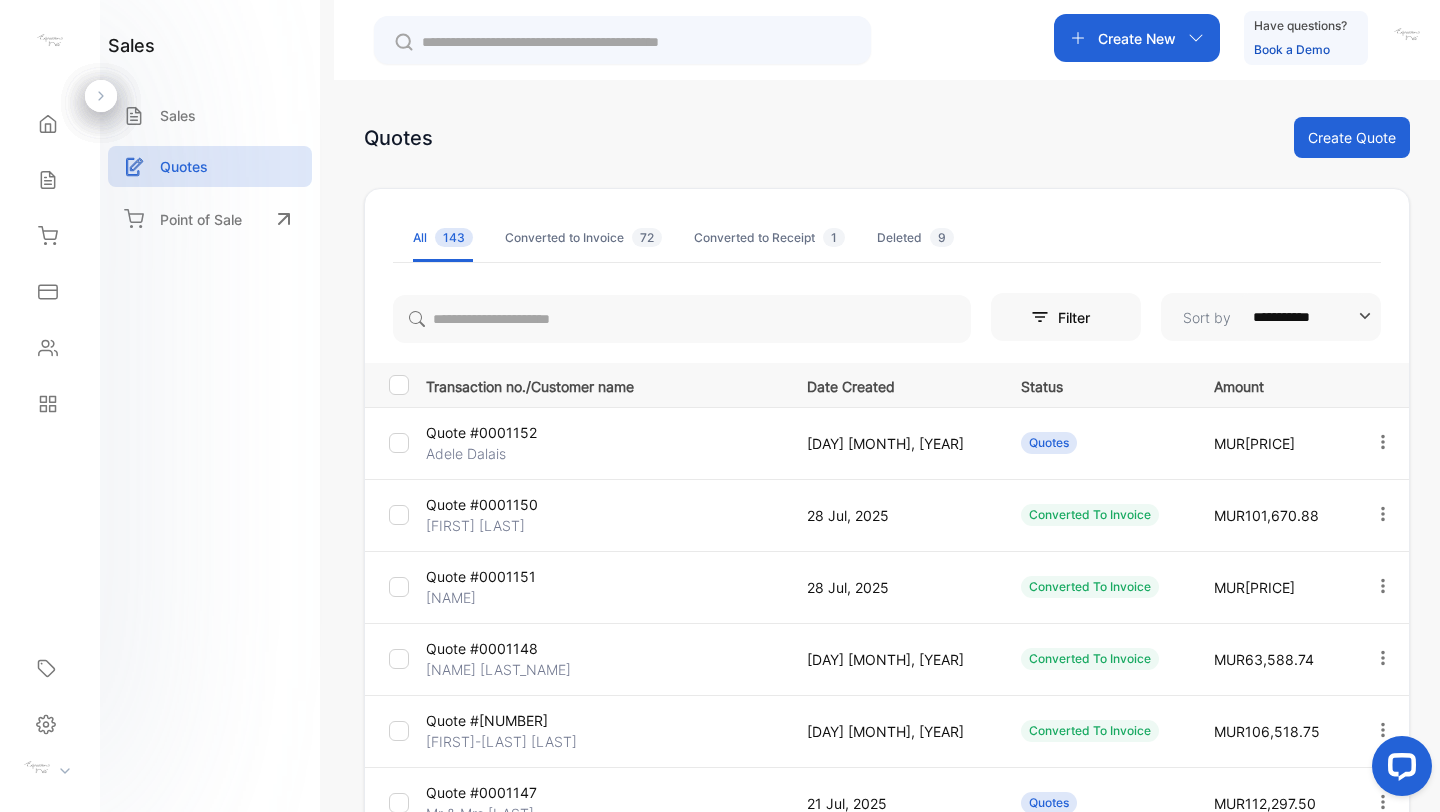 click on "Create Quote" at bounding box center (1352, 137) 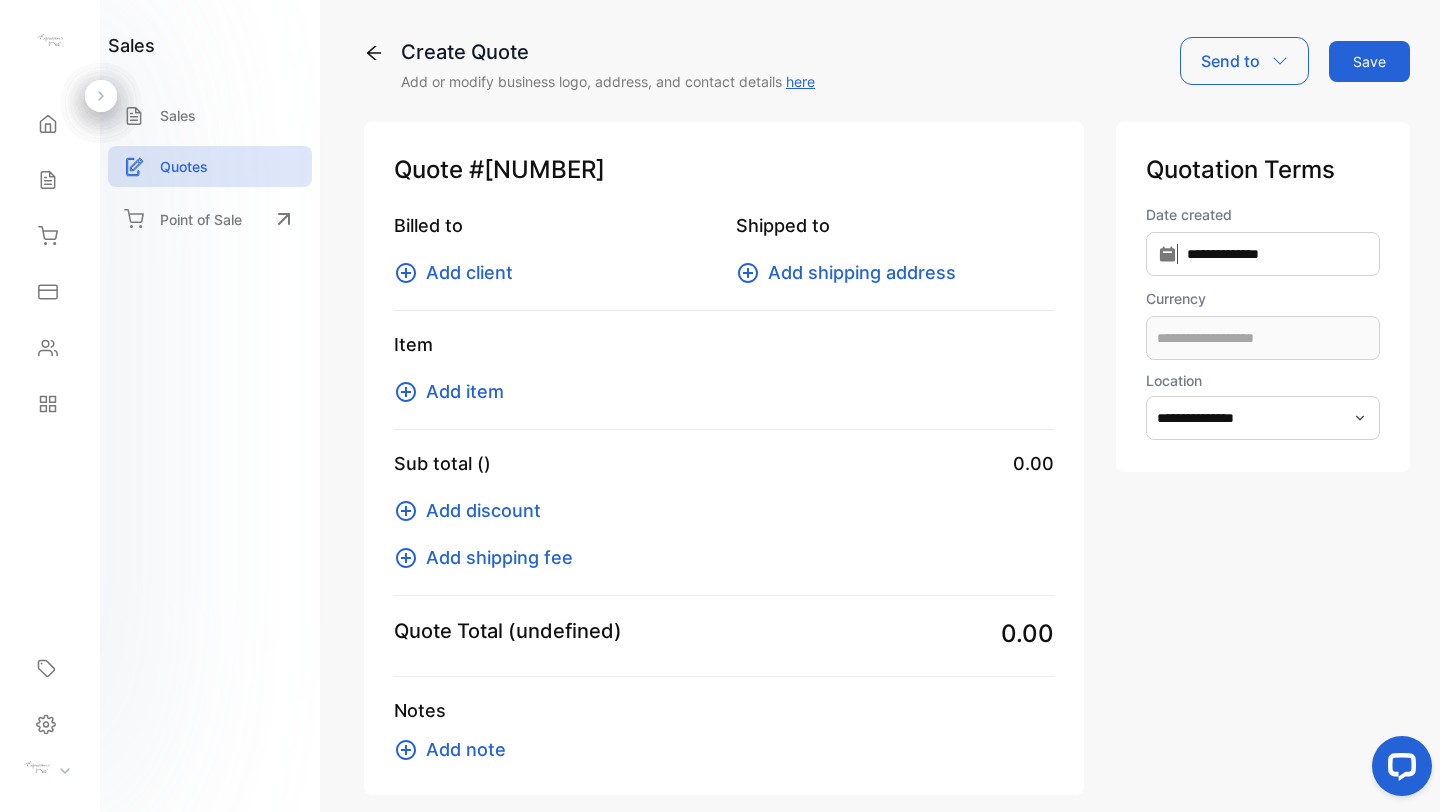 type on "**********" 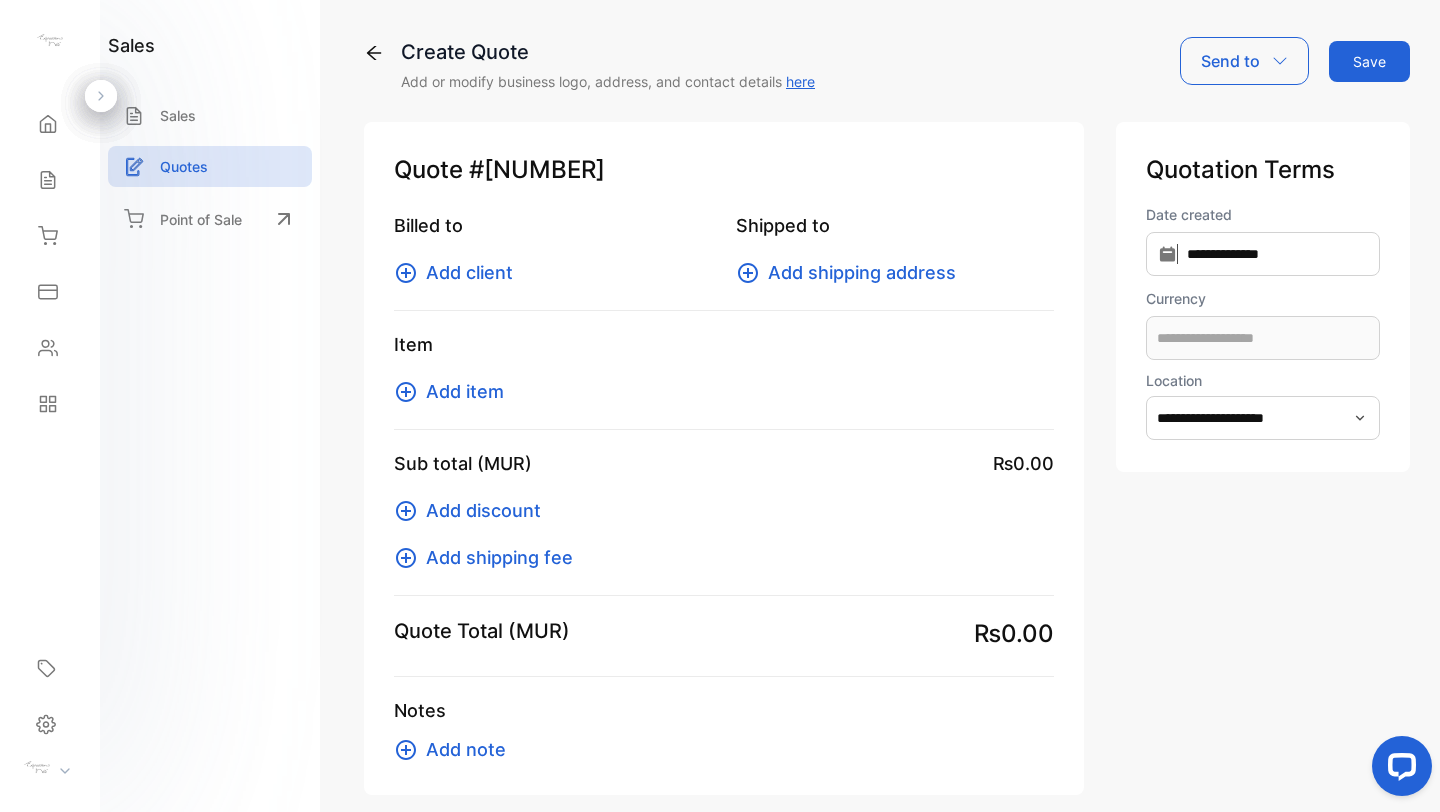 click on "Quote #0001153  Billed to Add client Shipped to Add shipping address Item Add item Sub total (MUR) ₨0.00 Add discount Add shipping fee Quote Total (MUR) ₨0.00 Notes Add note" at bounding box center [724, 458] 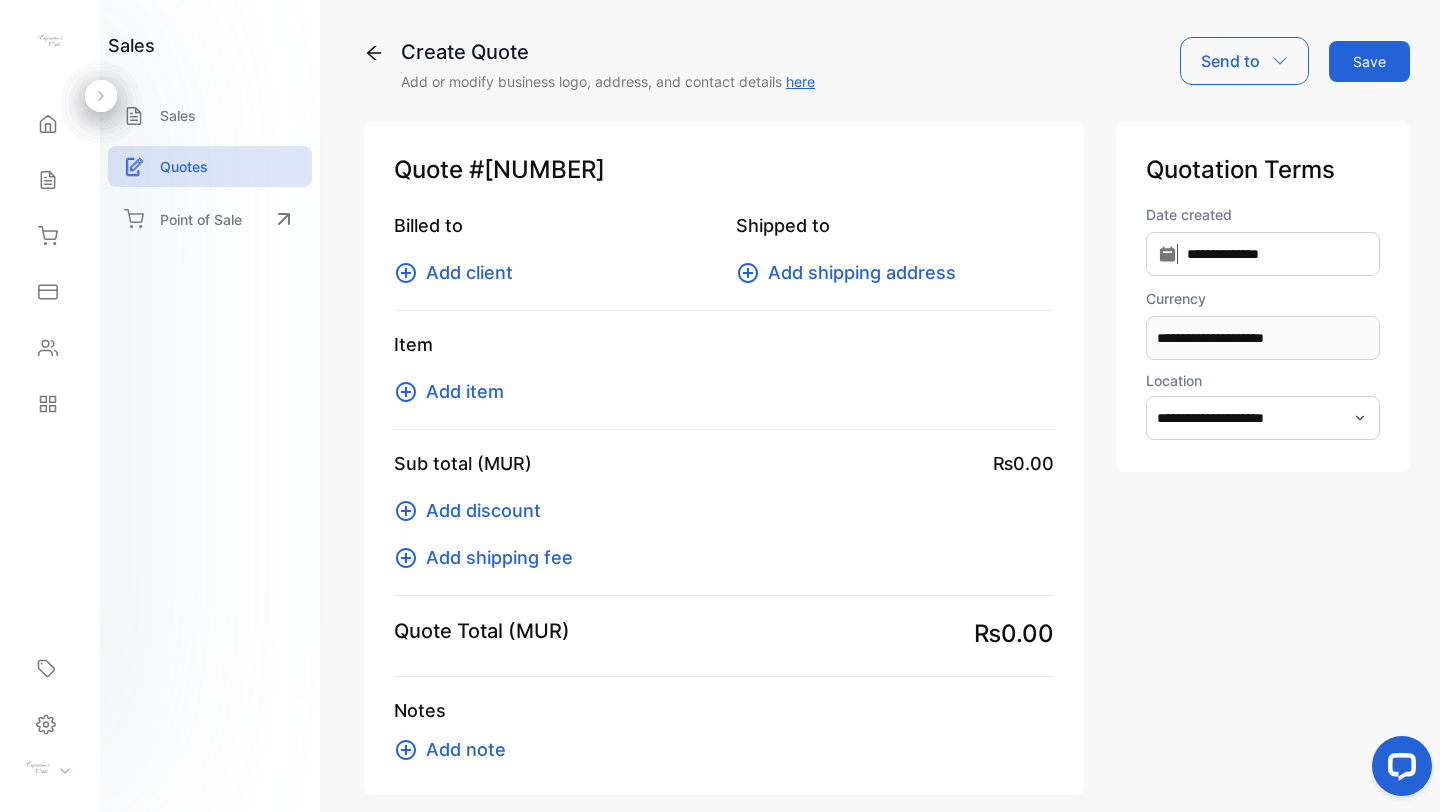 click on "Add client" at bounding box center (469, 272) 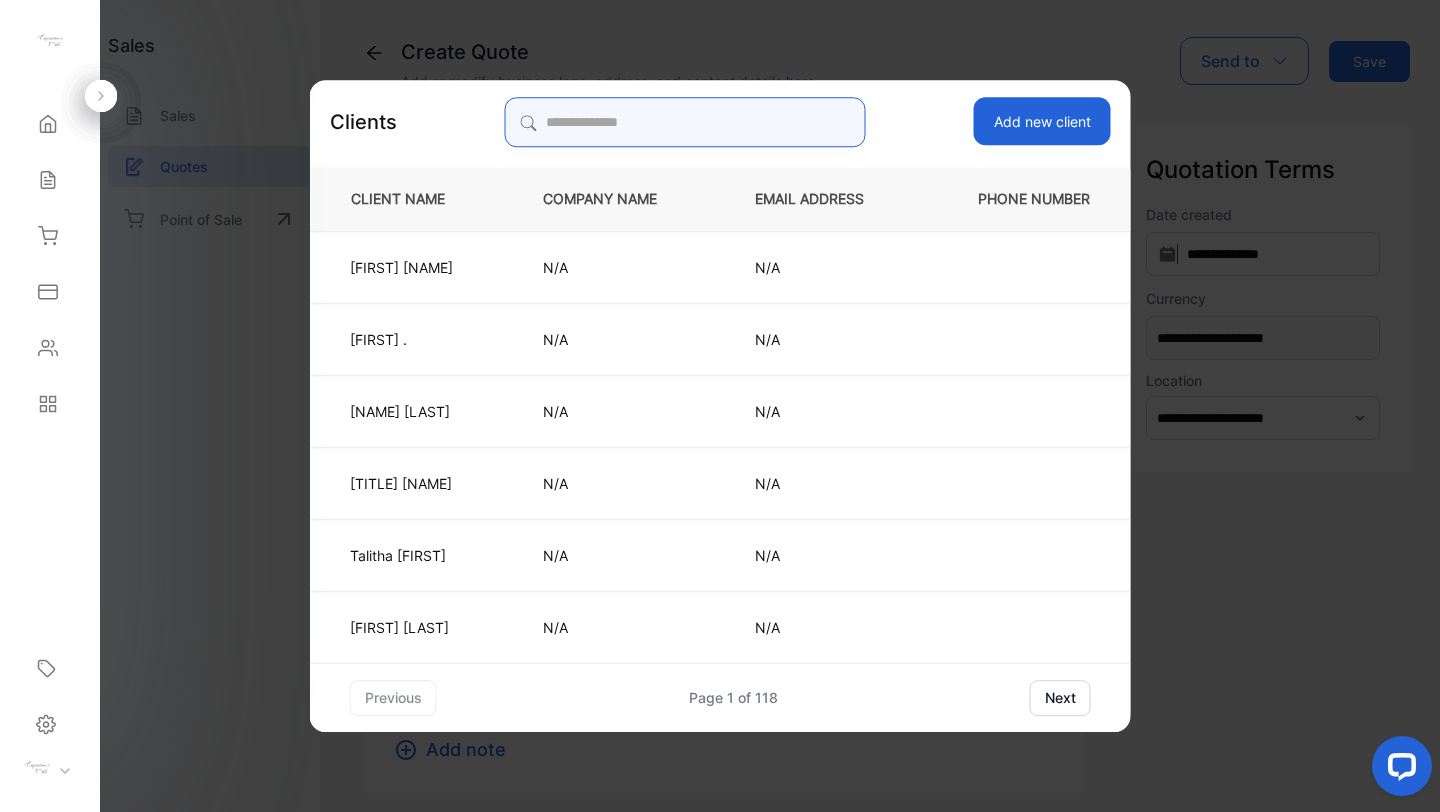 click at bounding box center (685, 122) 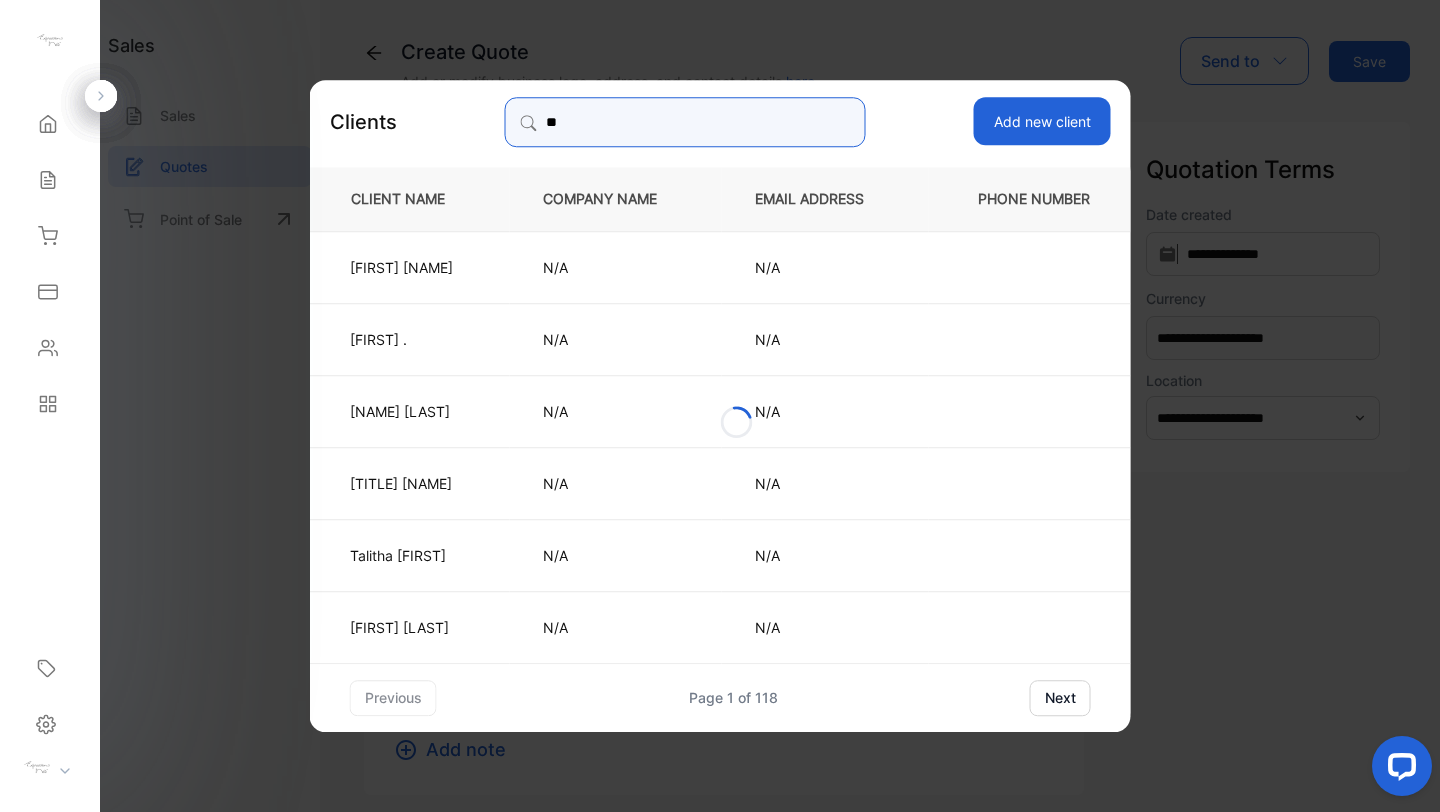 type on "***" 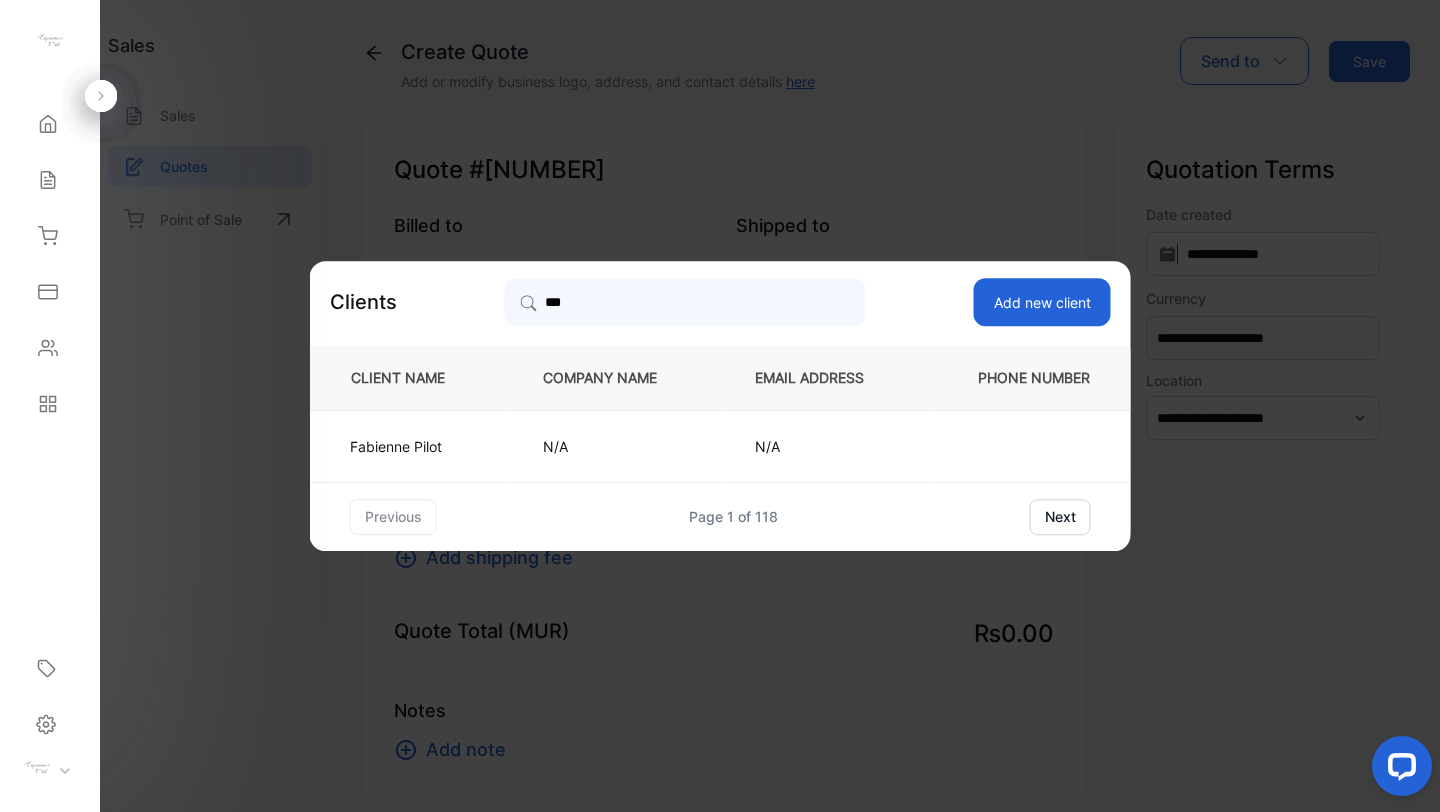 click on "Add new client" at bounding box center (1042, 302) 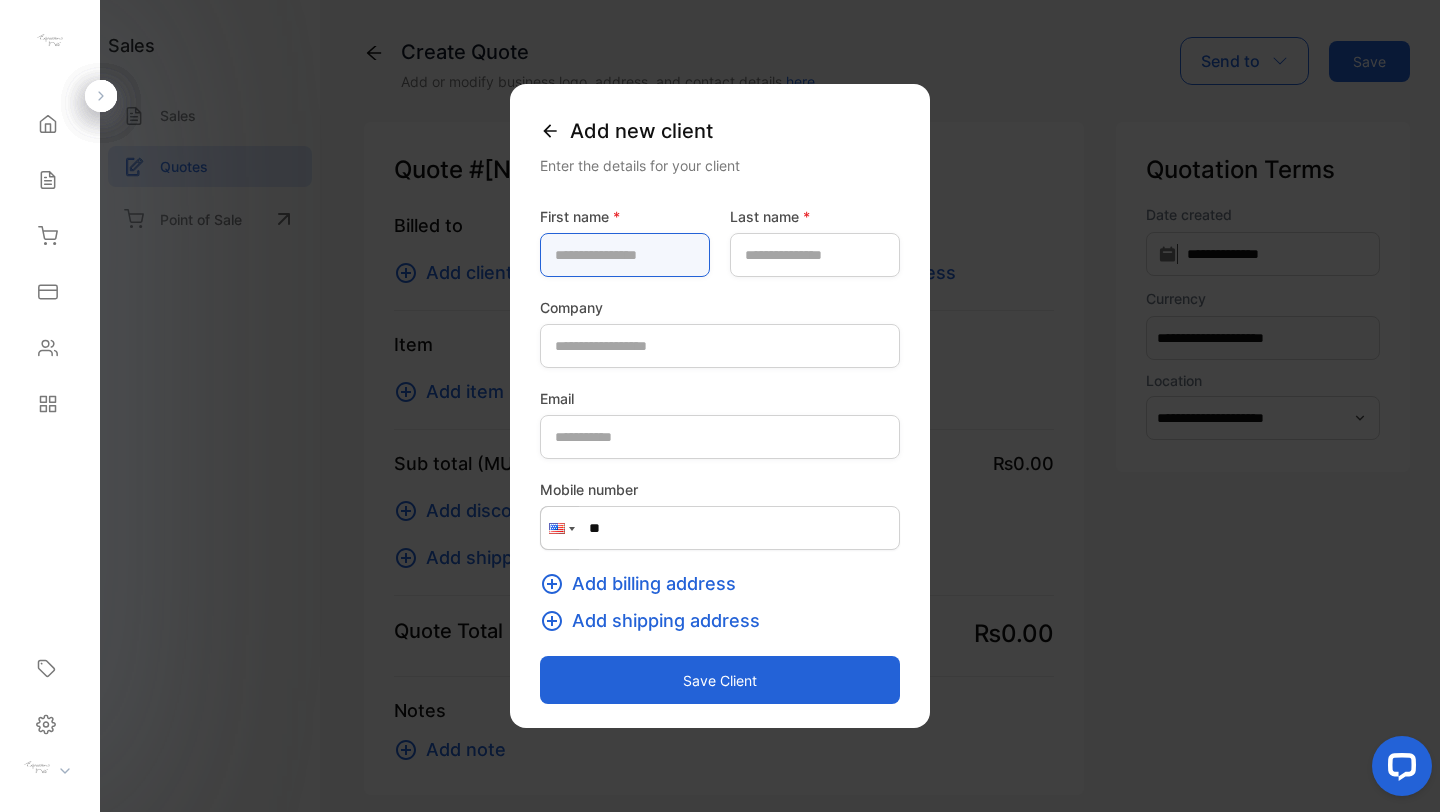 click at bounding box center [625, 255] 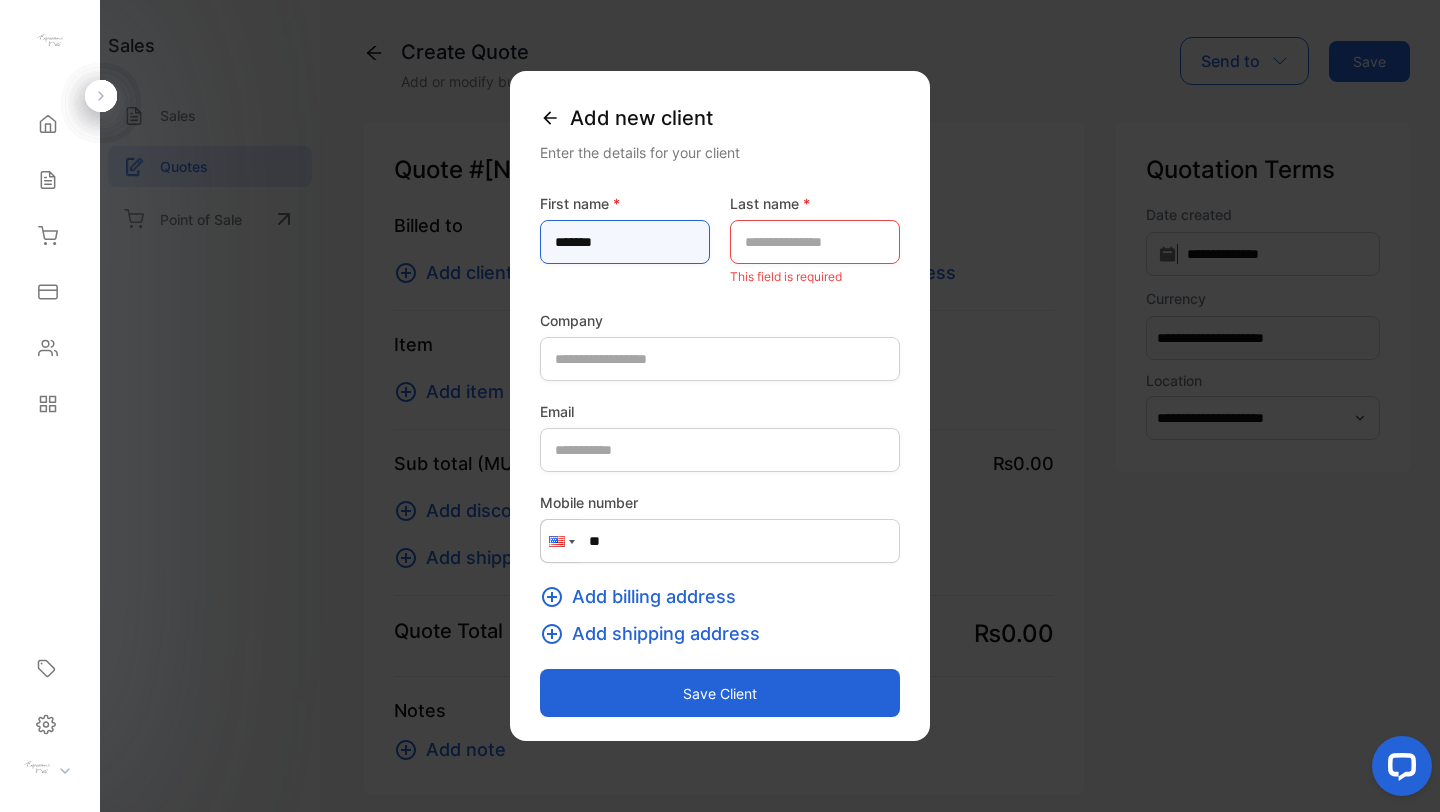 type on "*******" 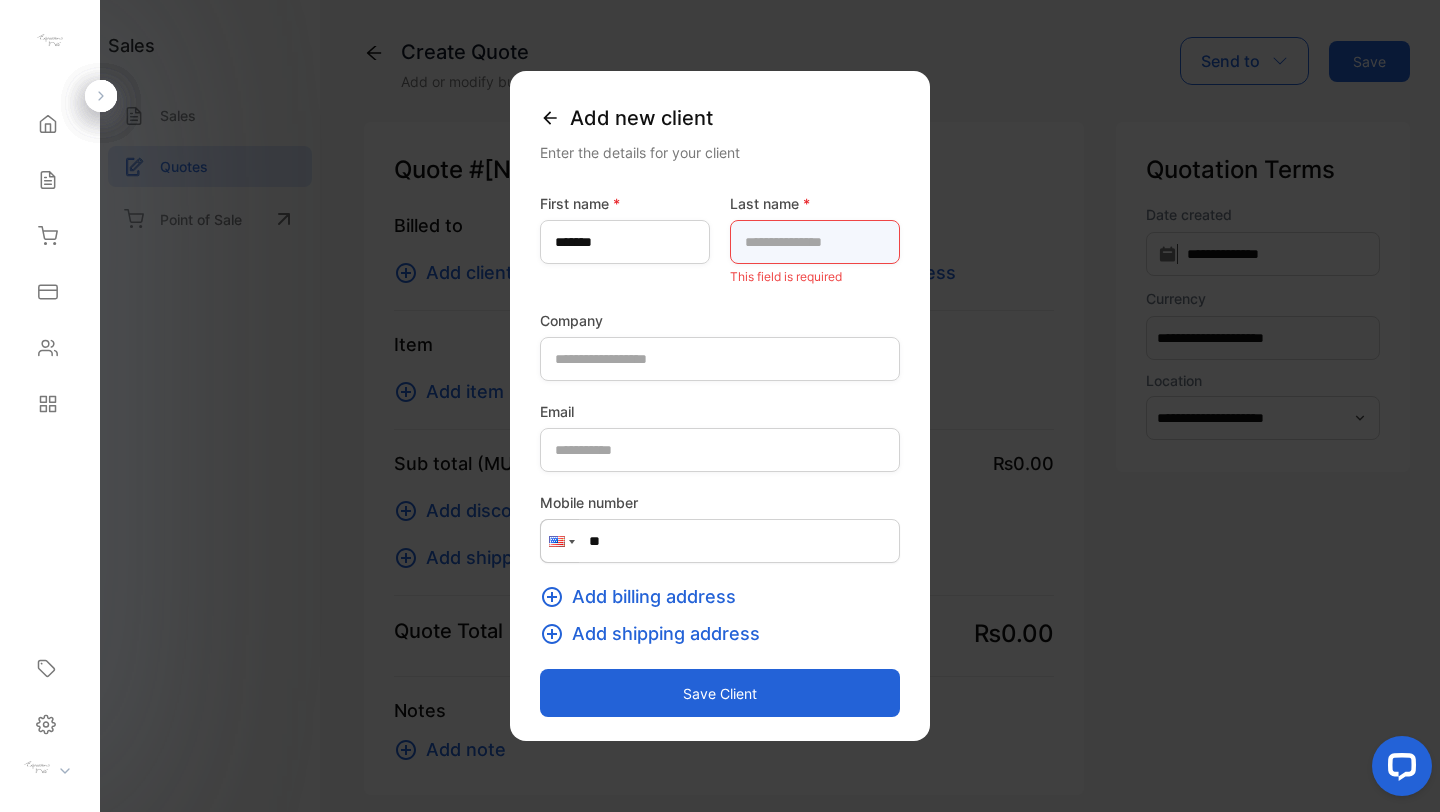click at bounding box center (815, 242) 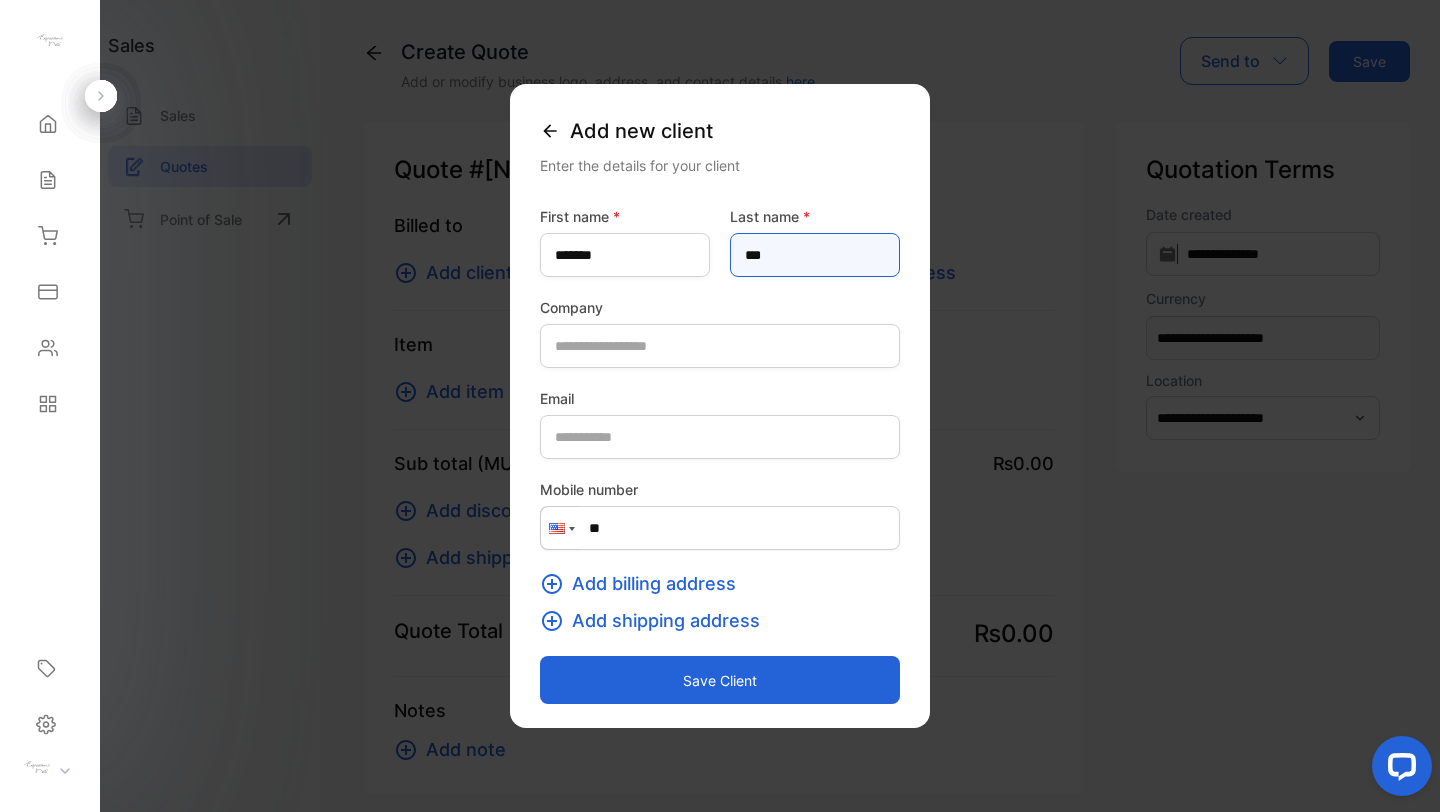 type on "***" 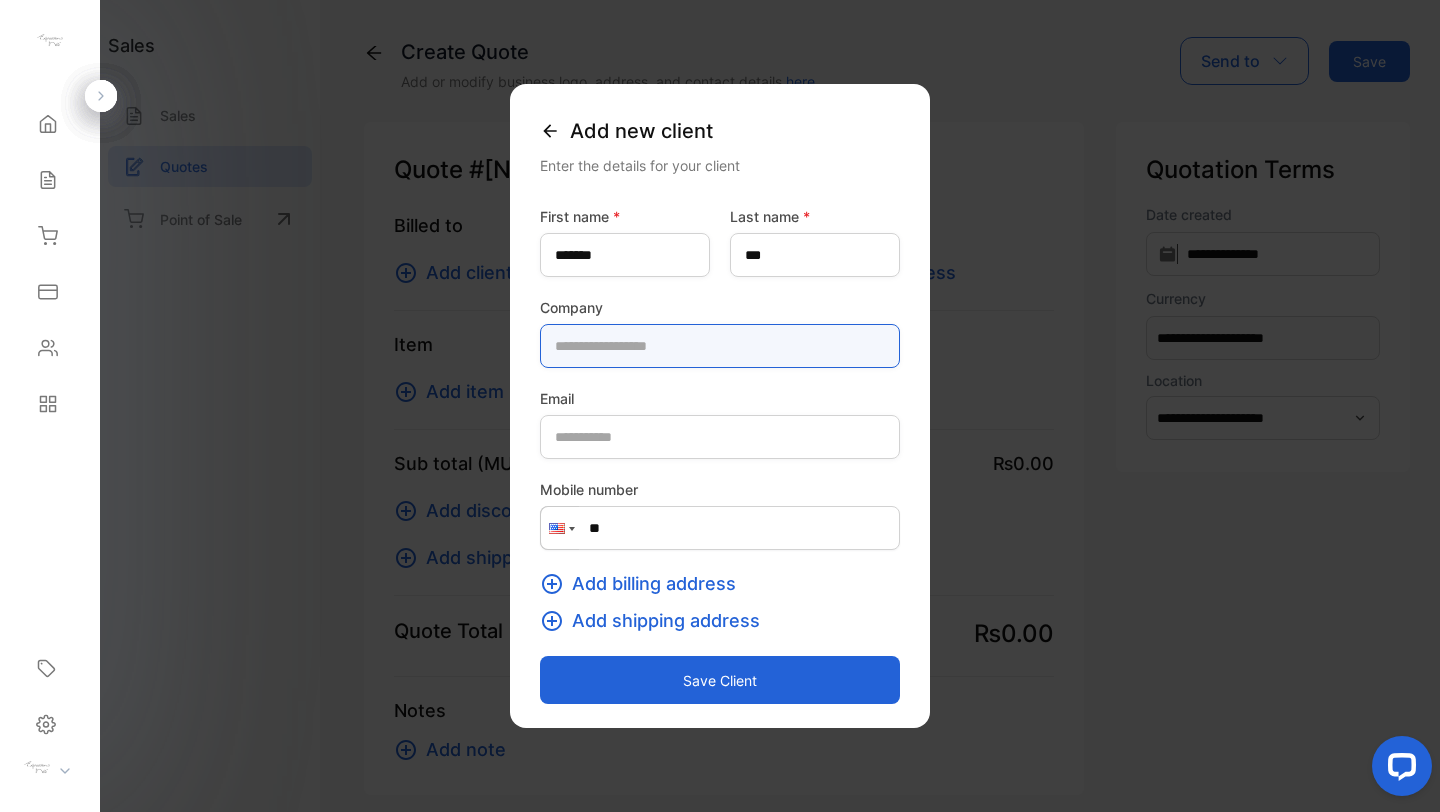 click at bounding box center (720, 346) 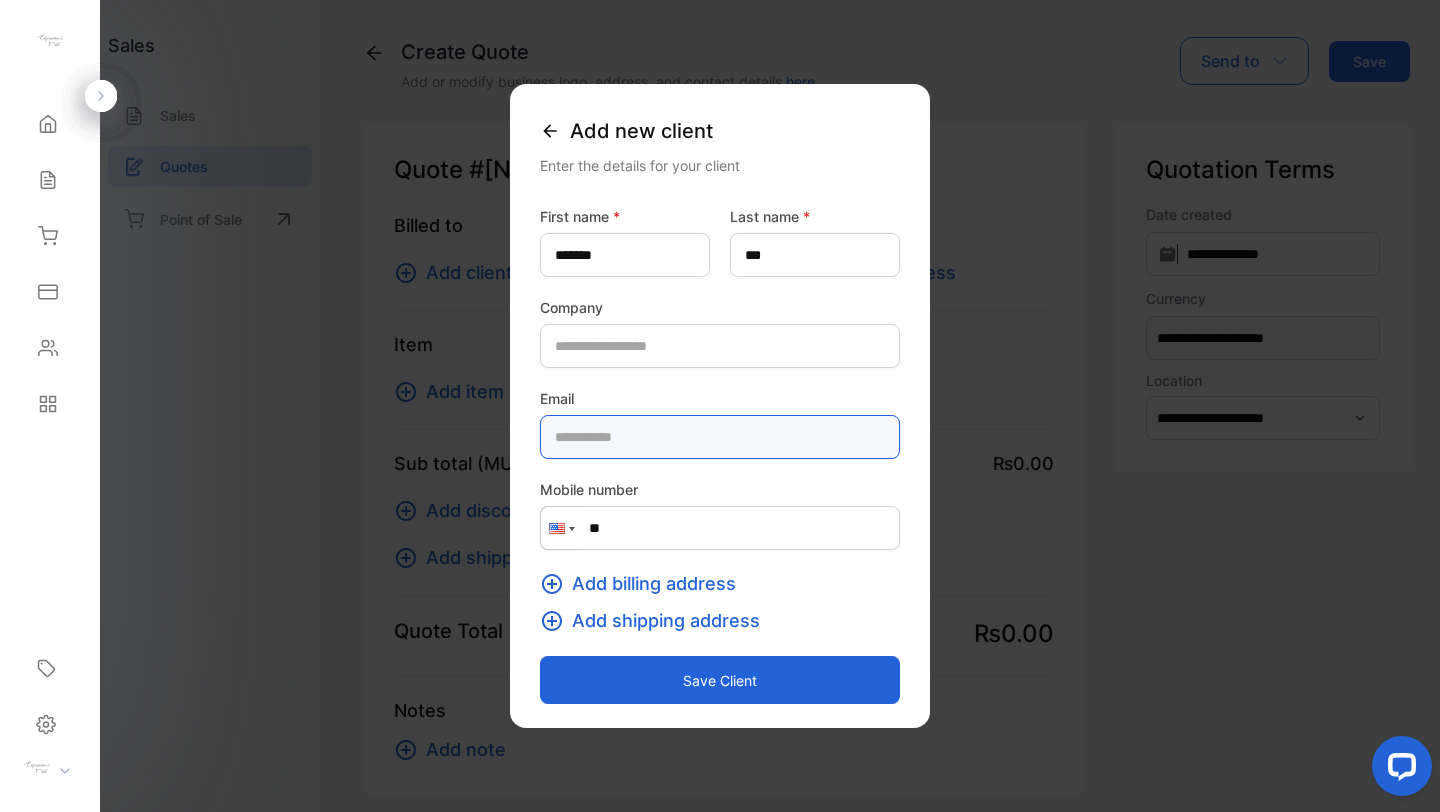 click at bounding box center (720, 437) 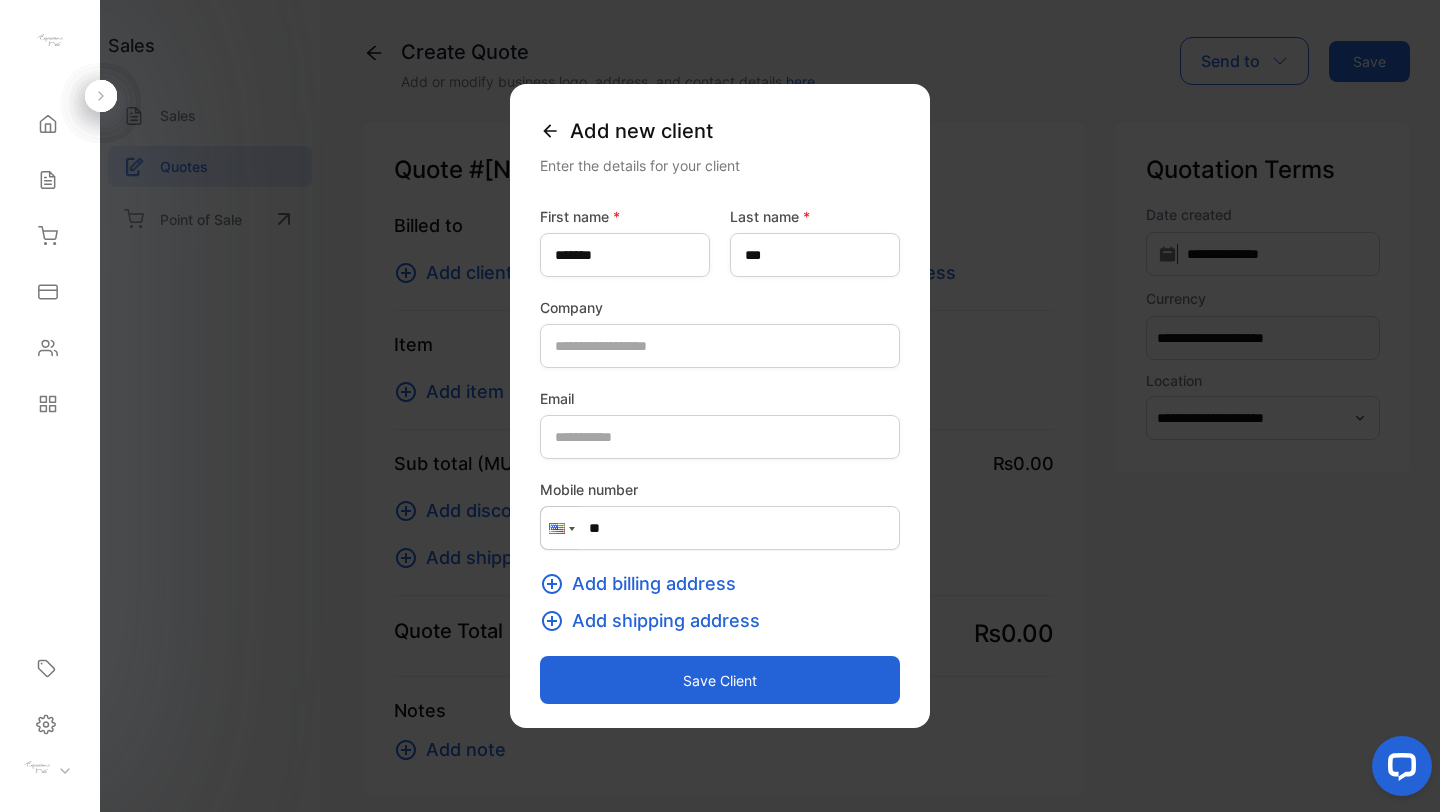 click on "Save client" at bounding box center (720, 680) 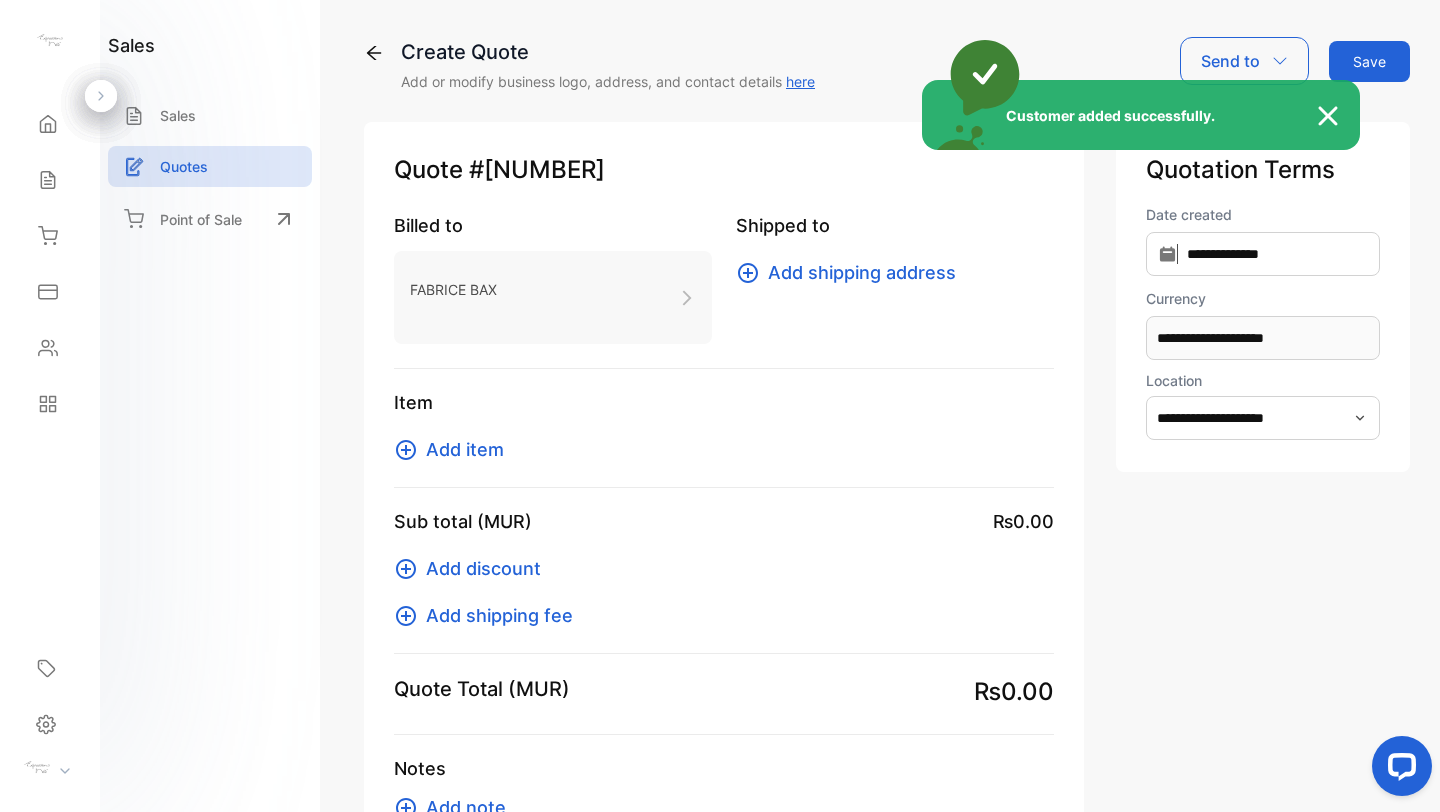 click on "Customer added successfully." at bounding box center (720, 406) 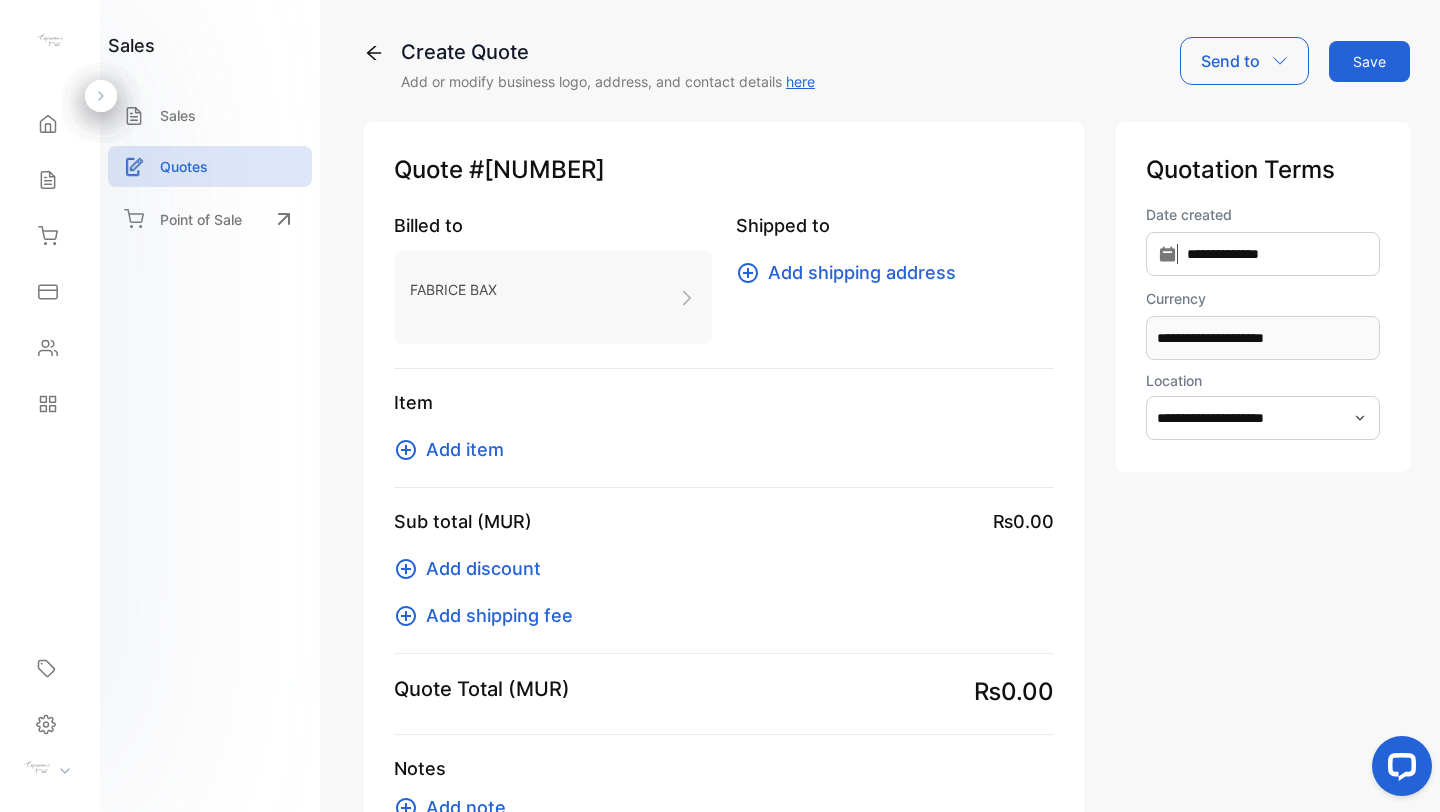 click 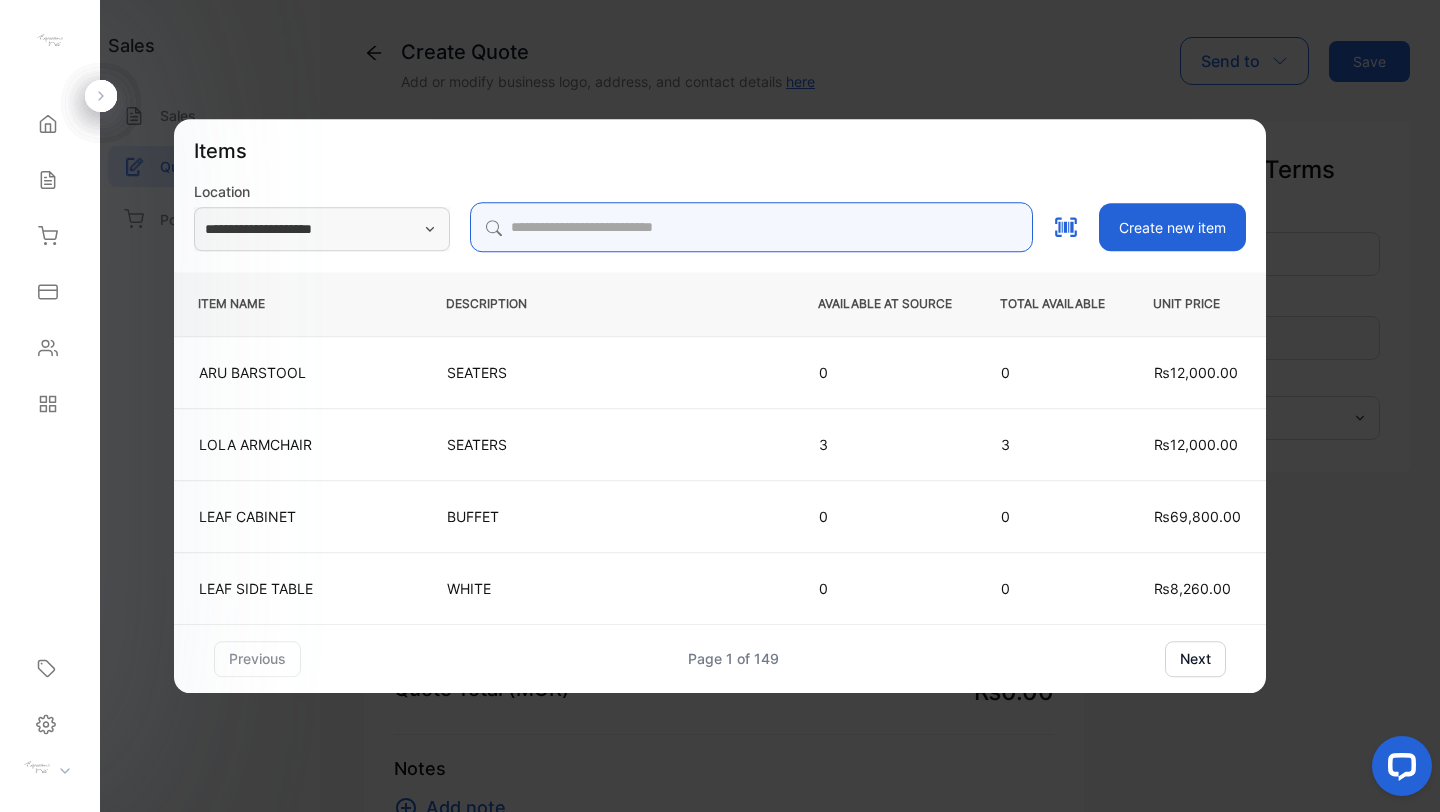 click at bounding box center [751, 227] 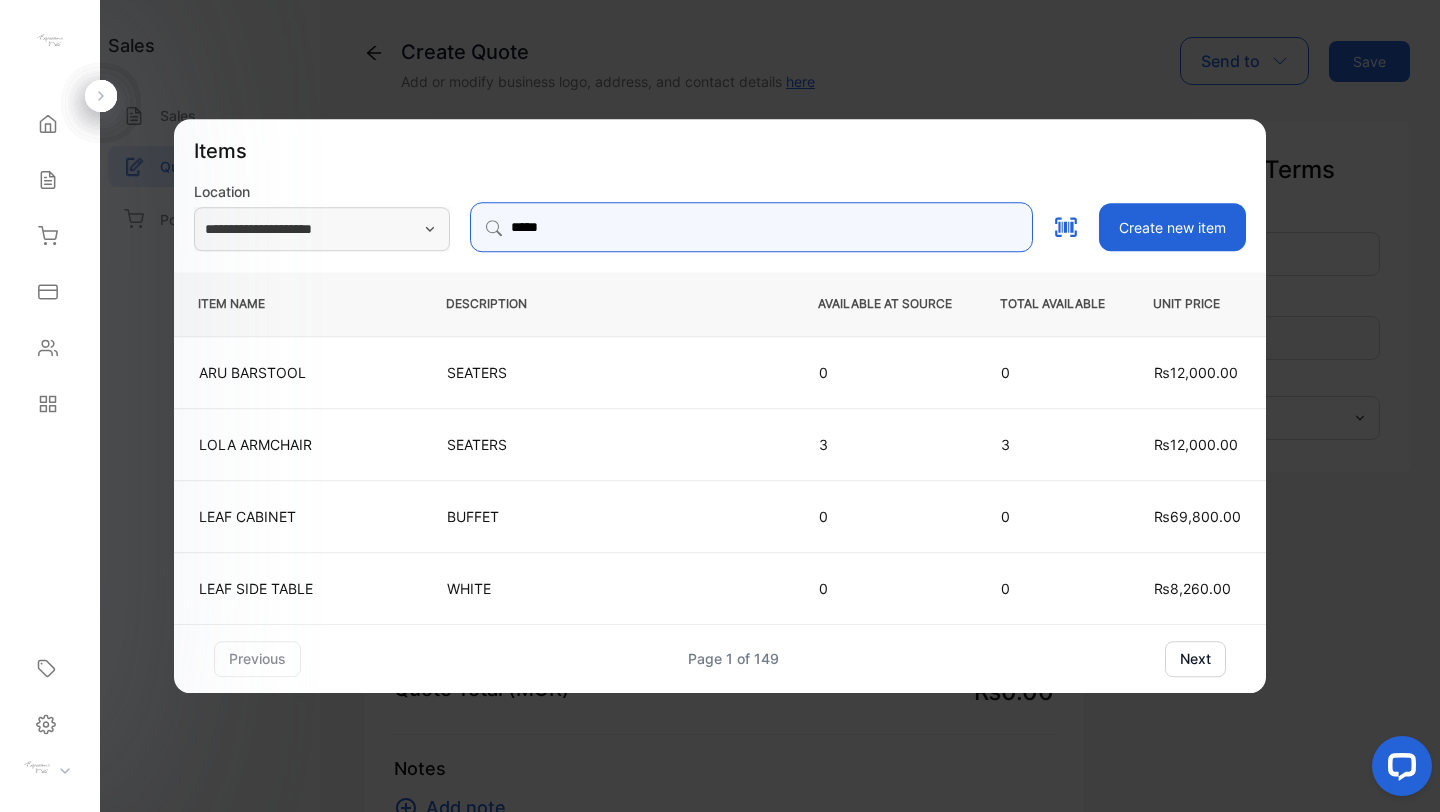 type on "******" 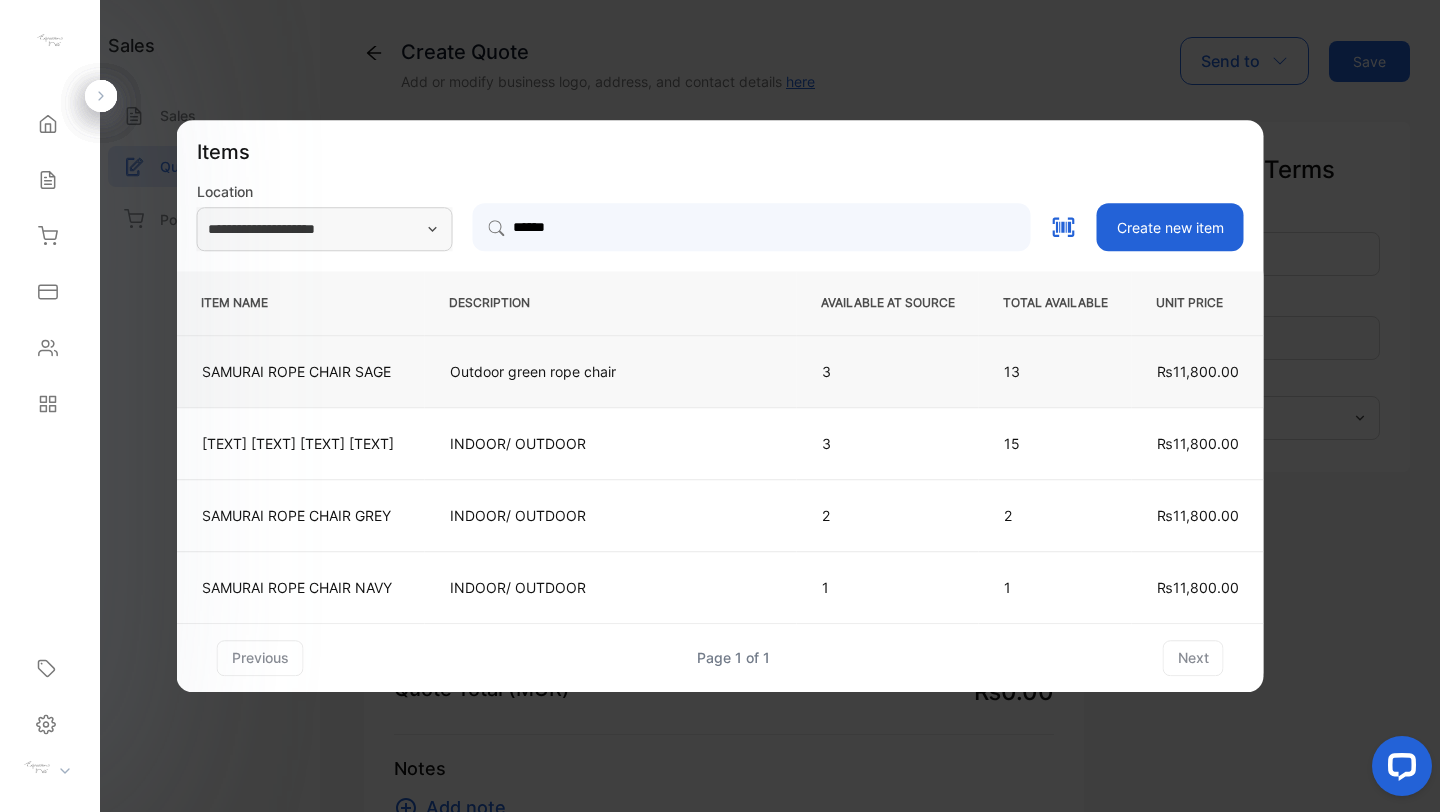 click on "Outdoor green rope chair" at bounding box center (611, 371) 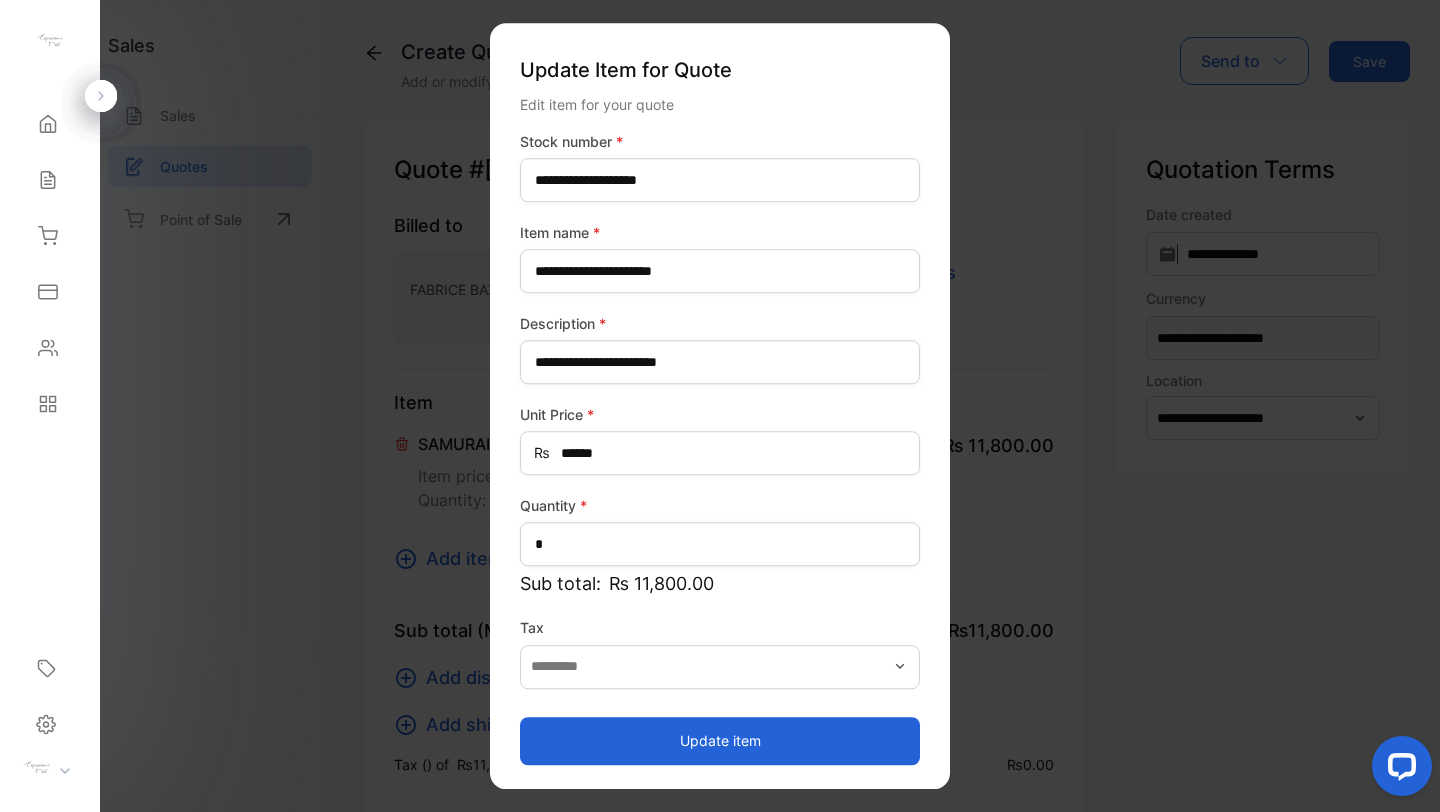 type on "*******" 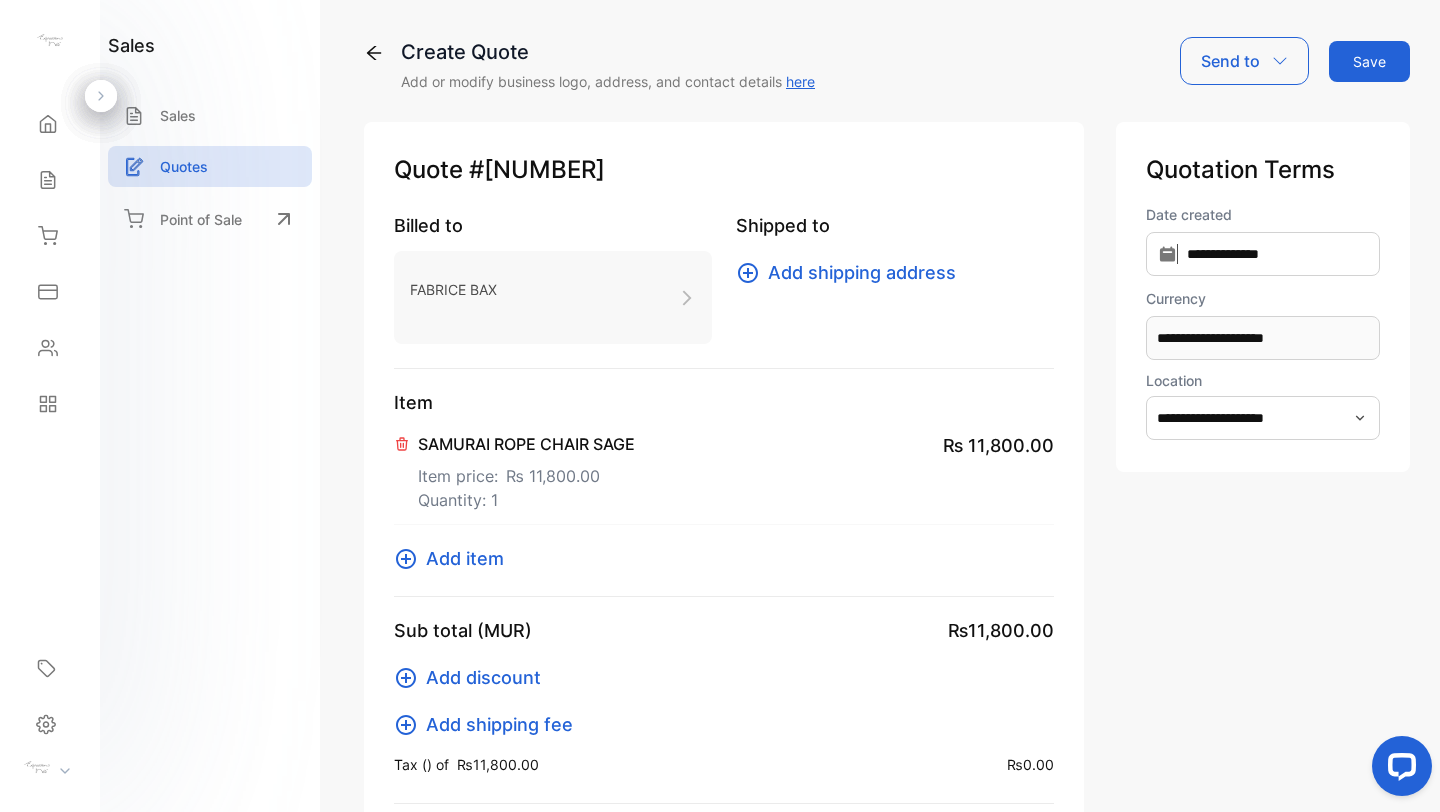 click 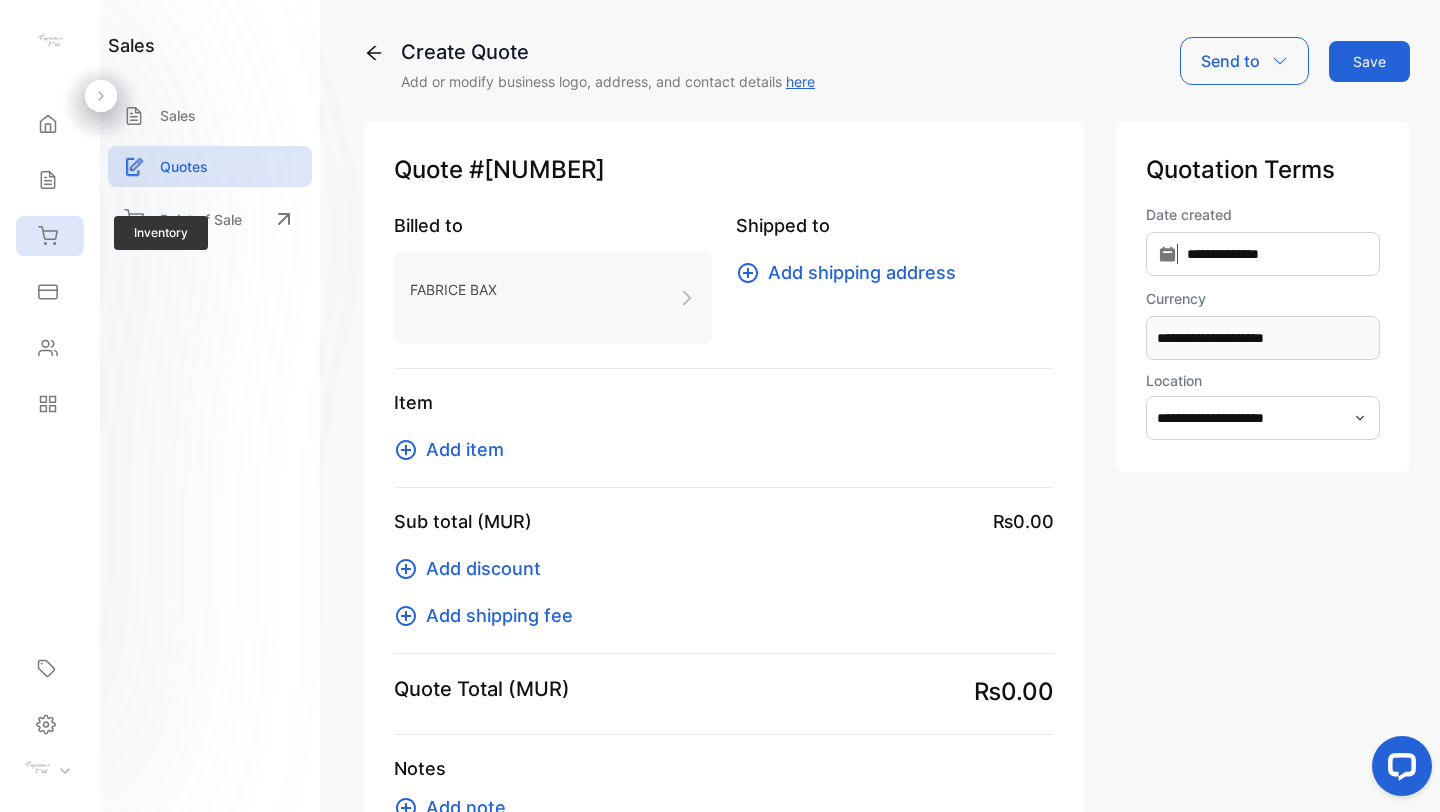 click on "Inventory" at bounding box center [50, 236] 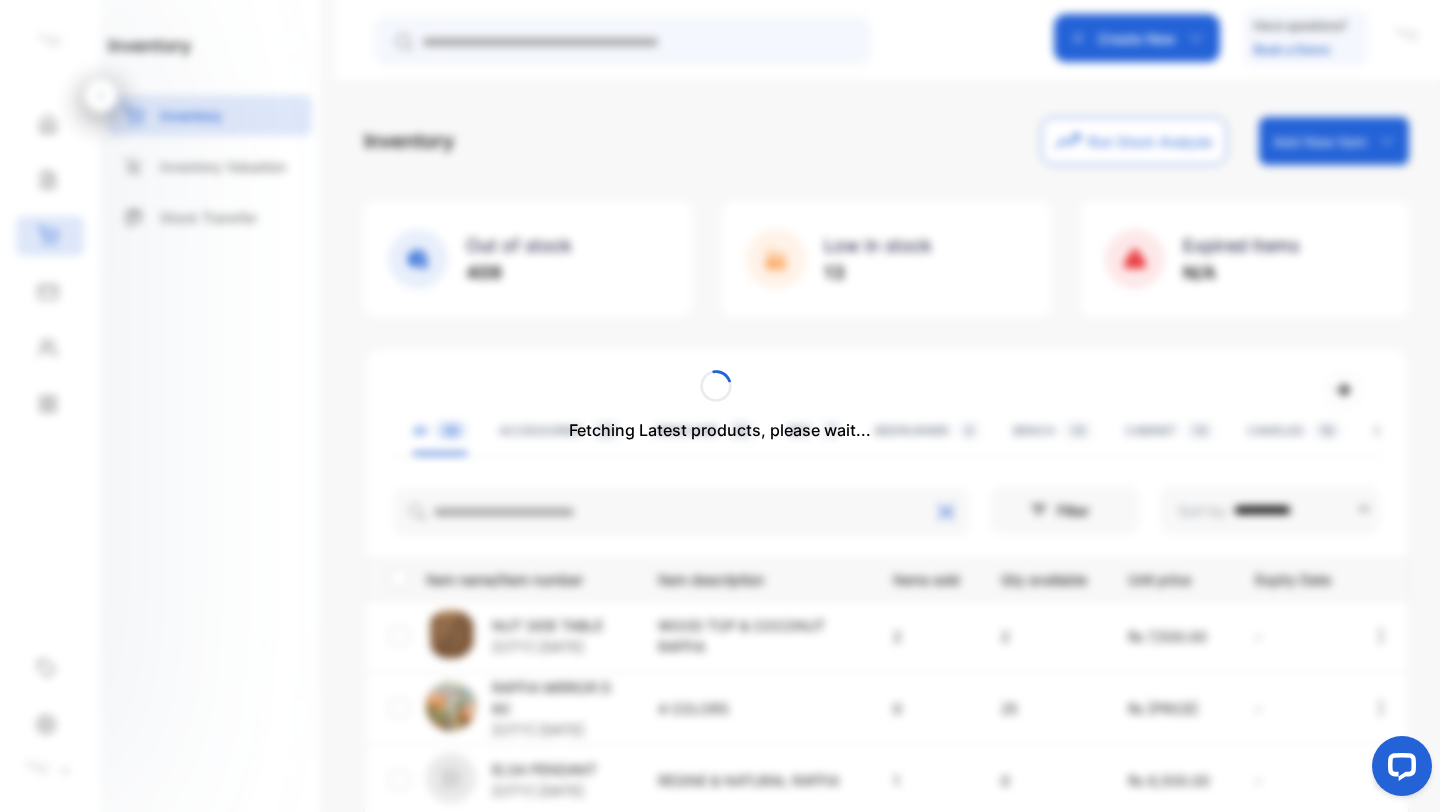 click on "Fetching Latest products, please wait..." at bounding box center (720, 406) 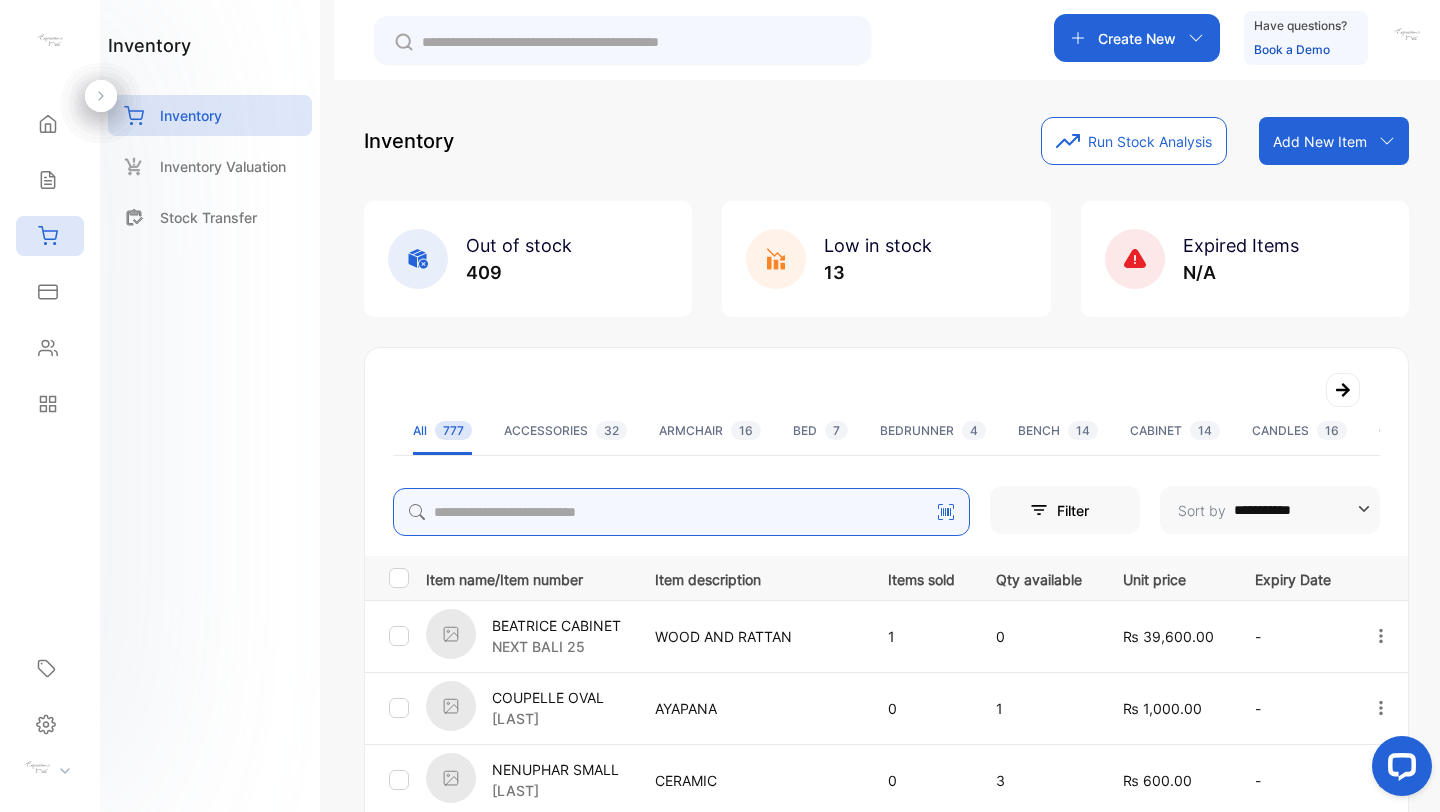 click at bounding box center [681, 512] 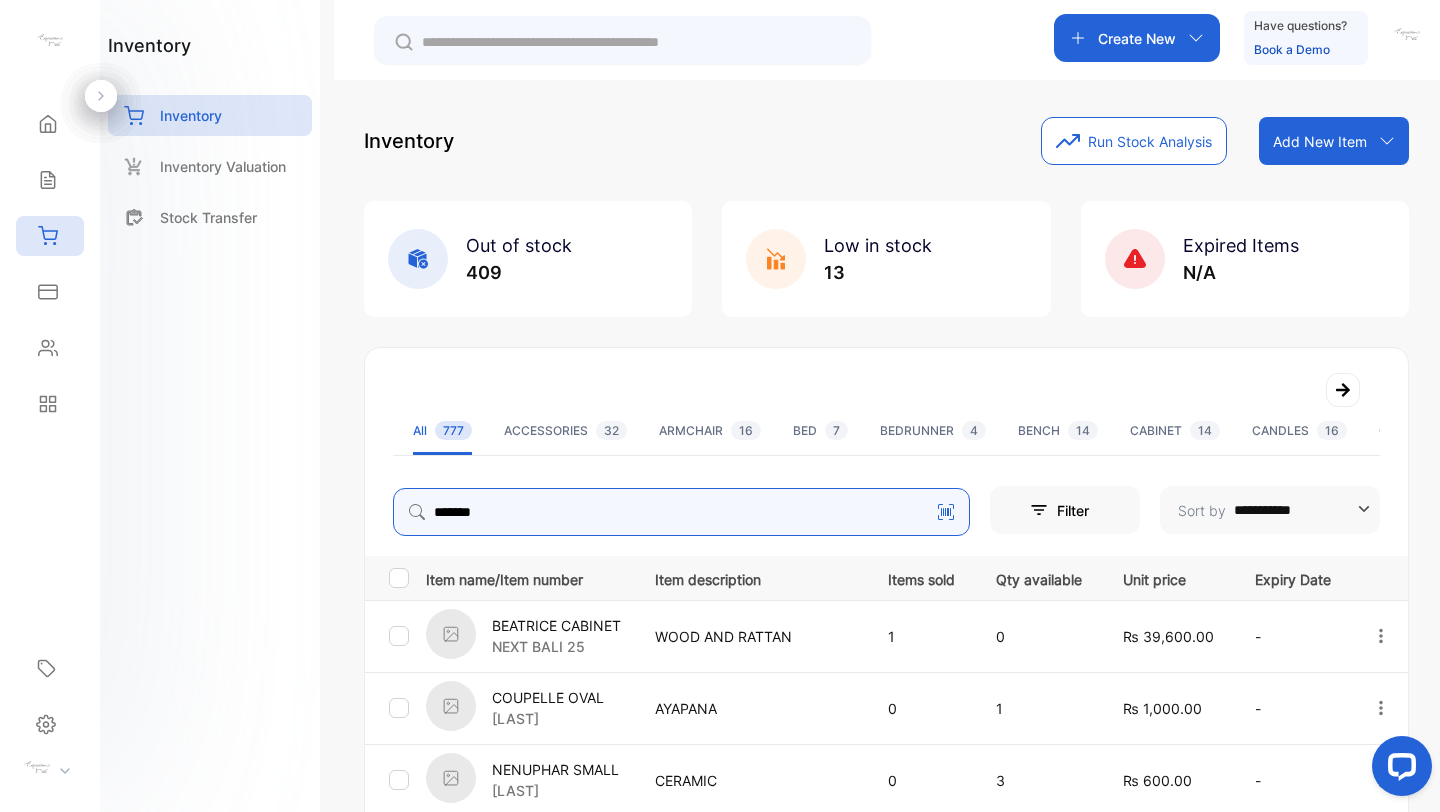 type on "*******" 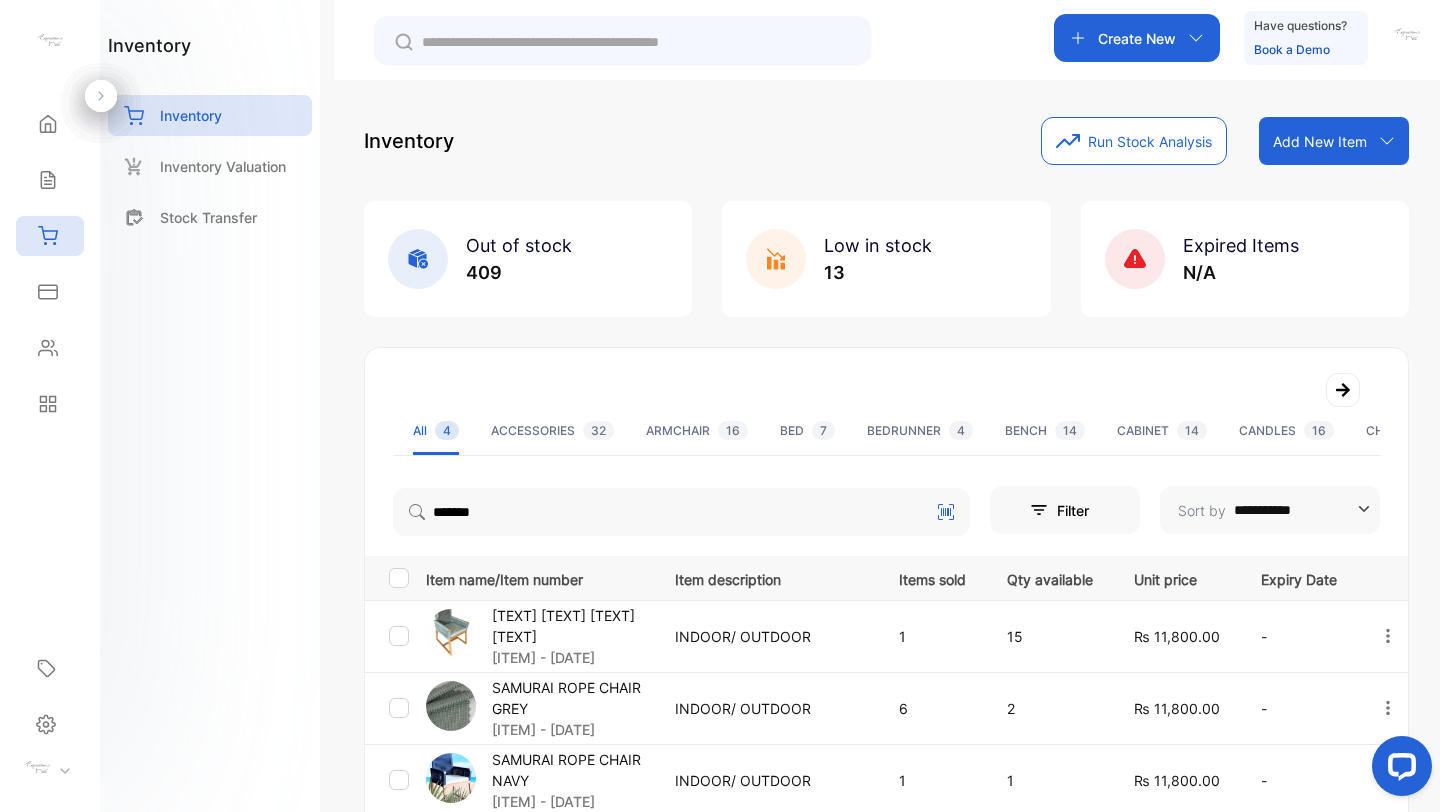 click on "SAMURAI ROPE CHAIR GREY" at bounding box center (571, 698) 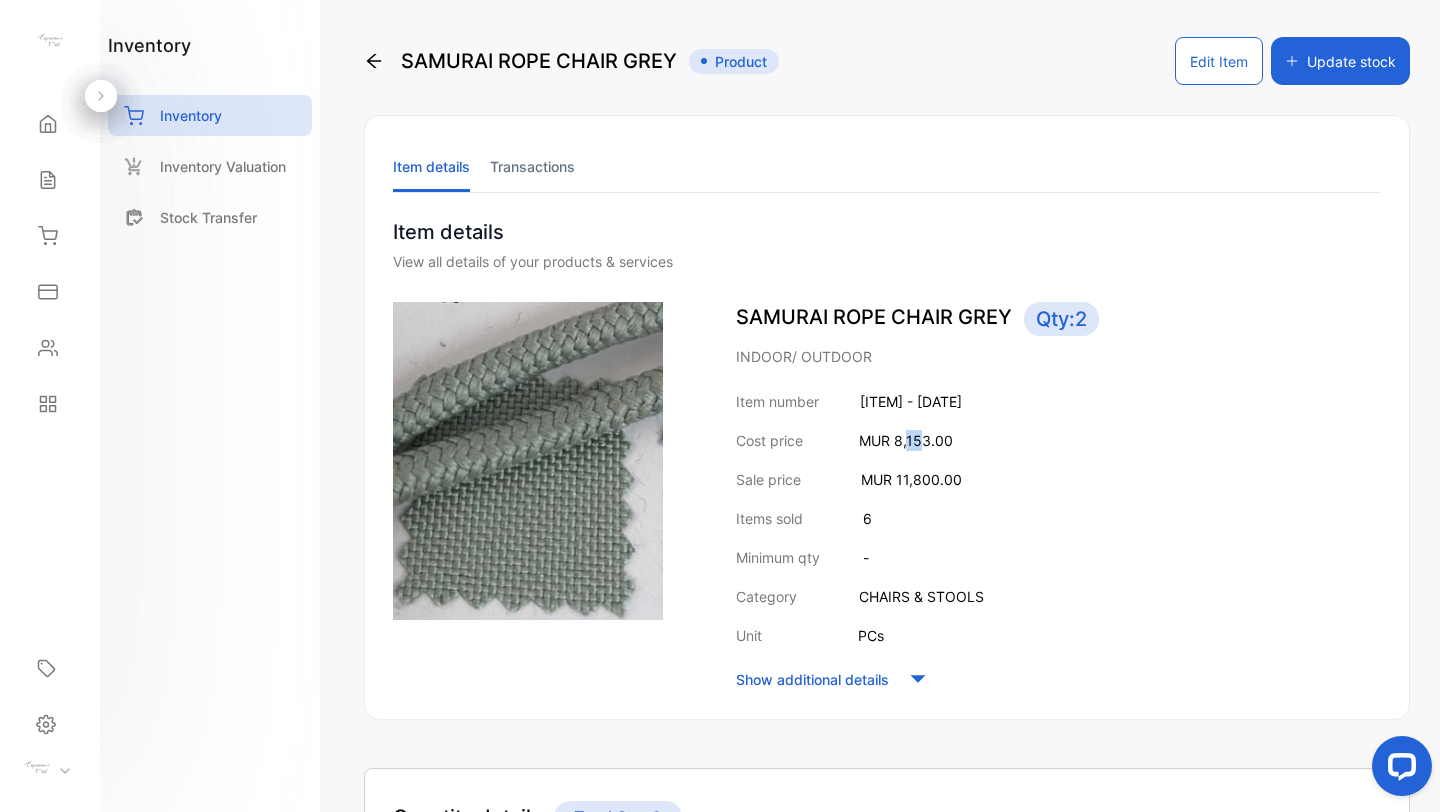 click on "MUR 8,153.00" at bounding box center [906, 440] 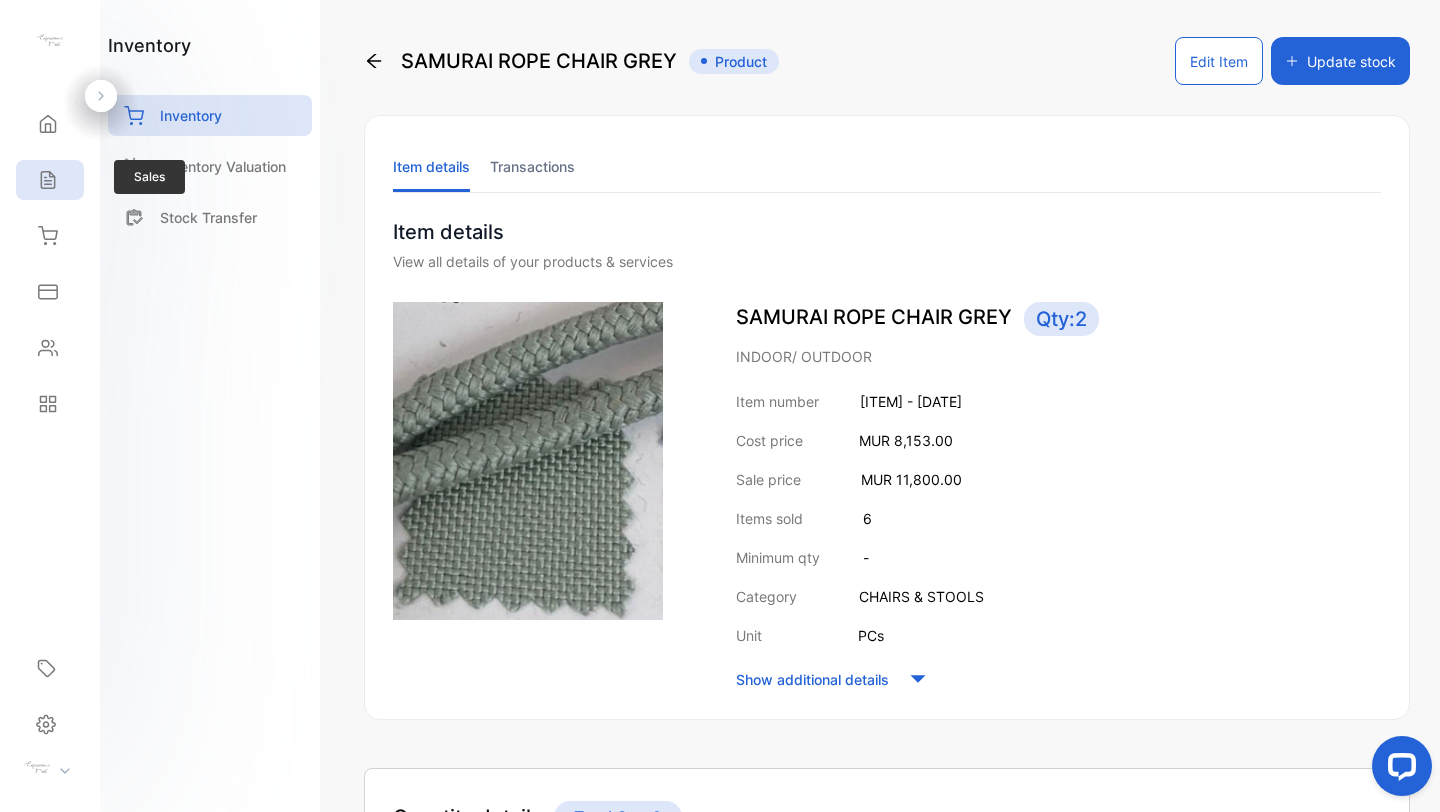 click 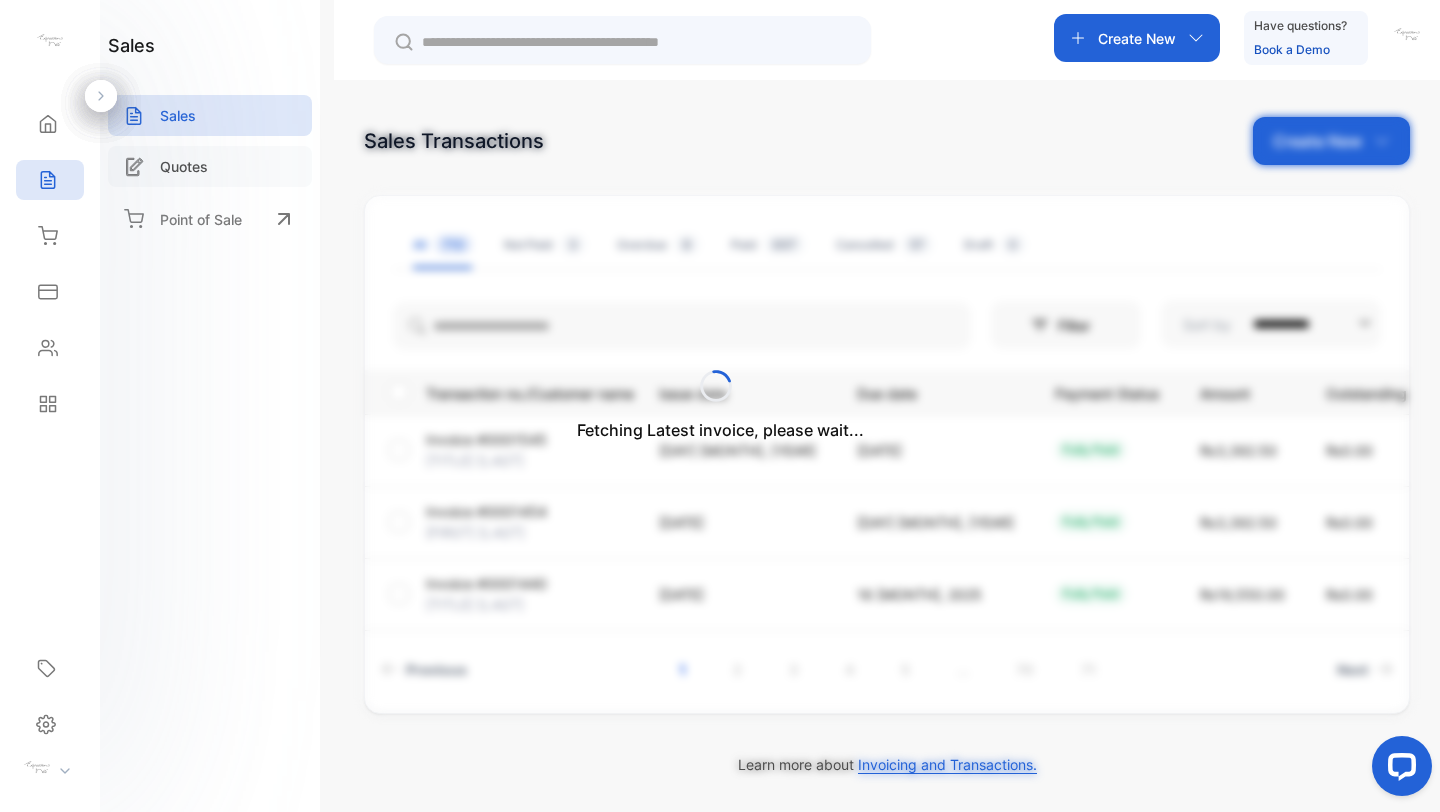 click on "Fetching Latest invoice, please wait..." at bounding box center [720, 406] 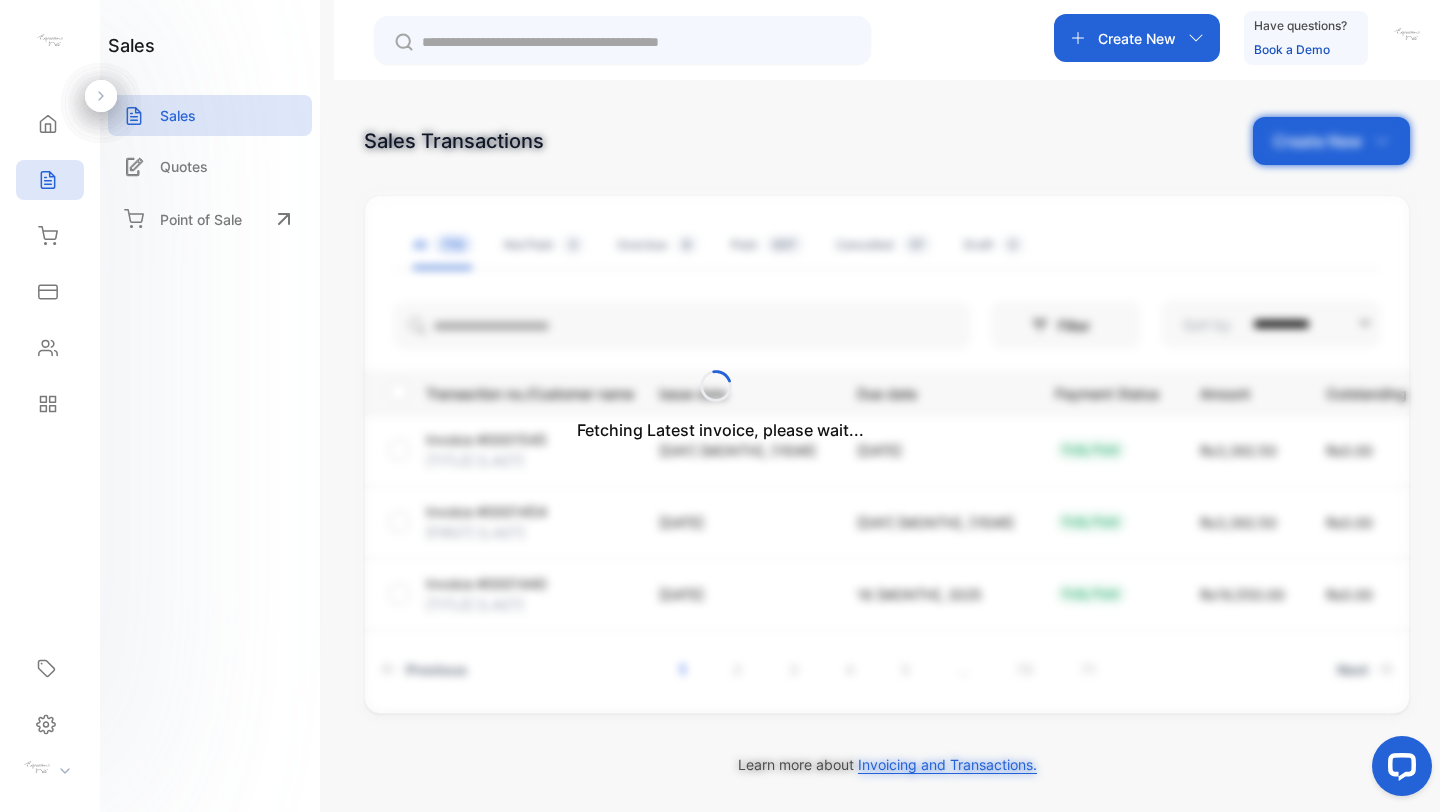 click on "Fetching Latest invoice, please wait..." at bounding box center (720, 406) 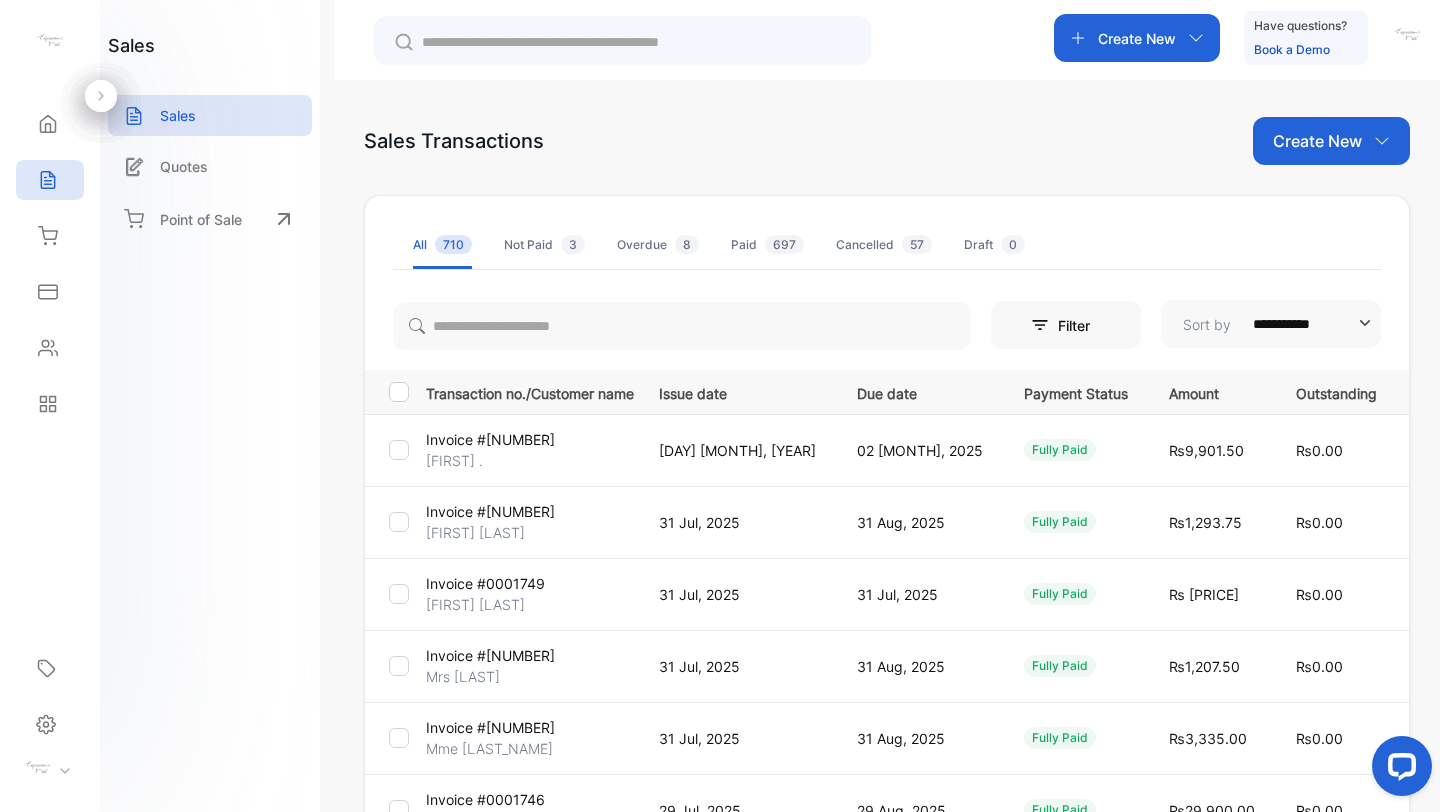 click on "Quotes" at bounding box center [184, 166] 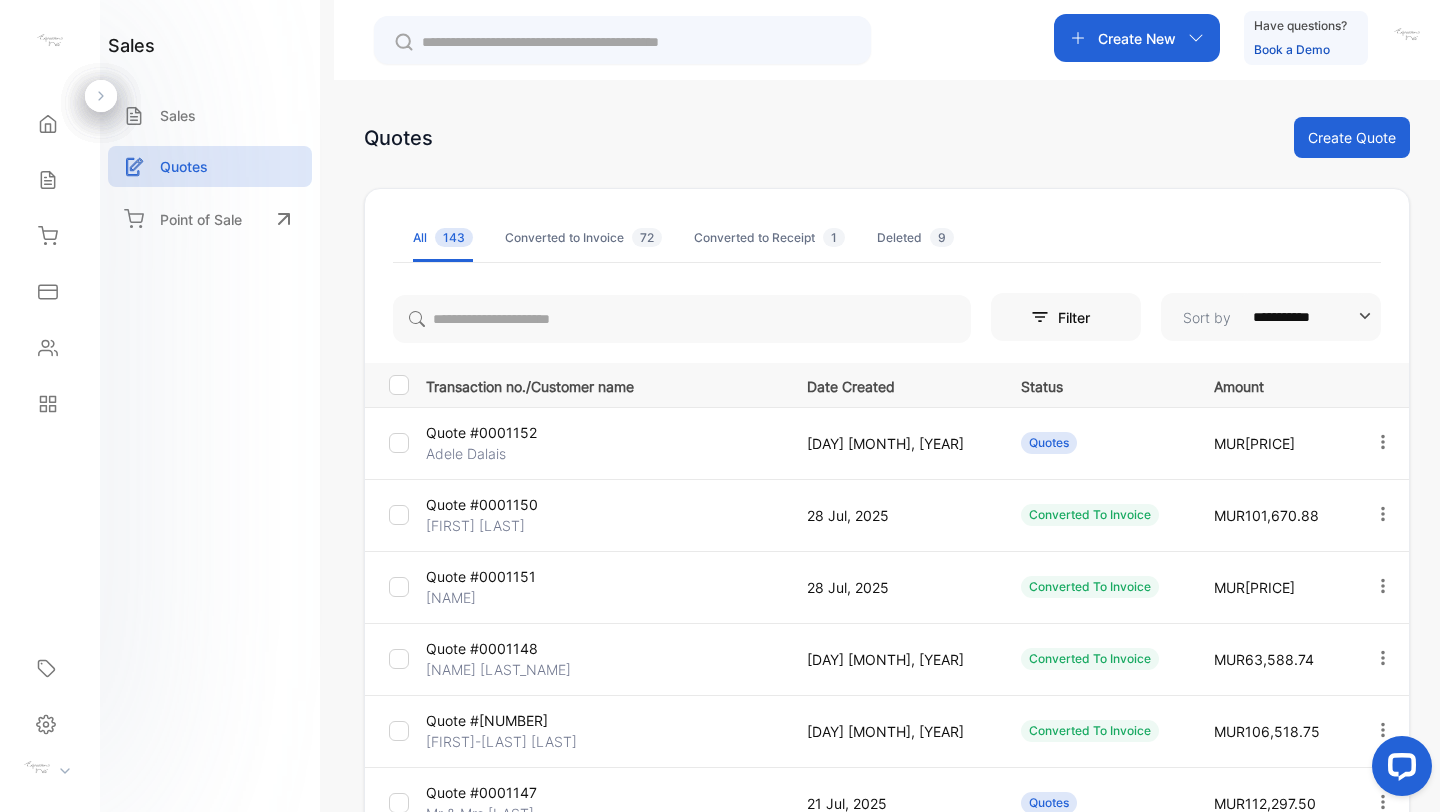 click on "Create Quote" at bounding box center [1352, 137] 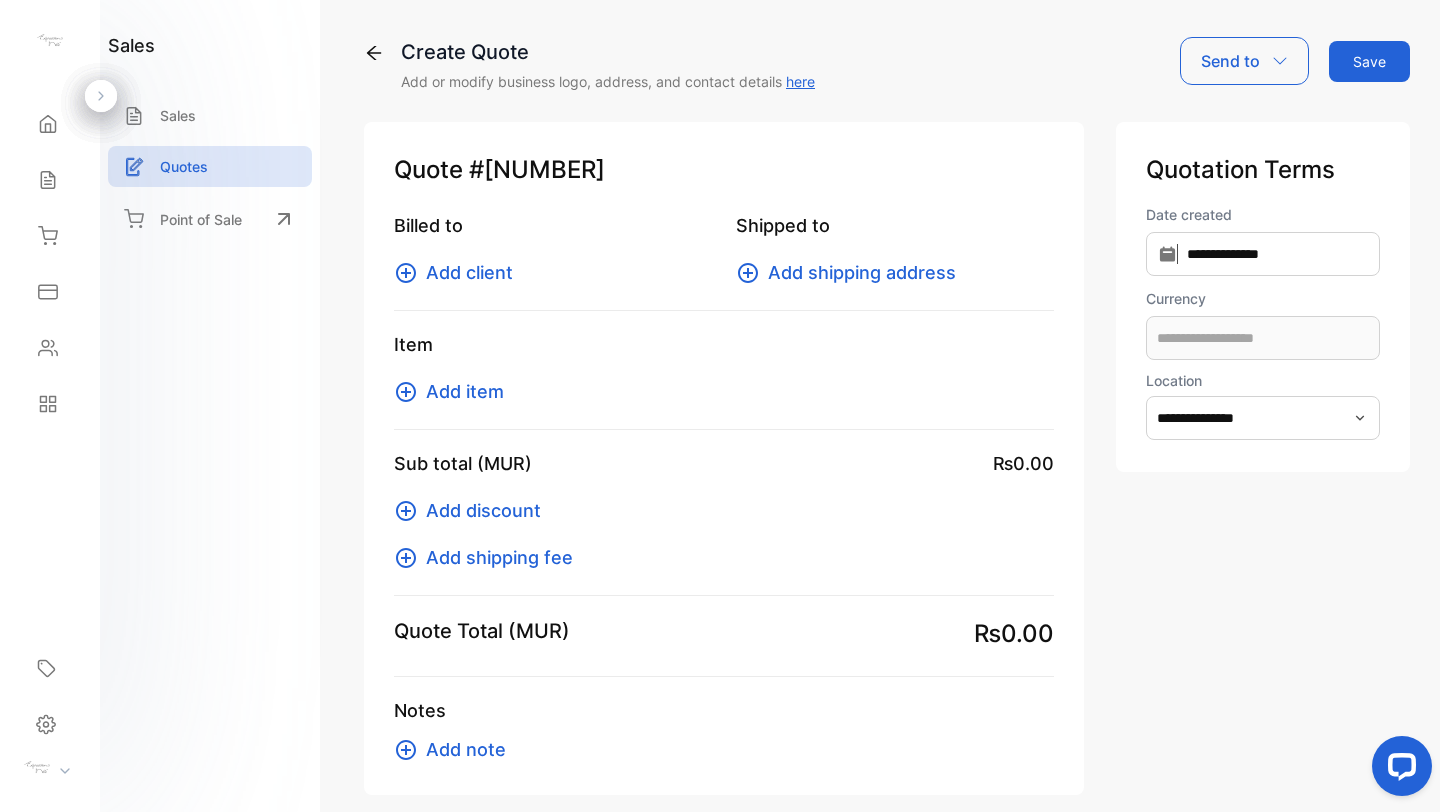 type on "**********" 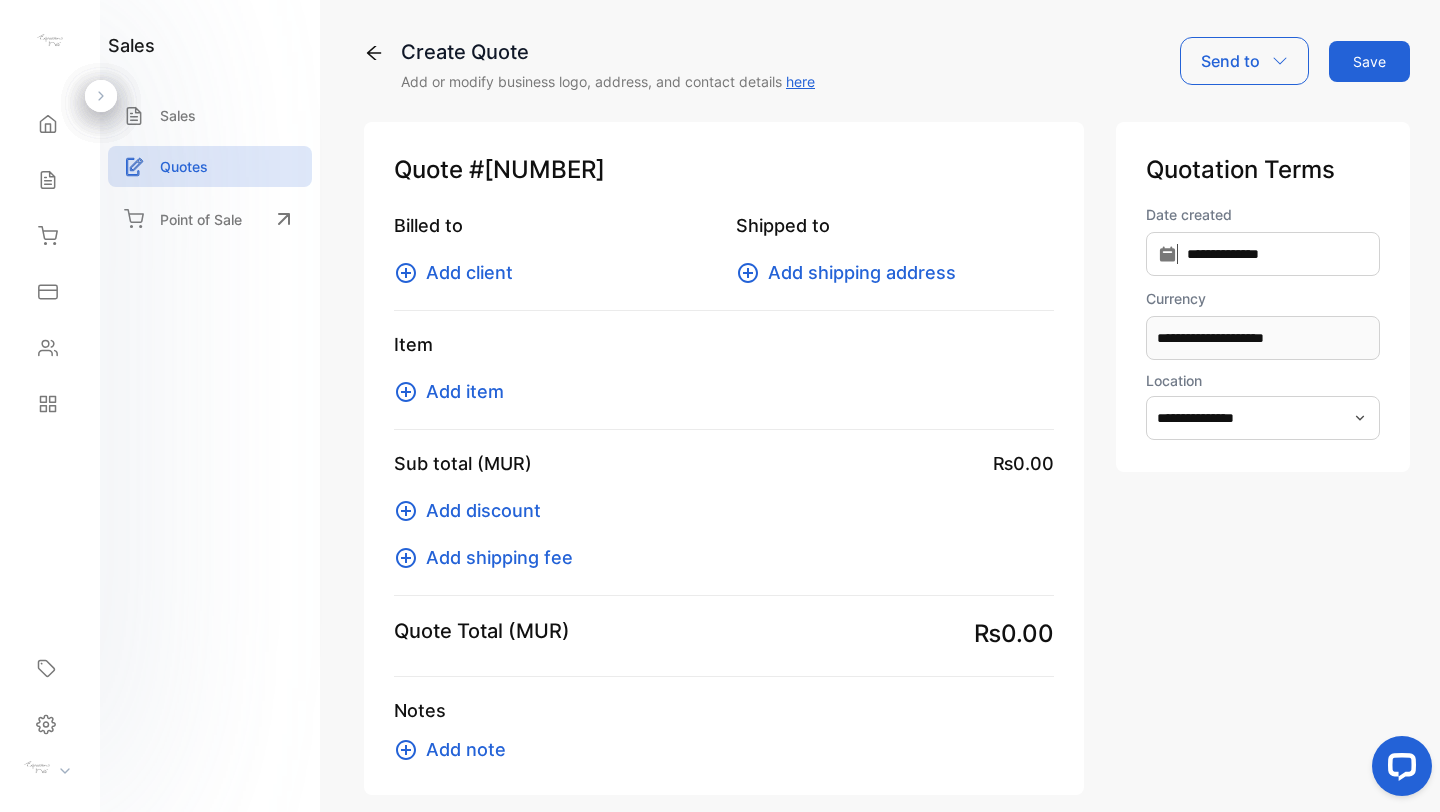 type on "**********" 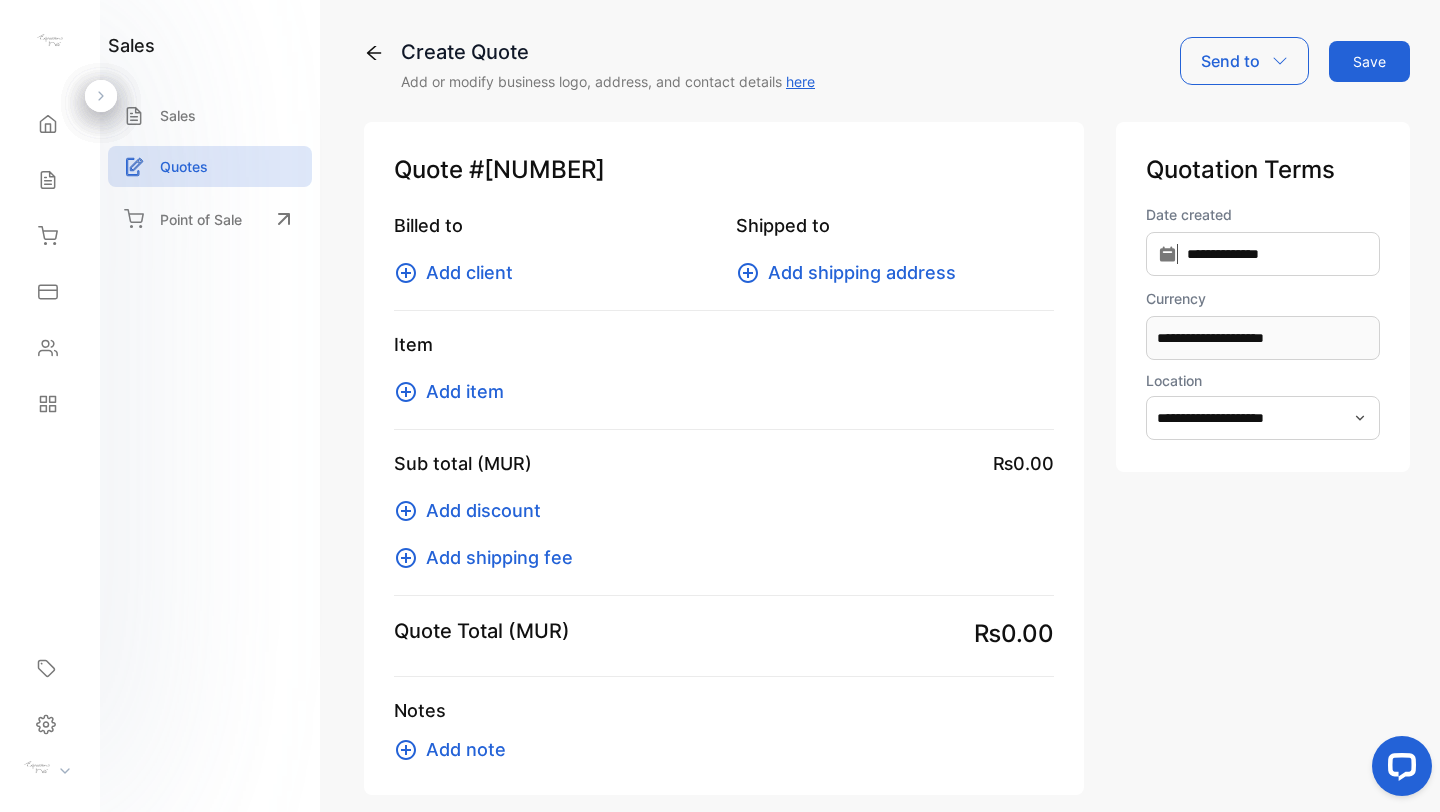 click on "Add client" at bounding box center [469, 272] 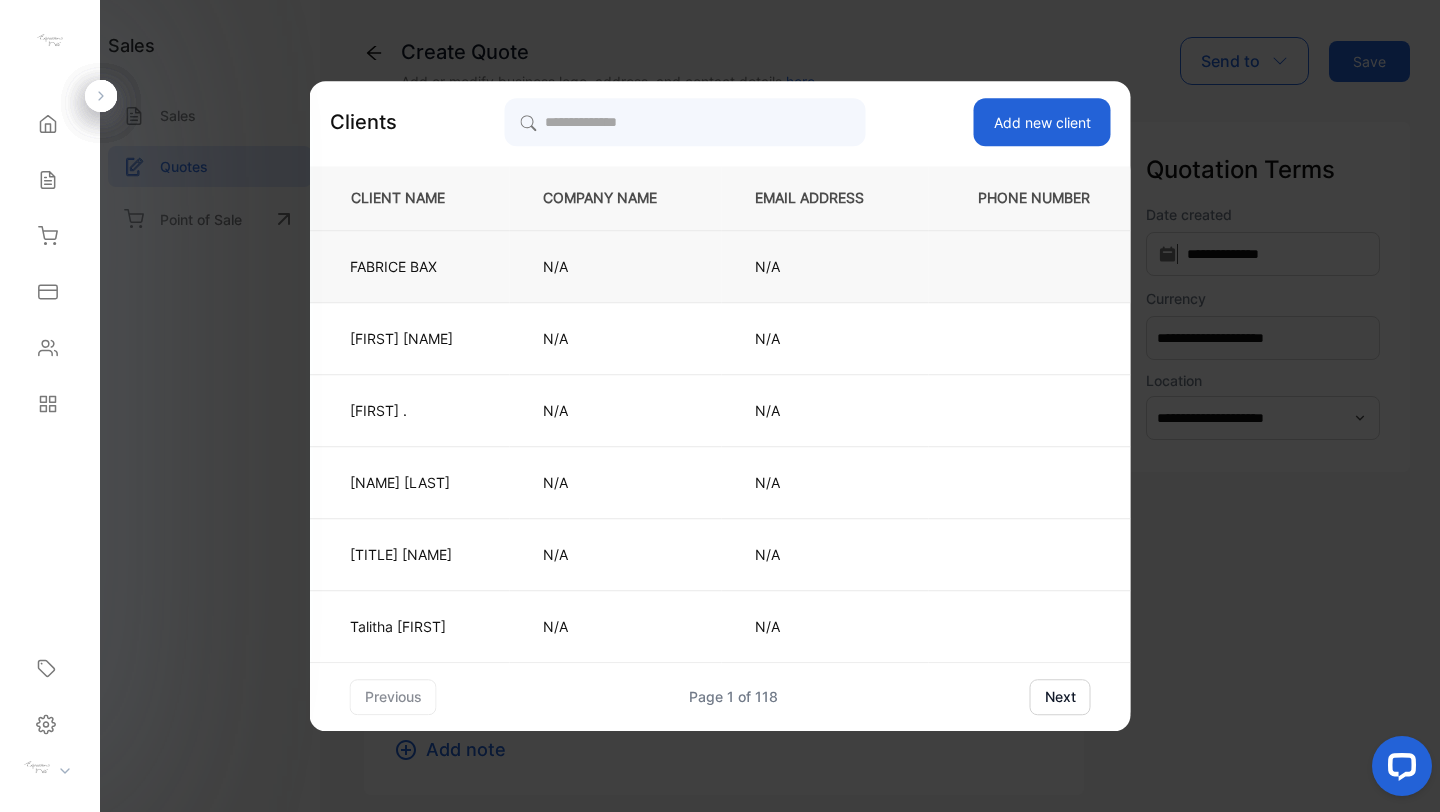 click on "FABRICE   BAX" at bounding box center (406, 266) 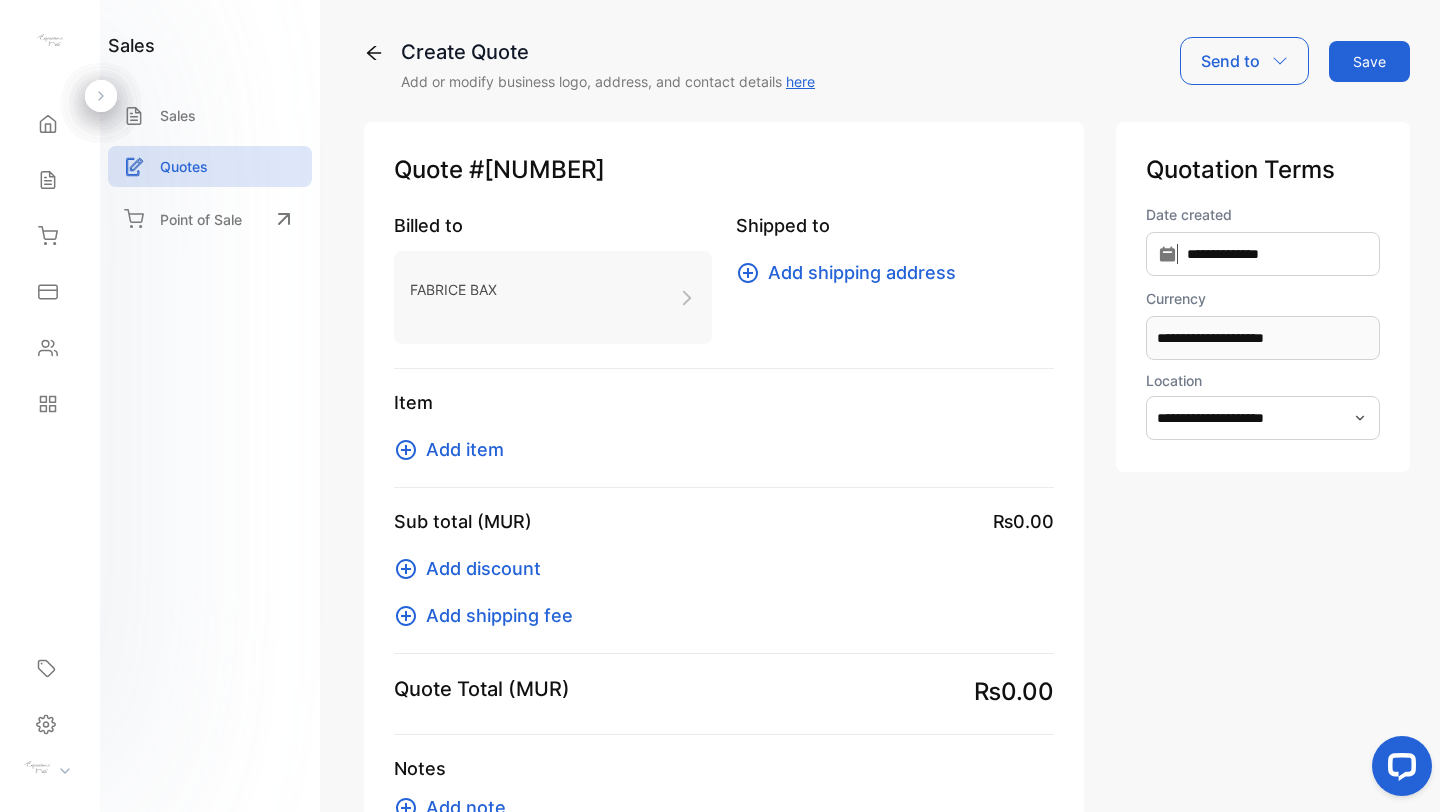 click on "Add item" at bounding box center (465, 449) 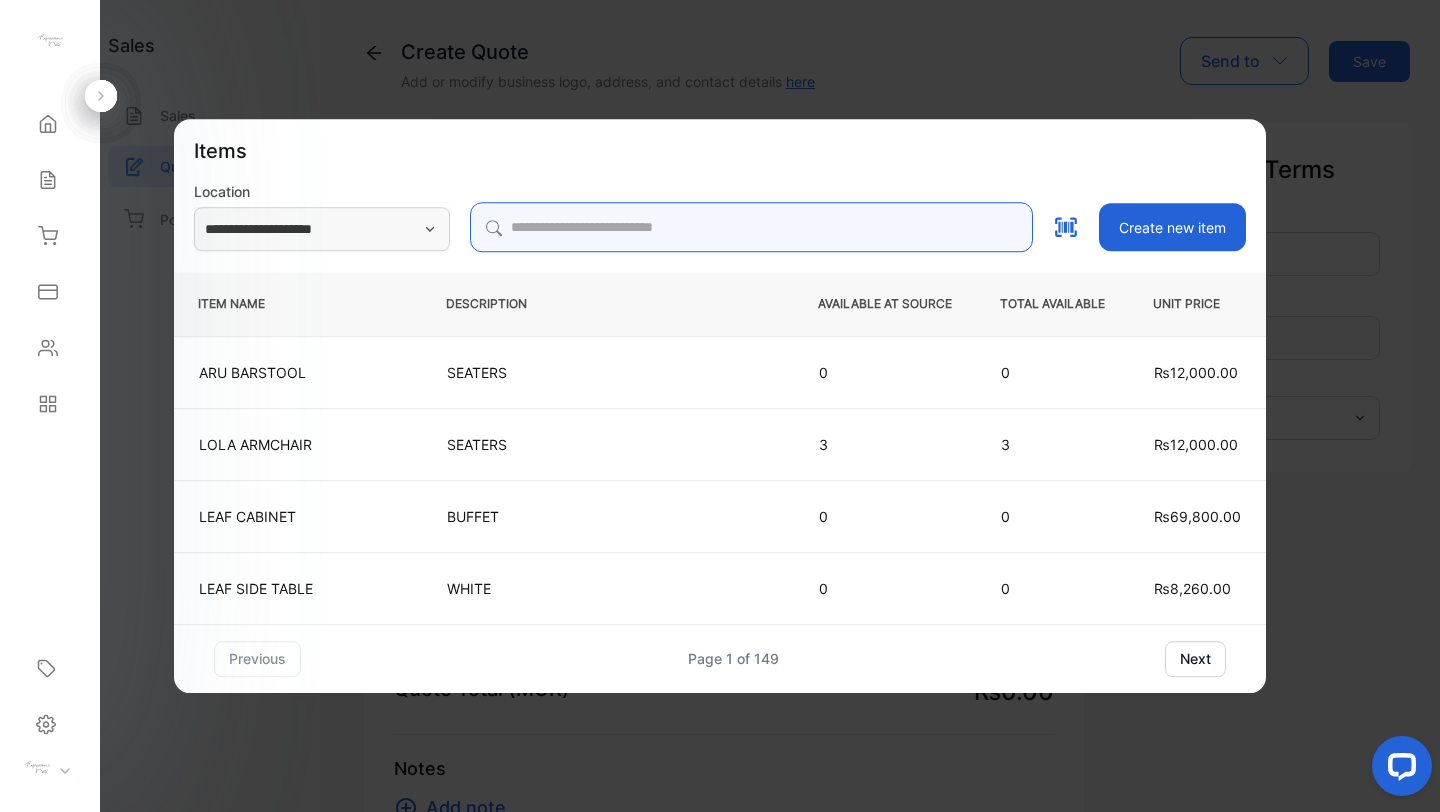 click at bounding box center [751, 227] 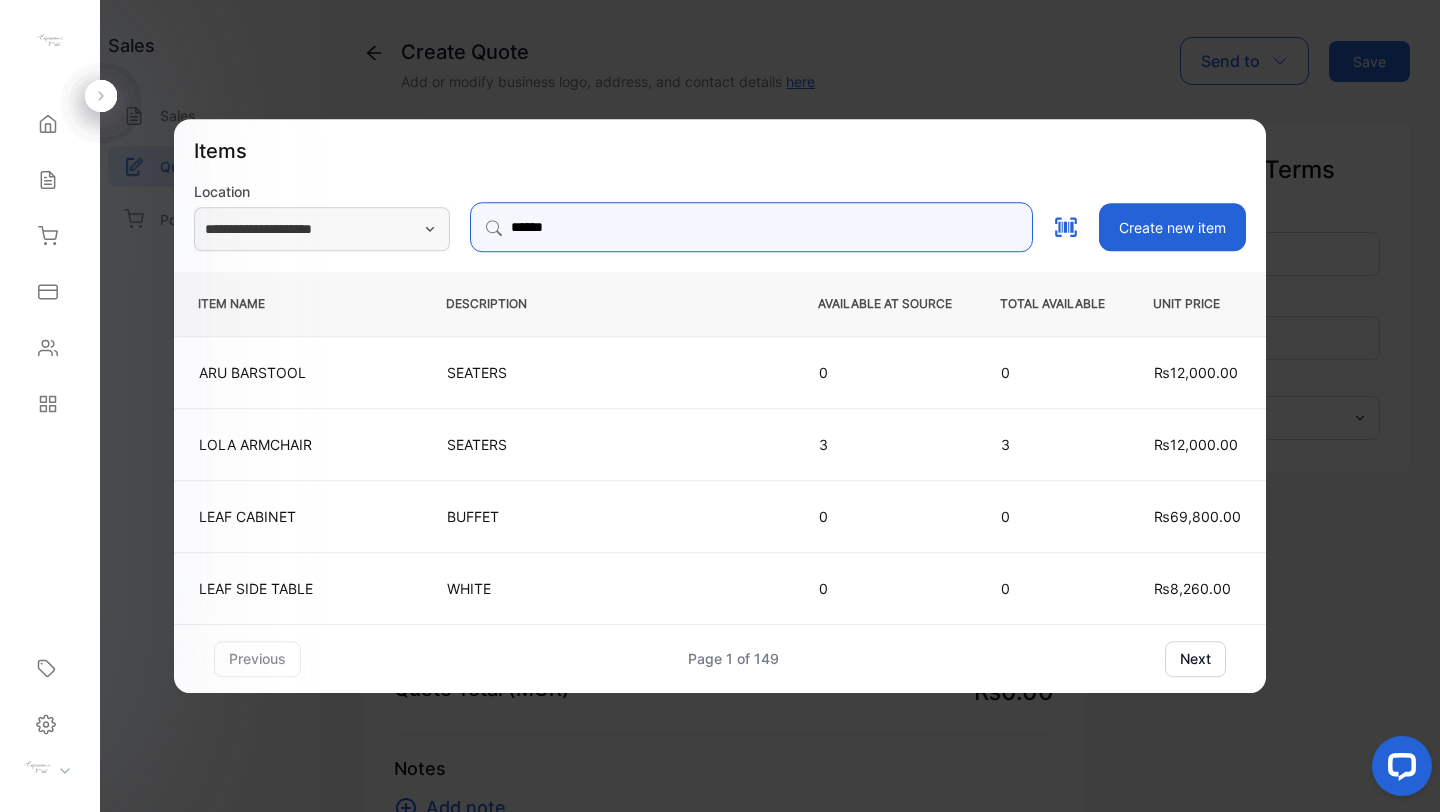 type on "*******" 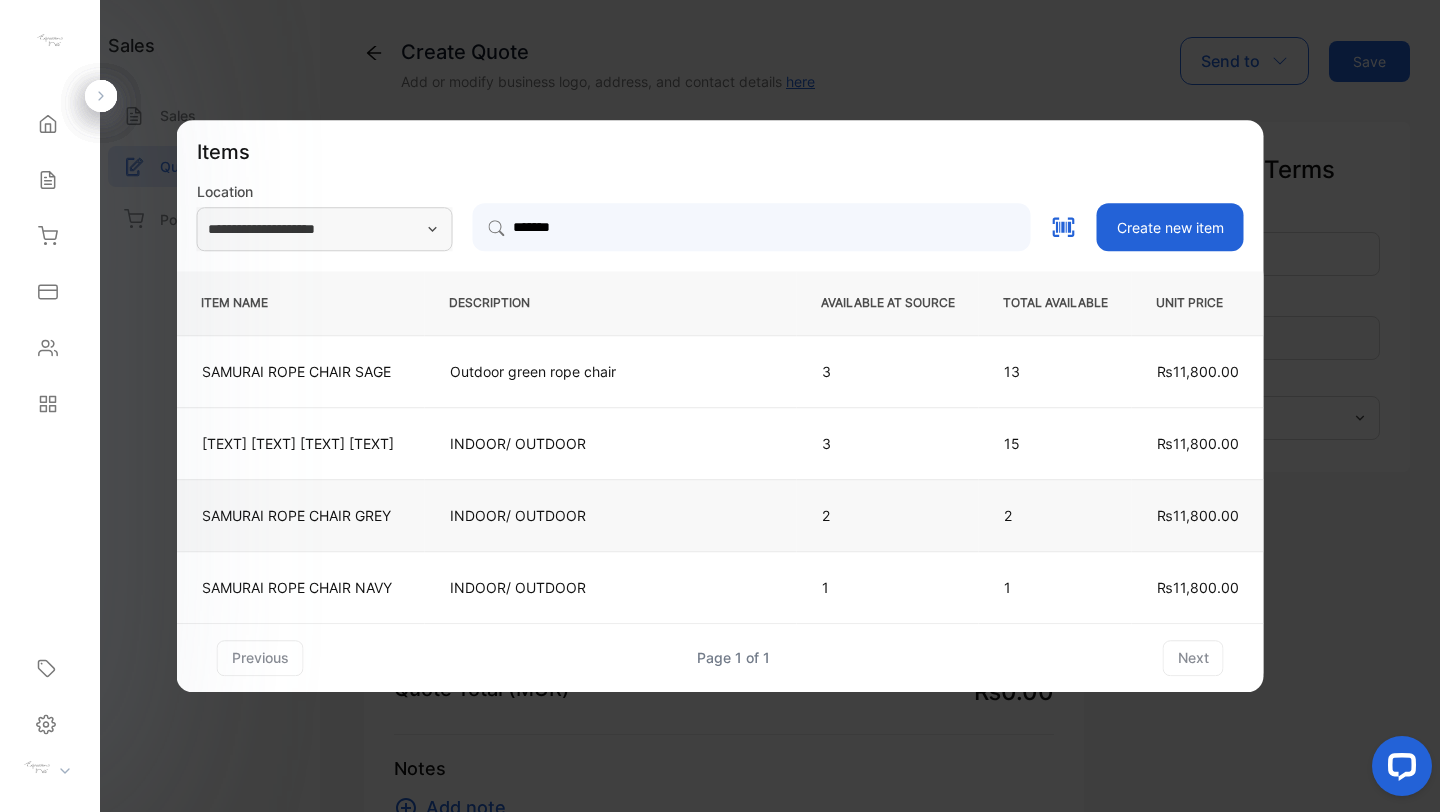 click on "SAMURAI ROPE CHAIR GREY" at bounding box center [301, 515] 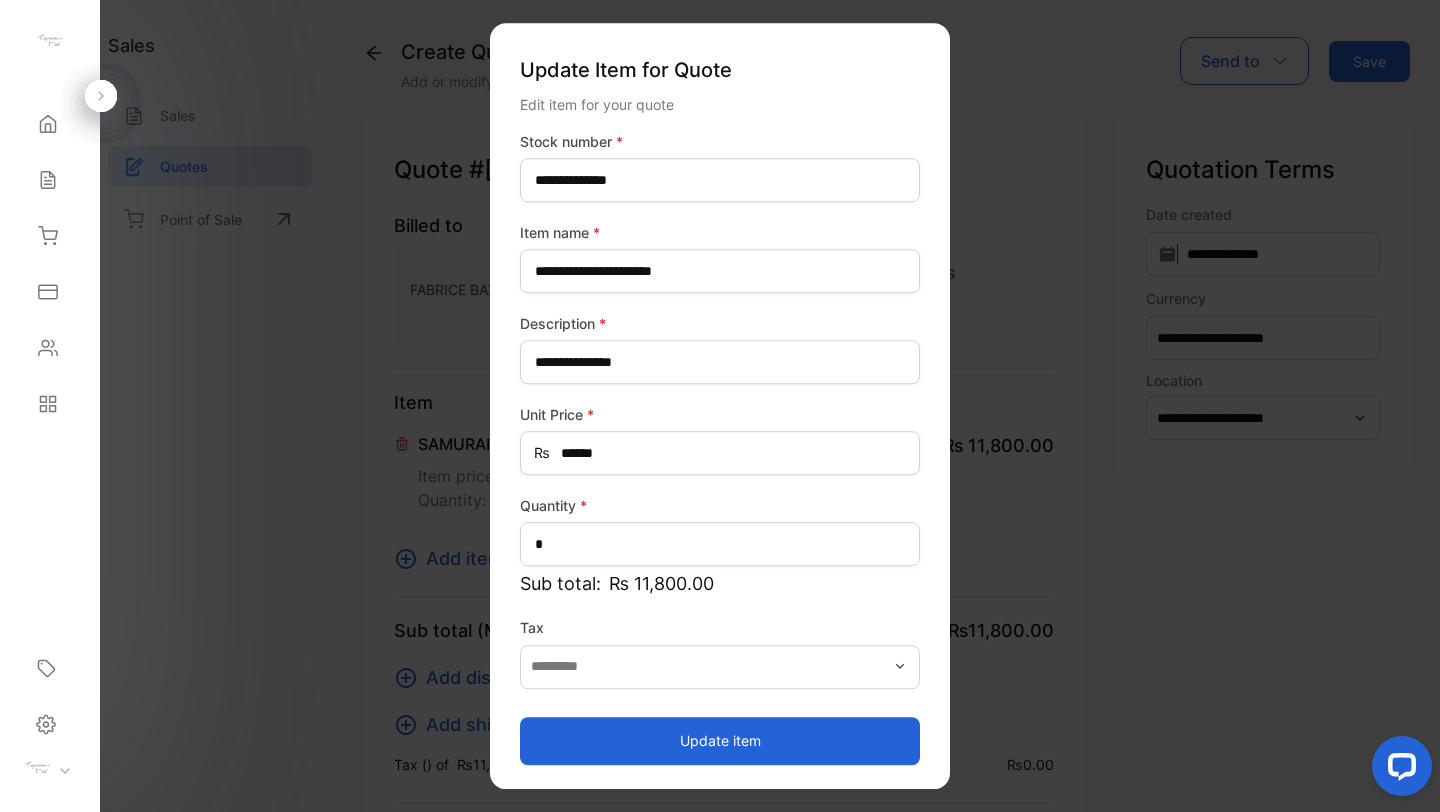 type on "*******" 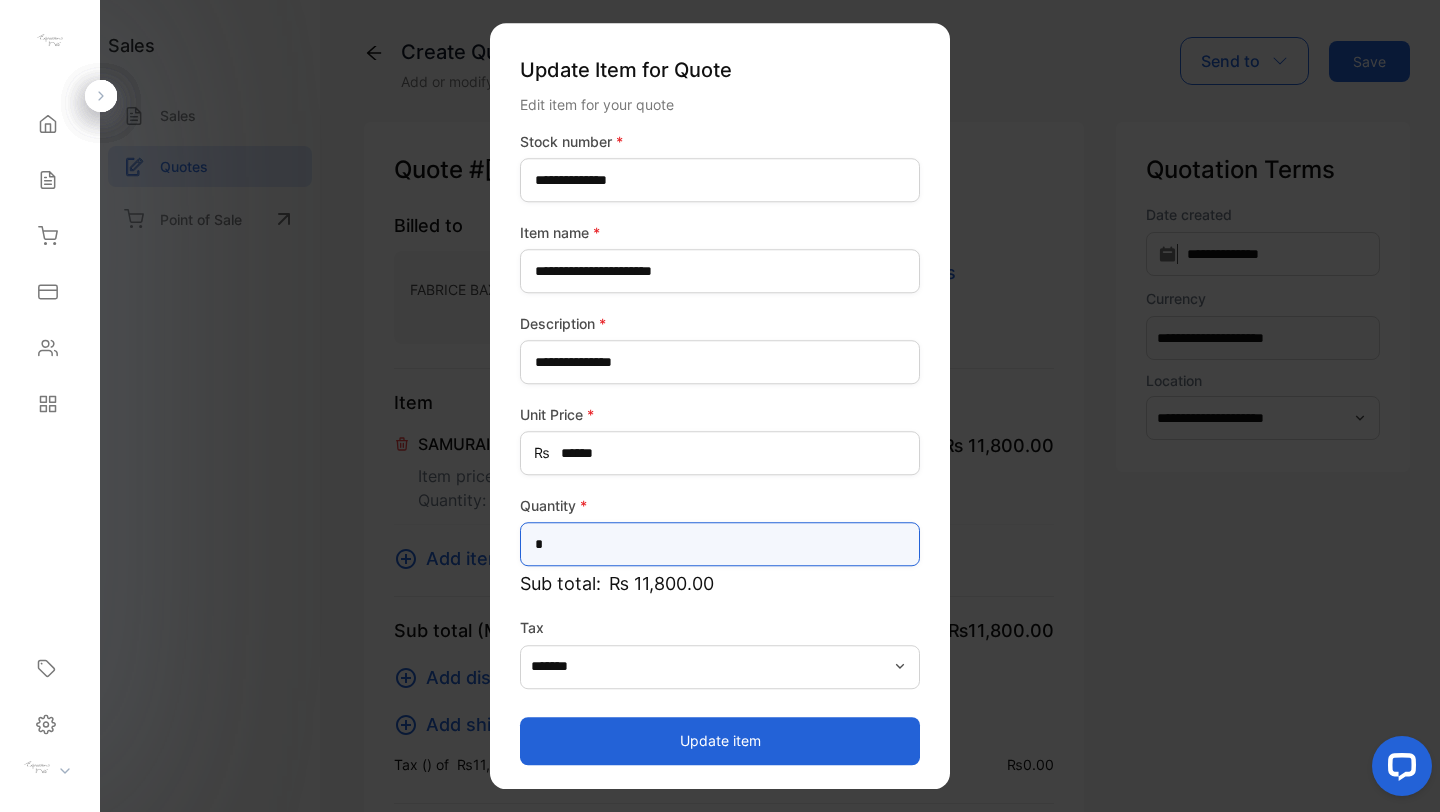 click on "*" at bounding box center (720, 544) 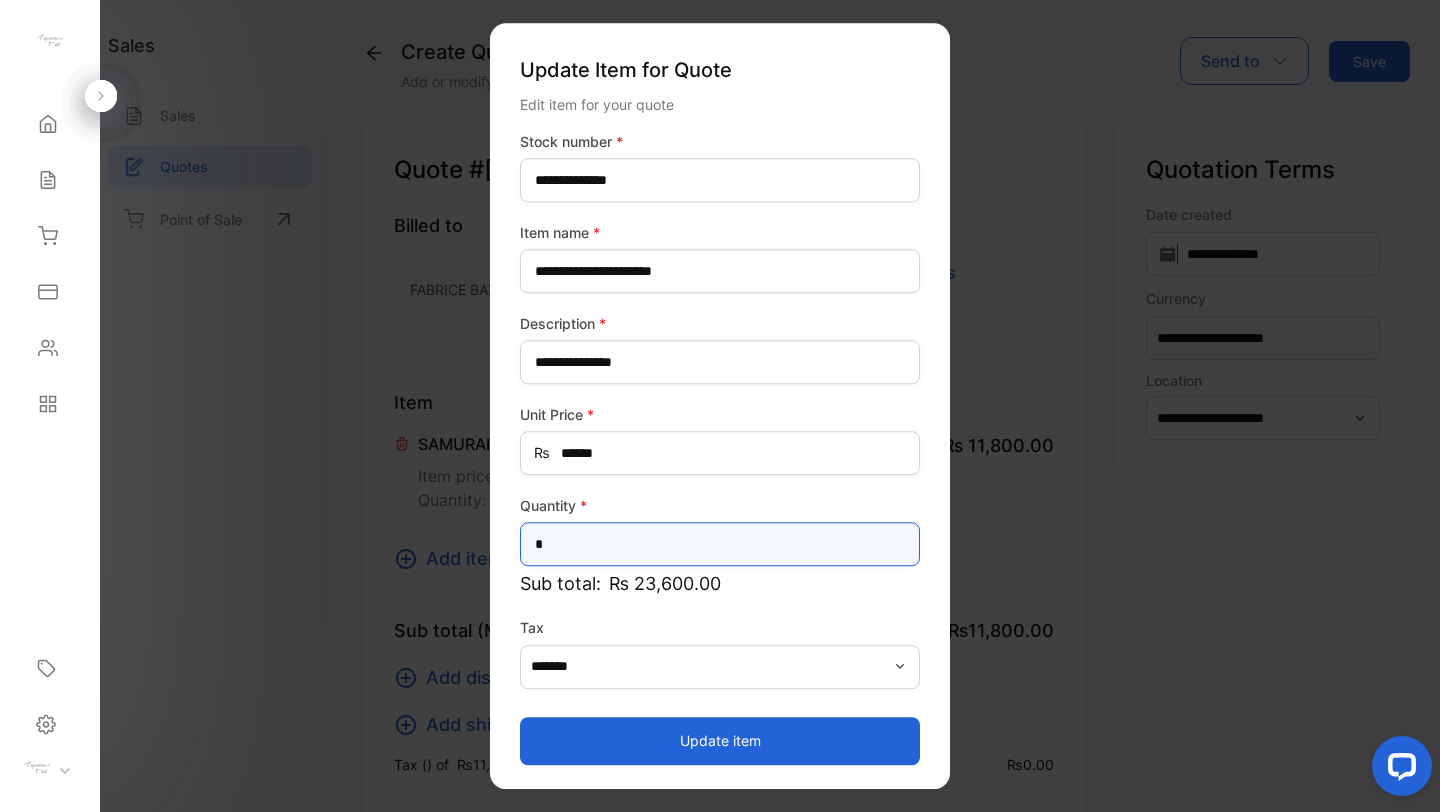 type on "*" 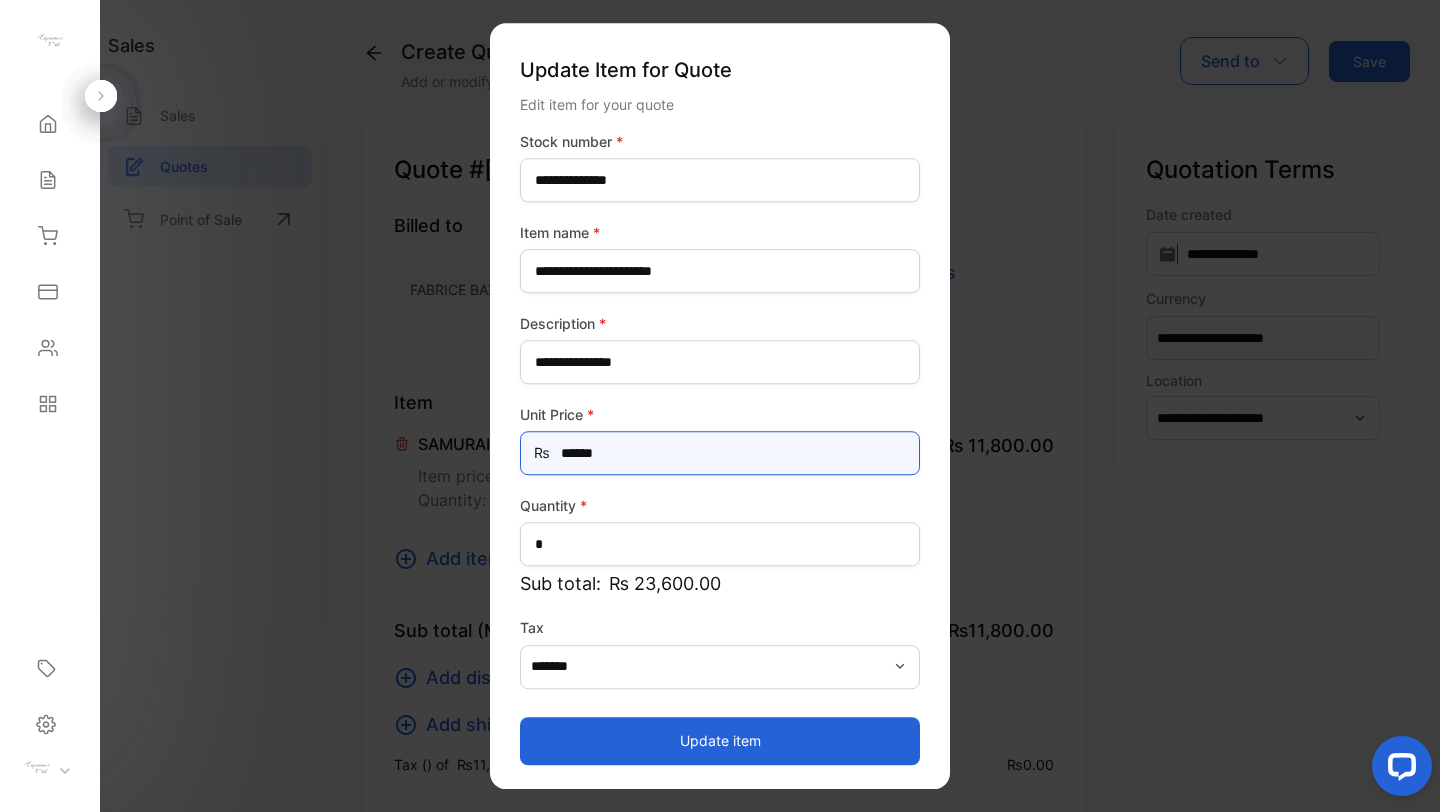 drag, startPoint x: 616, startPoint y: 453, endPoint x: 426, endPoint y: 436, distance: 190.759 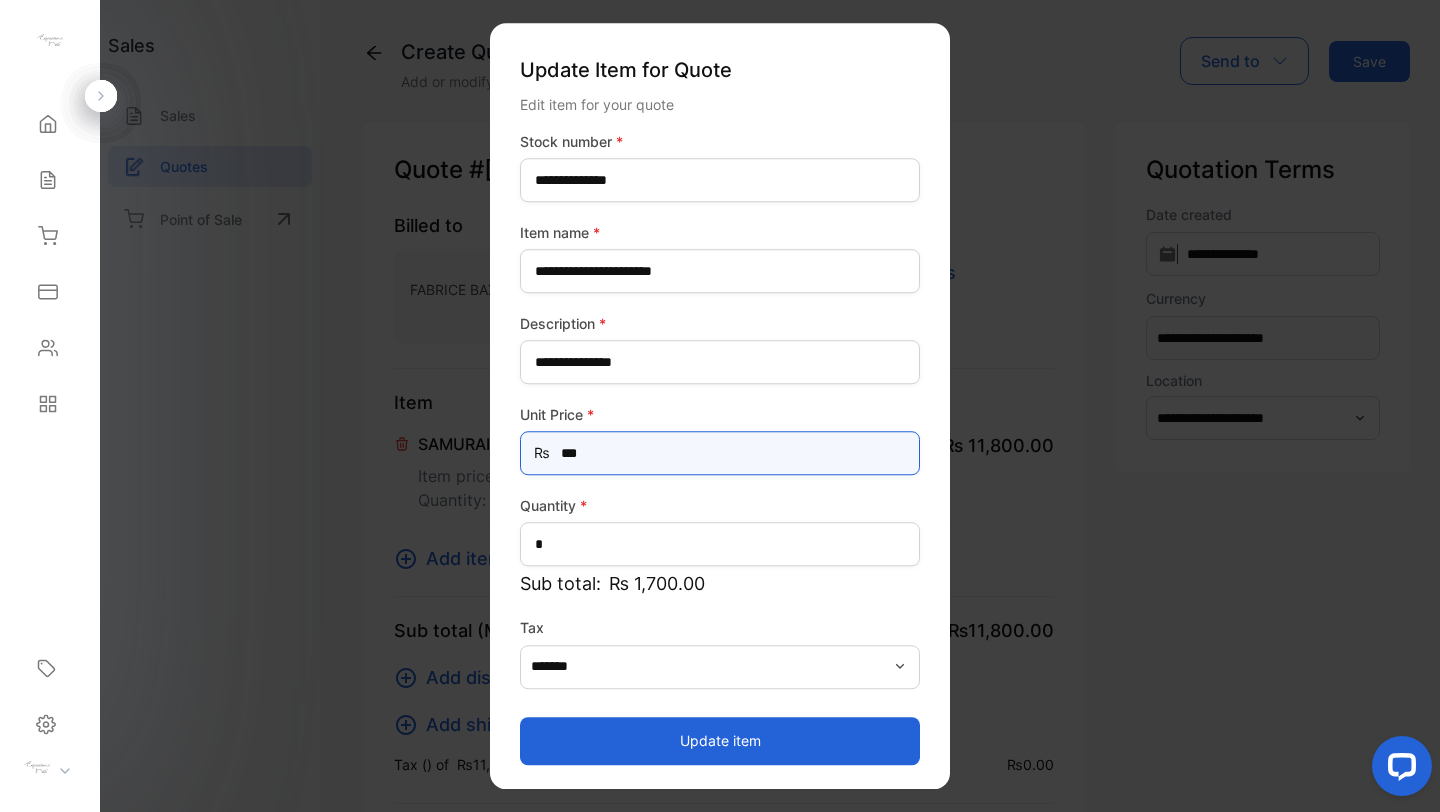 type on "*****" 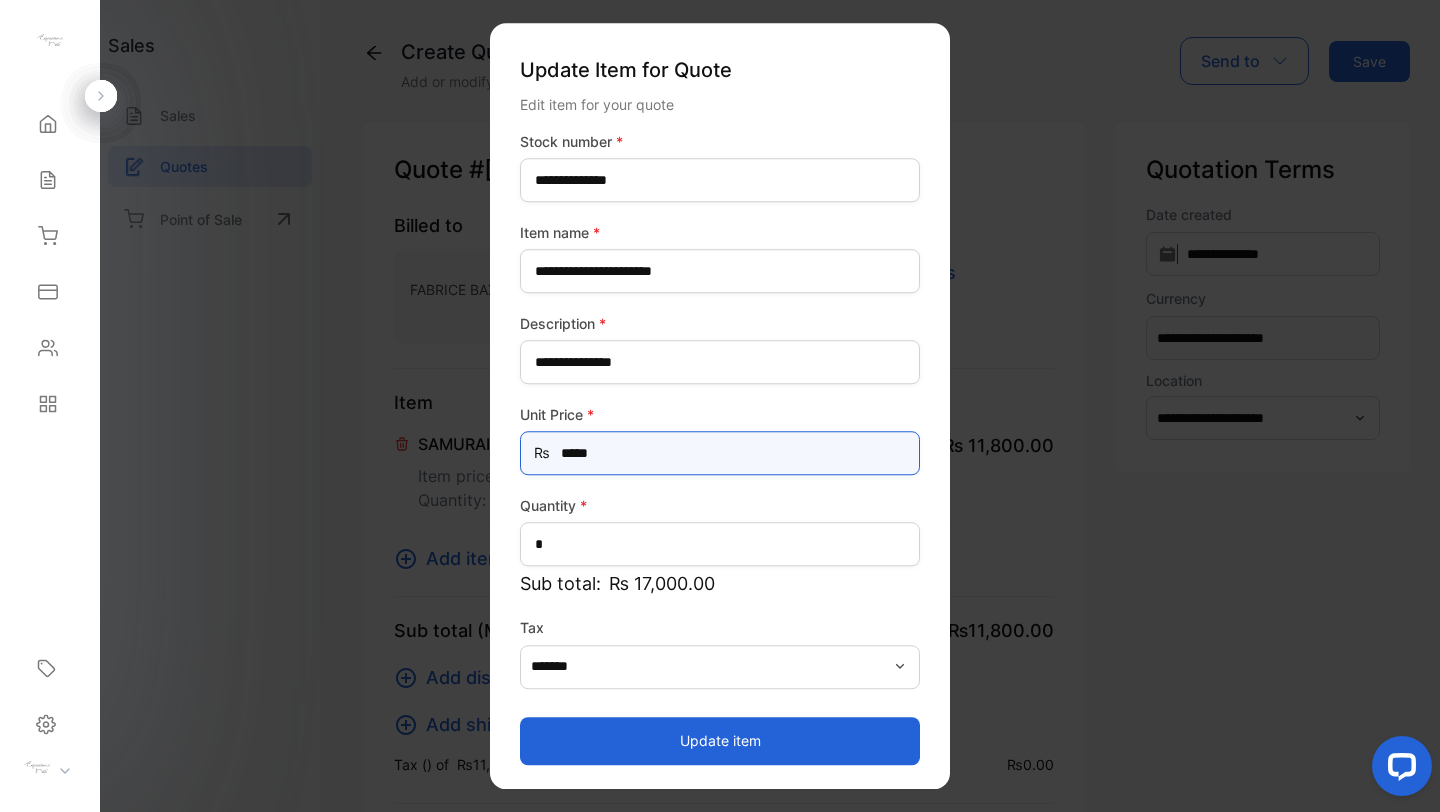 click on "Update item" at bounding box center (720, 741) 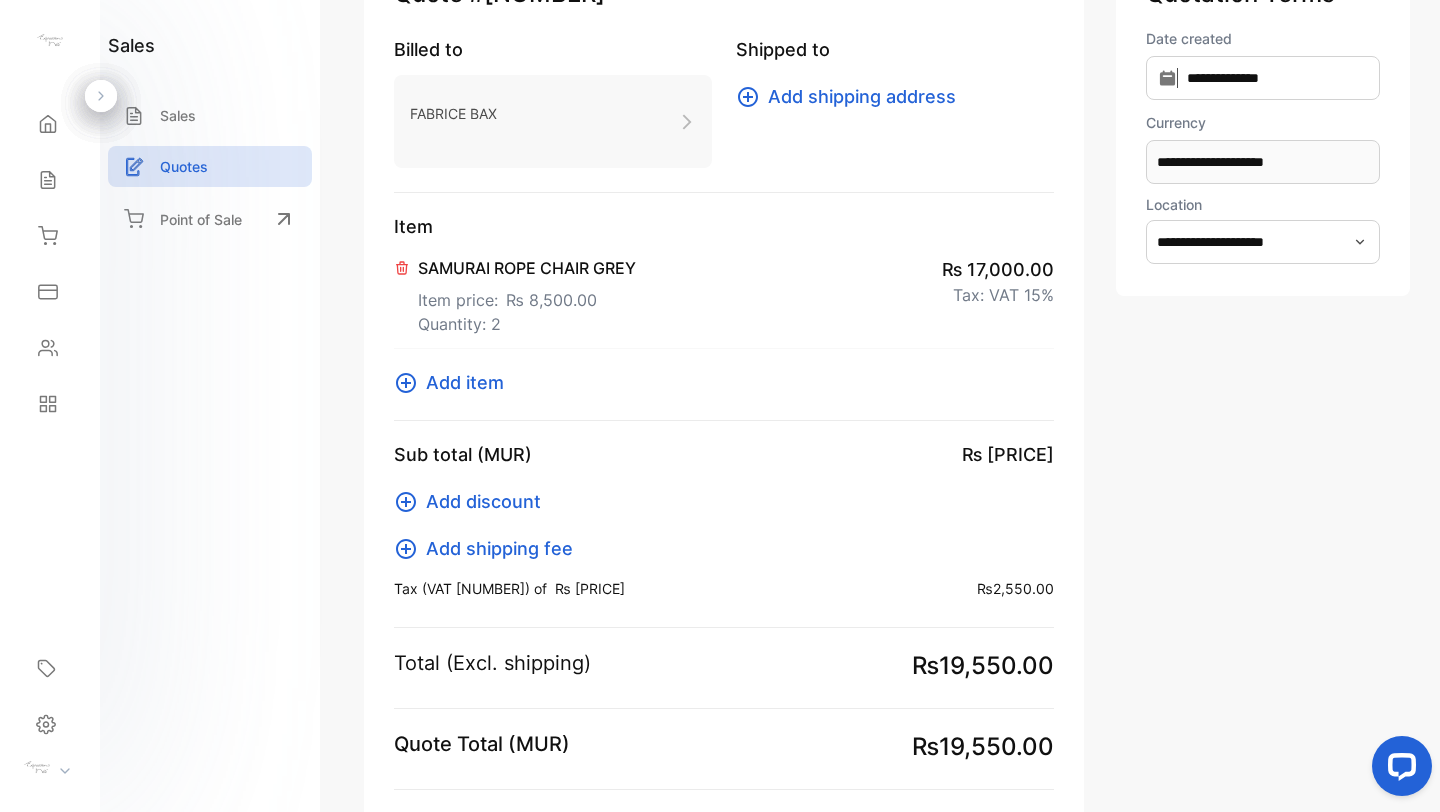 scroll, scrollTop: 0, scrollLeft: 0, axis: both 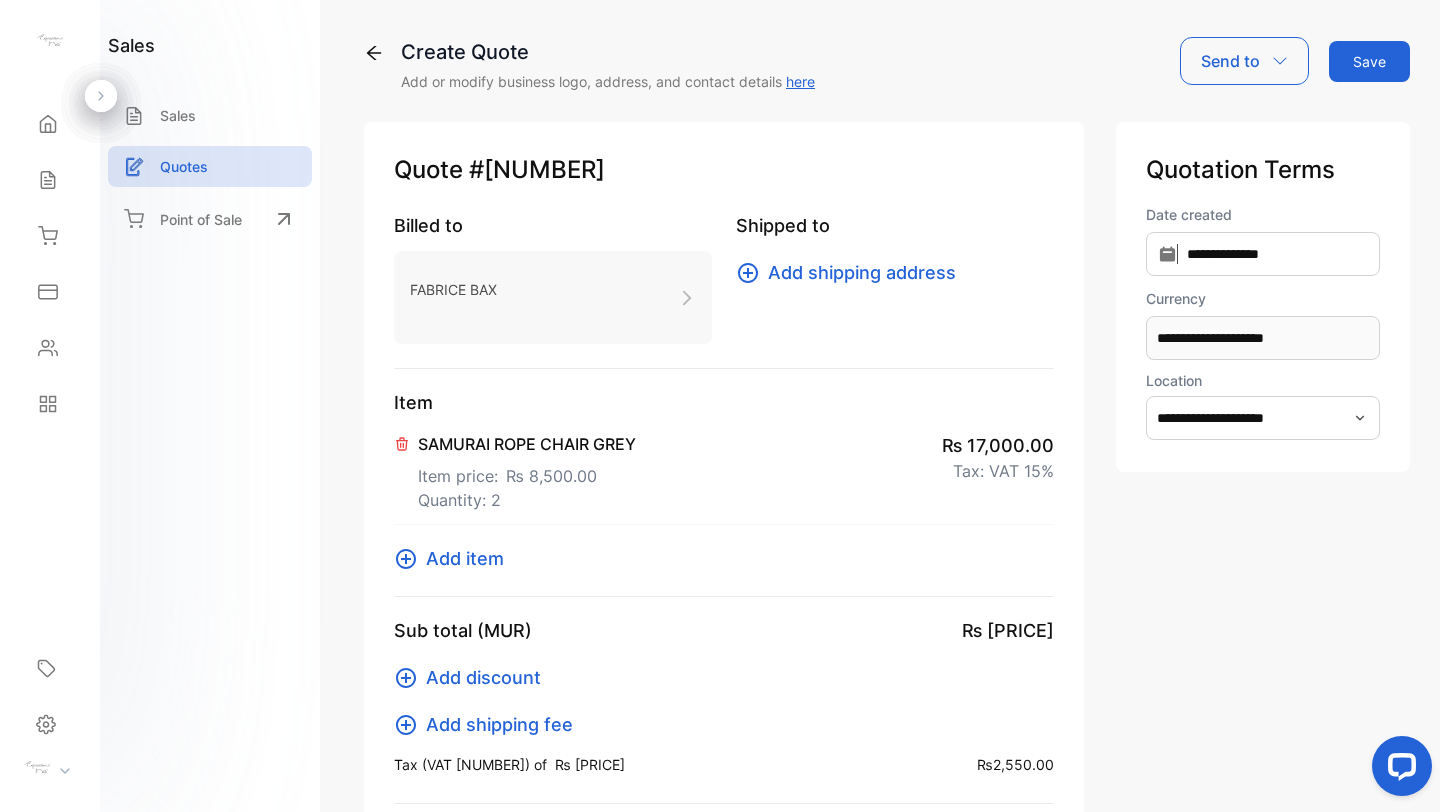 click on "Save" at bounding box center (1369, 61) 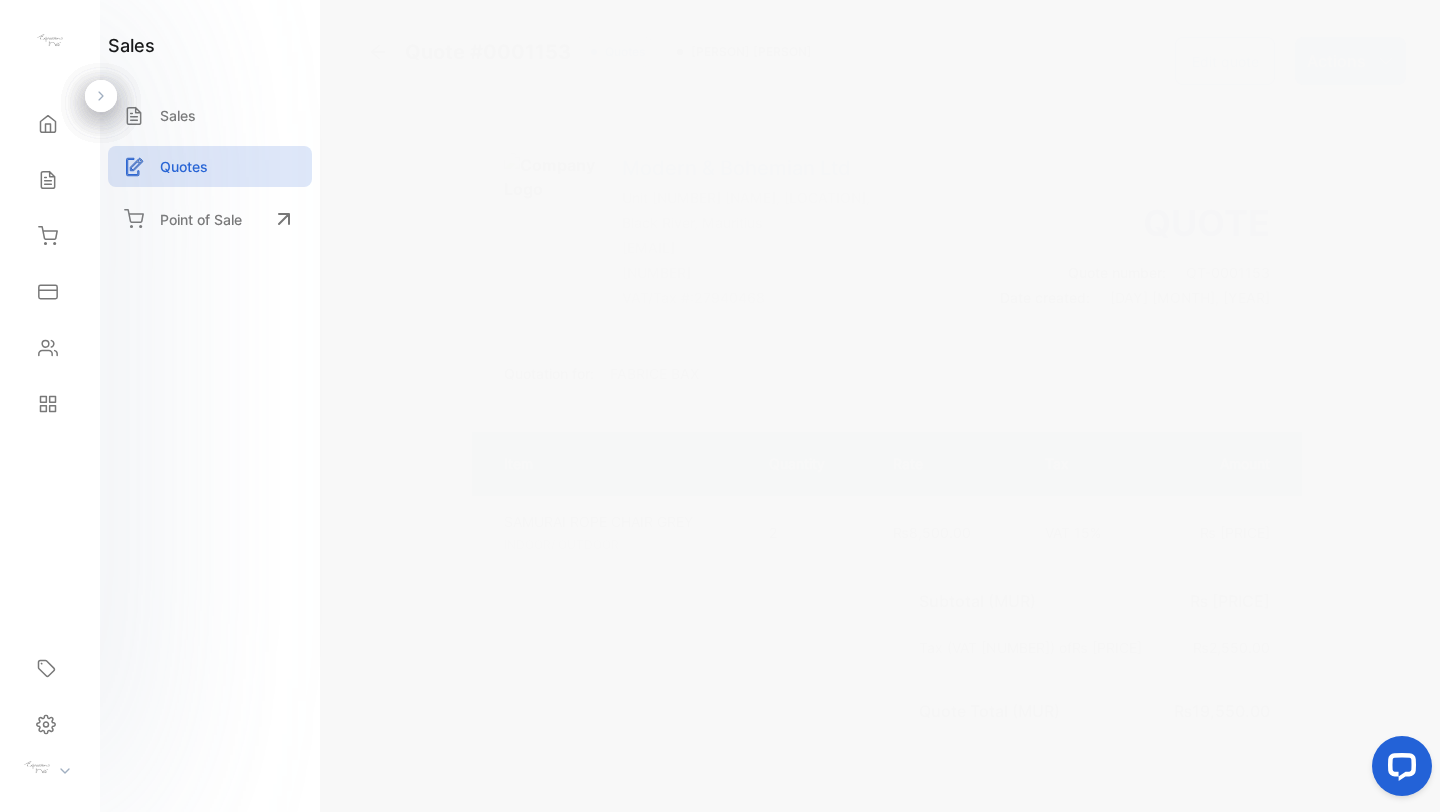 click on "Actions" at bounding box center [1336, 61] 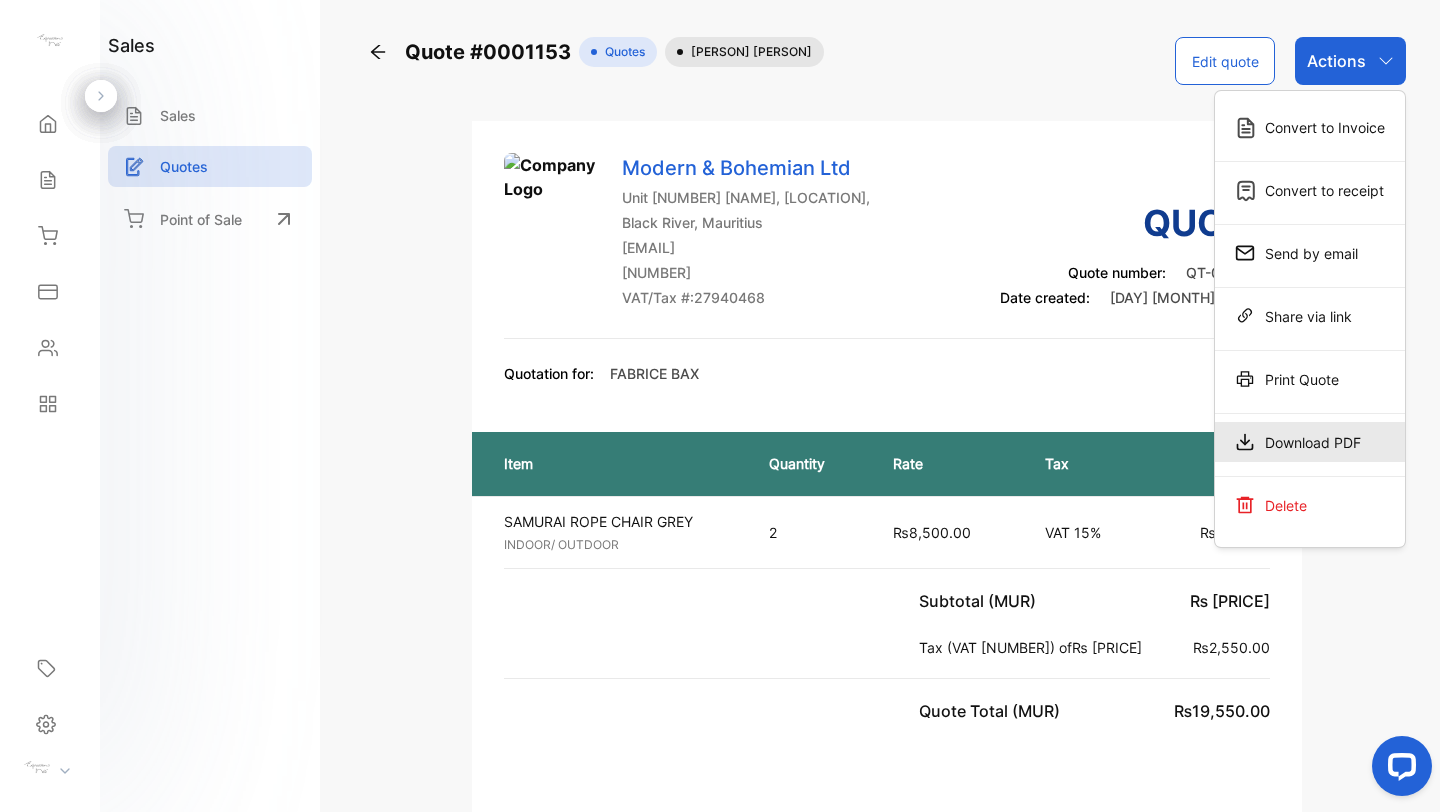 click on "Download PDF" at bounding box center (1310, 442) 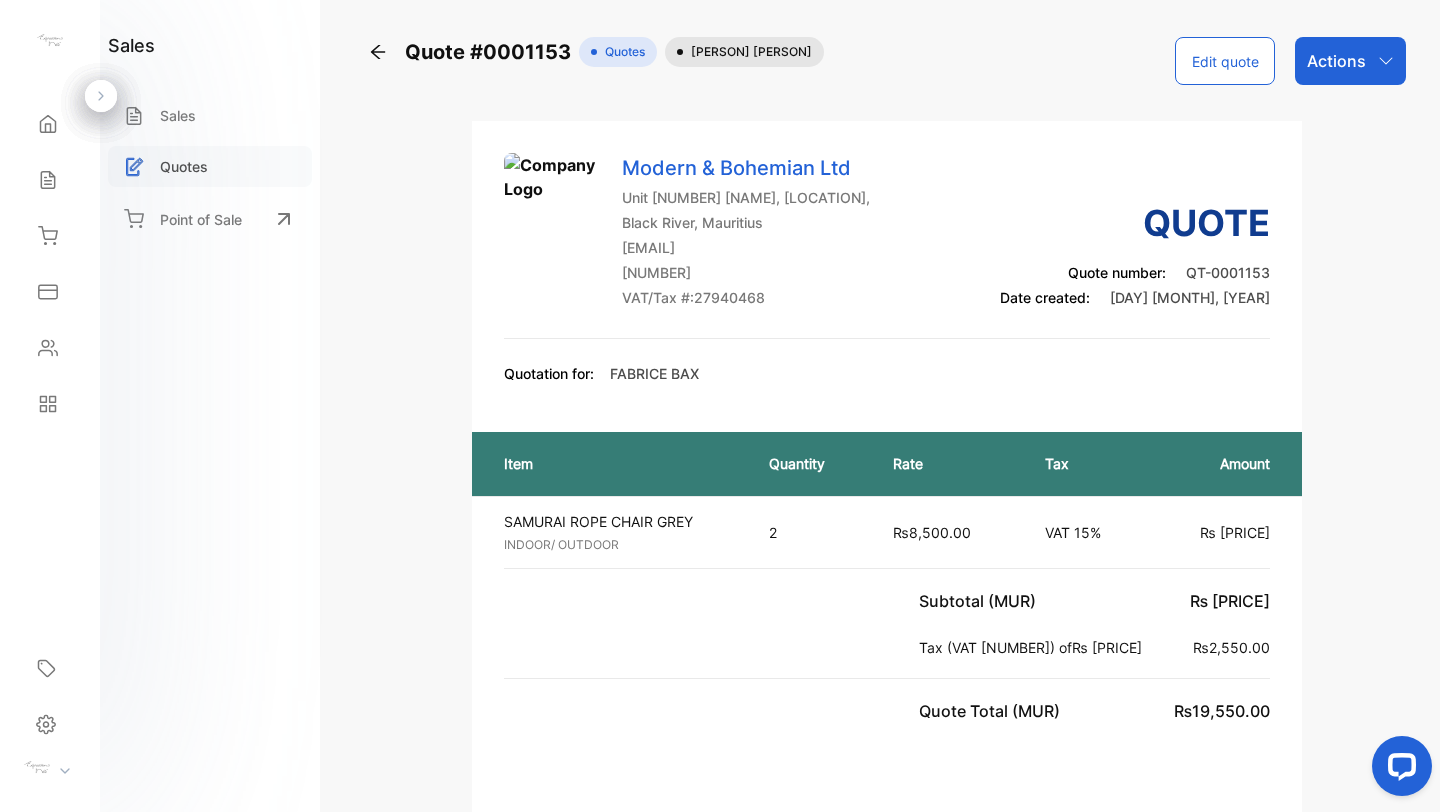 click on "Quotes" at bounding box center (184, 166) 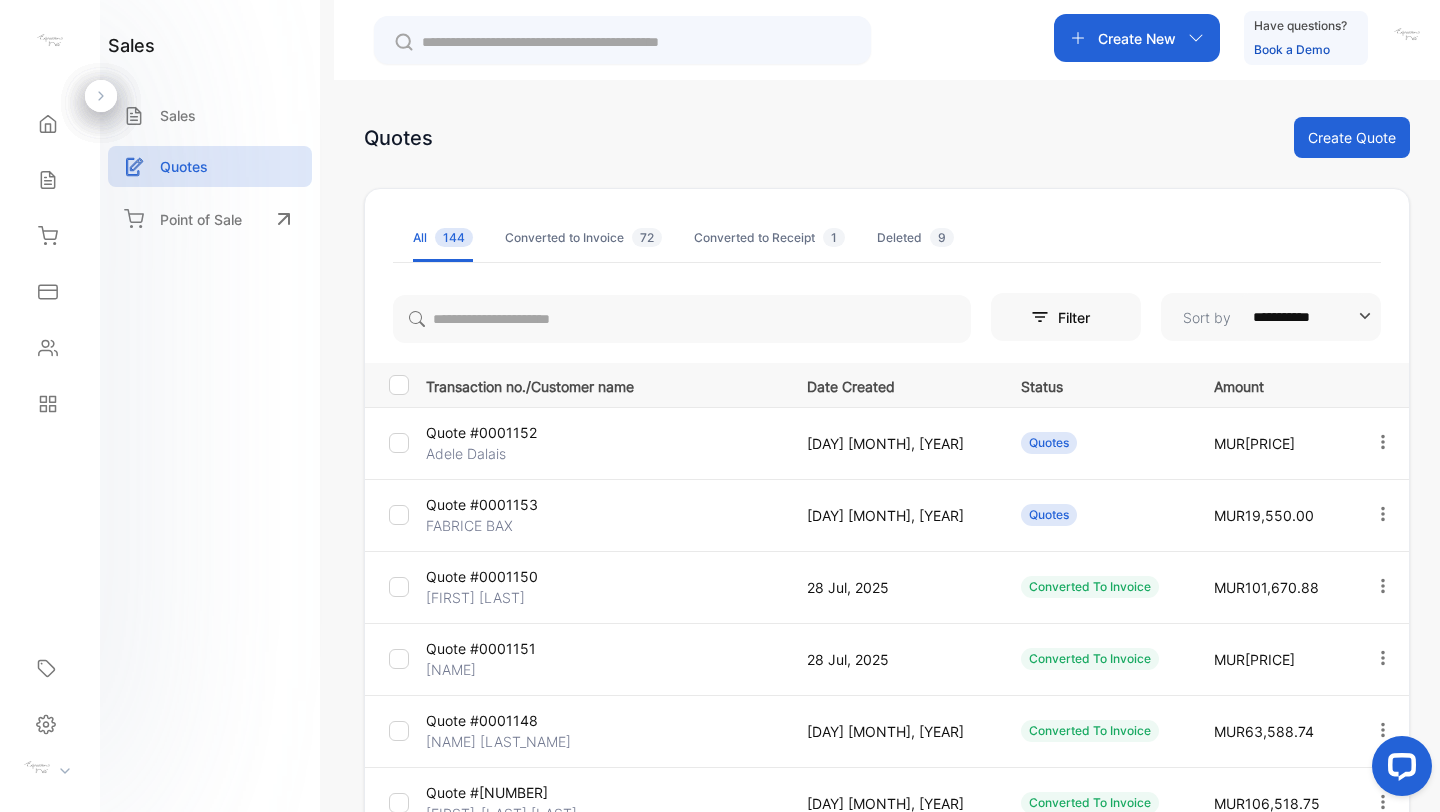 click on "Create Quote" at bounding box center [1352, 137] 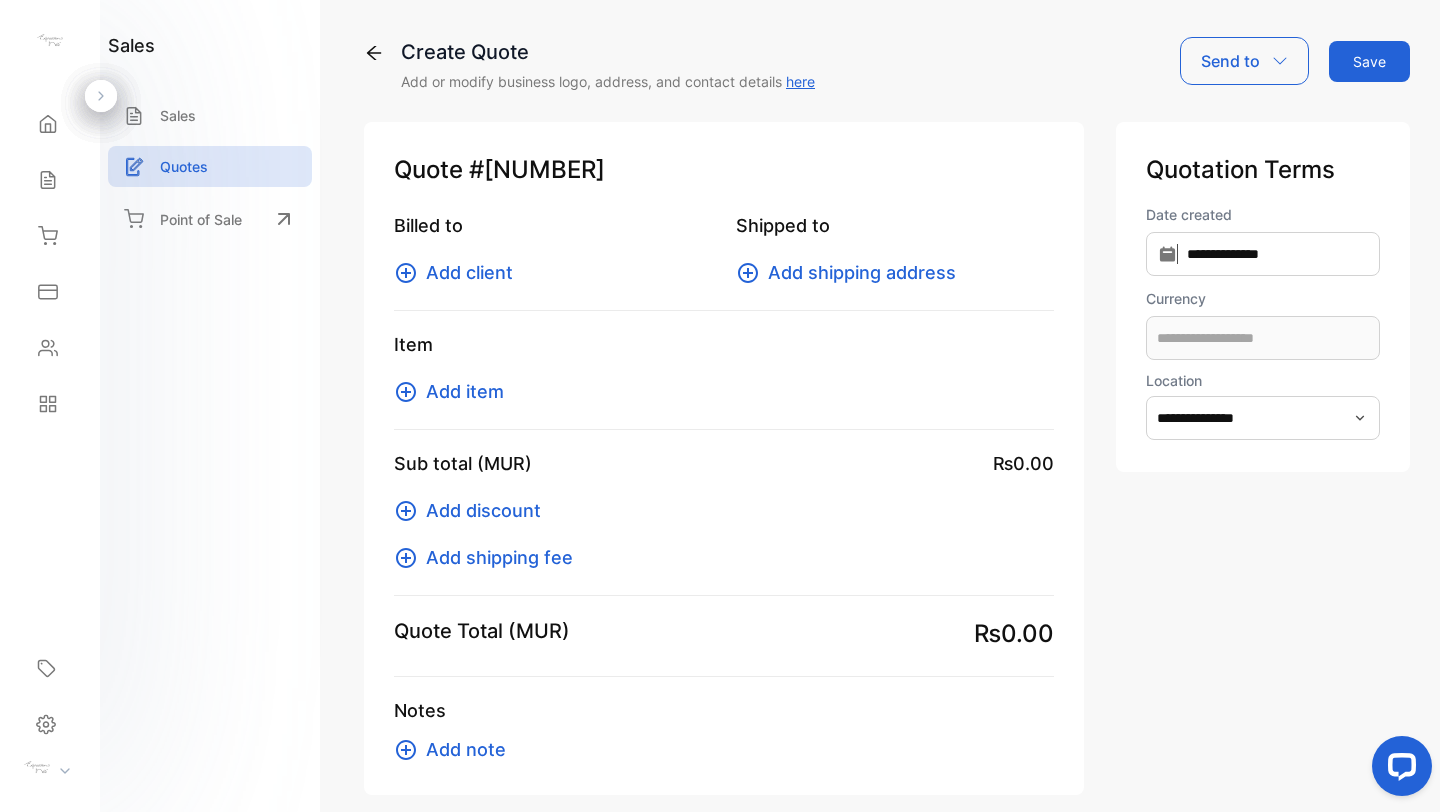 type on "**********" 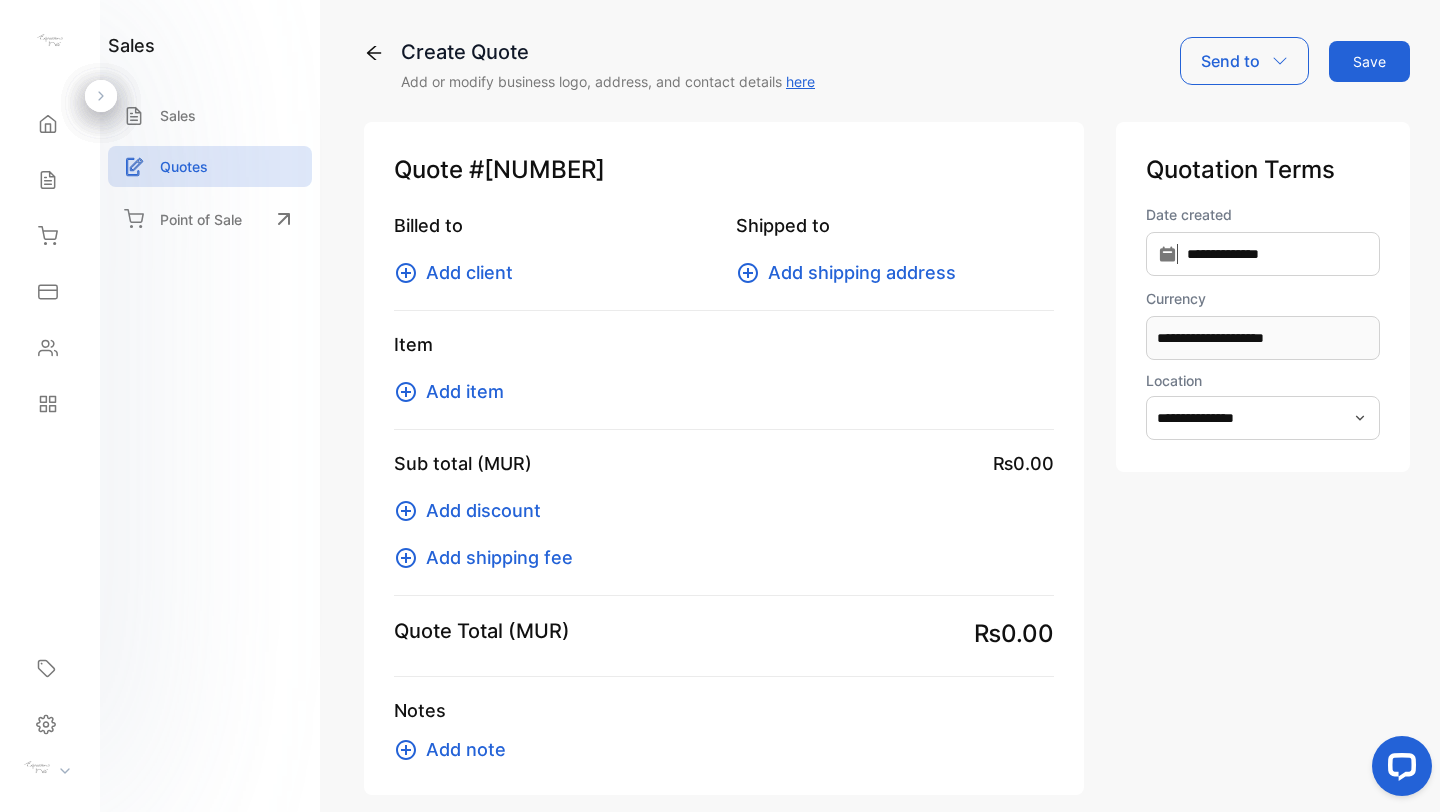type on "**********" 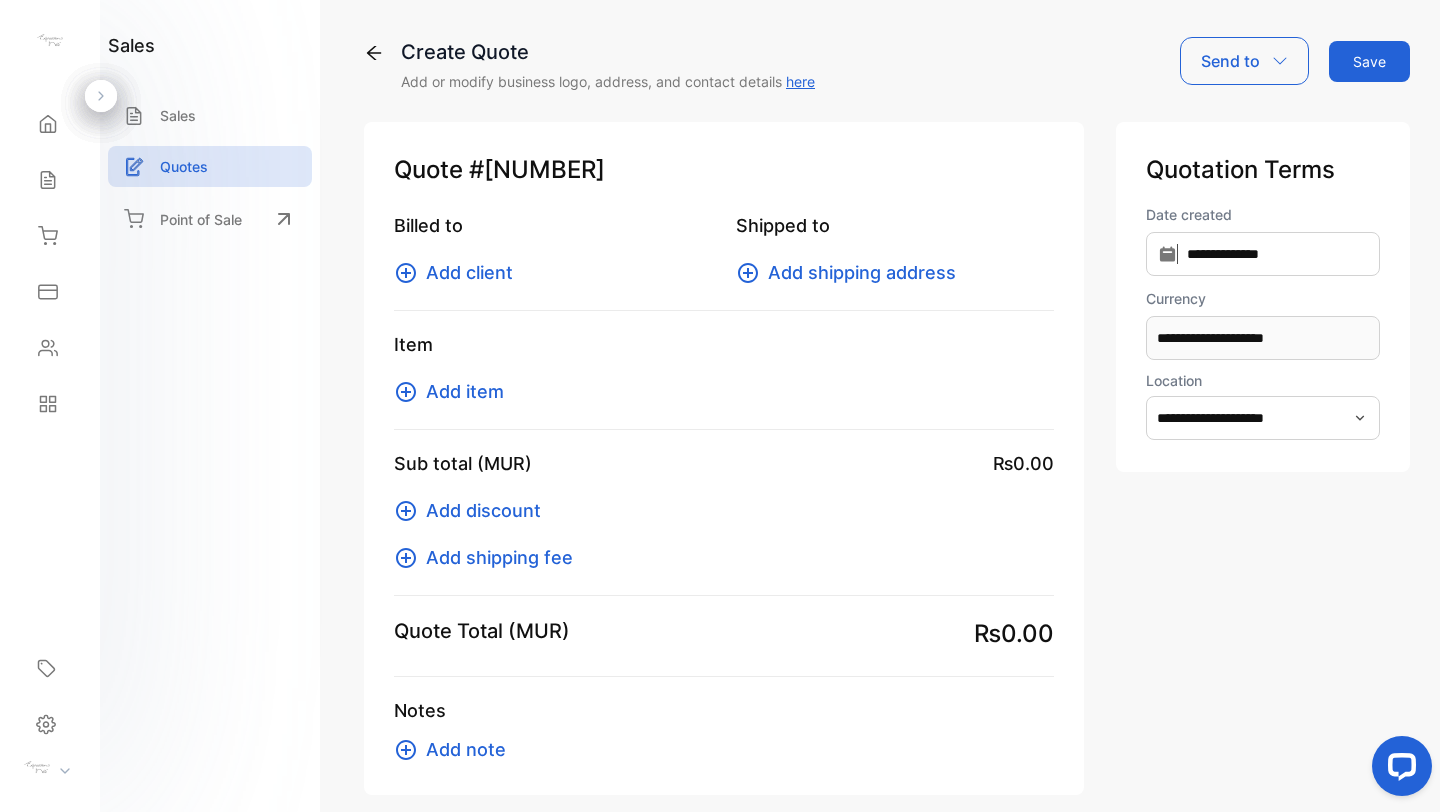 click on "Add client" at bounding box center [469, 272] 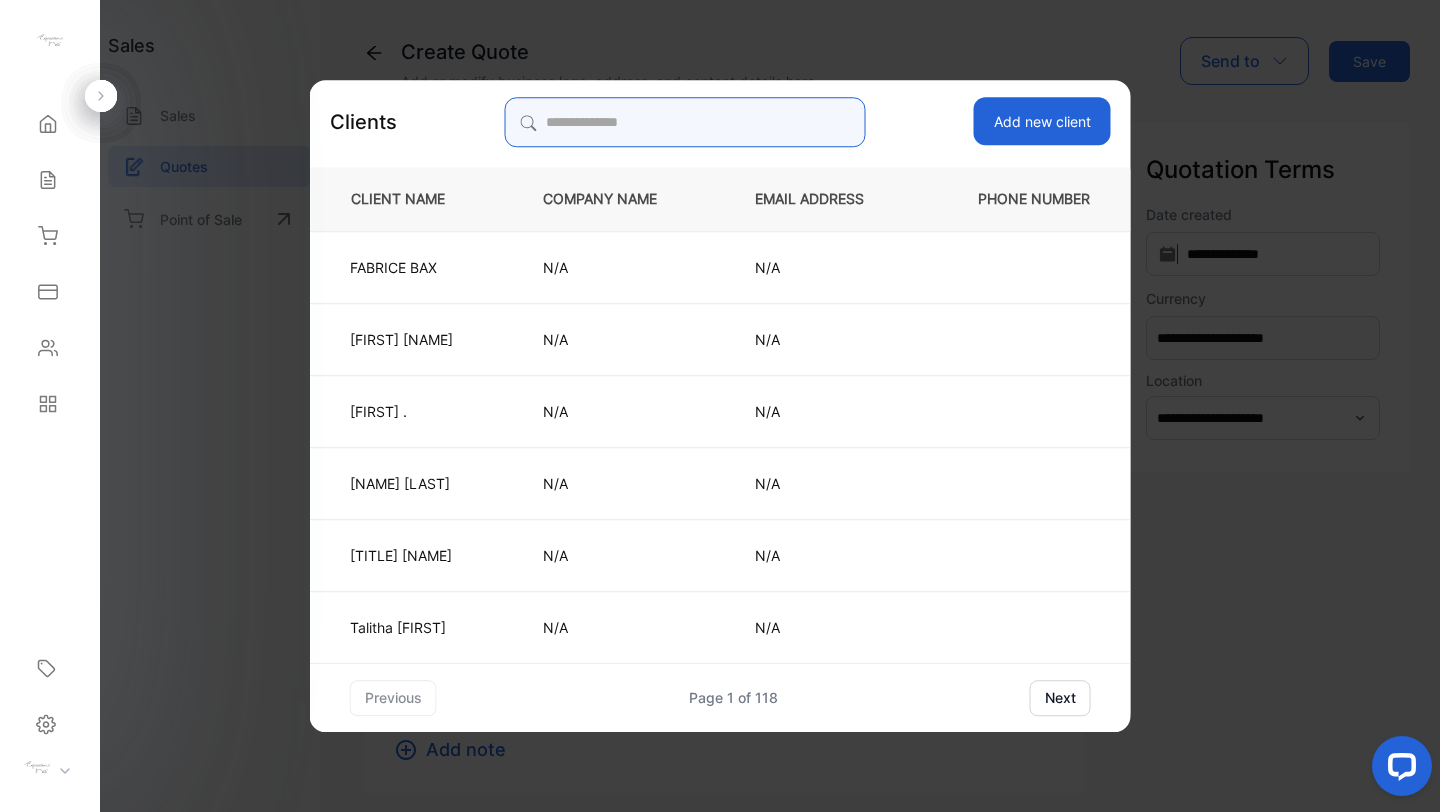 click at bounding box center (685, 122) 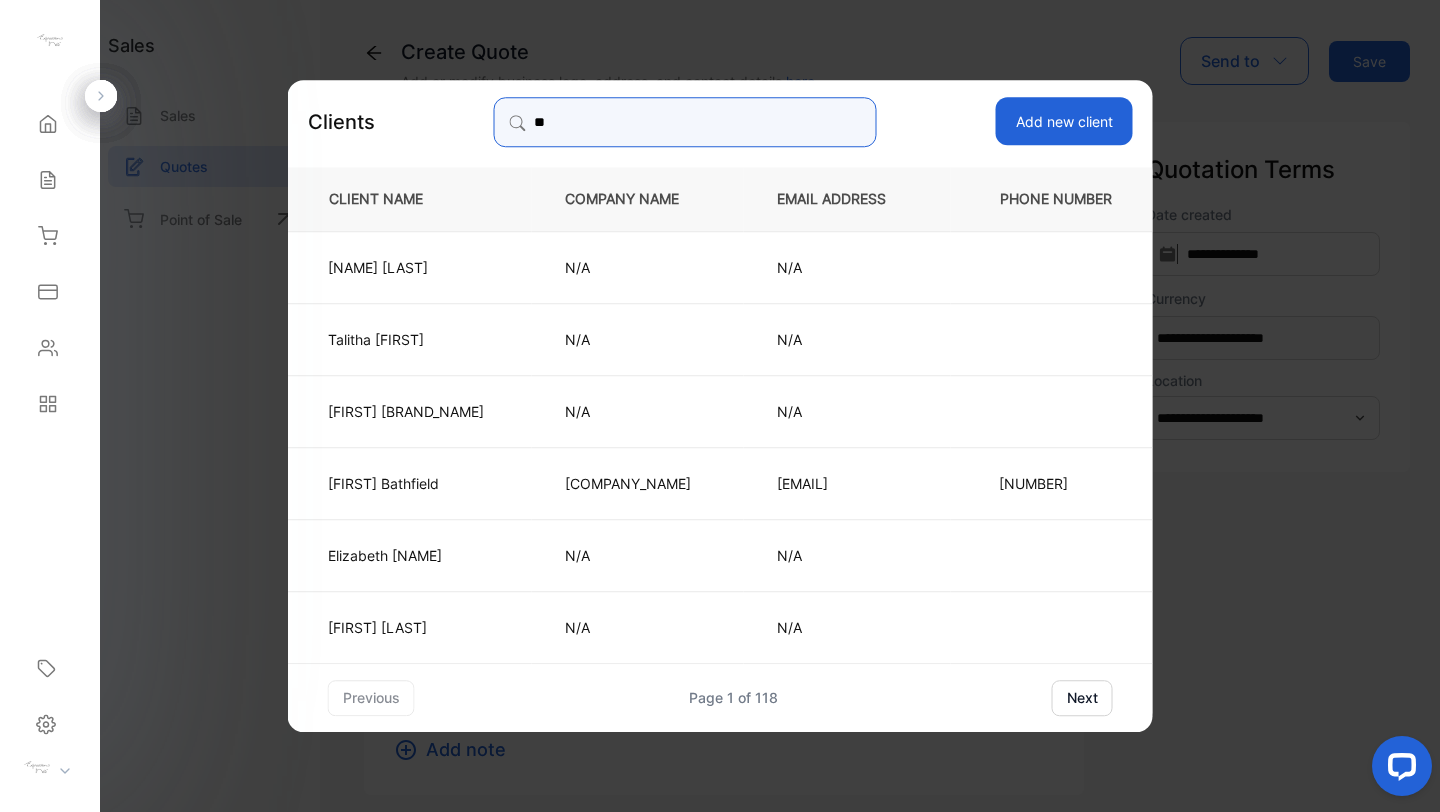 type on "*****" 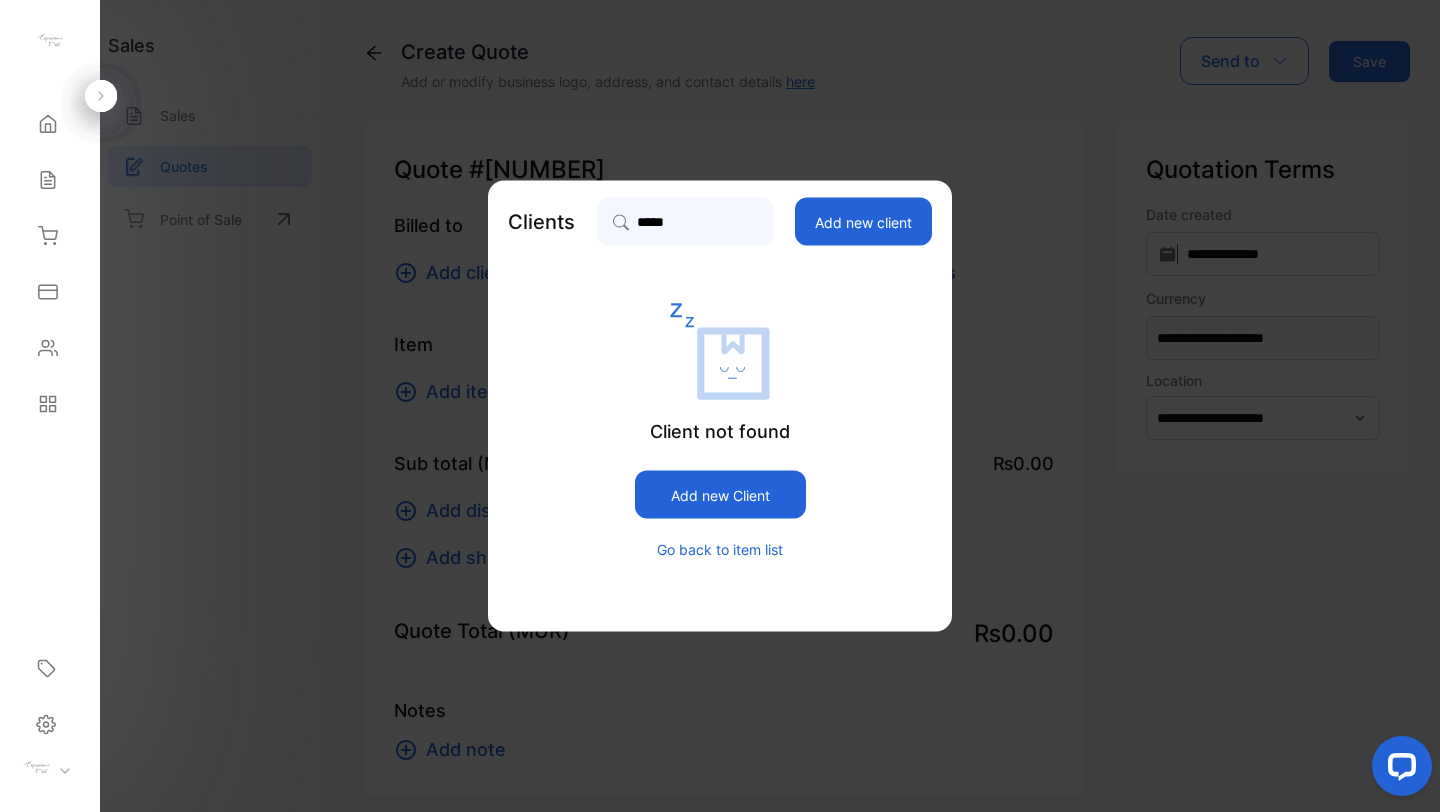 click on "Go back to item list" at bounding box center (720, 549) 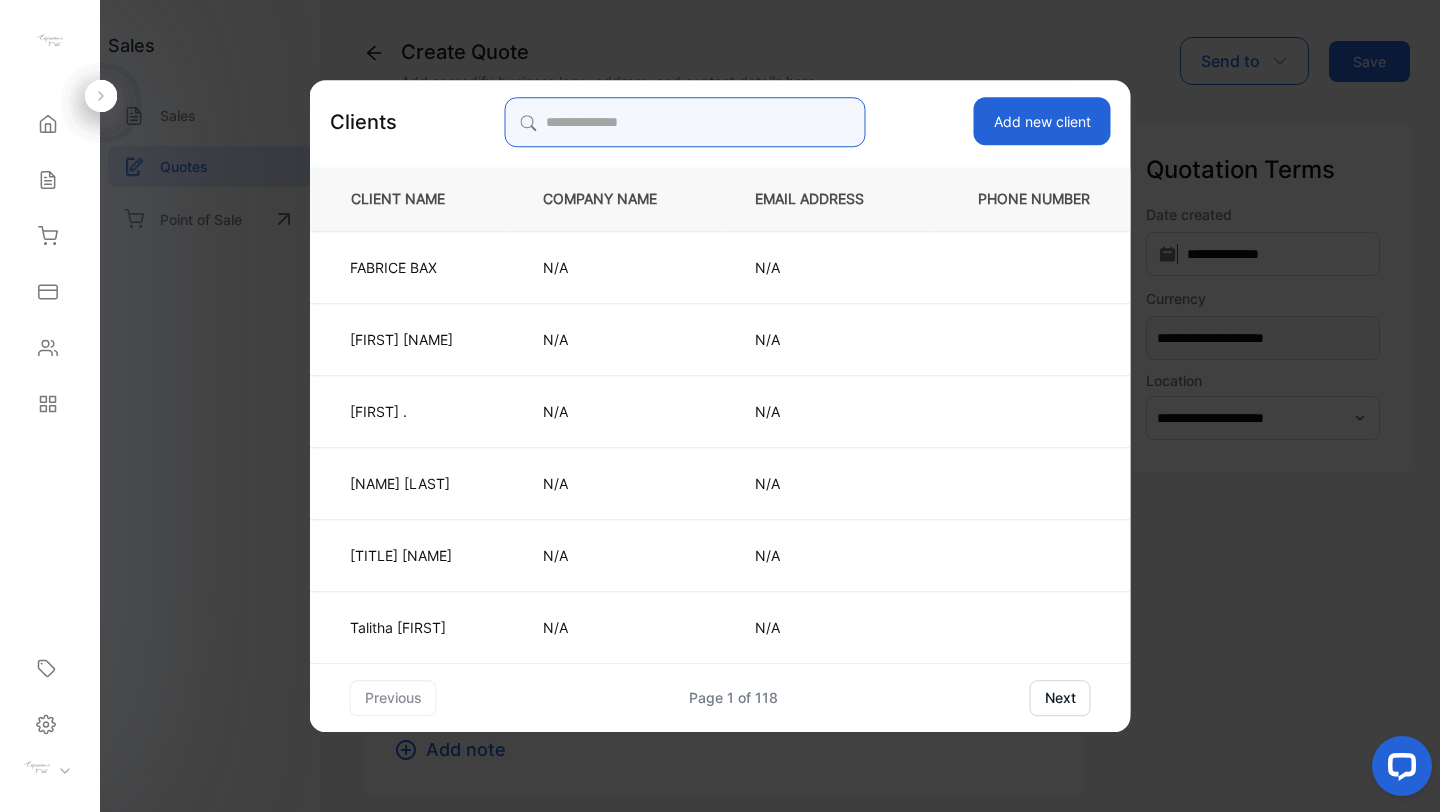 click at bounding box center [685, 122] 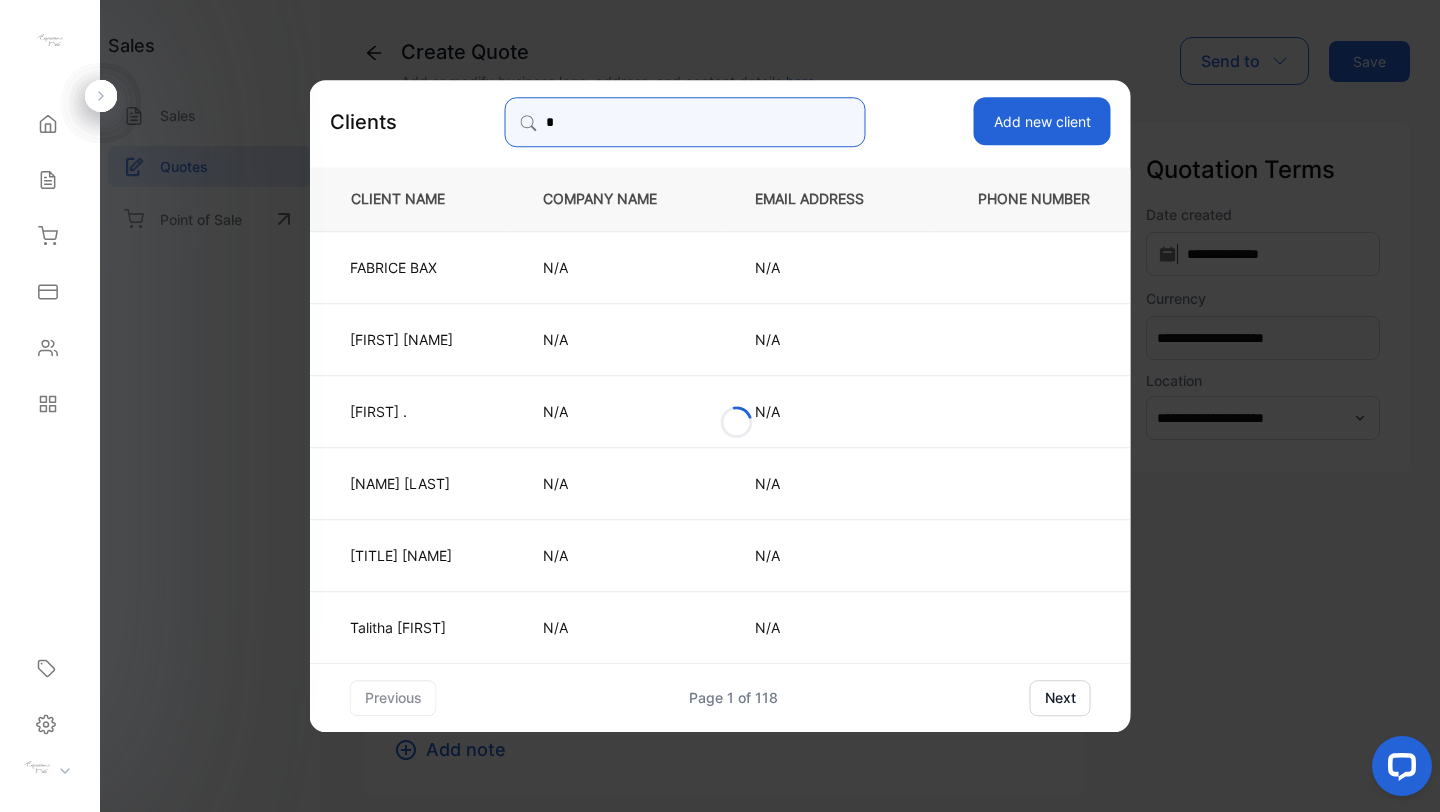 type on "**" 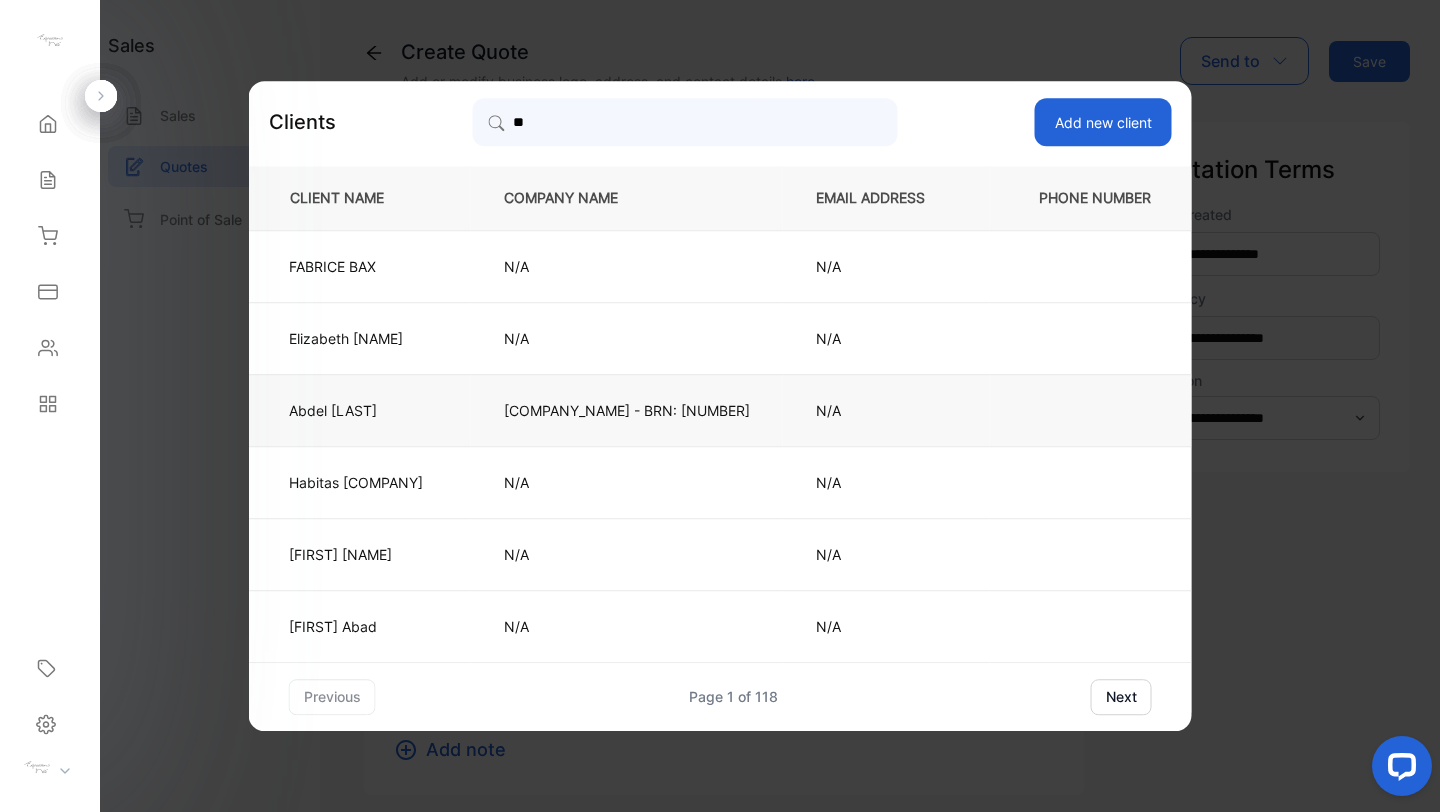 click on "[FIRST] [LAST]" at bounding box center (360, 410) 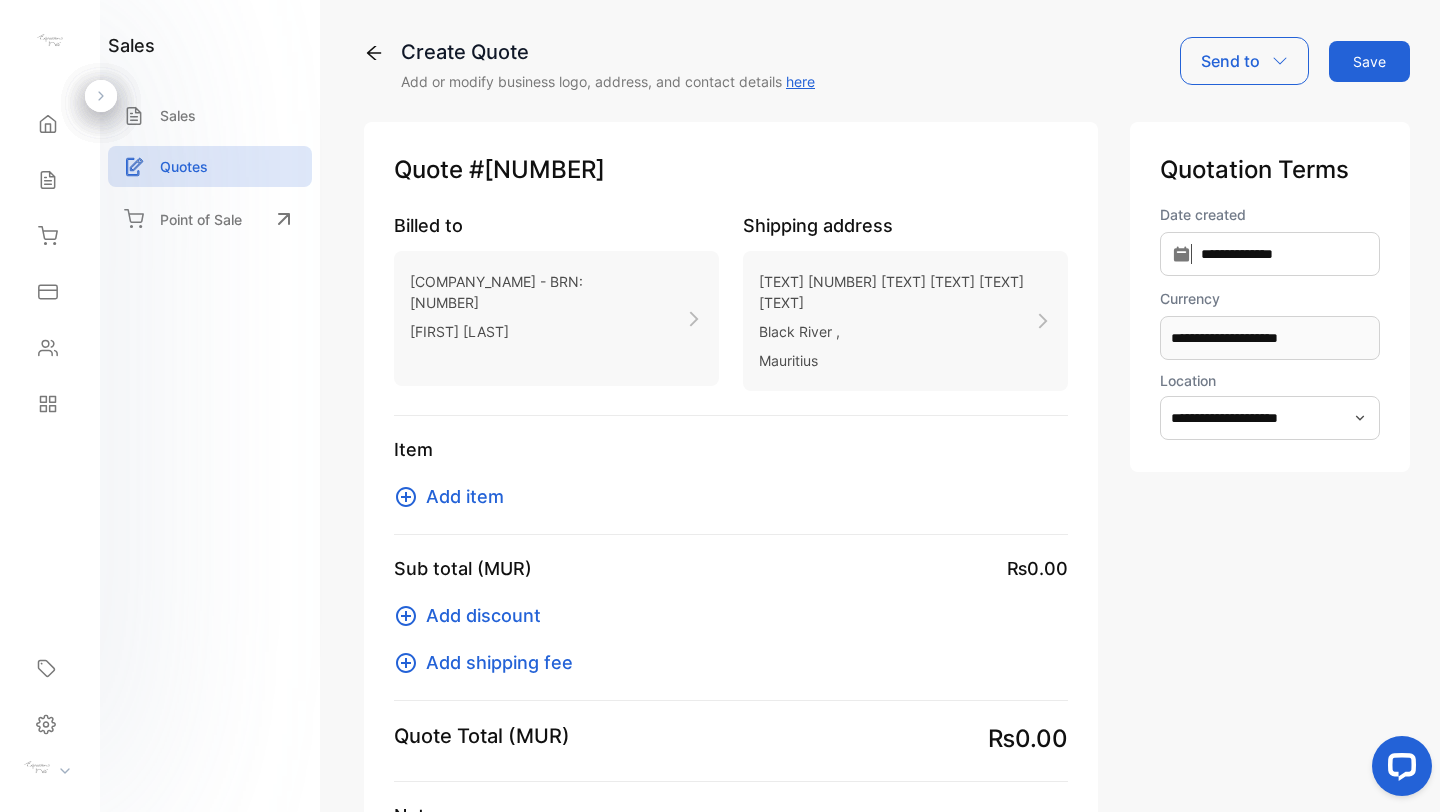 click on "Add item" at bounding box center [465, 496] 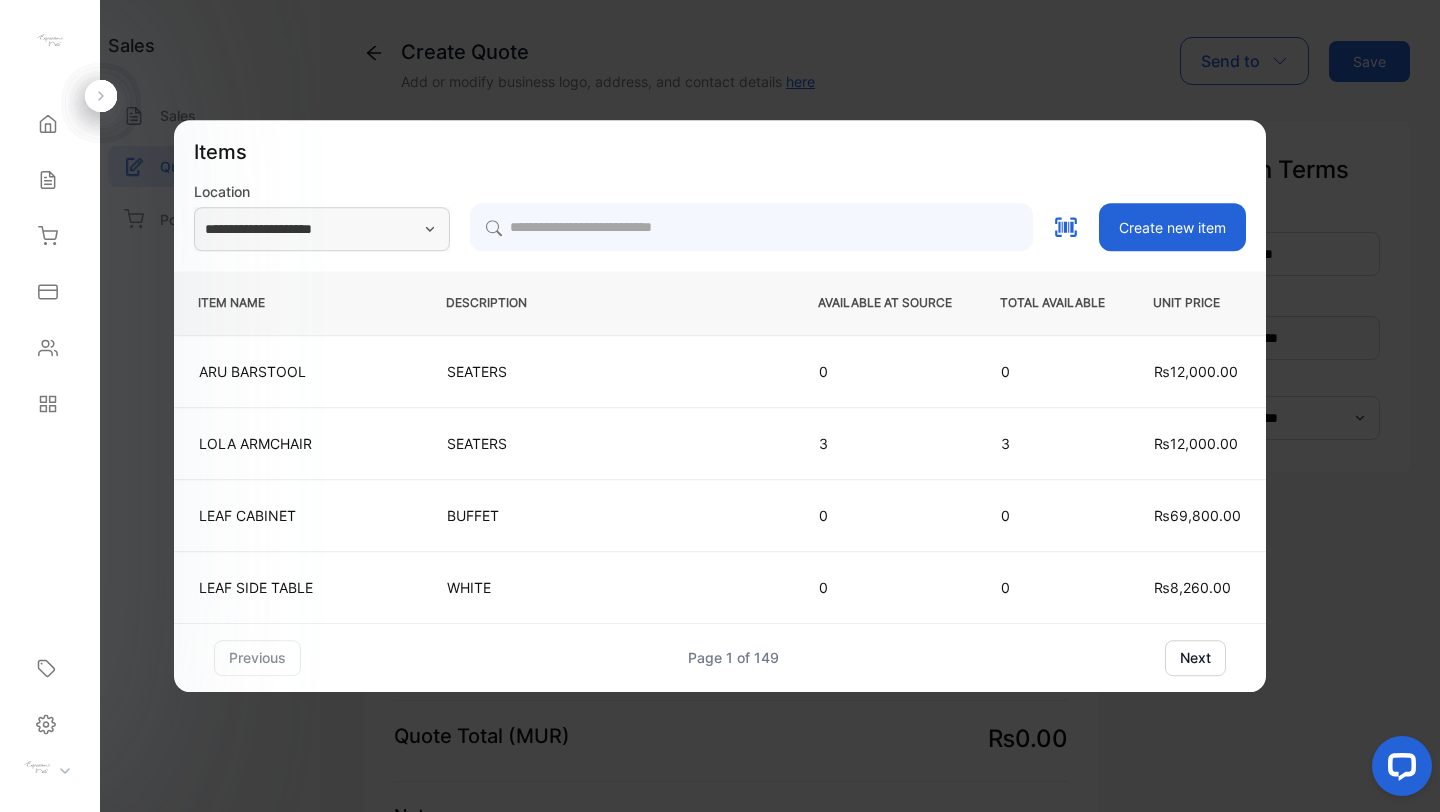 click on "Items Location Create new item ITEM NAME DESCRIPTION AVAILABLE AT SOURCE TOTAL AVAILABLE UNIT PRICE ARU BARSTOOL SEATERS 0 0 ₨12,000.00 LOLA ARMCHAIR SEATERS 3 3 ₨12,000.00 LEAF CABINET BUFFET 0 0 ₨69,800.00 LEAF SIDE TABLE WHITE 0 0 ₨8,260.00 previous Page 1 of 149 next" at bounding box center (720, 406) 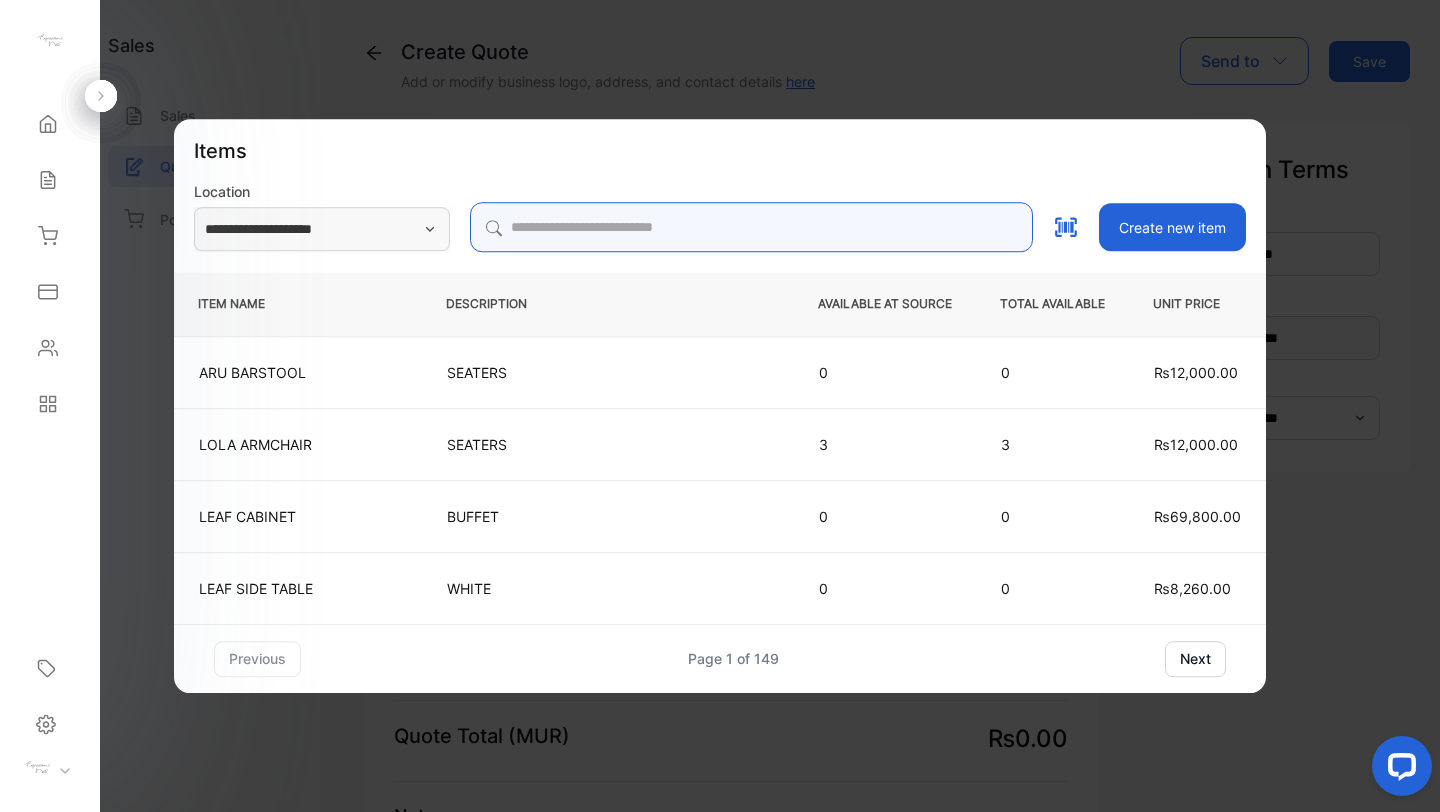 click at bounding box center (751, 227) 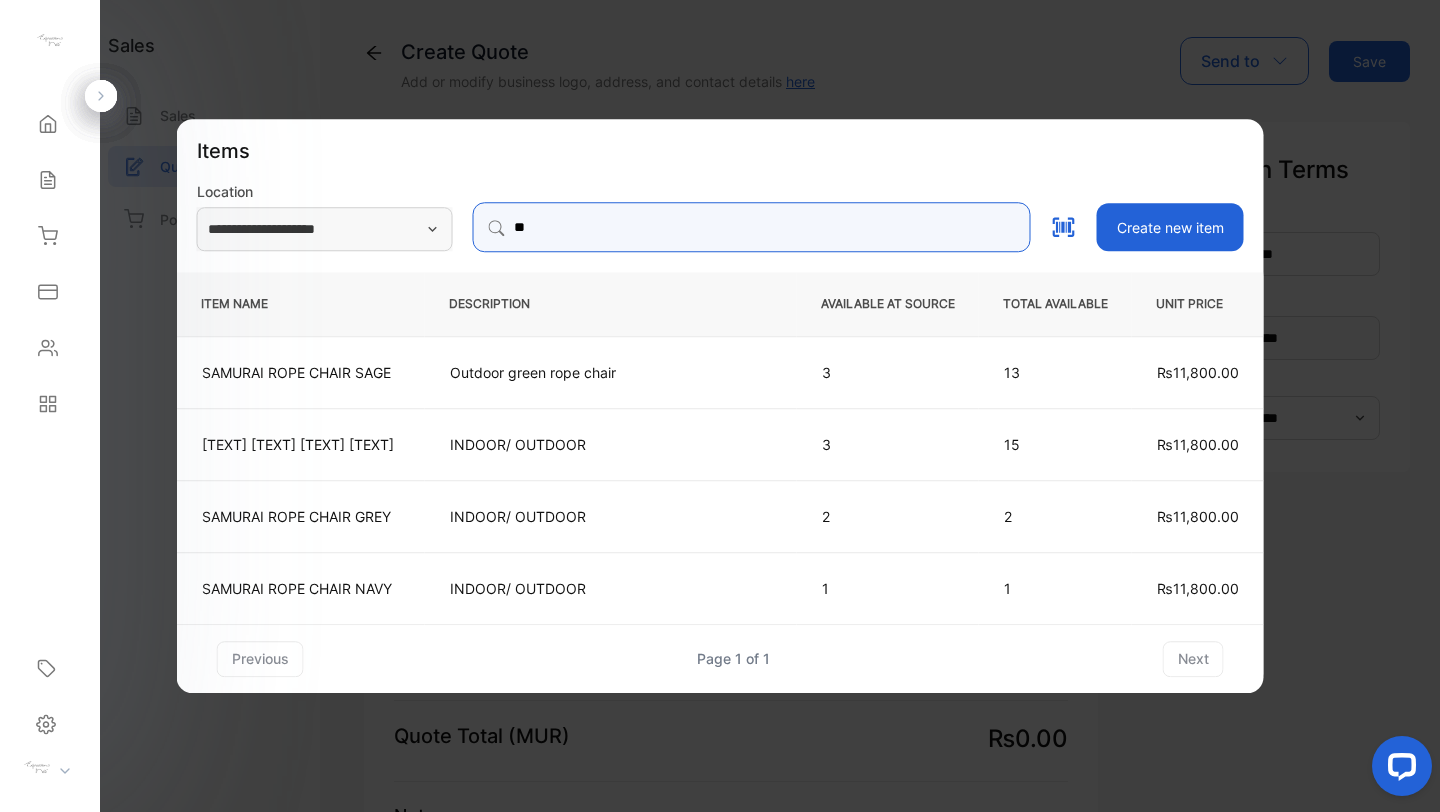 type on "*" 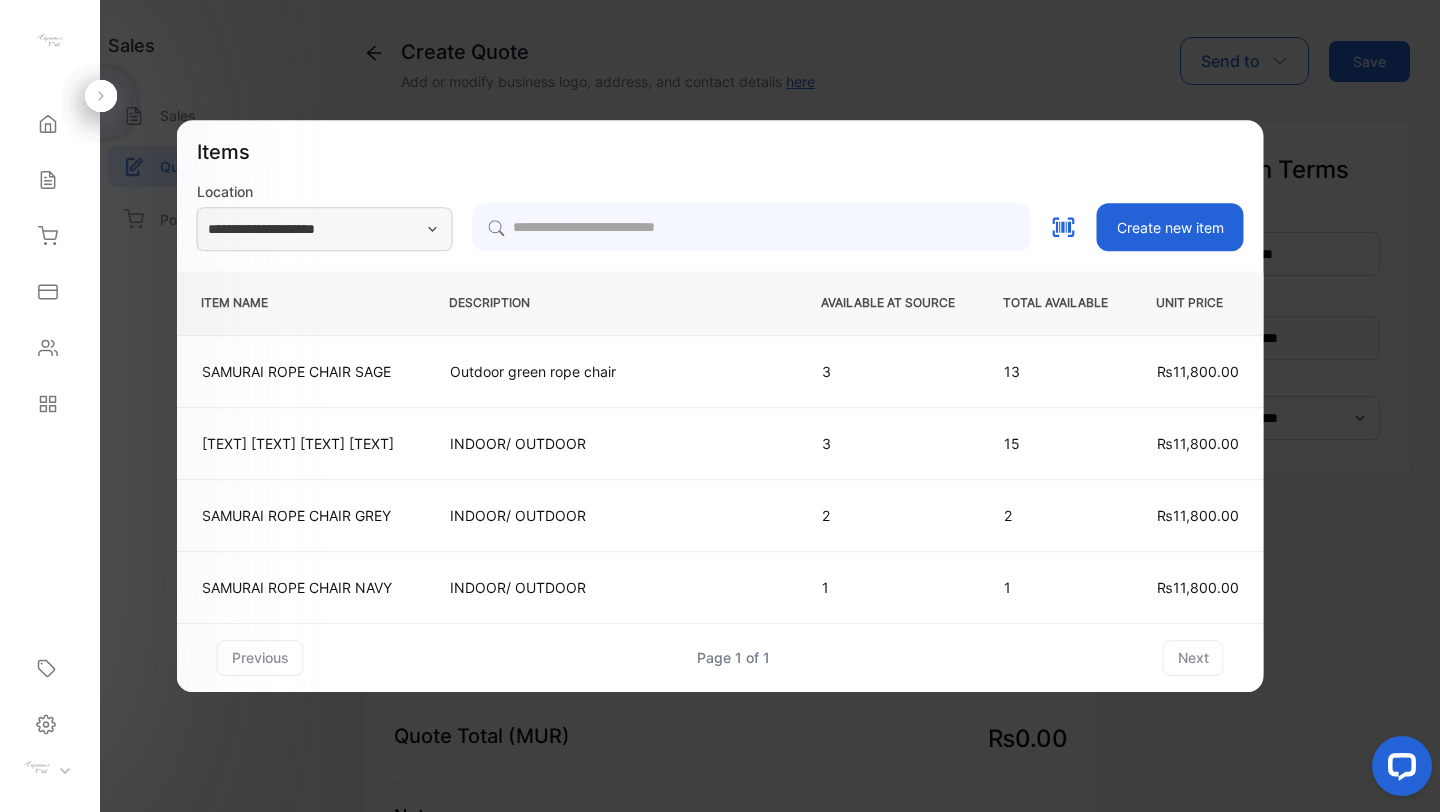 click on "**********" at bounding box center (720, 227) 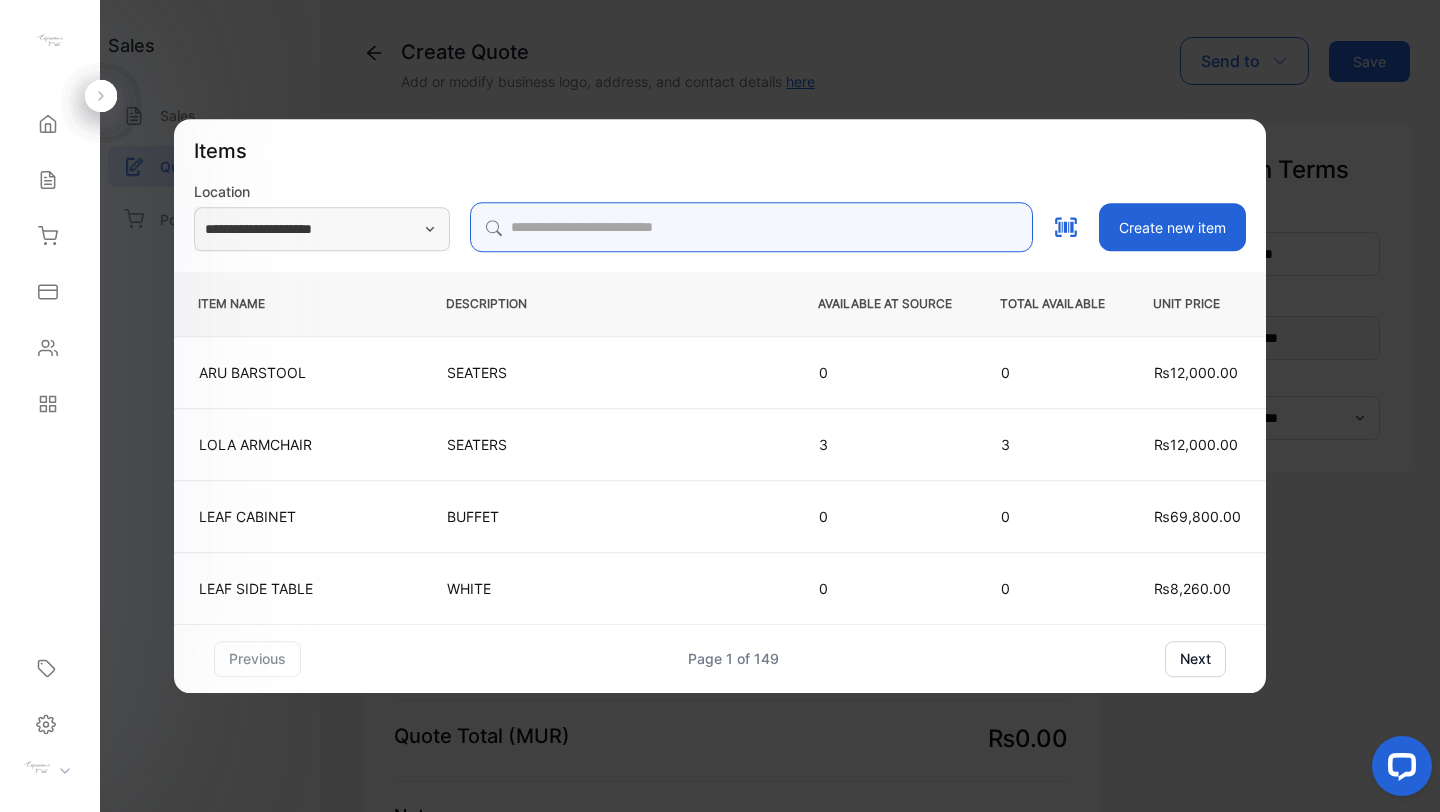 click at bounding box center (751, 227) 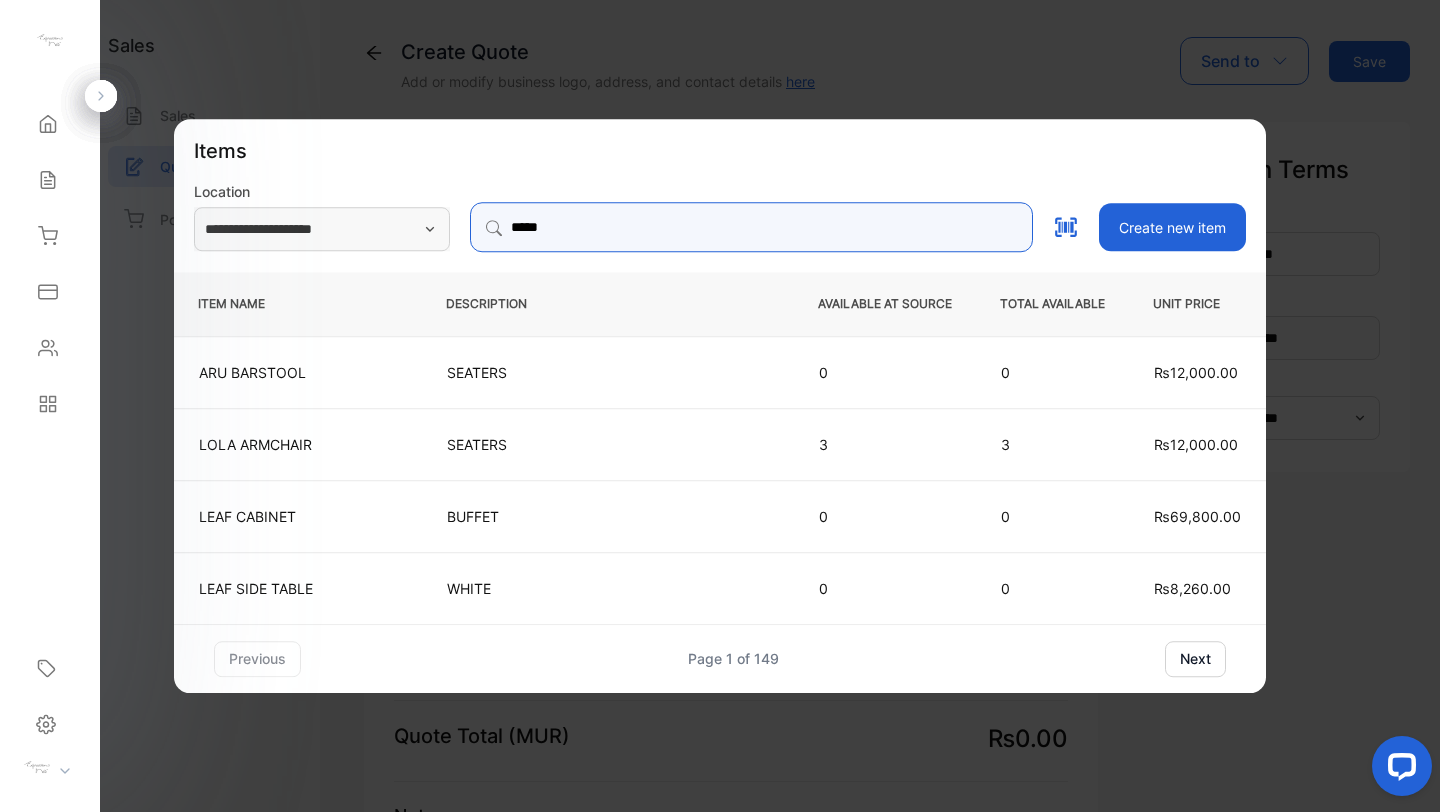 type on "******" 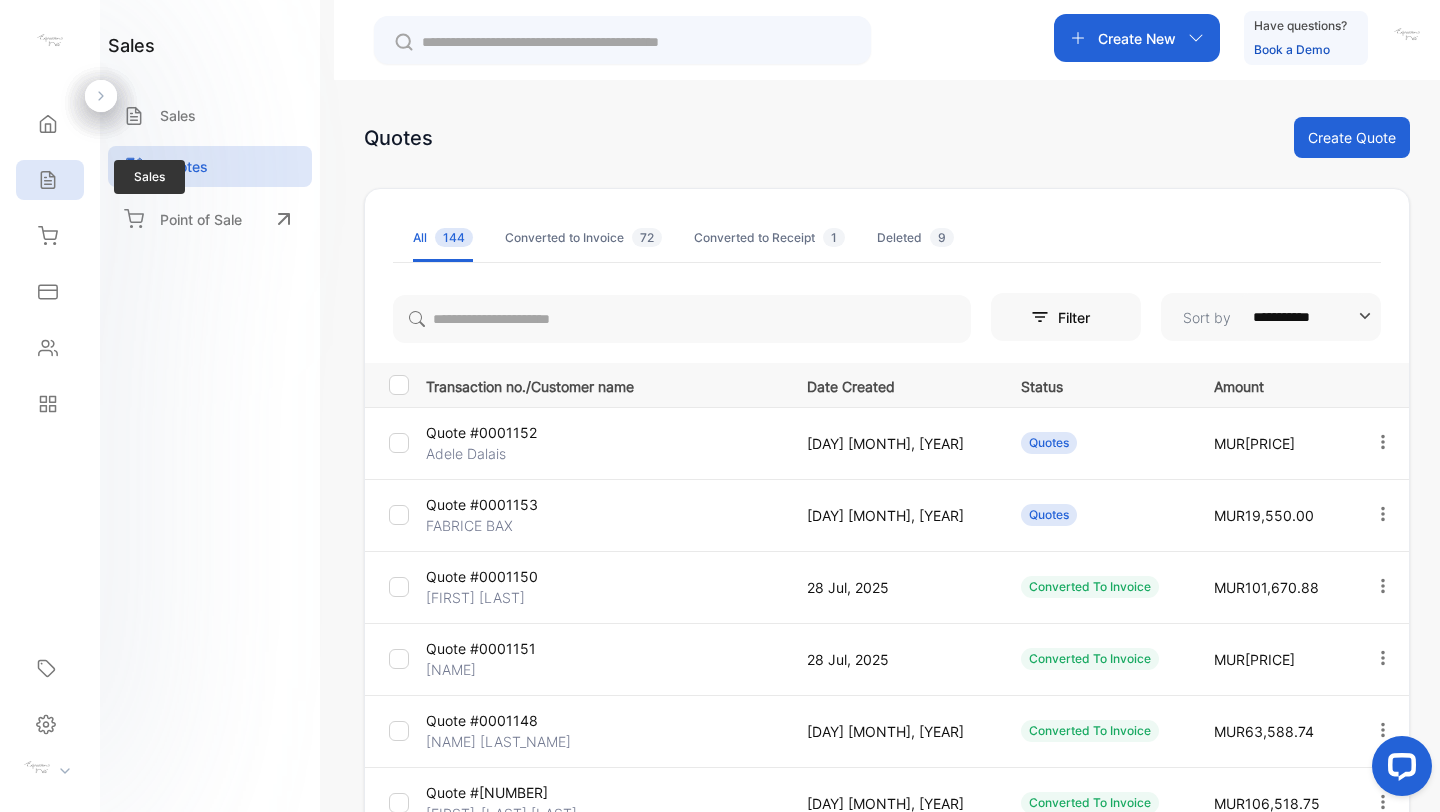 click 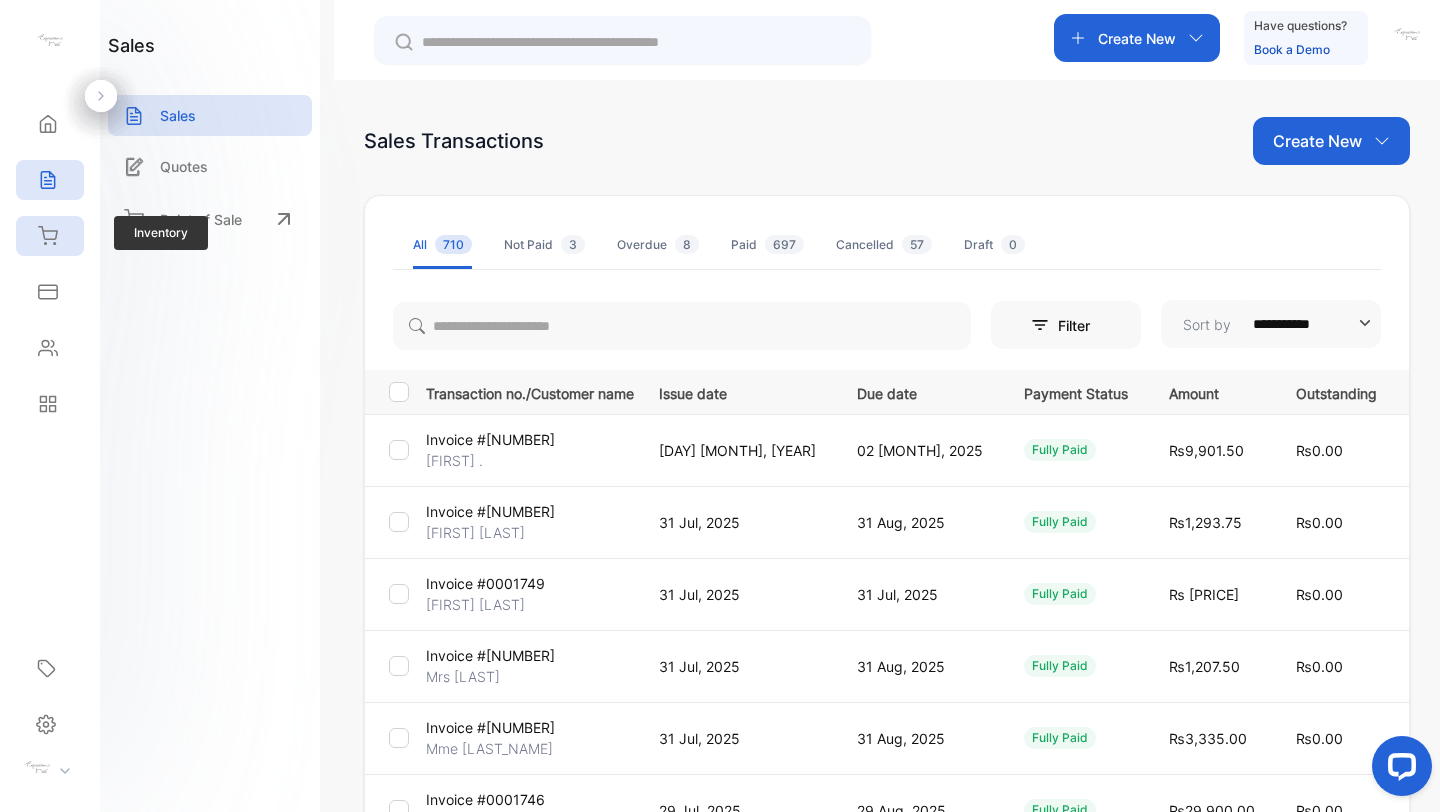 click on "Inventory" at bounding box center (50, 236) 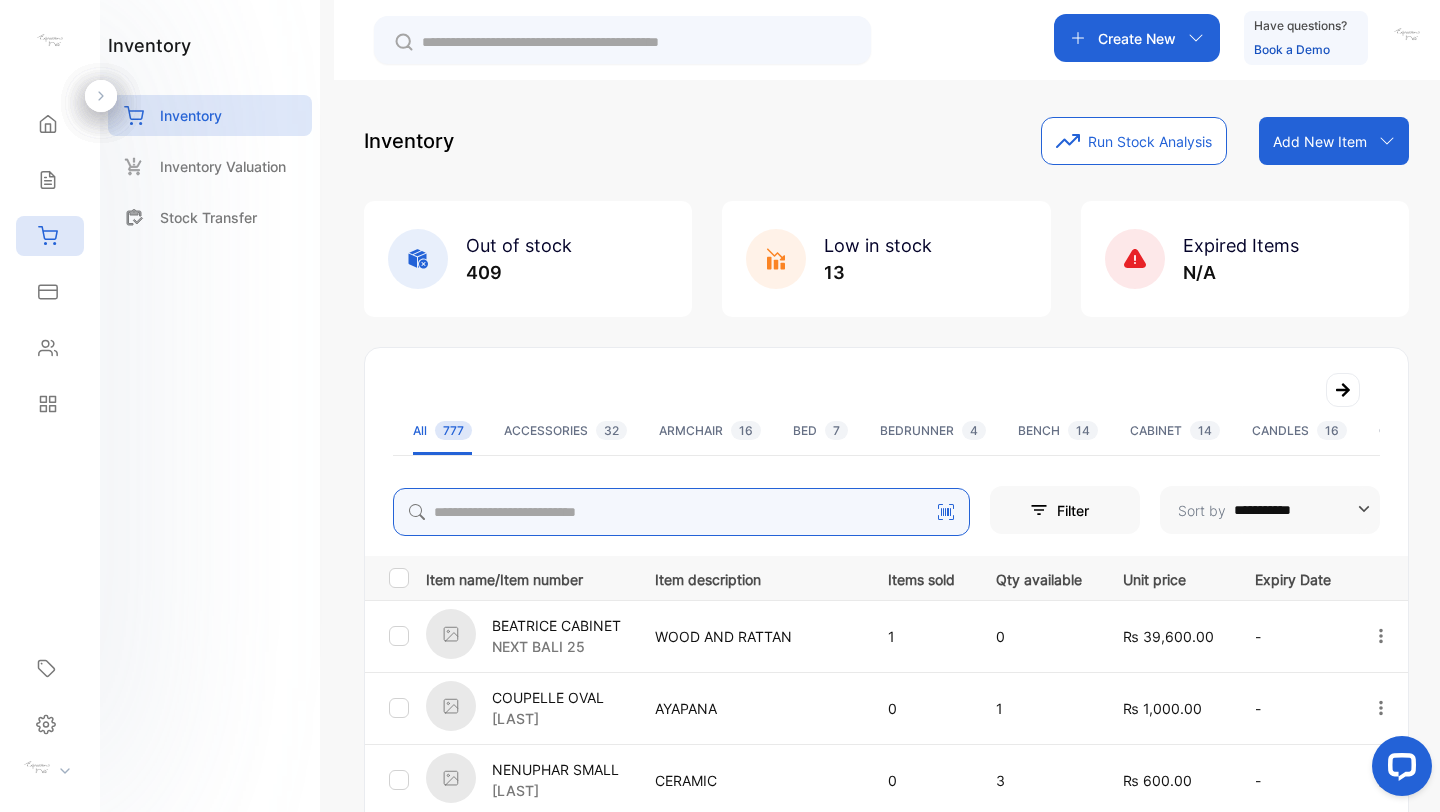 click at bounding box center [681, 512] 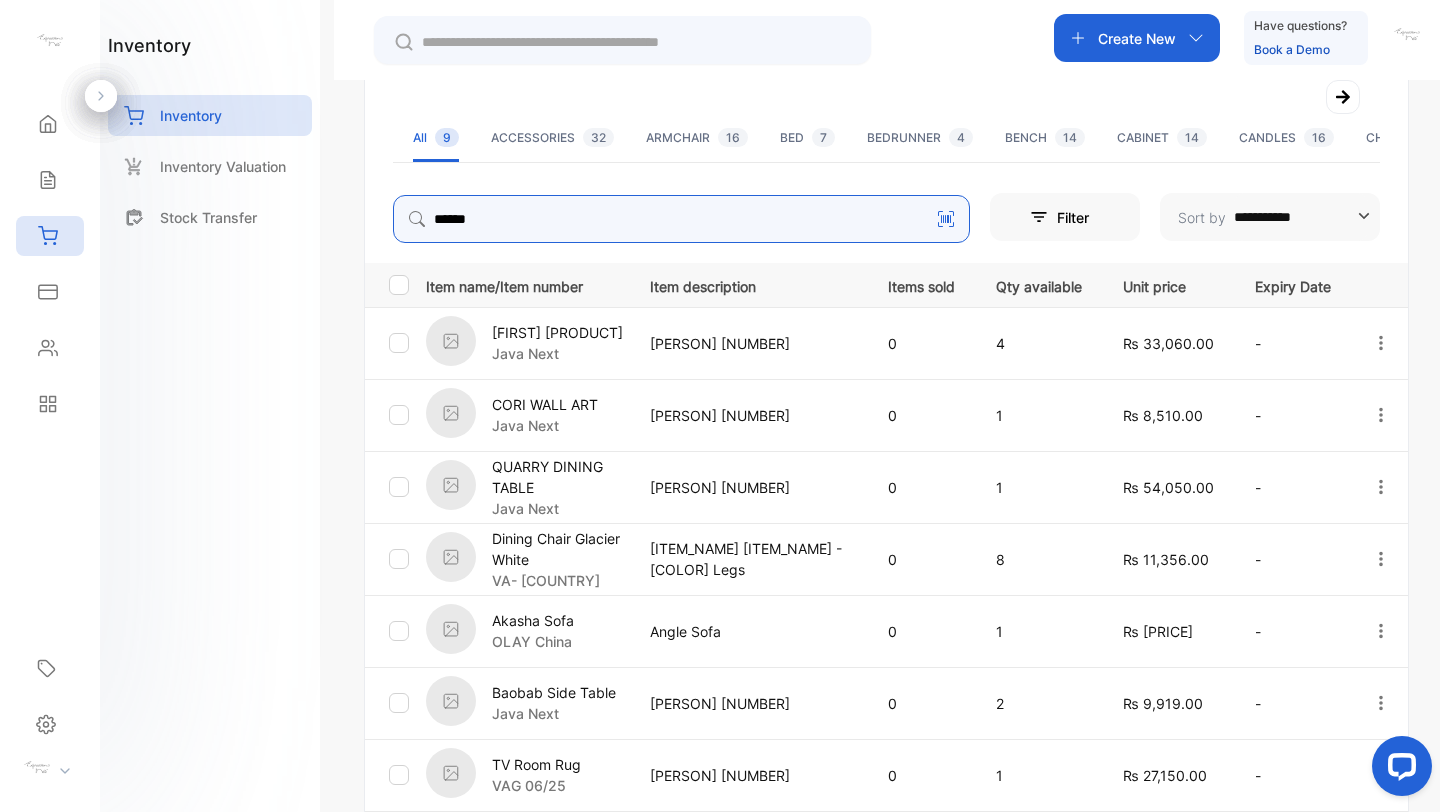 scroll, scrollTop: 297, scrollLeft: 0, axis: vertical 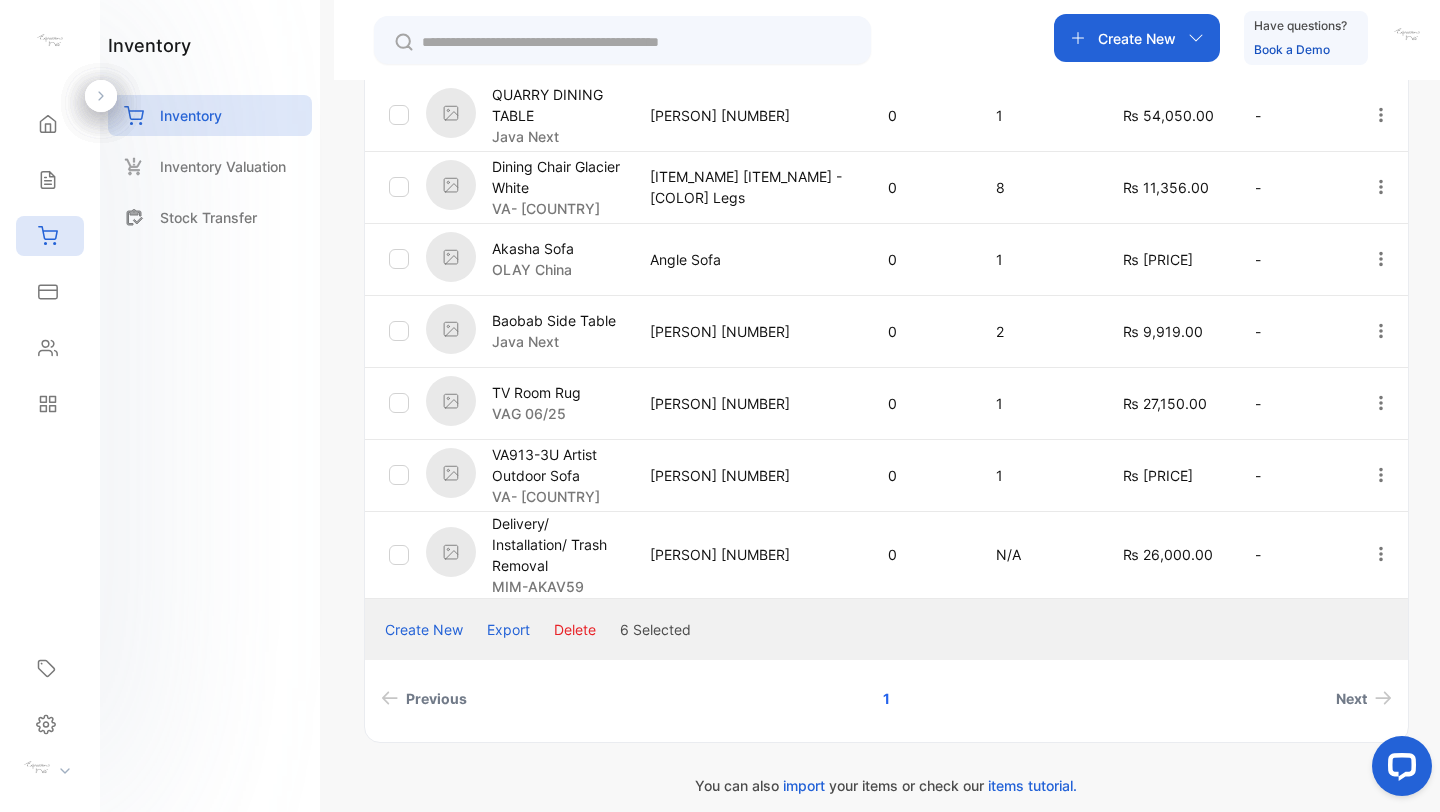 click on "Delete" at bounding box center [575, 629] 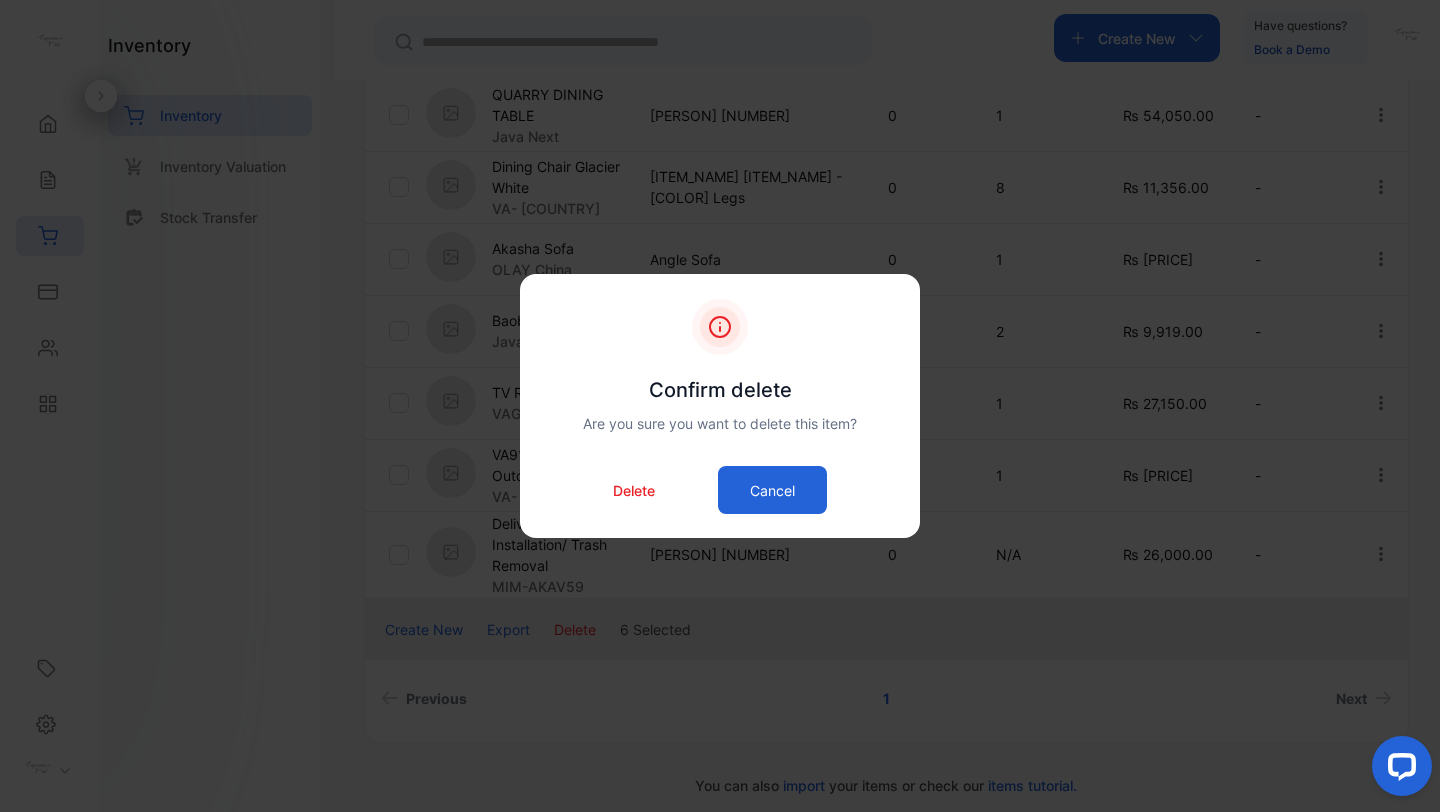 click on "Cancel" at bounding box center [772, 490] 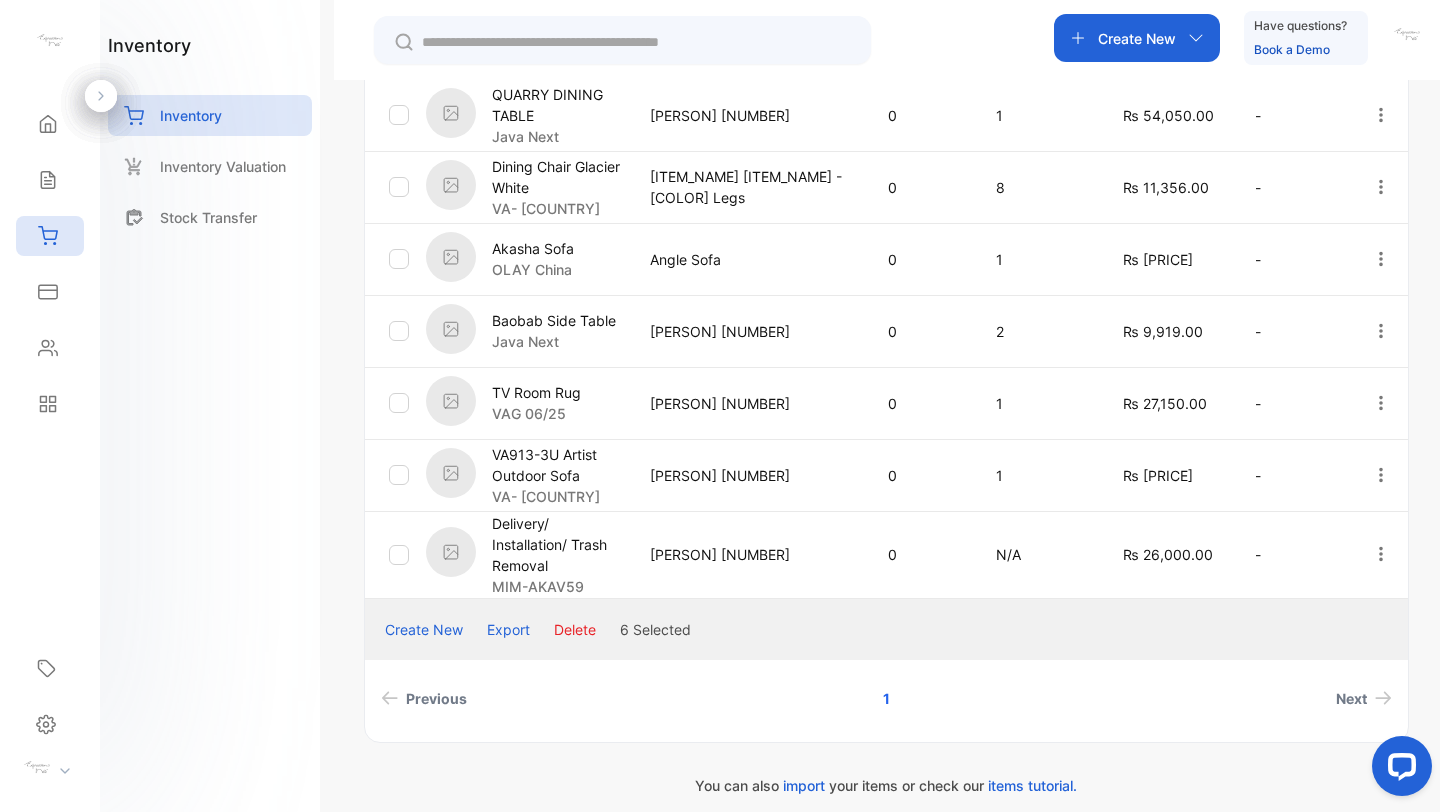 click on "[PERSON] [NUMBER]" at bounding box center [748, 475] 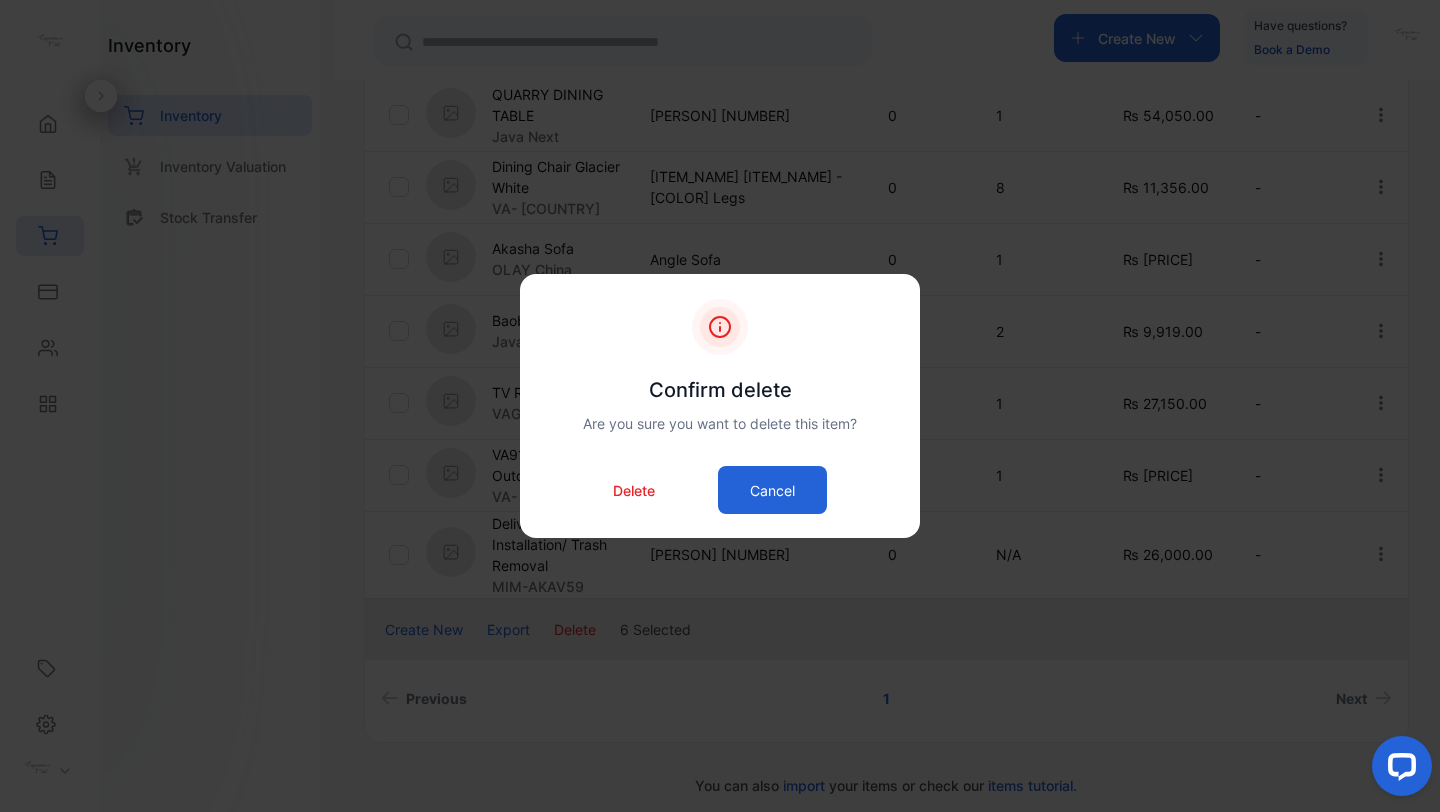 click on "Delete Cancel" at bounding box center [720, 490] 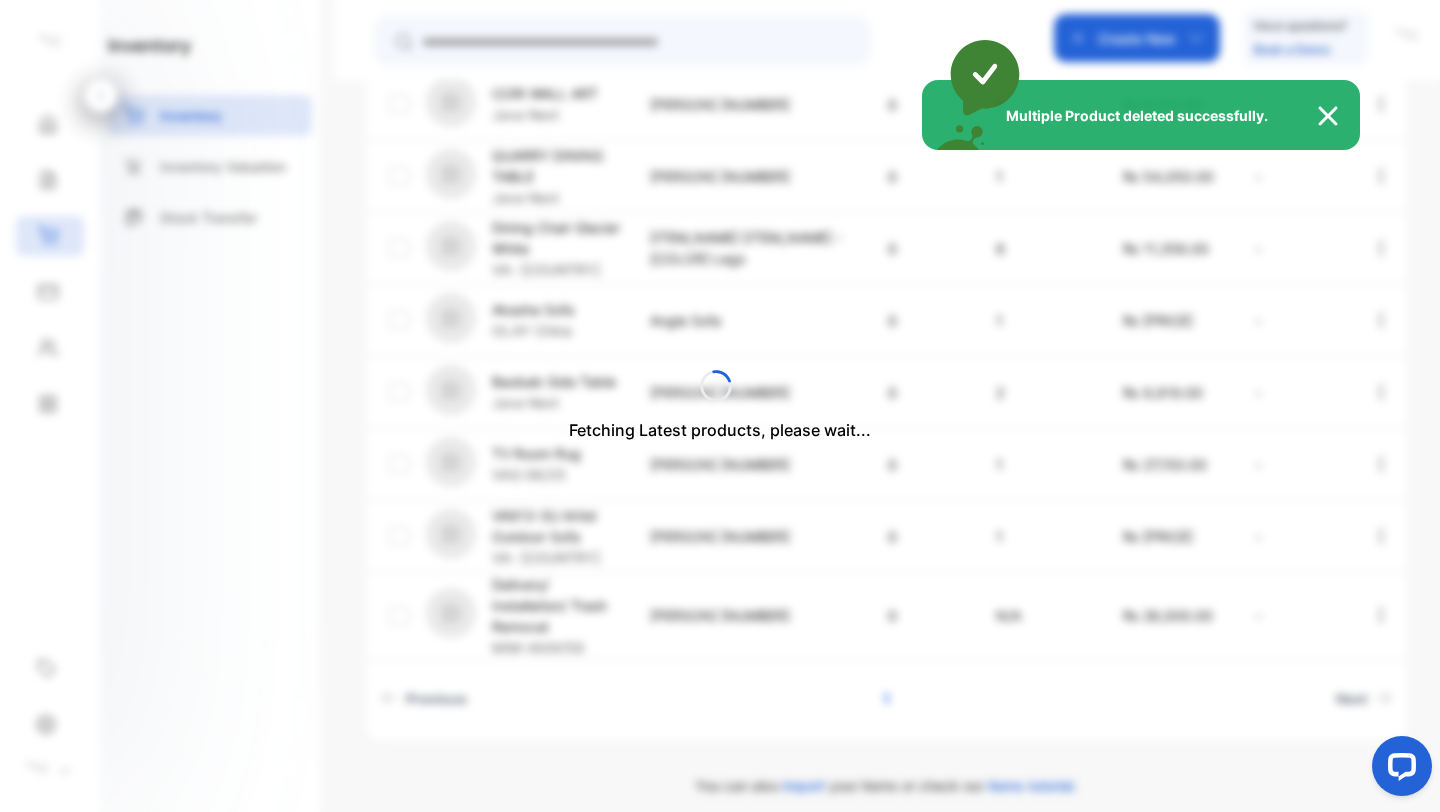 scroll, scrollTop: 172, scrollLeft: 0, axis: vertical 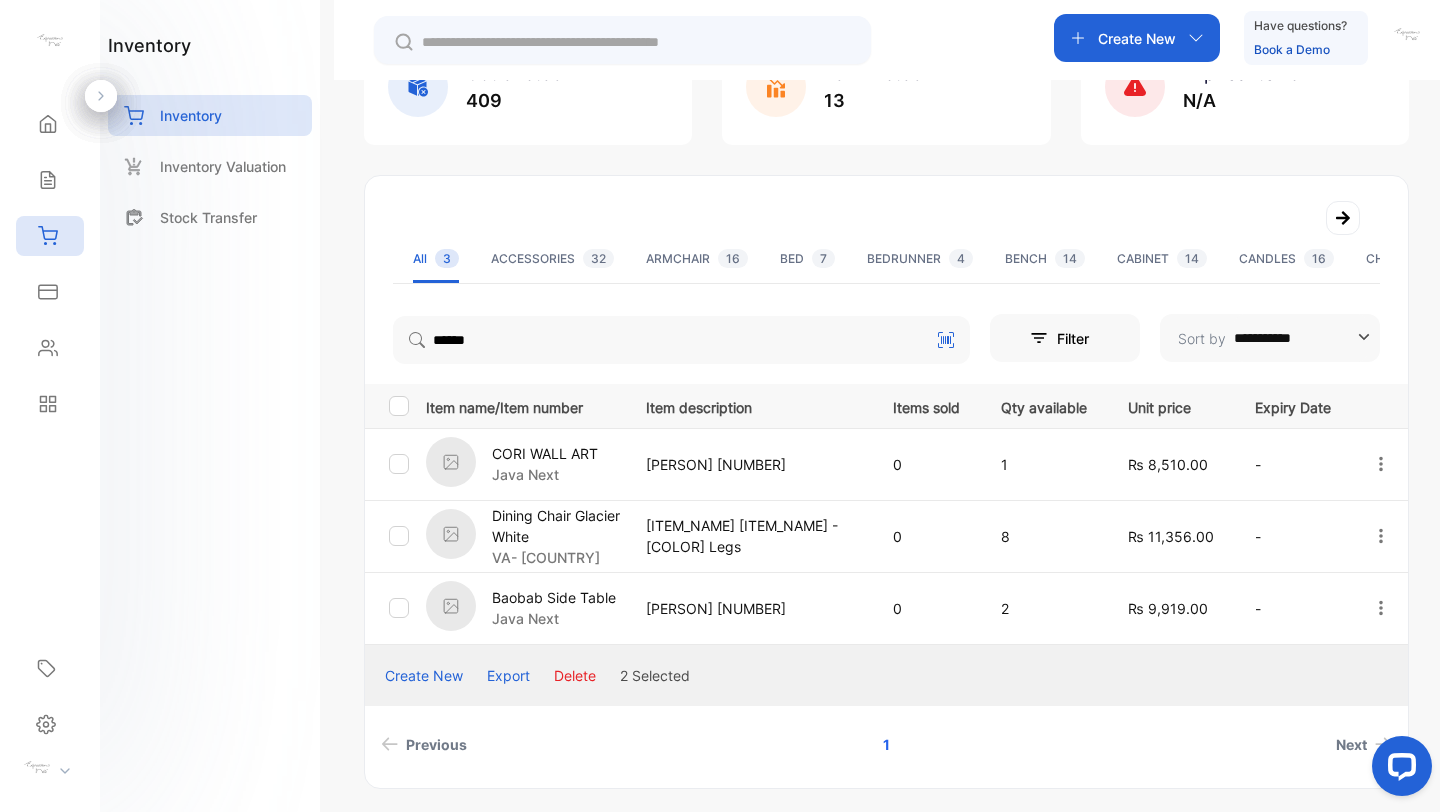 click on "Delete" at bounding box center (575, 675) 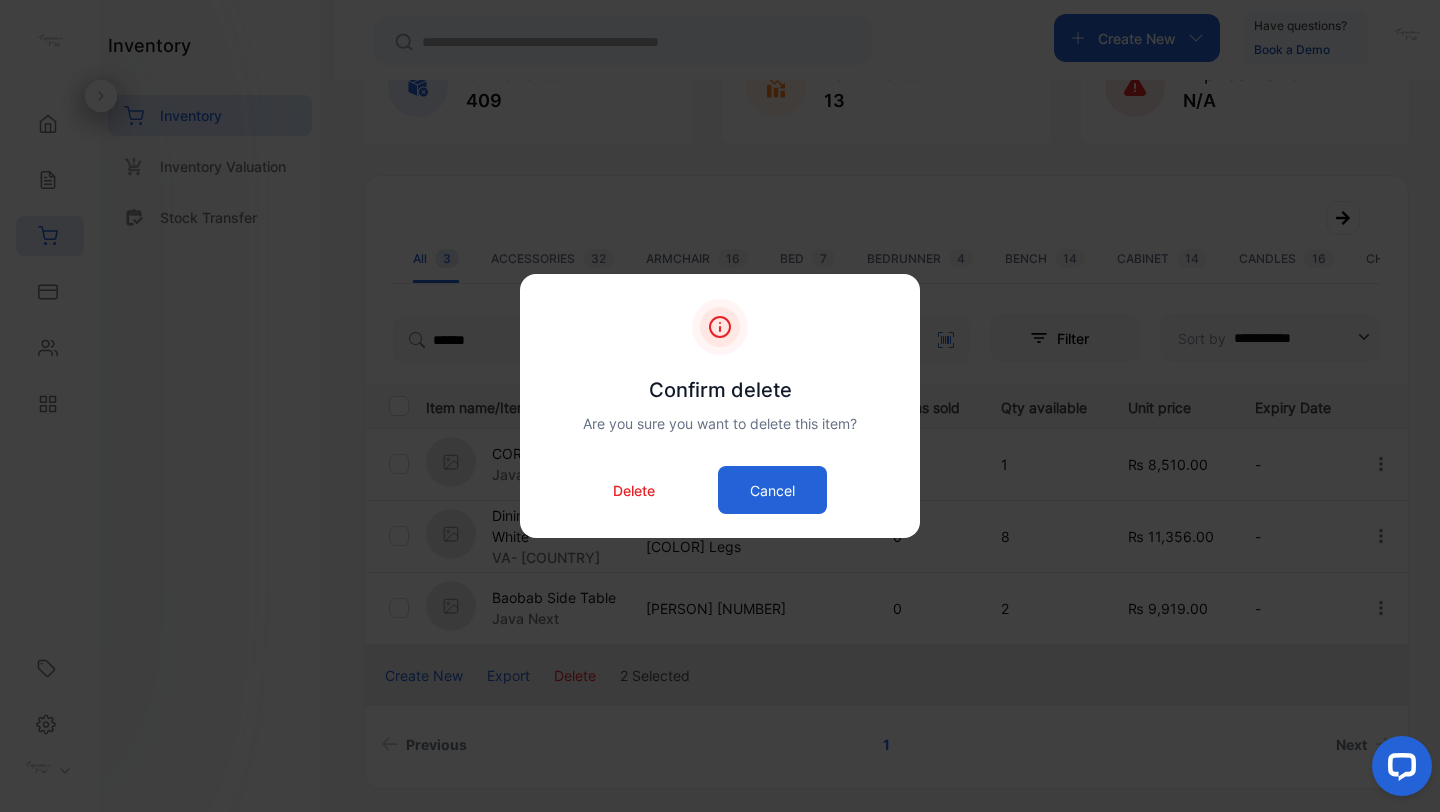 click on "Delete" at bounding box center (634, 490) 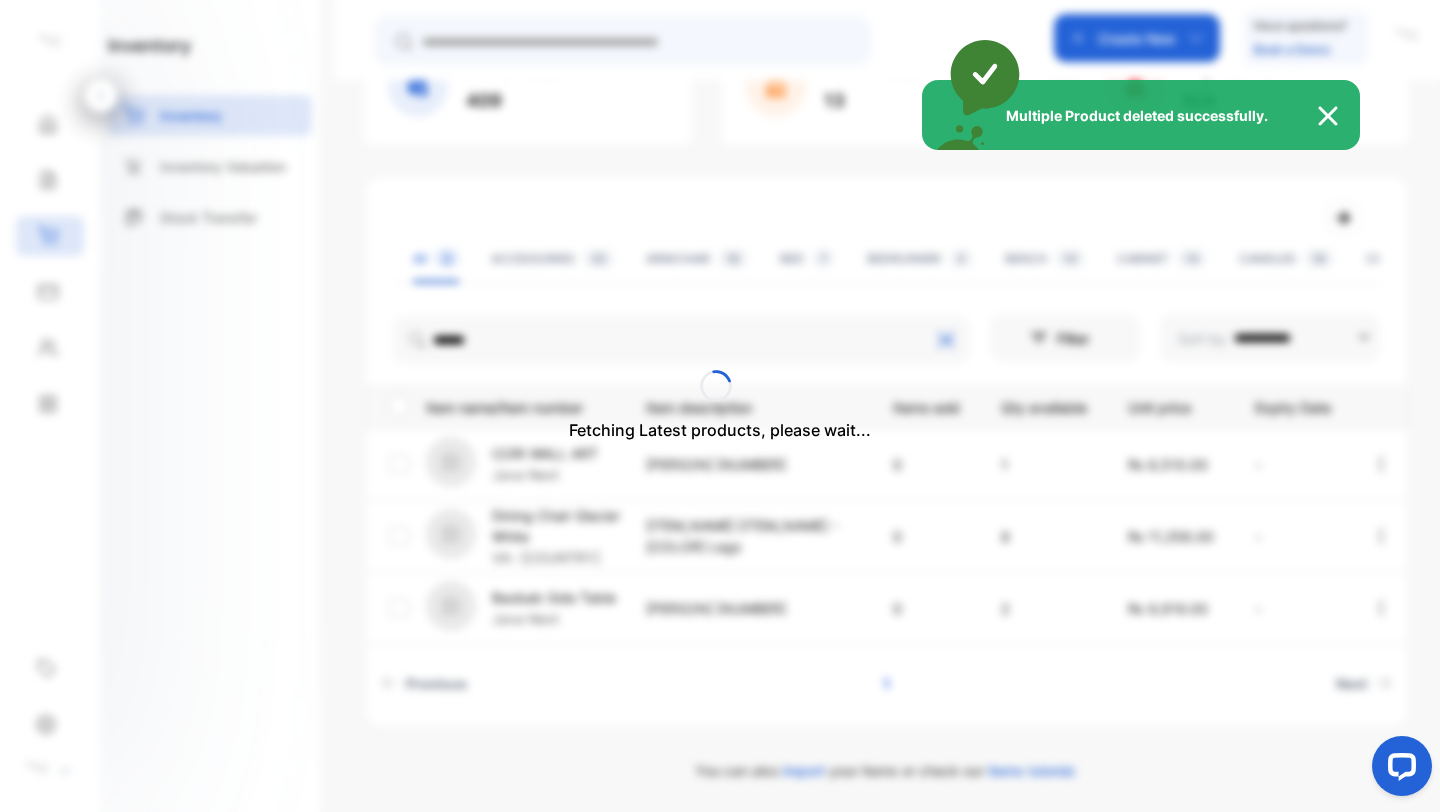 scroll, scrollTop: 28, scrollLeft: 0, axis: vertical 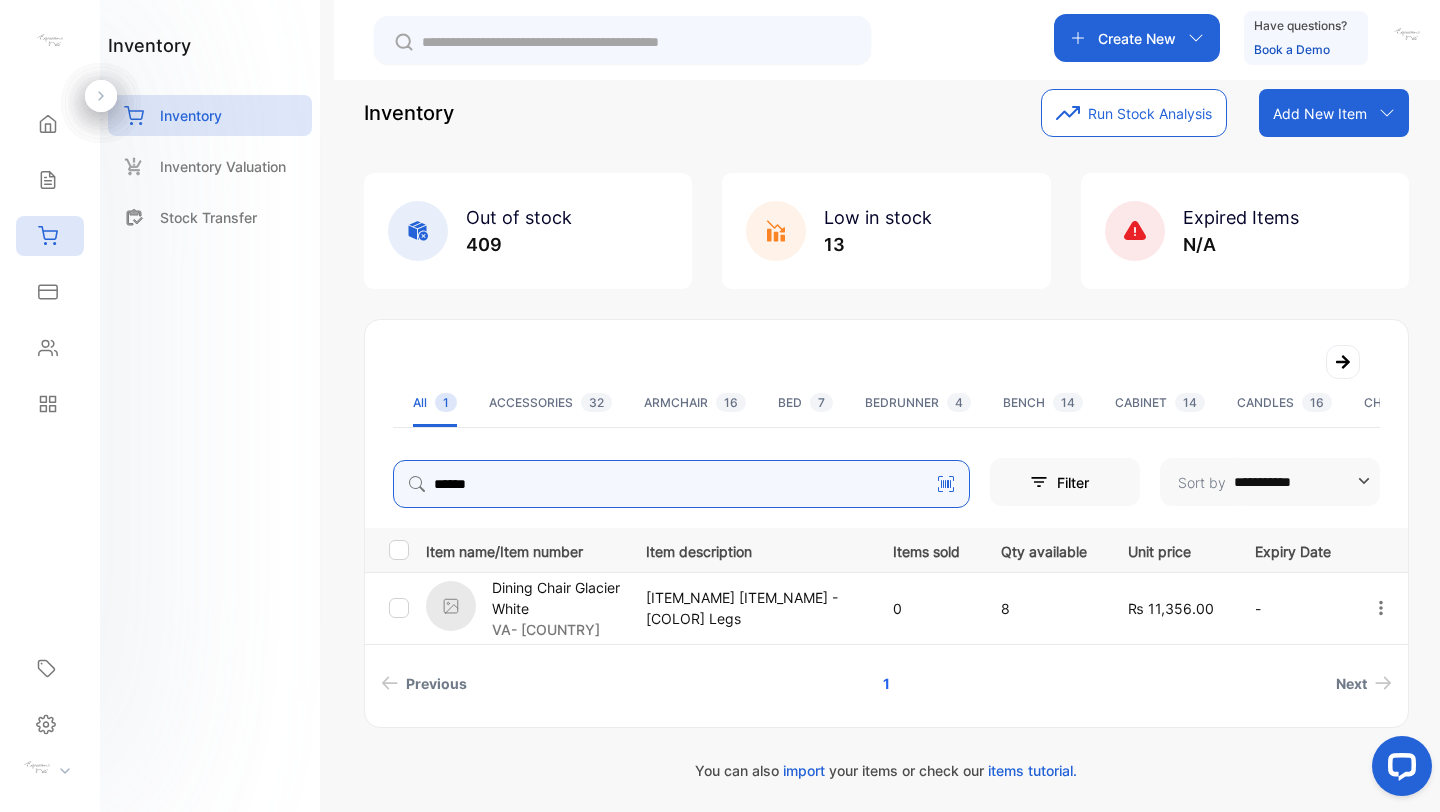drag, startPoint x: 518, startPoint y: 477, endPoint x: 254, endPoint y: 425, distance: 269.07248 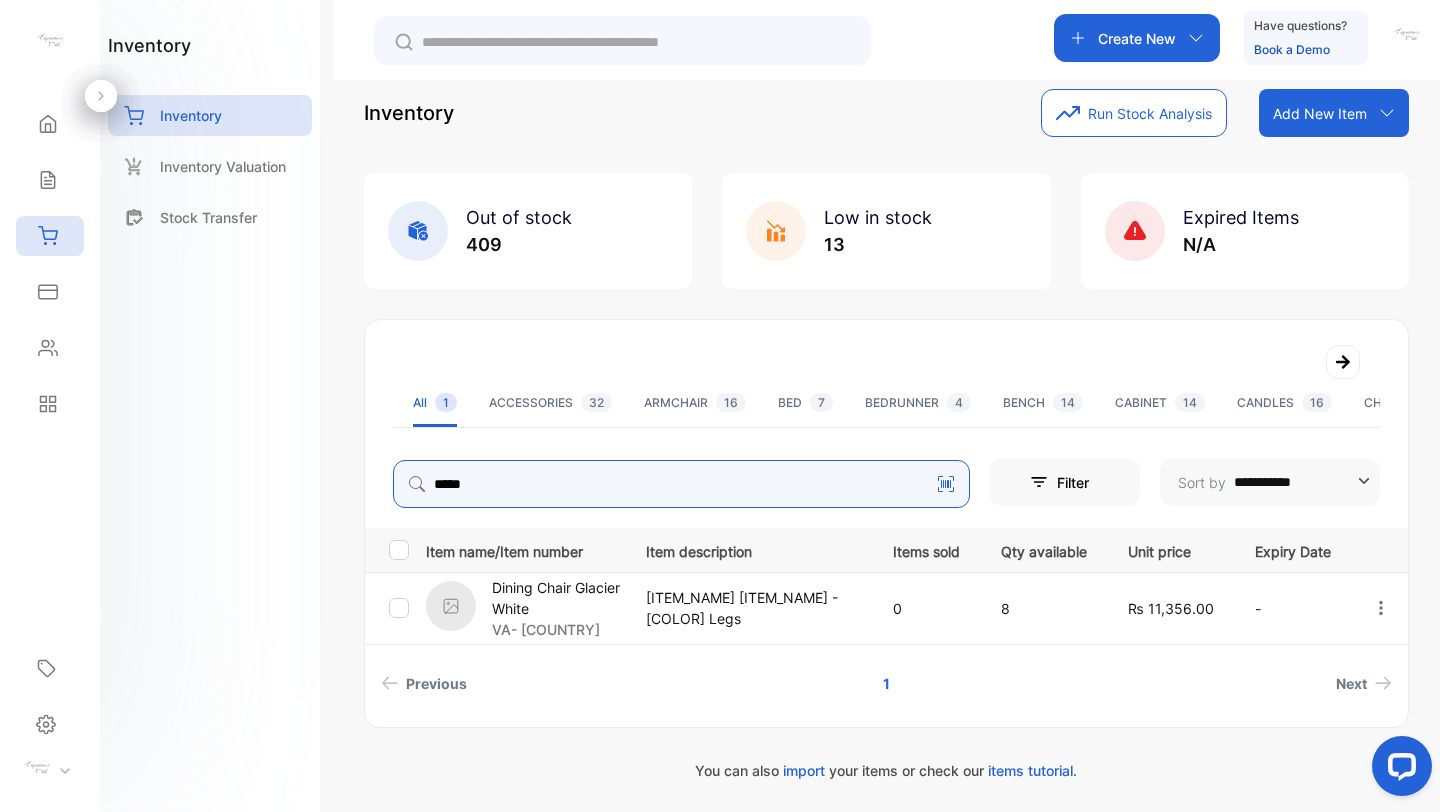 type on "*****" 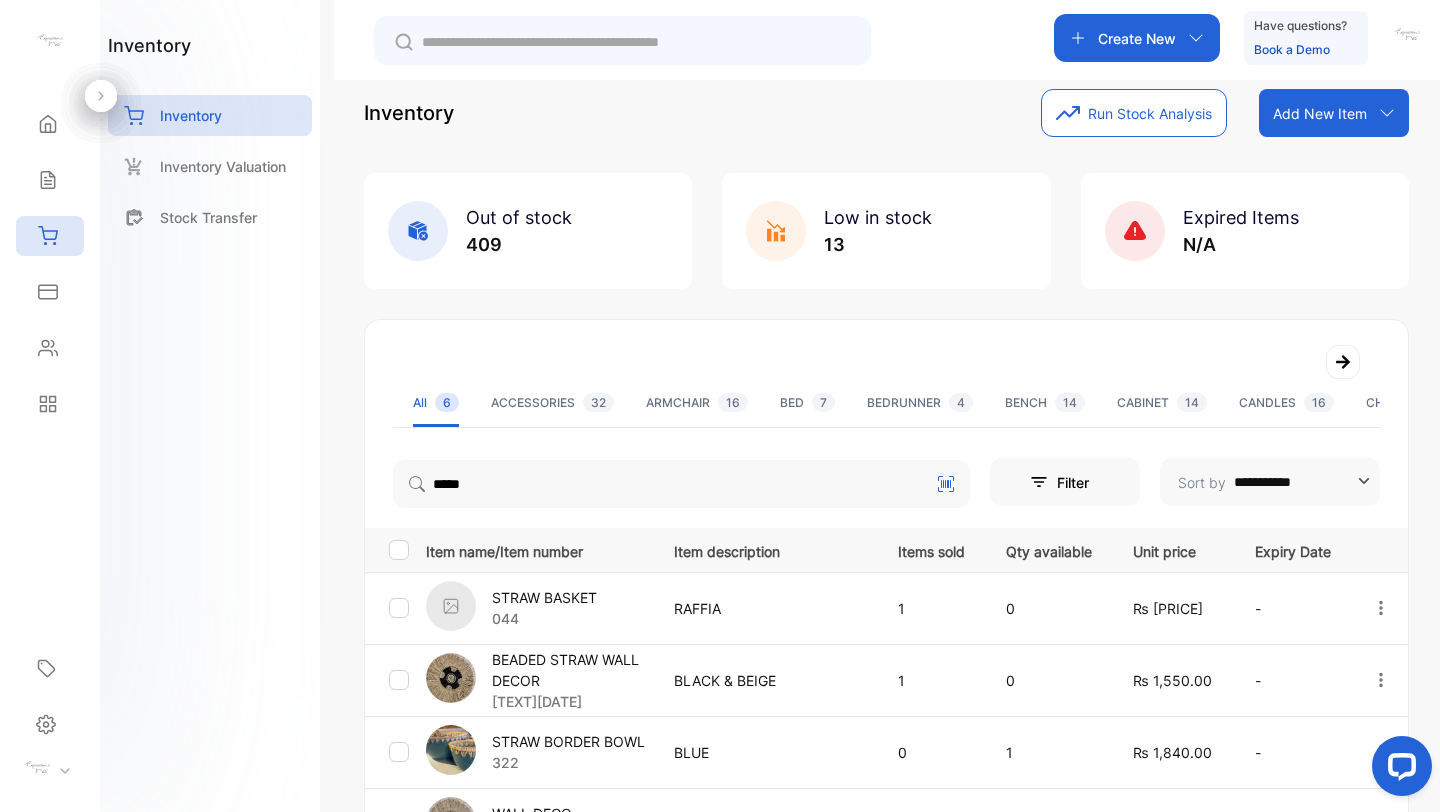 click on "STRAW BORDER BOWL" at bounding box center (568, 741) 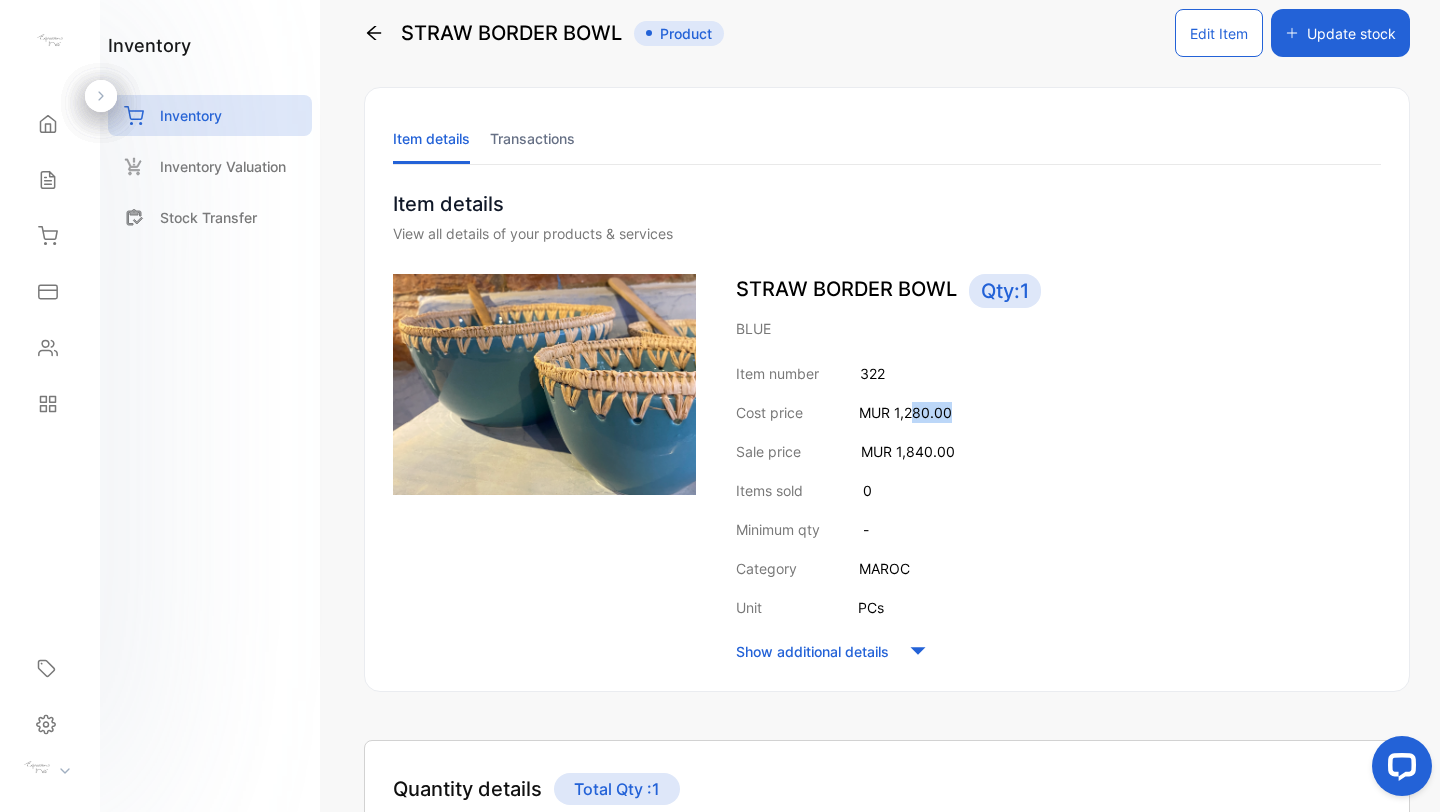 drag, startPoint x: 945, startPoint y: 413, endPoint x: 982, endPoint y: 413, distance: 37 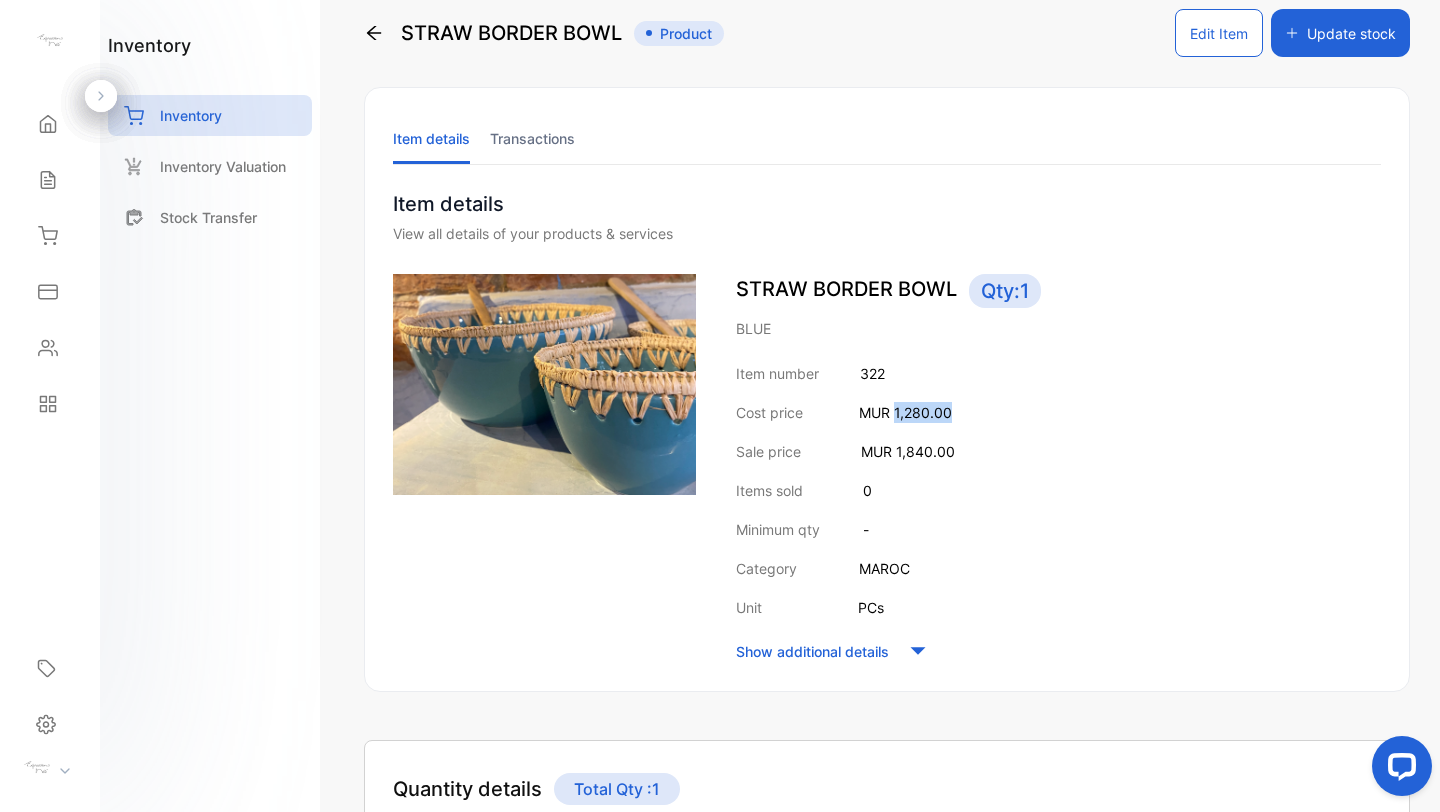drag, startPoint x: 892, startPoint y: 414, endPoint x: 1009, endPoint y: 414, distance: 117 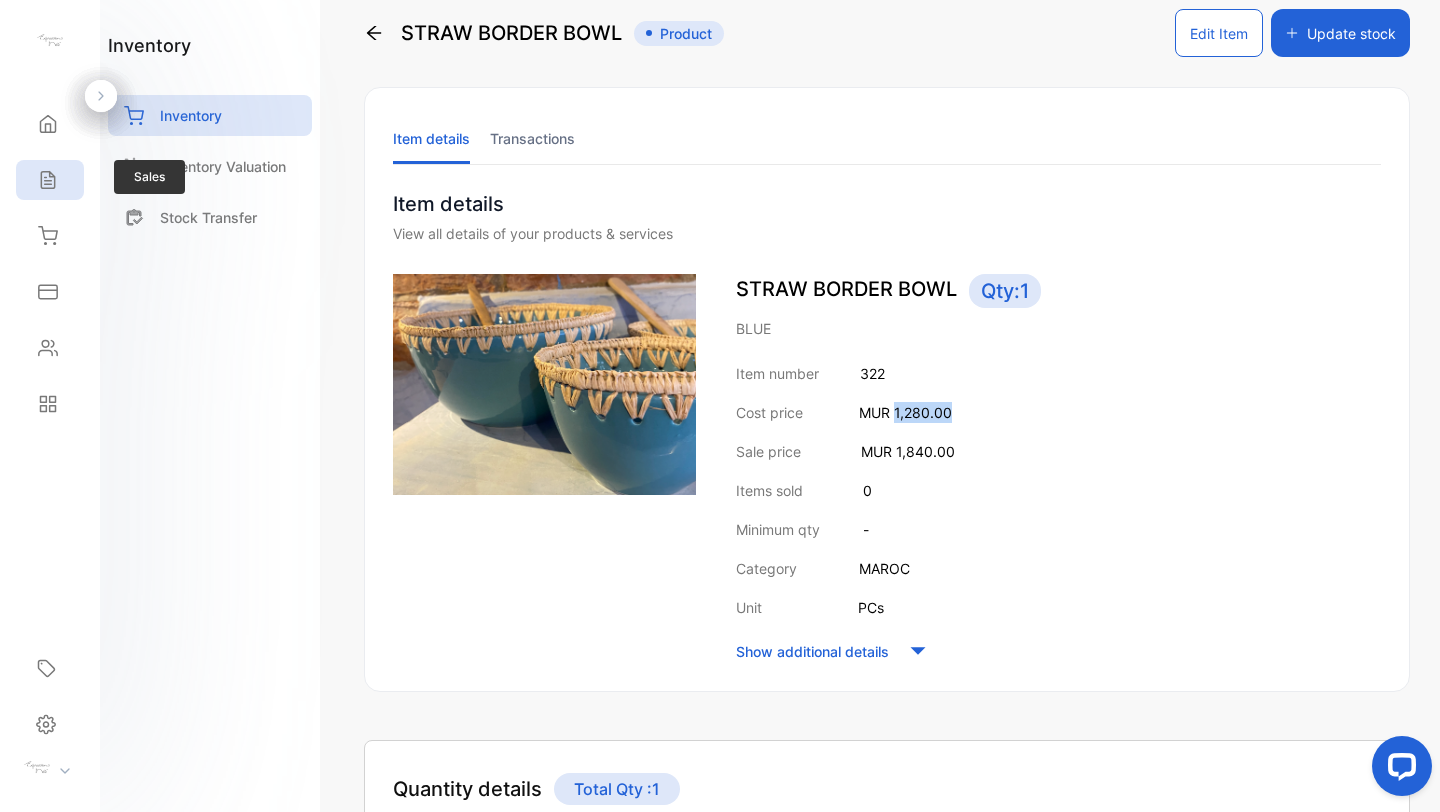 click 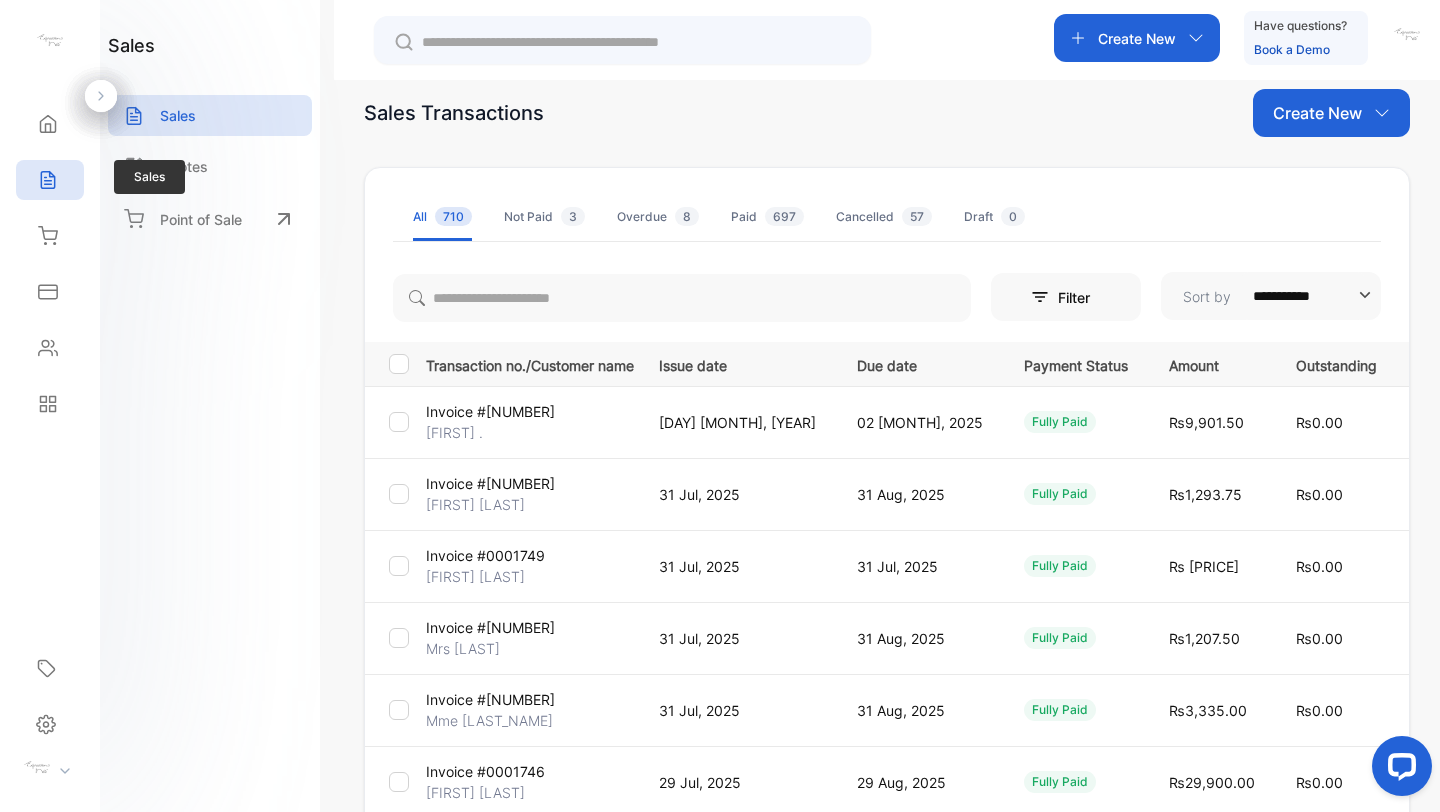 click on "Sales" at bounding box center (50, 180) 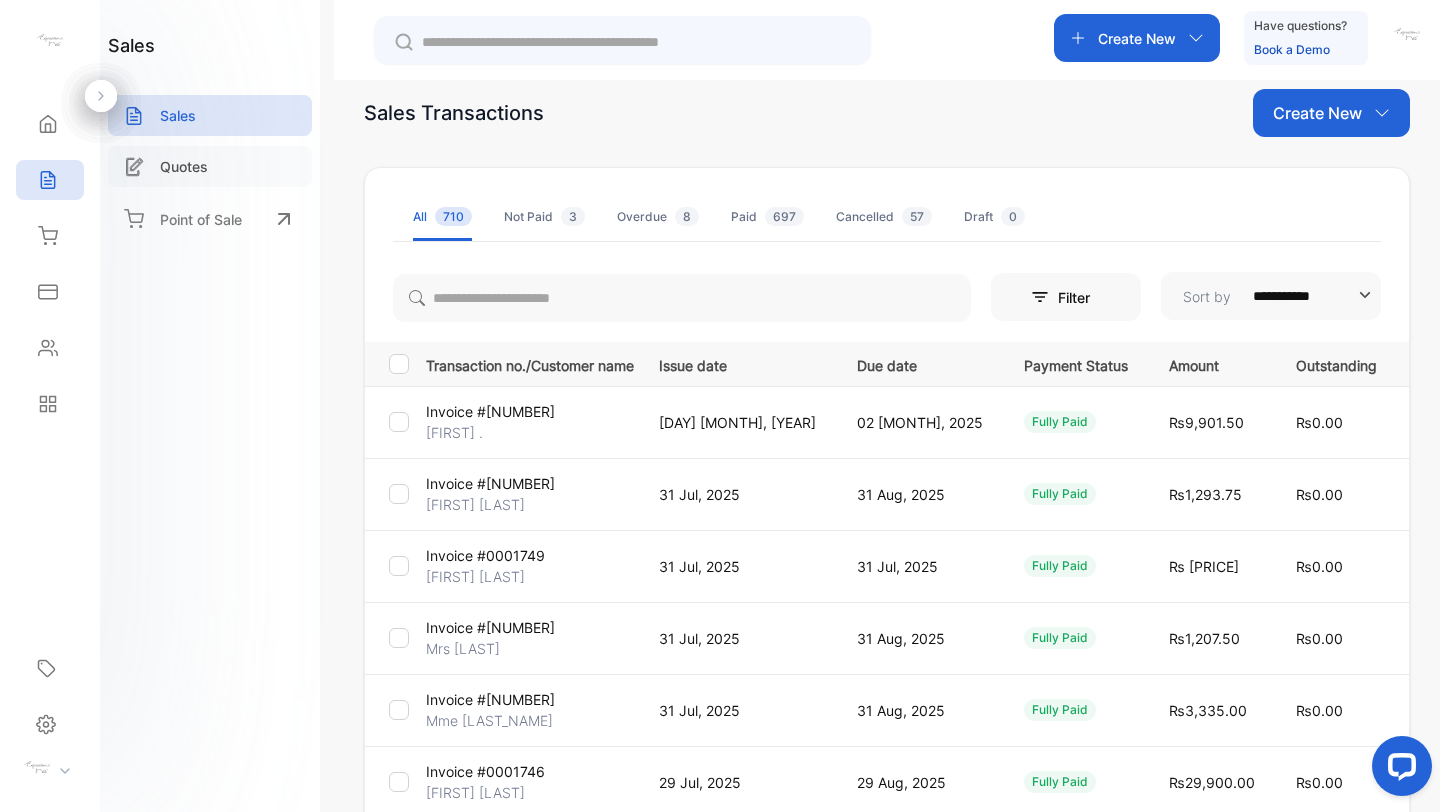 click on "Quotes" at bounding box center [184, 166] 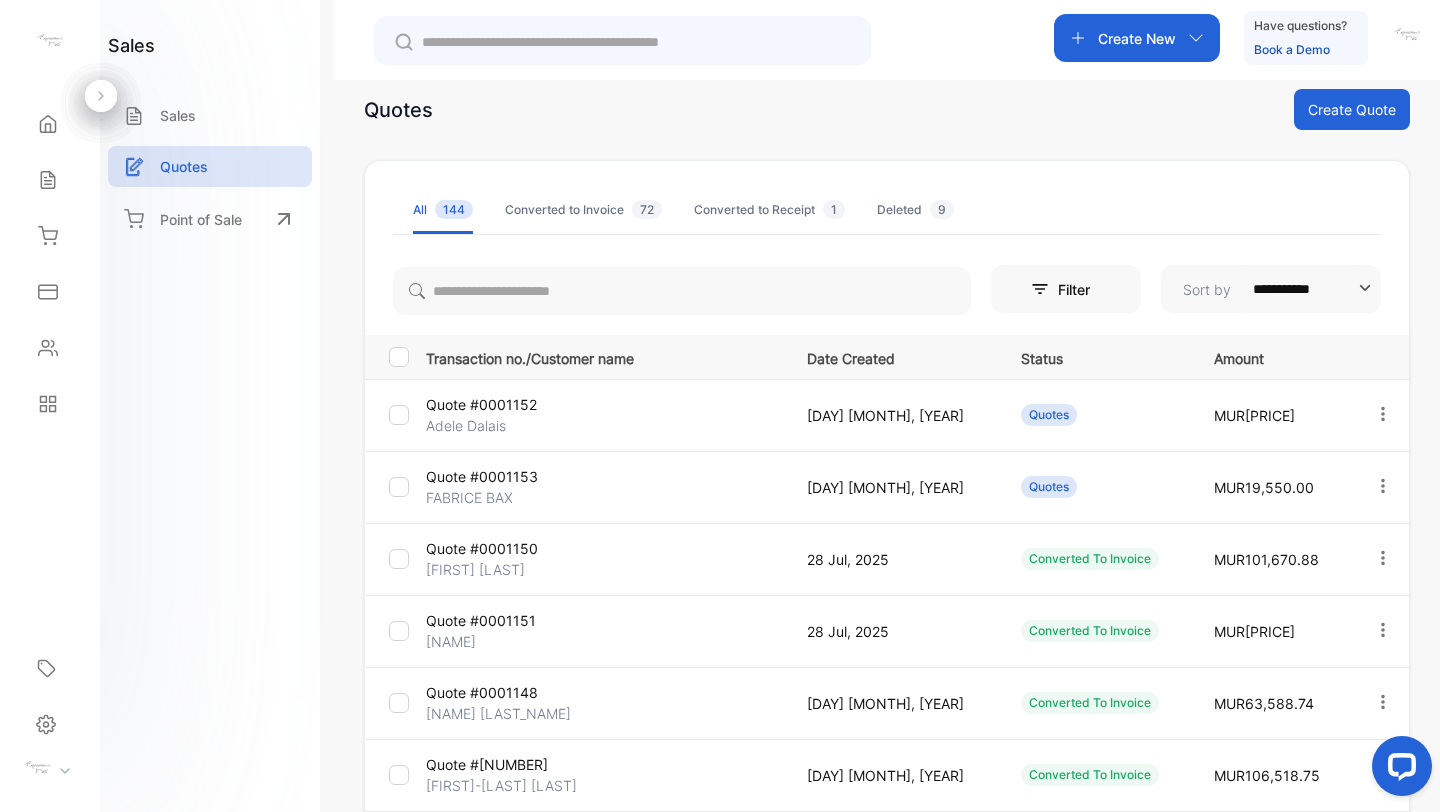 click on "Create Quote" at bounding box center (1352, 109) 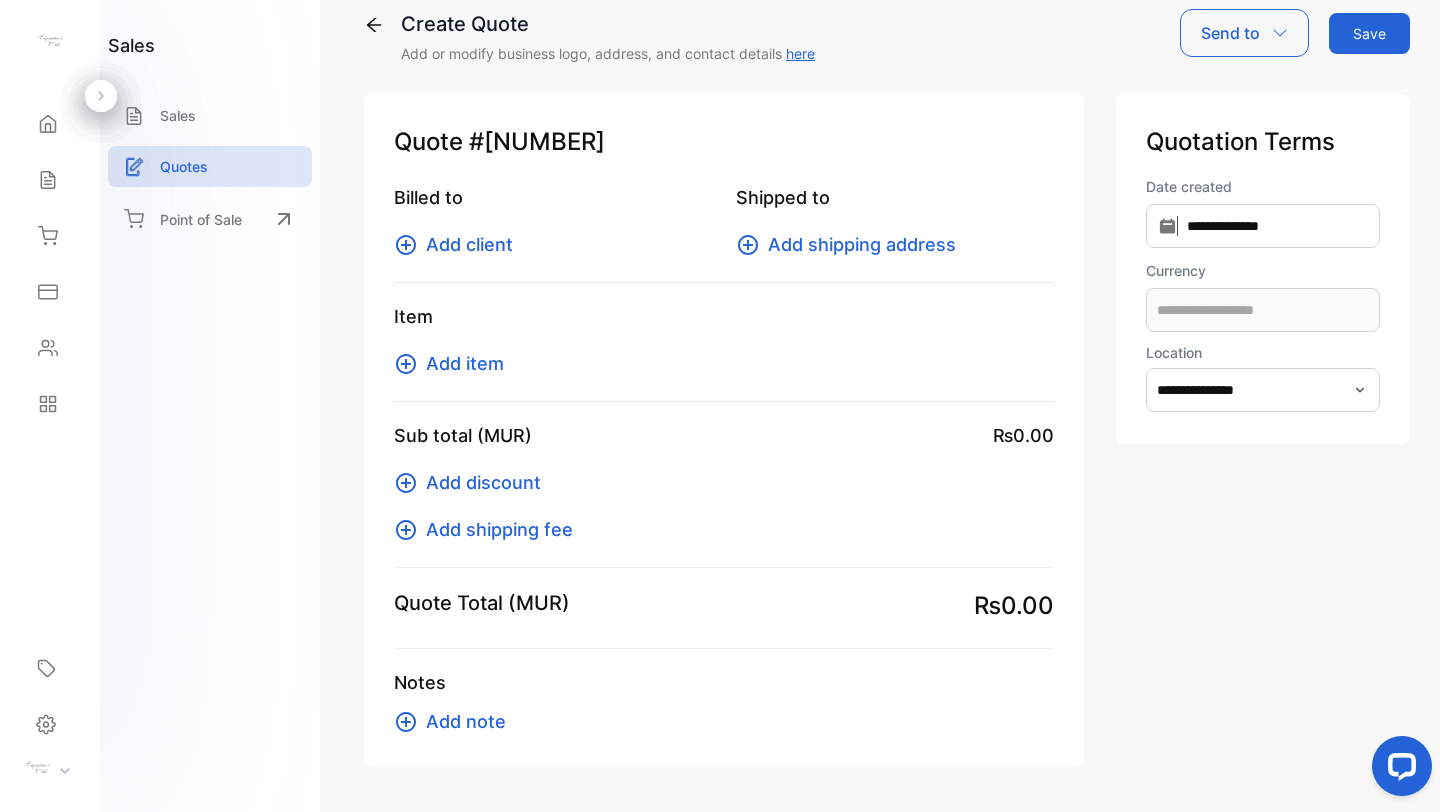 type on "**********" 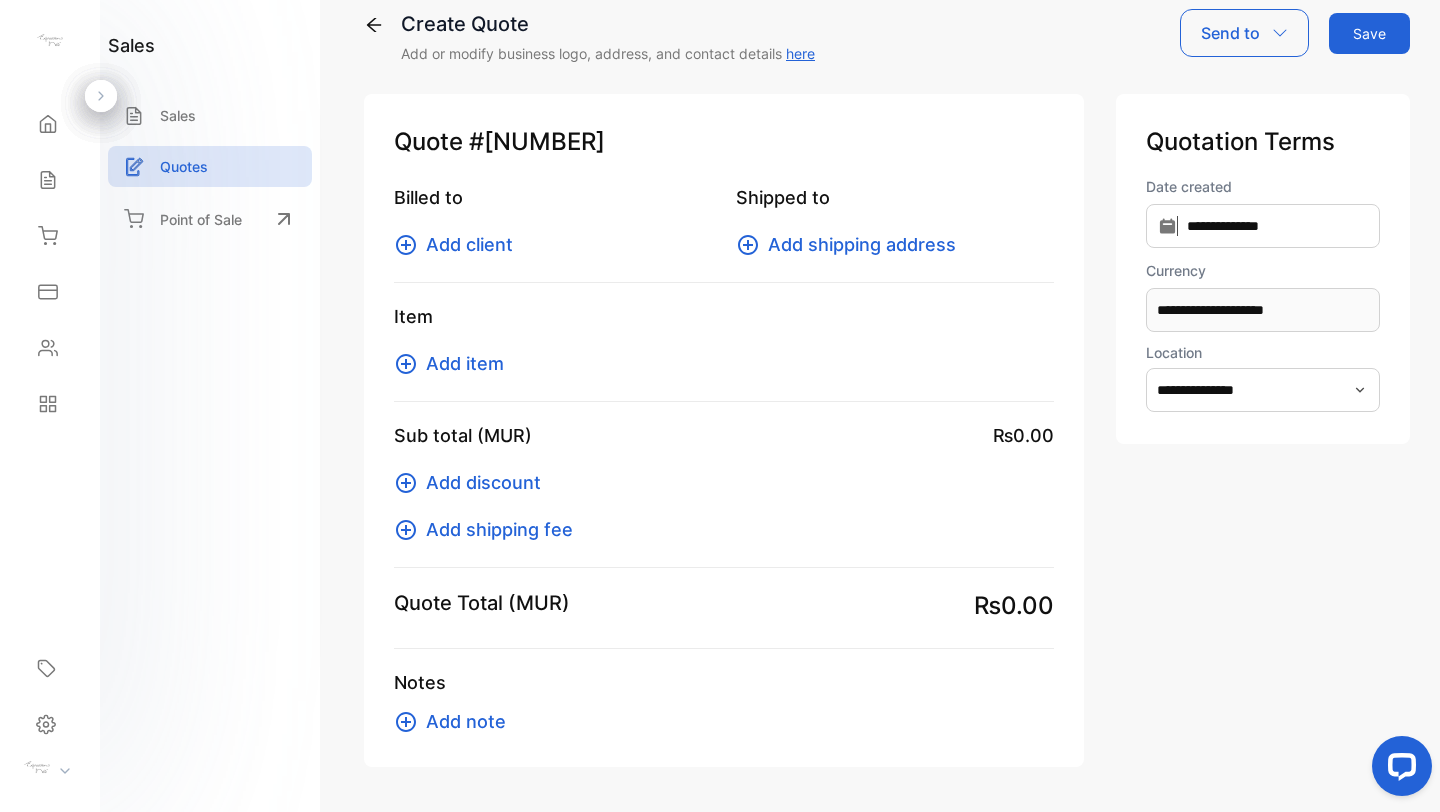 type on "**********" 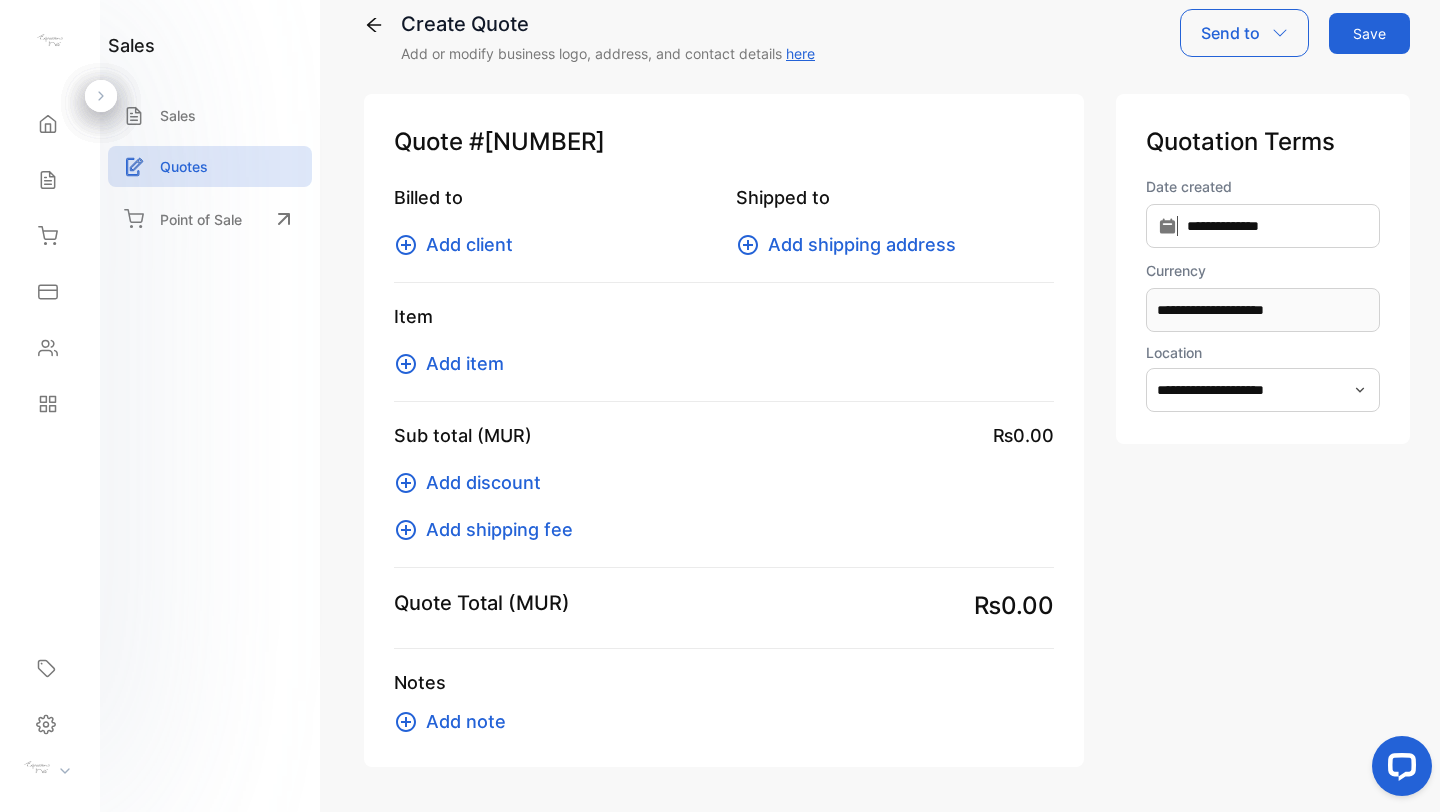 click on "Add client" at bounding box center [469, 244] 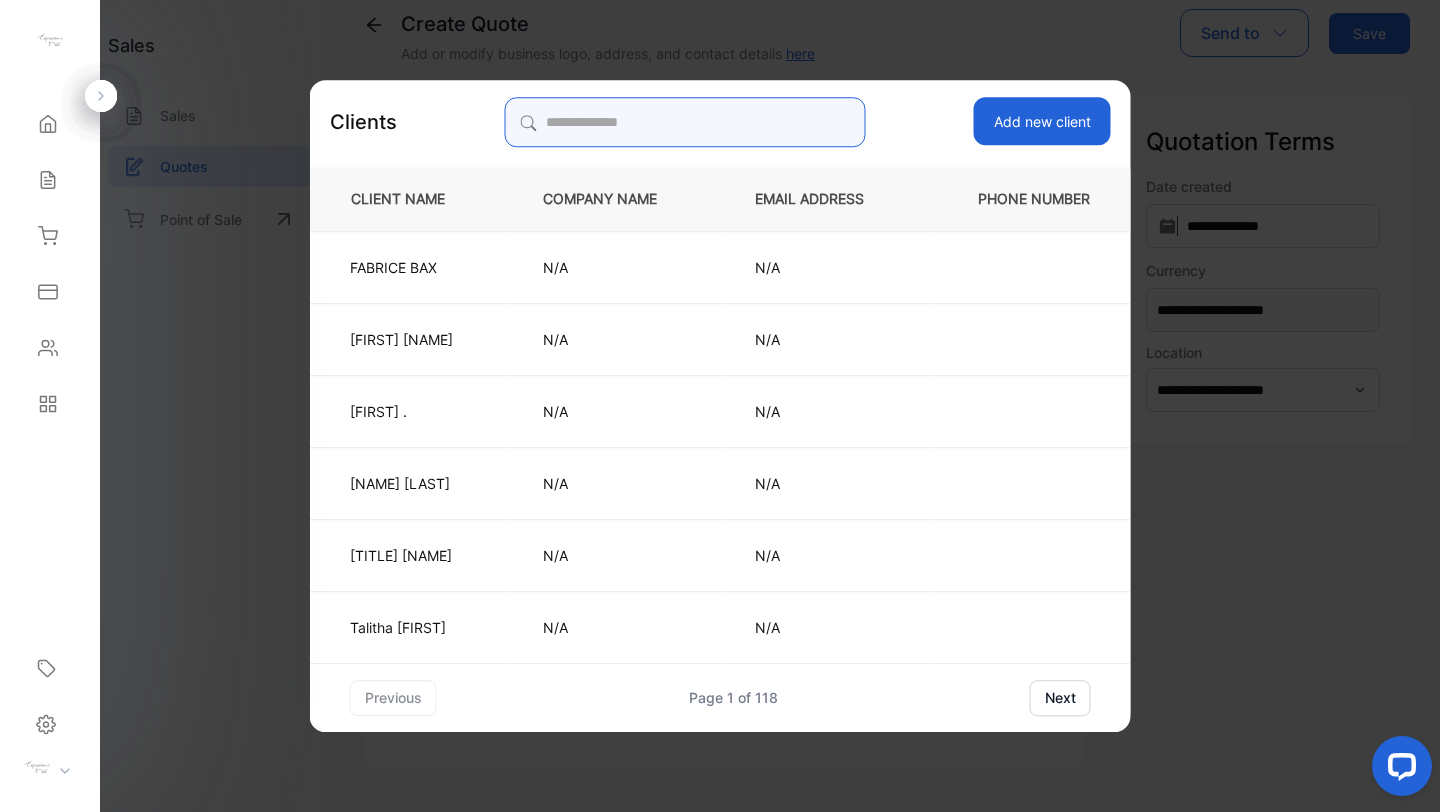 click at bounding box center [685, 122] 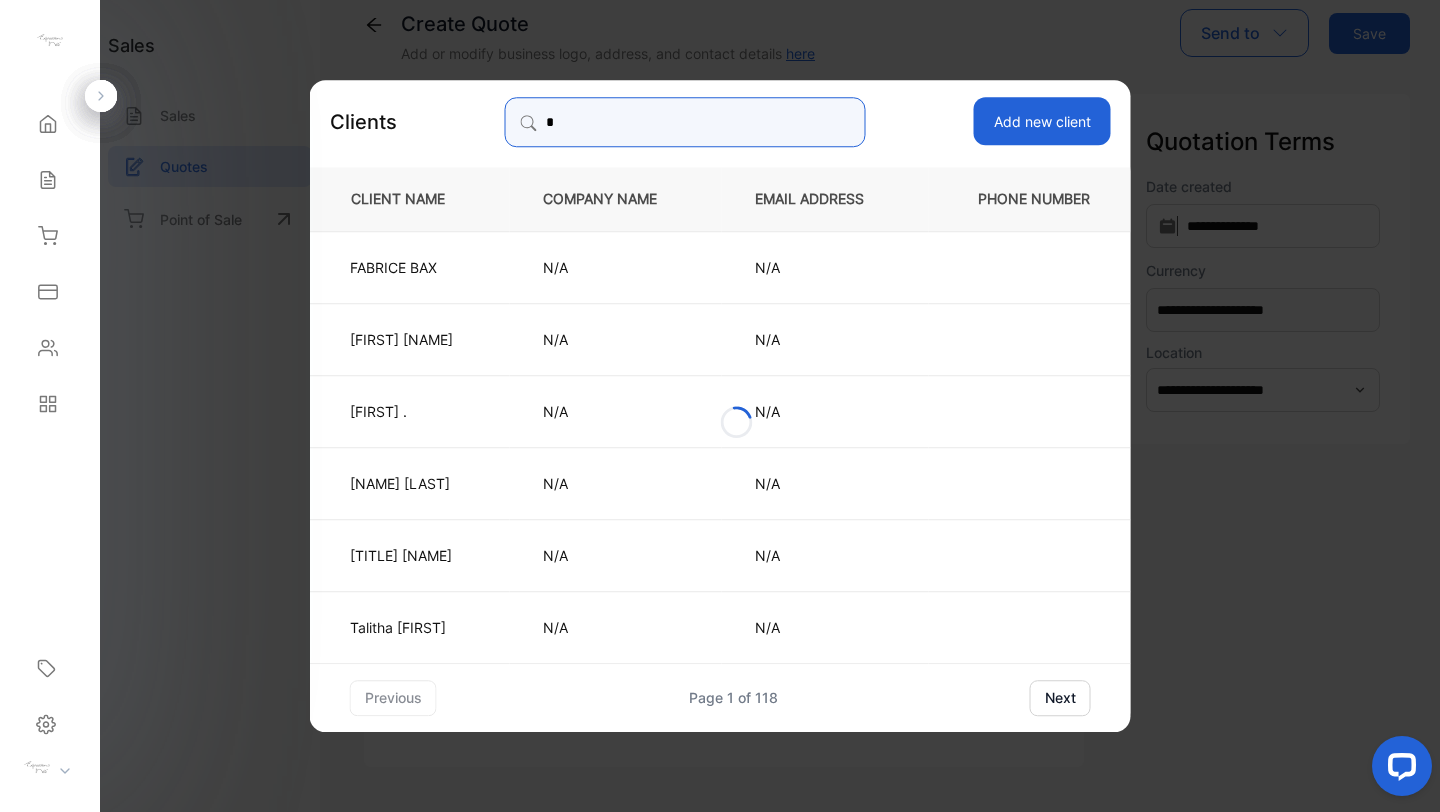 type on "**" 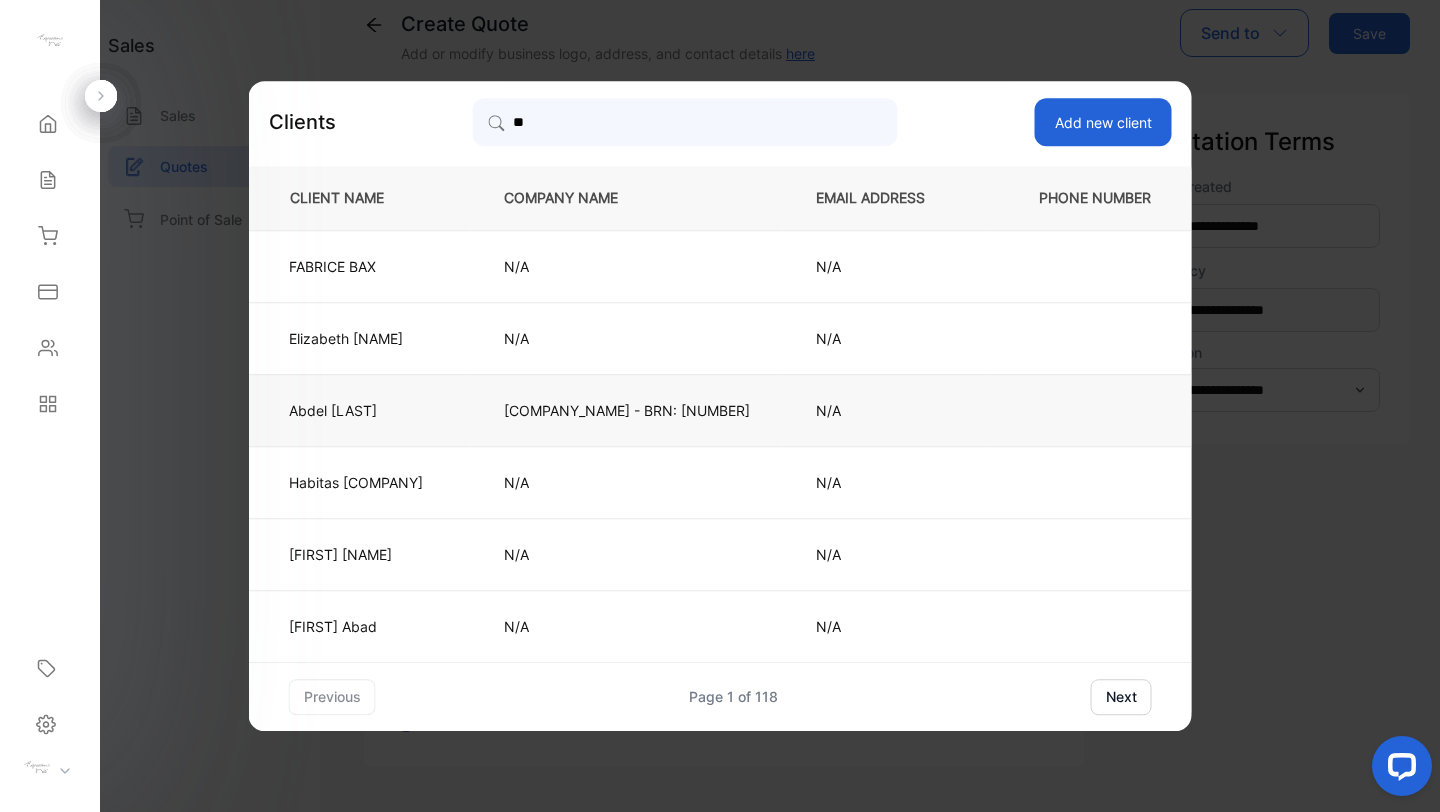 click on "[COMPANY_NAME] - BRN: [NUMBER]" at bounding box center [627, 410] 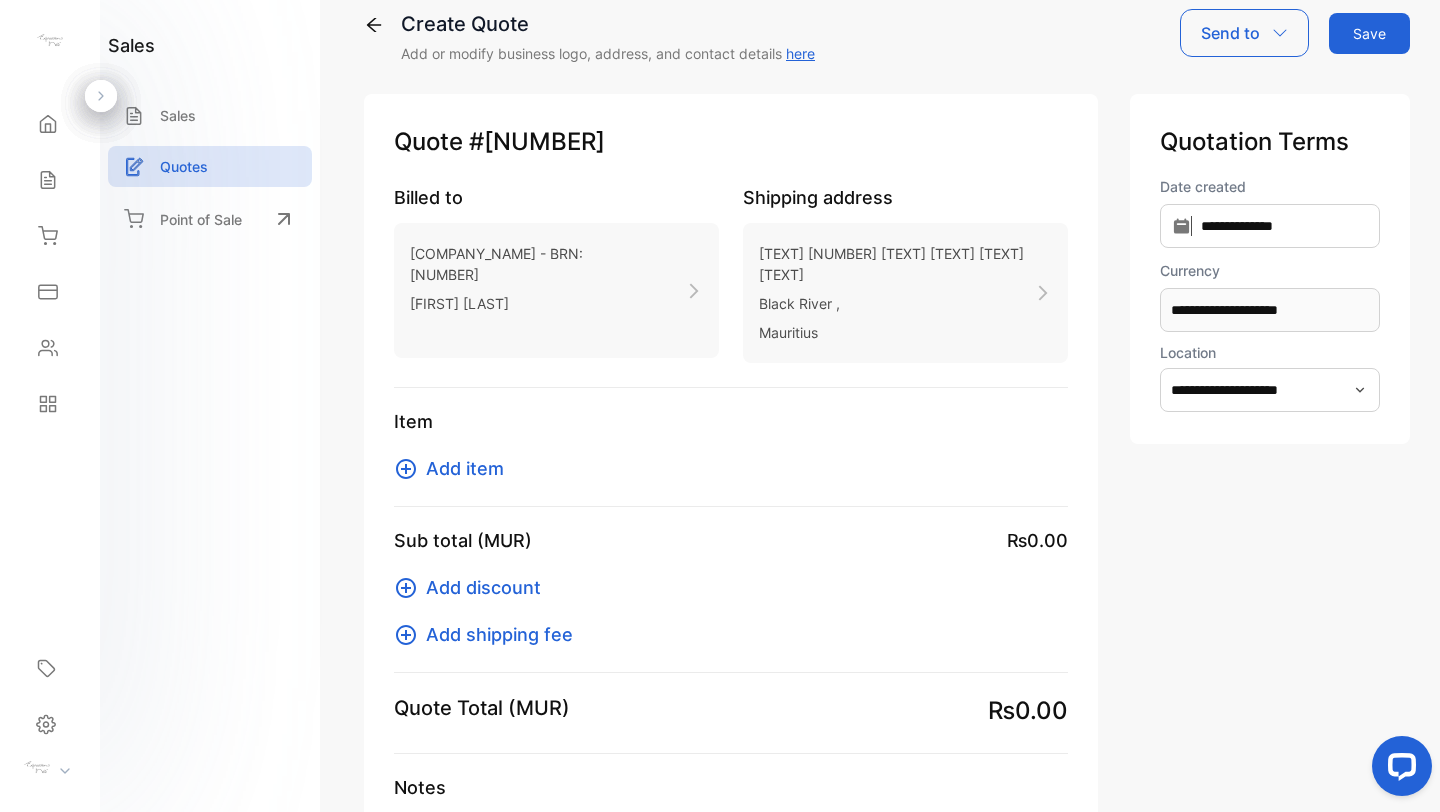 click on "Add item" at bounding box center (465, 468) 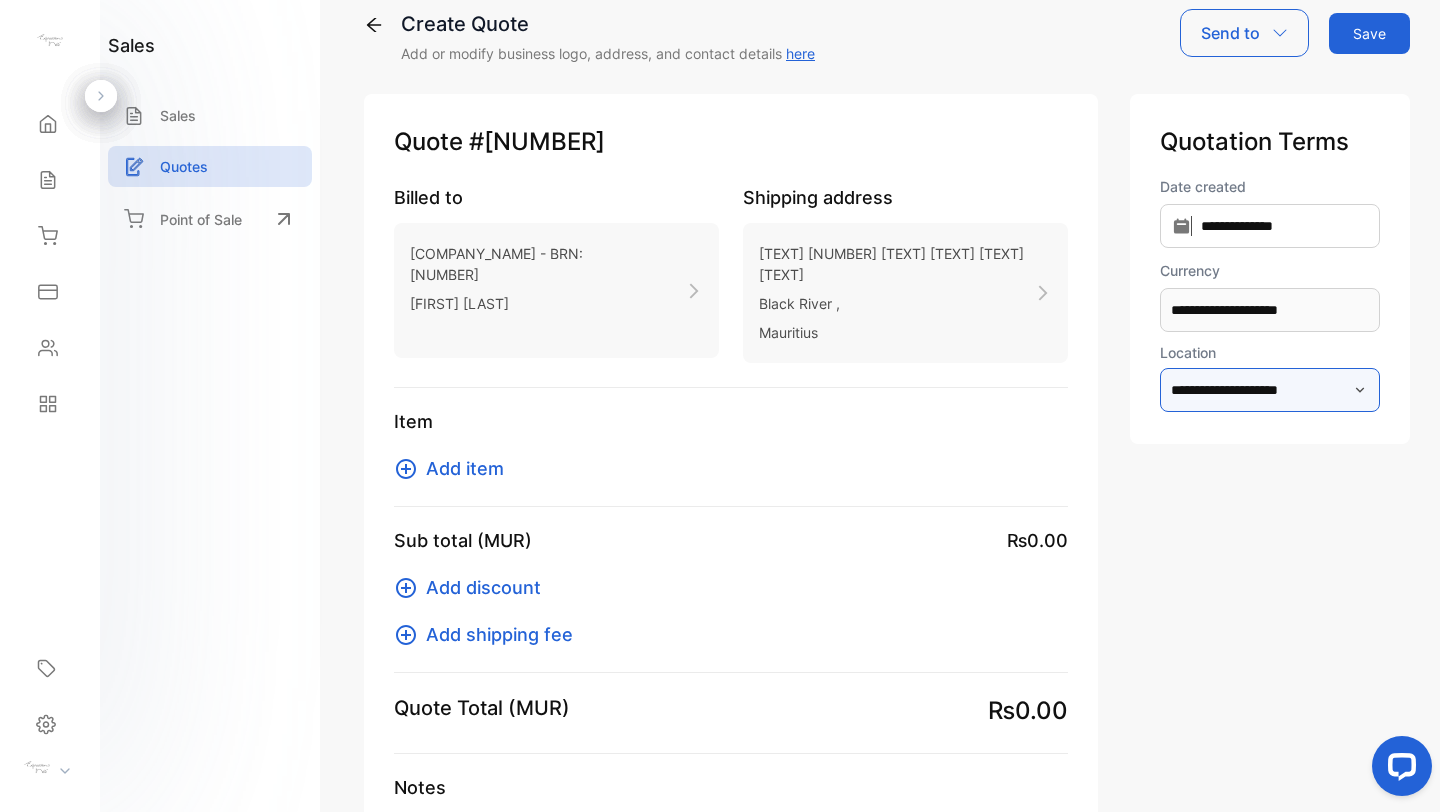 click on "**********" at bounding box center [1270, 390] 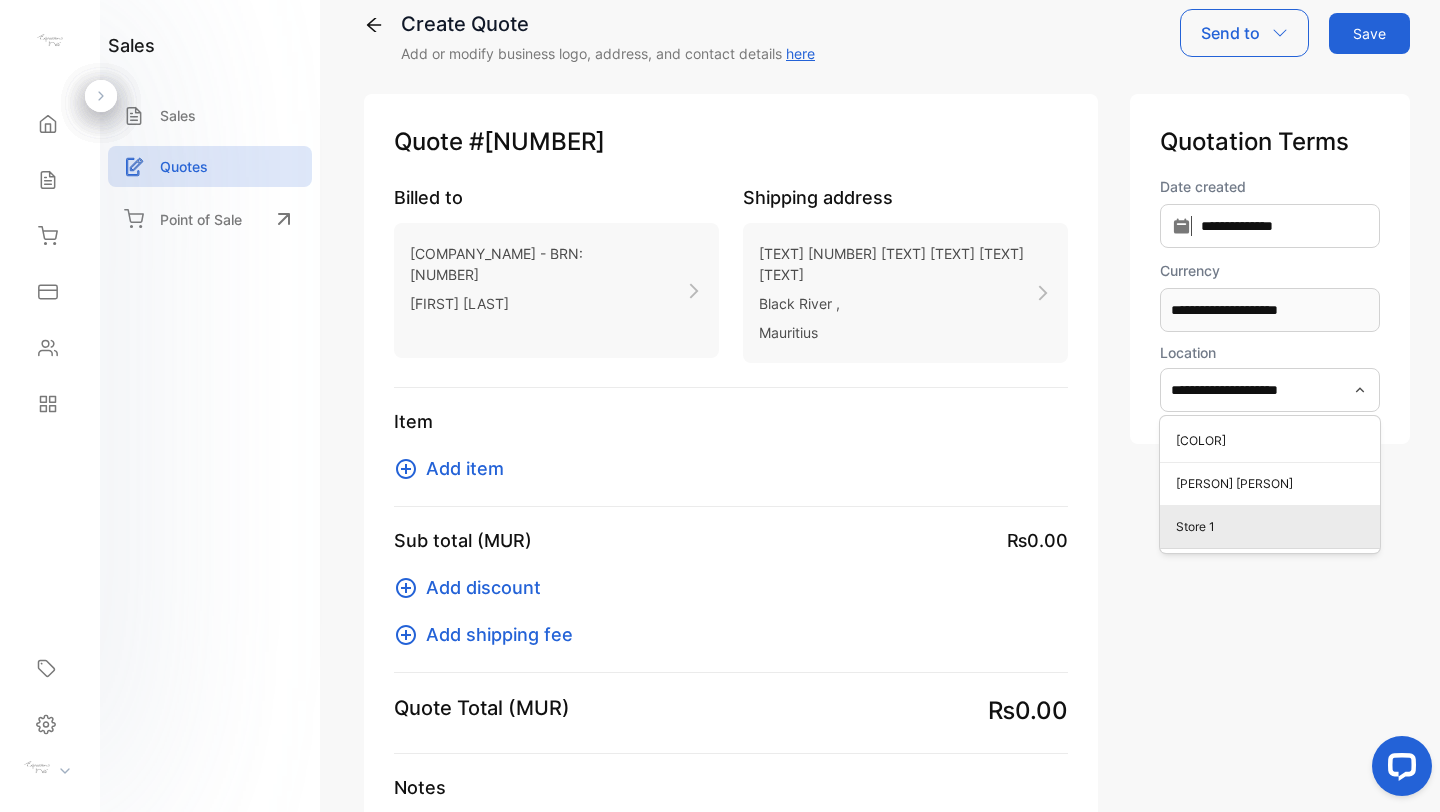 click on "Store 1" at bounding box center (1274, 527) 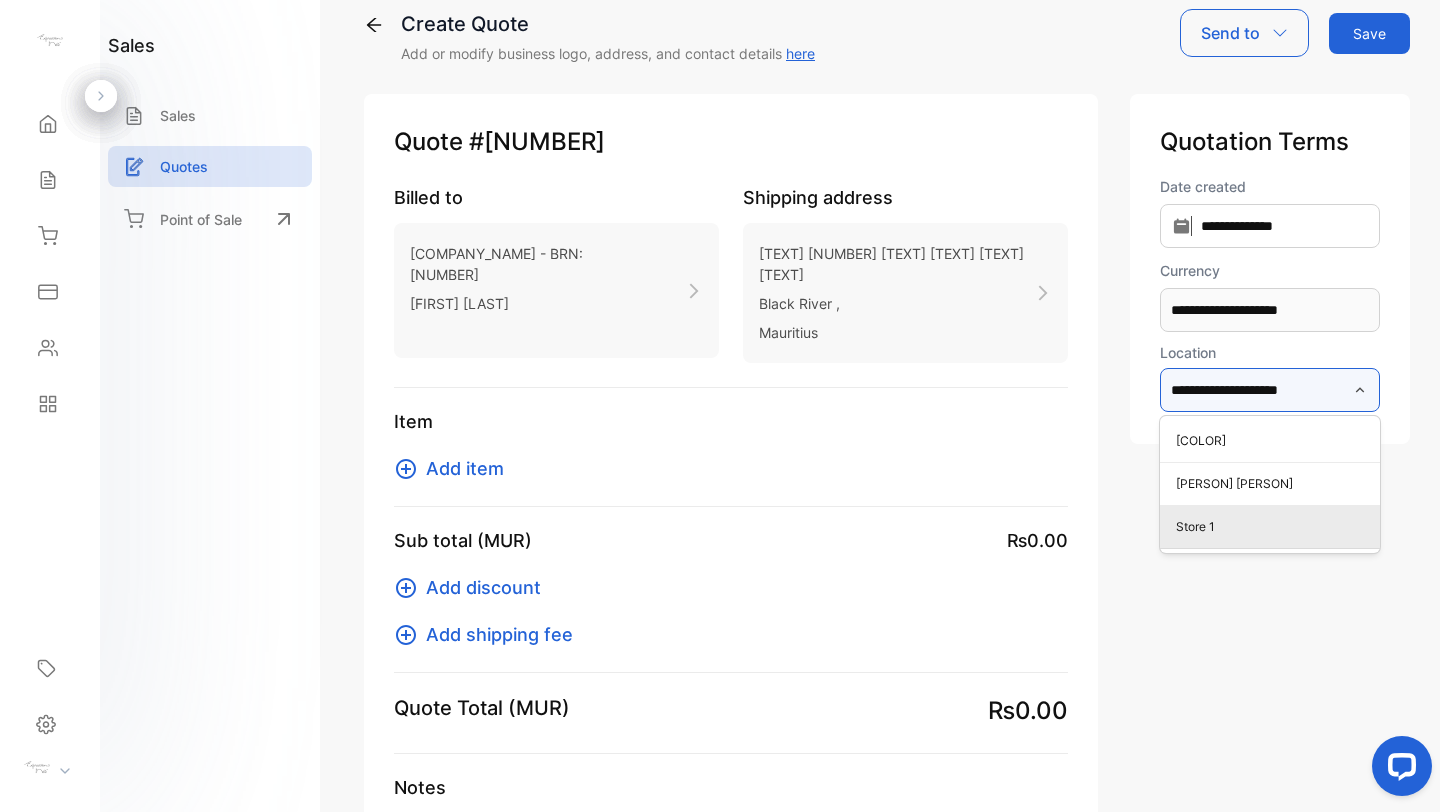 type on "*******" 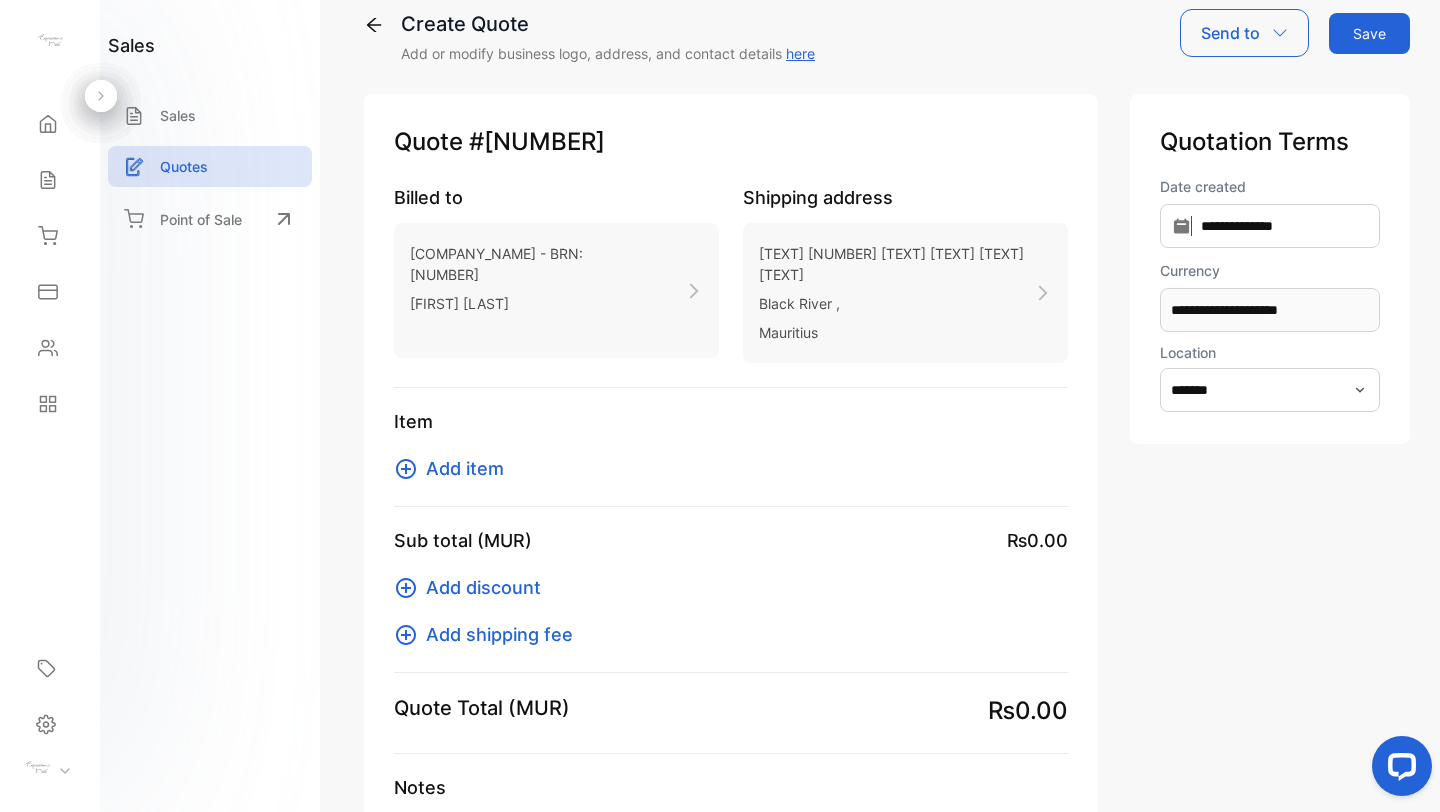 click on "Add item" at bounding box center [465, 468] 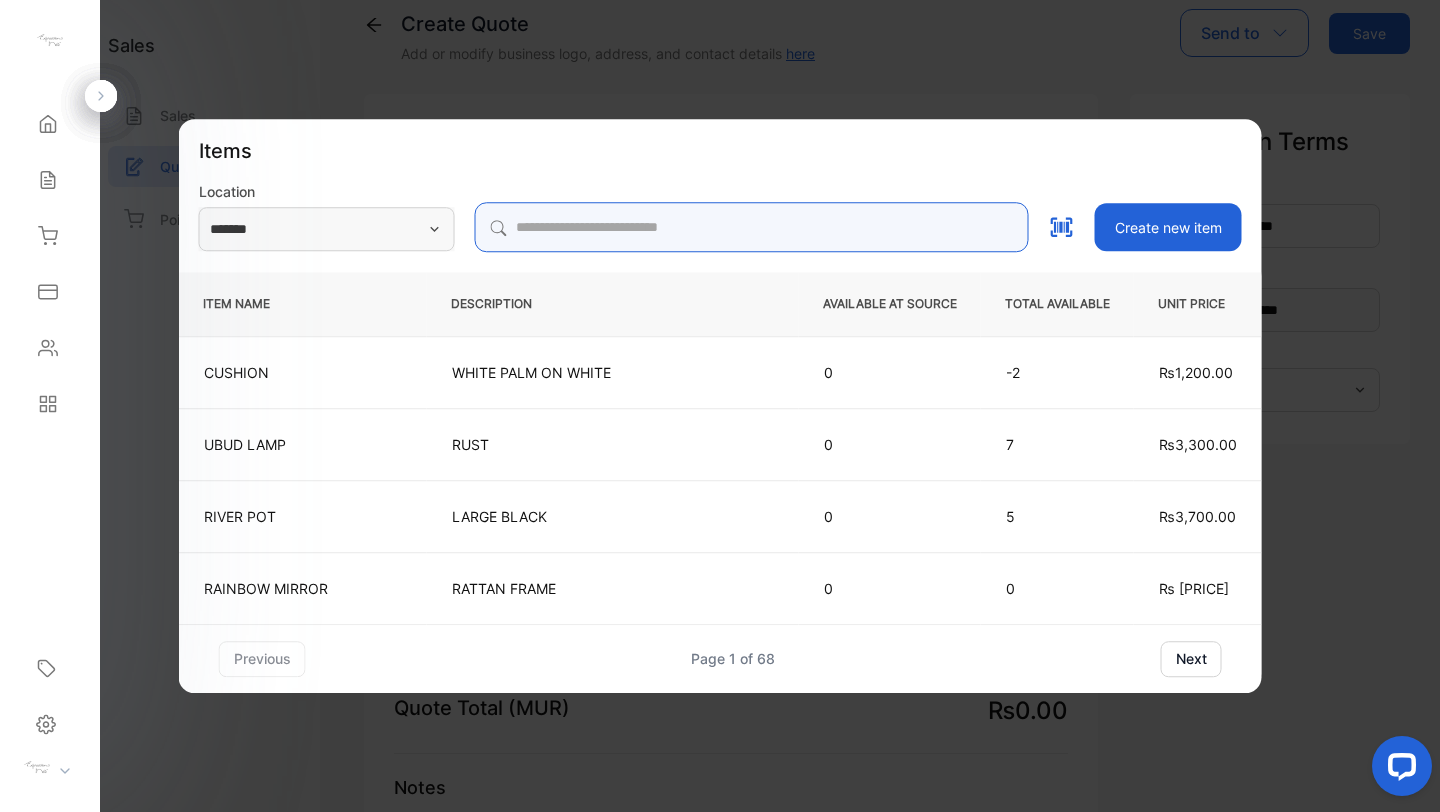 click at bounding box center [752, 227] 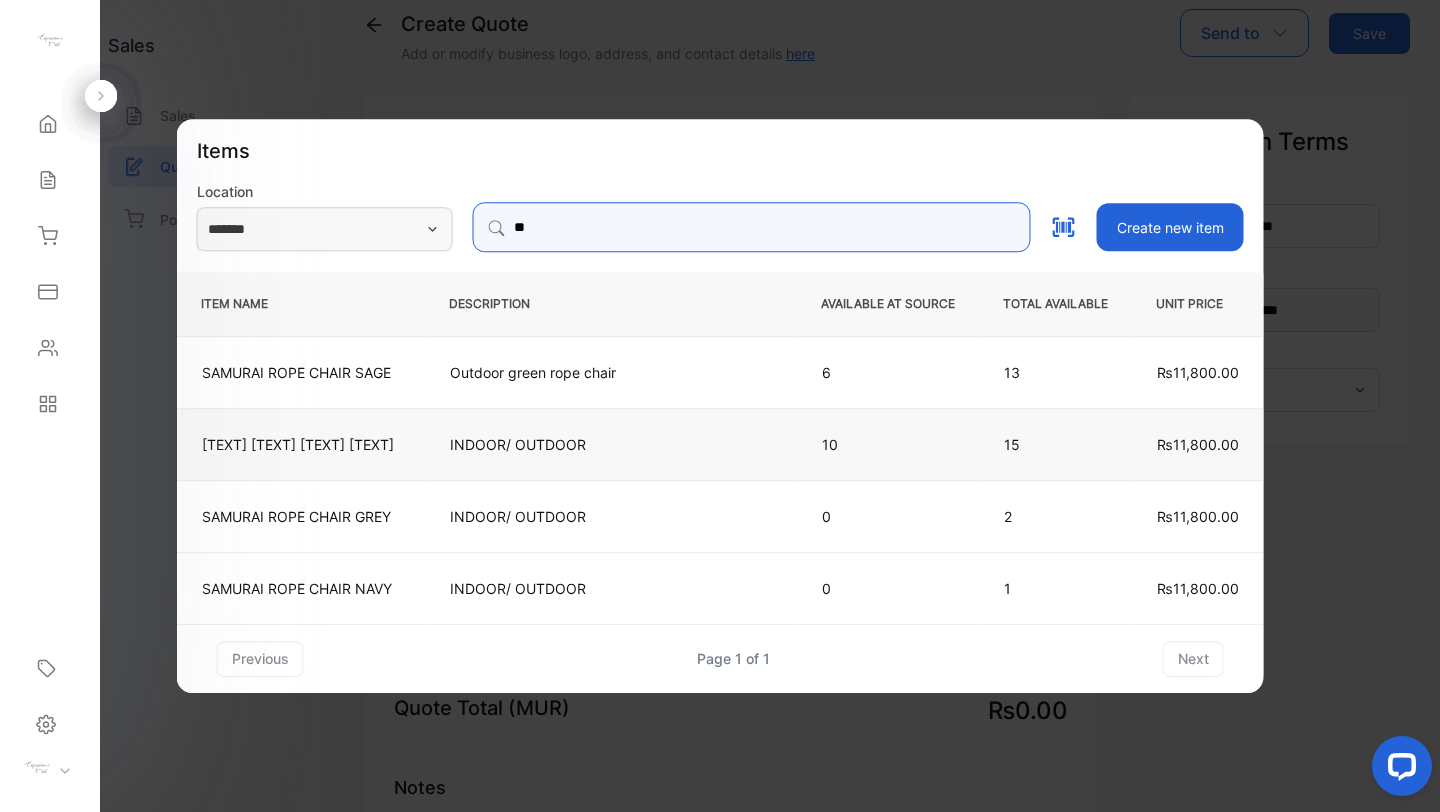 type on "*" 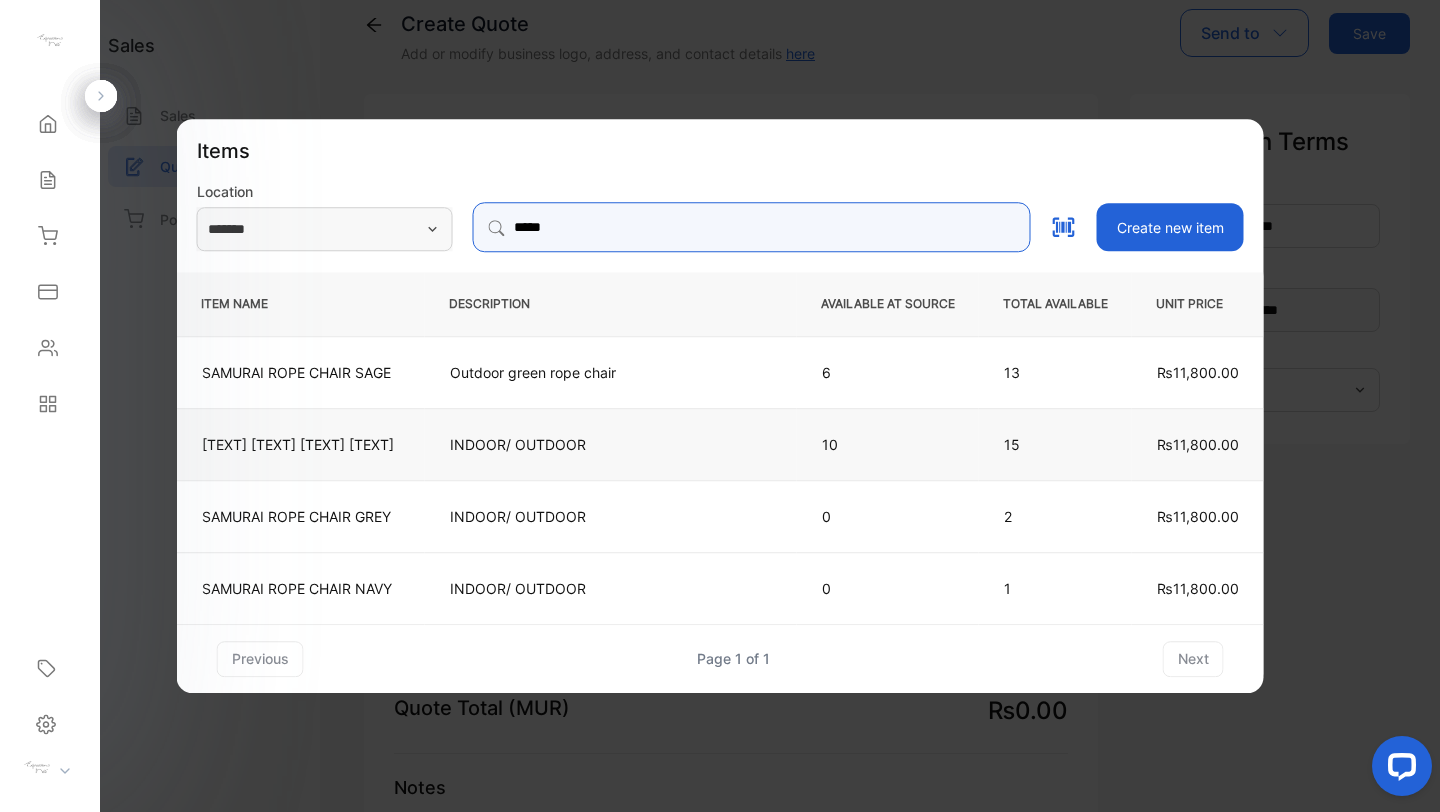 type on "******" 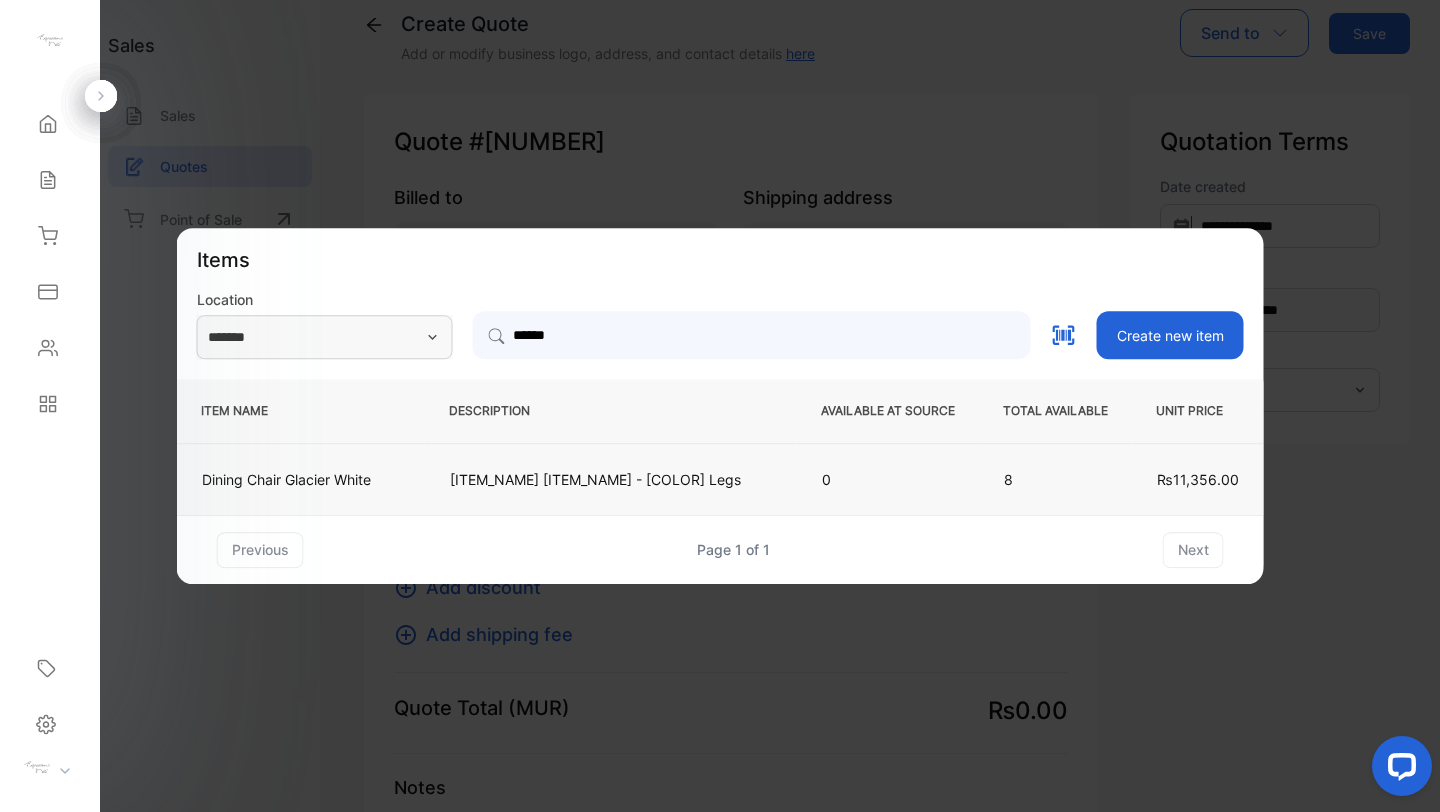 click on "Dining Chair Glacier White" at bounding box center [301, 479] 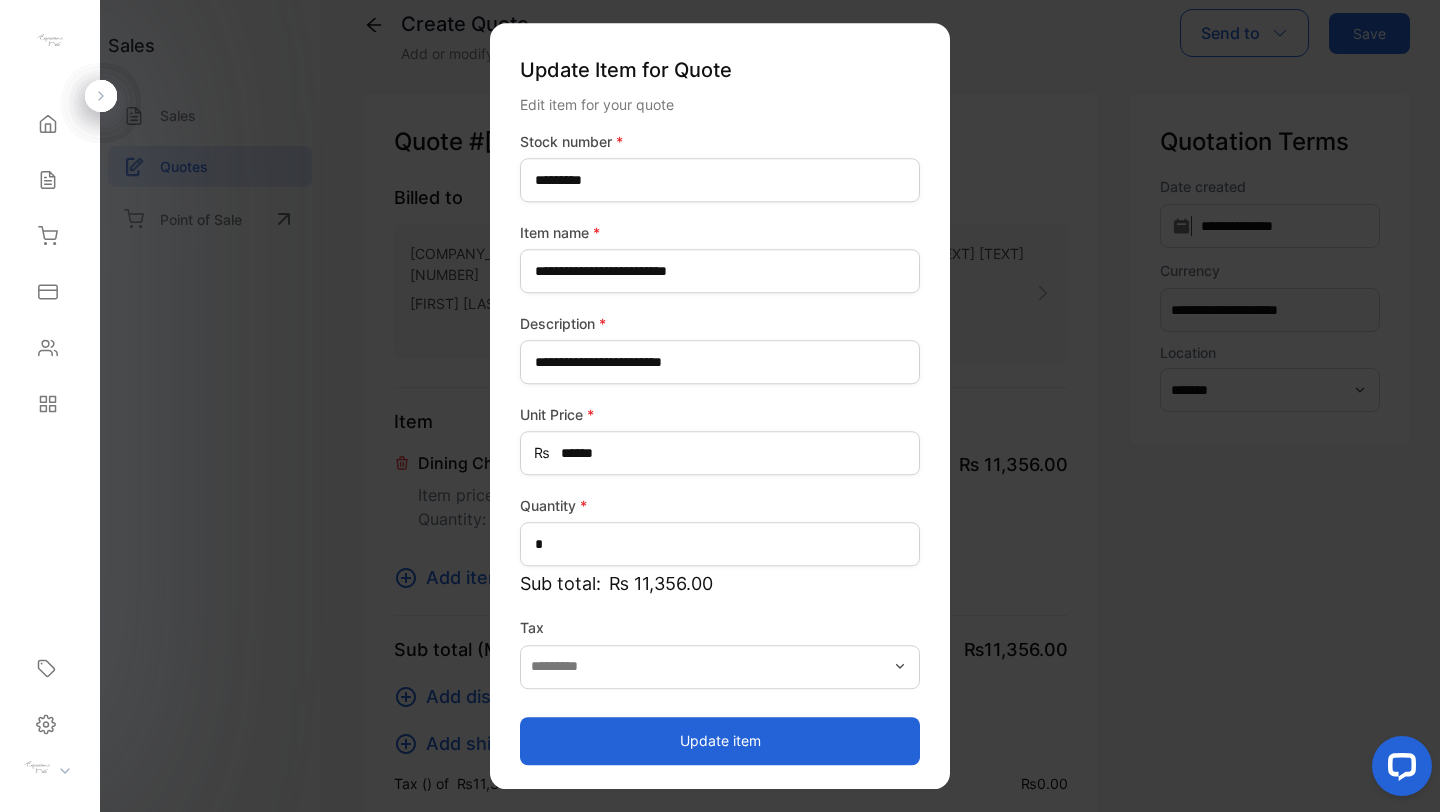 type on "*******" 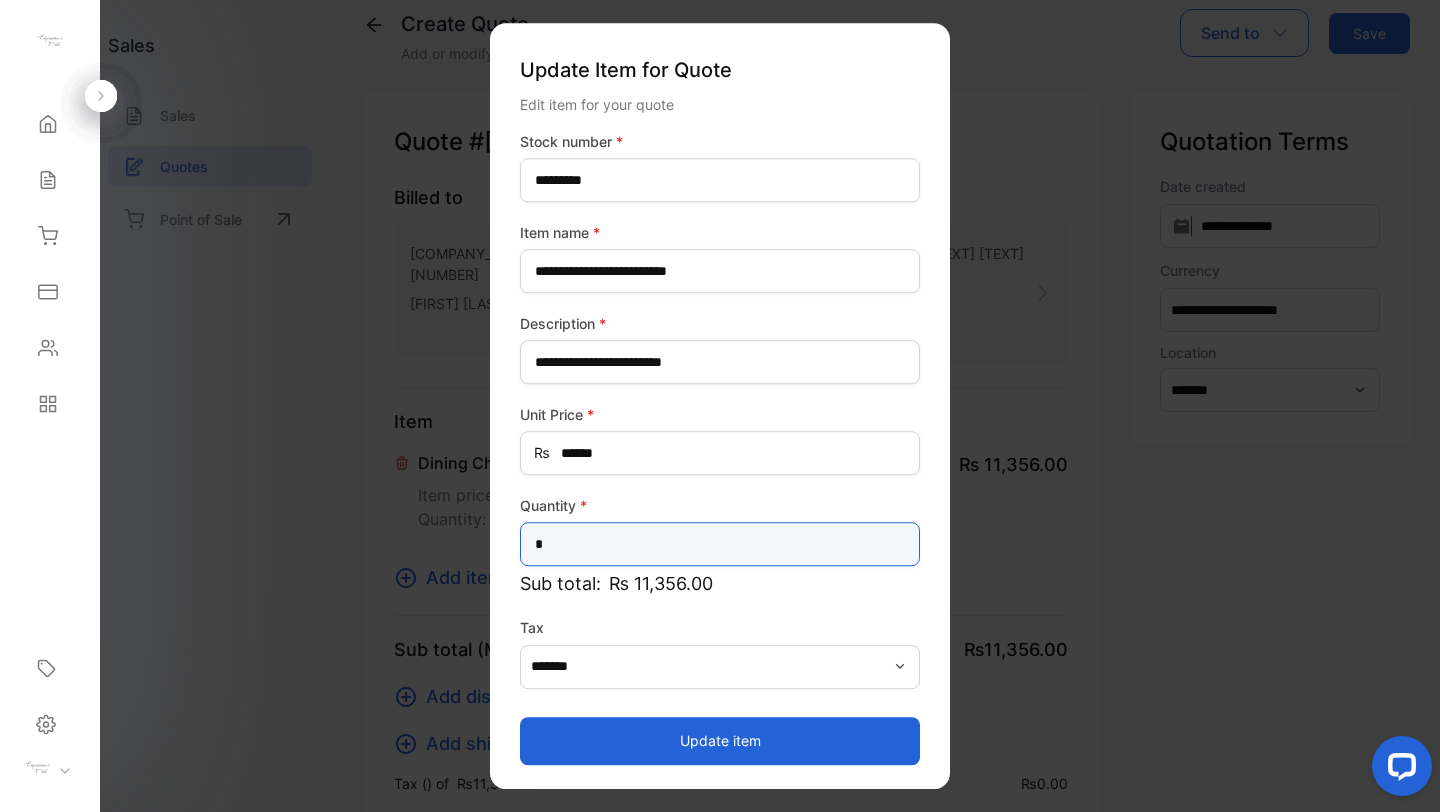 click on "*" at bounding box center (720, 544) 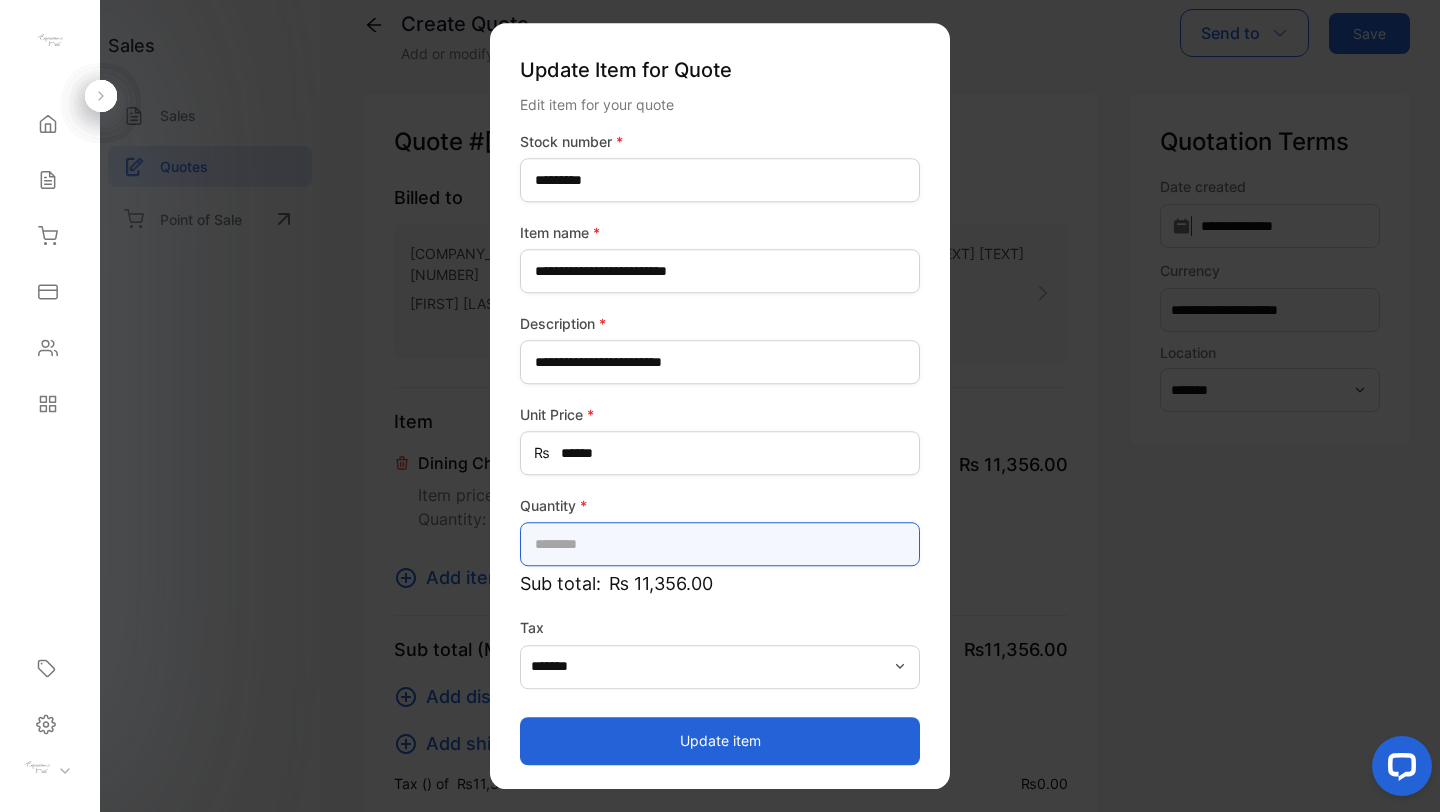 type on "*" 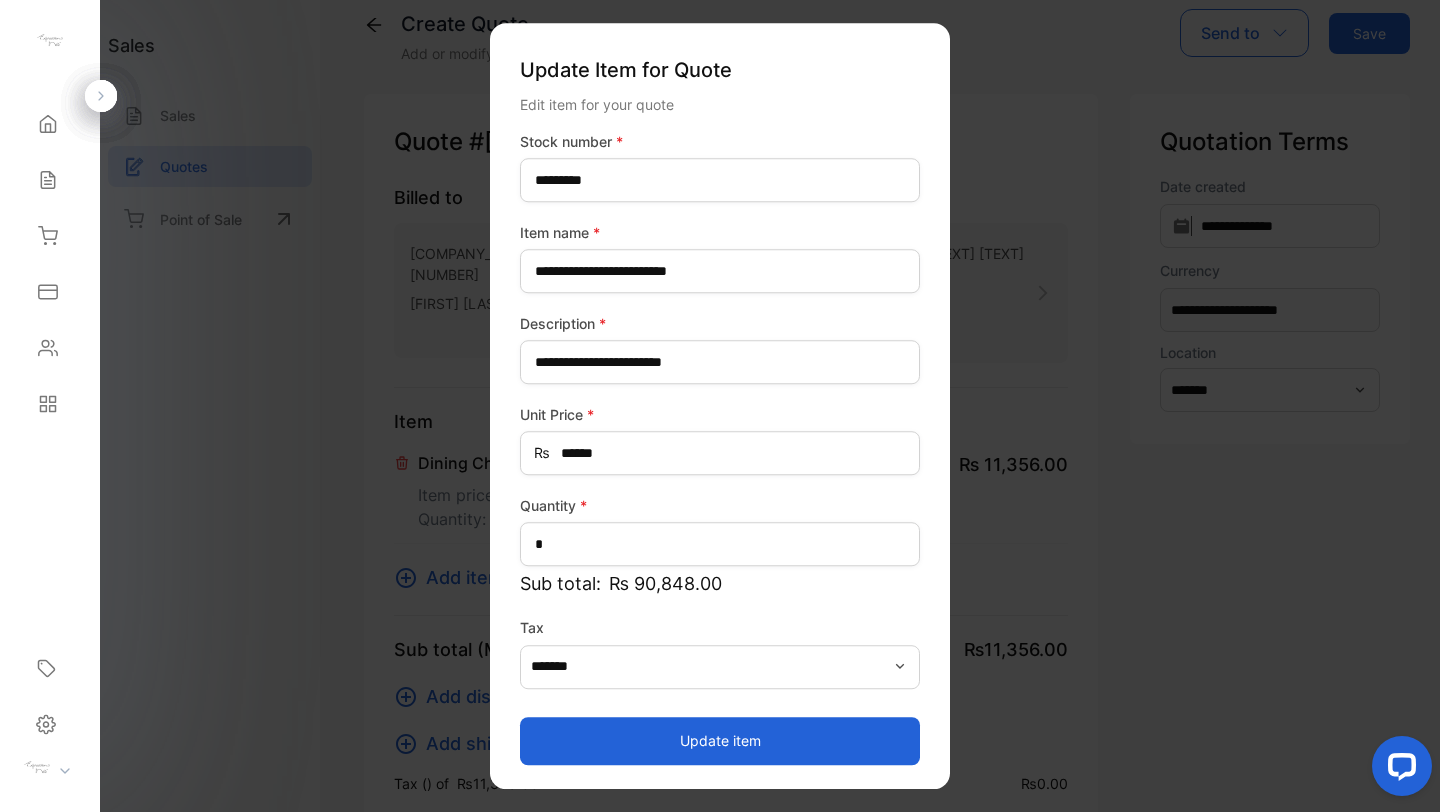click on "Update item" at bounding box center [720, 741] 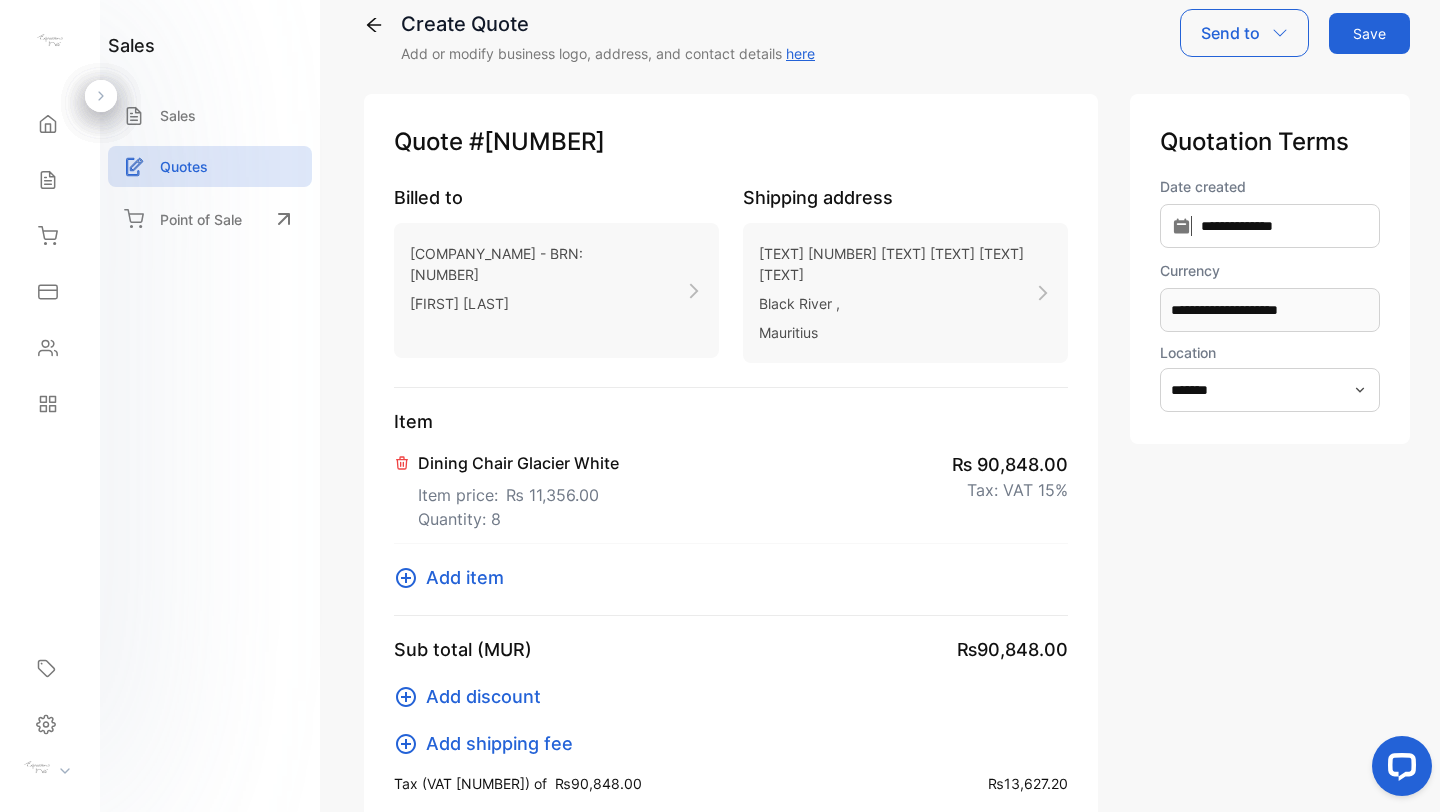 click on "Item Dining Chair Glacier White Item price: ₨ 11,356.00 Quantity: 8 ₨ 90,848.00 Tax: VAT 15% Add item" at bounding box center (731, 512) 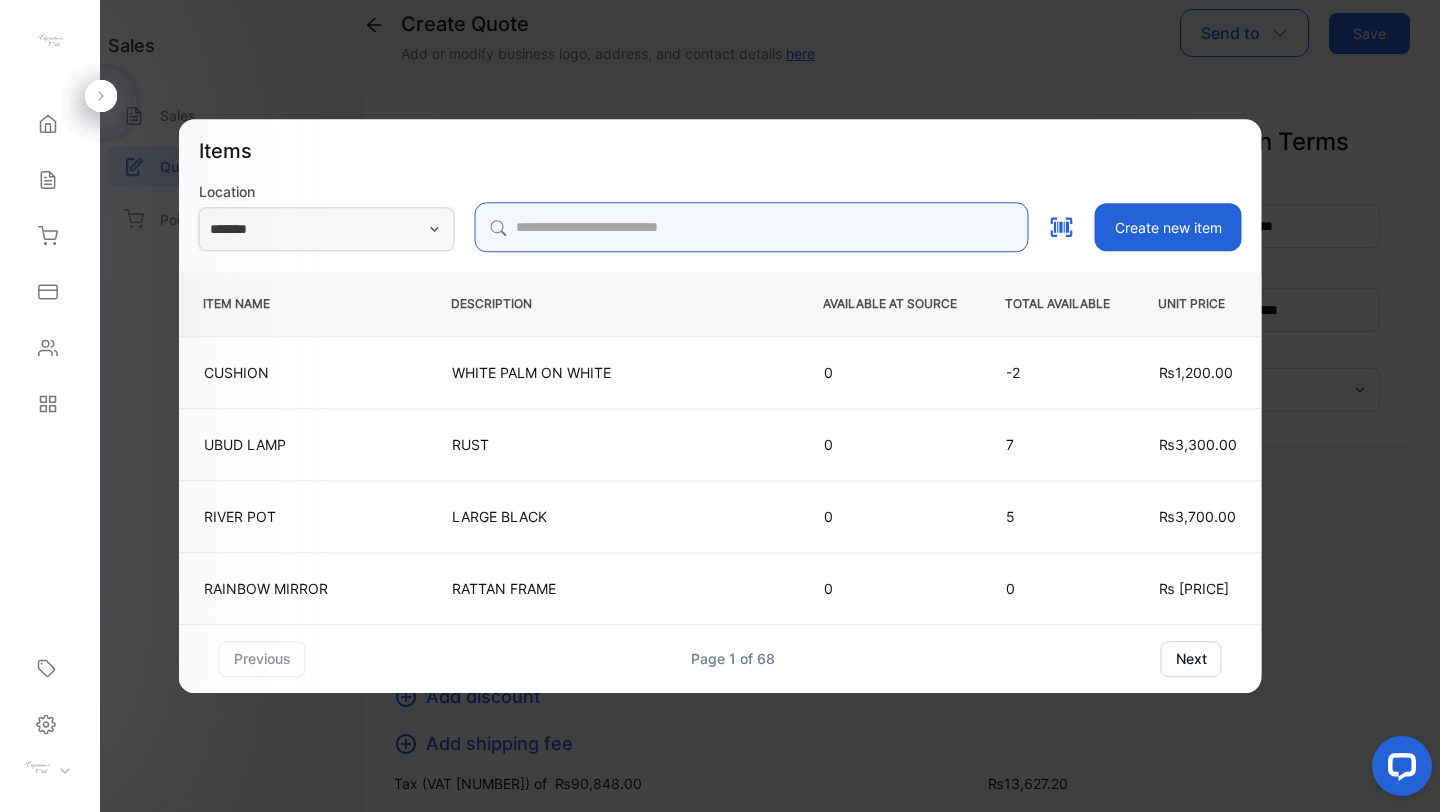 click at bounding box center [752, 227] 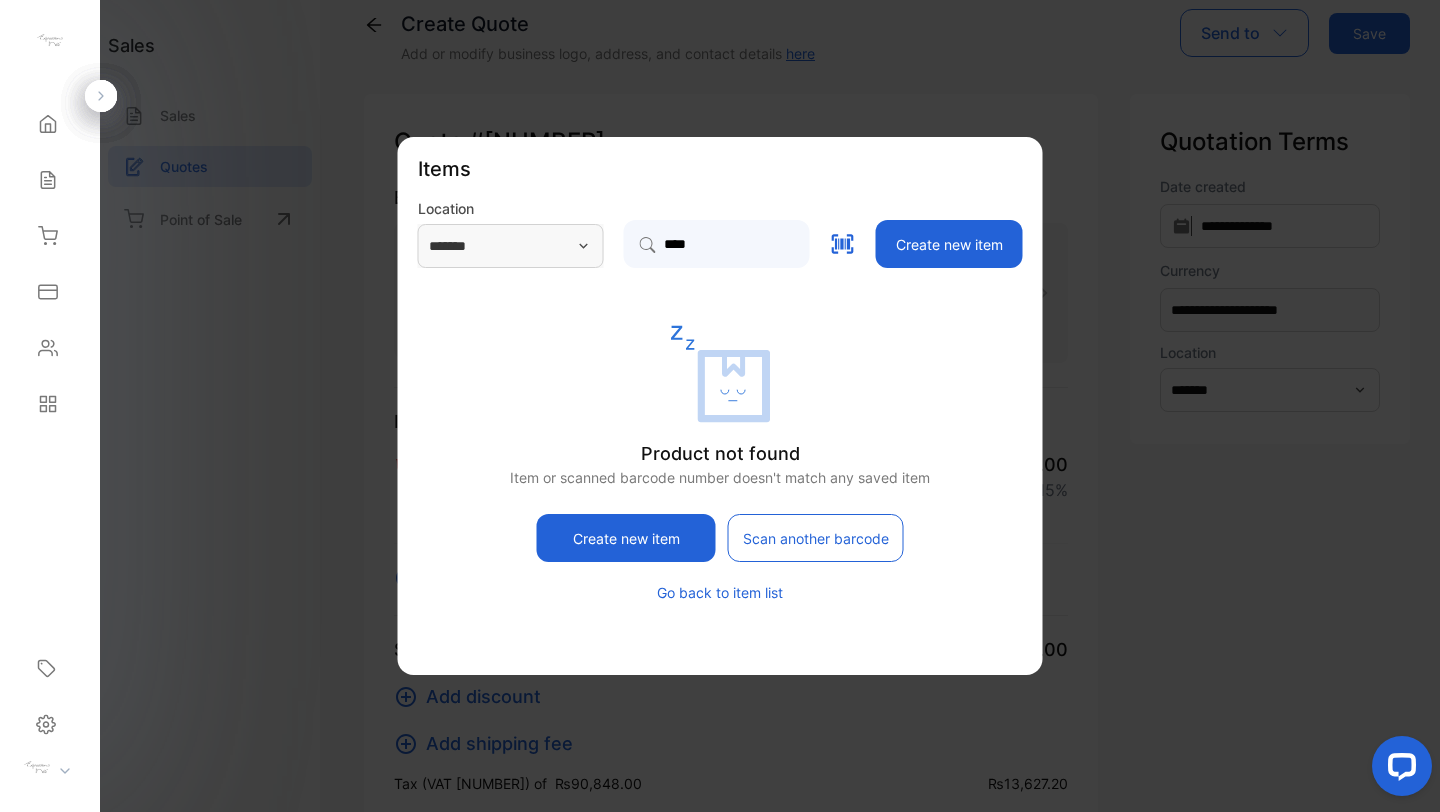 click on "[LOCATION] ******* **** Create new item" at bounding box center (720, 244) 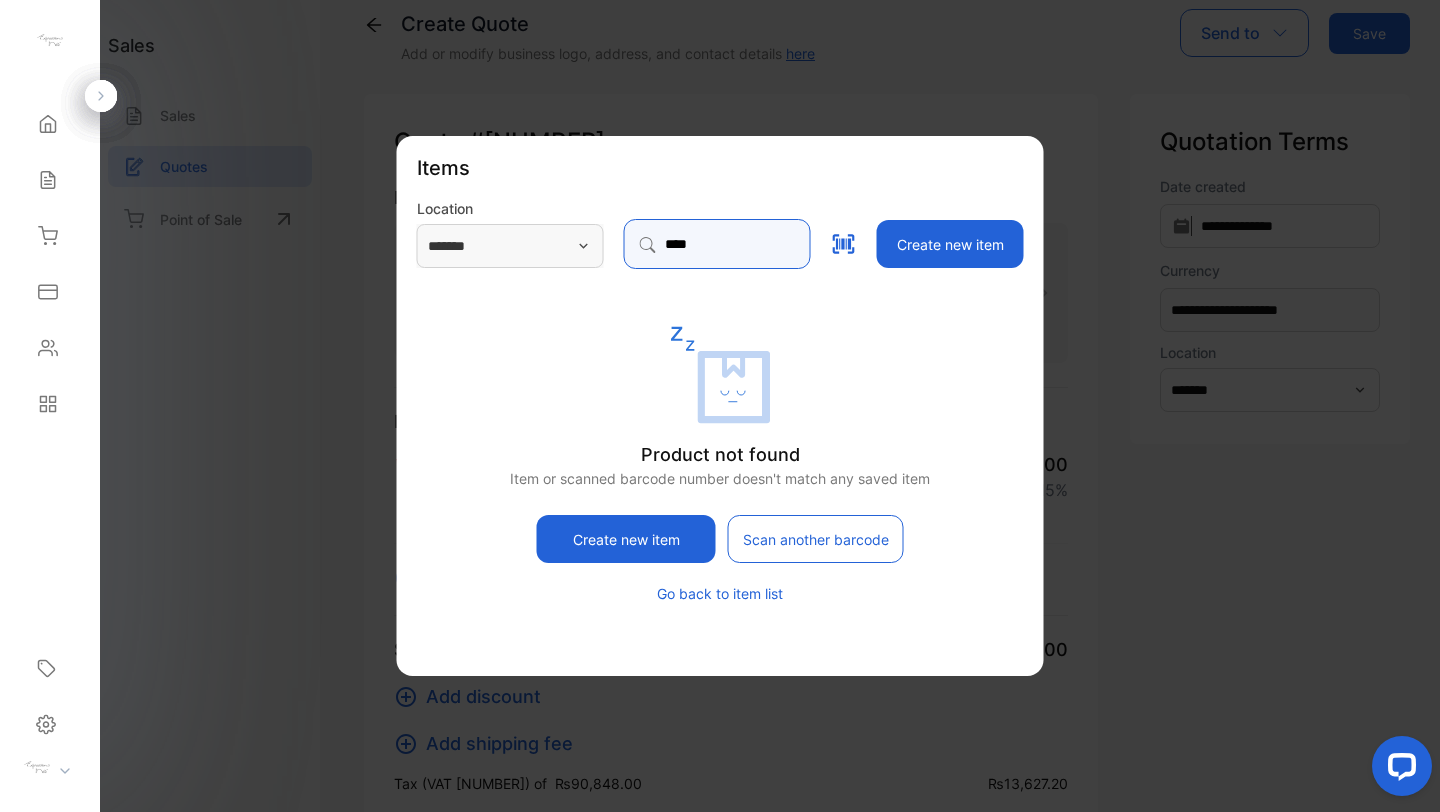 click on "****" at bounding box center [717, 244] 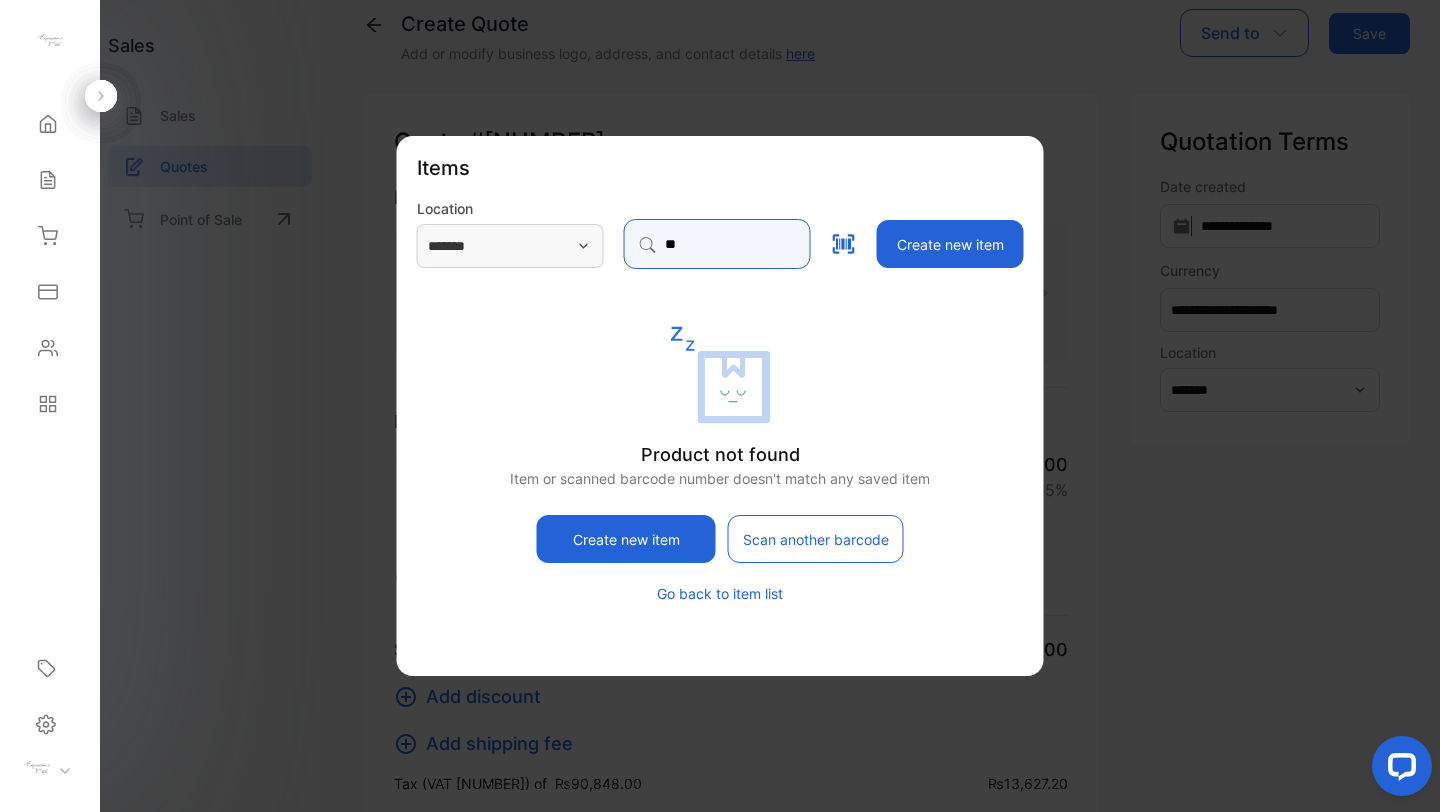 type on "*" 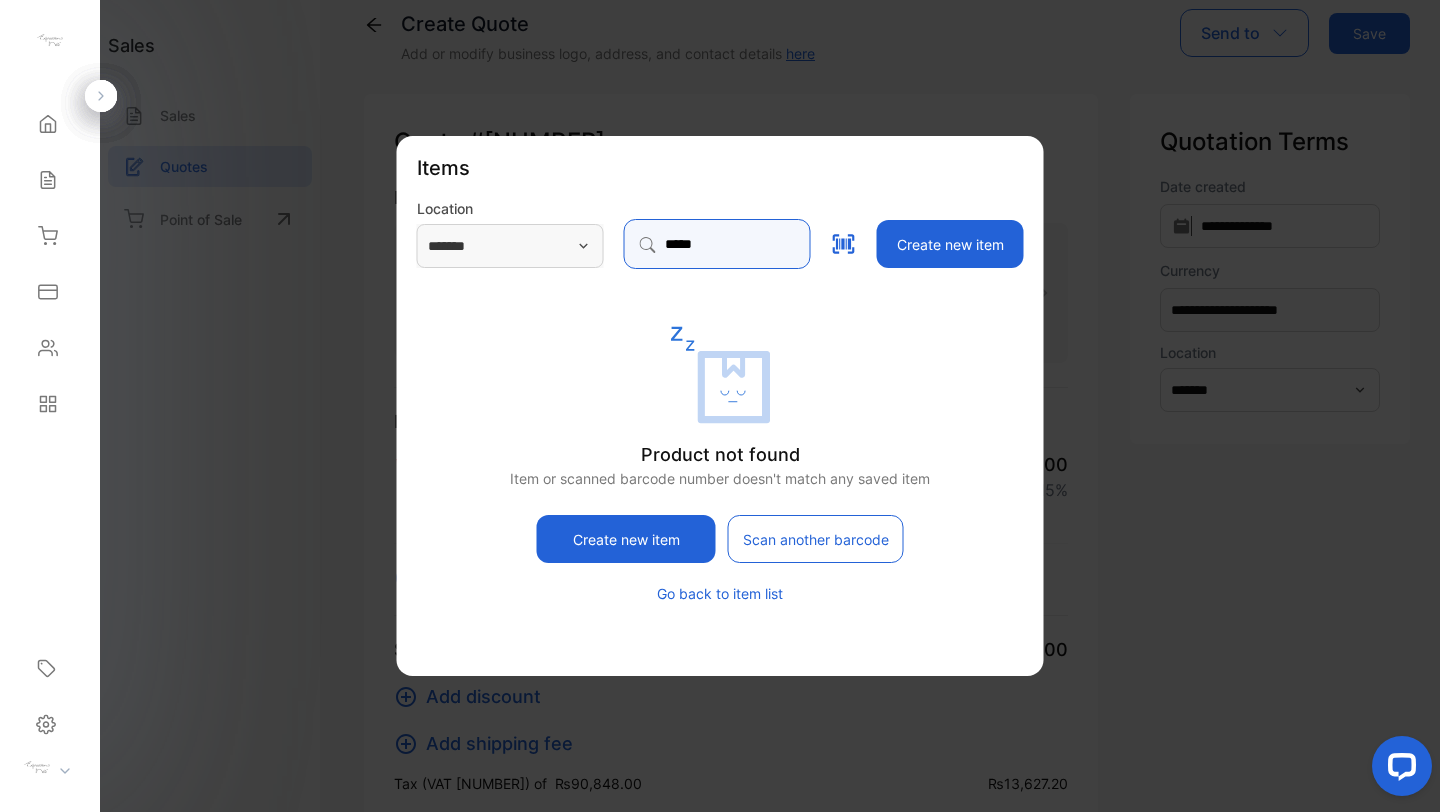 type on "*****" 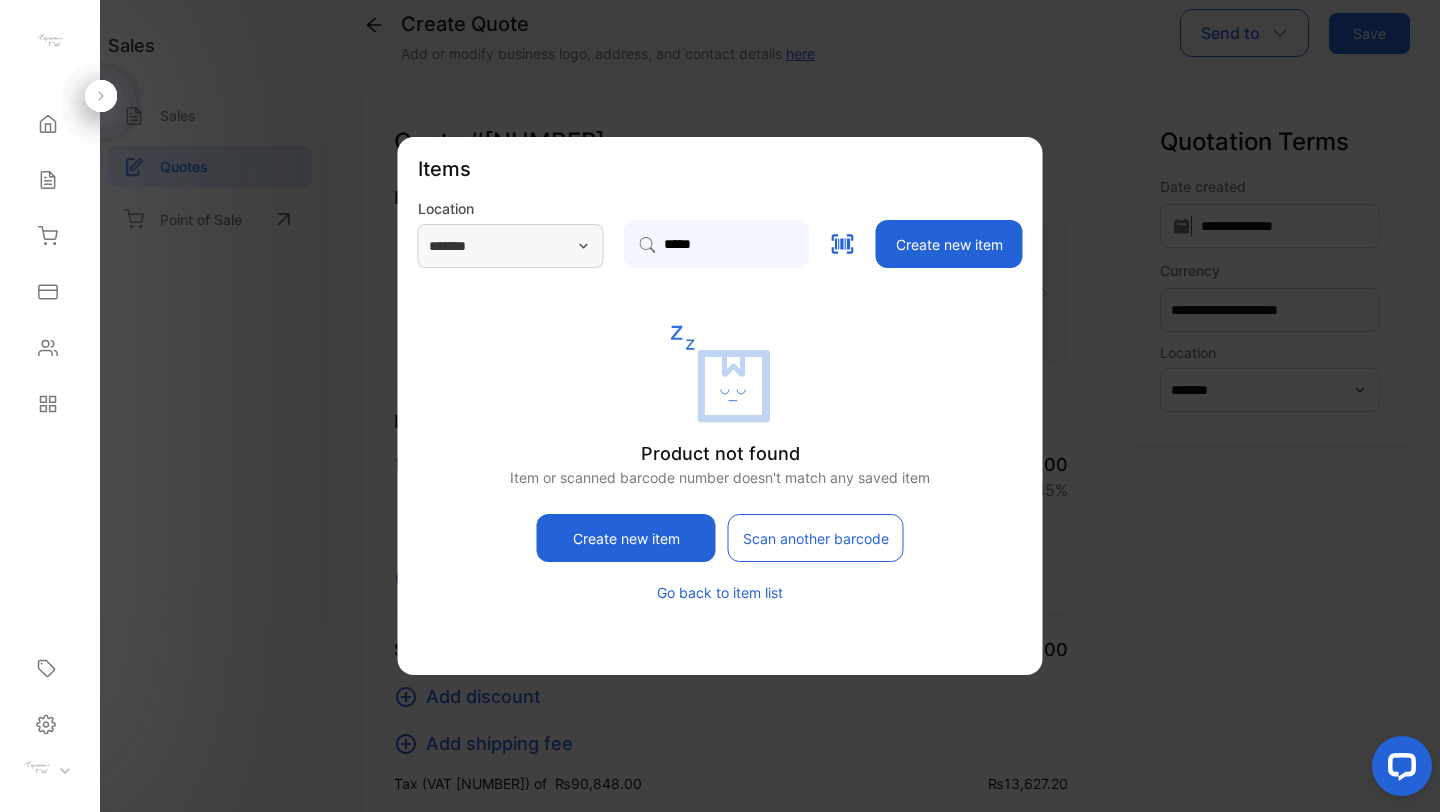 click on "Go back to item list" at bounding box center [720, 592] 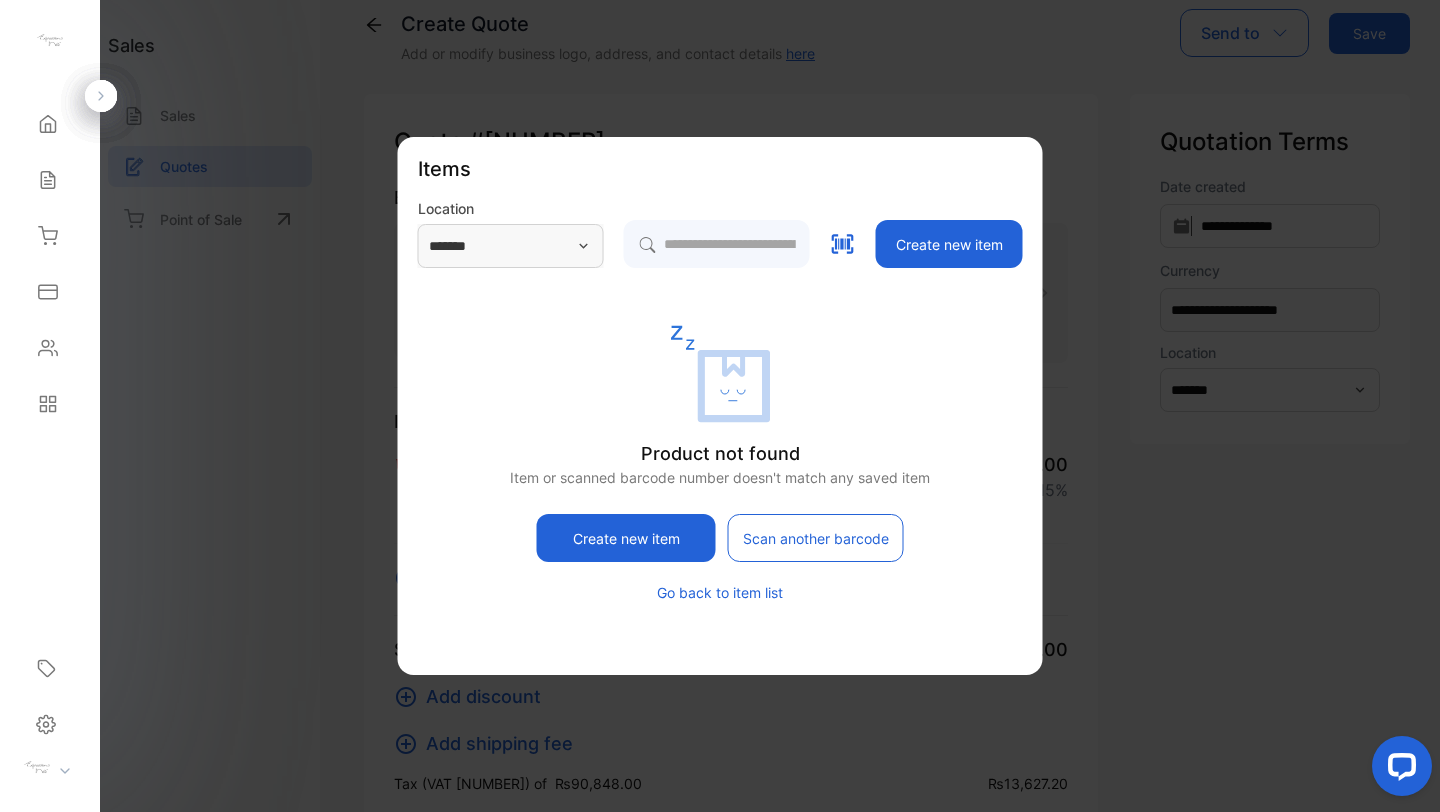 click on "Go back to item list" at bounding box center (720, 592) 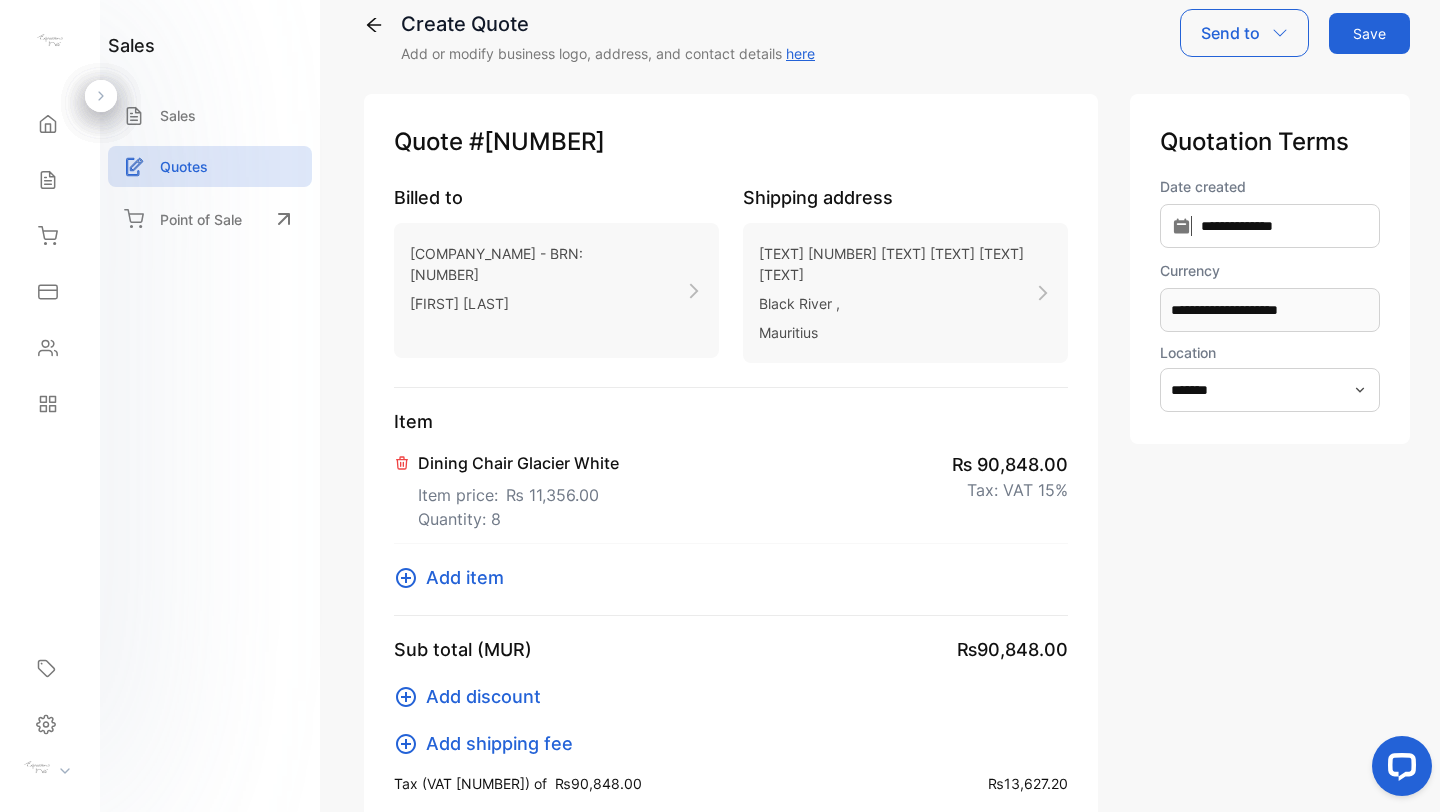 scroll, scrollTop: 0, scrollLeft: 0, axis: both 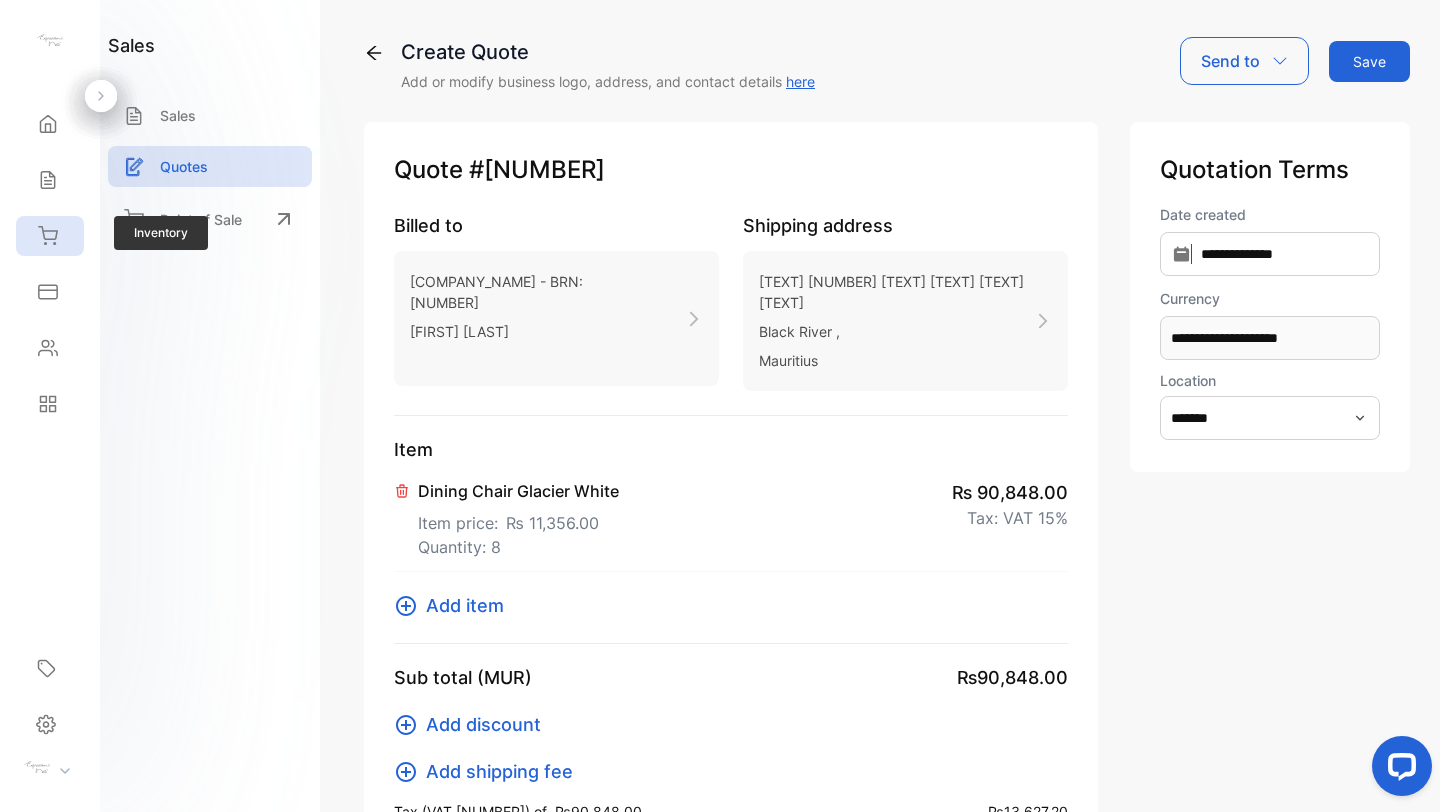 click 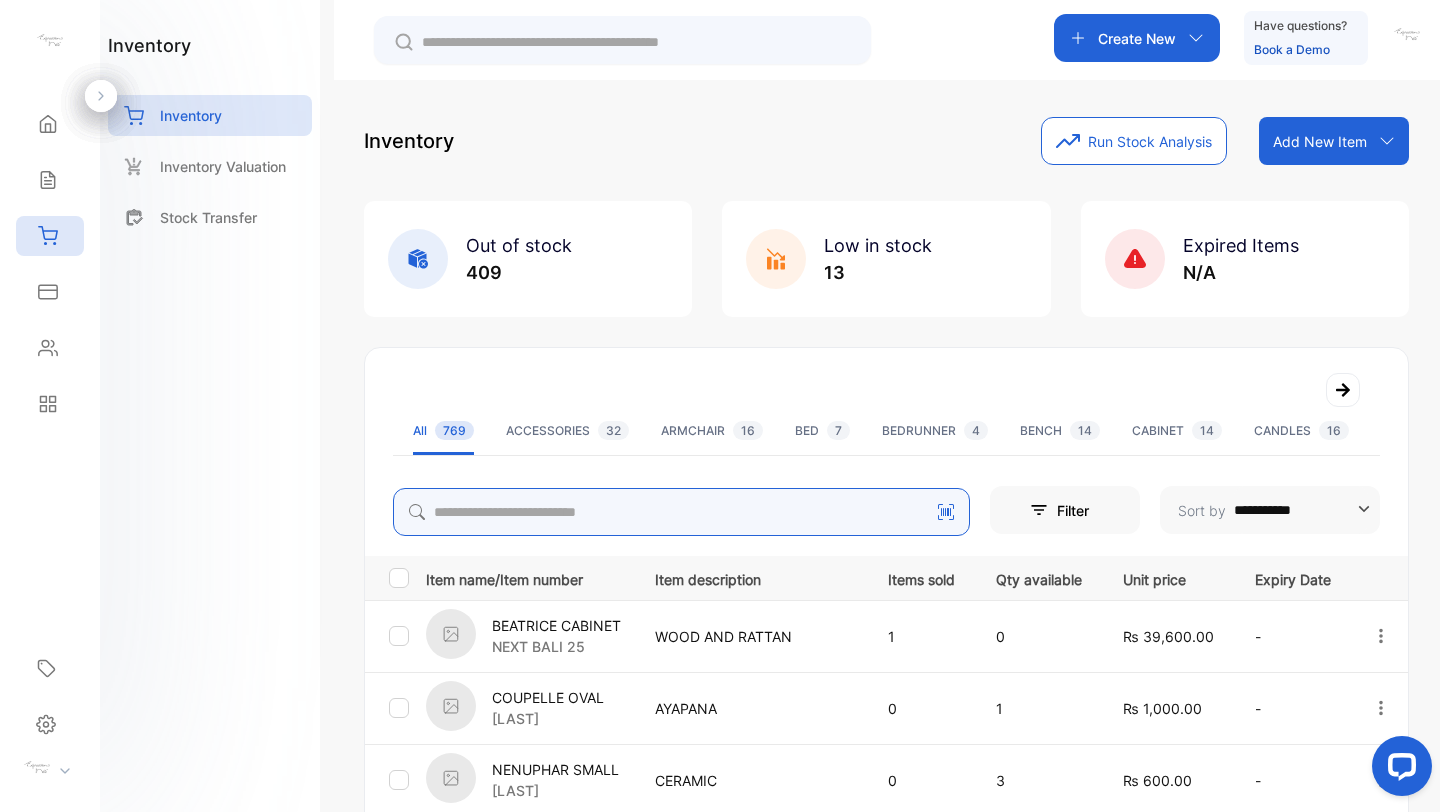 click at bounding box center (681, 512) 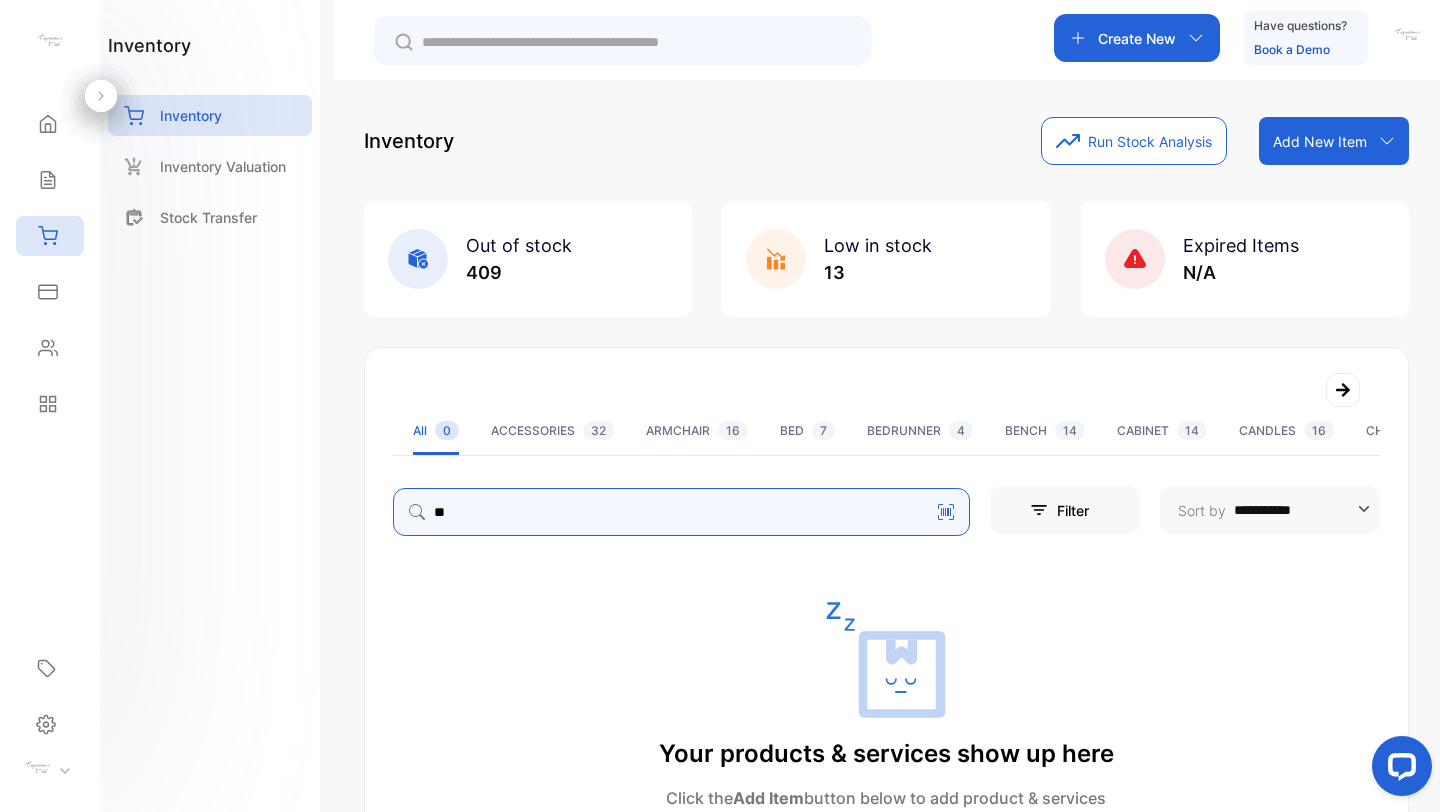 type on "*" 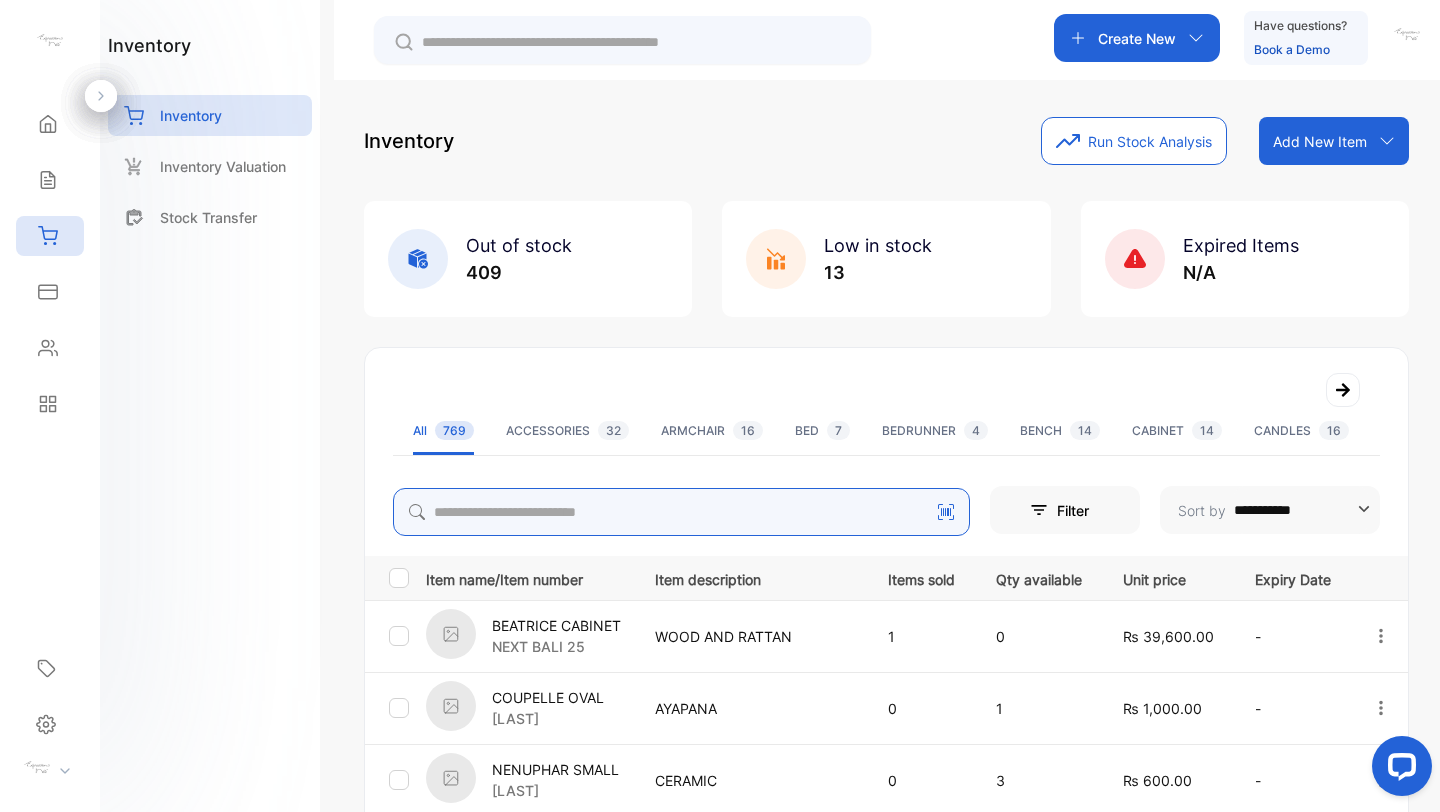 click at bounding box center [681, 512] 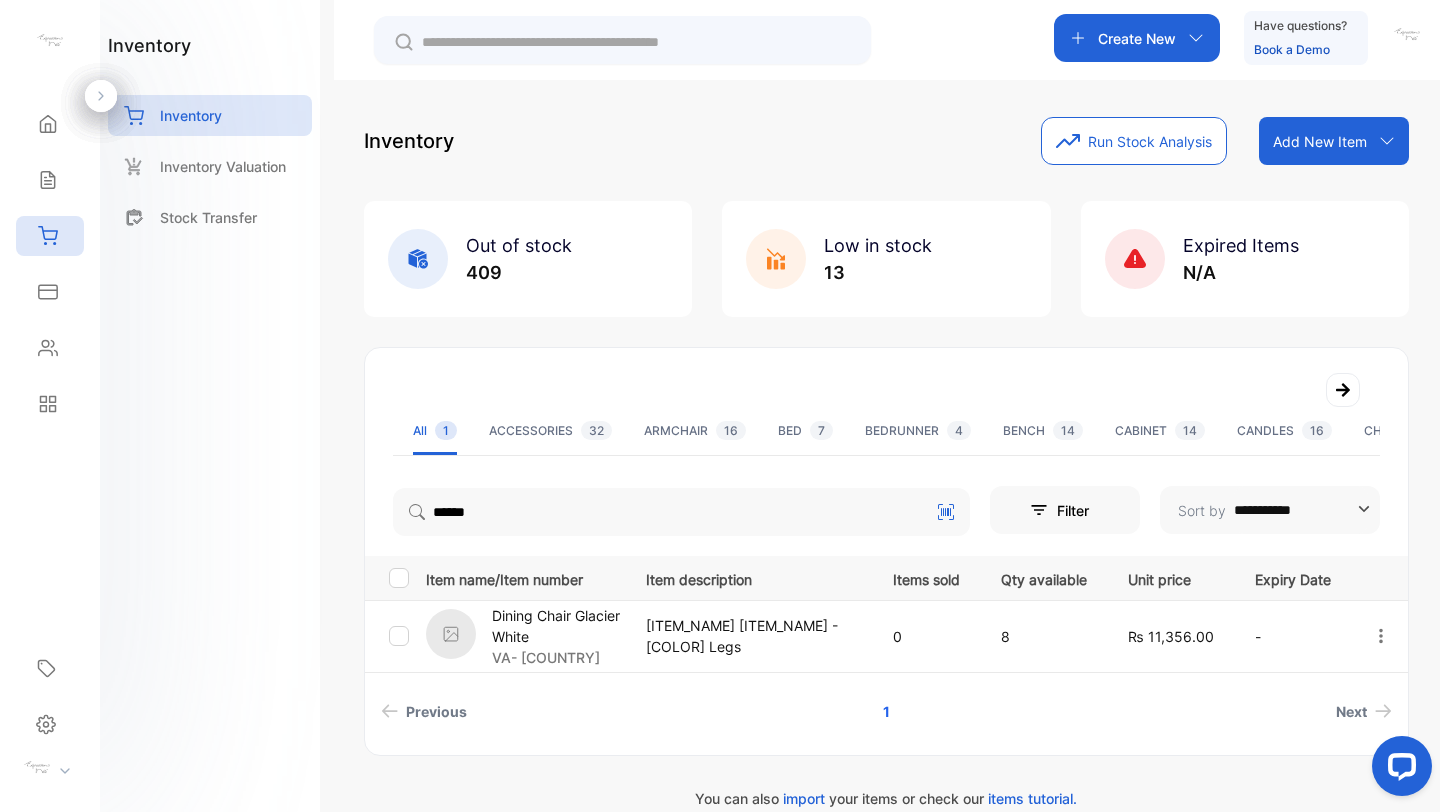 click on "Add New Item" at bounding box center [1320, 141] 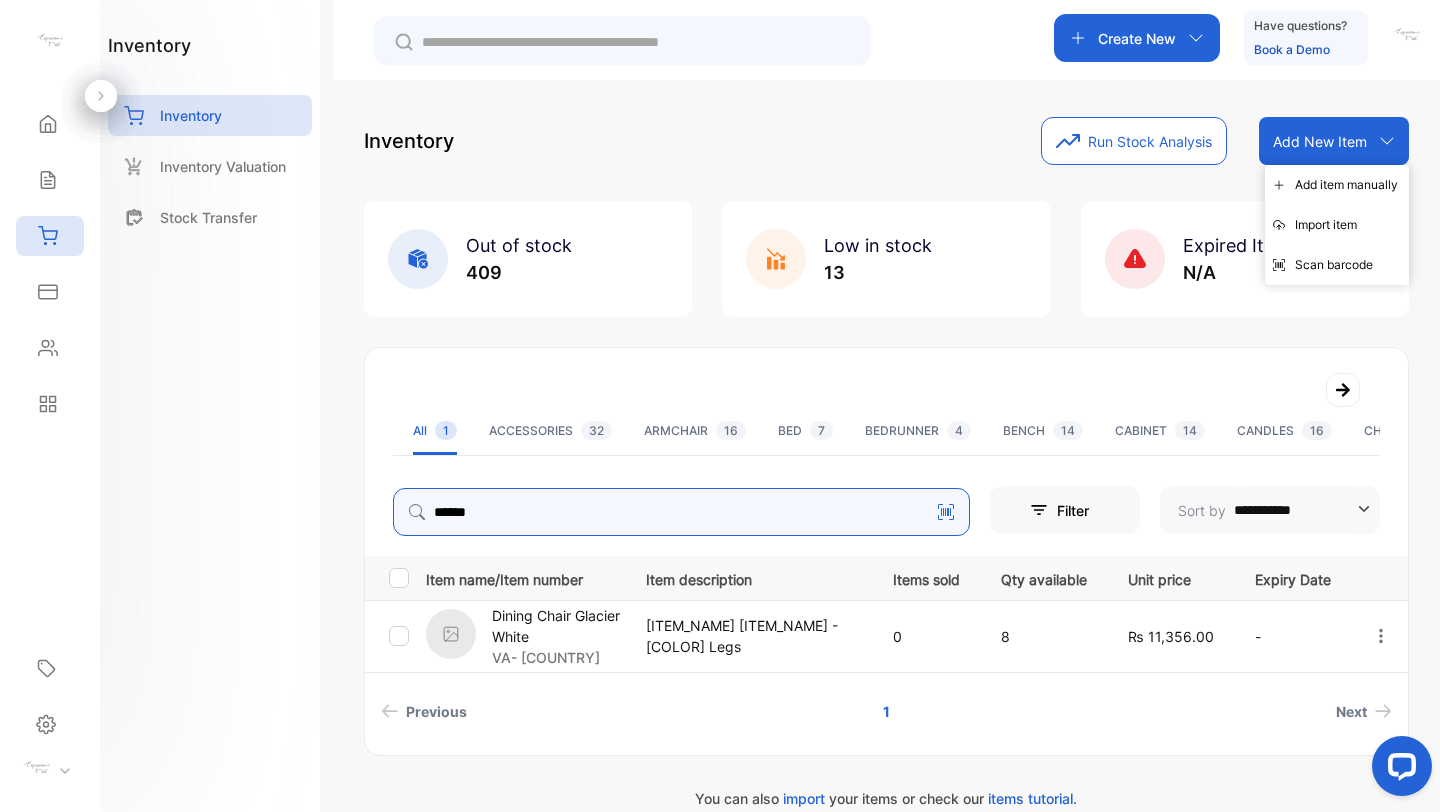 click on "******" at bounding box center [681, 512] 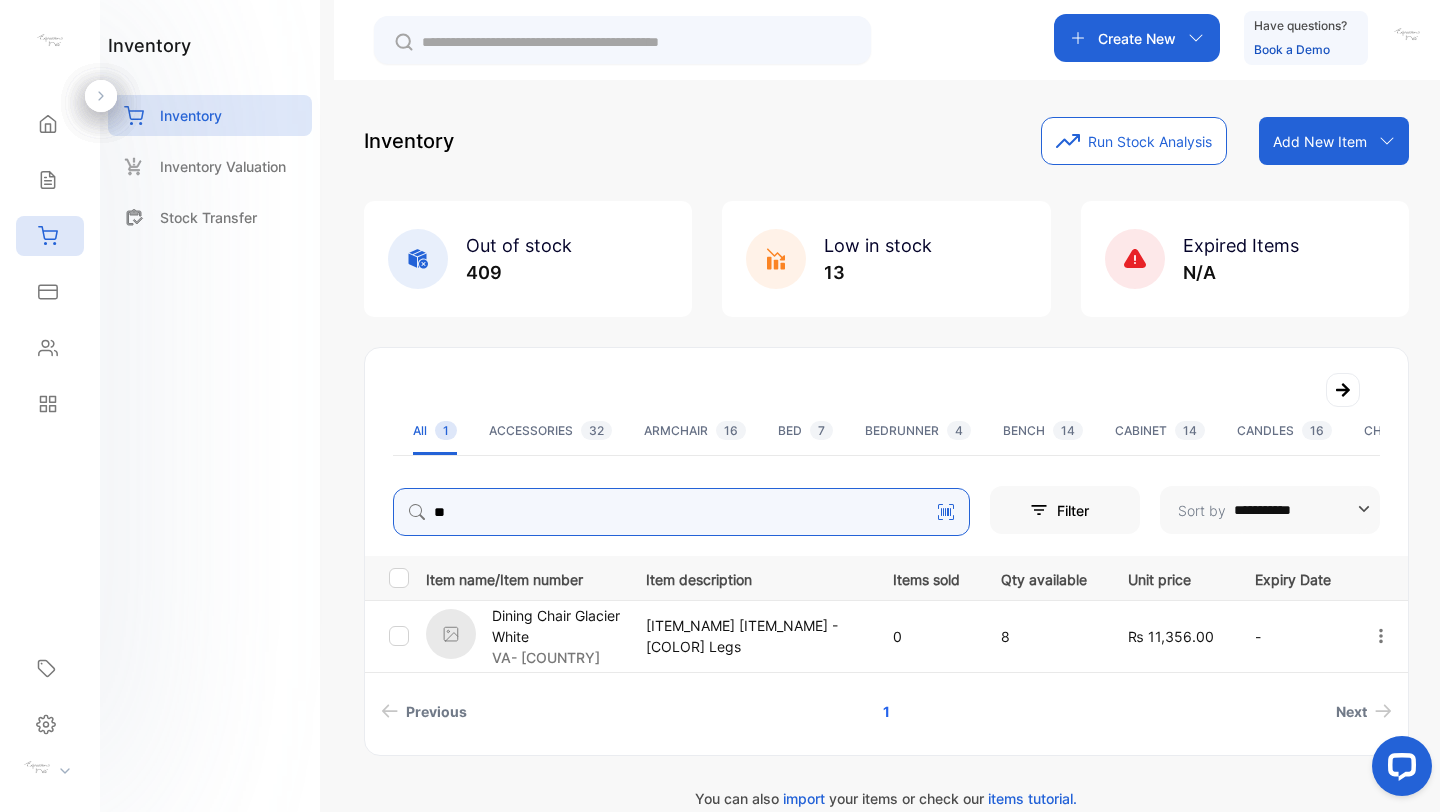 type on "*" 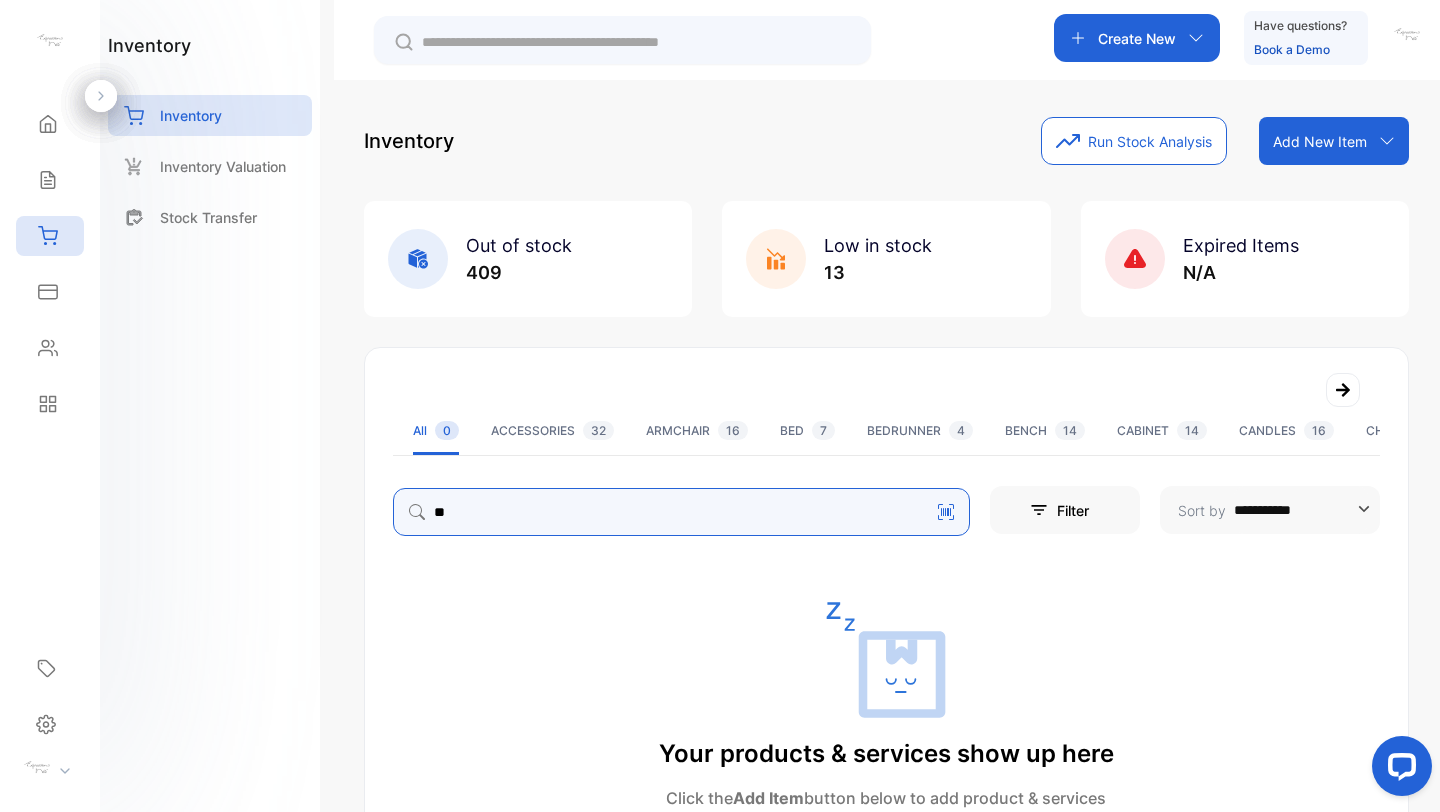 type on "*" 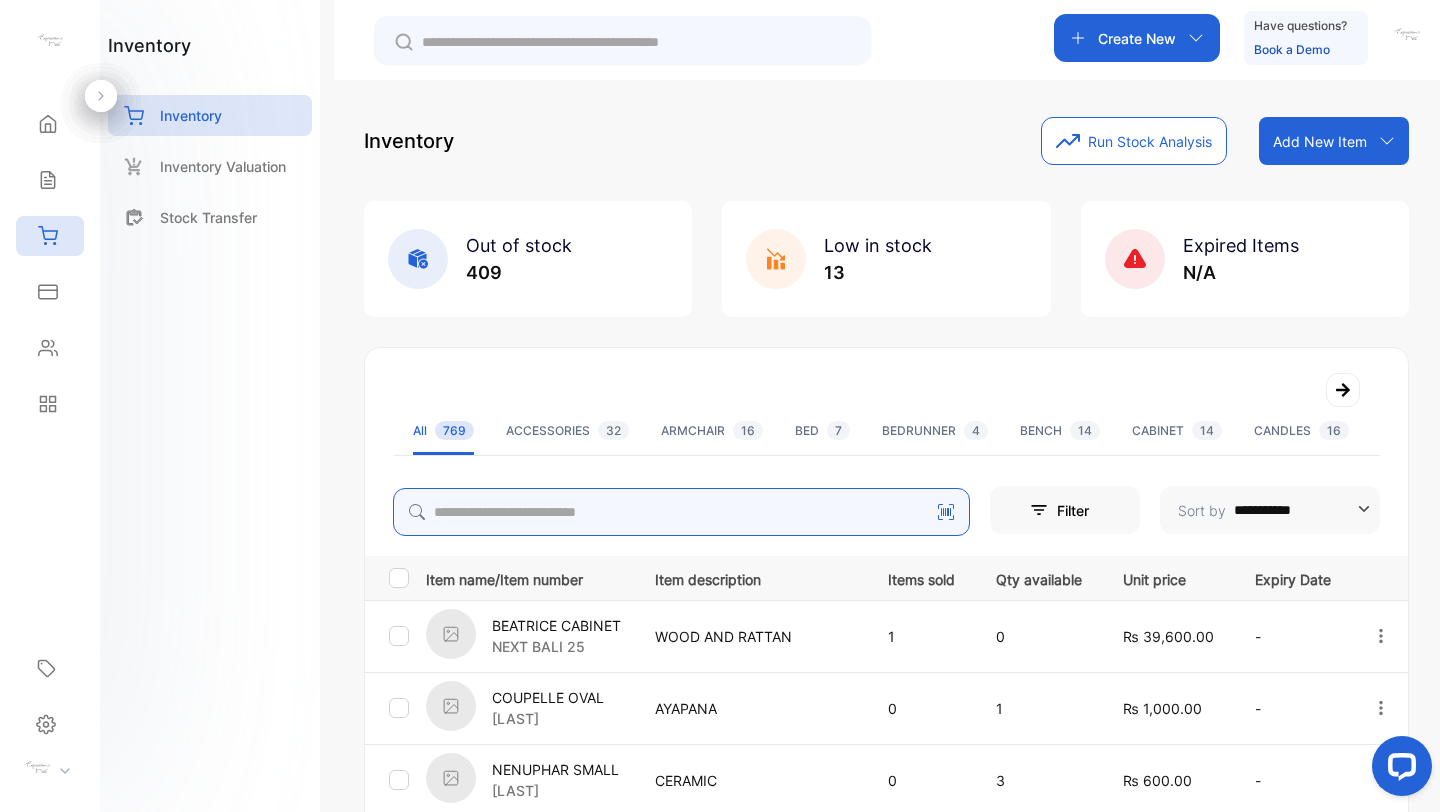 type 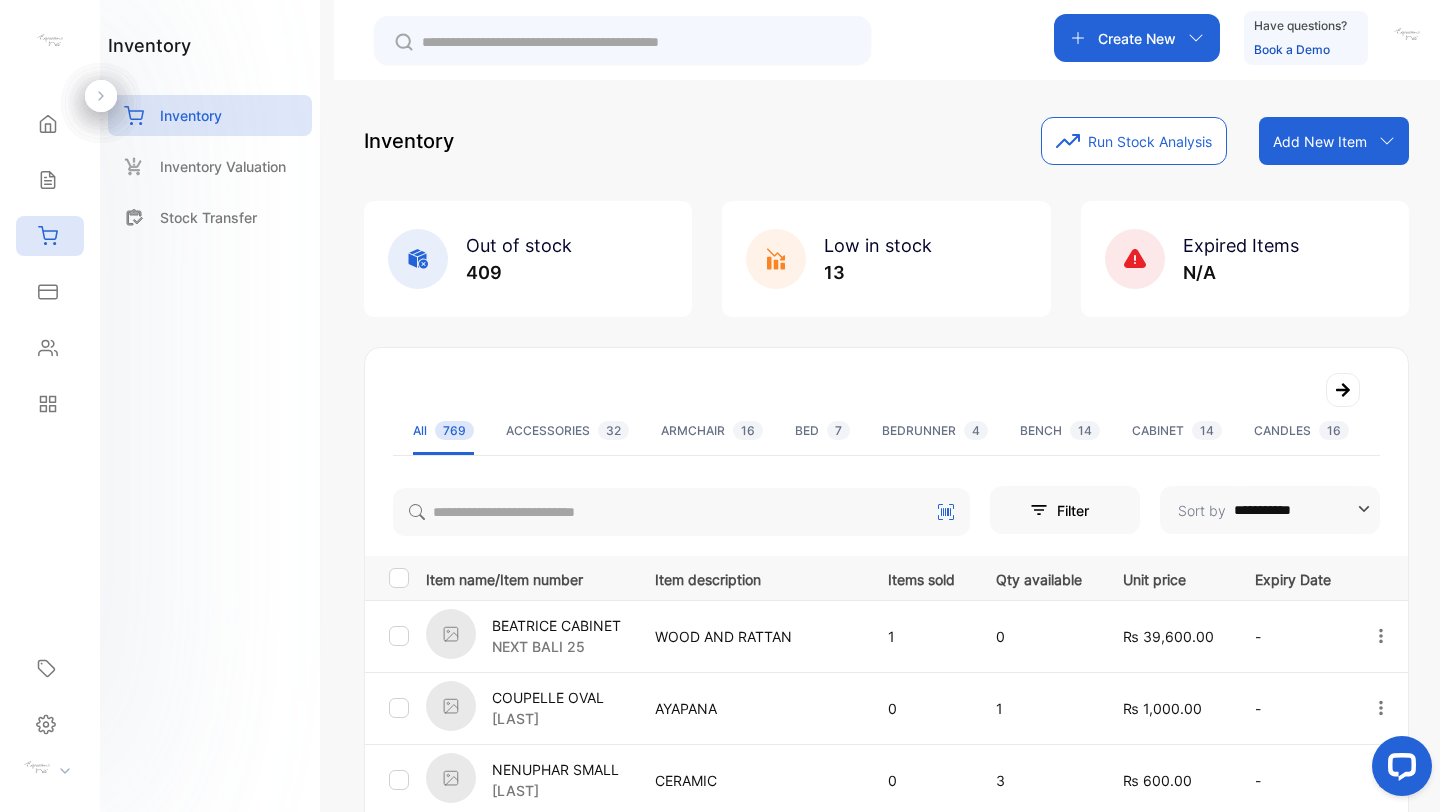 click on "Add New Item" at bounding box center (1320, 141) 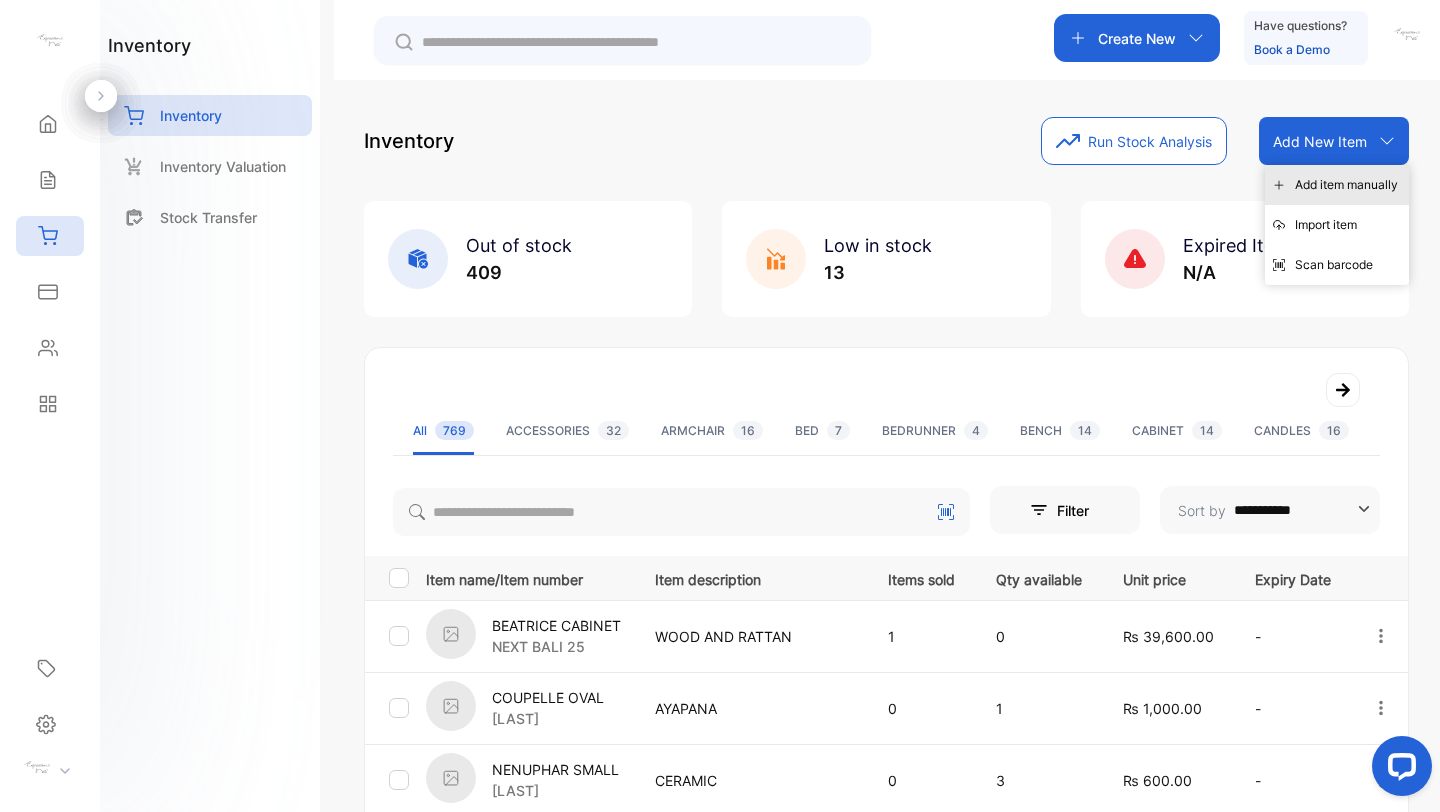 click on "Add item manually" at bounding box center [1337, 185] 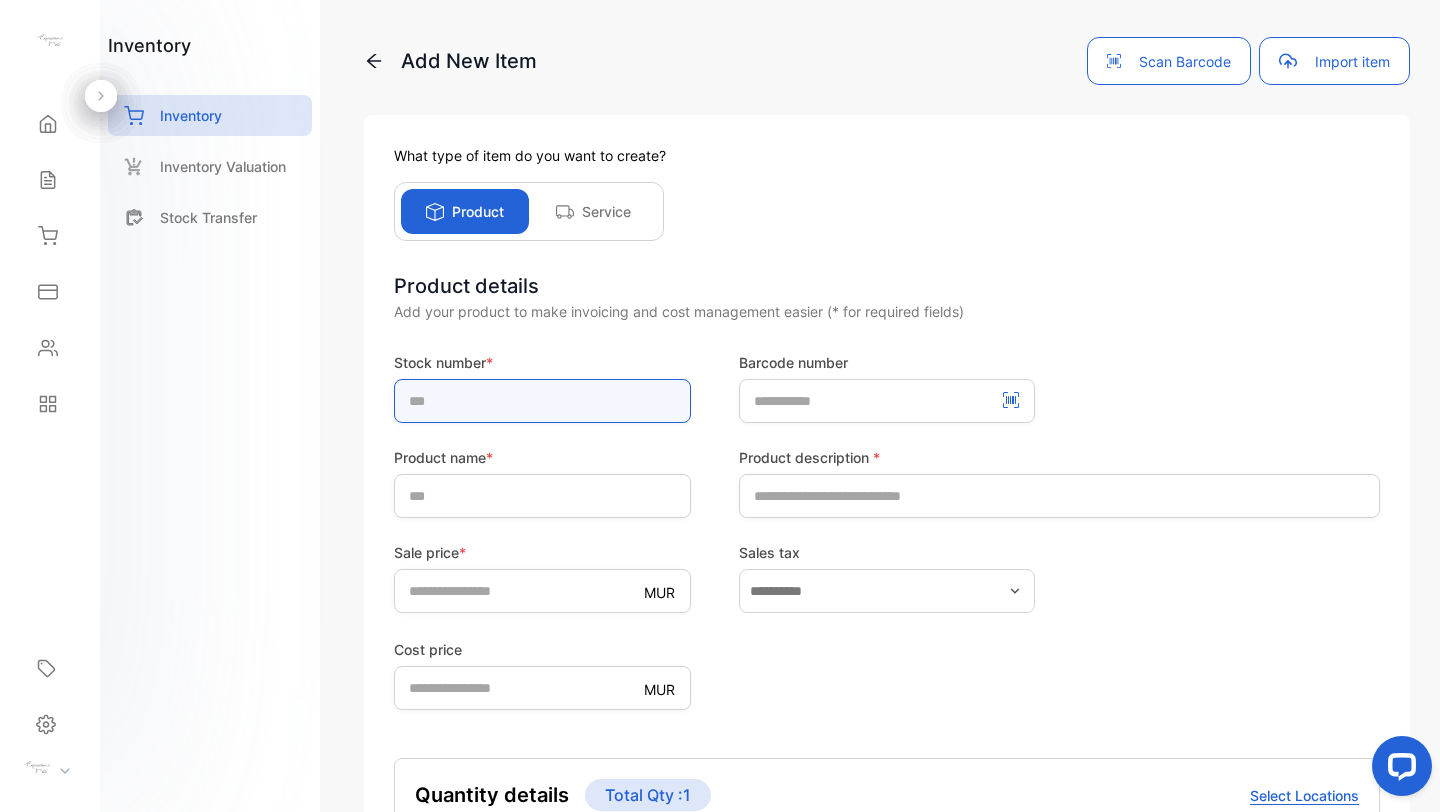 click at bounding box center (542, 401) 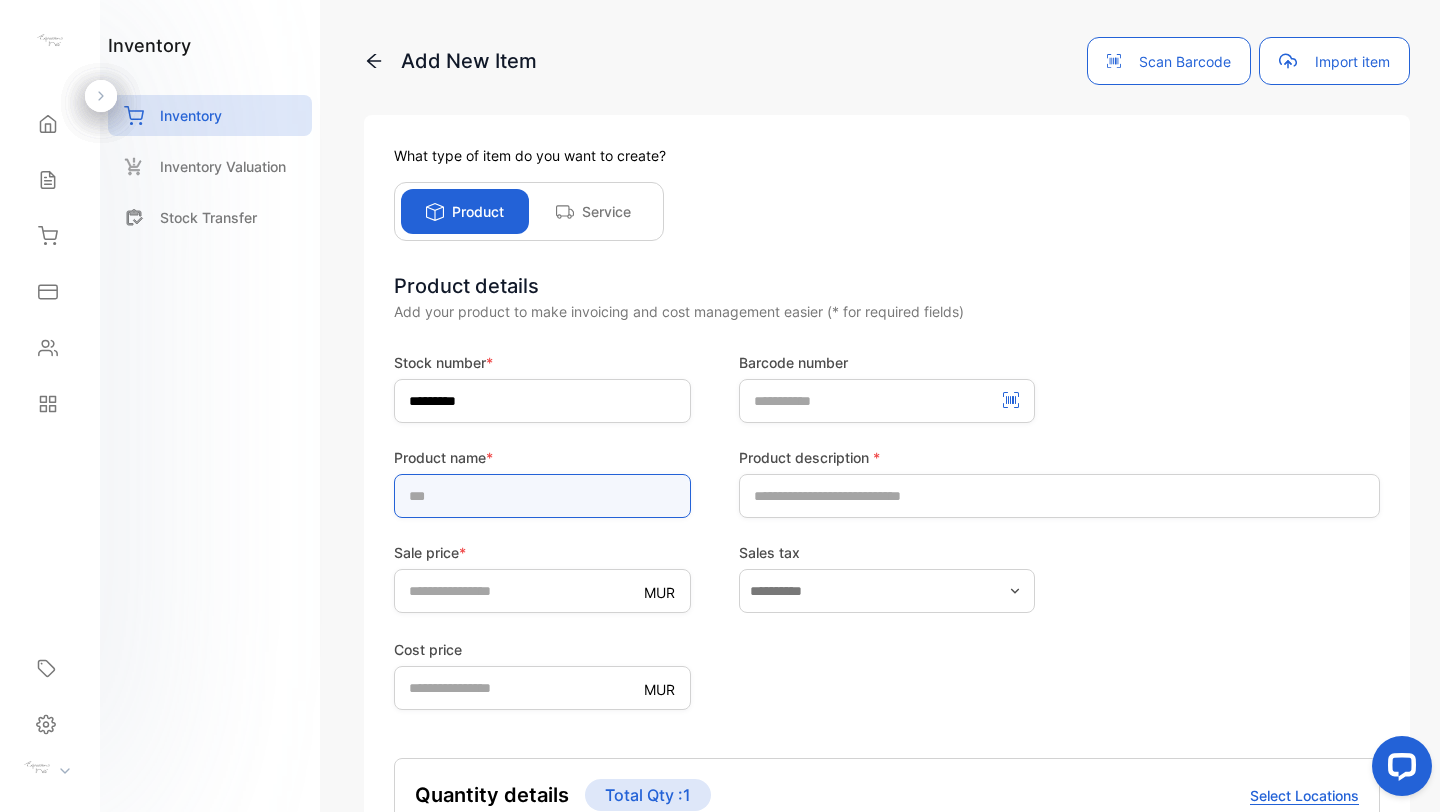 click at bounding box center (542, 496) 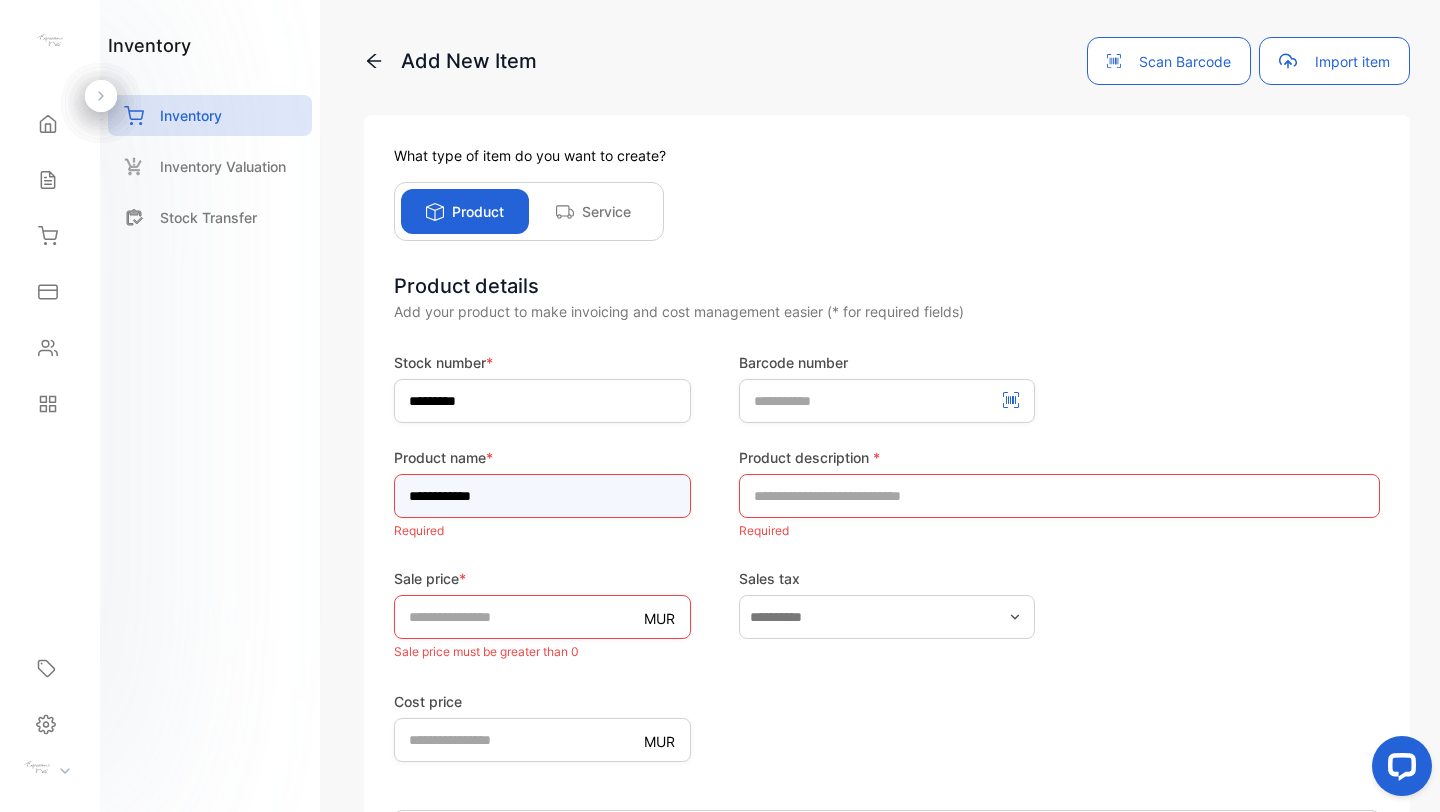 type on "**********" 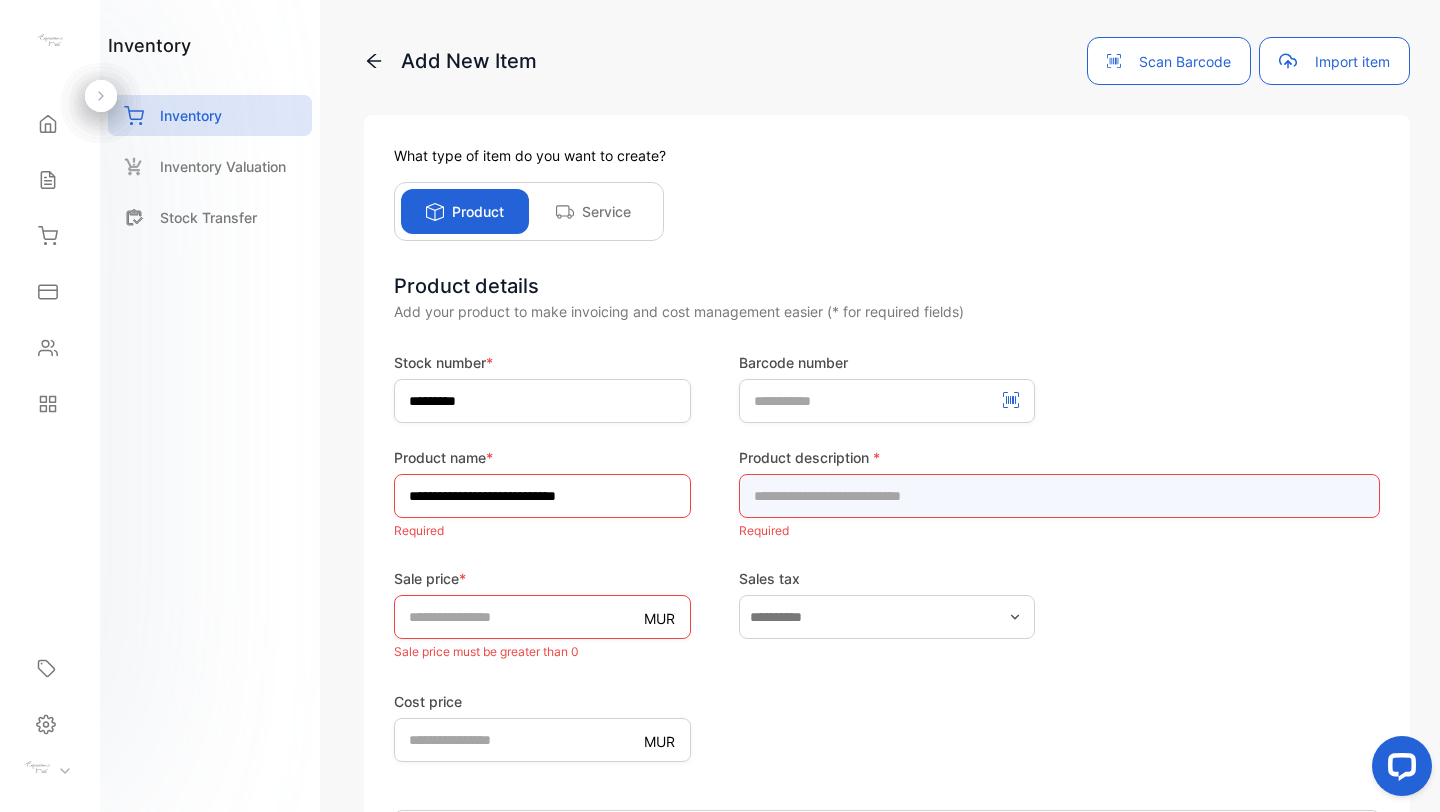 click at bounding box center [1059, 496] 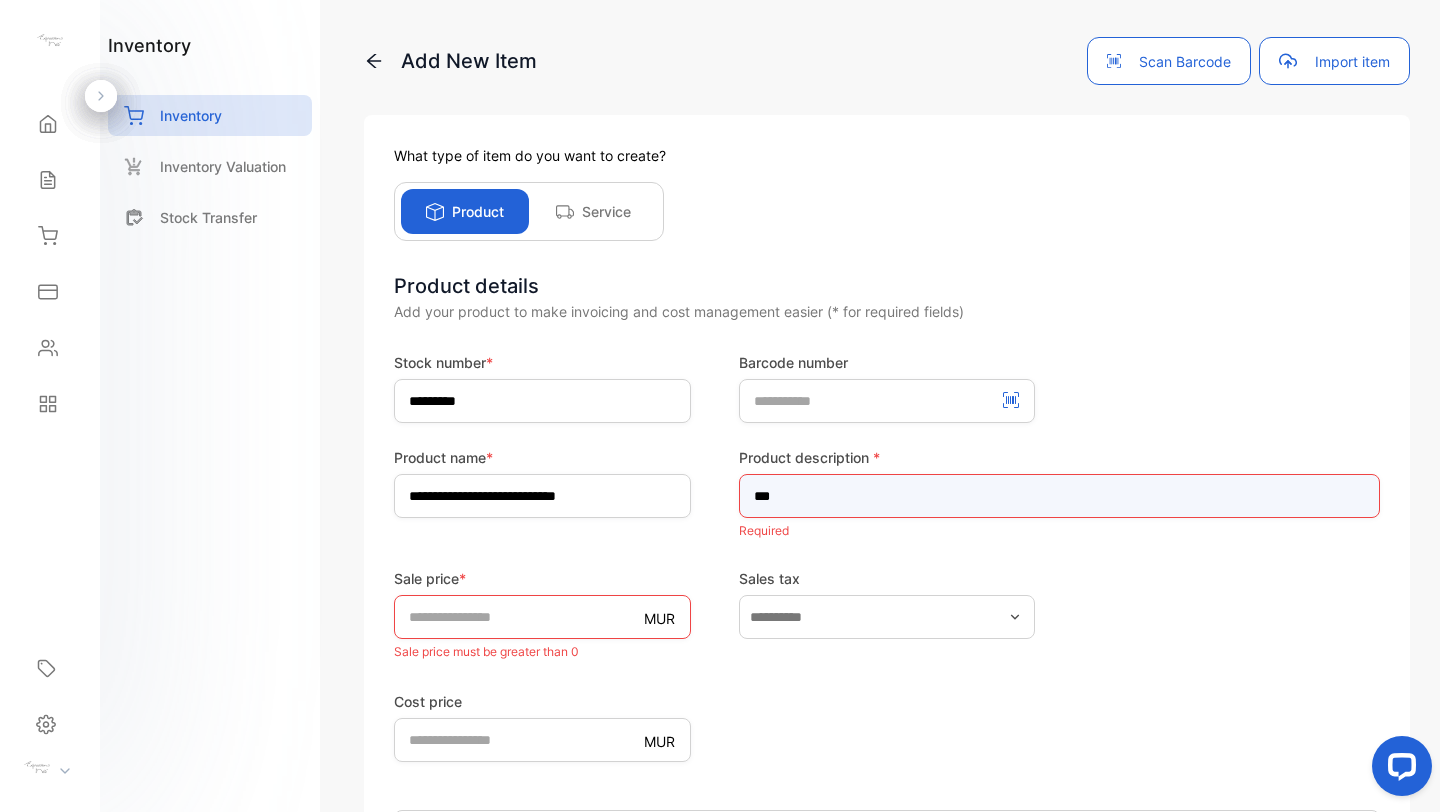 type on "*********" 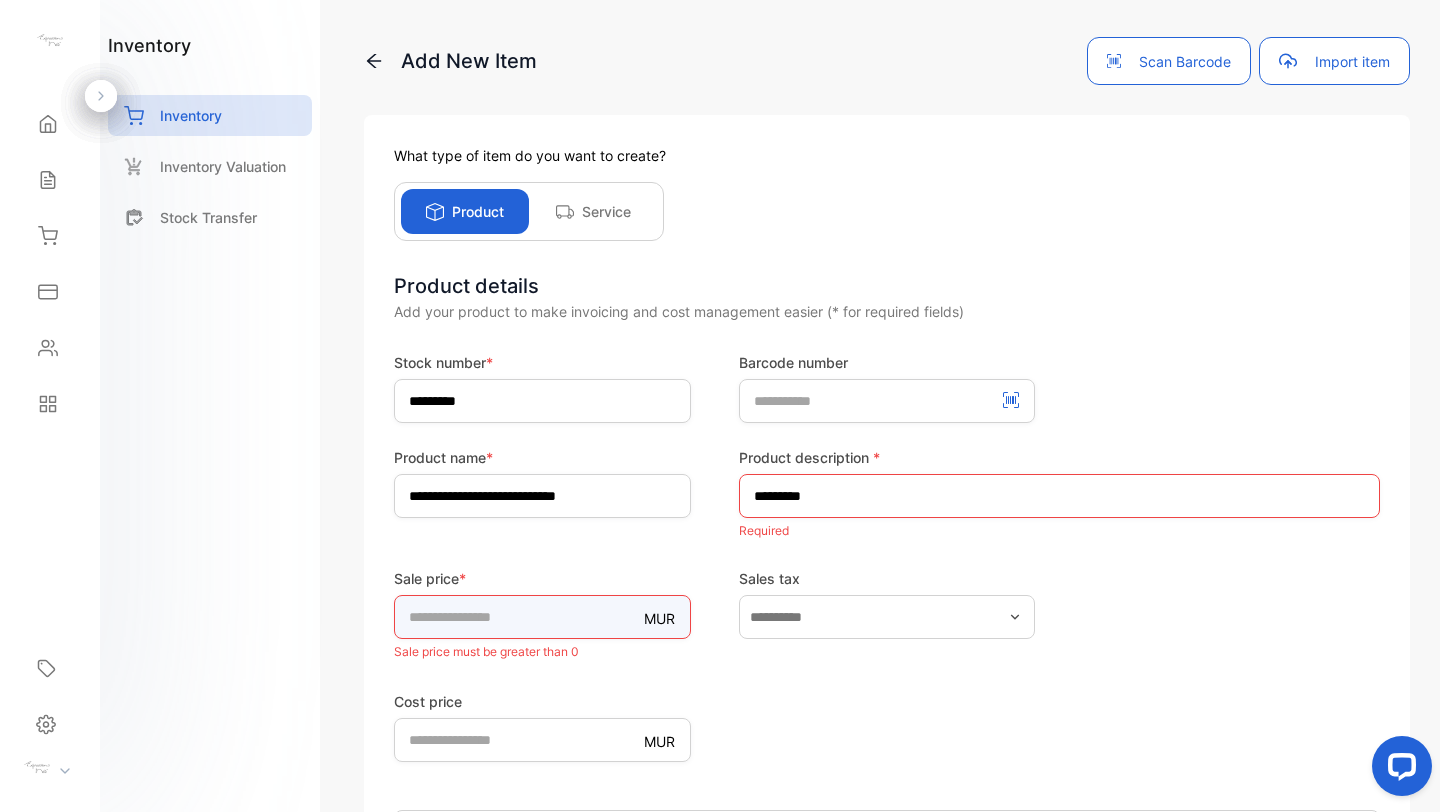 click on "Sale price  *   MUR * Sale price must be greater than 0" at bounding box center [542, 616] 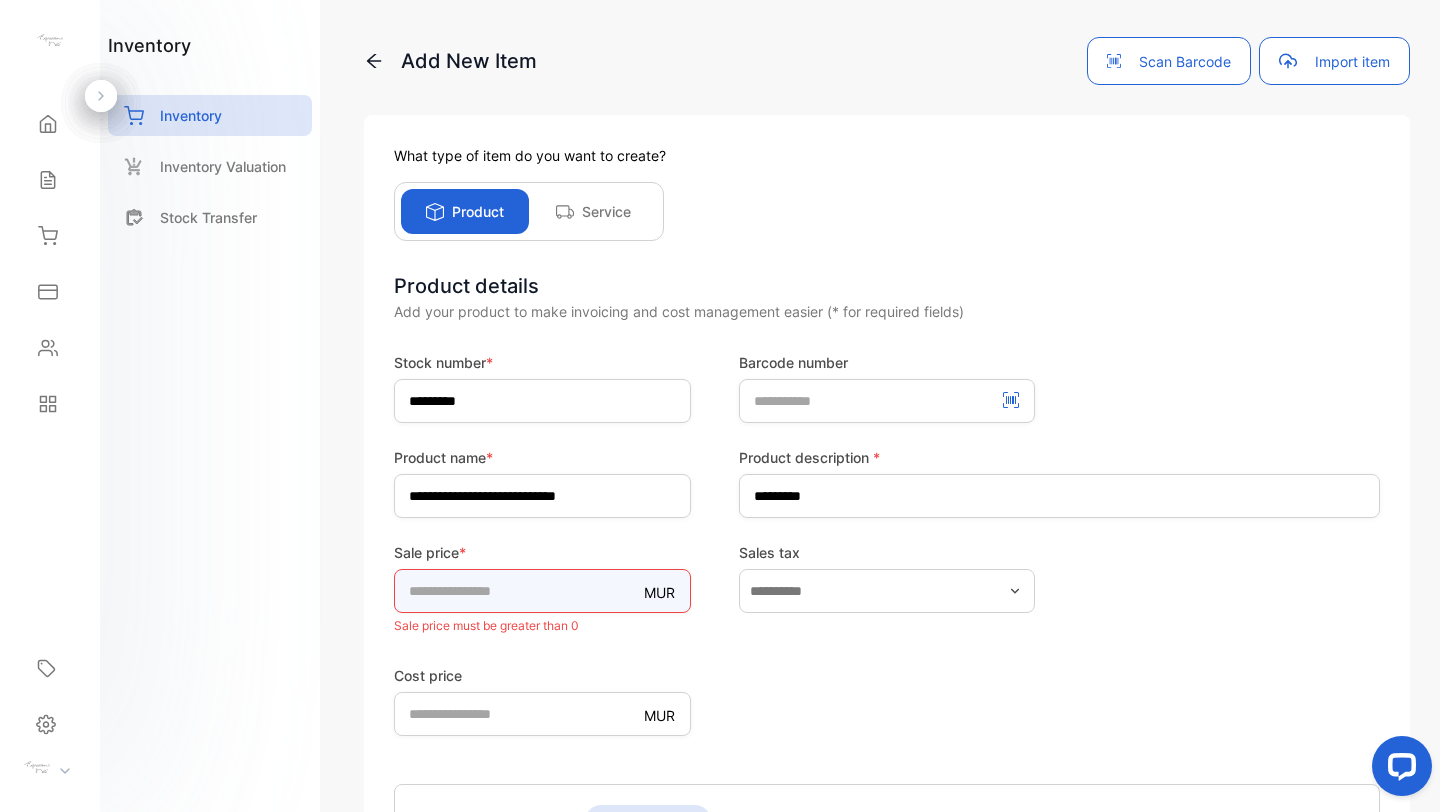 type on "*****" 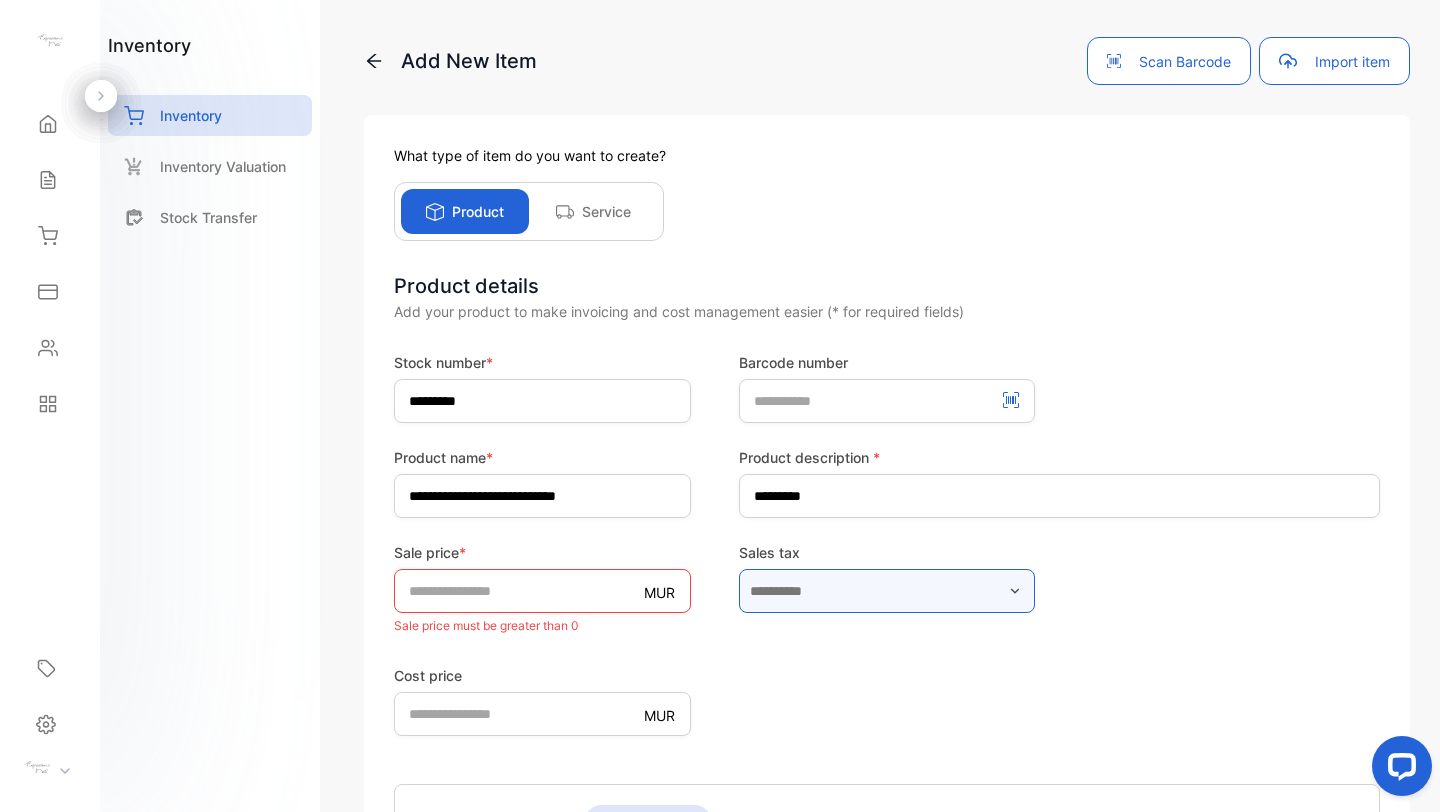 click at bounding box center [887, 591] 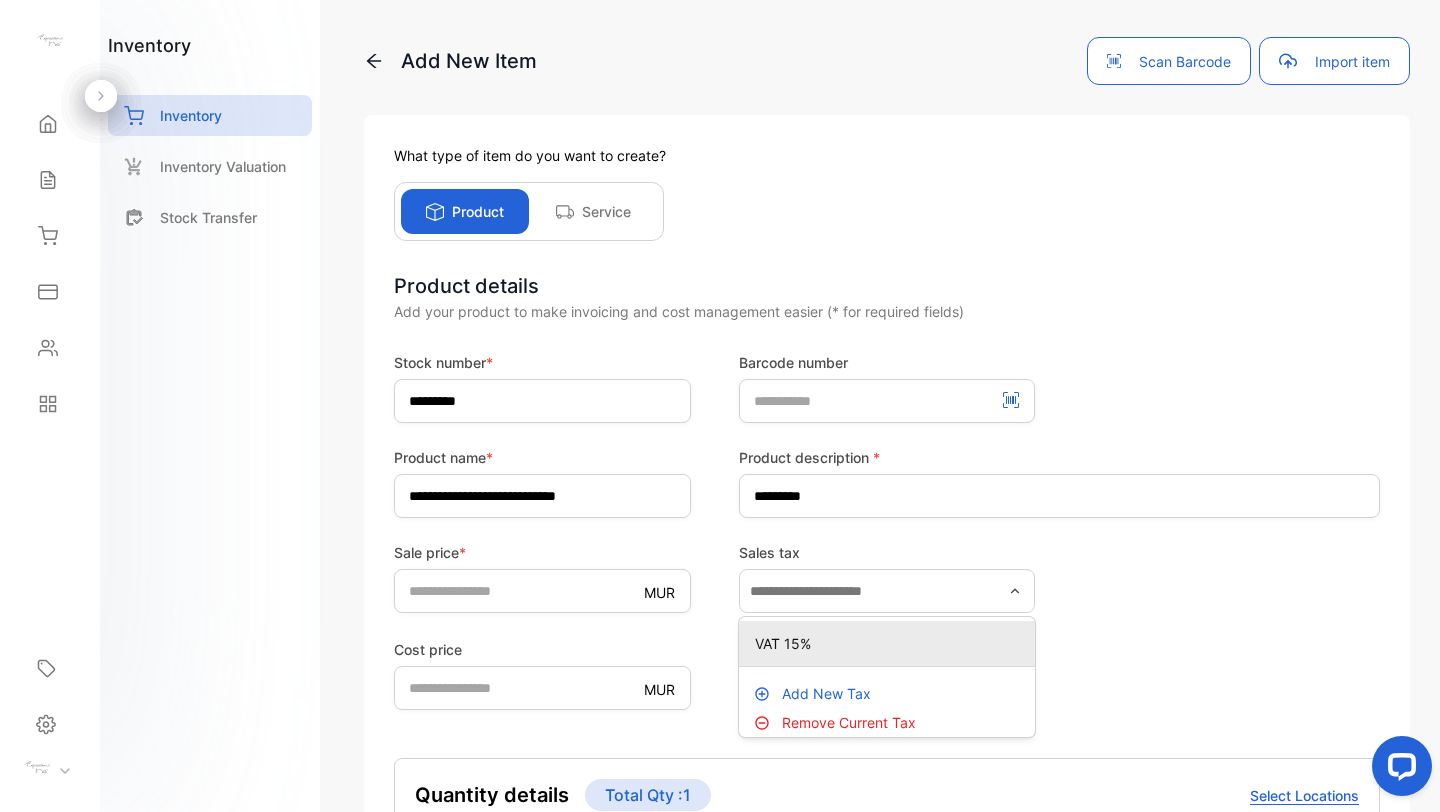 click on "VAT 15%" at bounding box center [887, 644] 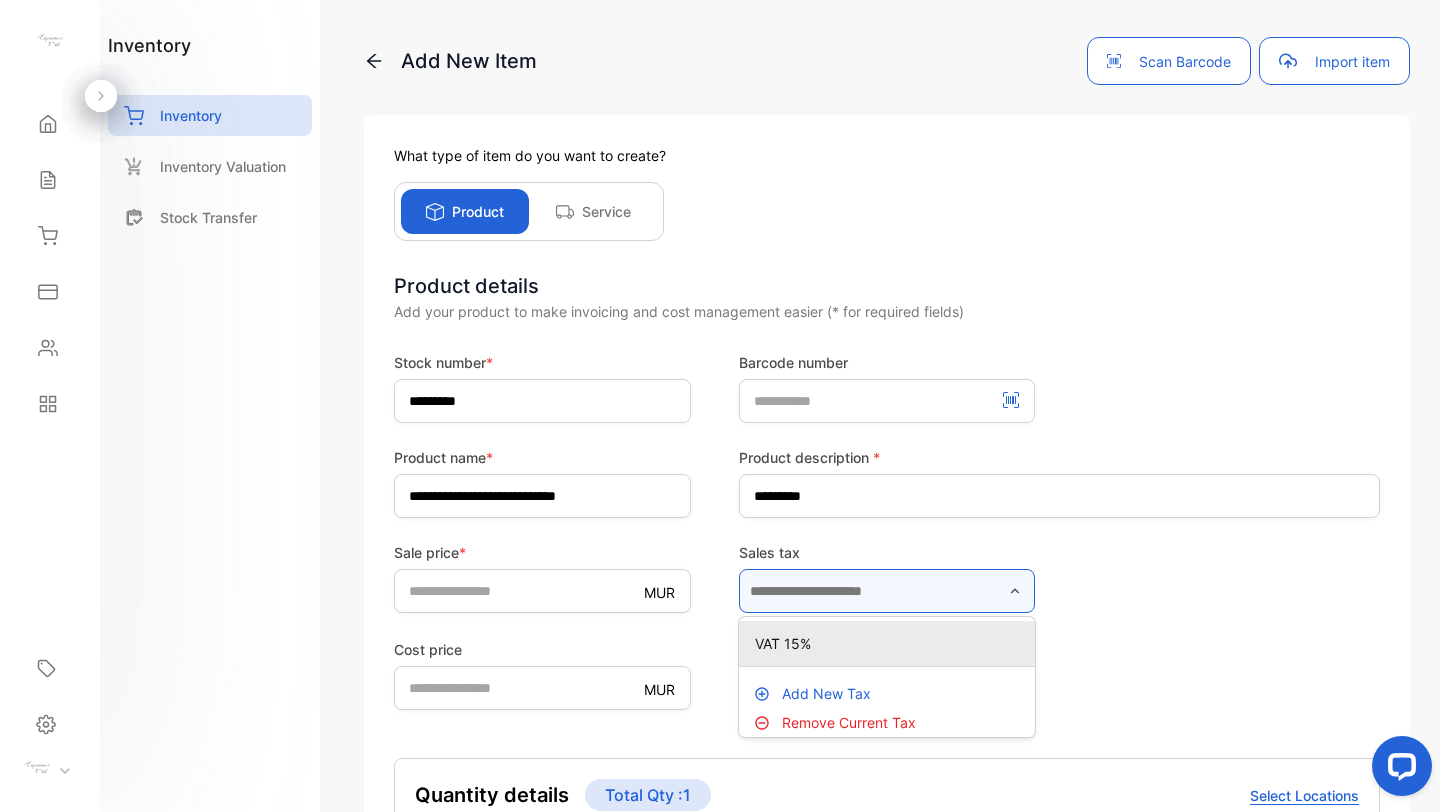 type on "*******" 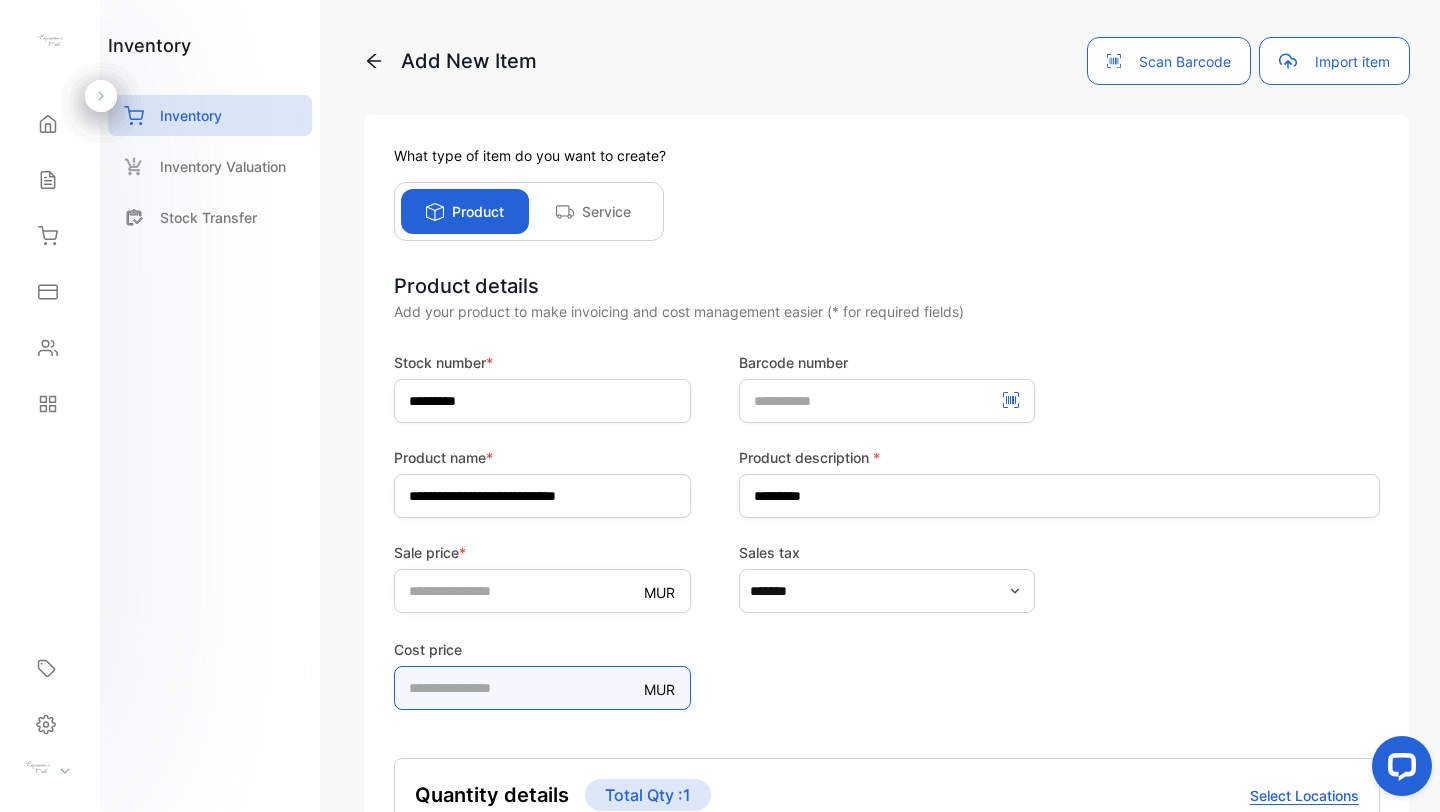 click on "*" at bounding box center (542, 688) 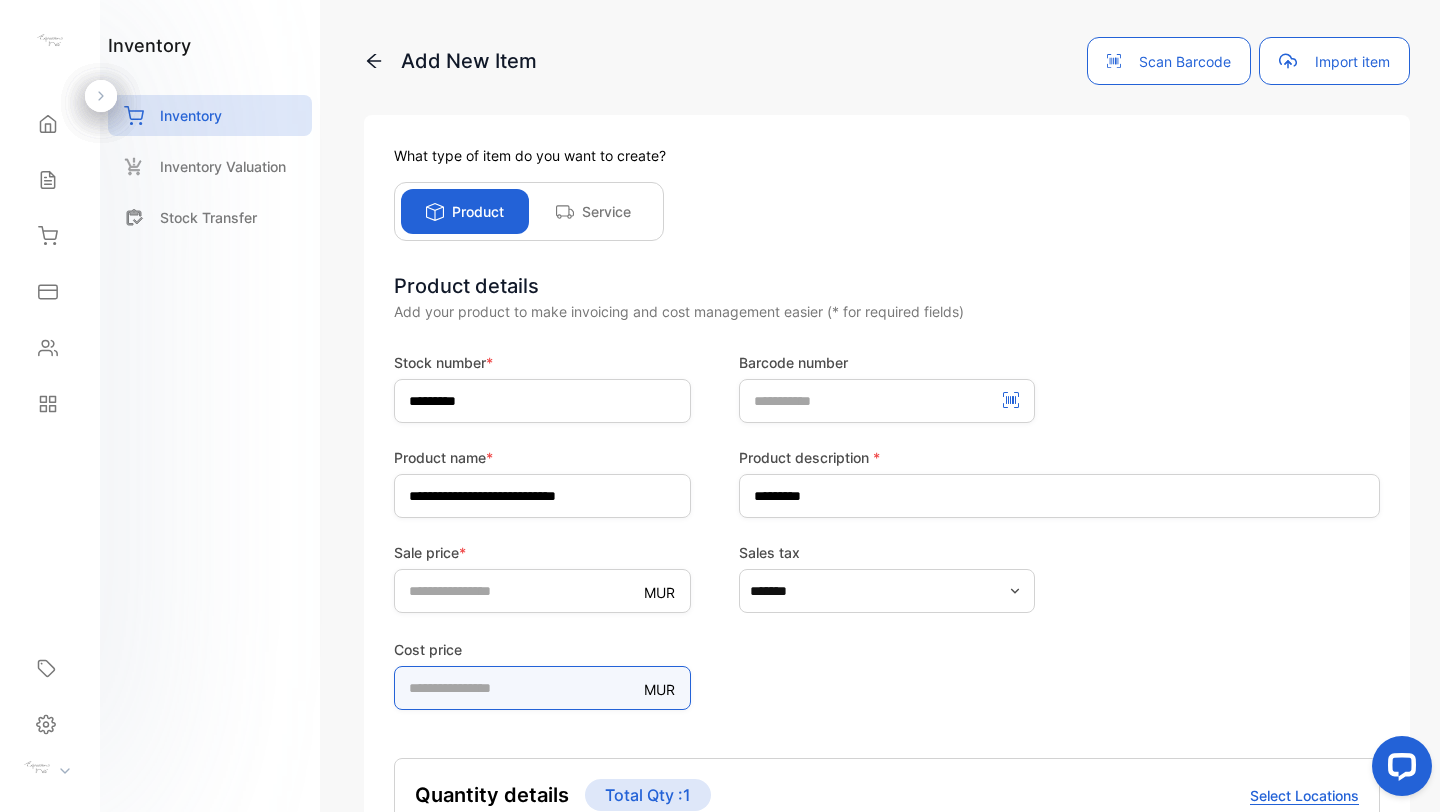 type on "*" 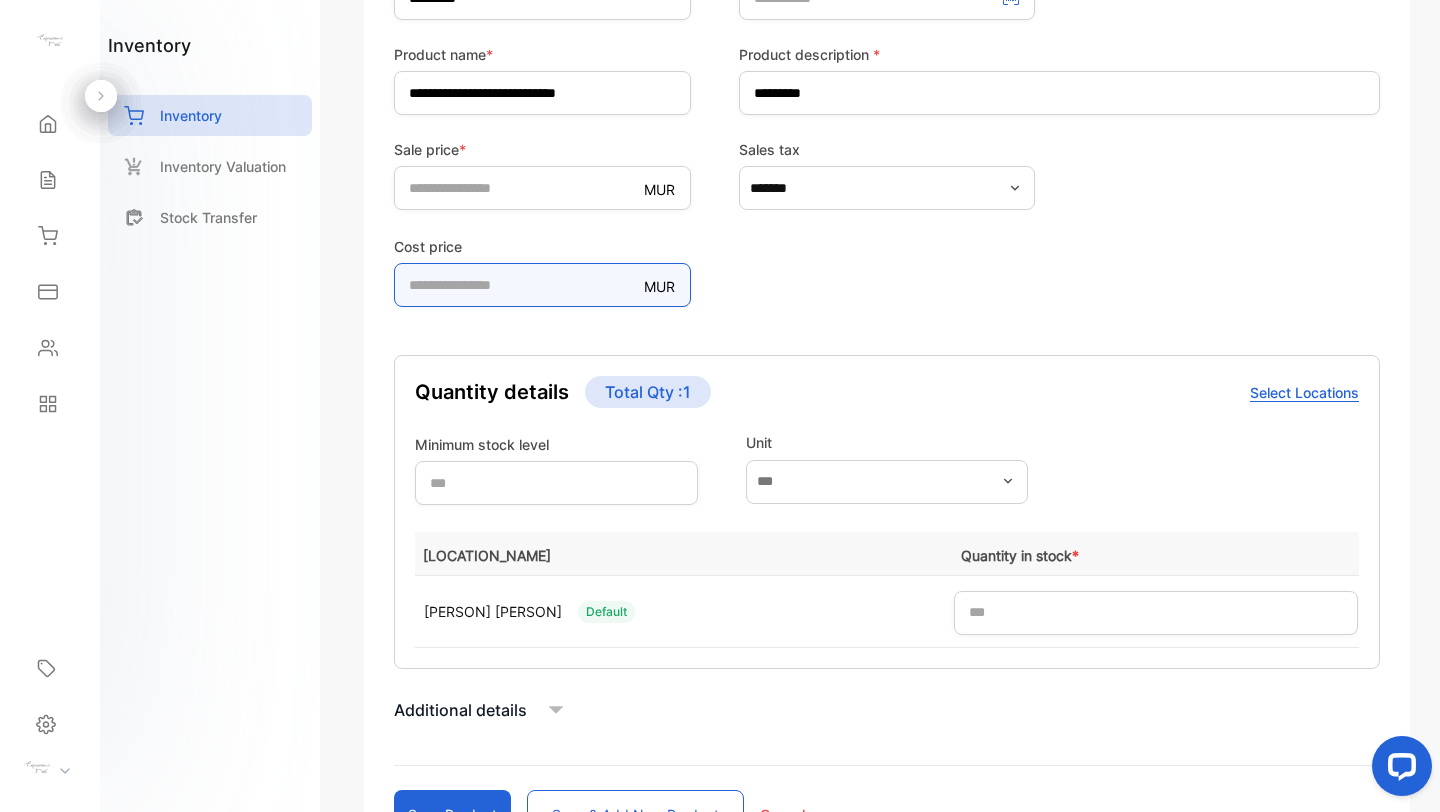 scroll, scrollTop: 422, scrollLeft: 0, axis: vertical 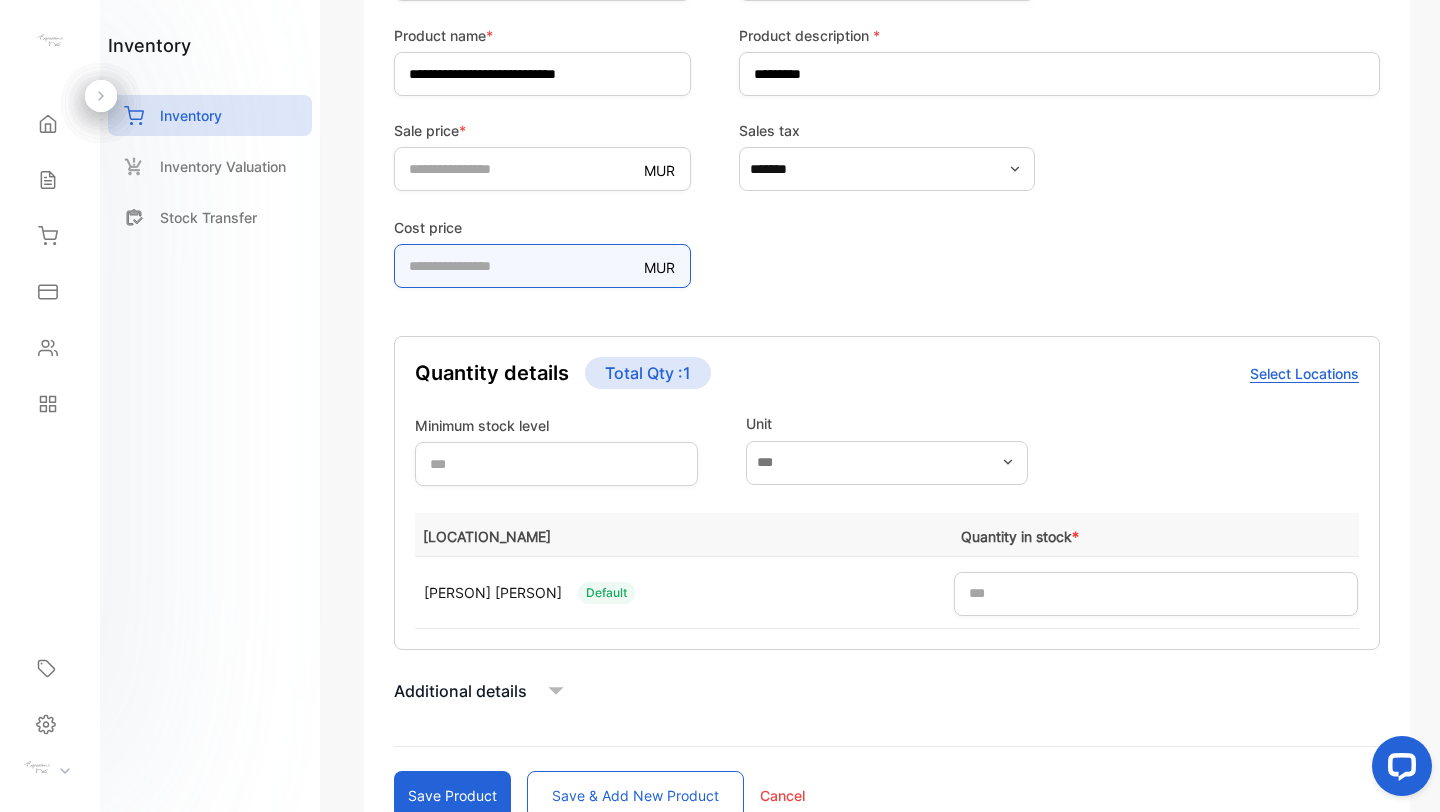 type on "********" 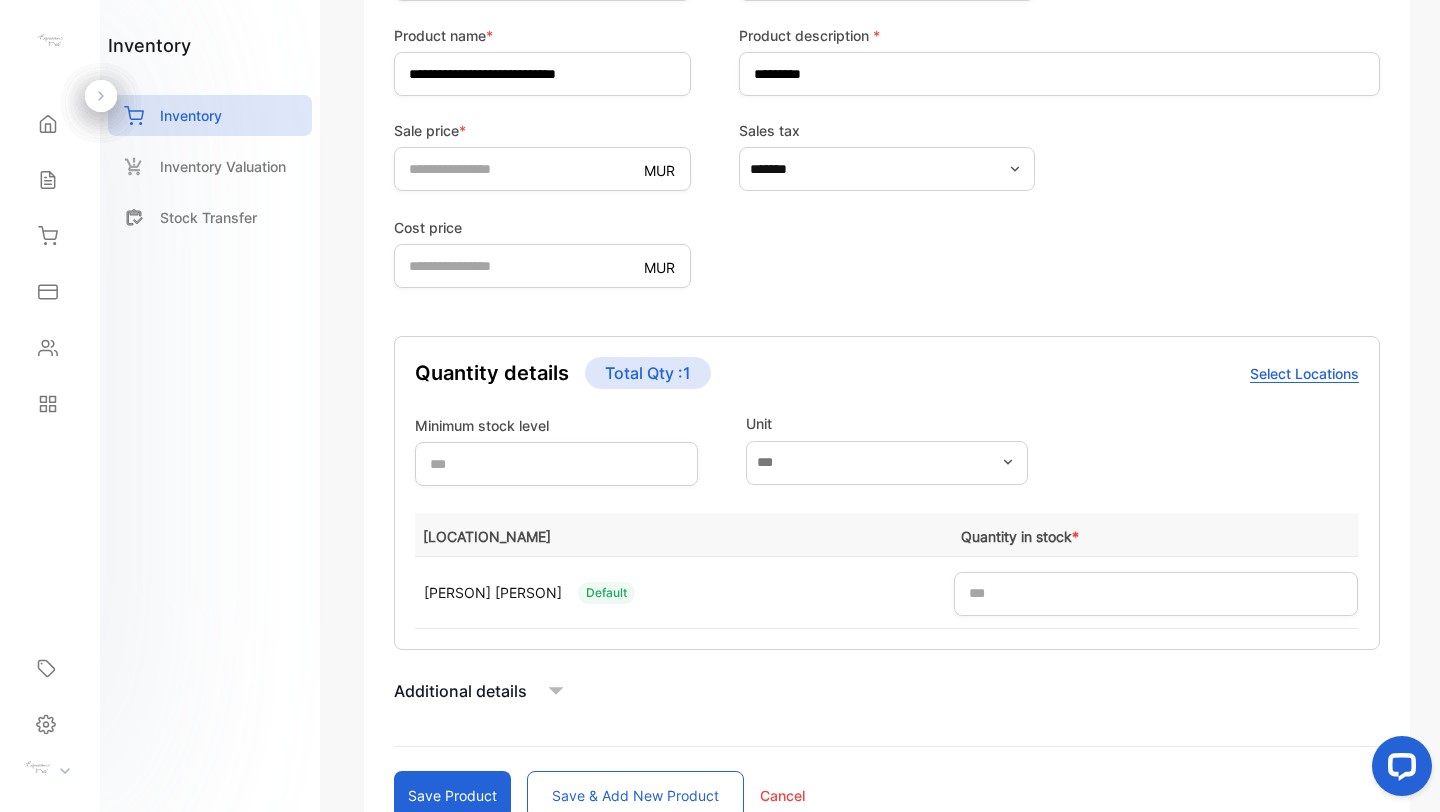 click on "Select Locations" at bounding box center (1304, 374) 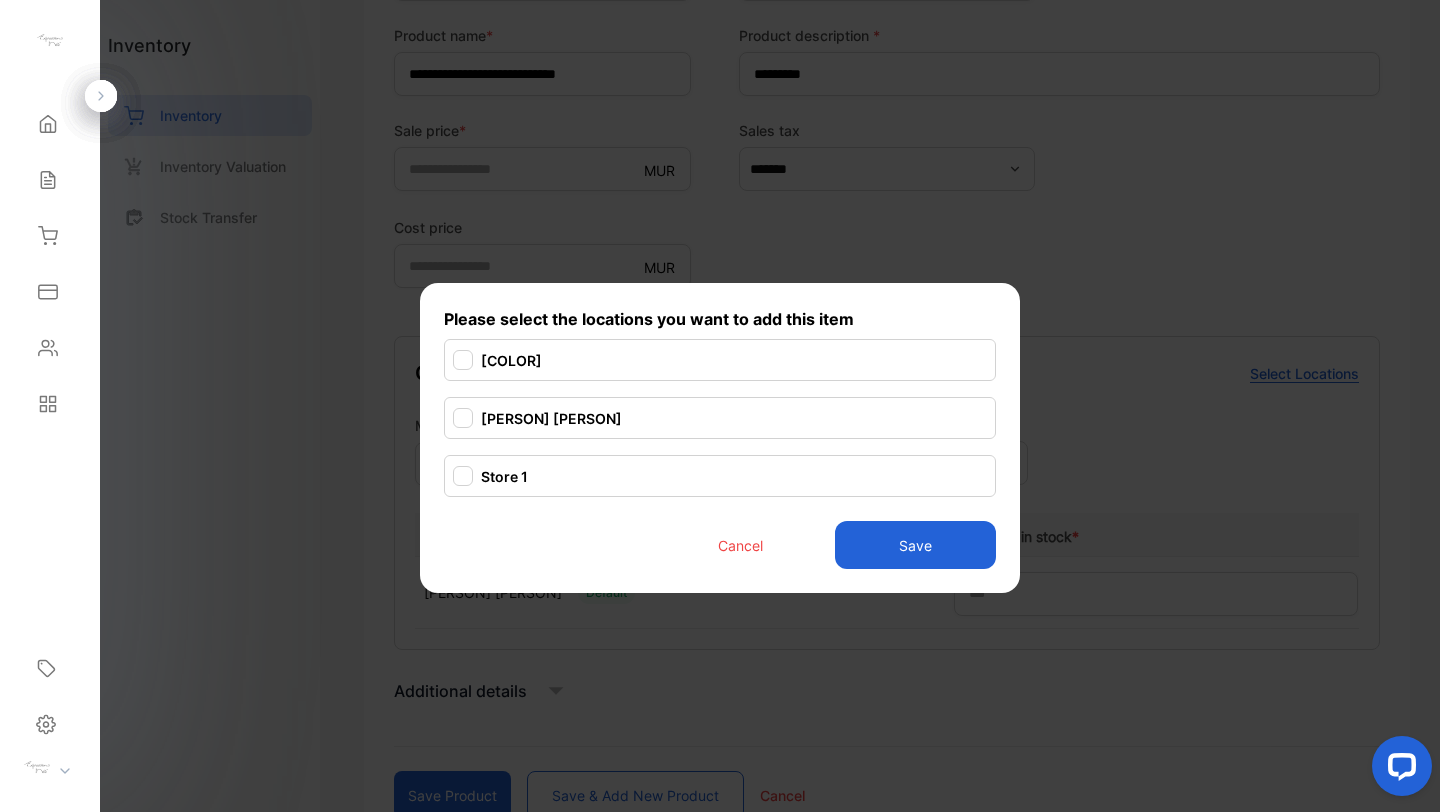 click at bounding box center [463, 418] 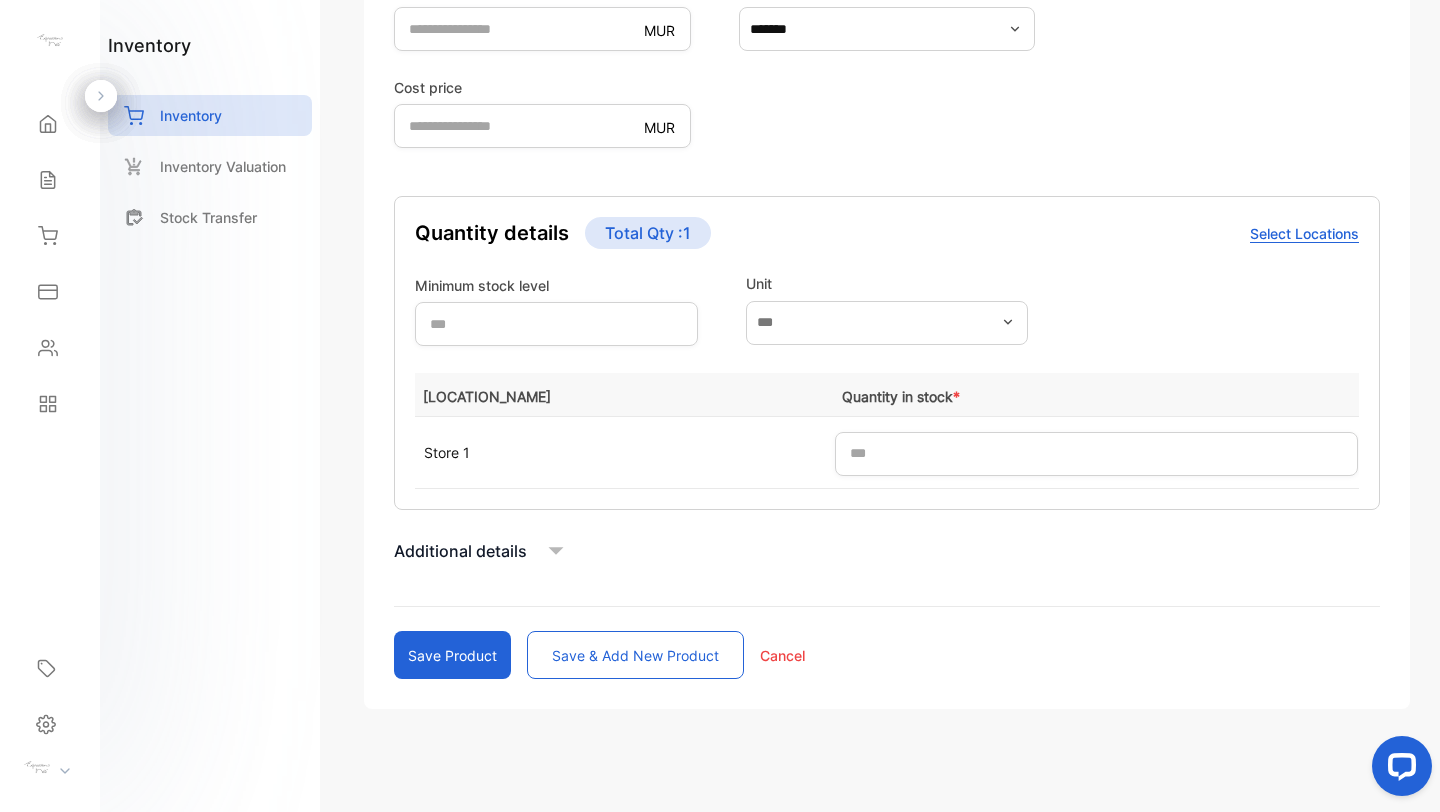 scroll, scrollTop: 571, scrollLeft: 0, axis: vertical 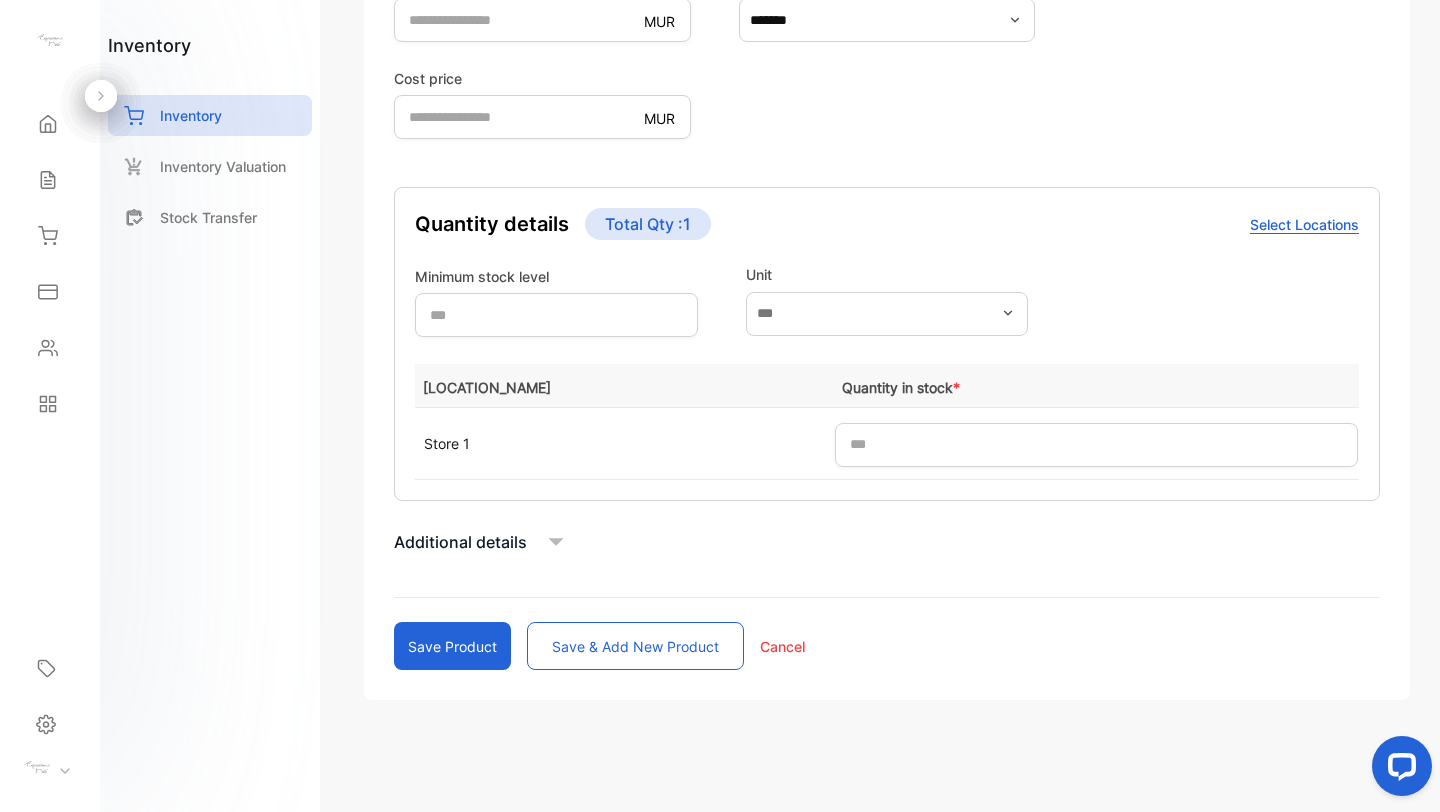 click on "Save product" at bounding box center (452, 646) 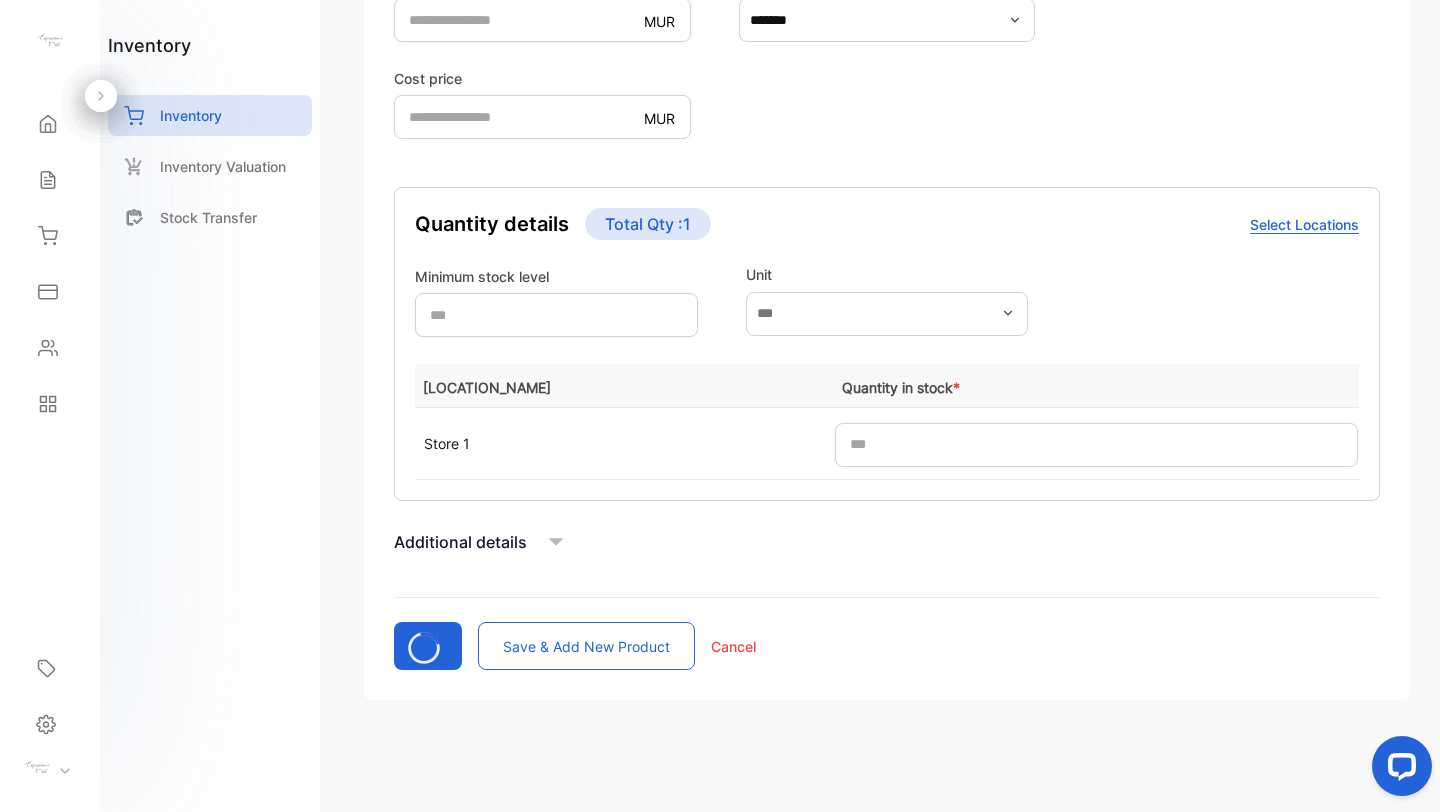 type 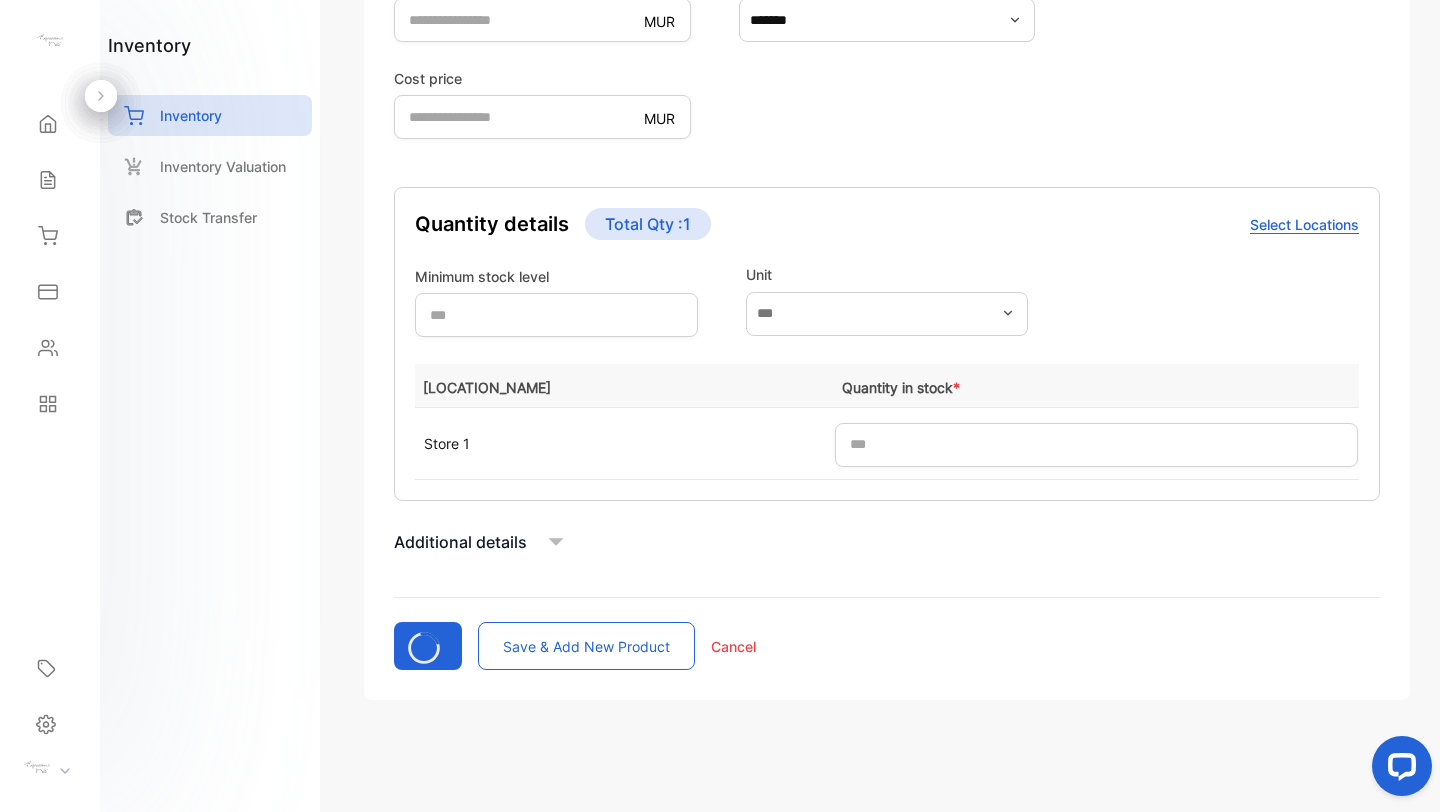 type 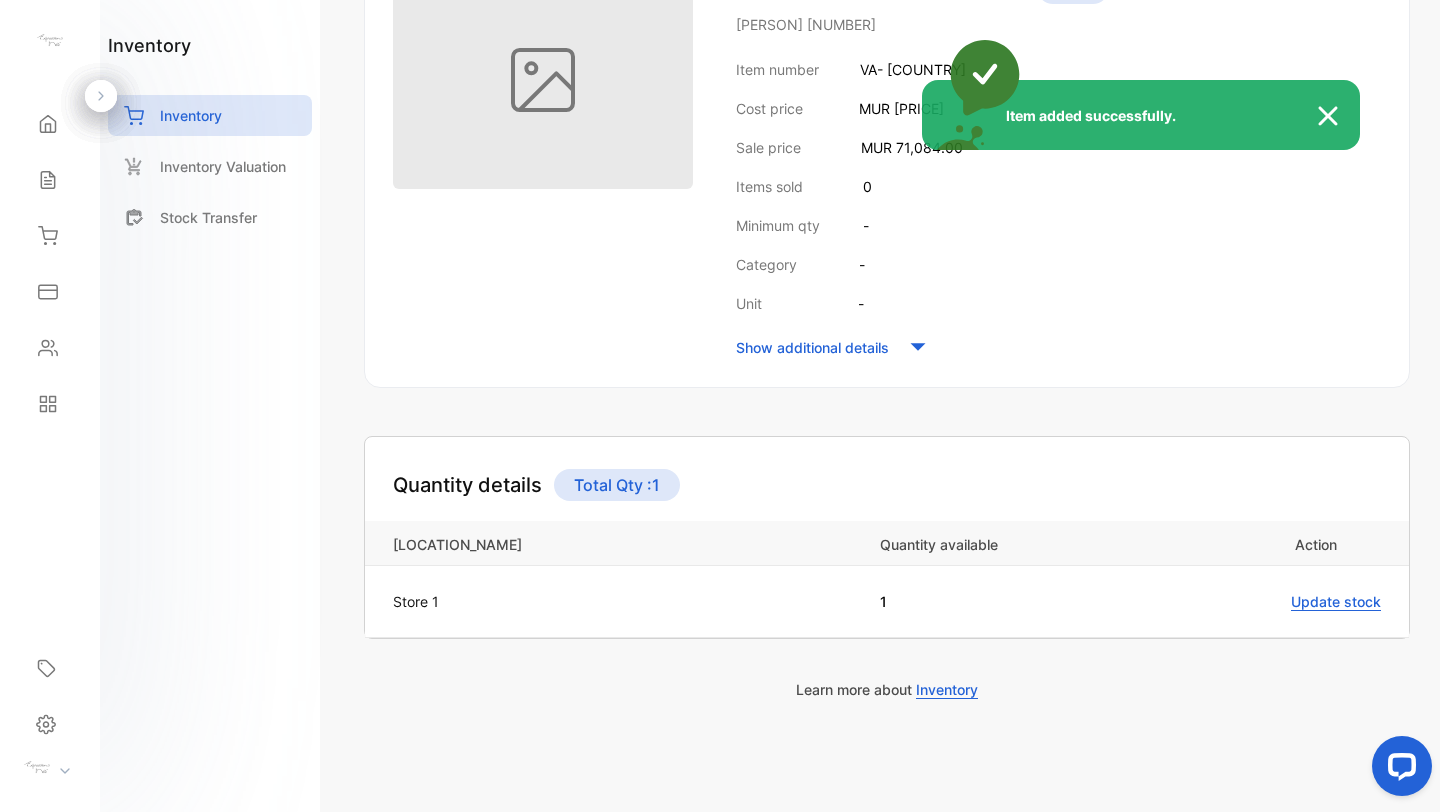 scroll, scrollTop: 331, scrollLeft: 0, axis: vertical 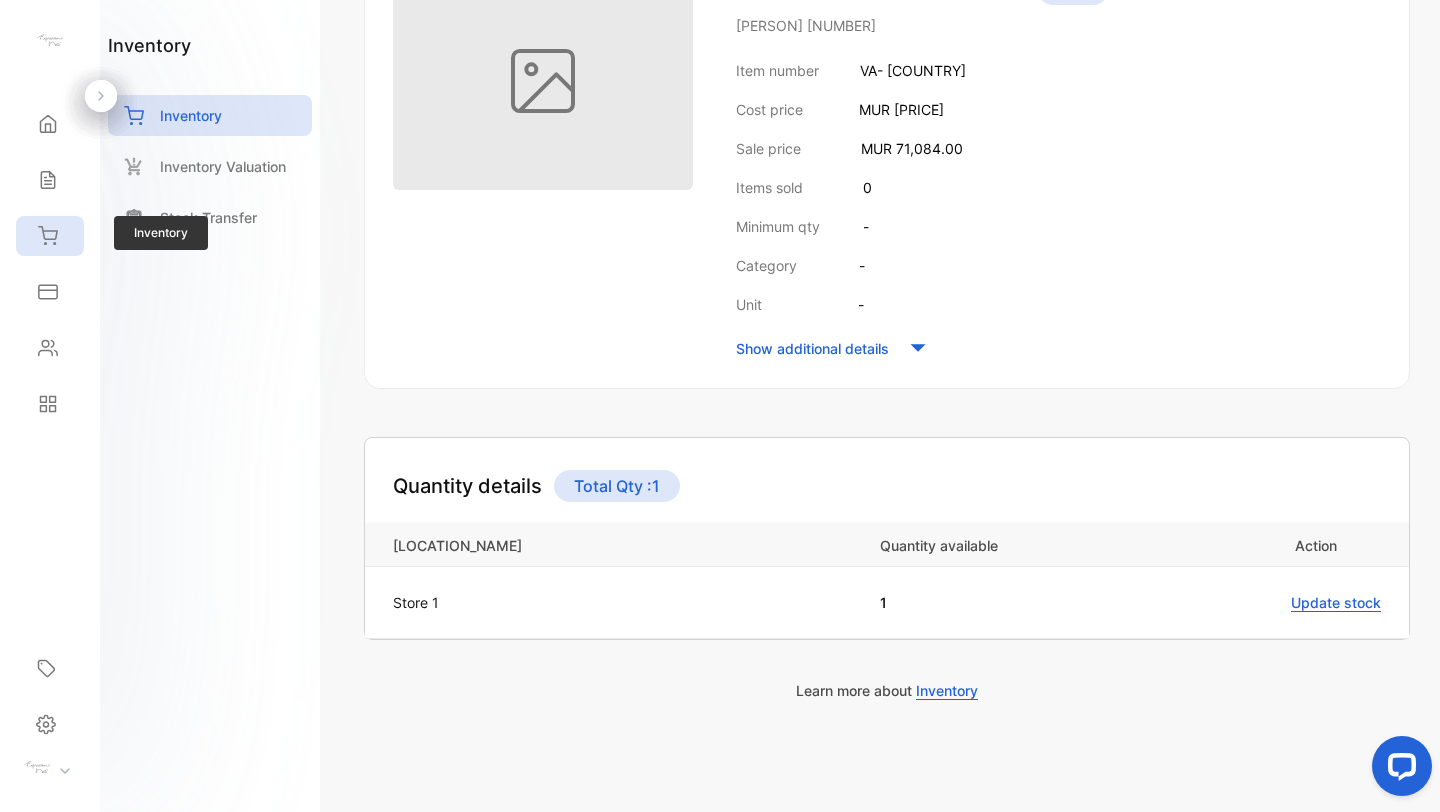 click 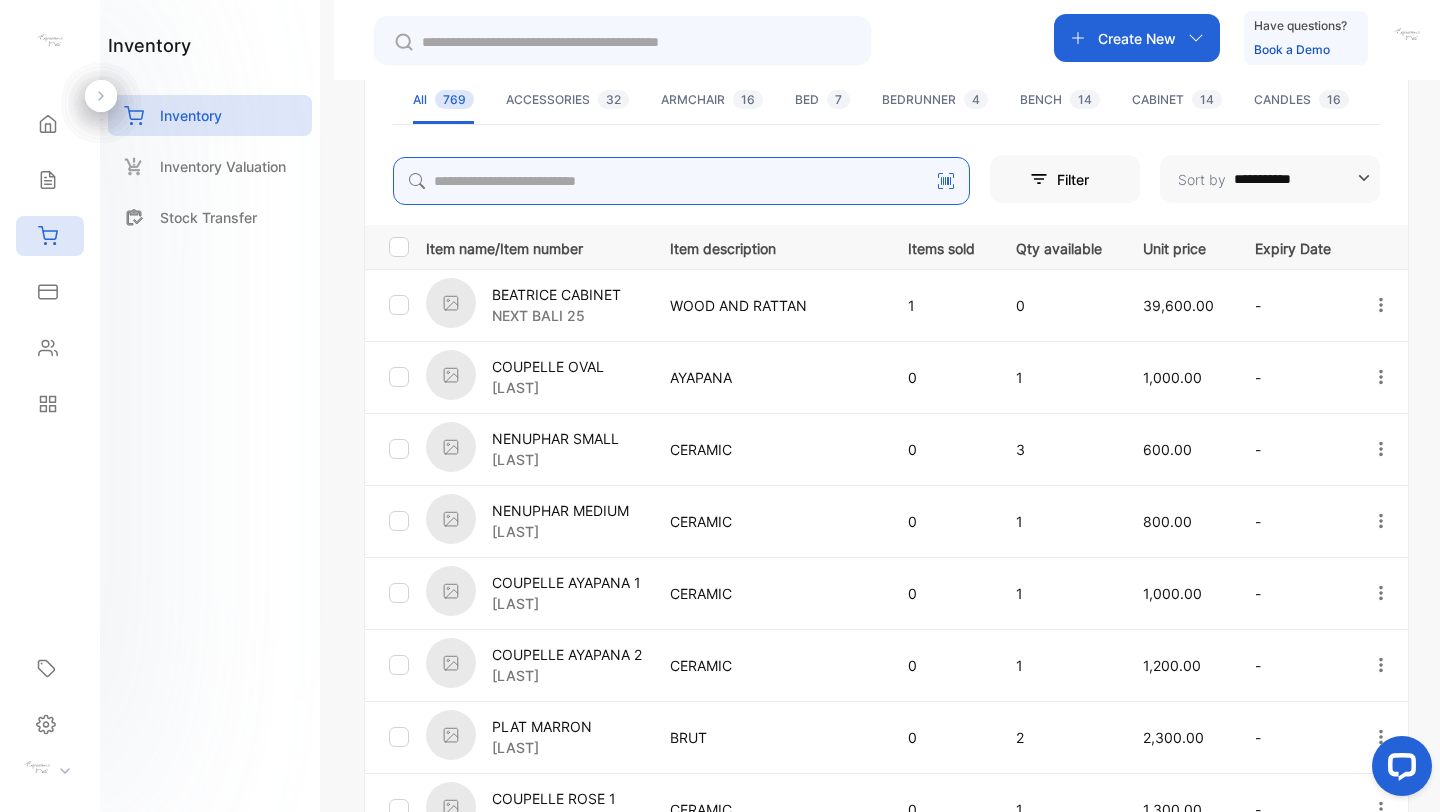 click at bounding box center (681, 181) 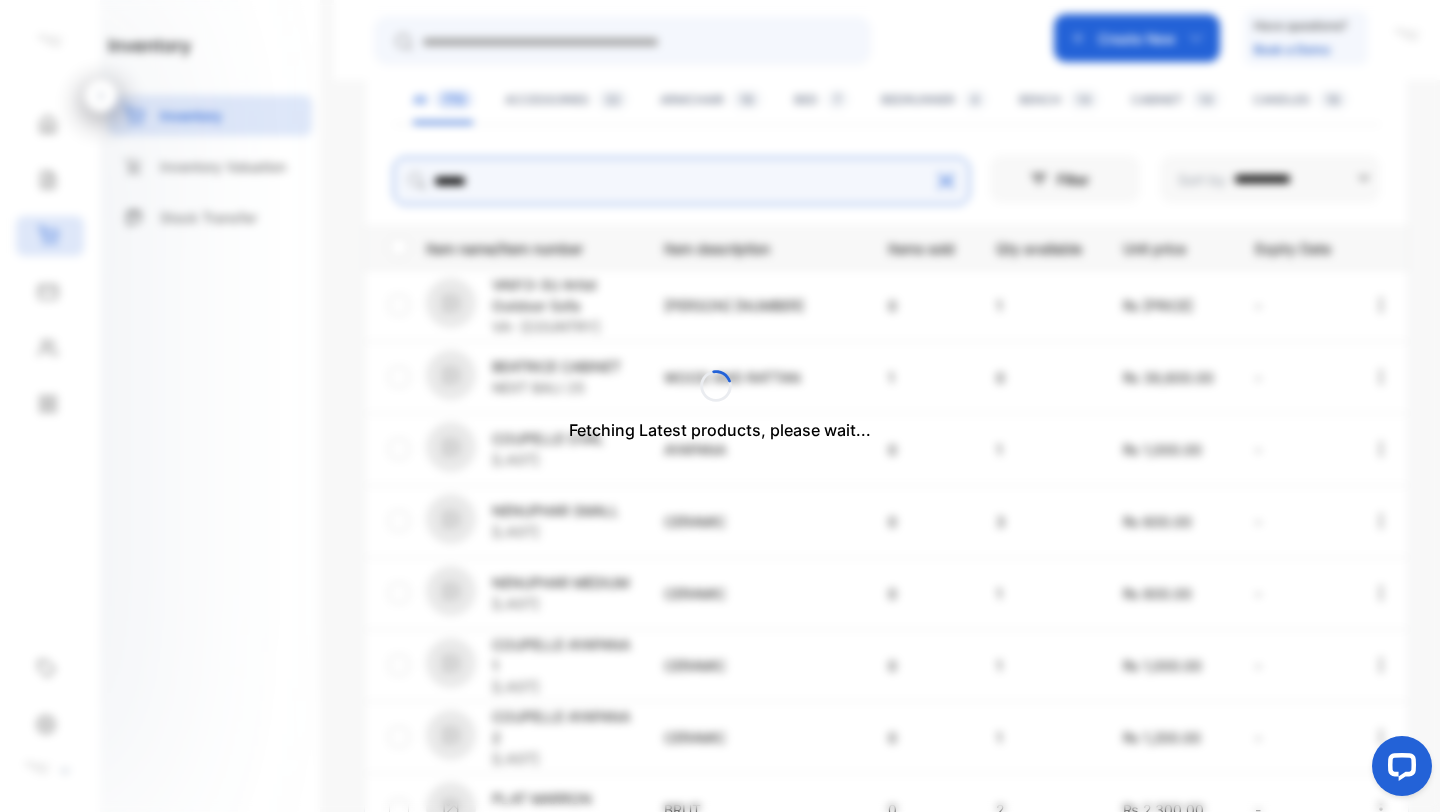 scroll, scrollTop: 247, scrollLeft: 0, axis: vertical 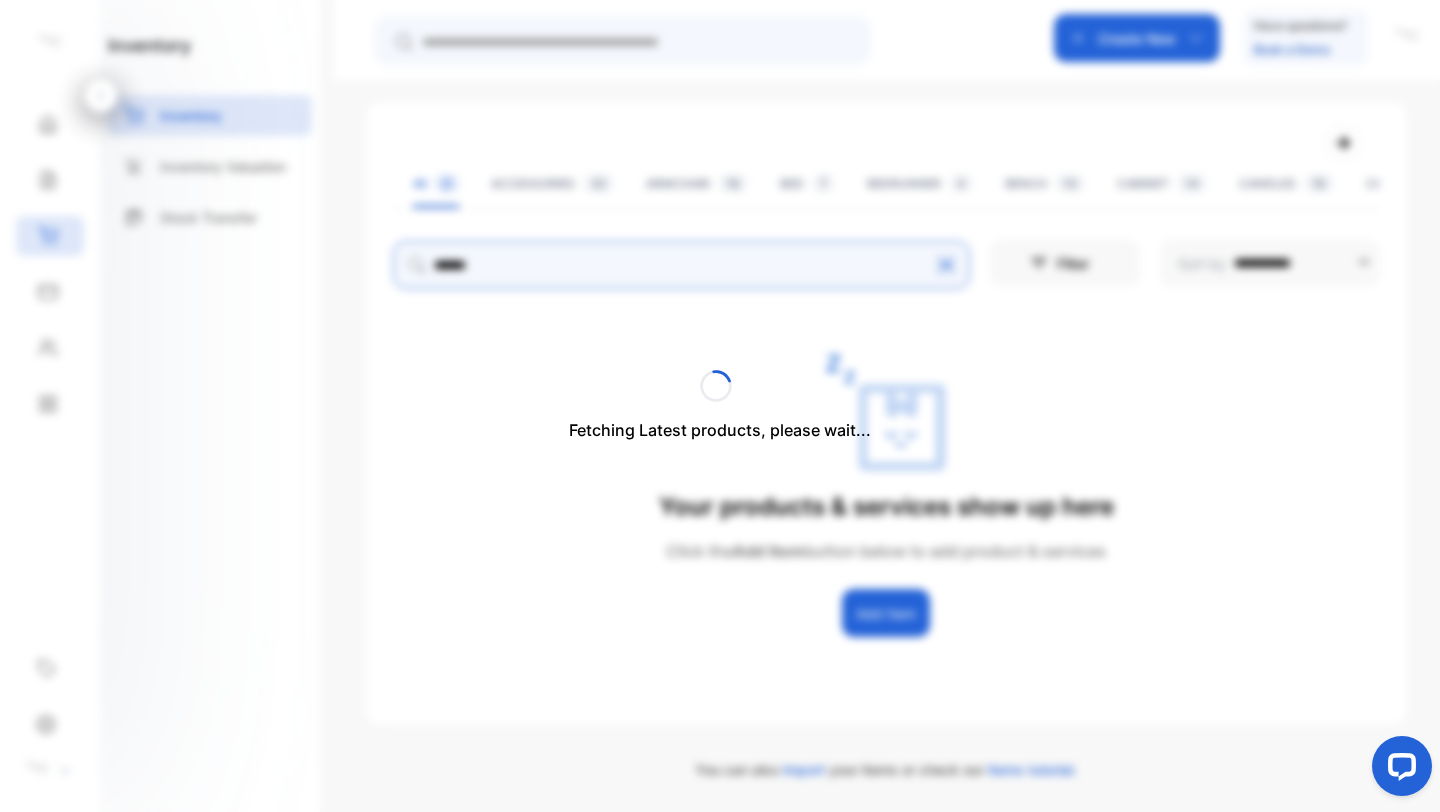 type on "******" 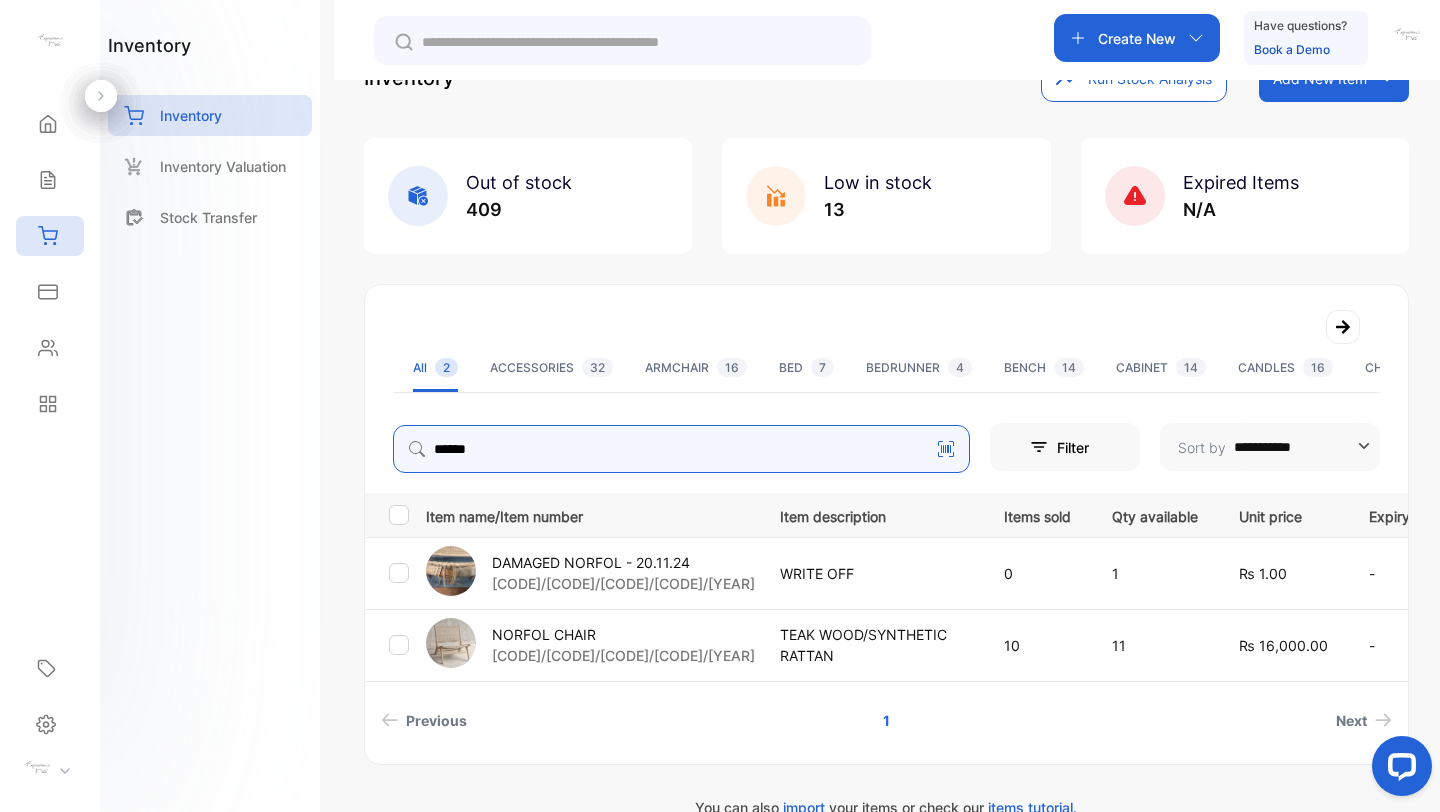 scroll, scrollTop: 100, scrollLeft: 0, axis: vertical 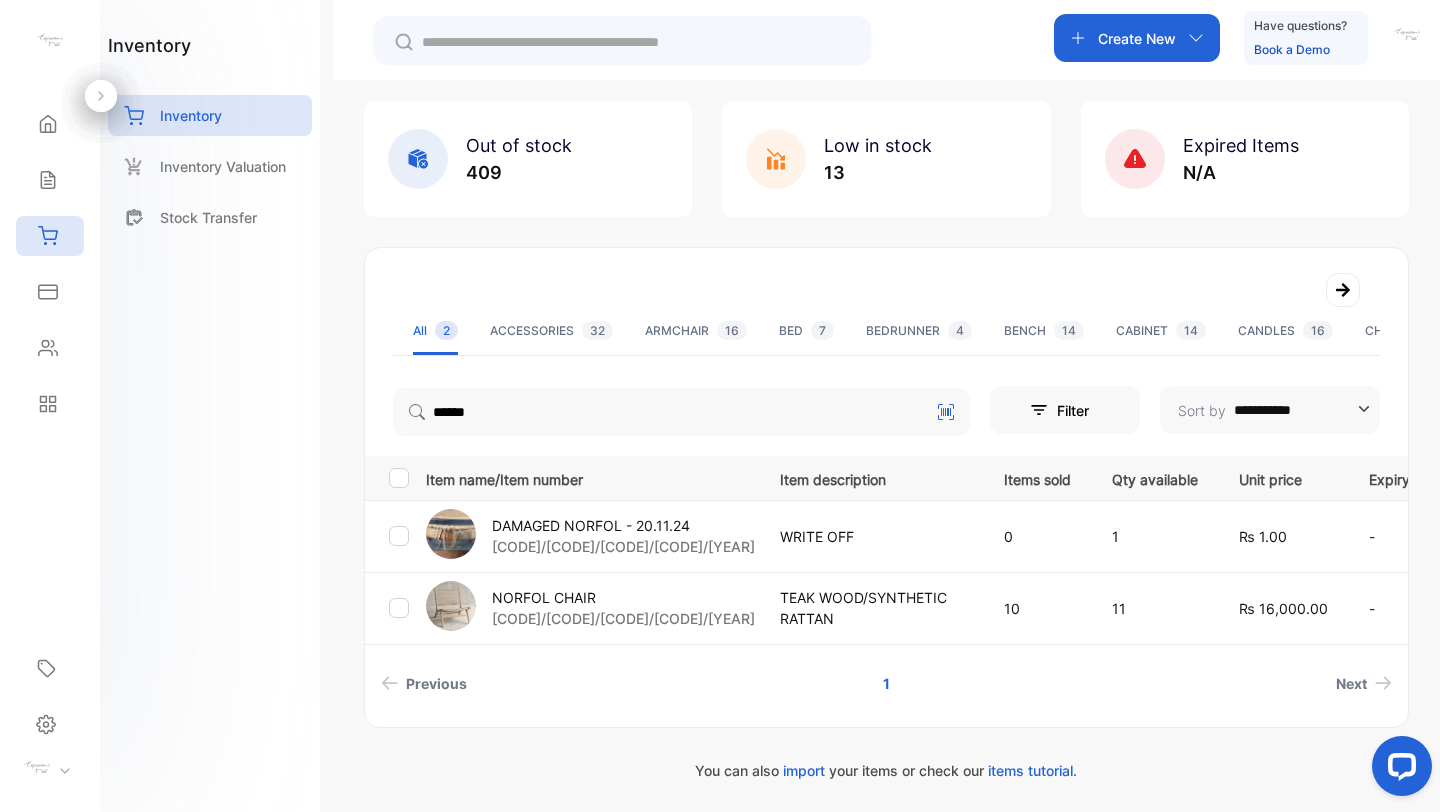 click on "[CODE]/[CODE]/[CODE]/[CODE]/[YEAR]" at bounding box center [623, 618] 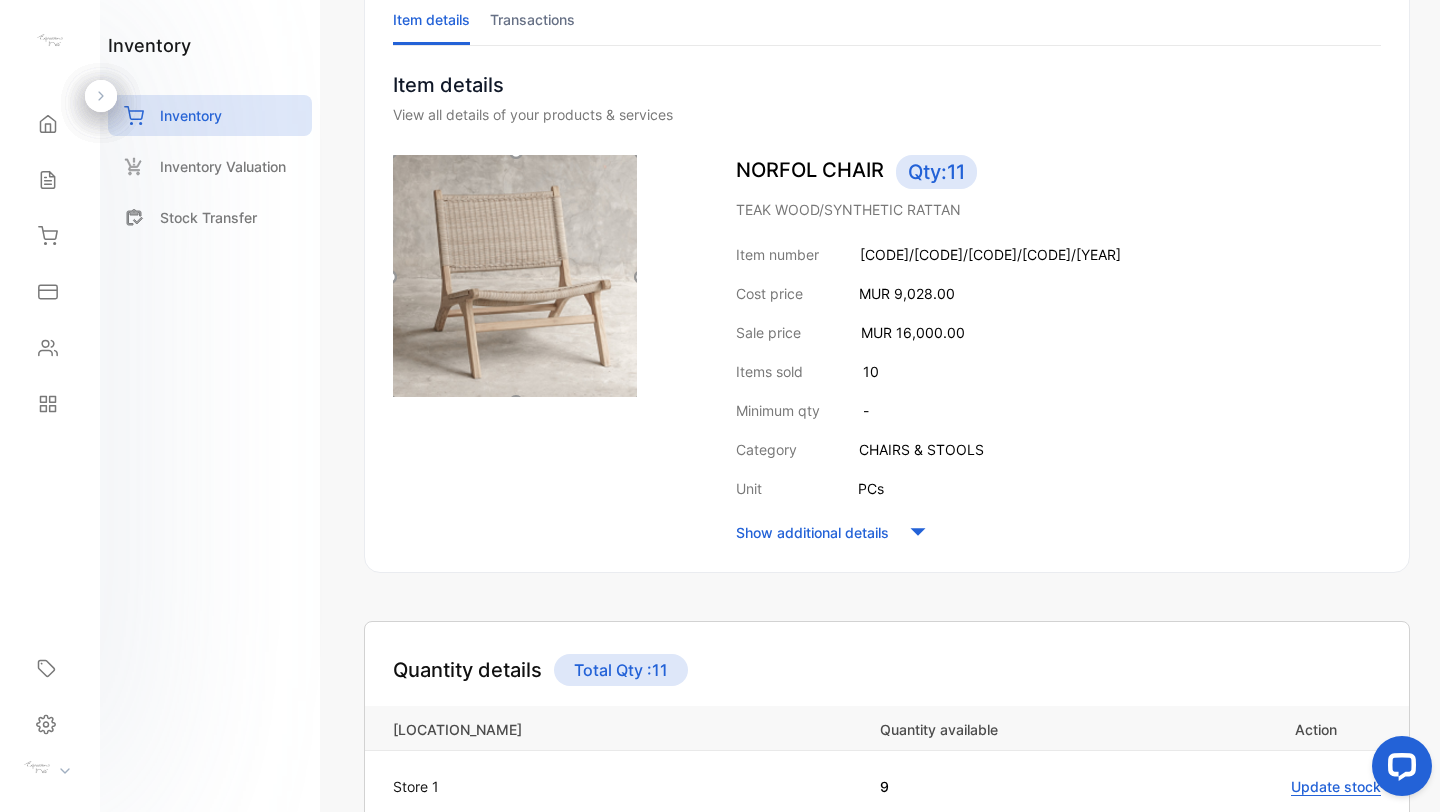 scroll, scrollTop: 0, scrollLeft: 0, axis: both 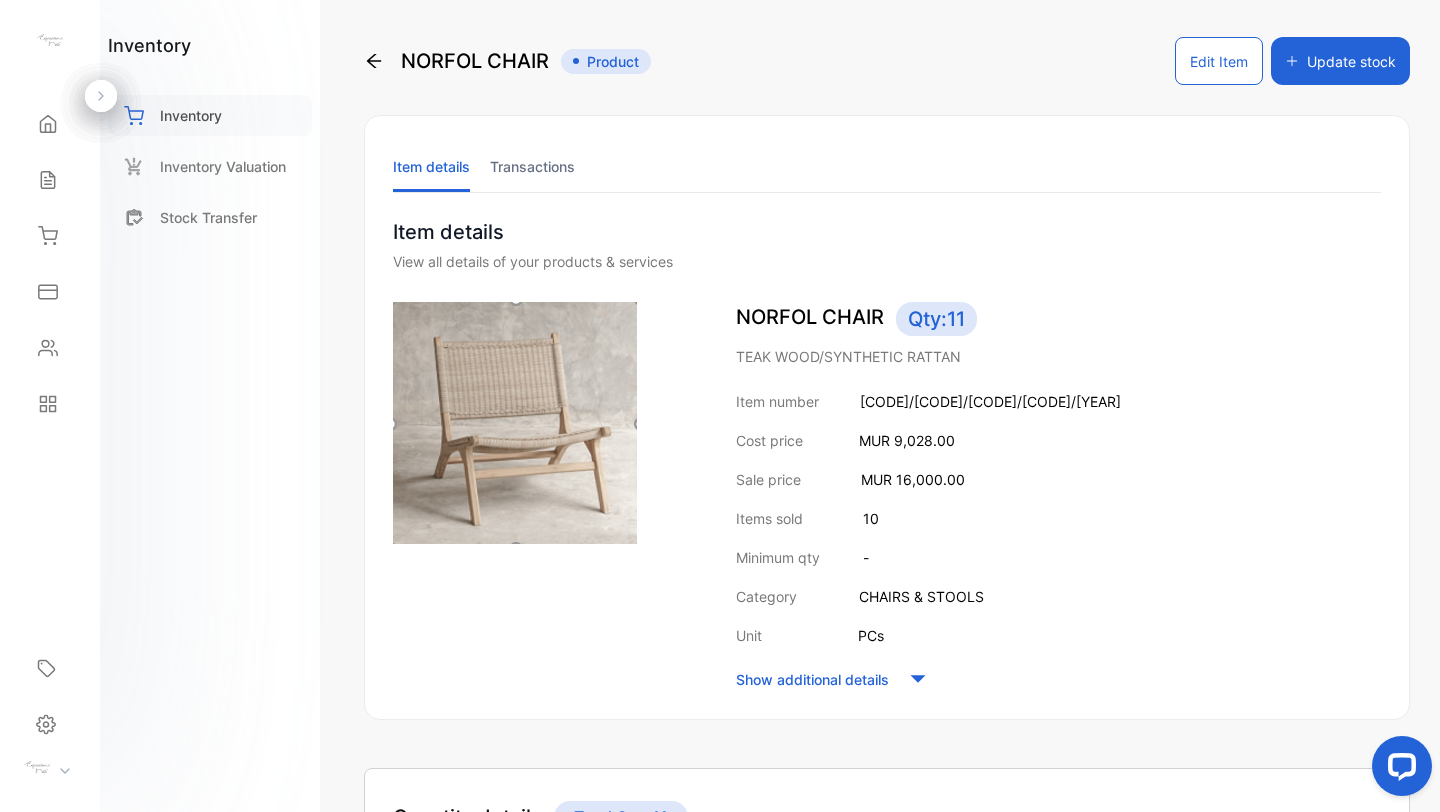 click on "Inventory" at bounding box center [191, 115] 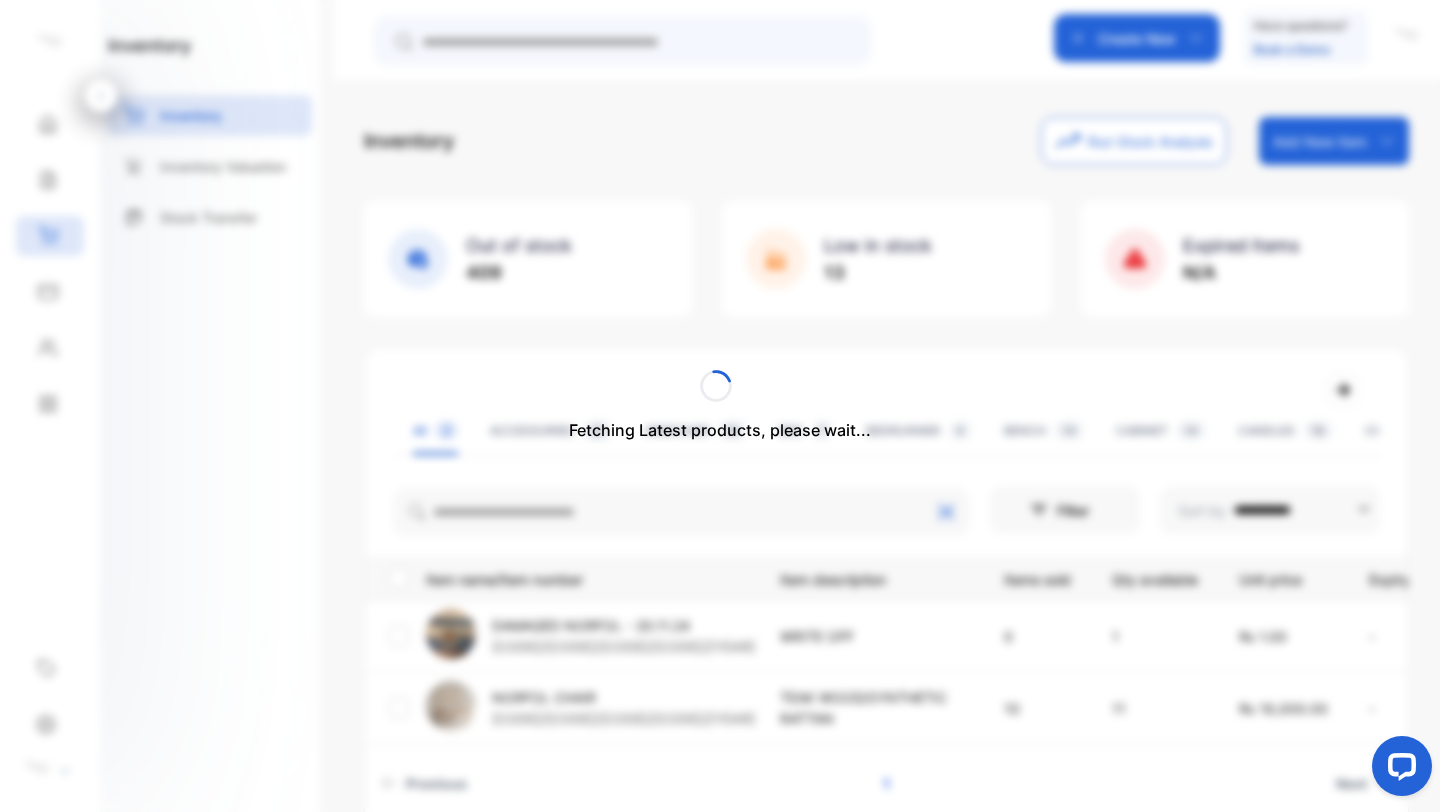 click on "Fetching Latest products, please wait..." at bounding box center (720, 406) 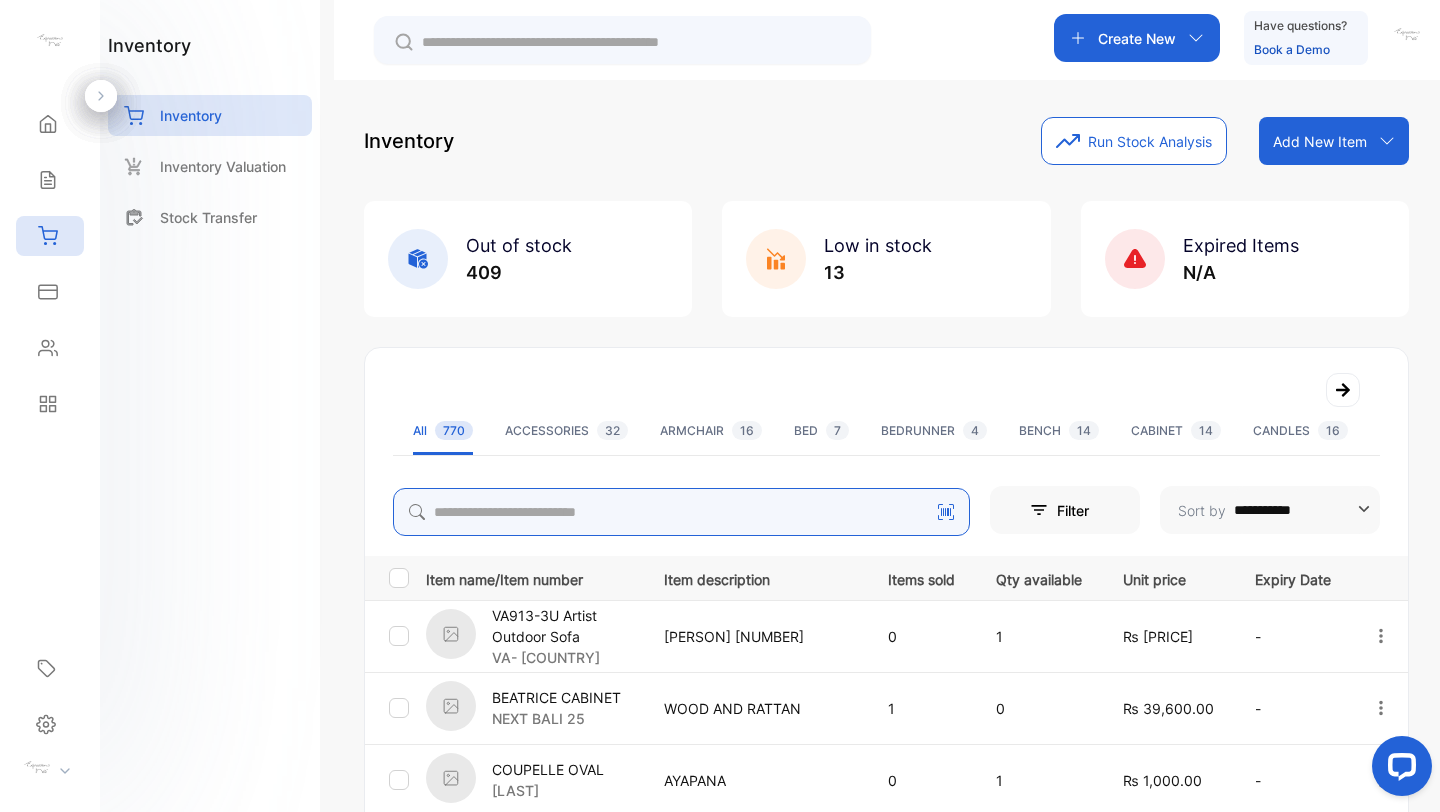 click at bounding box center (681, 512) 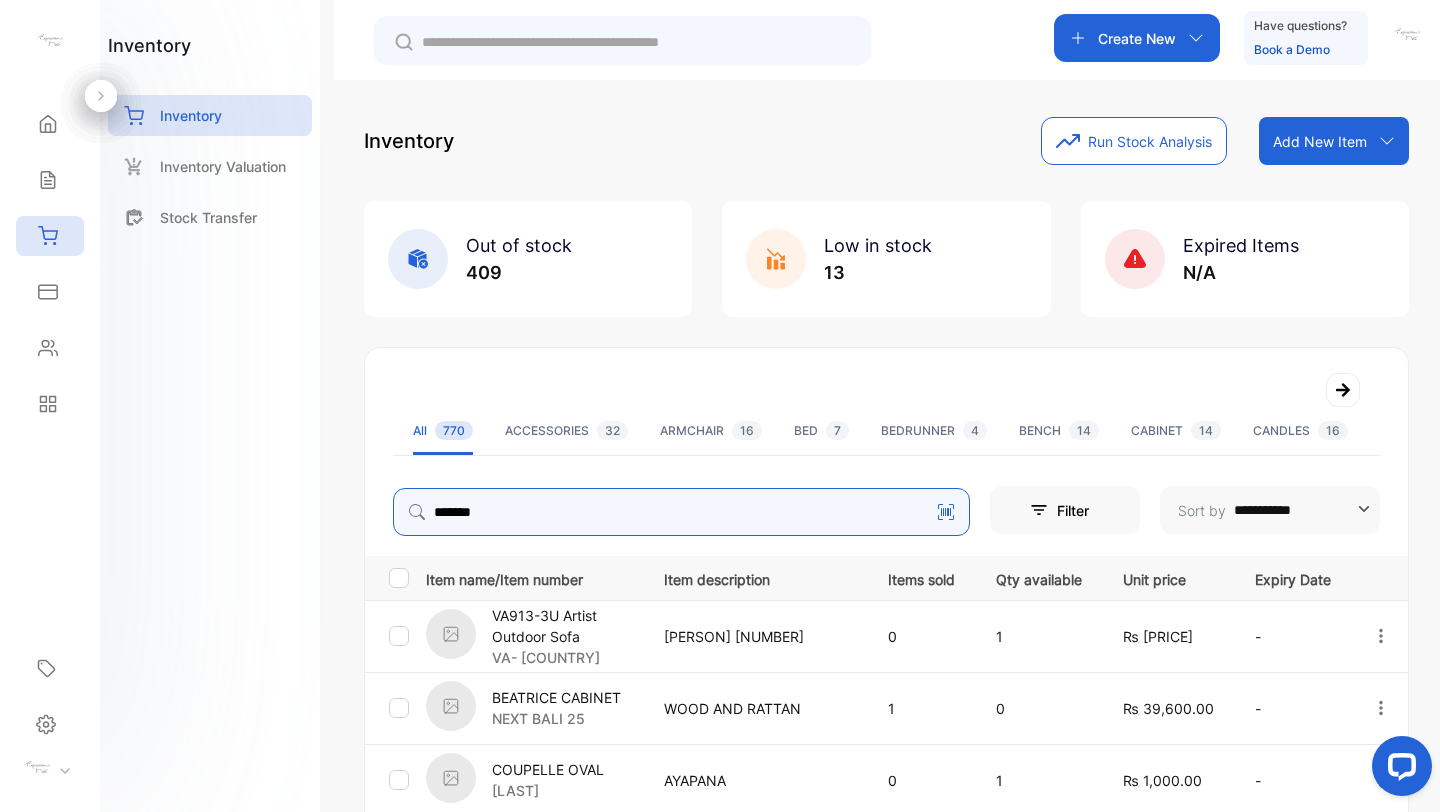type on "*******" 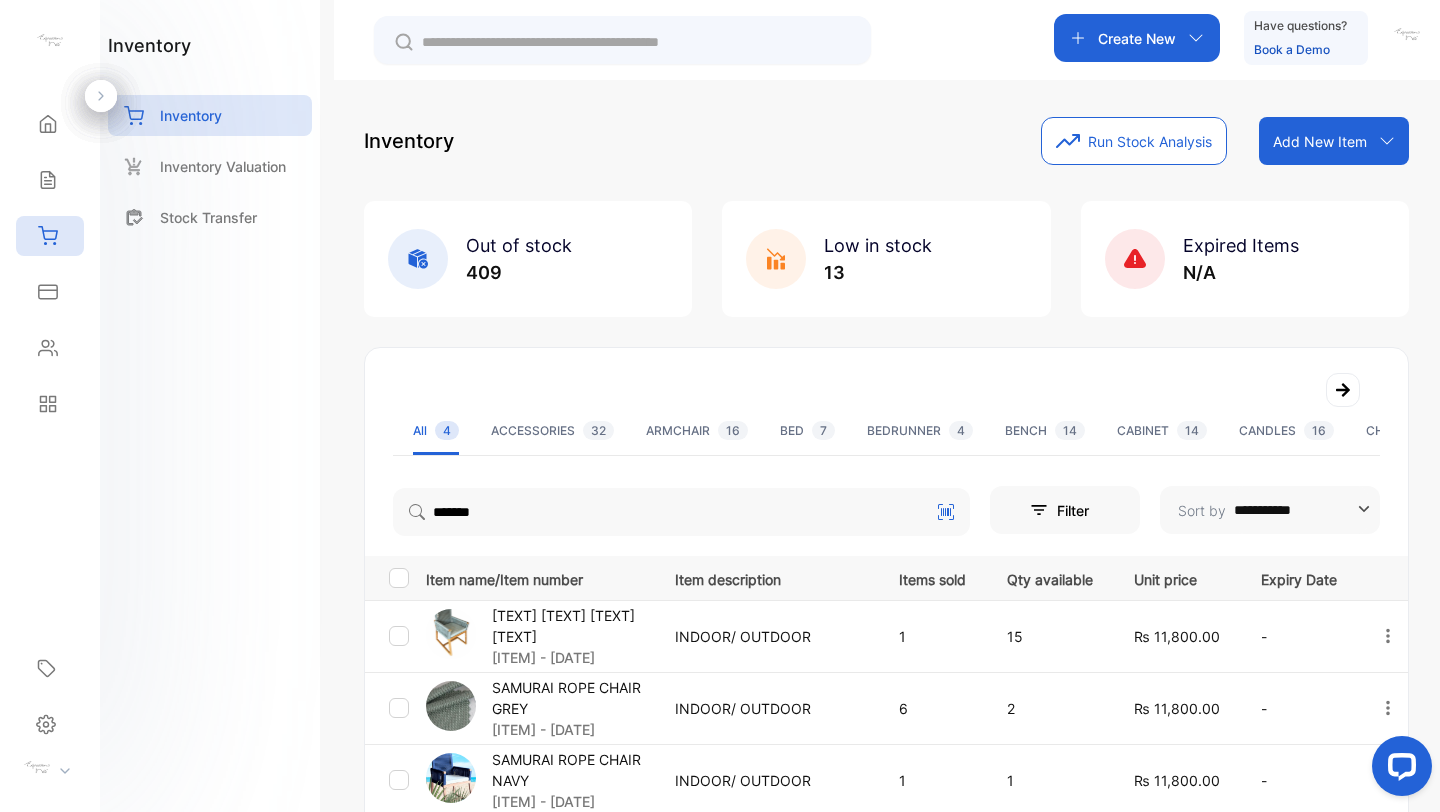 click on "[ITEM] - [DATE]" at bounding box center [571, 657] 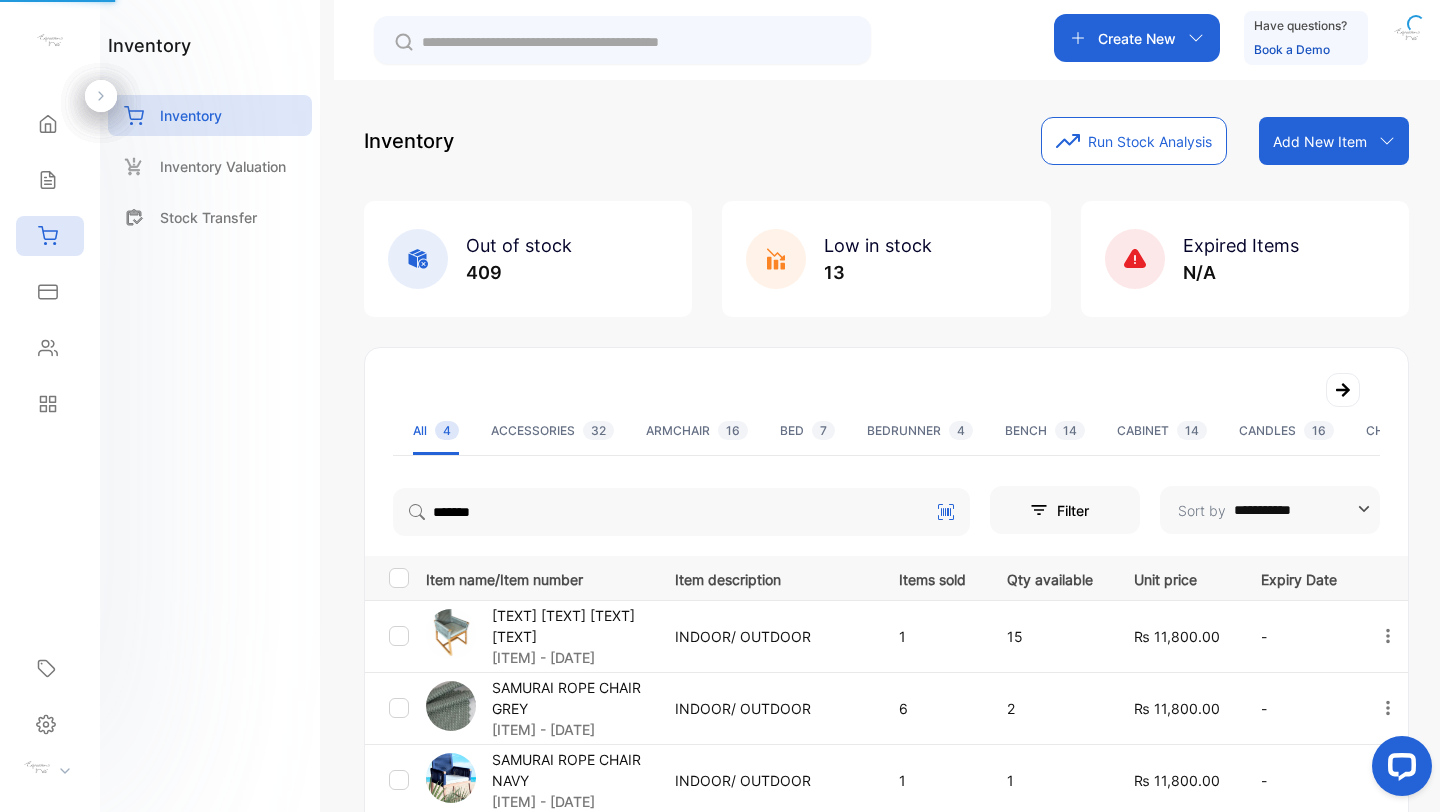 click on "[TEXT] [TEXT] [TEXT] [TEXT]" at bounding box center (571, 626) 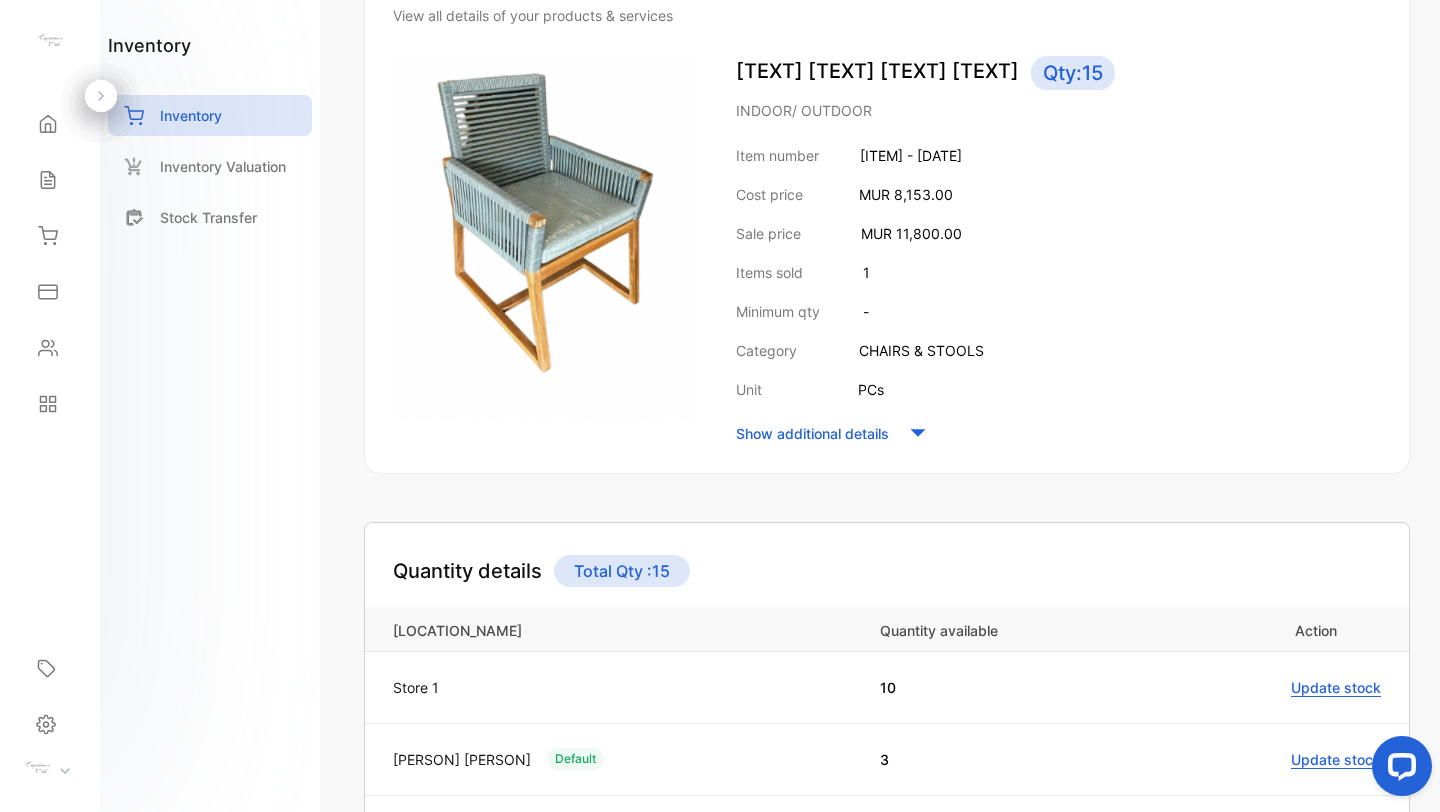 scroll, scrollTop: 0, scrollLeft: 0, axis: both 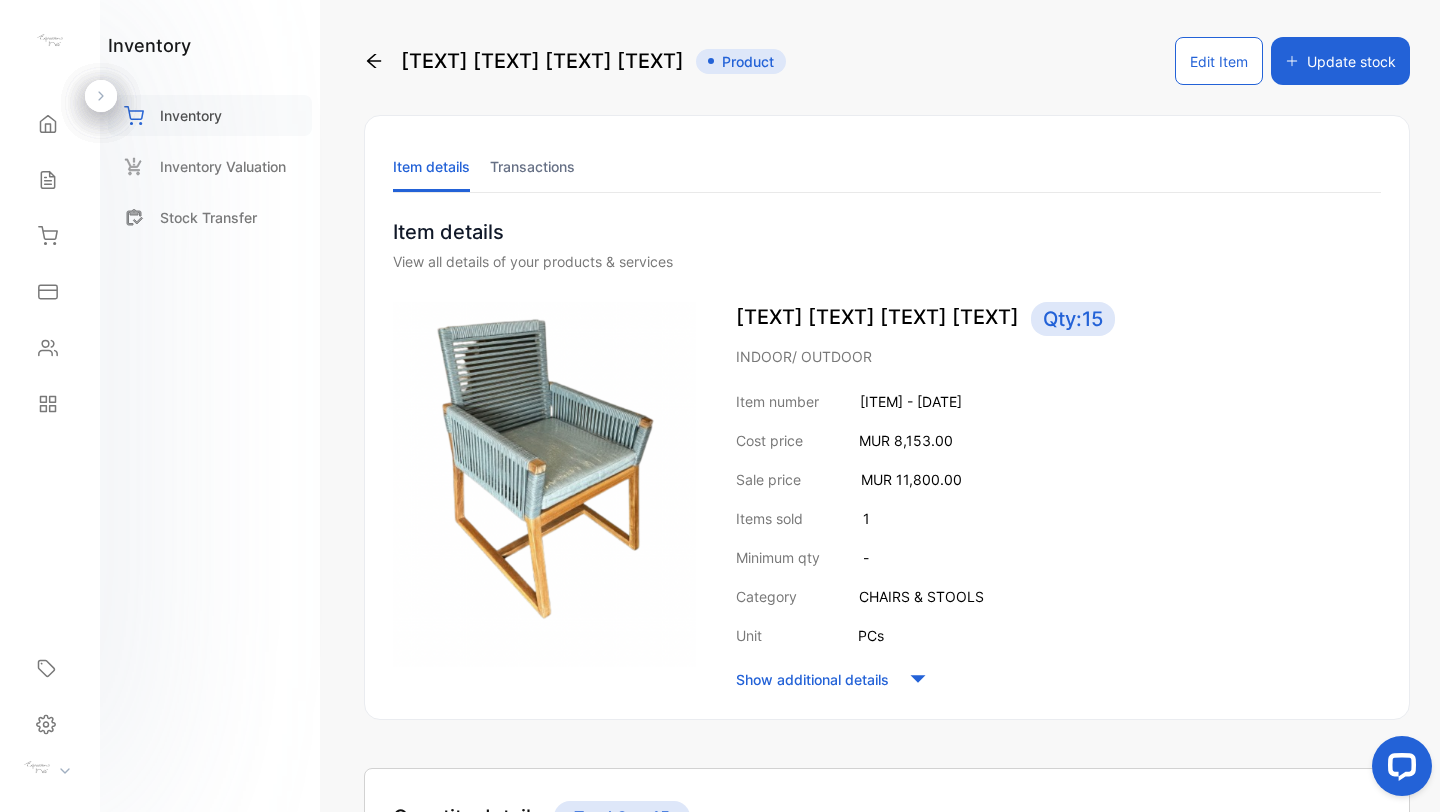 click on "Inventory" at bounding box center (191, 115) 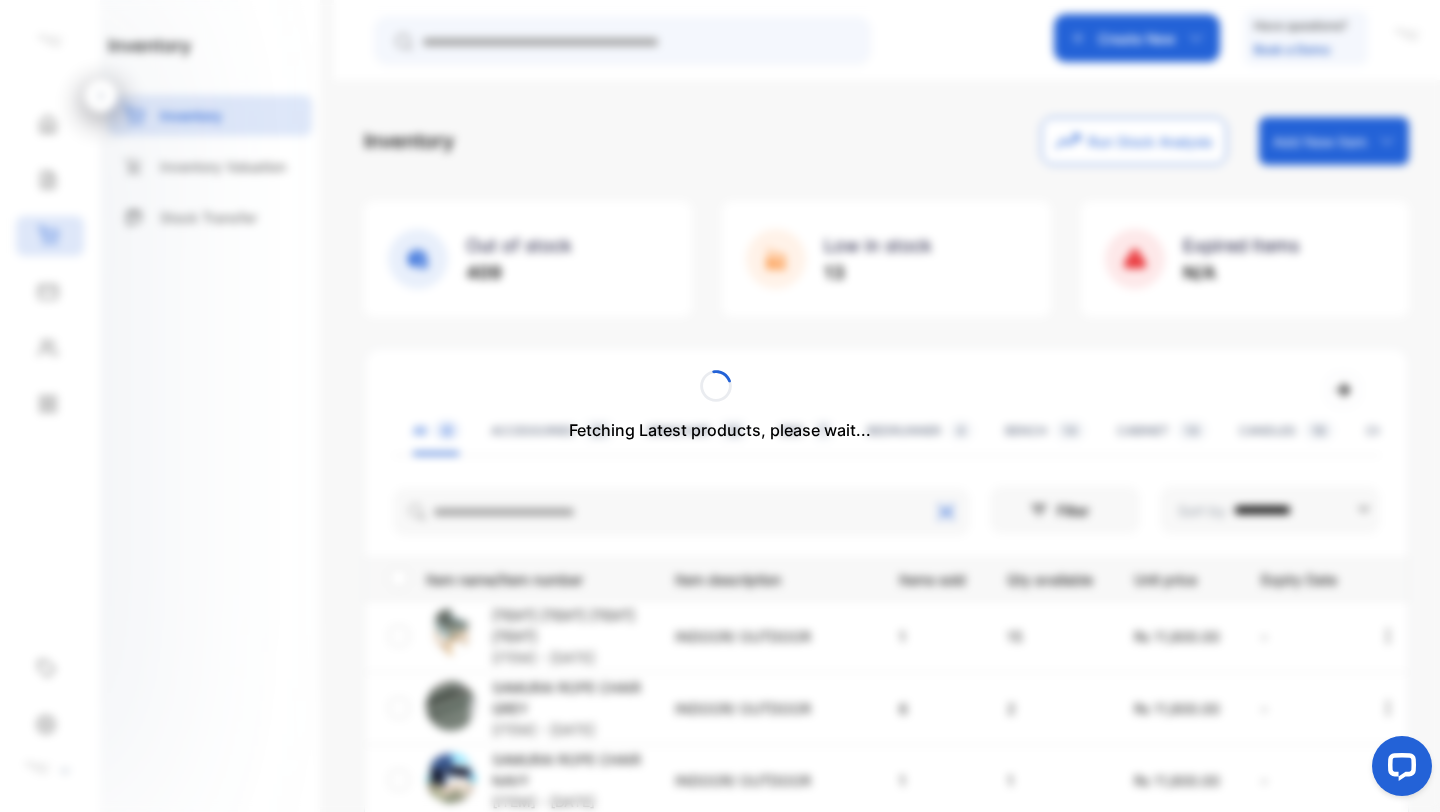 click on "Fetching Latest products, please wait..." at bounding box center (720, 406) 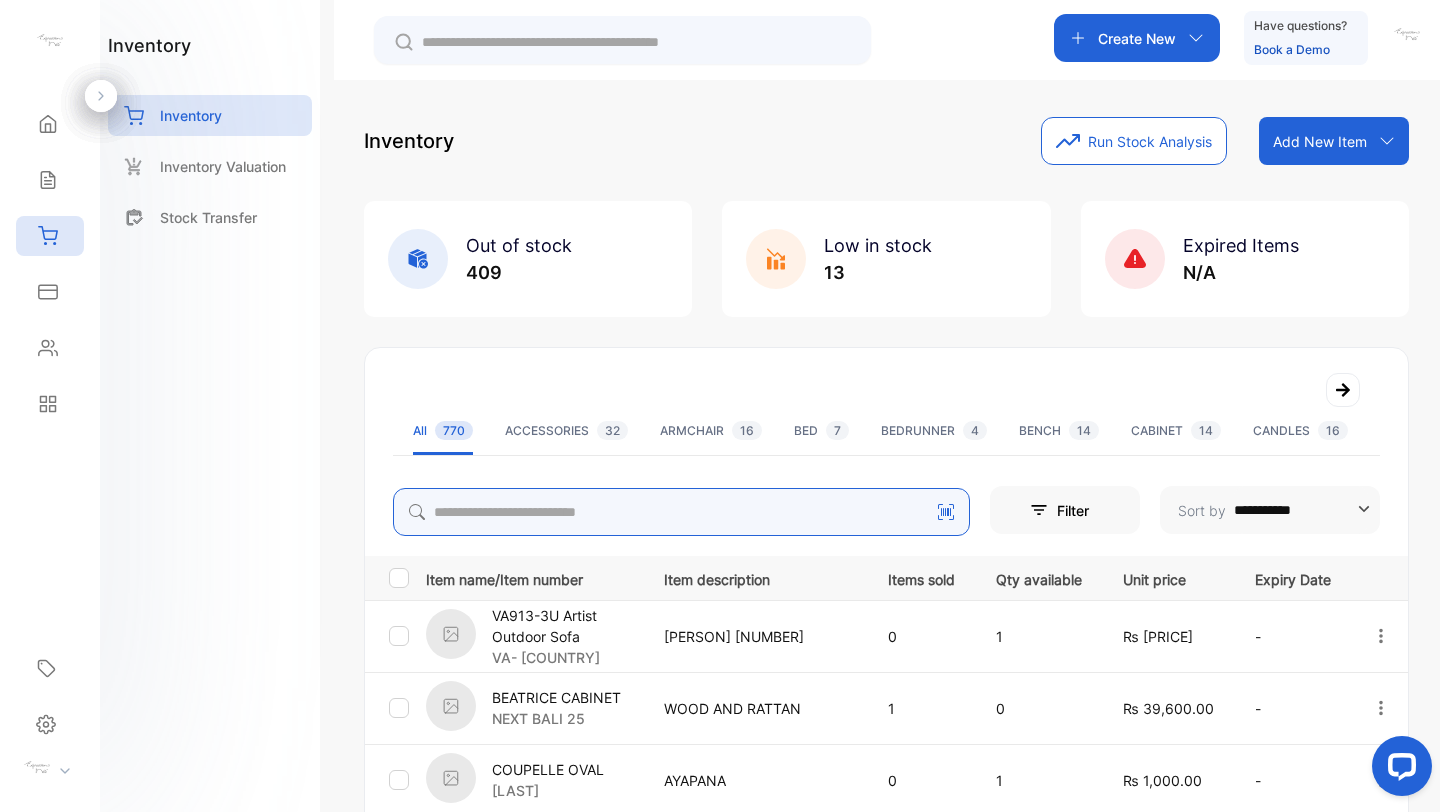 click at bounding box center (681, 512) 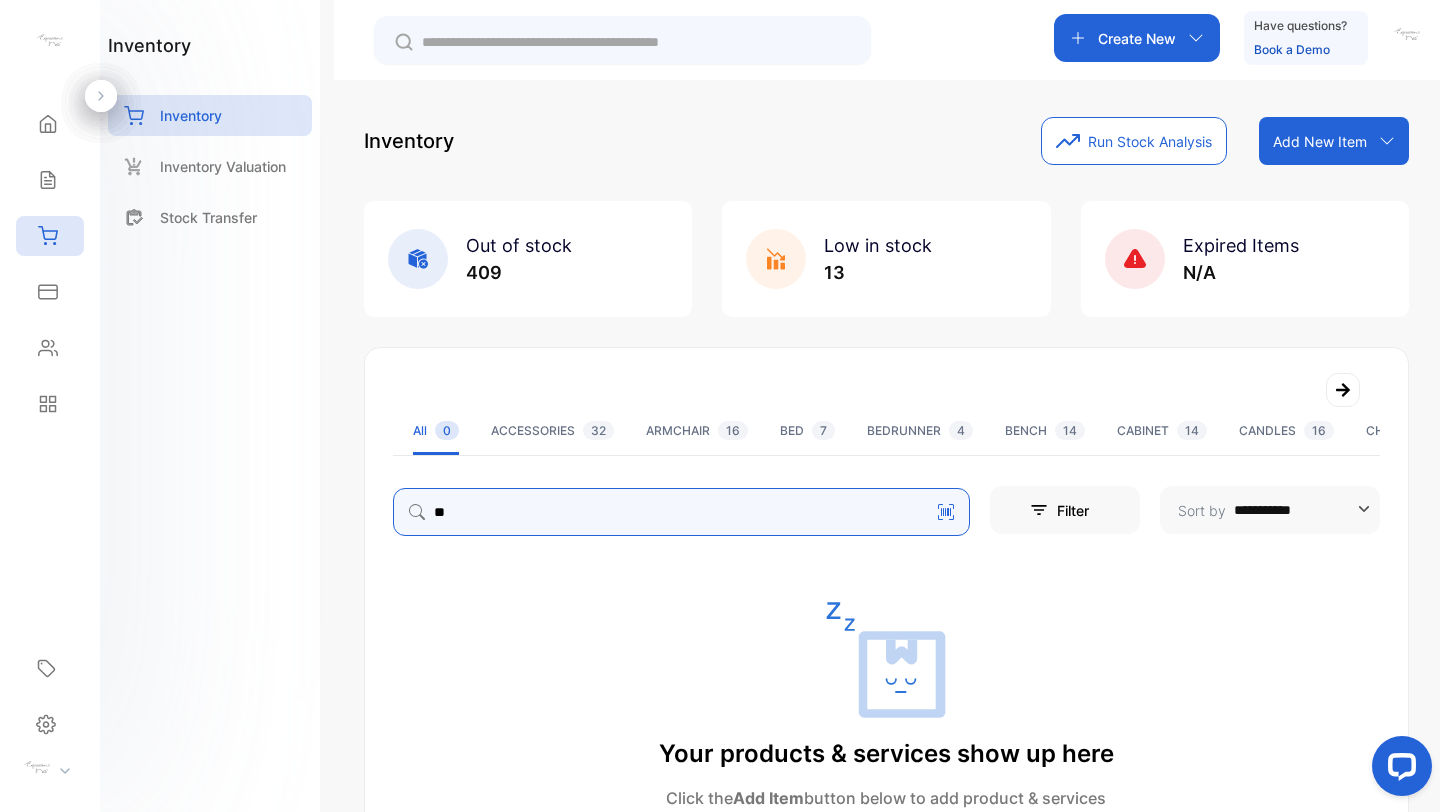 type on "*" 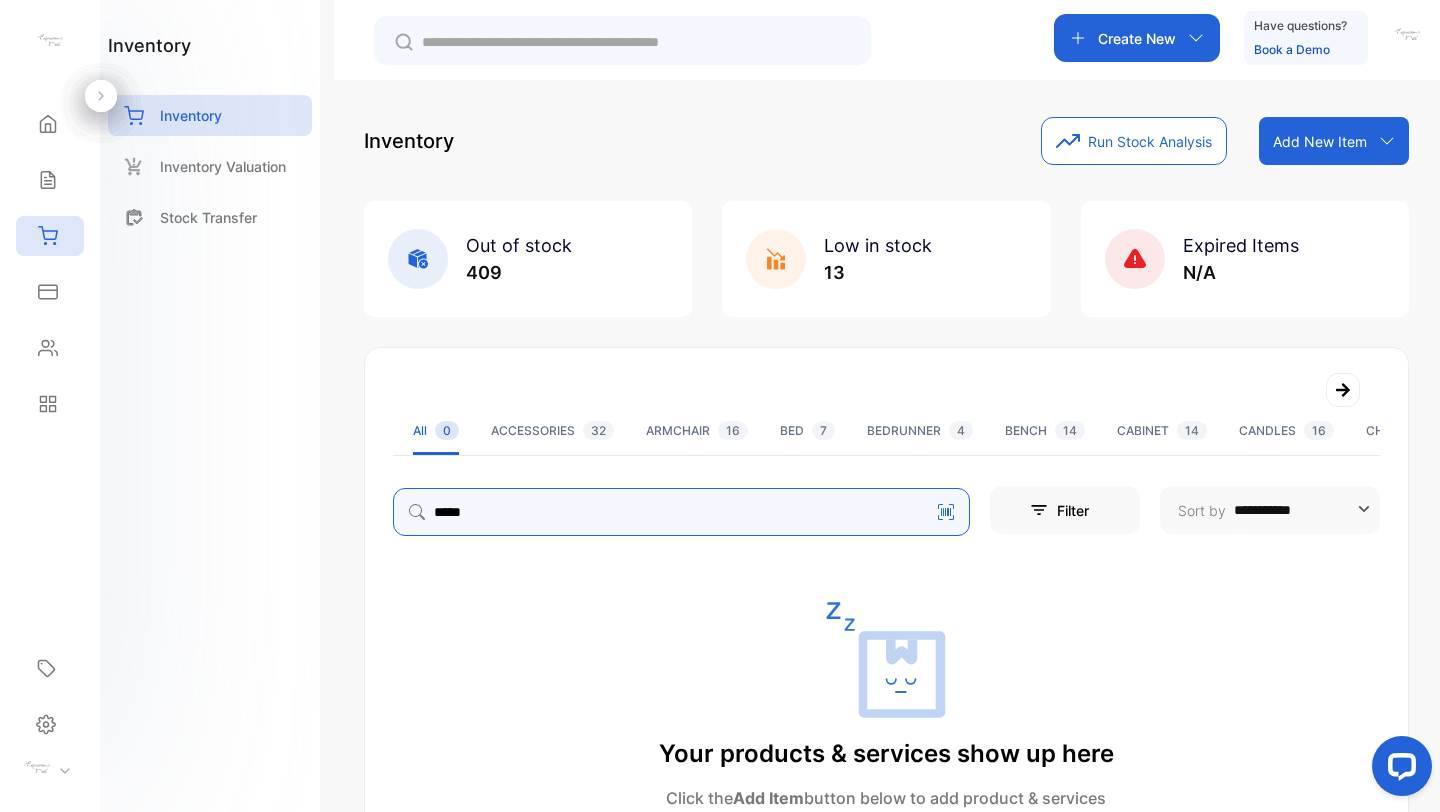 type on "*****" 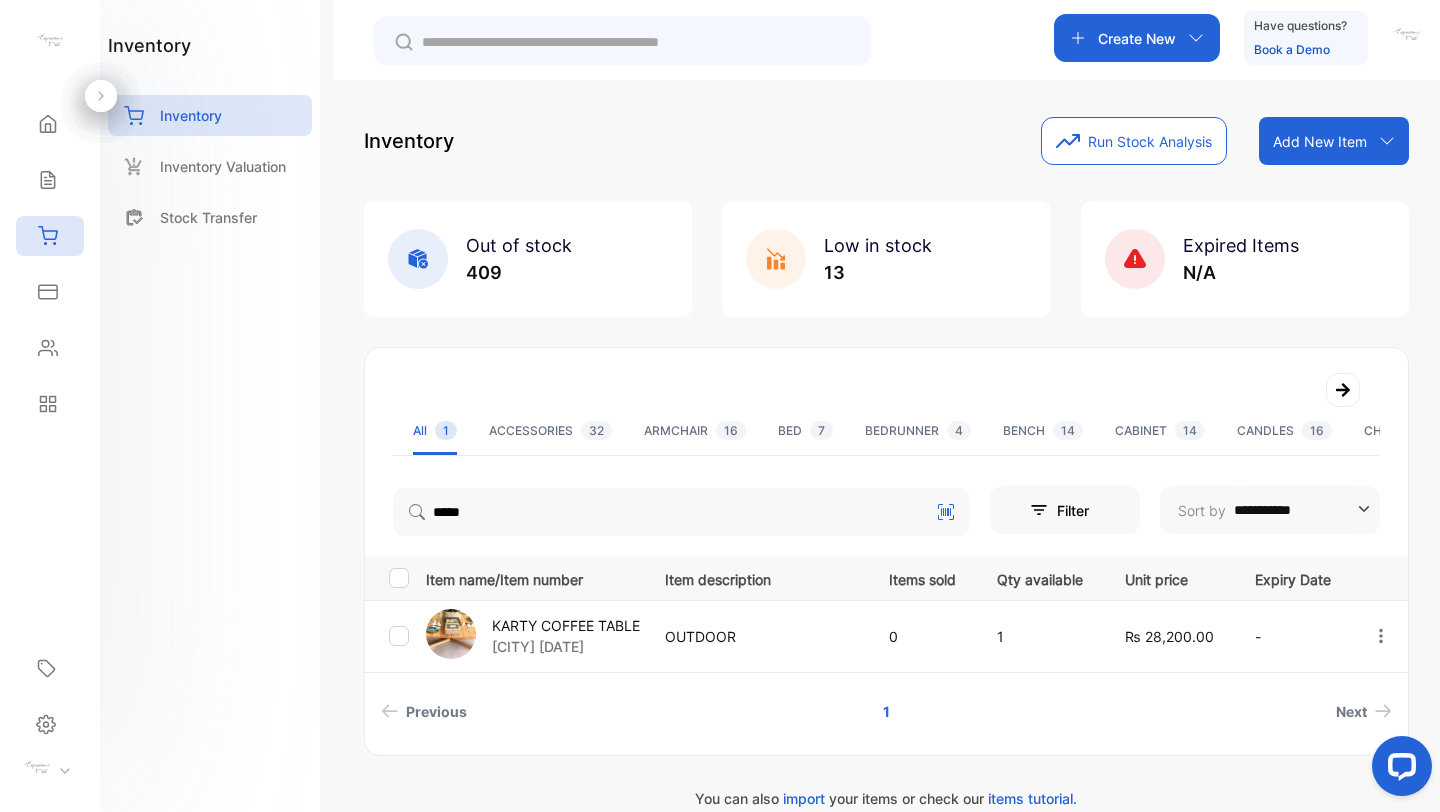 click on "KARTY COFFEE TABLE" at bounding box center [566, 625] 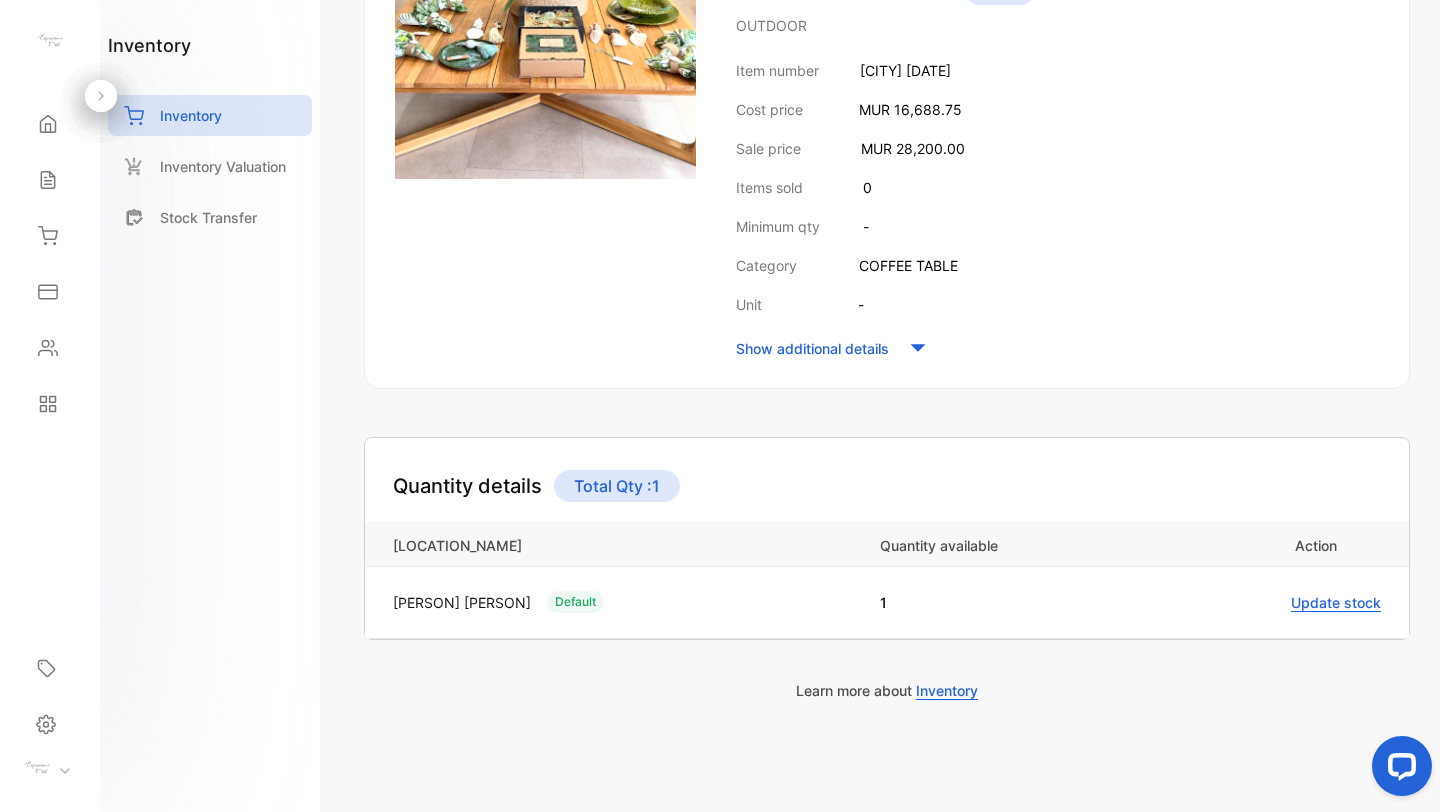 scroll, scrollTop: 0, scrollLeft: 0, axis: both 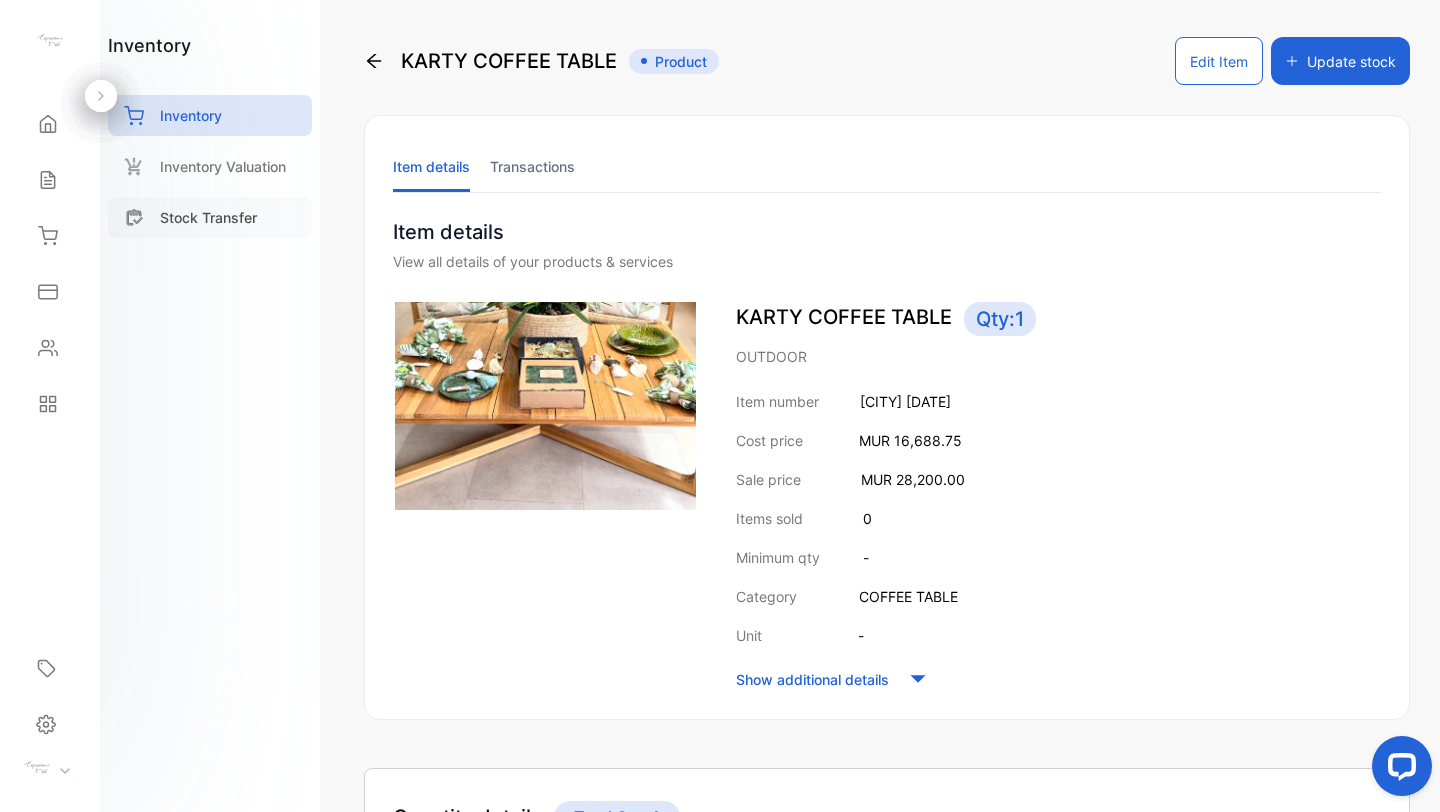 click on "Stock Transfer" at bounding box center (208, 217) 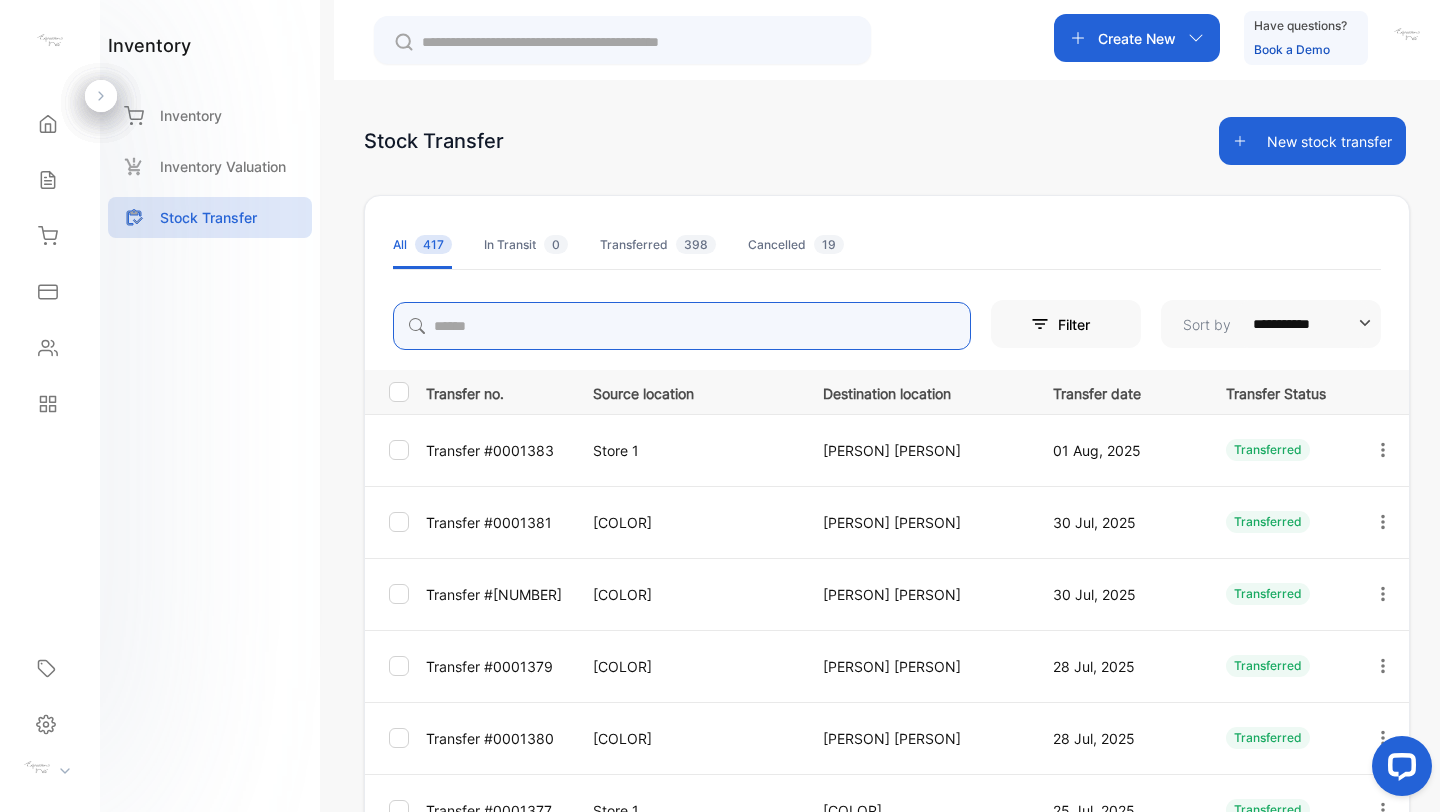 click at bounding box center (682, 326) 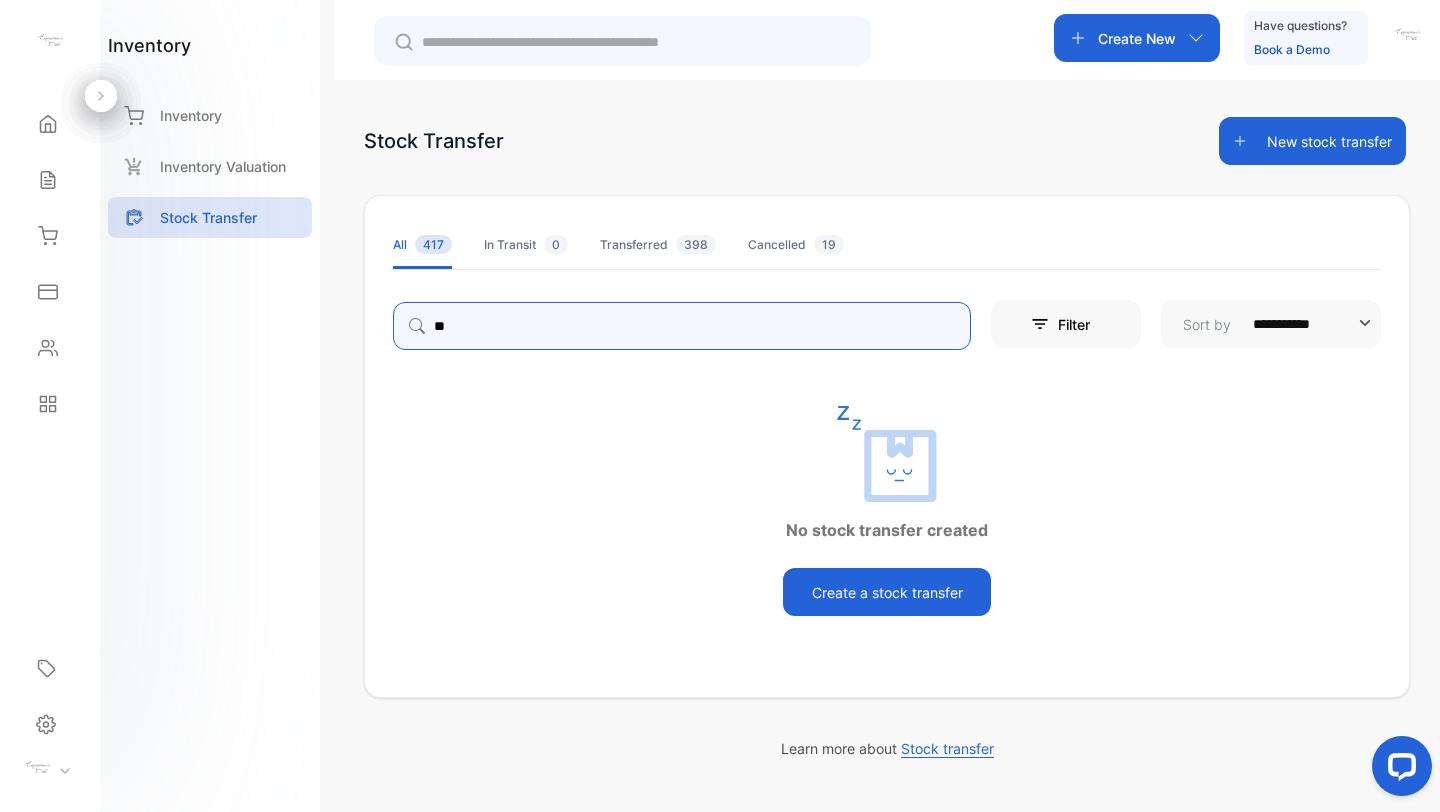 type on "*" 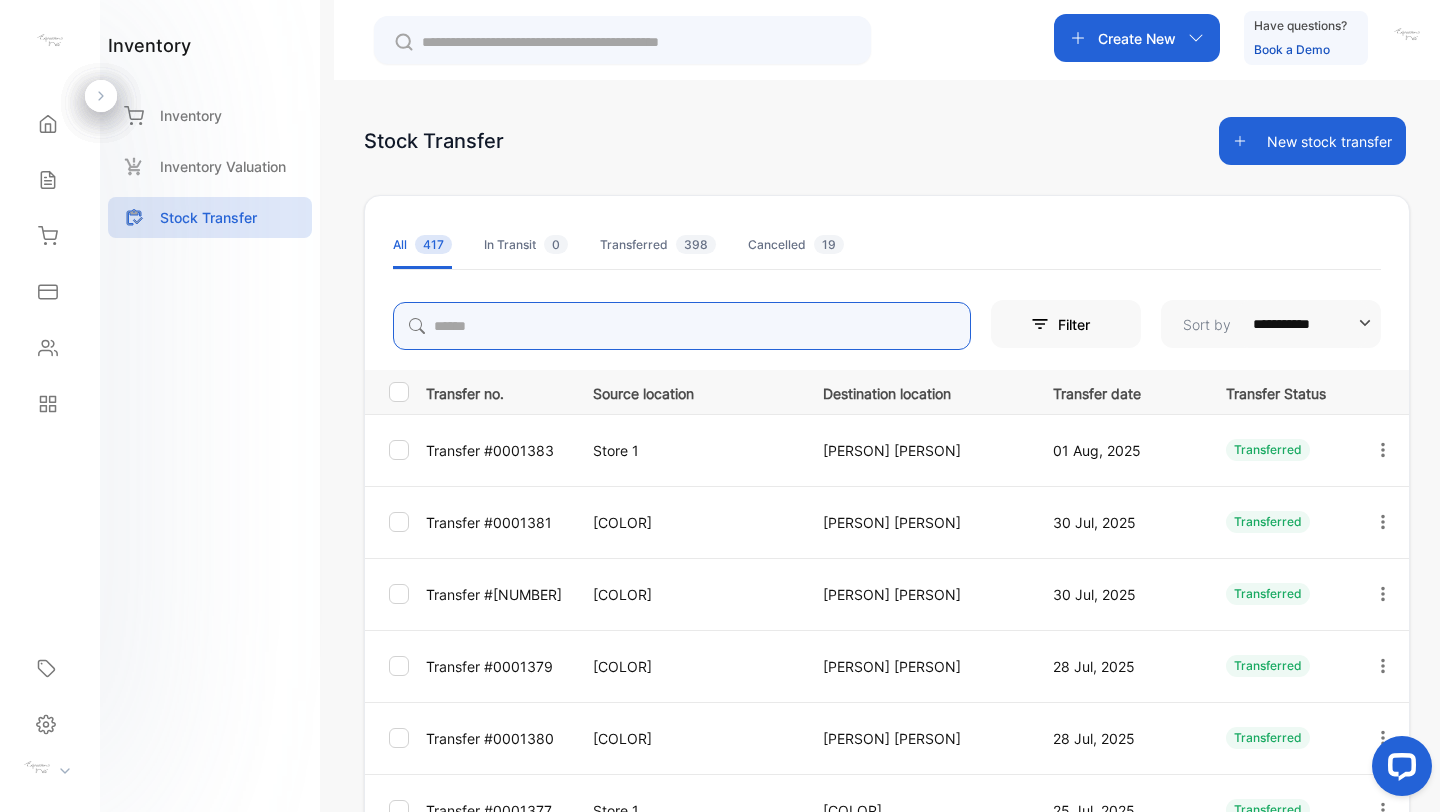 click at bounding box center [682, 326] 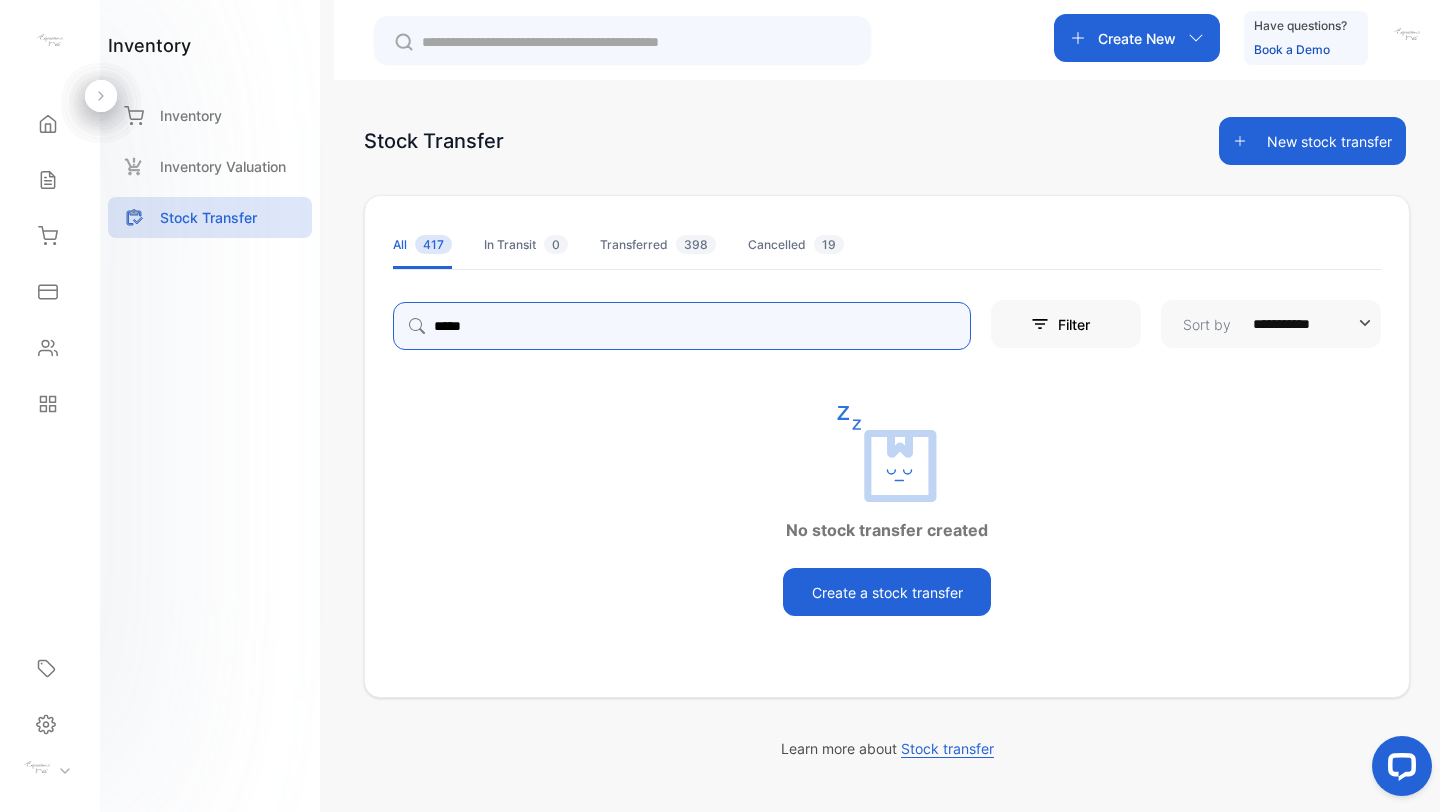 type on "*****" 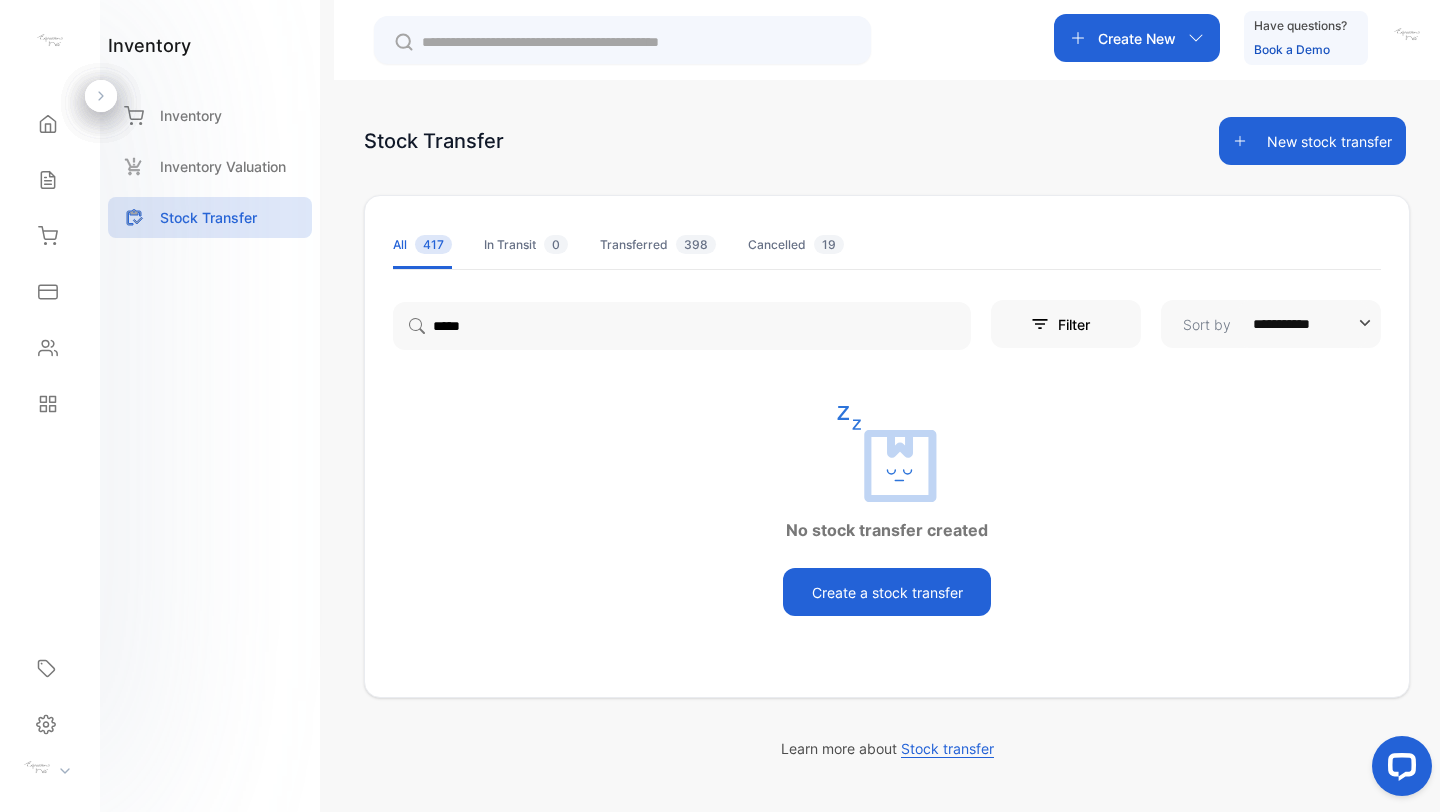 click on "New stock transfer" at bounding box center [1312, 141] 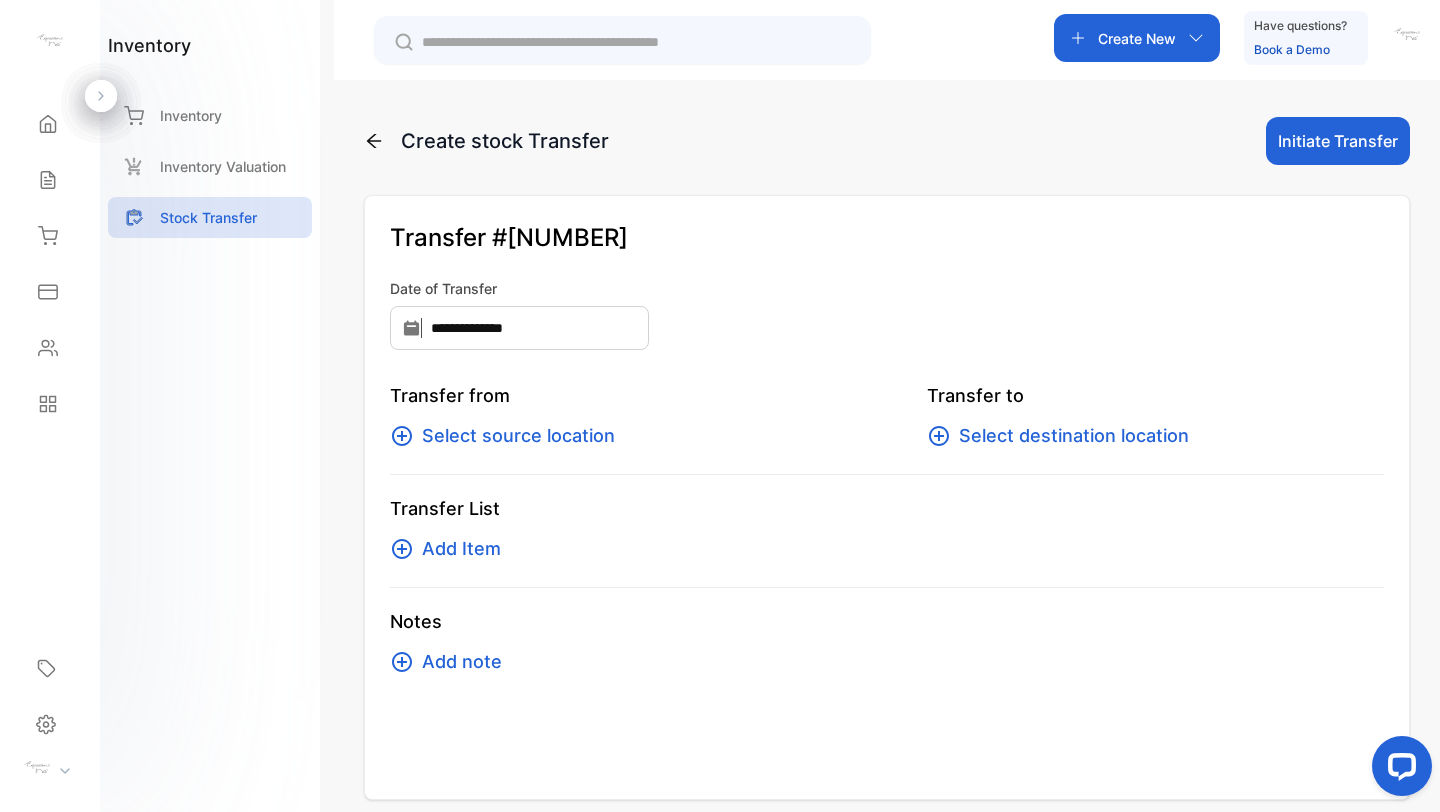 click on "Select source location" at bounding box center [518, 436] 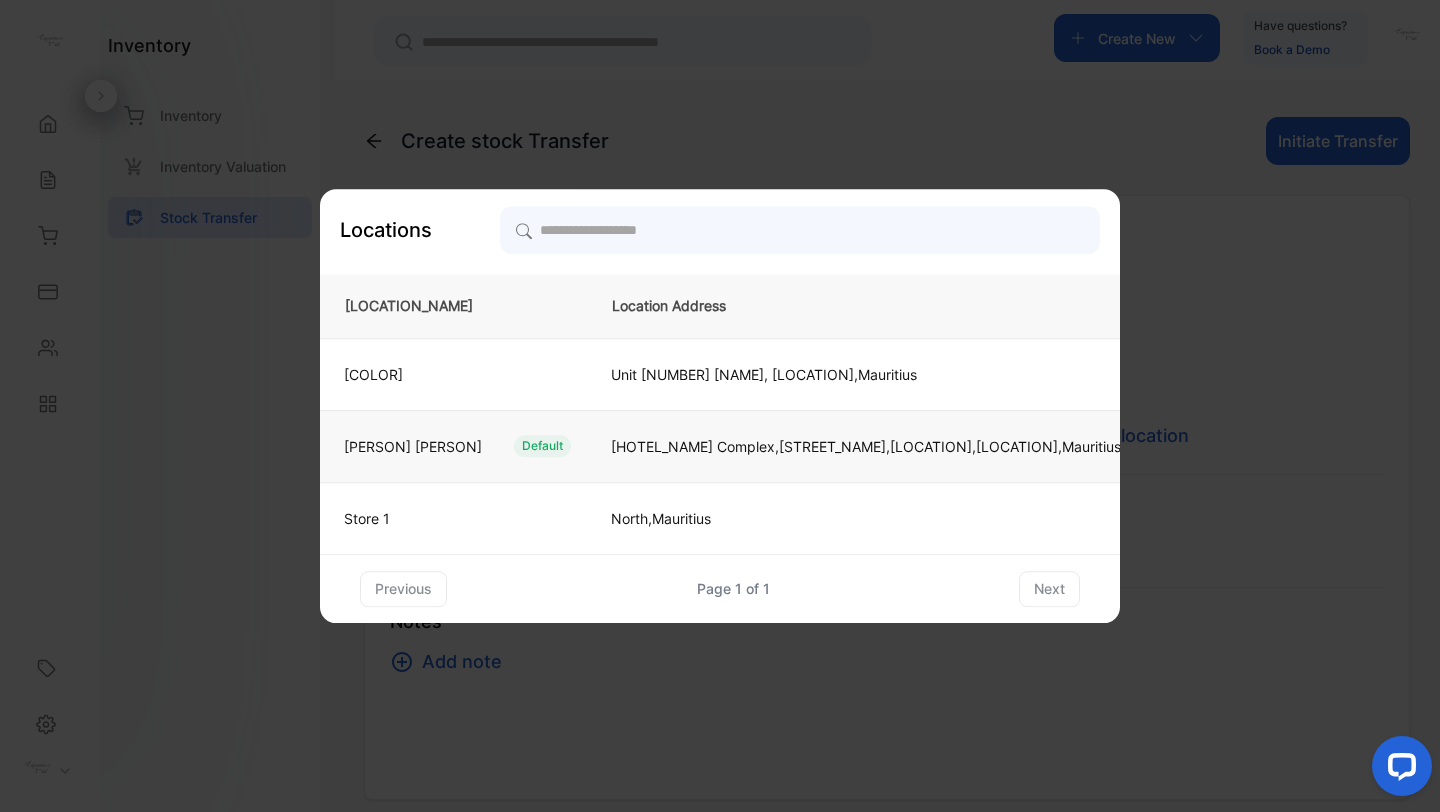 click on "[PERSON] [PERSON]" at bounding box center (413, 446) 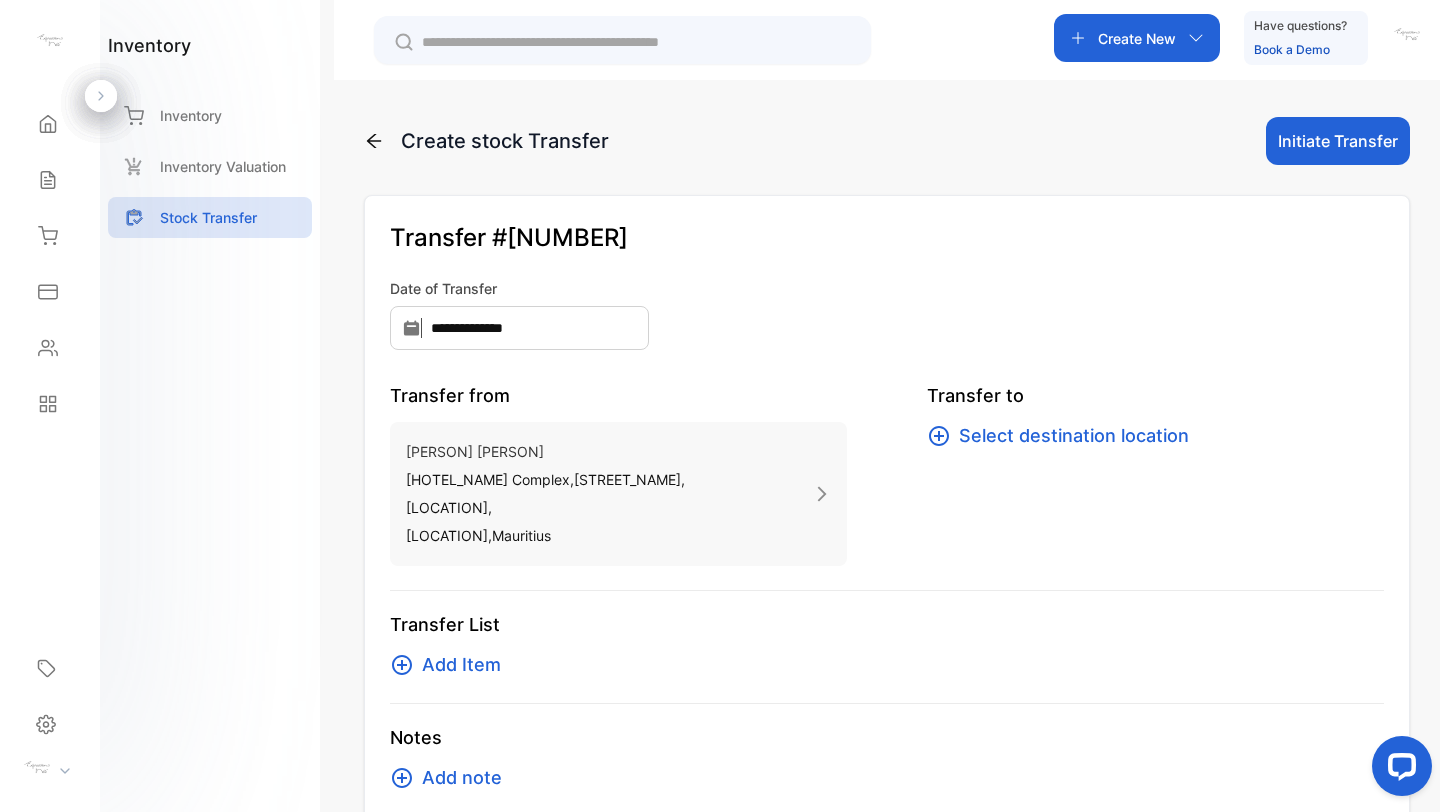 click on "Select destination location" at bounding box center (1074, 436) 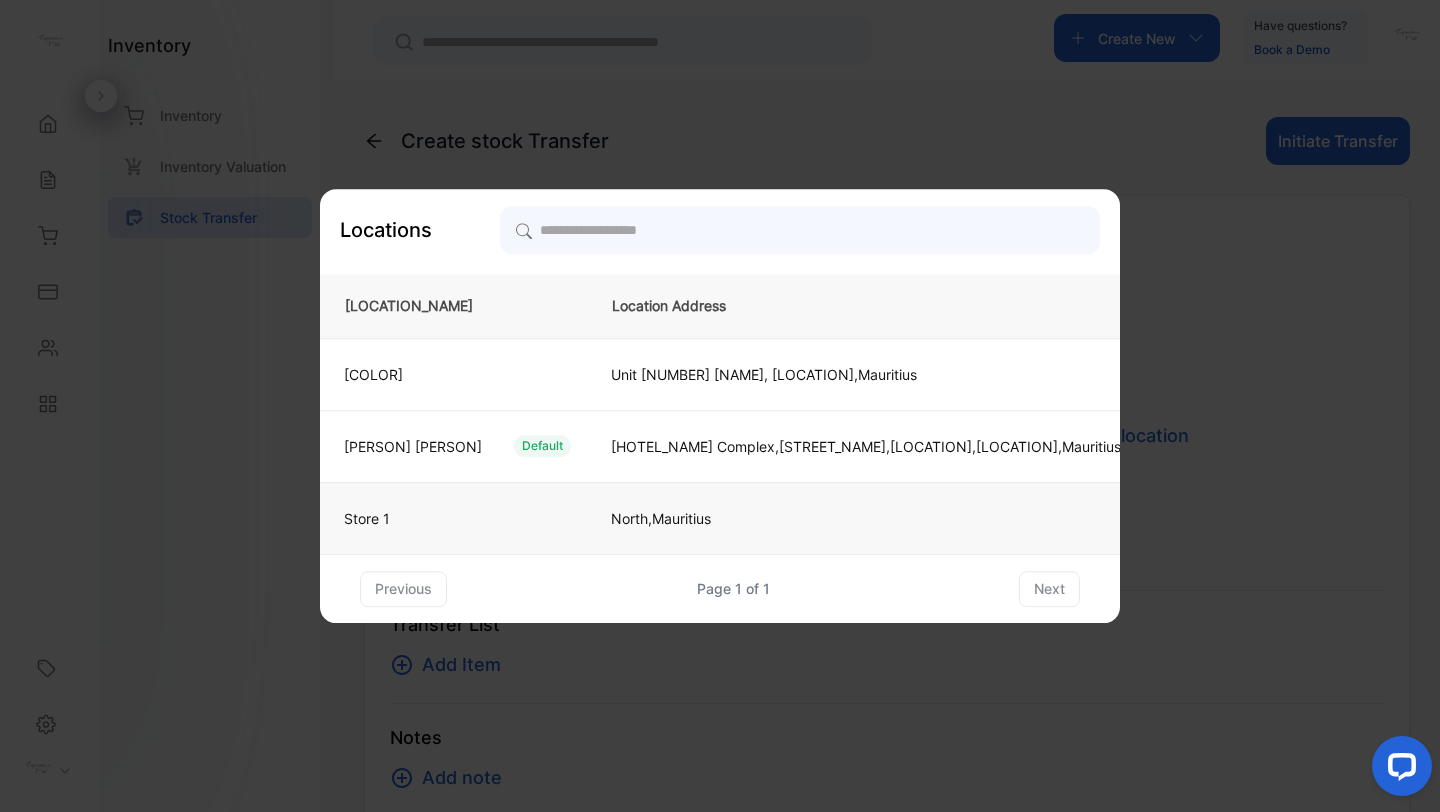 click on "Store 1" at bounding box center (453, 518) 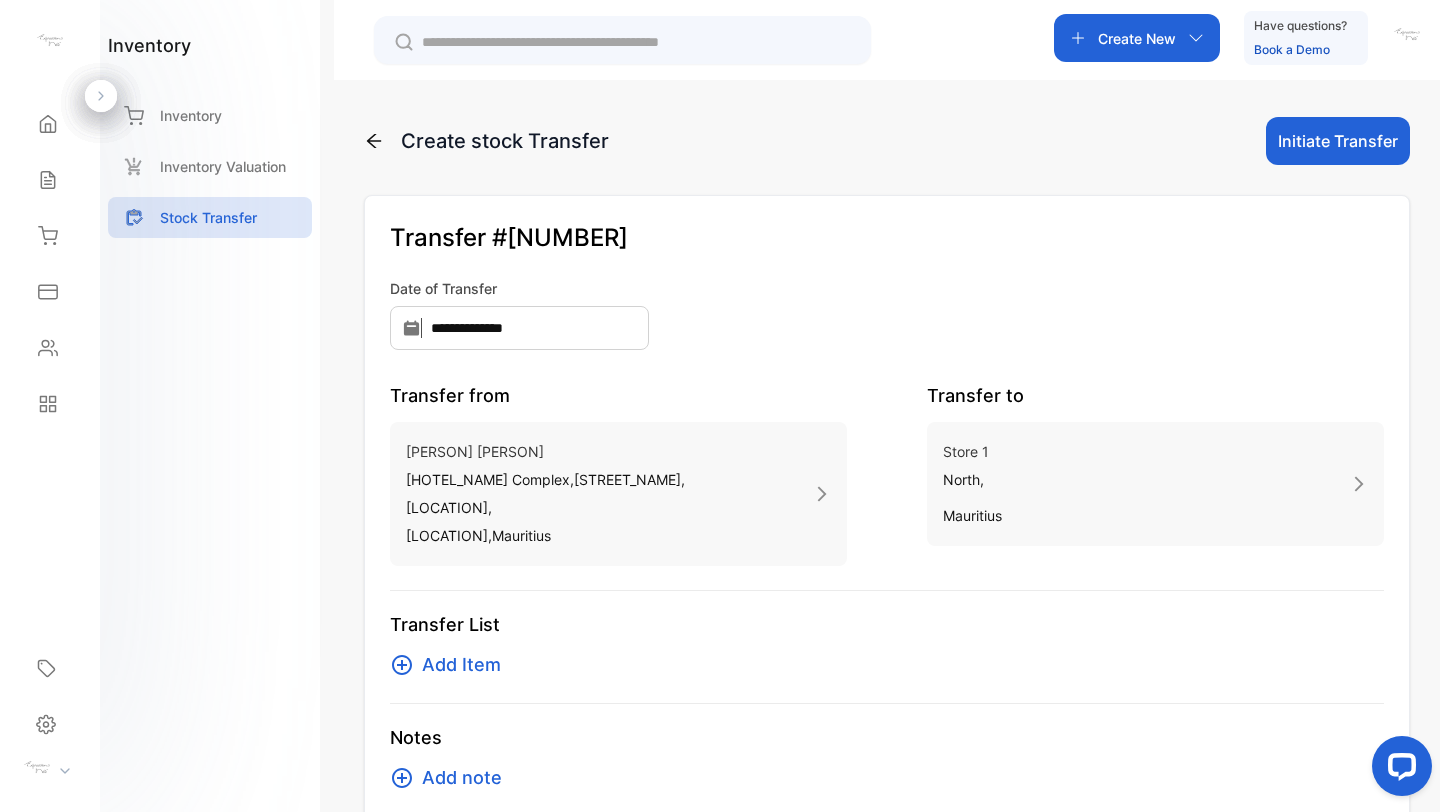 click on "Add Item" at bounding box center [461, 665] 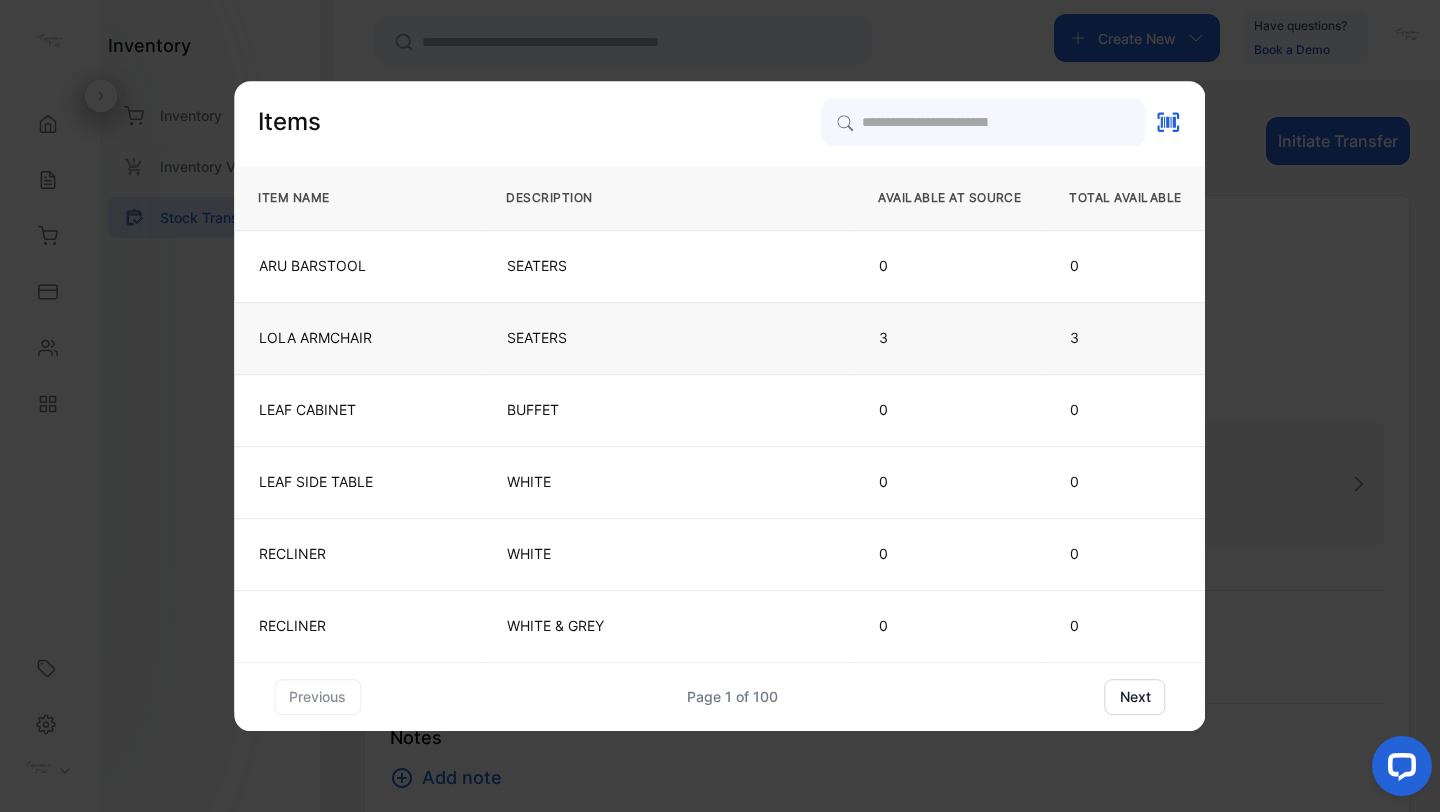 click on "SEATERS" at bounding box center [668, 338] 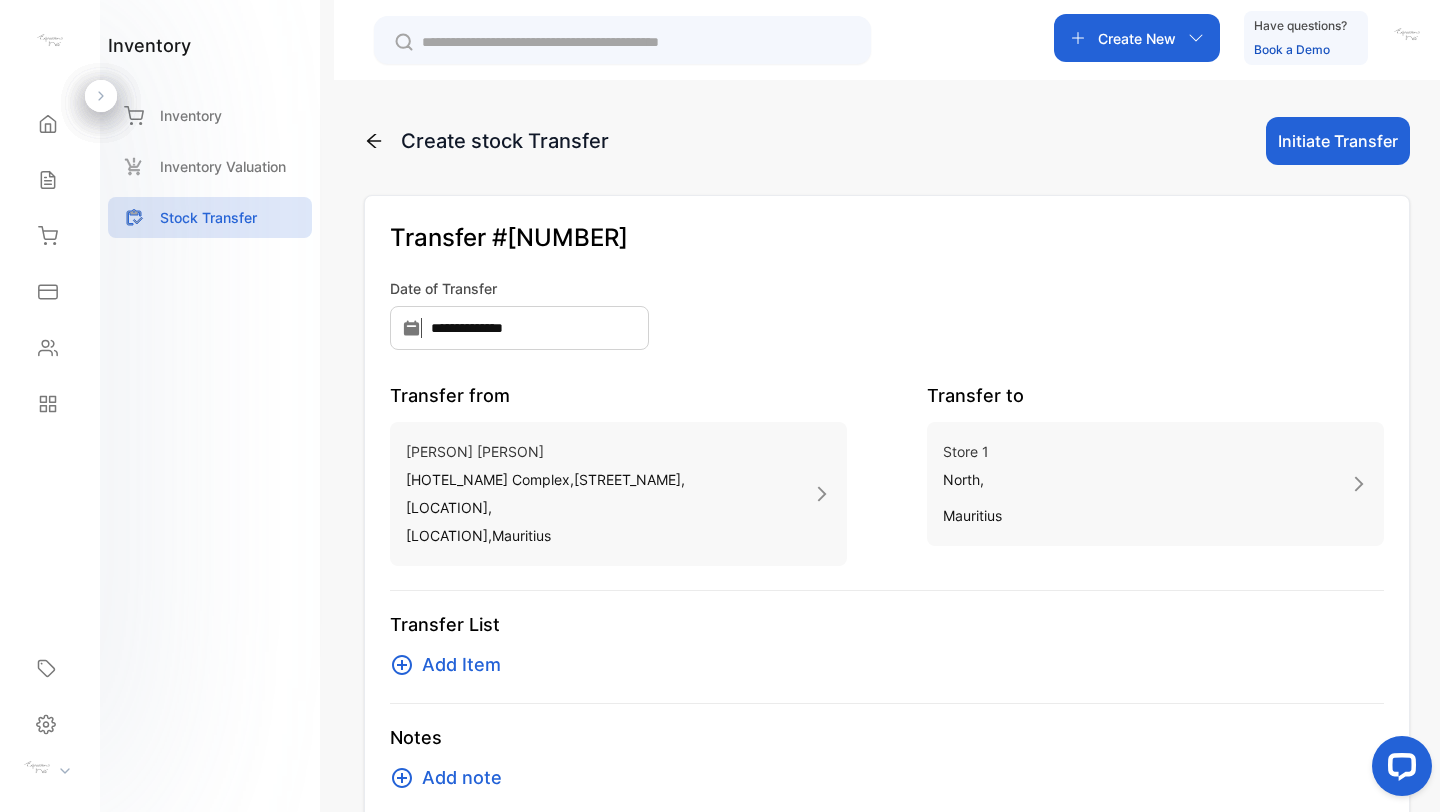click on "Add Item" at bounding box center [461, 665] 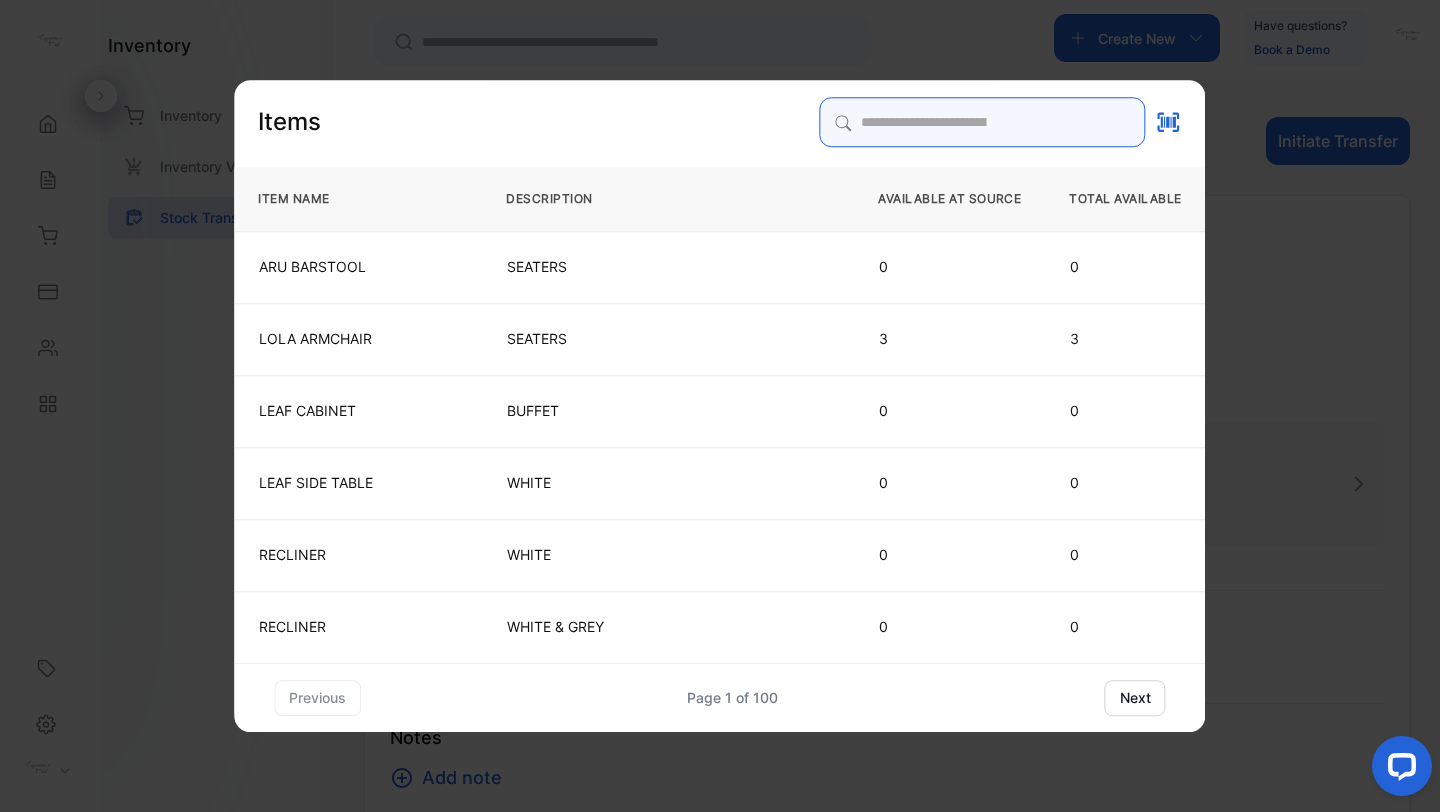 click at bounding box center (983, 122) 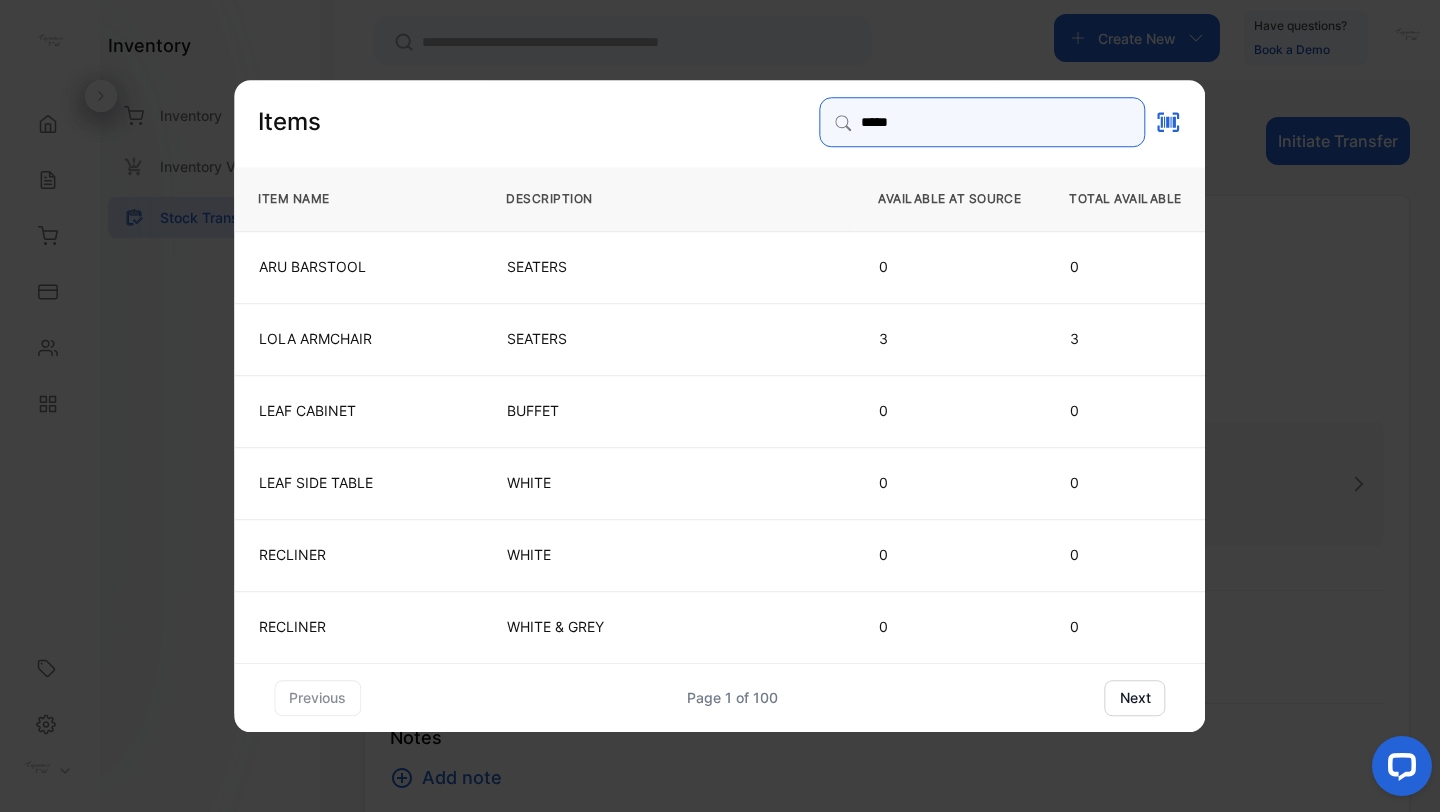 type on "*****" 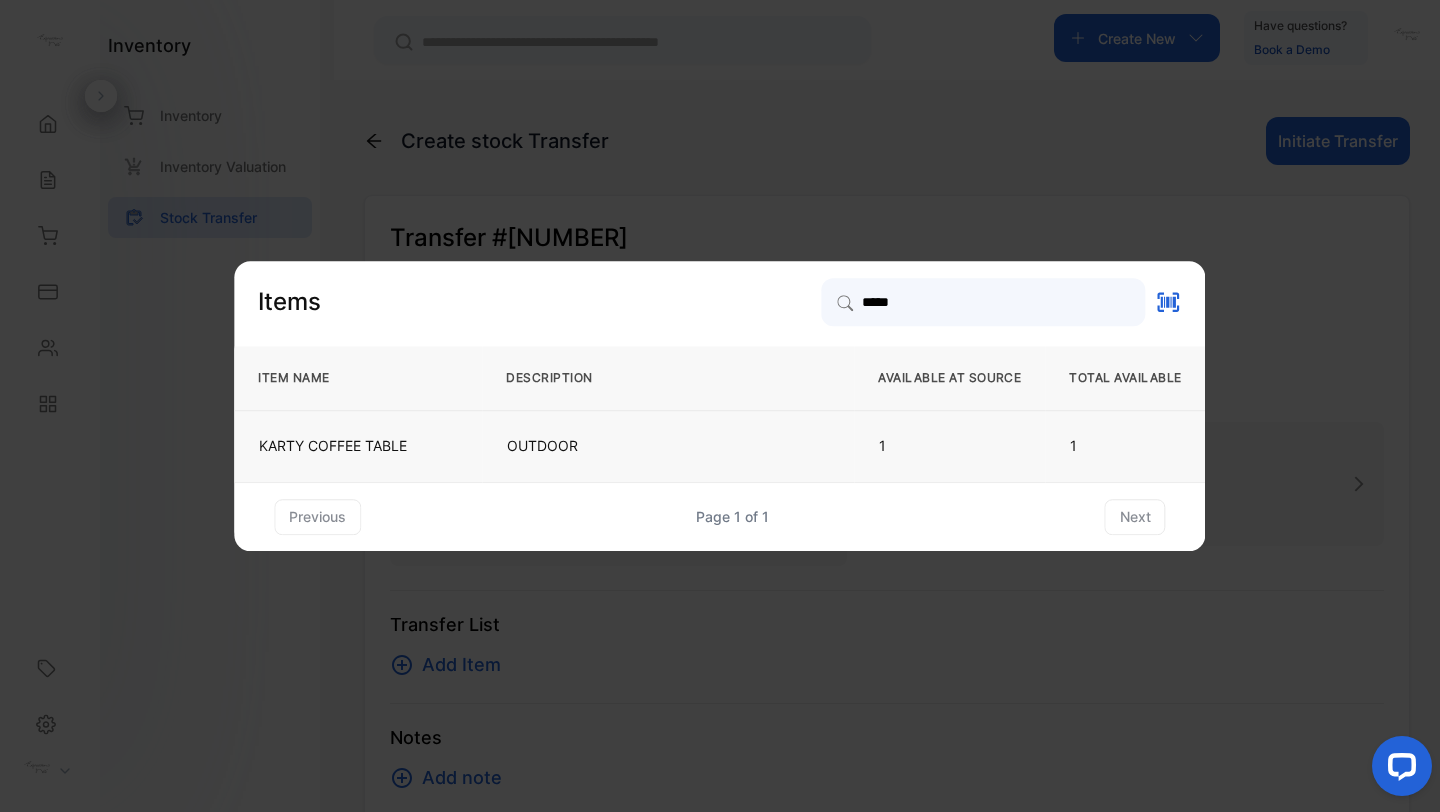 click on "OUTDOOR" at bounding box center (668, 446) 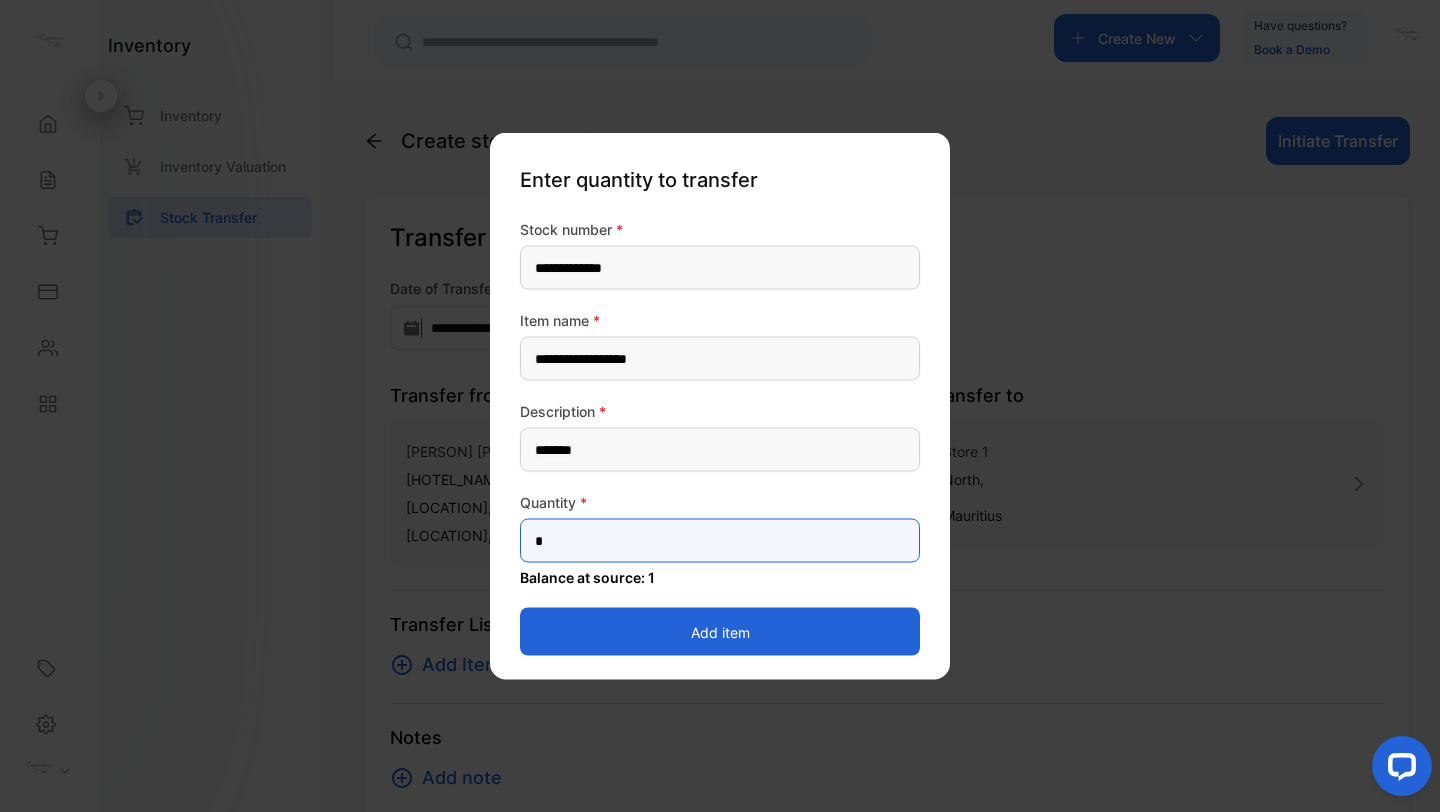 click on "*" at bounding box center (720, 541) 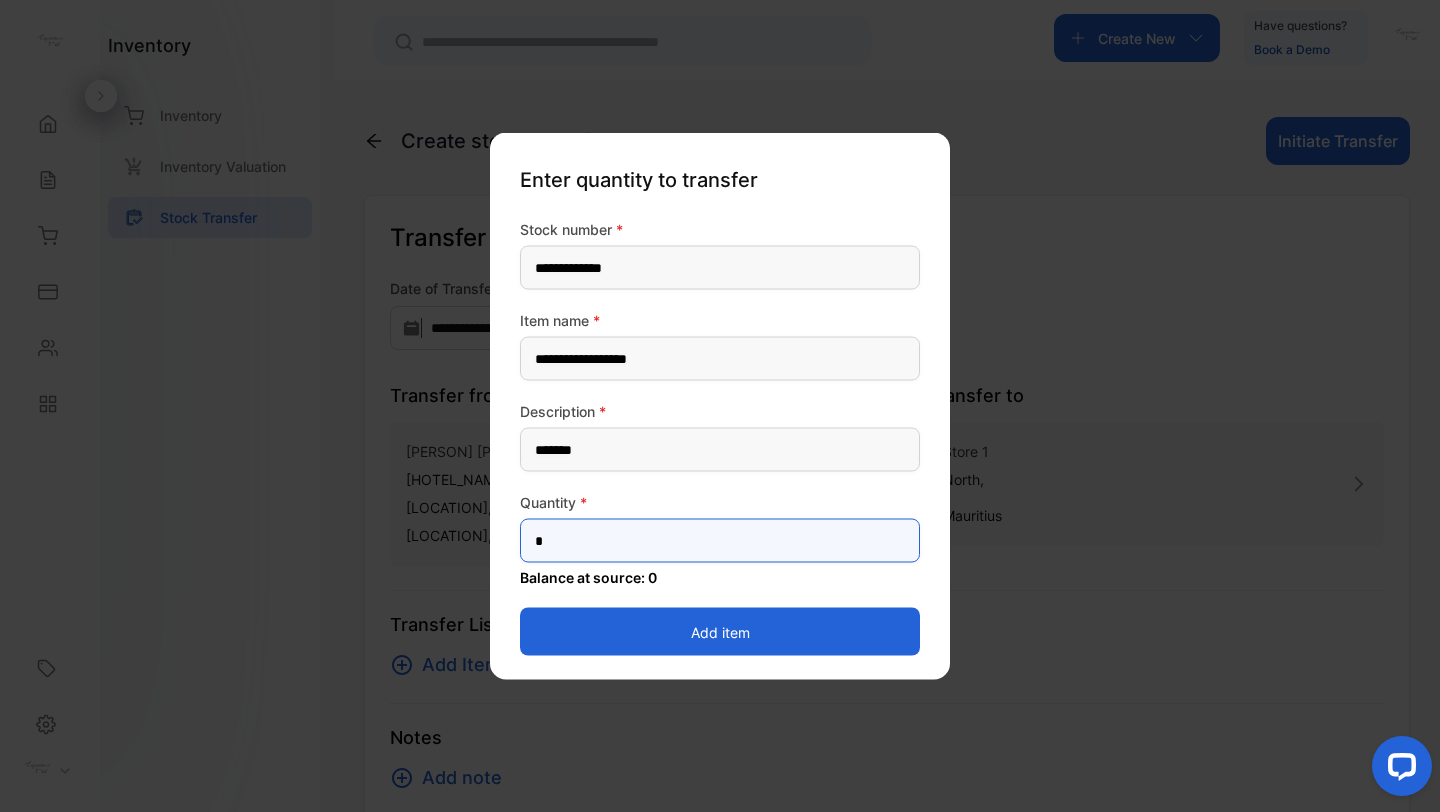 type on "*" 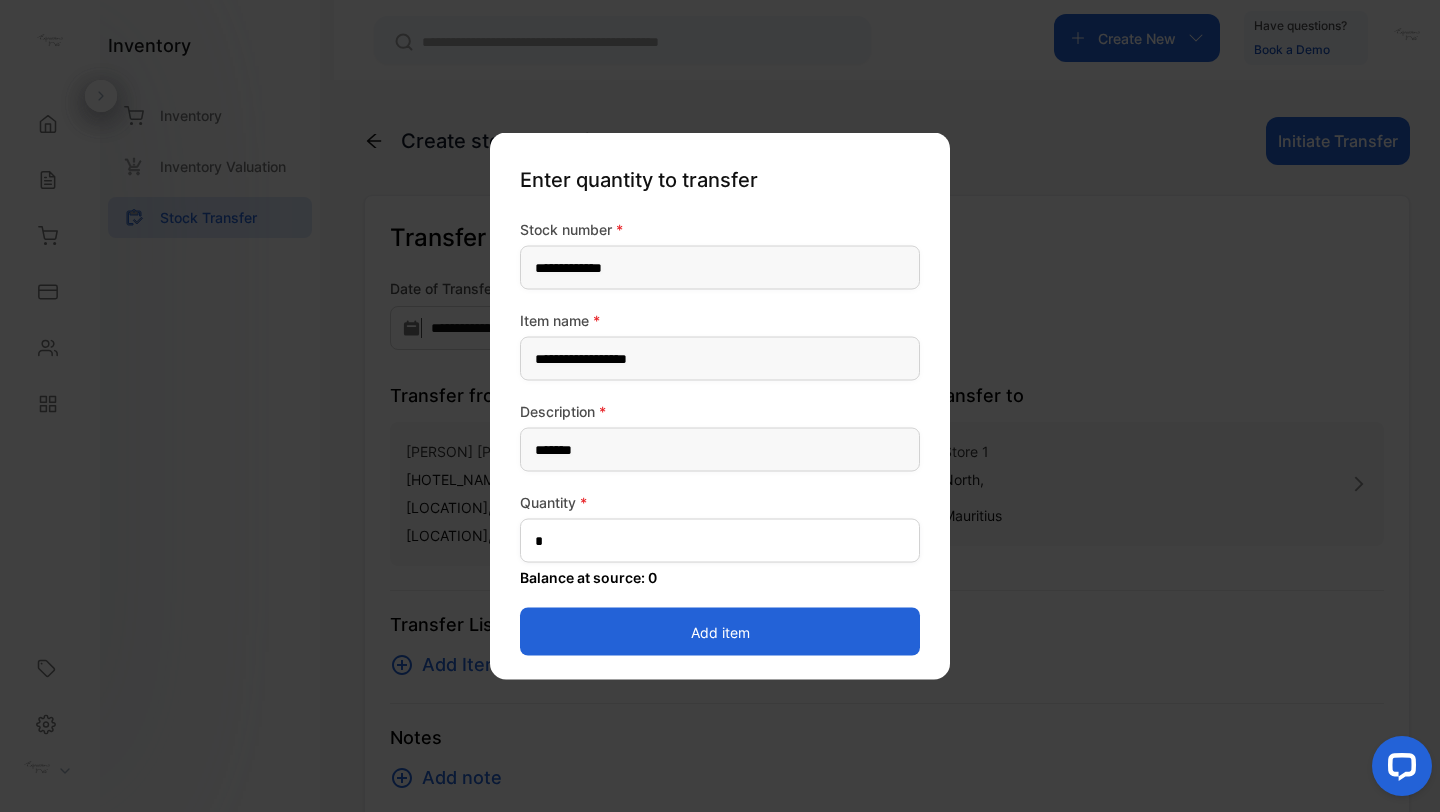 click on "Balance at source: 0" at bounding box center [720, 577] 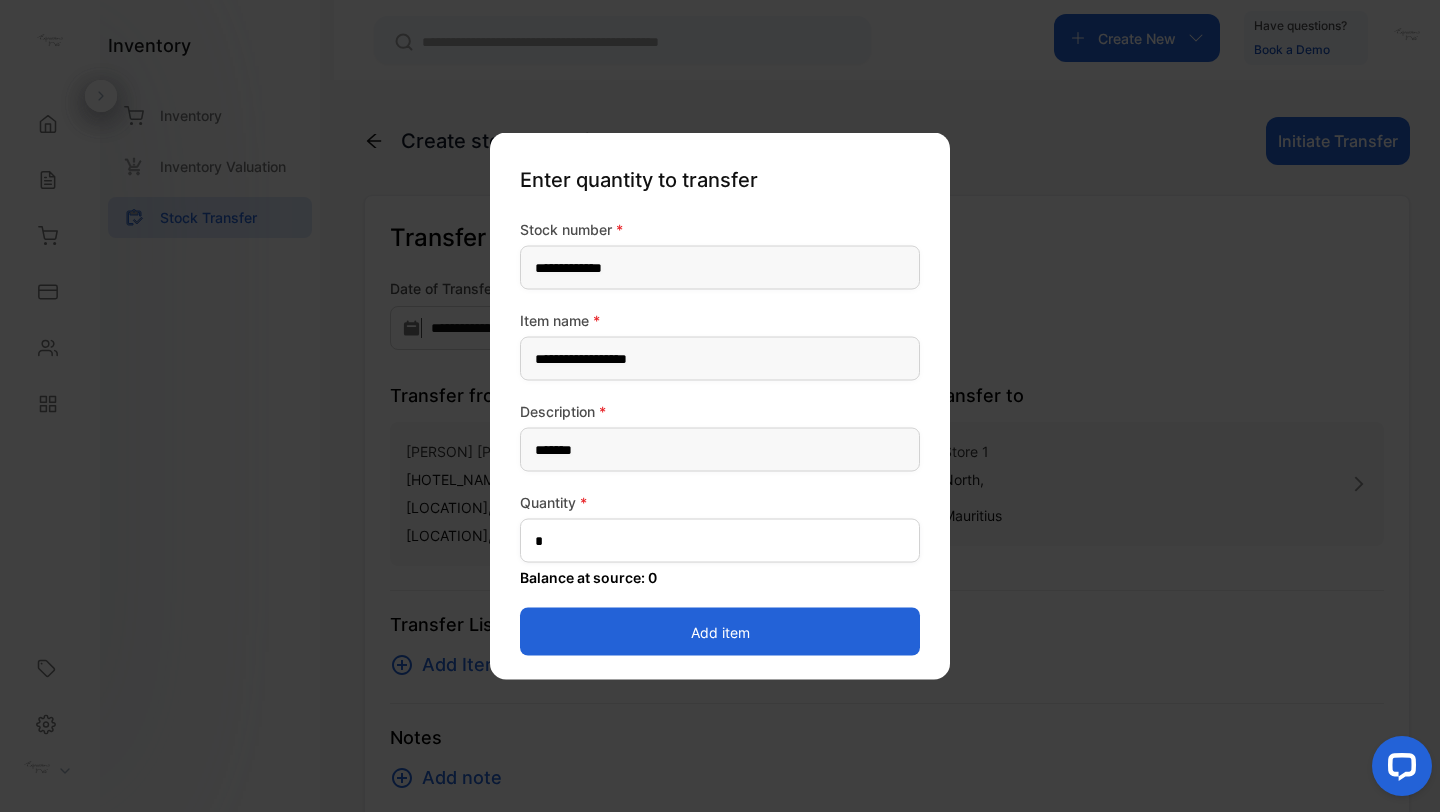 click on "Add item" at bounding box center (720, 632) 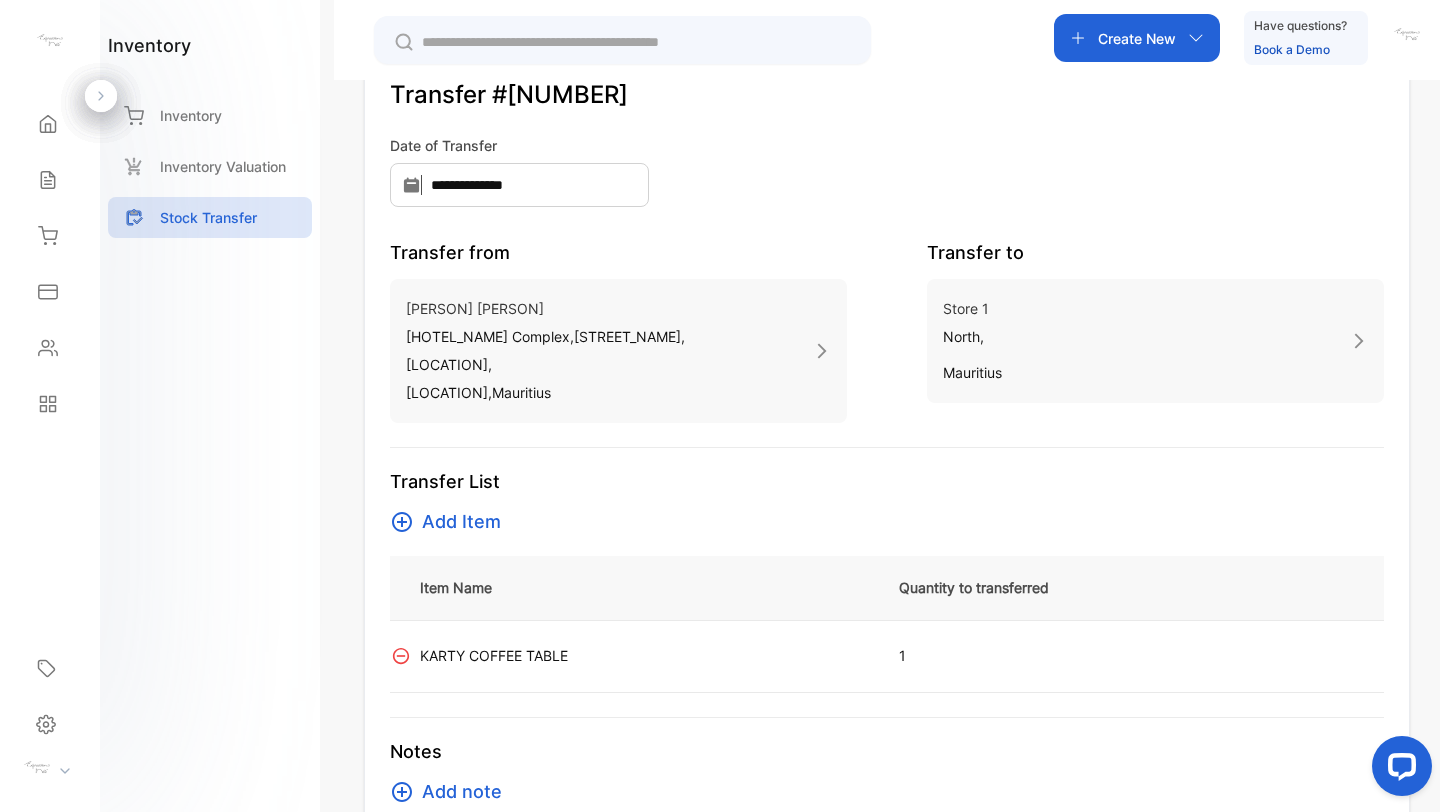 scroll, scrollTop: 196, scrollLeft: 0, axis: vertical 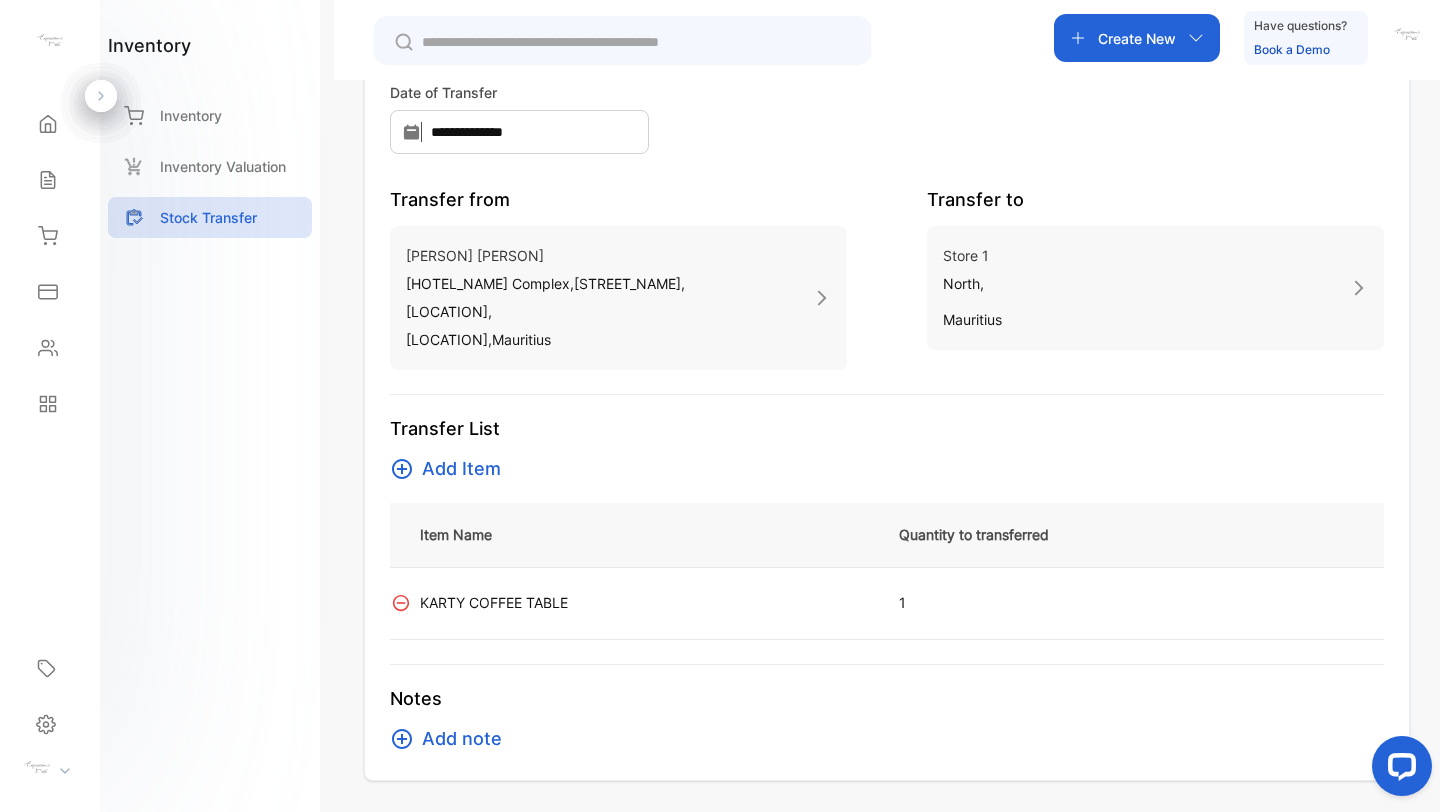 click on "KARTY COFFEE TABLE" at bounding box center (658, 603) 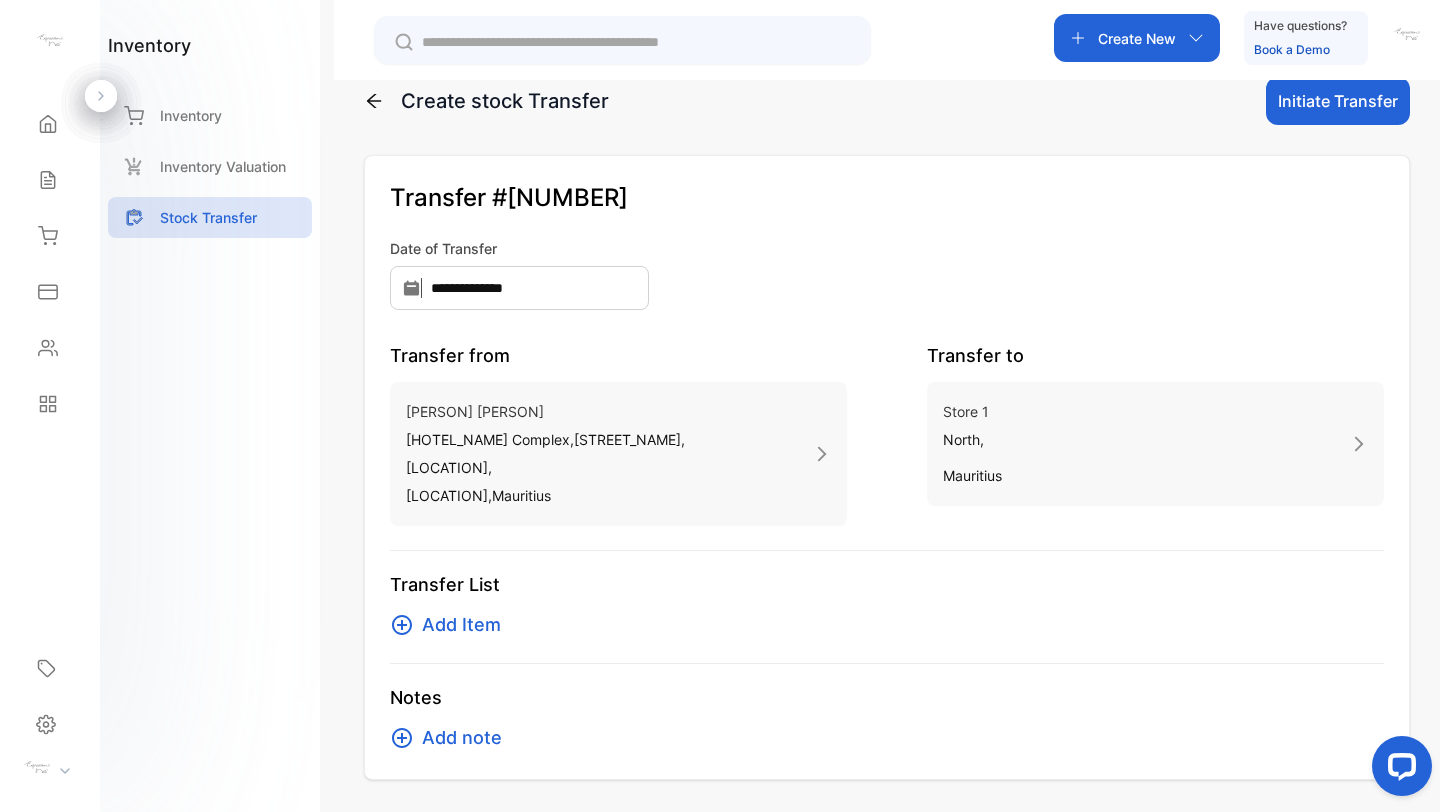 click 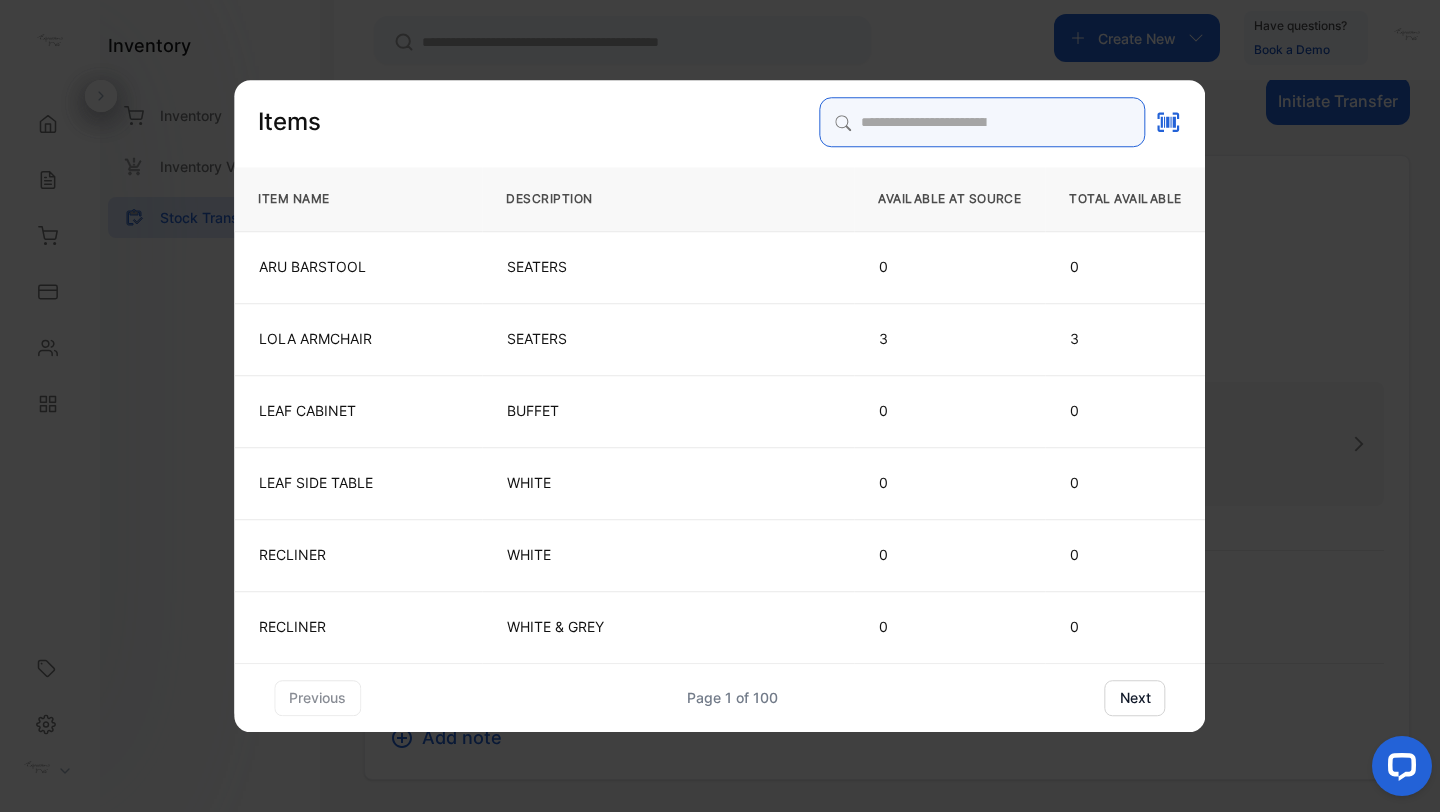 click at bounding box center (983, 122) 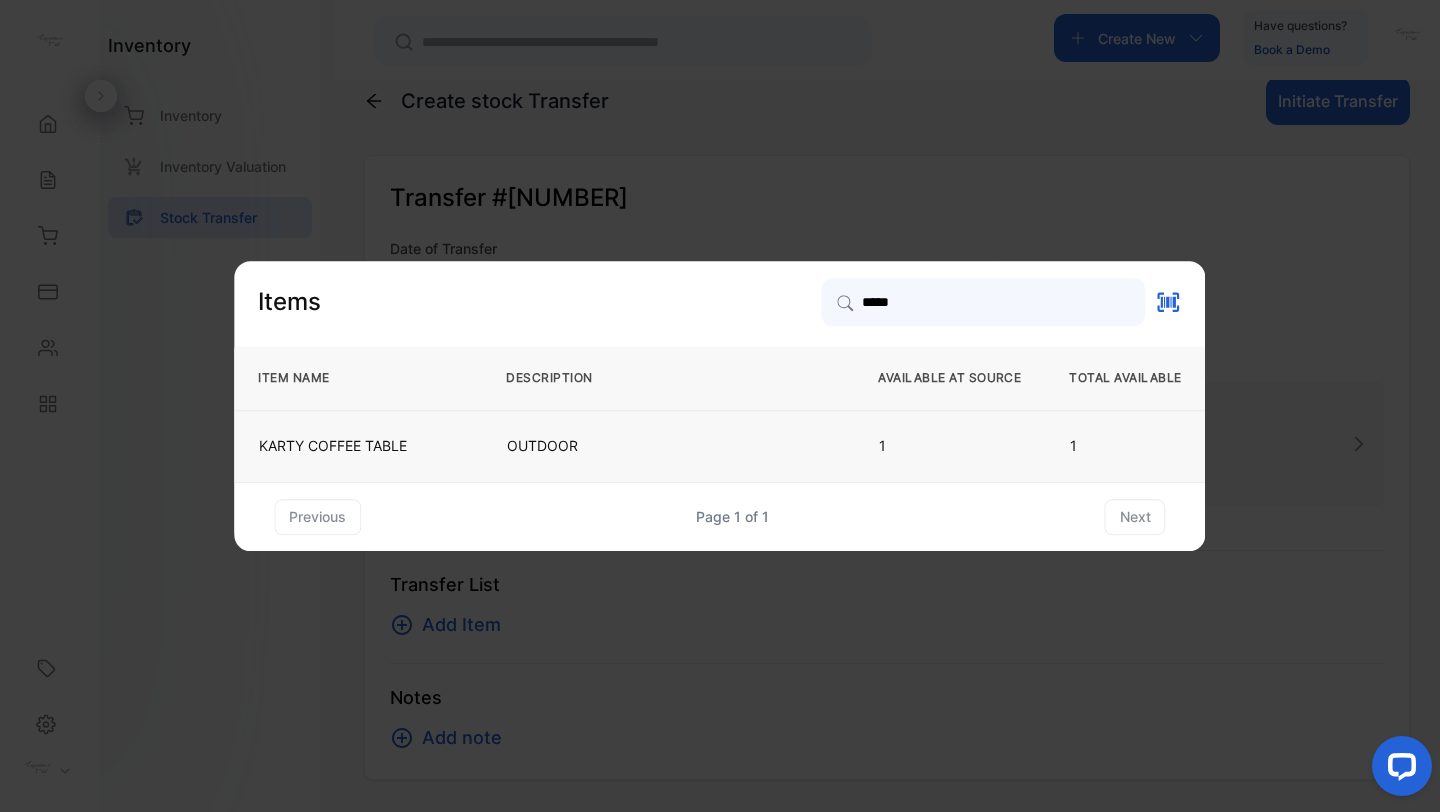 click on "OUTDOOR" at bounding box center (668, 446) 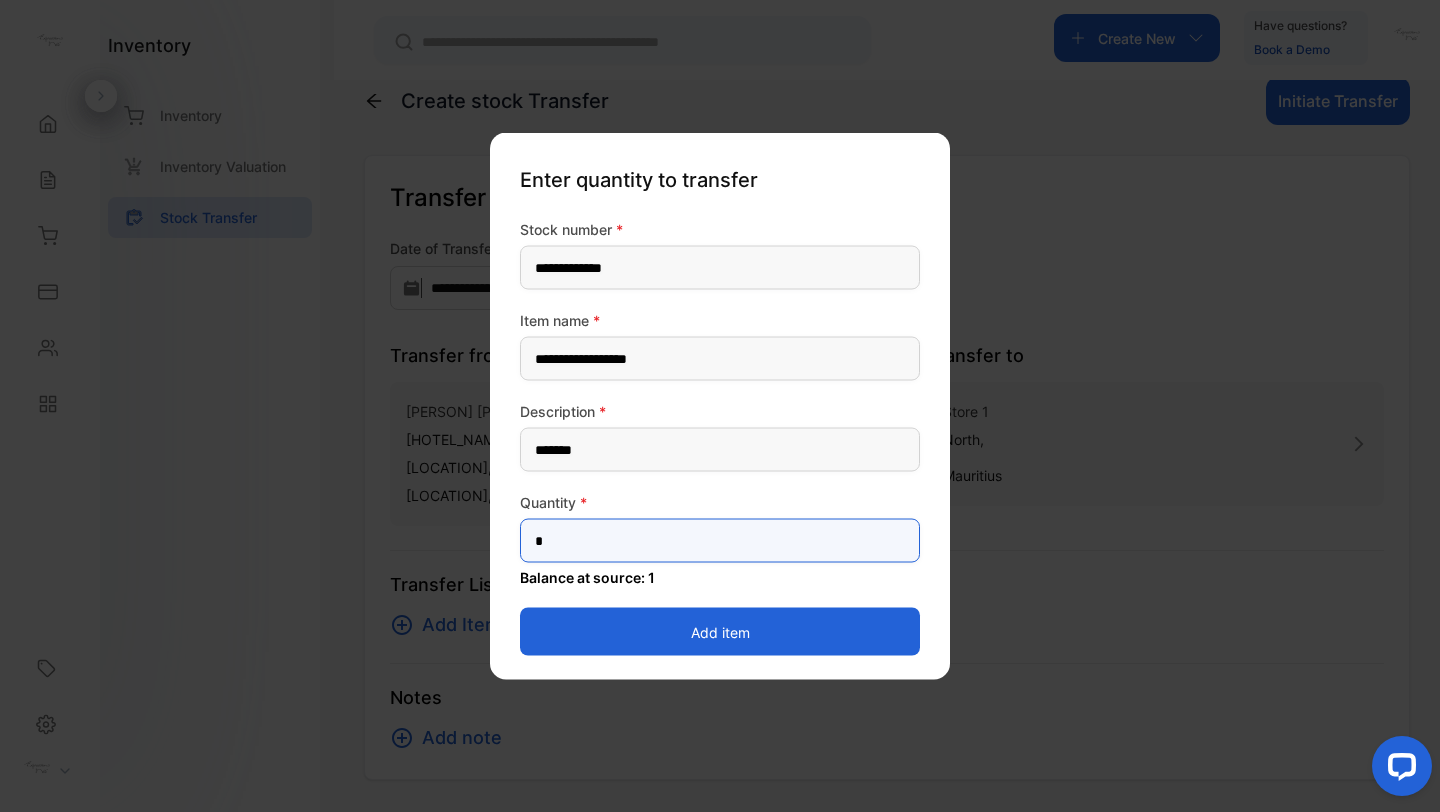 click on "*" at bounding box center [720, 541] 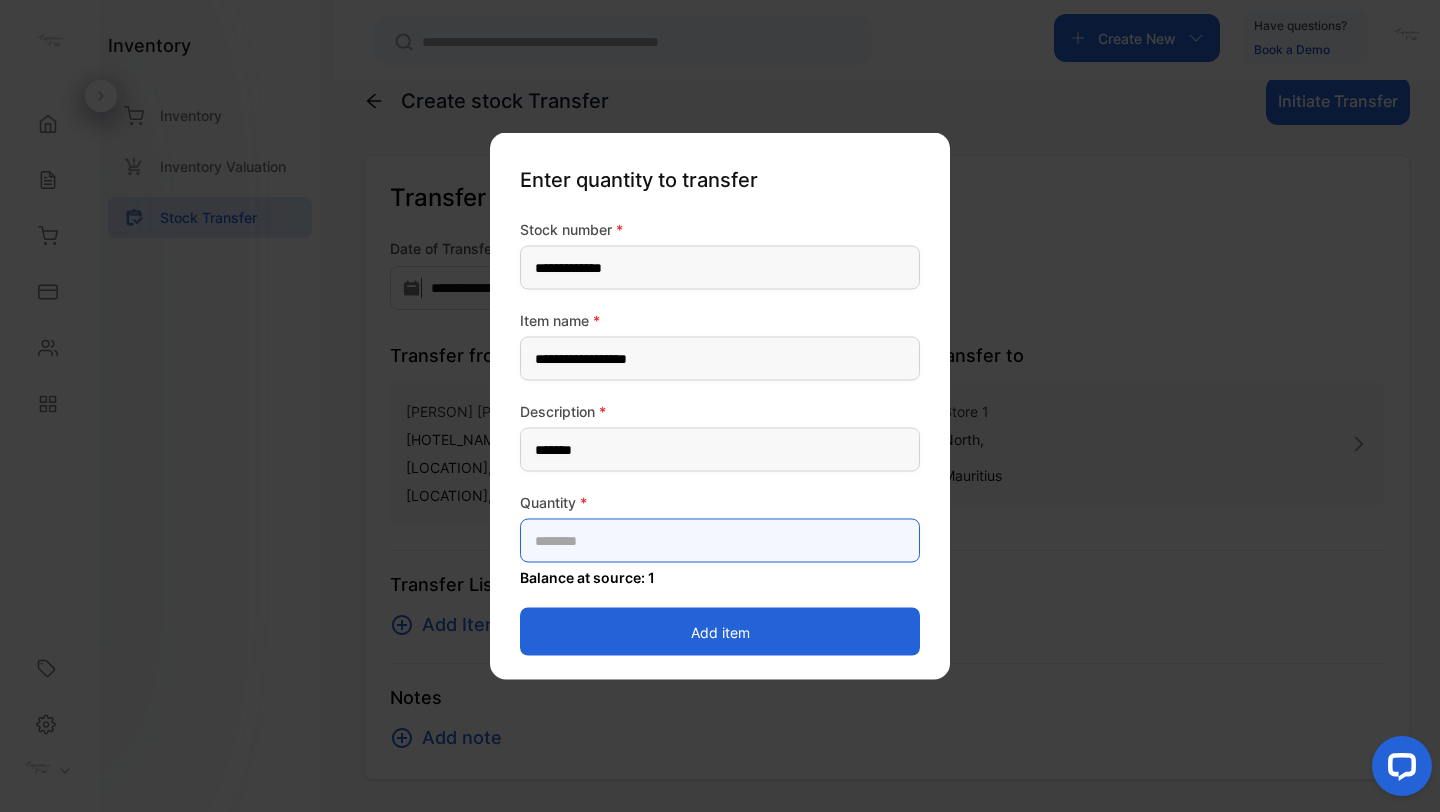type on "*" 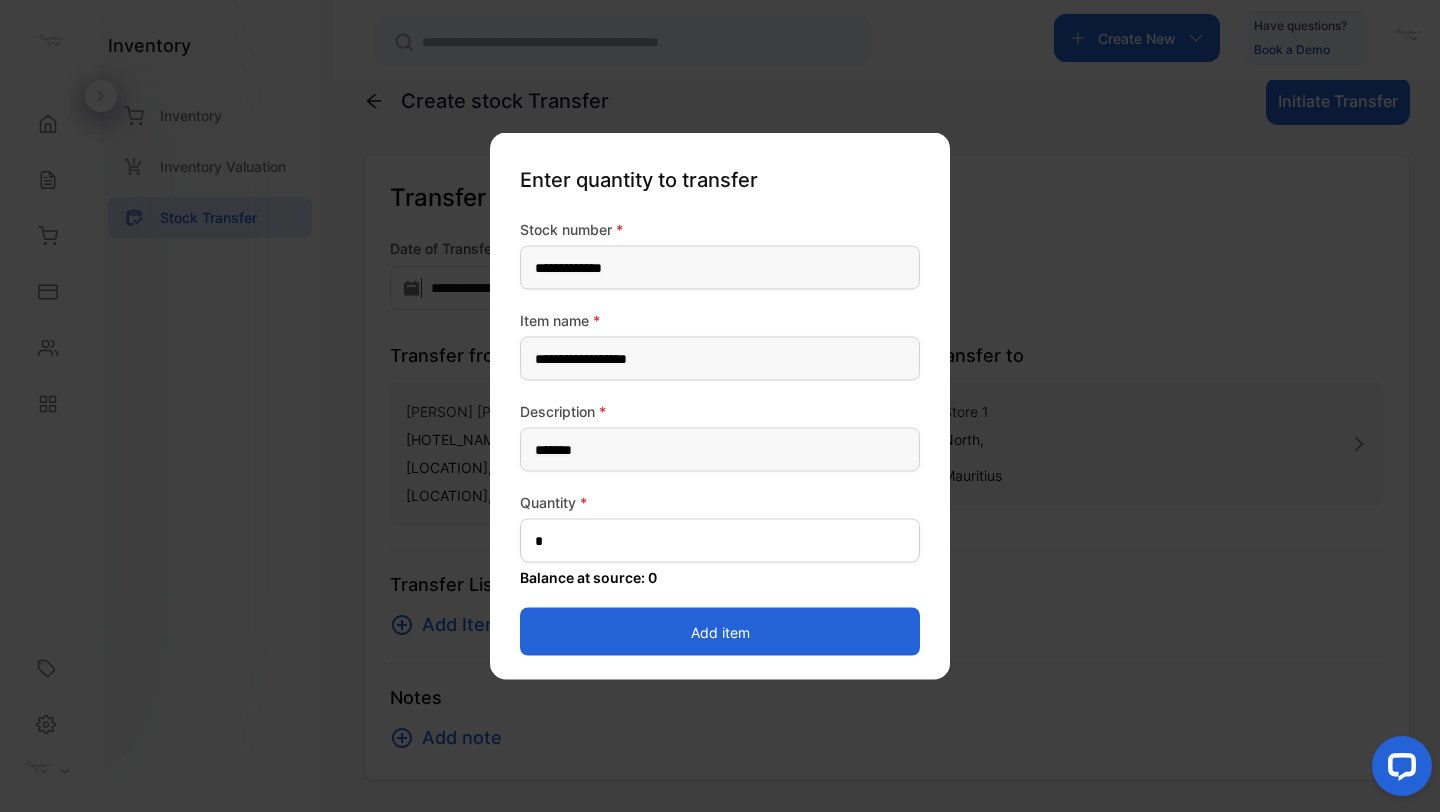 click on "Add item" at bounding box center (720, 632) 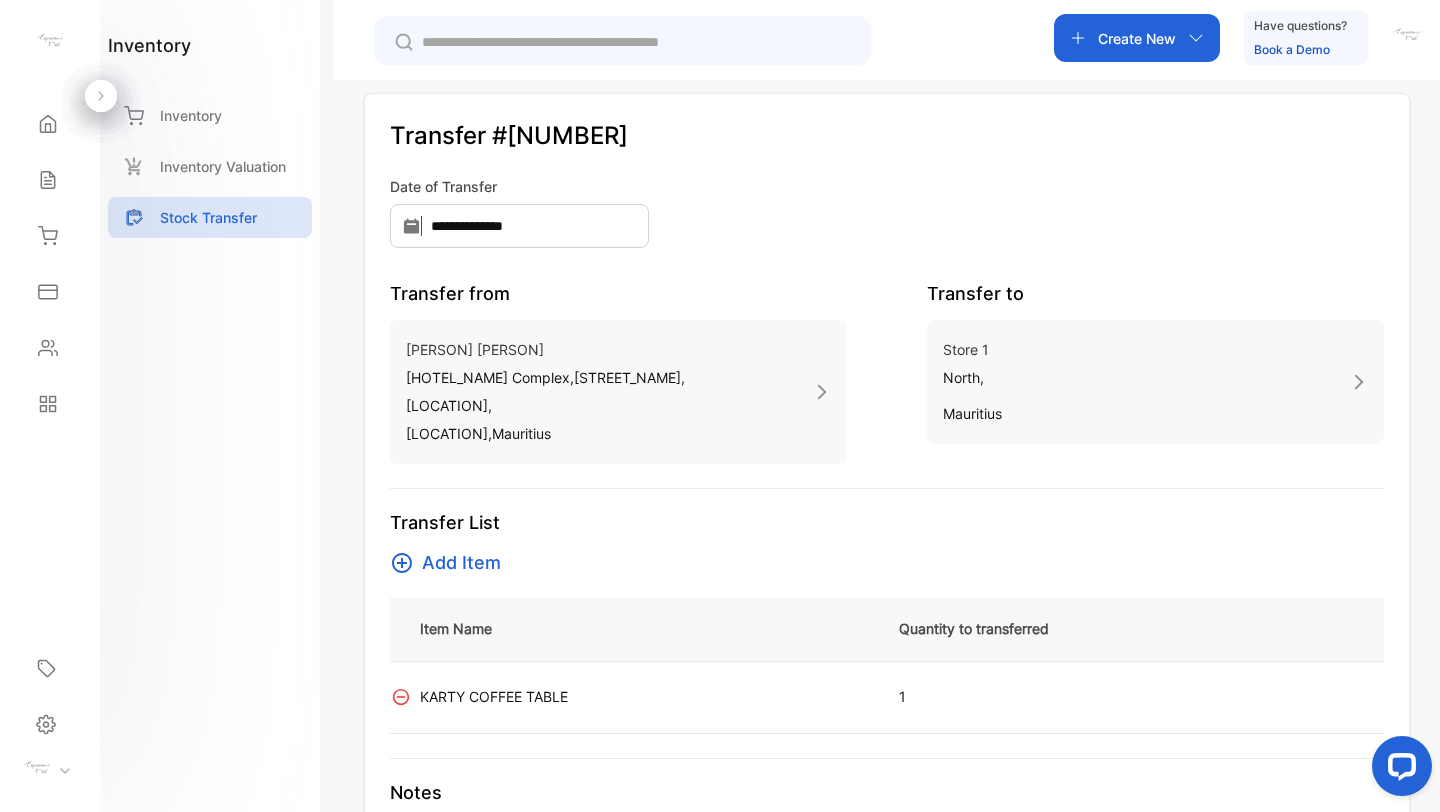 scroll, scrollTop: 196, scrollLeft: 0, axis: vertical 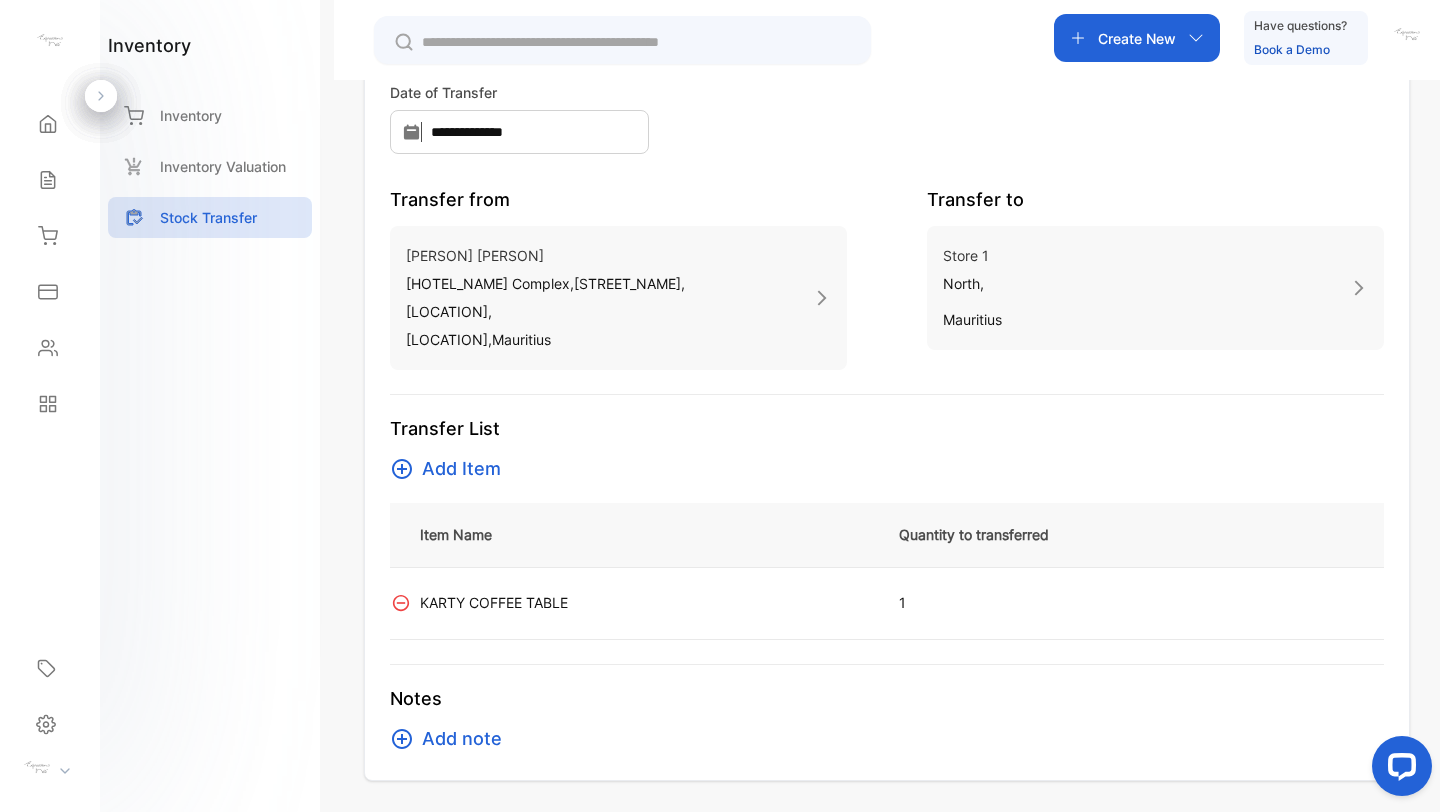 click on "Add note" at bounding box center (462, 739) 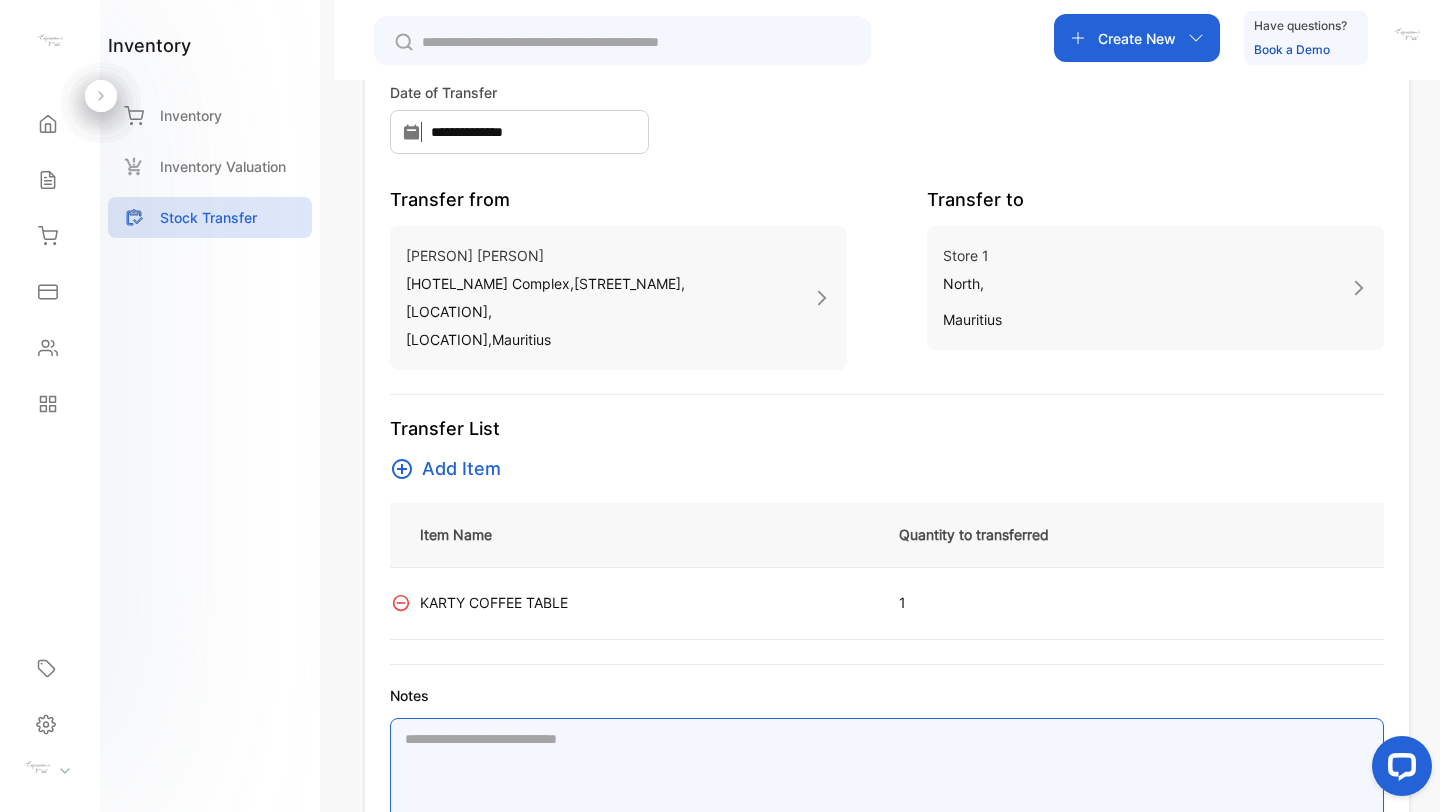 click on "Notes" at bounding box center [887, 781] 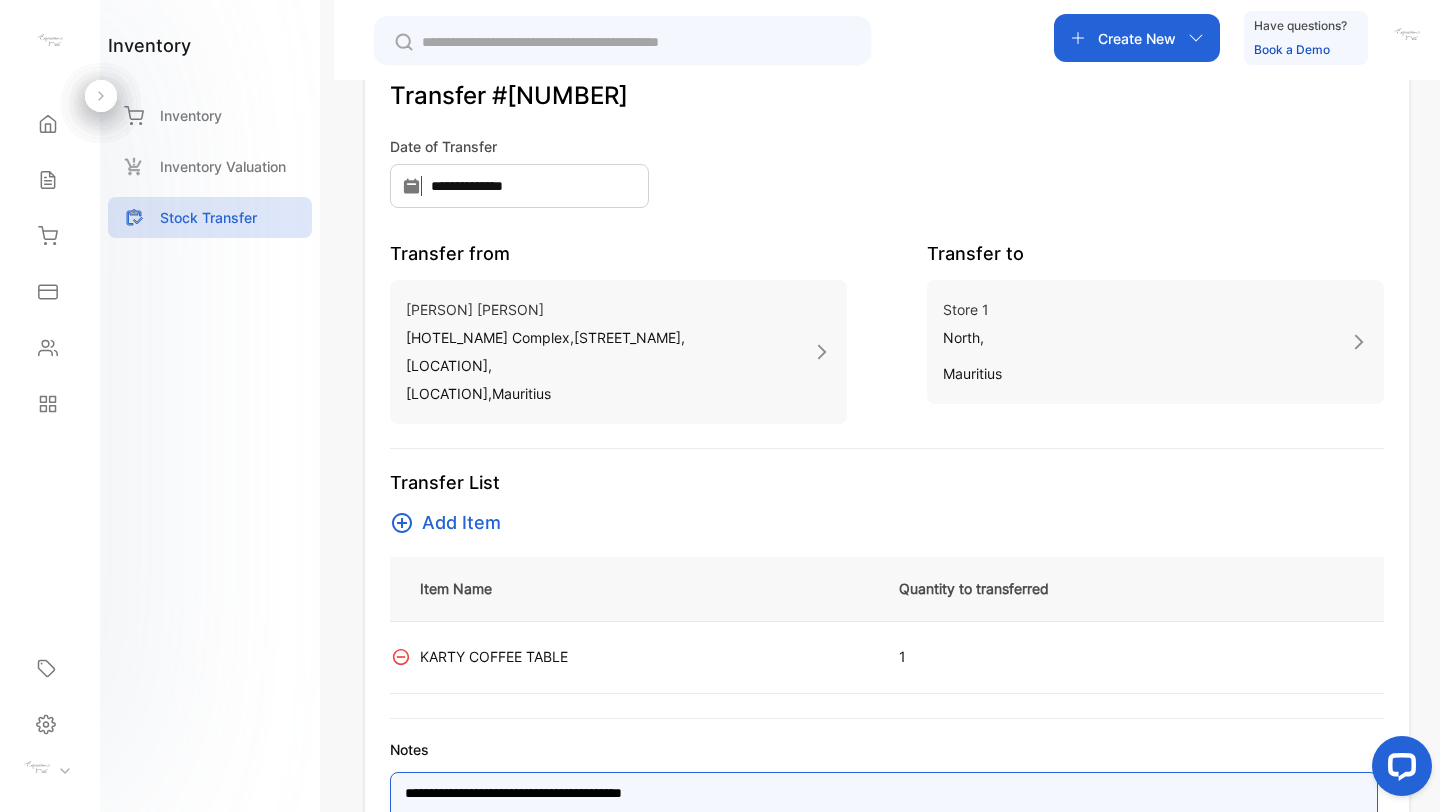 scroll, scrollTop: 0, scrollLeft: 0, axis: both 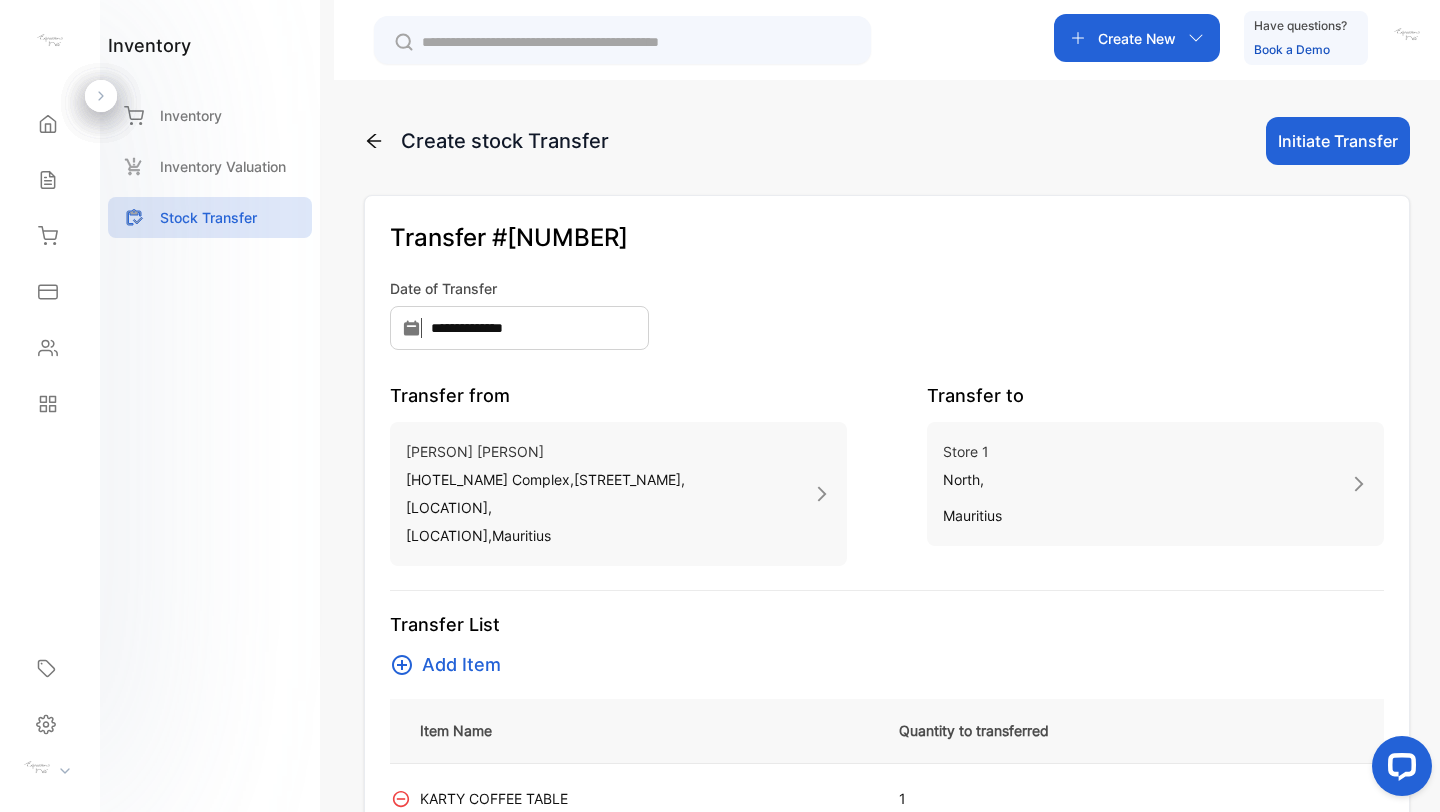 type on "**********" 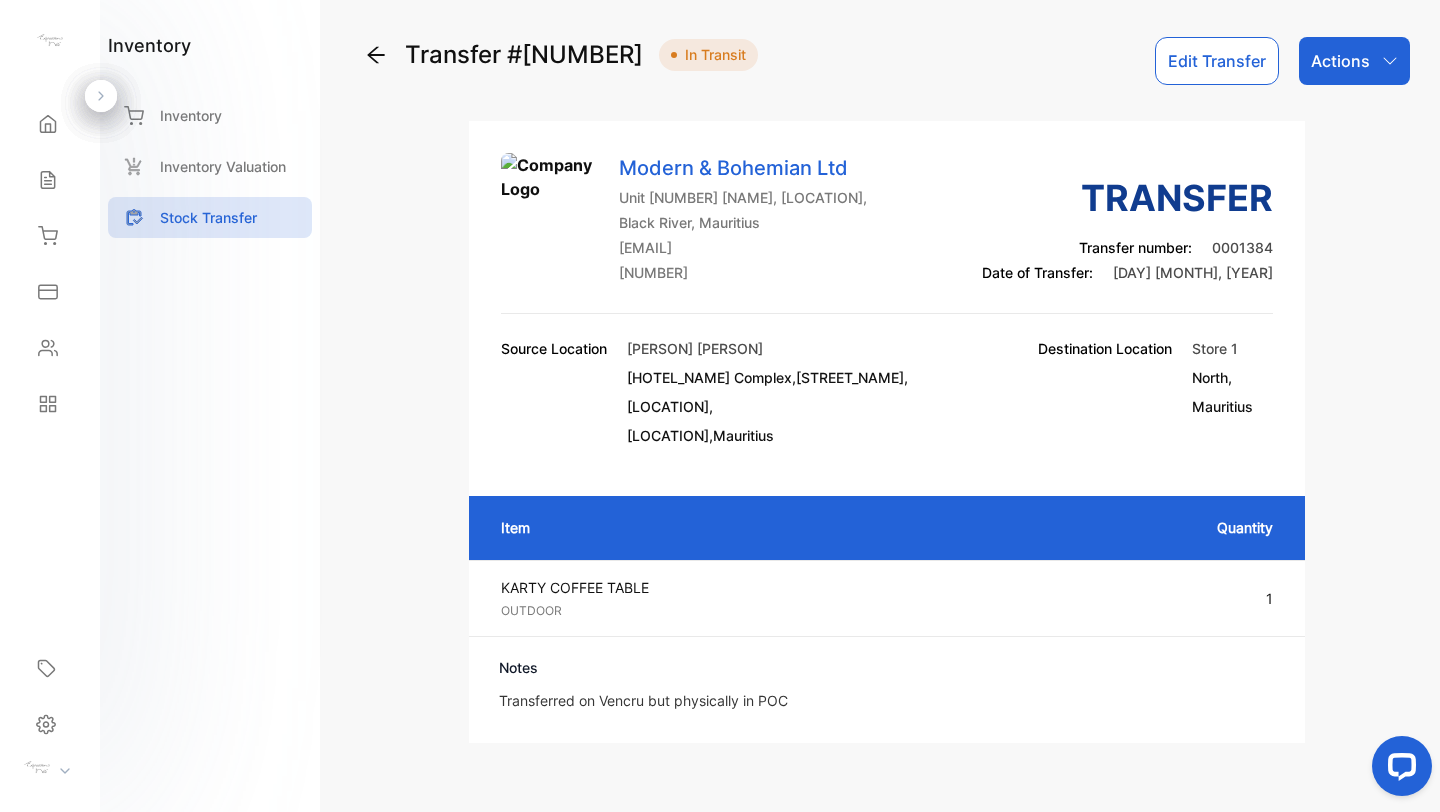 click on "Actions" at bounding box center [1354, 61] 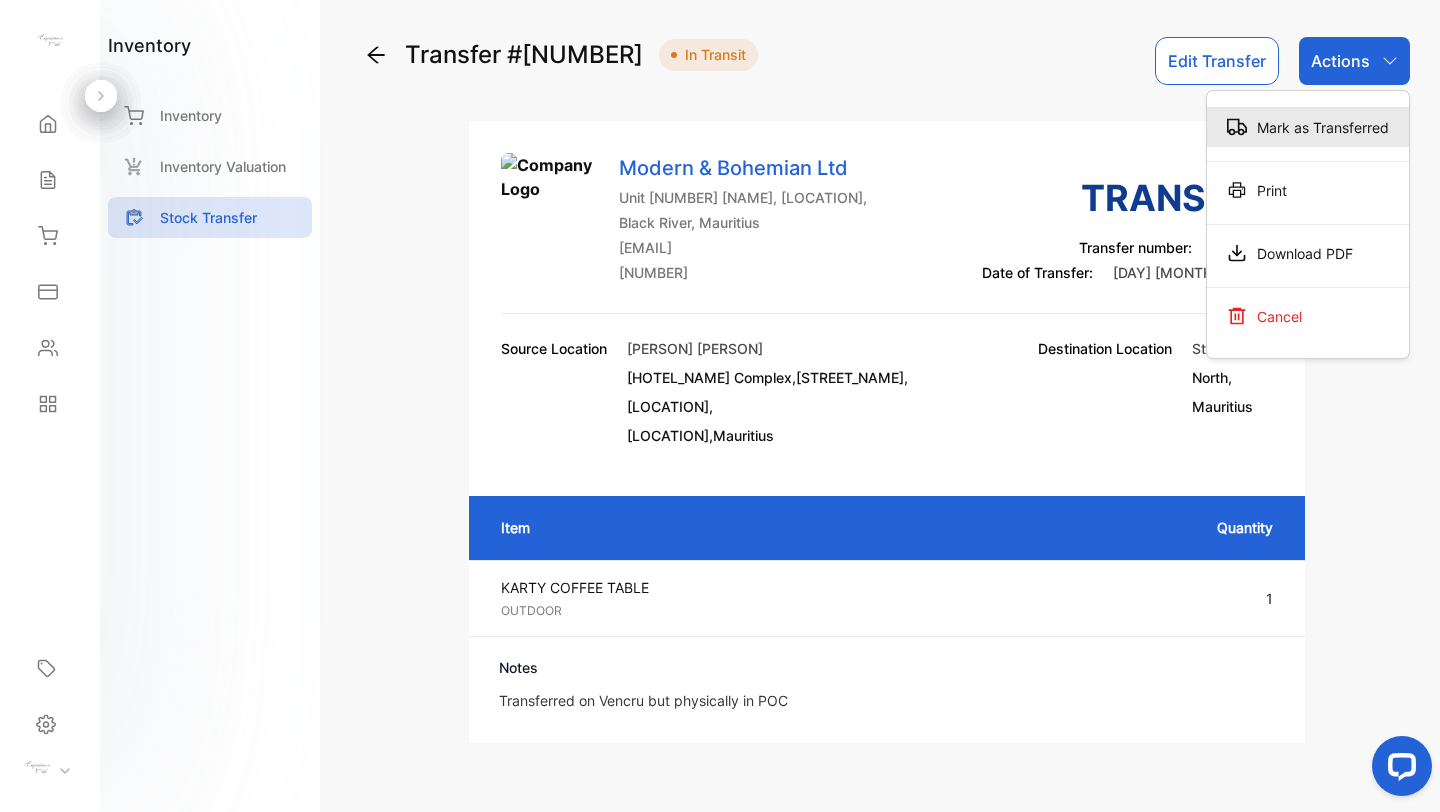 click on "Mark as Transferred" at bounding box center (1308, 127) 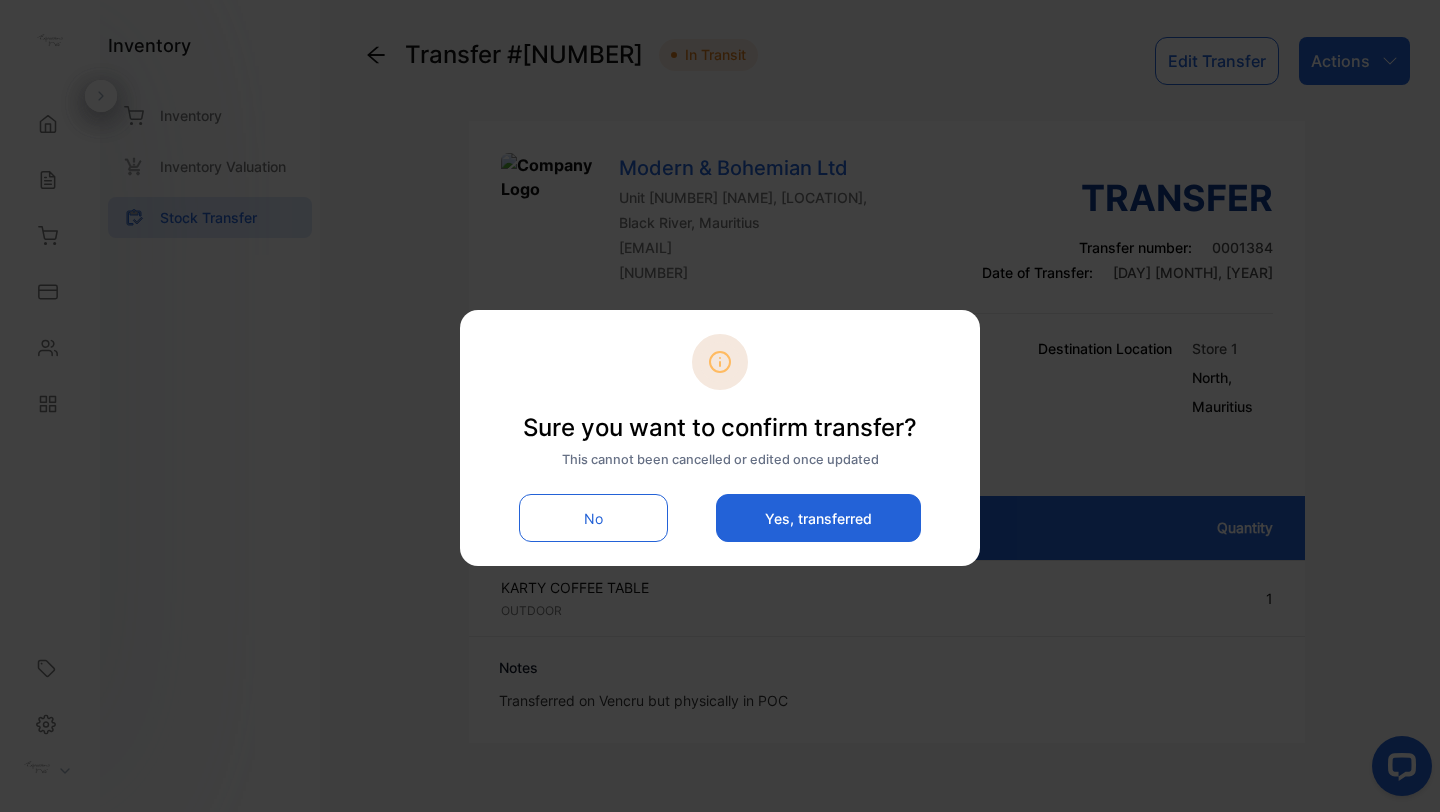 click on "Yes, transferred" at bounding box center [818, 518] 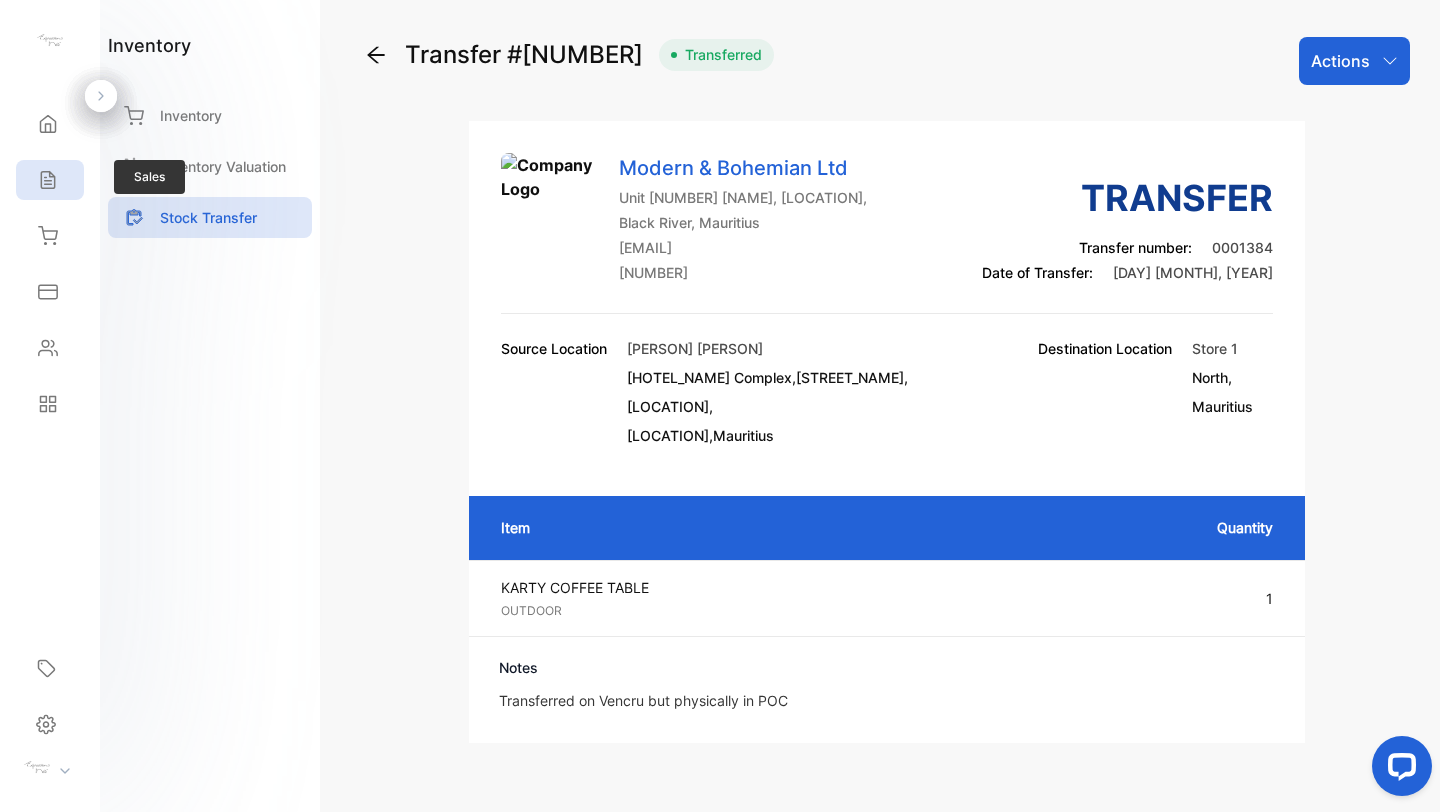 click 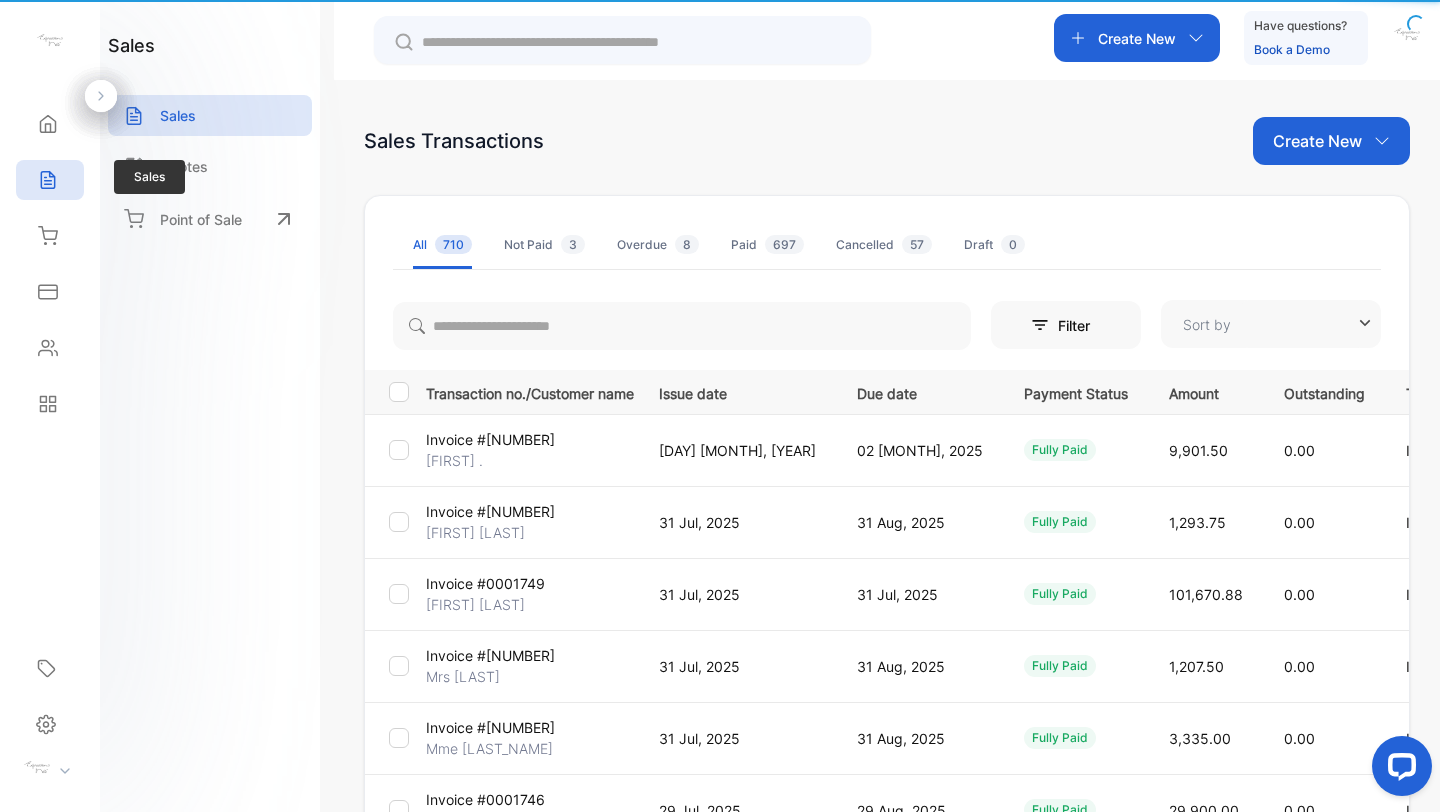 type on "**********" 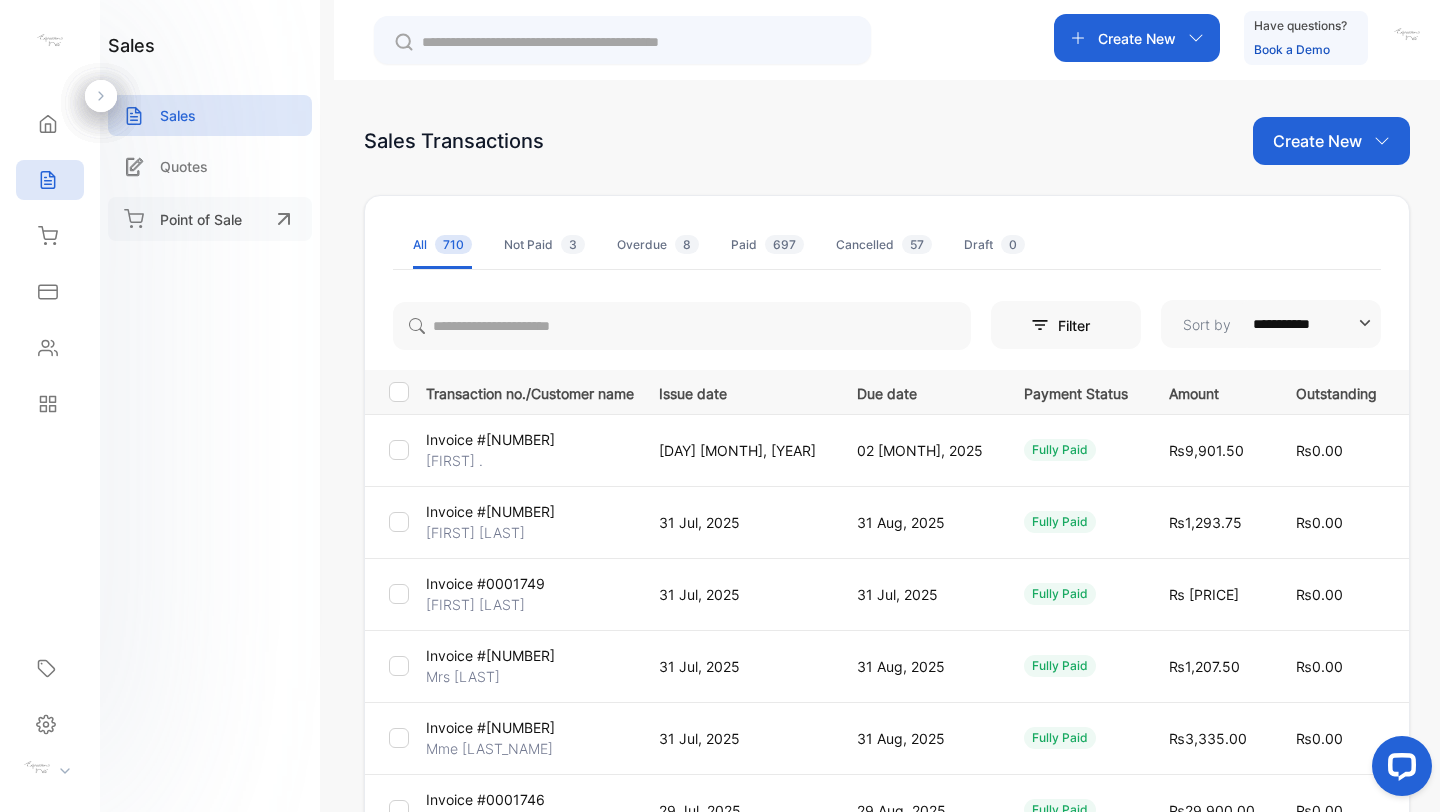 click on "Point of Sale" at bounding box center [210, 219] 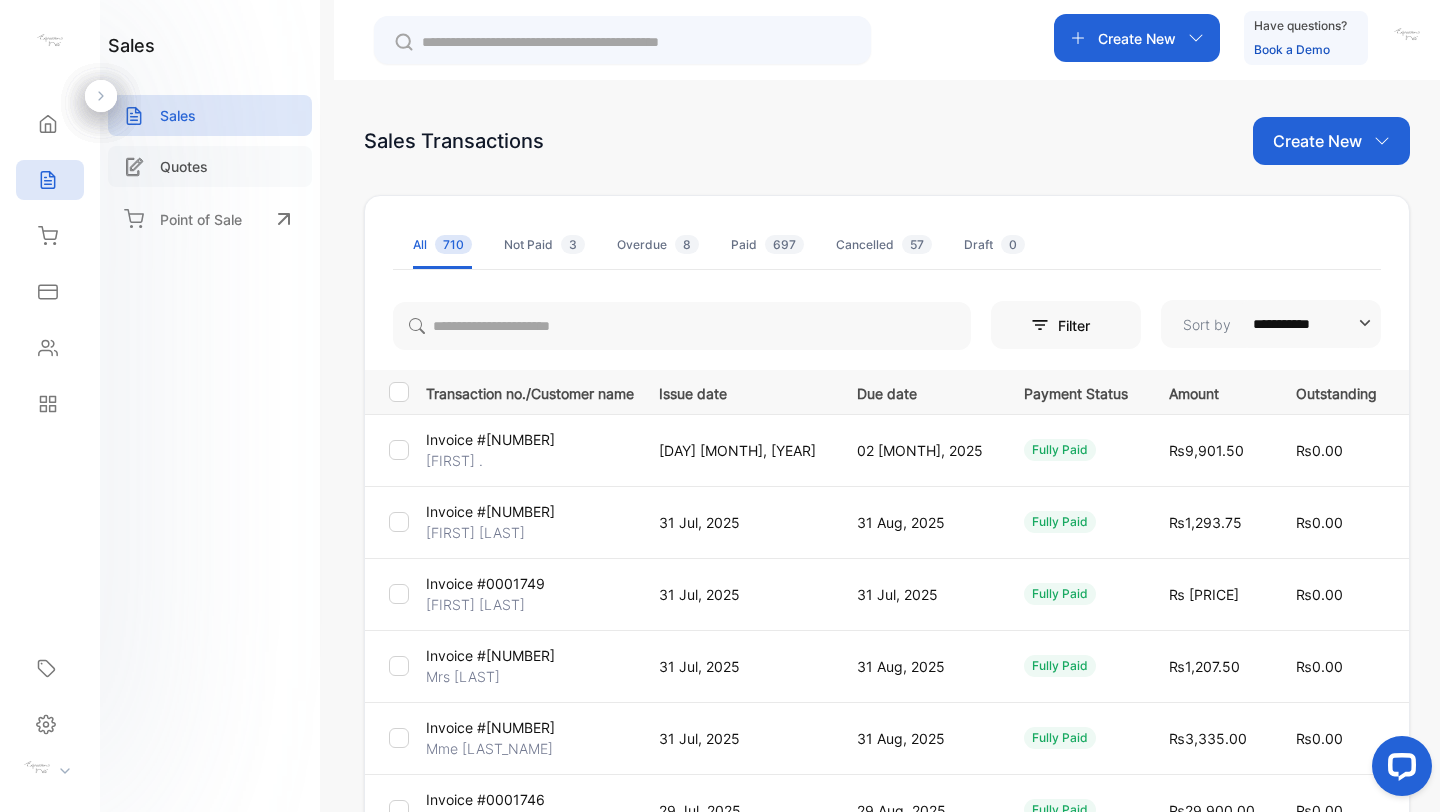 click on "Quotes" at bounding box center [184, 166] 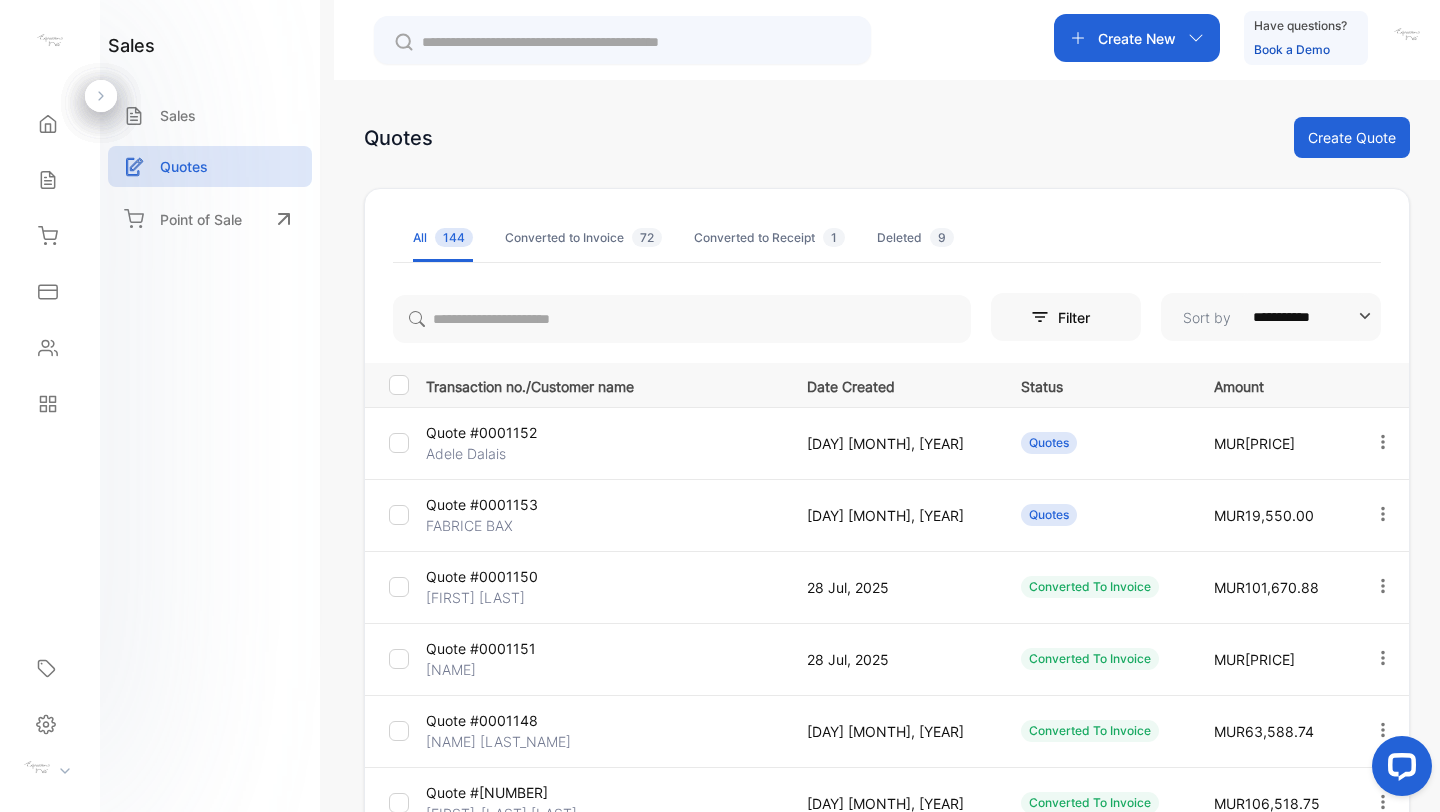 click on "Quote  #0001153" at bounding box center (485, 504) 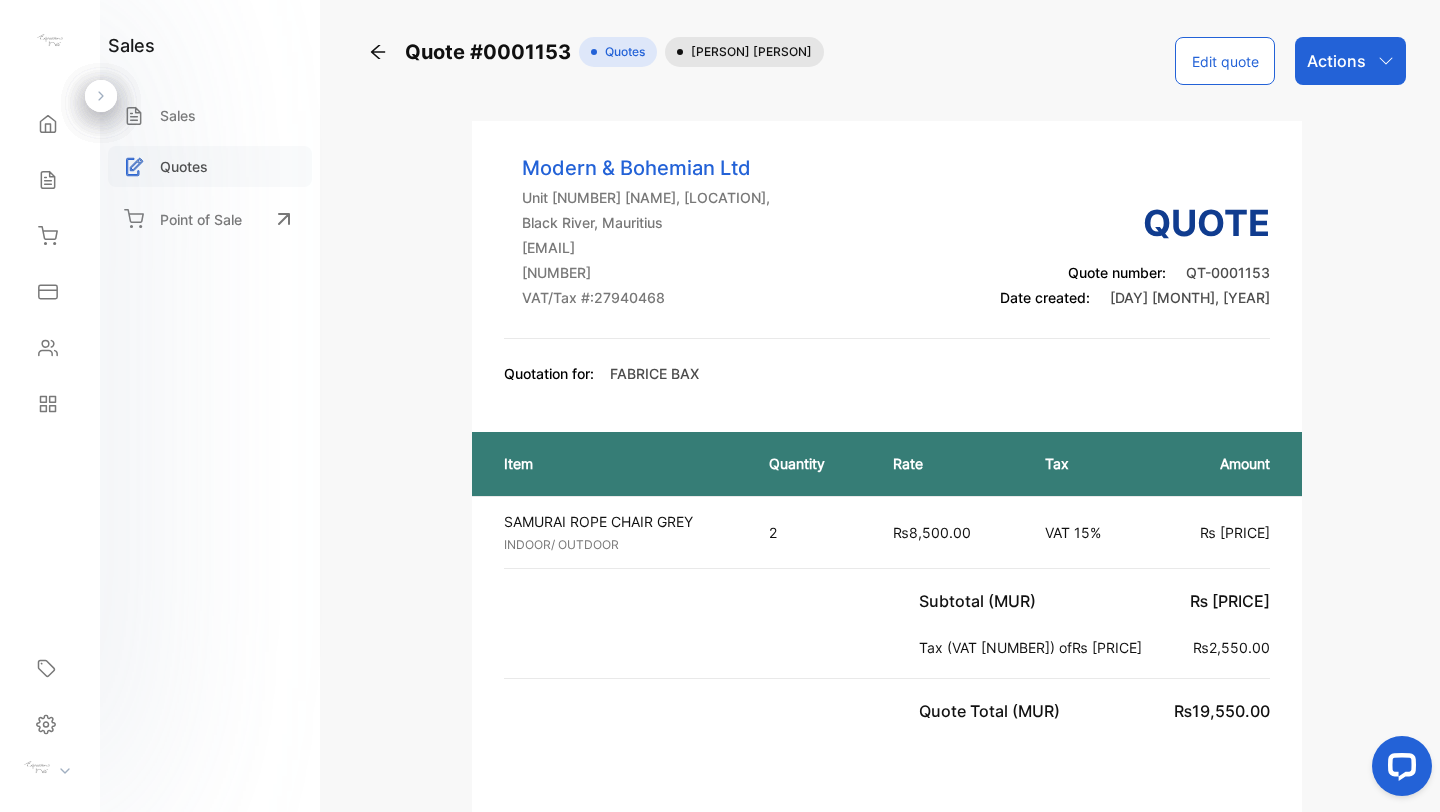 click on "Quotes" at bounding box center (184, 166) 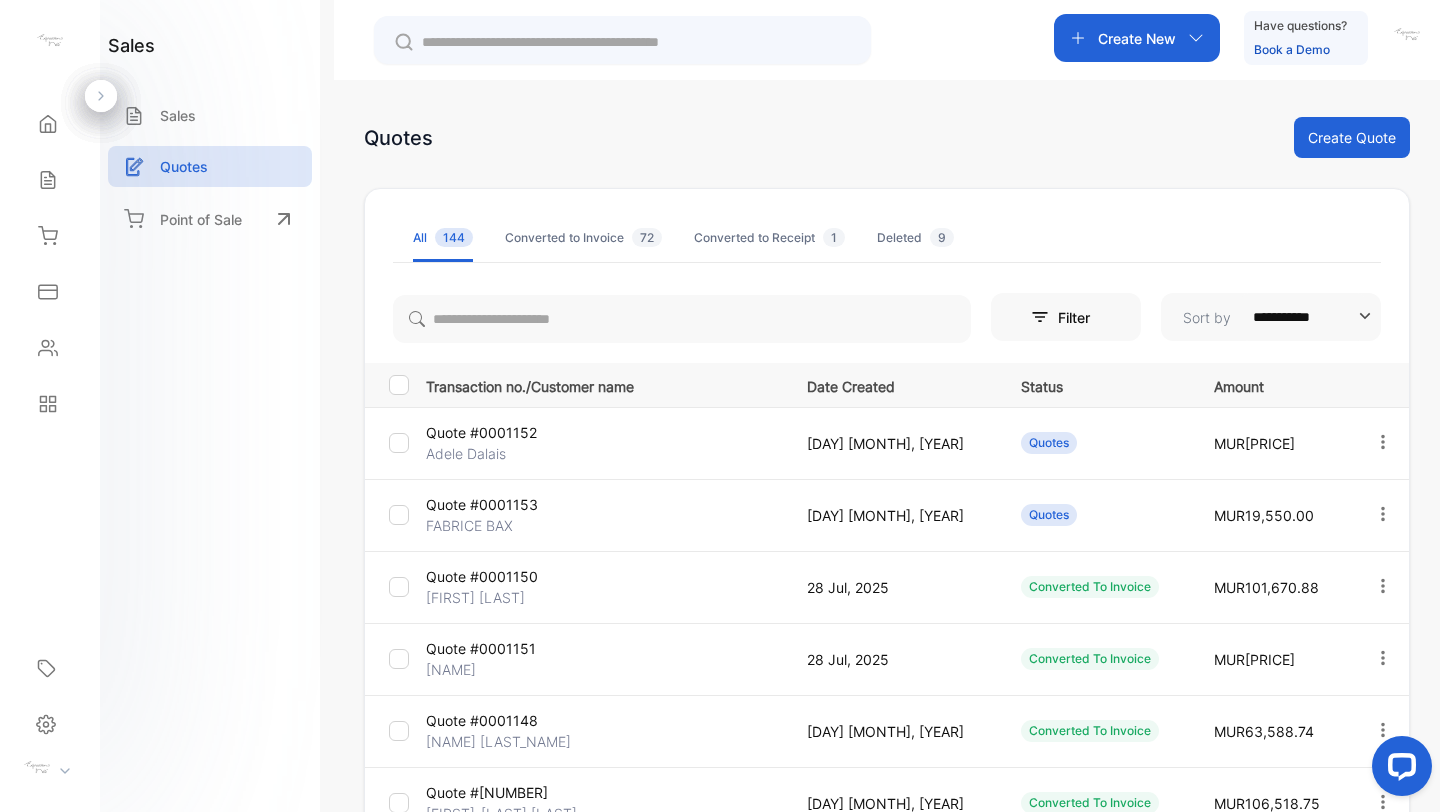 click on "Create Quote" at bounding box center (1352, 137) 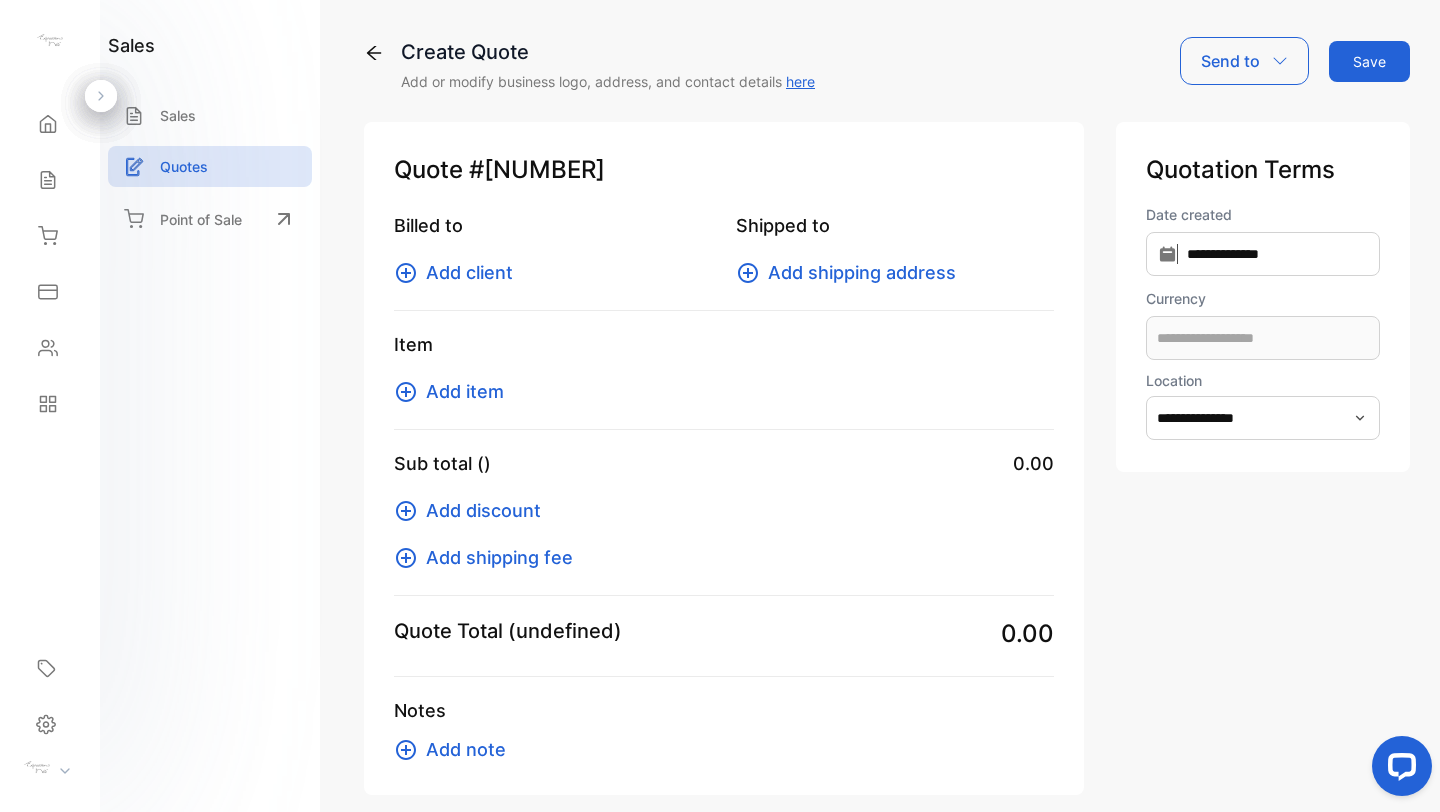 type on "**********" 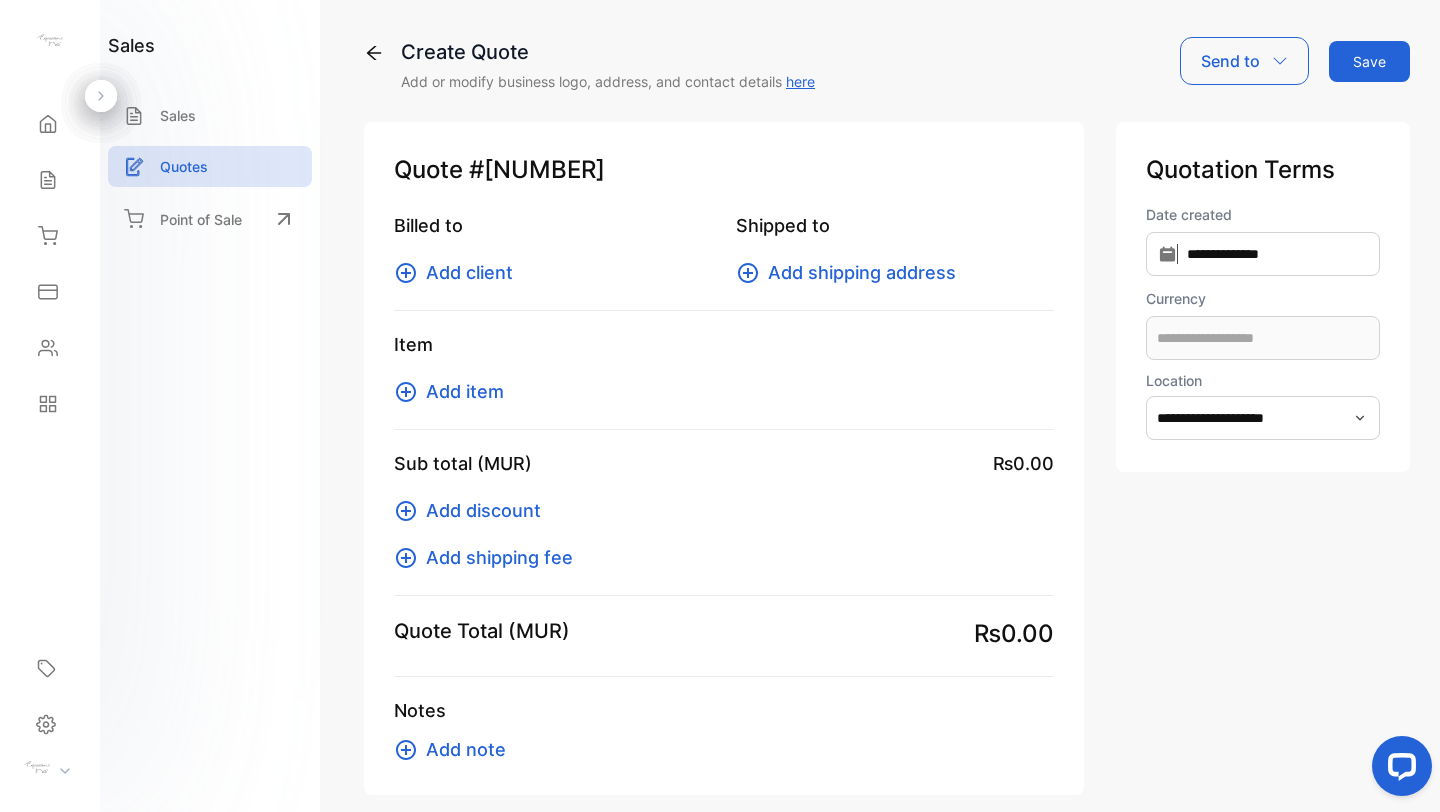 click on "Add client" at bounding box center (469, 272) 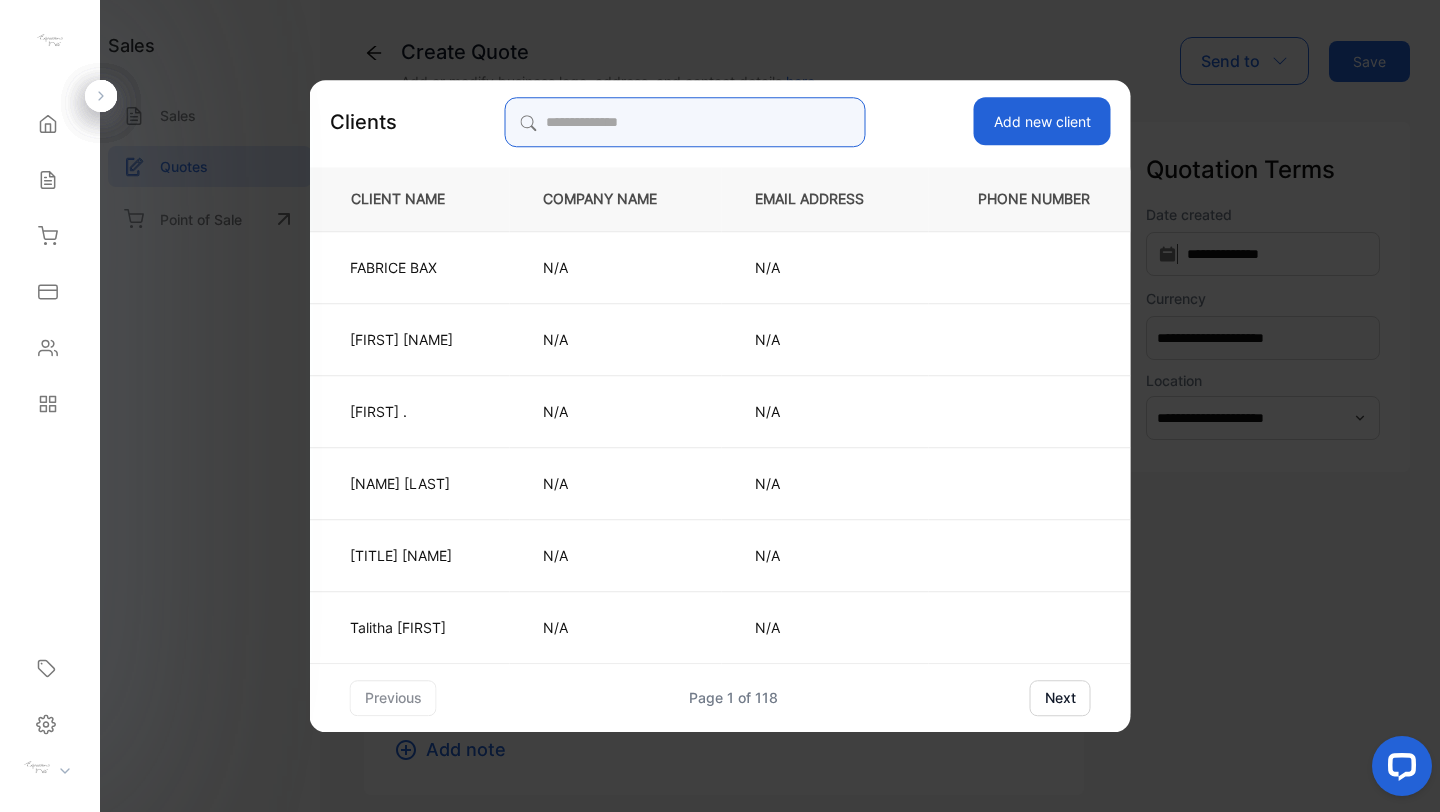click at bounding box center (685, 122) 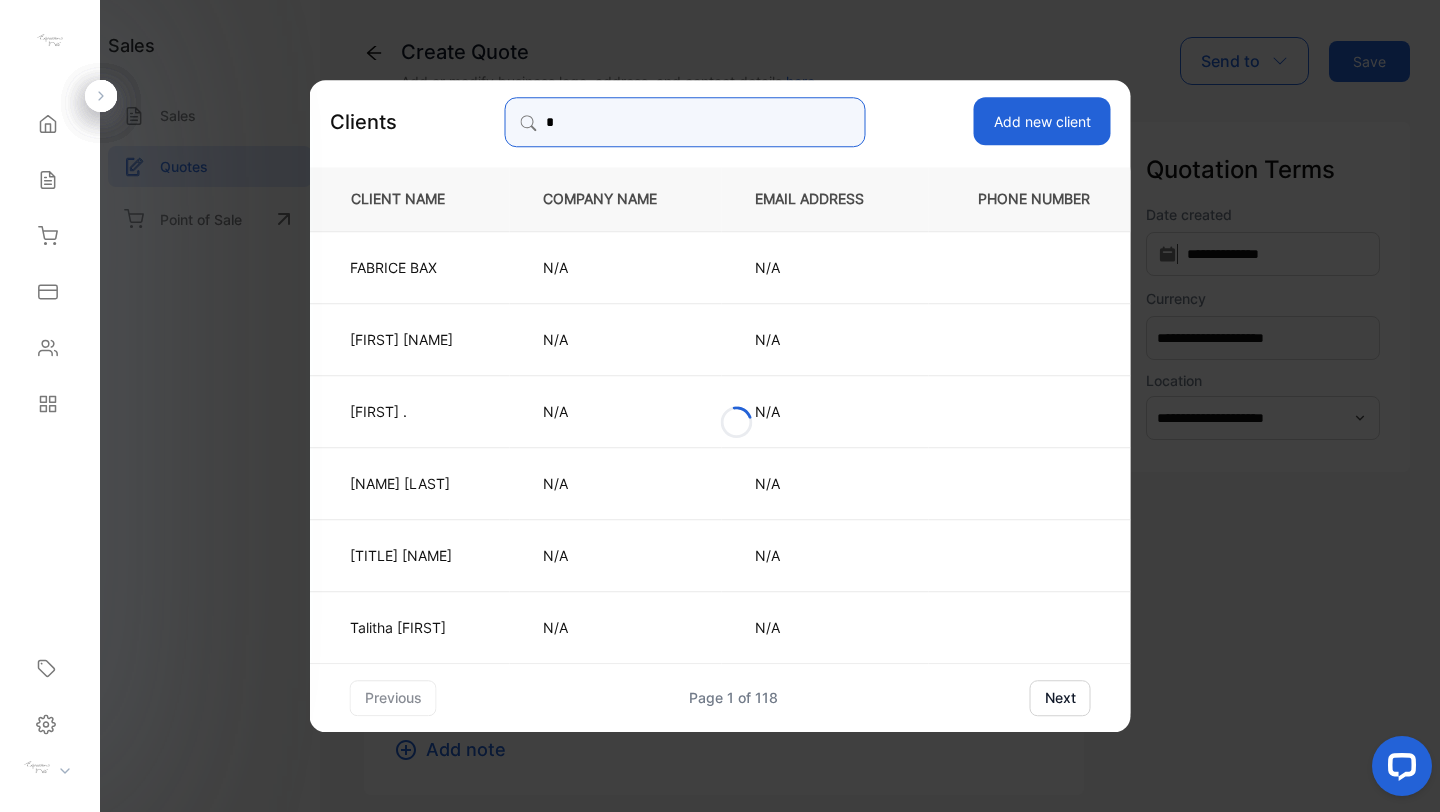 type on "**" 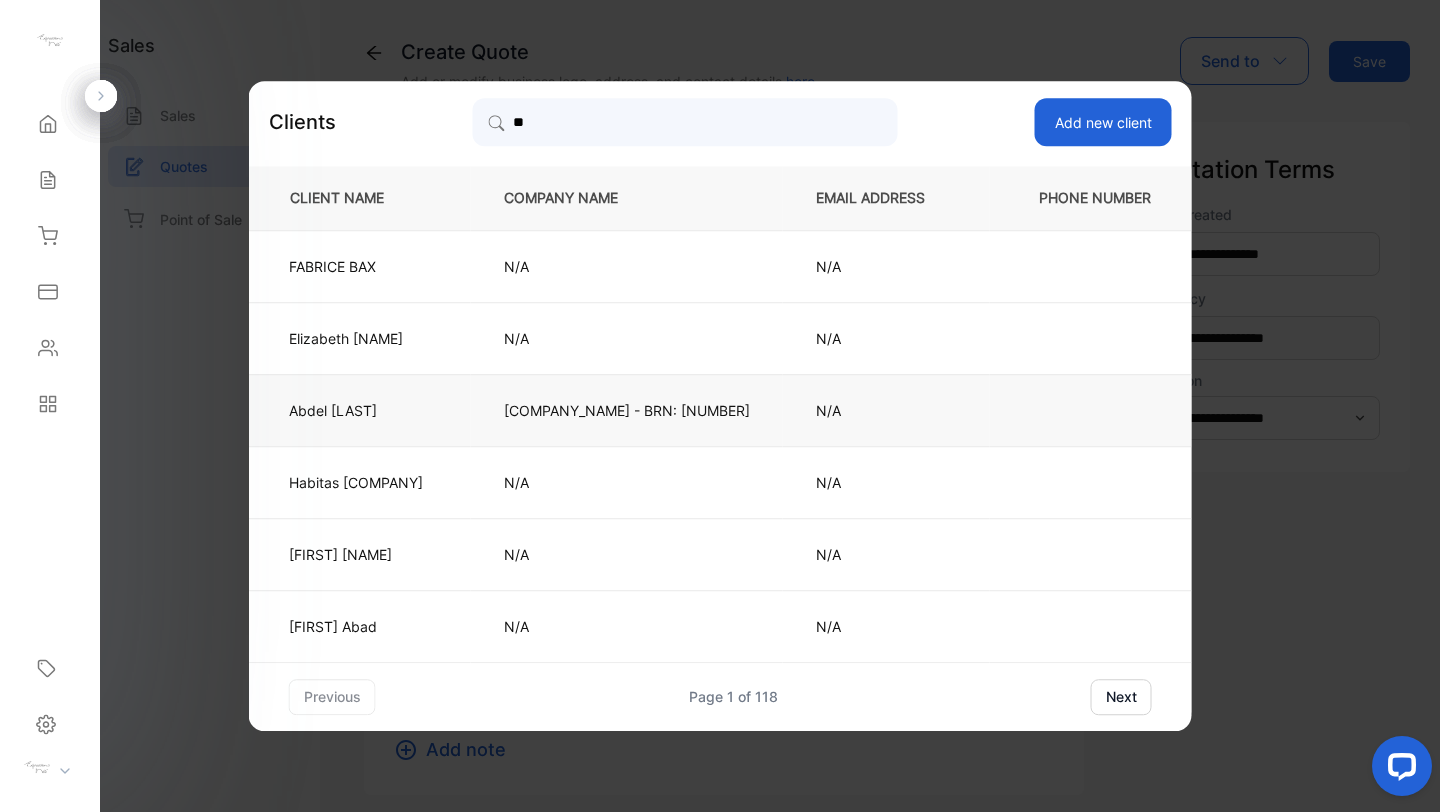 click on "[COMPANY_NAME] - BRN: [NUMBER]" at bounding box center (627, 410) 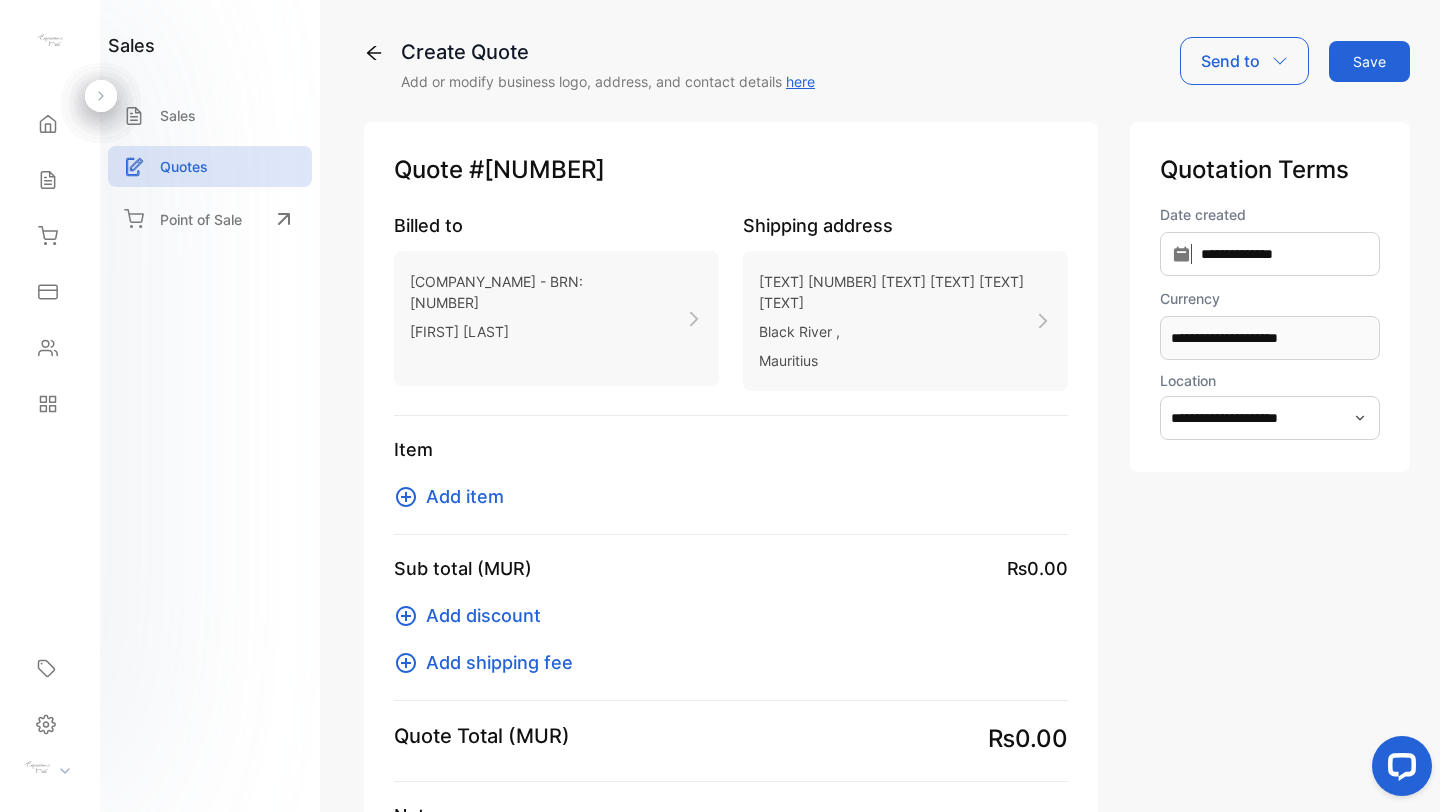 click on "Add item" at bounding box center (465, 496) 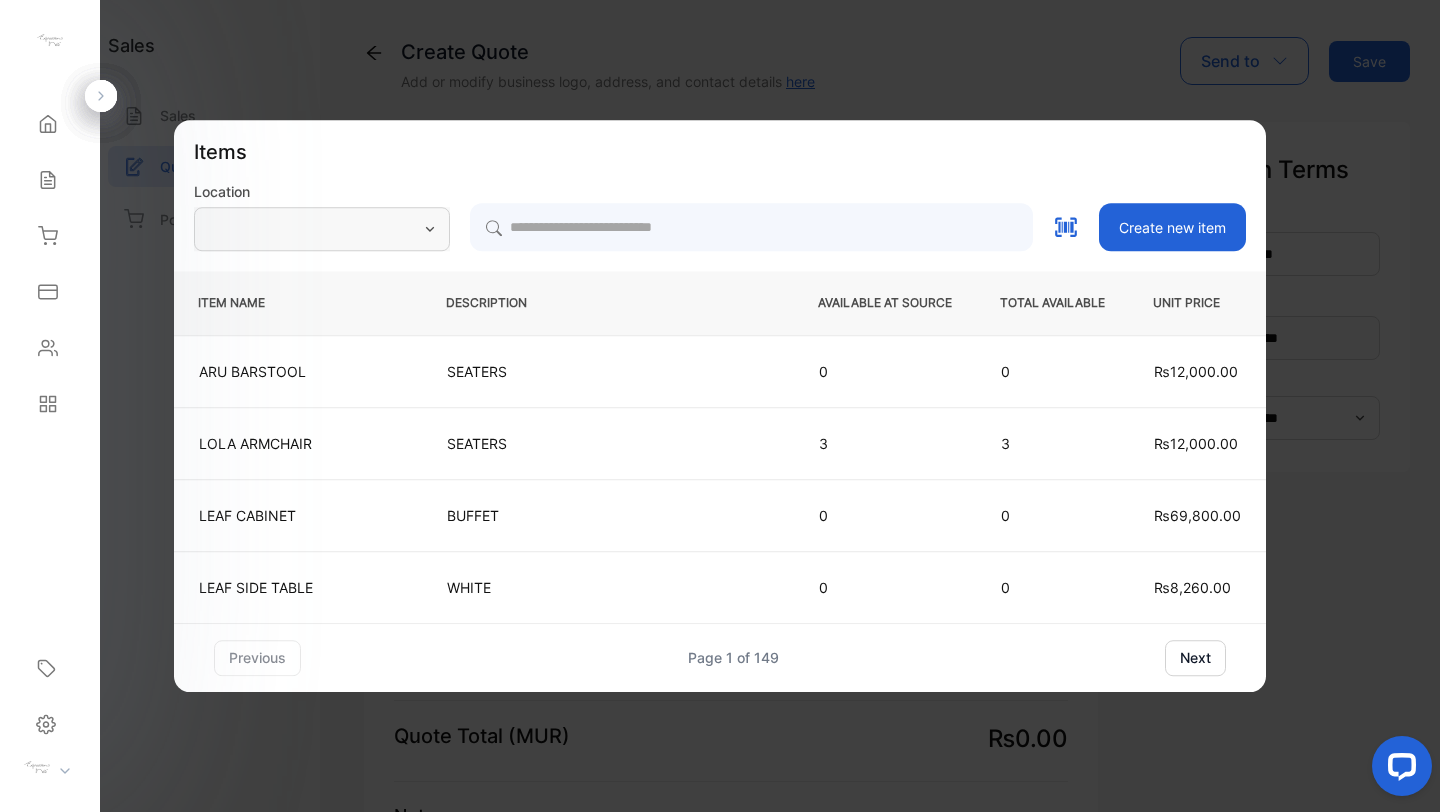 type on "**********" 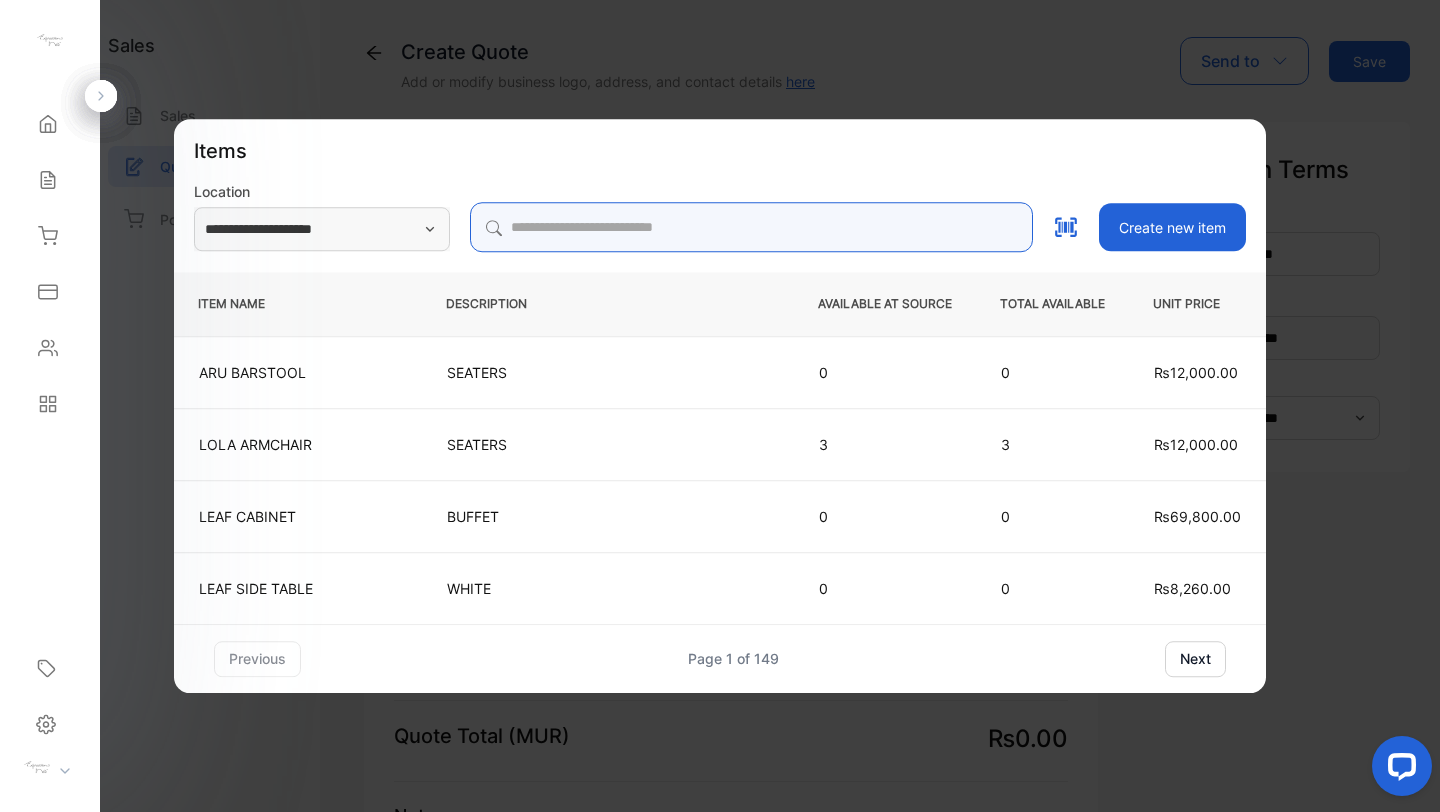 click at bounding box center [751, 227] 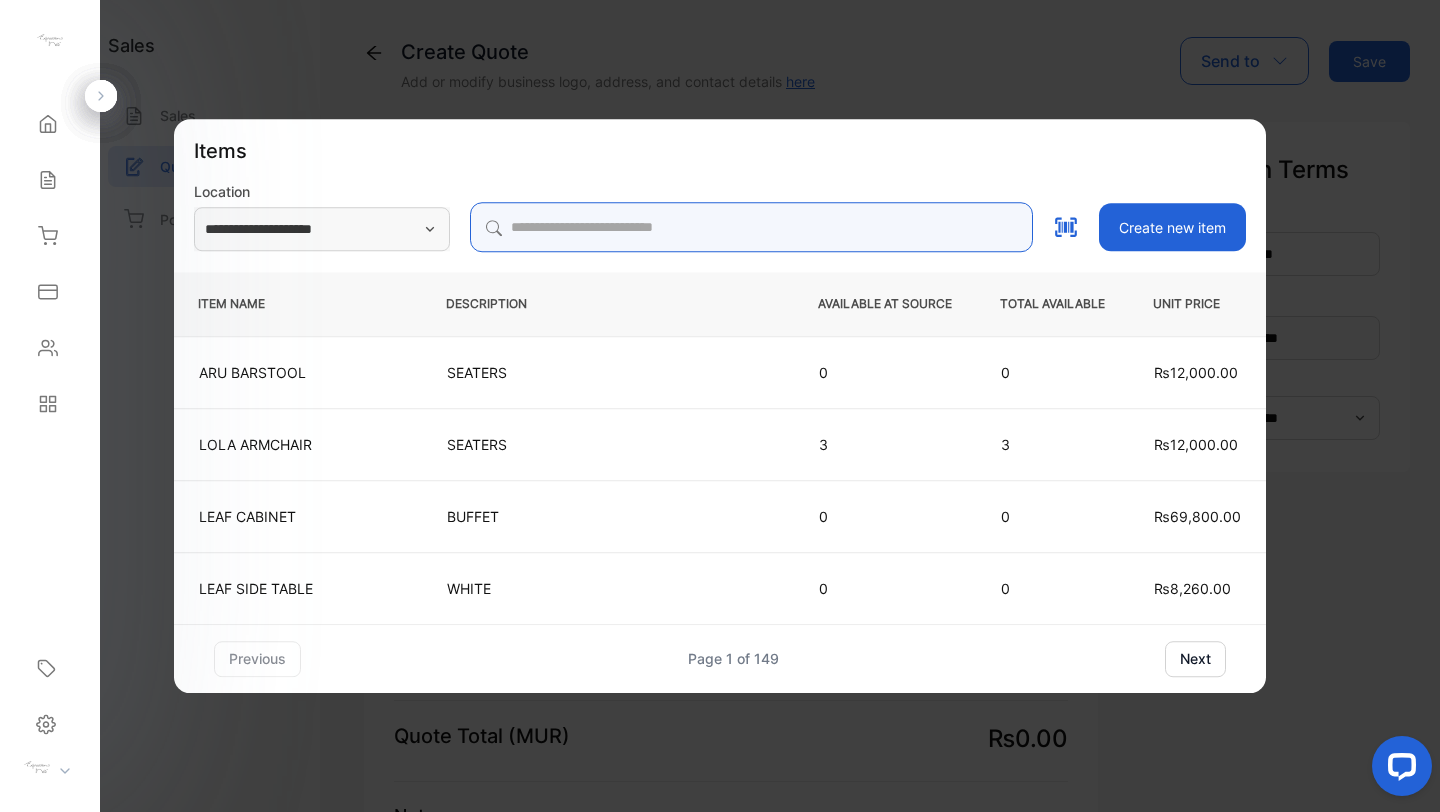 type on "*" 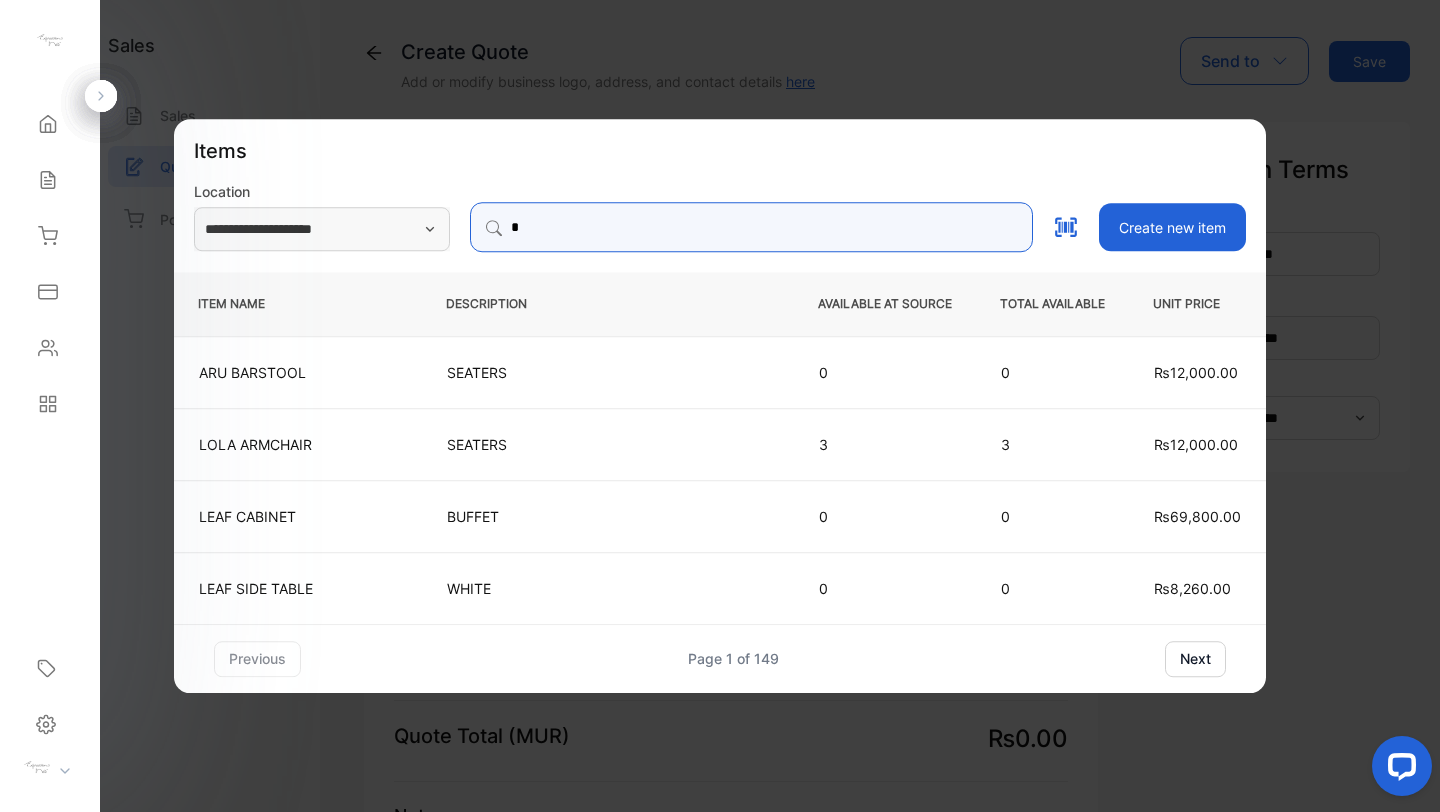 type 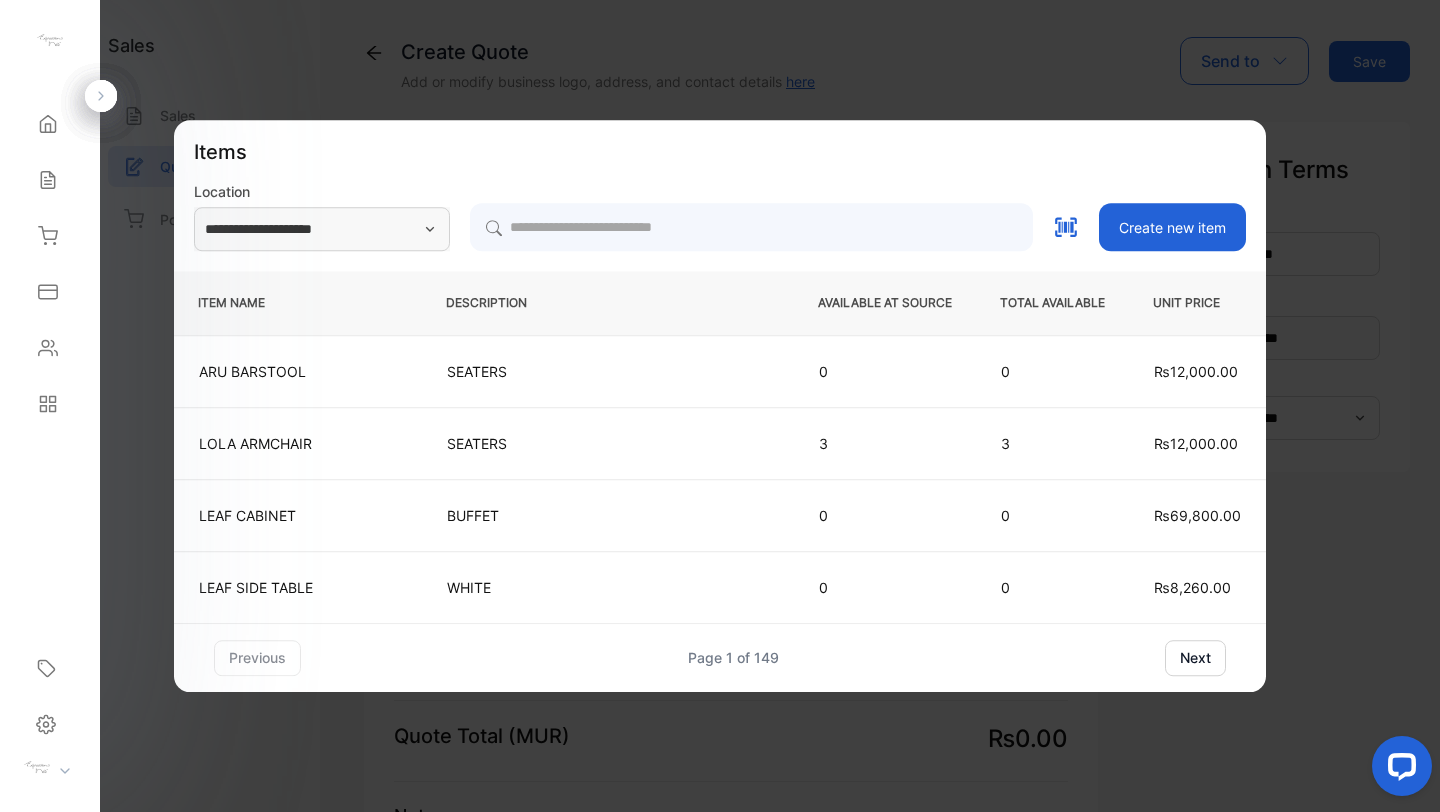 click on "**********" at bounding box center [720, 227] 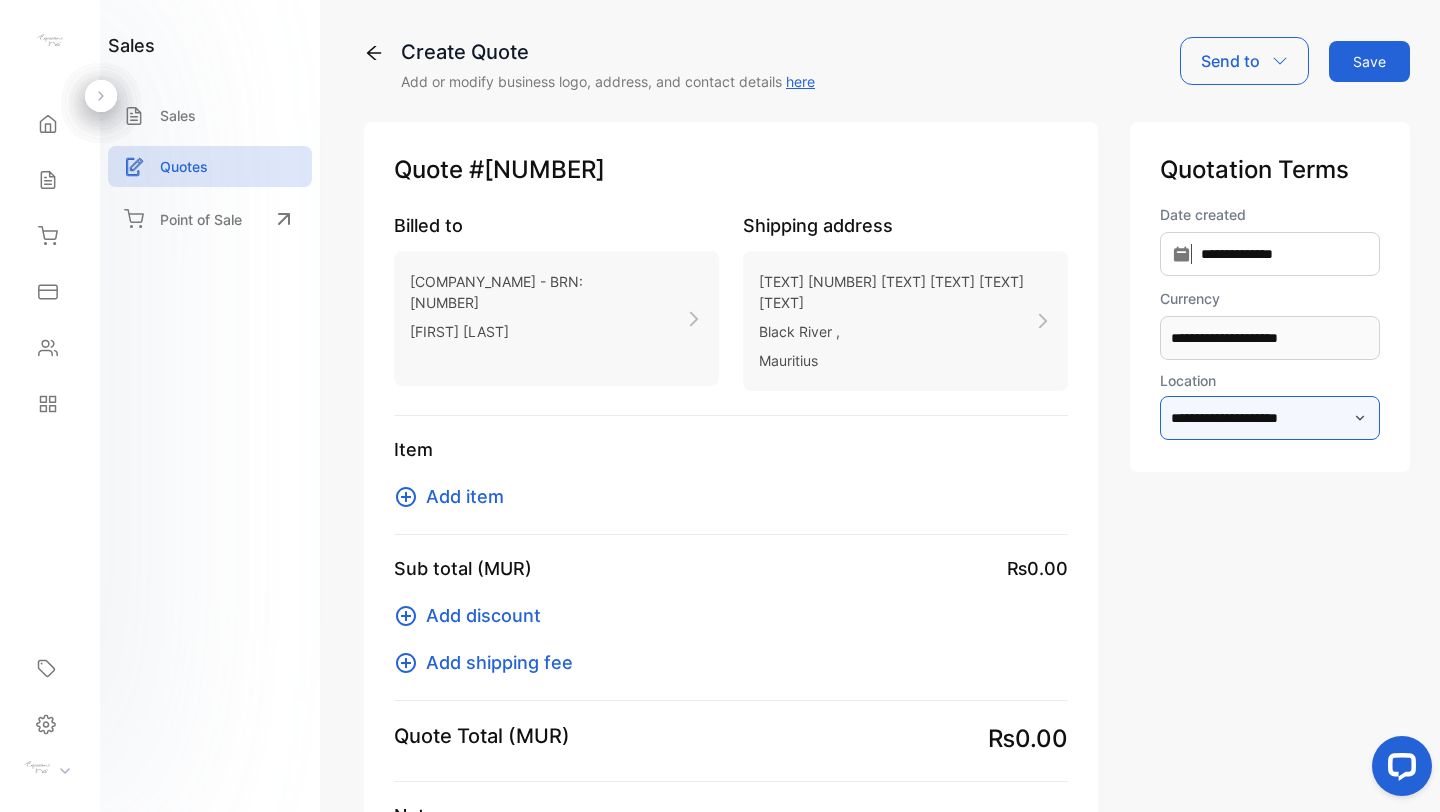click on "**********" at bounding box center [1270, 418] 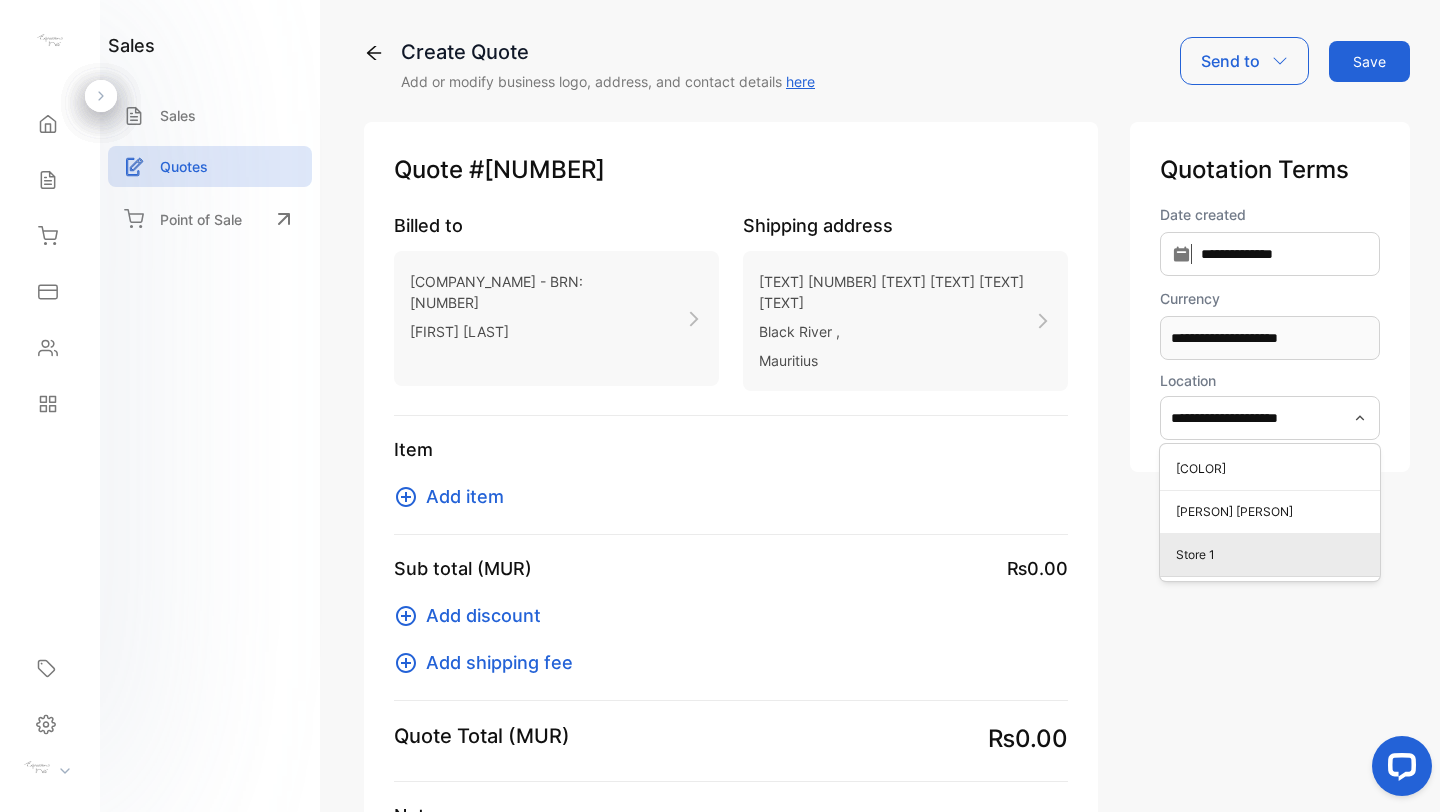 click on "Store 1" at bounding box center [1274, 555] 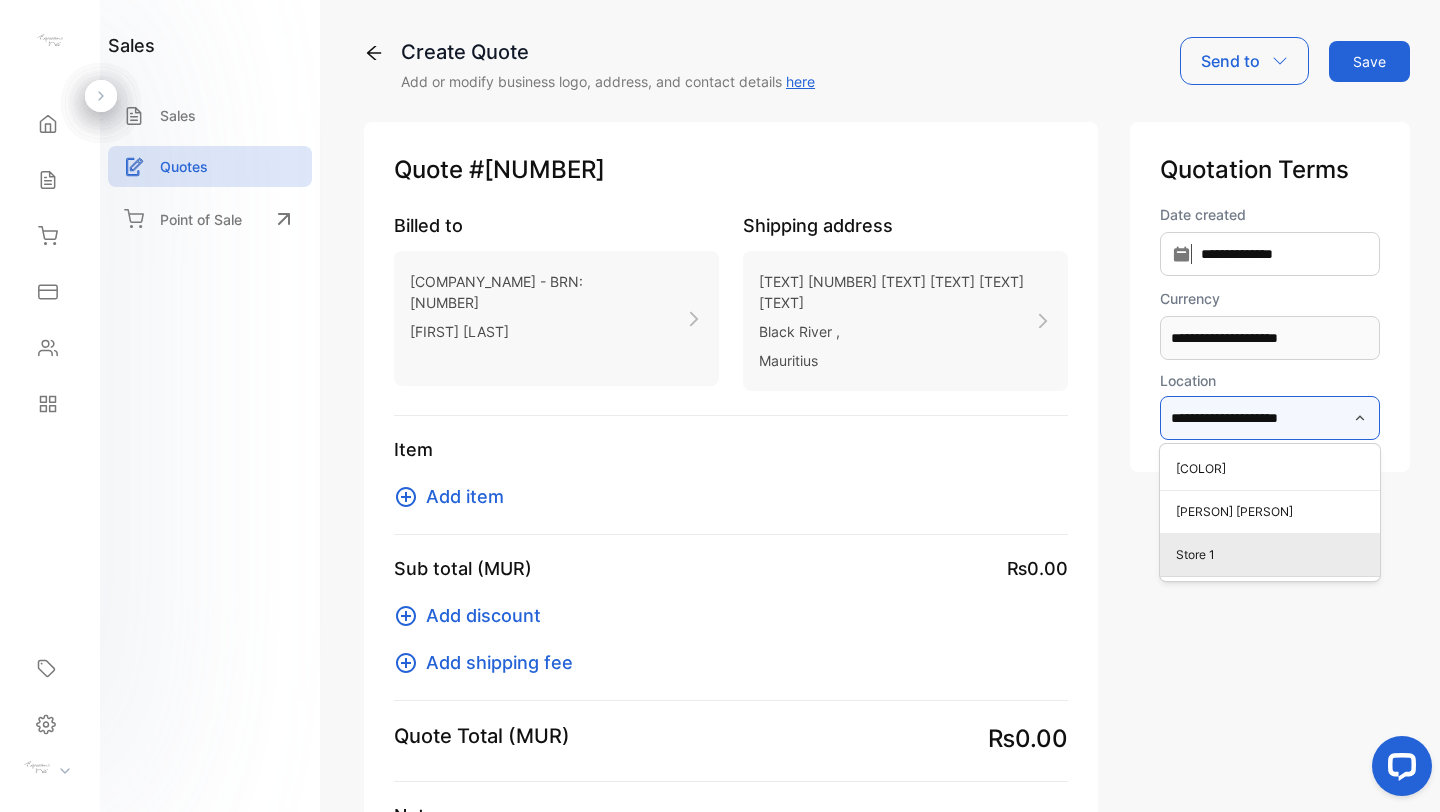 type on "*******" 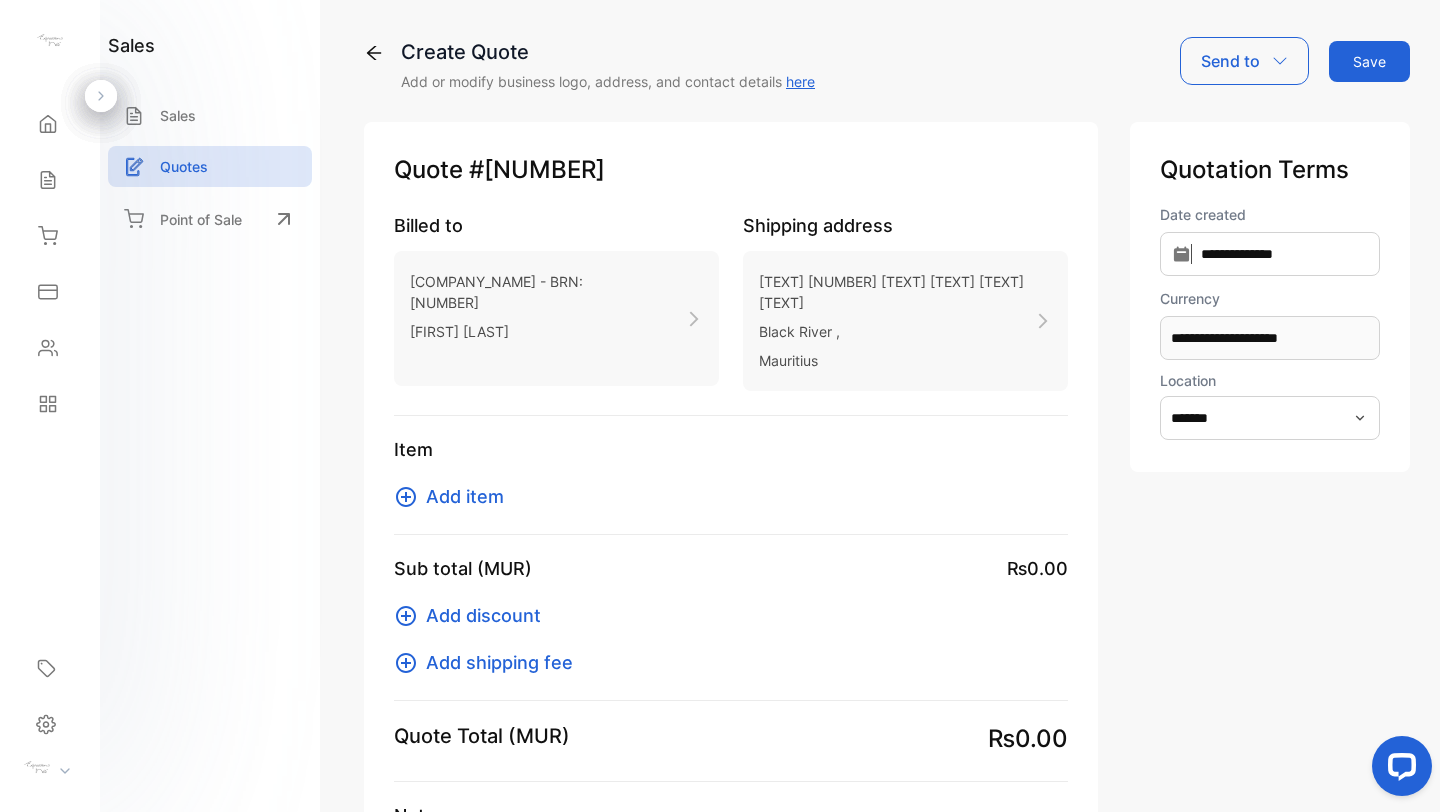click on "Add item" at bounding box center [731, 496] 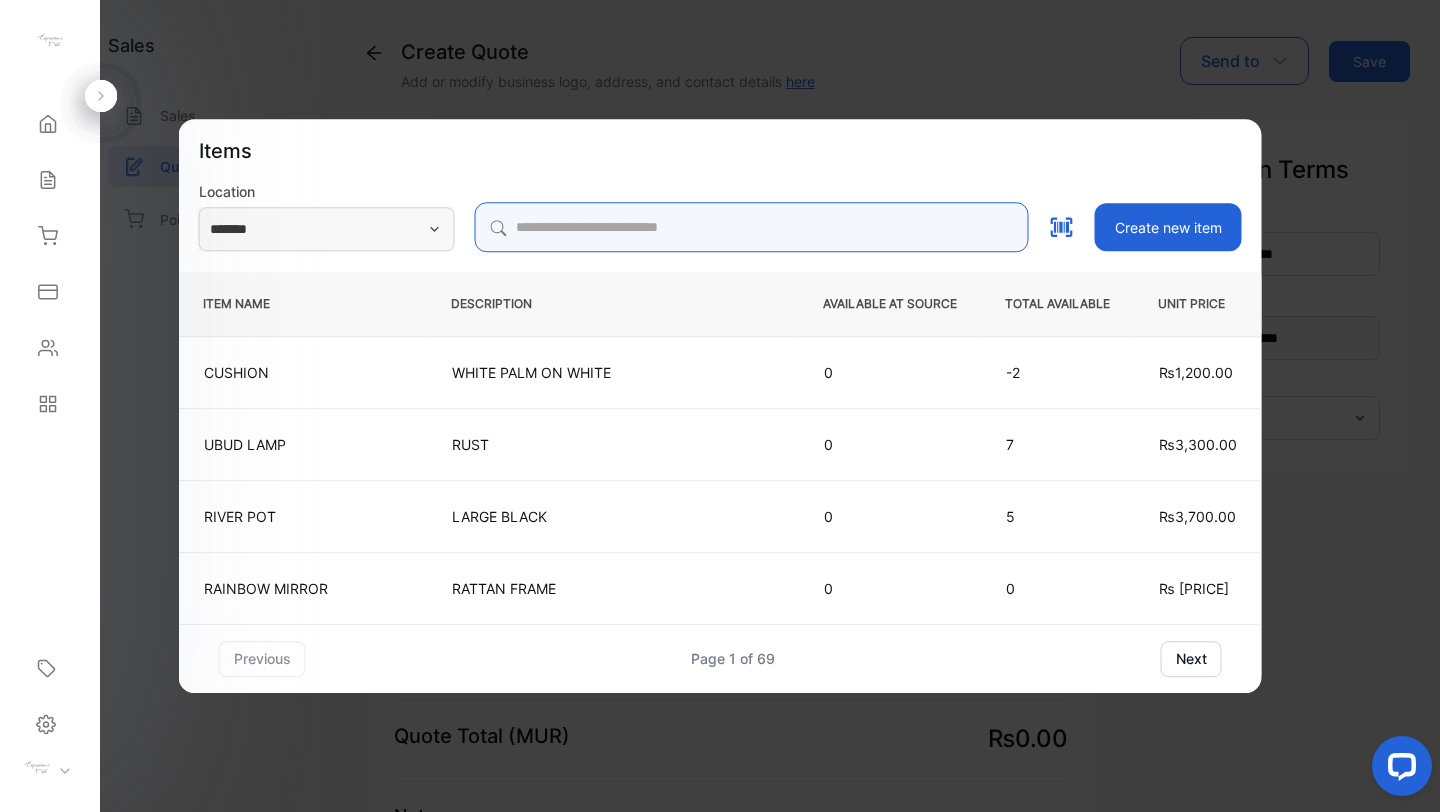 click at bounding box center [752, 227] 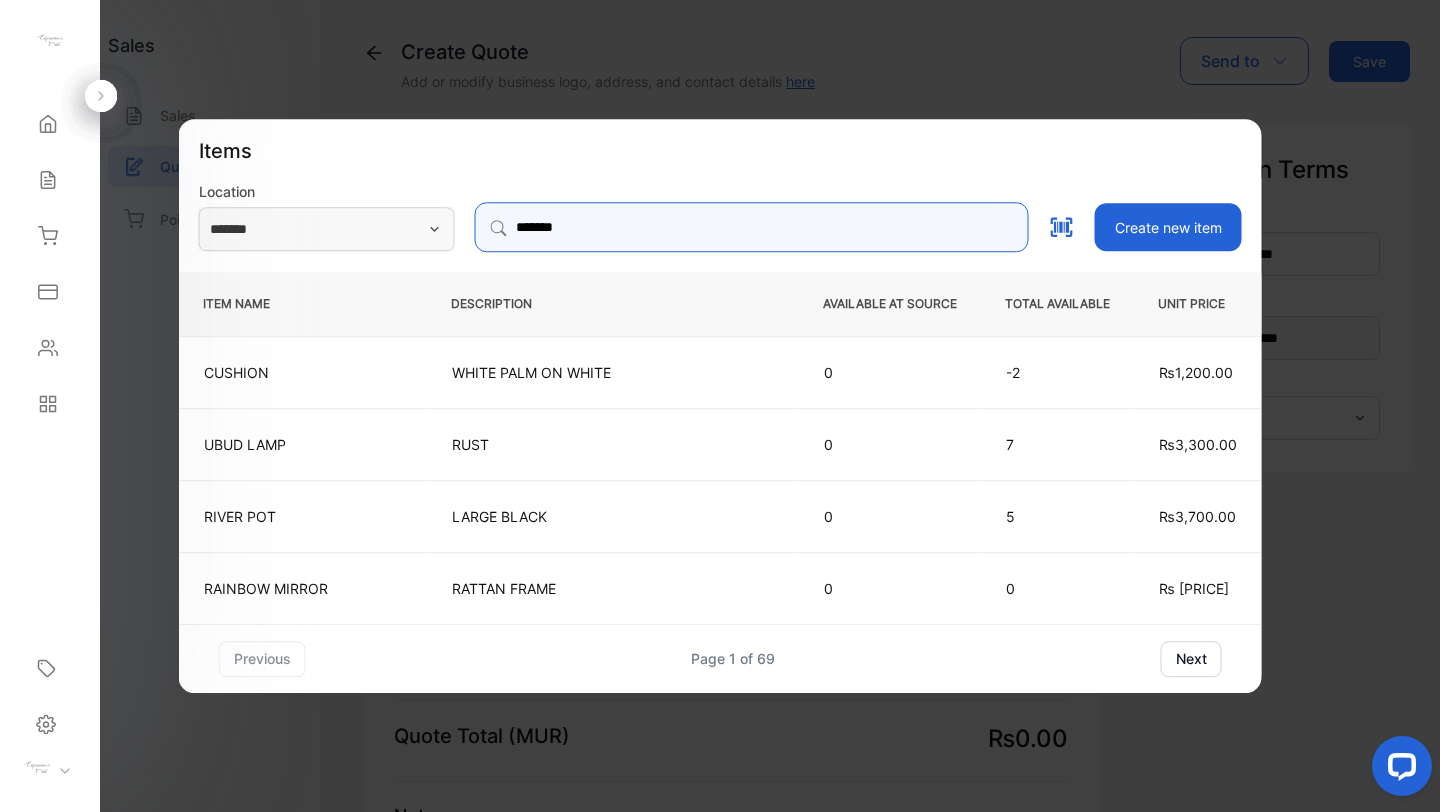 type on "*******" 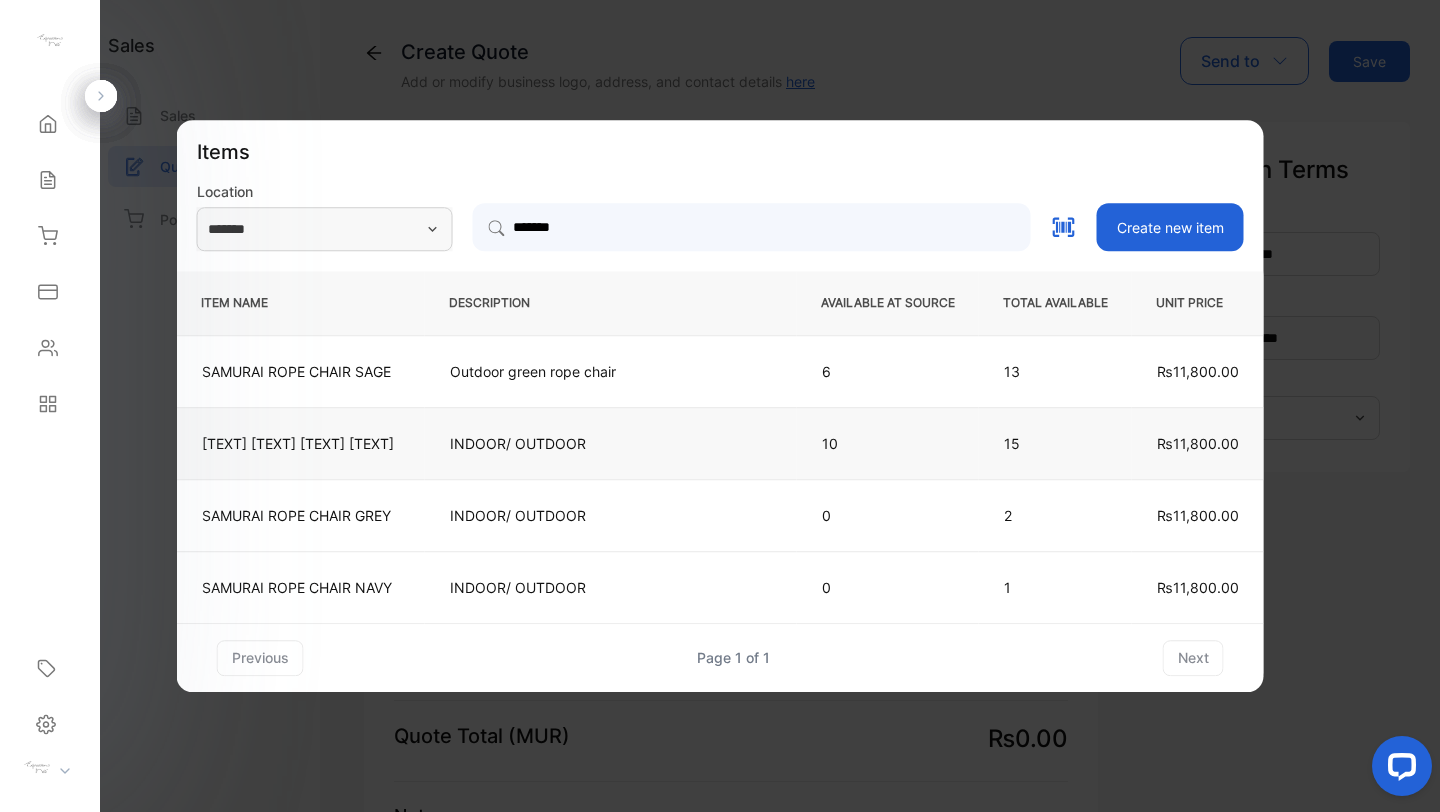 click on "[TEXT] [TEXT] [TEXT] [TEXT]" at bounding box center (301, 443) 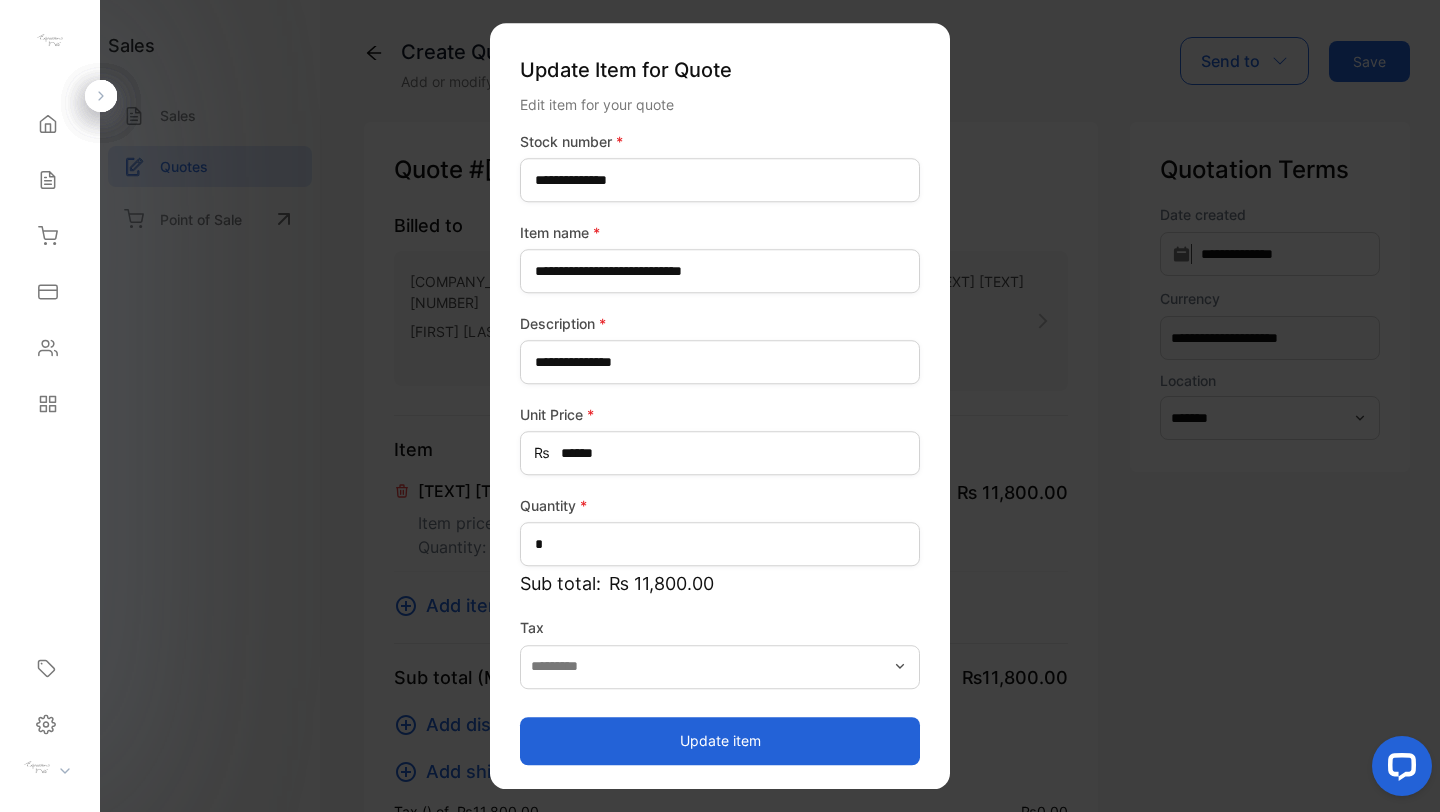 type on "*******" 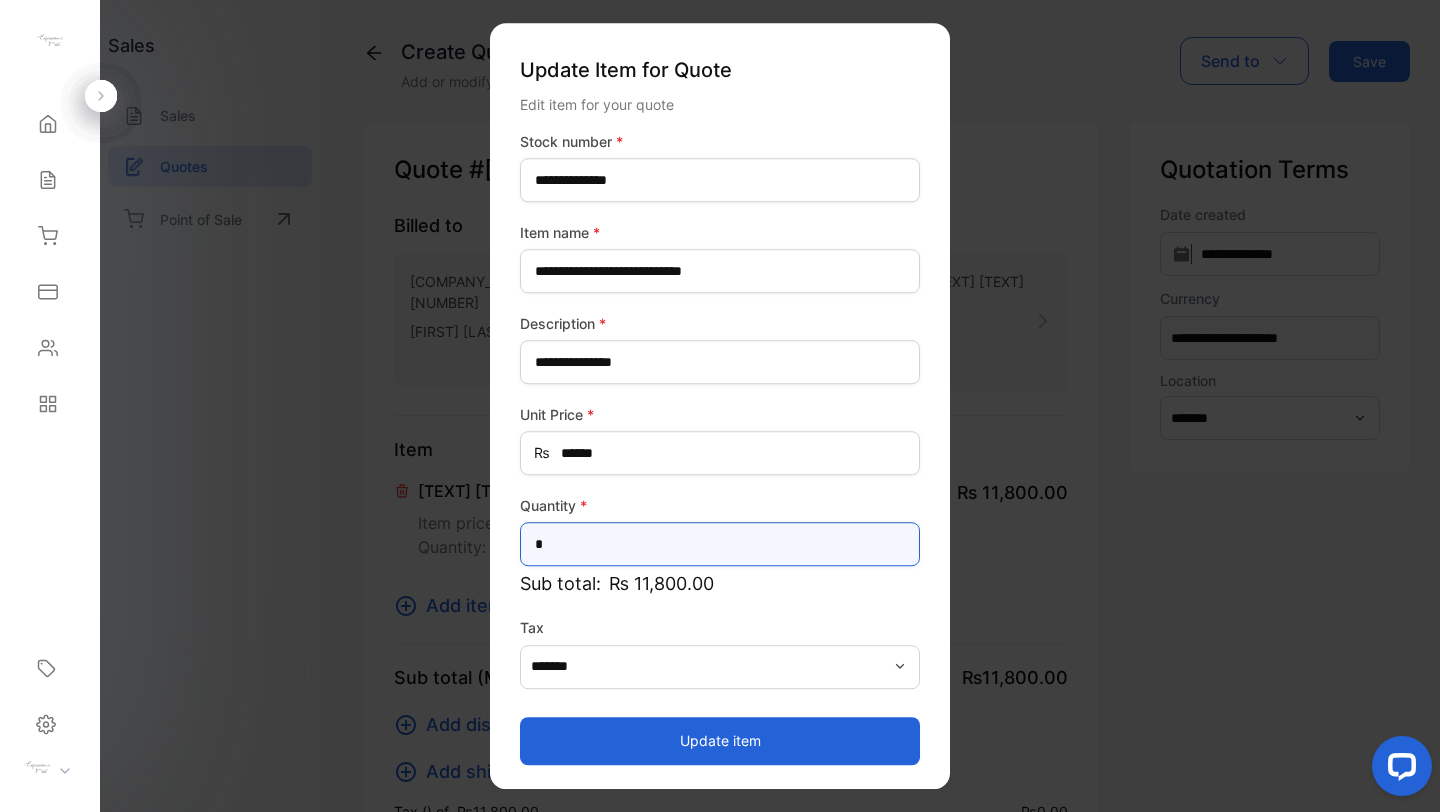 click on "*" at bounding box center (720, 544) 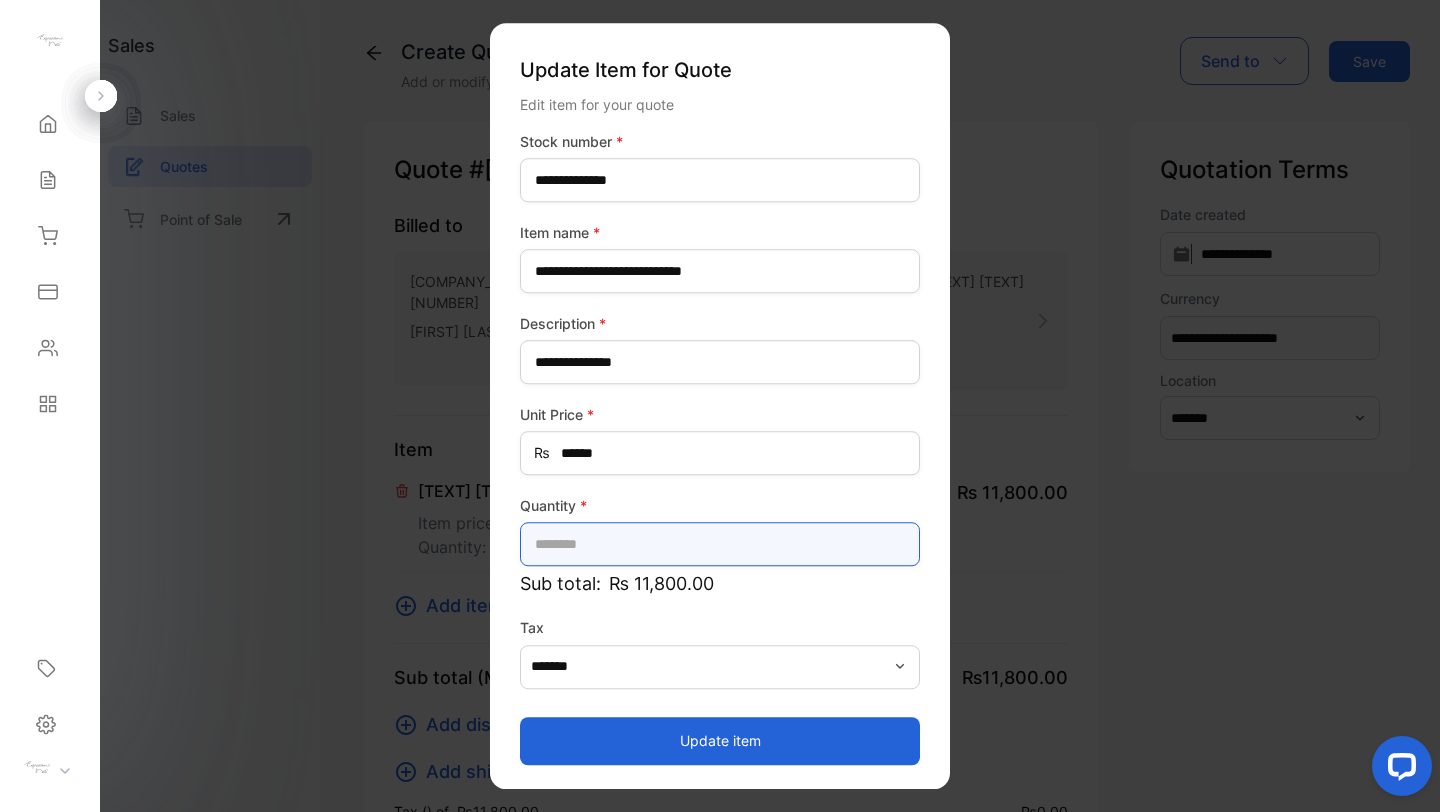 type on "*" 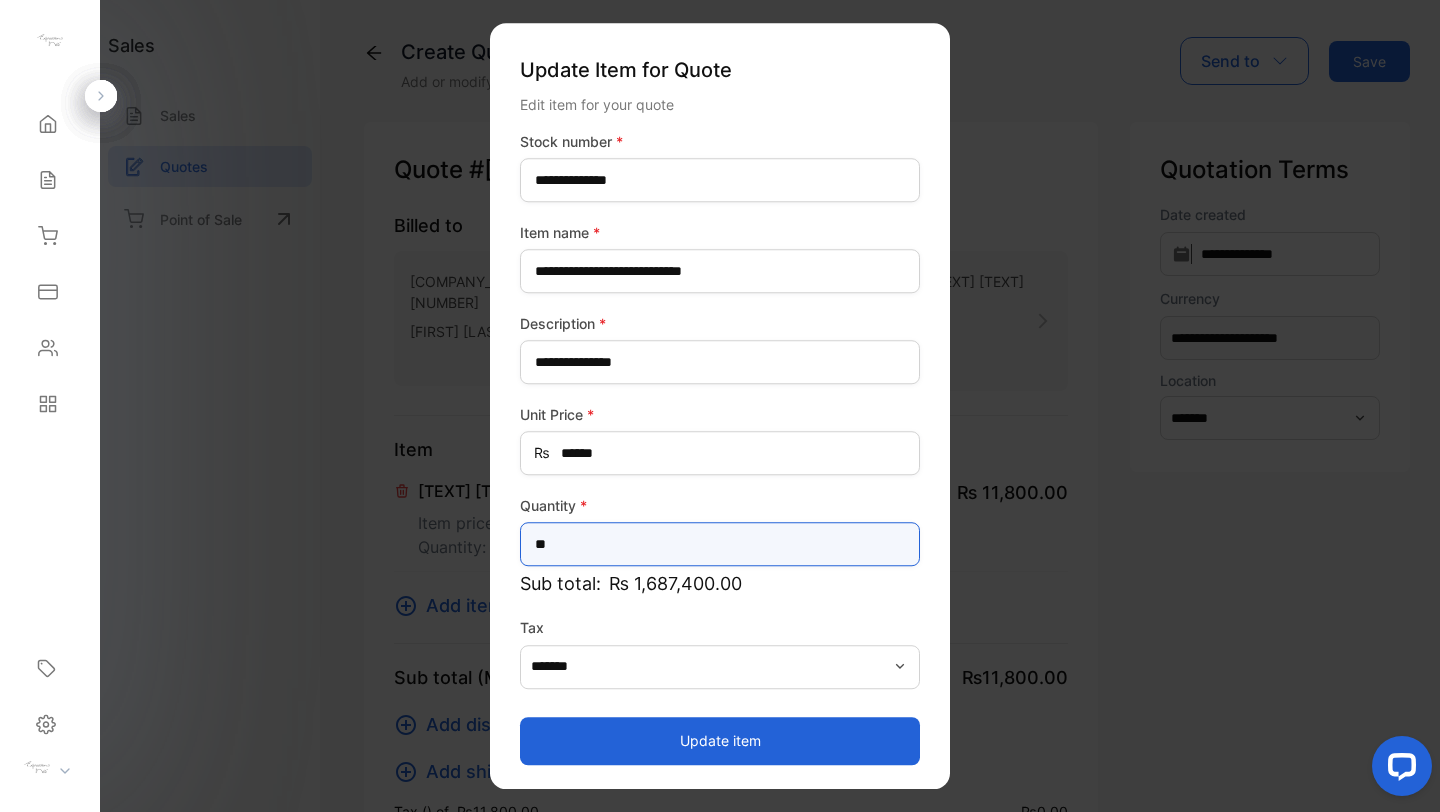 type on "*" 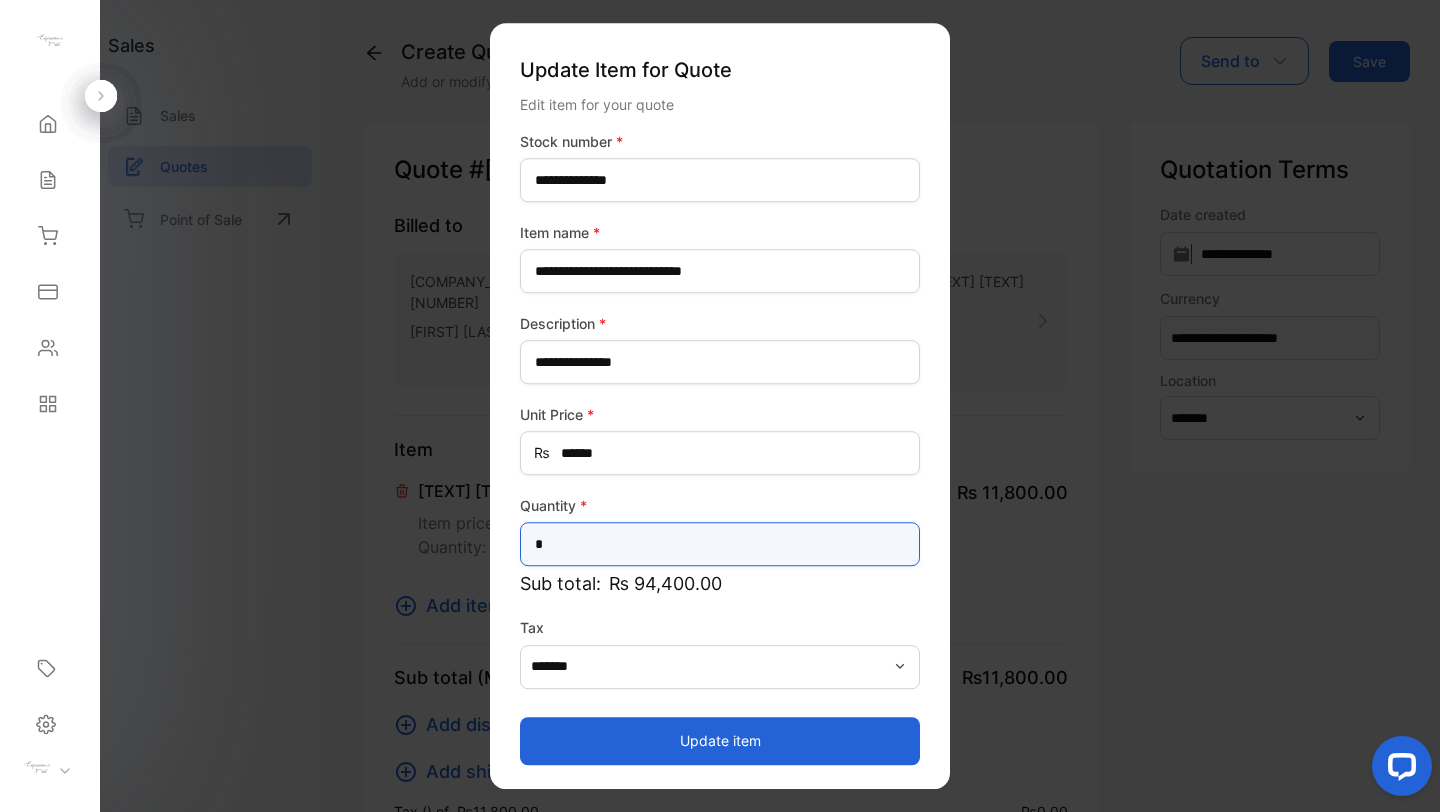 type on "*" 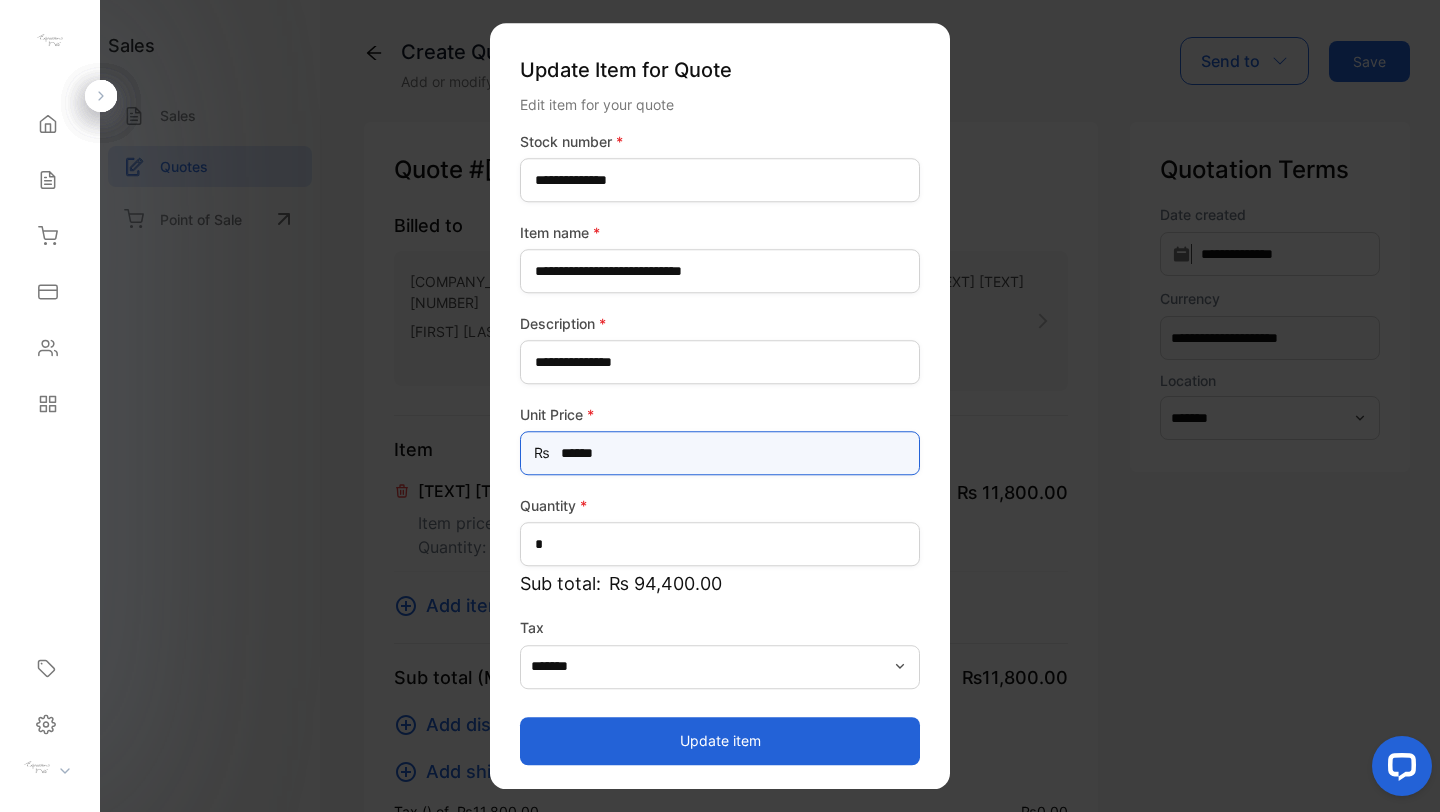 drag, startPoint x: 652, startPoint y: 445, endPoint x: 530, endPoint y: 442, distance: 122.03688 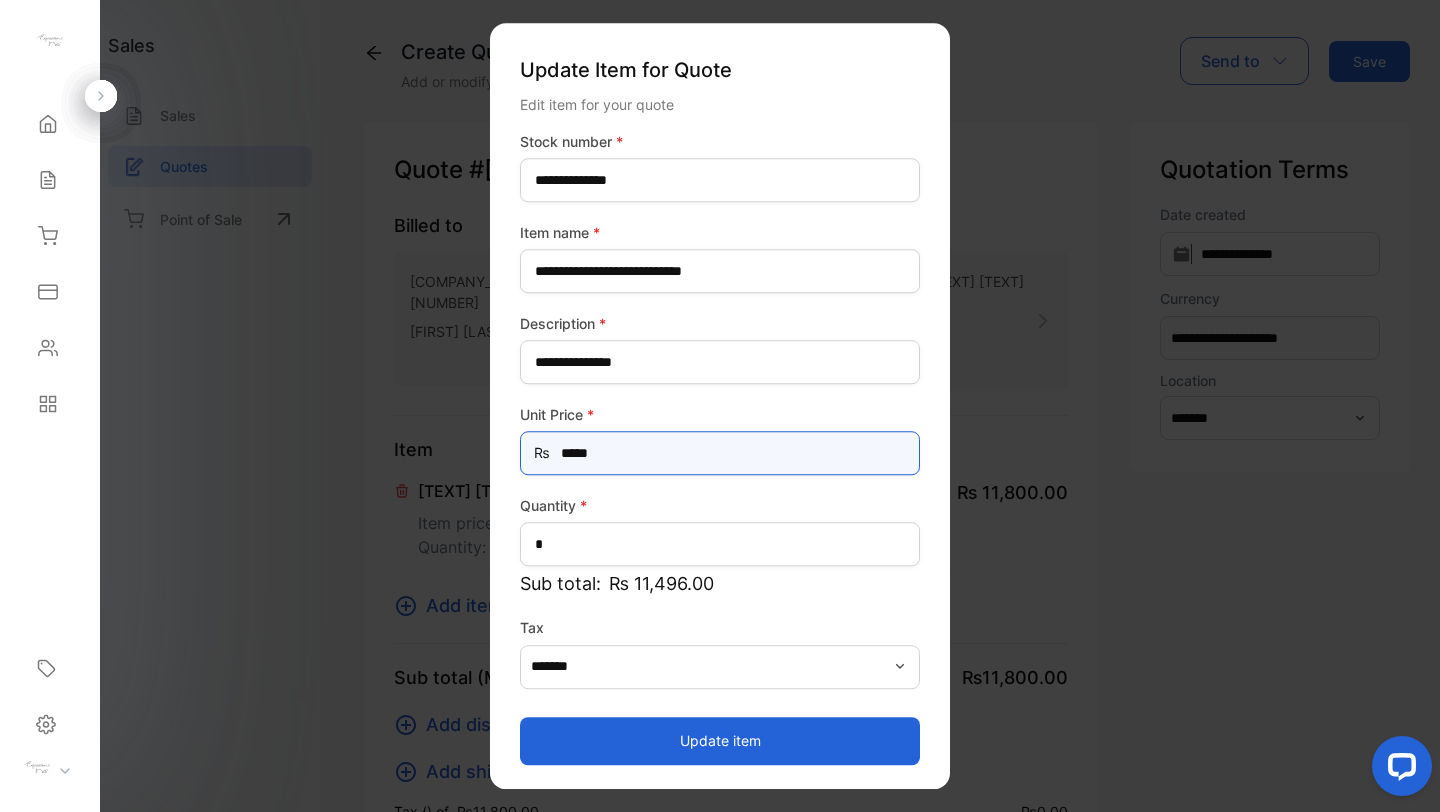 type on "******" 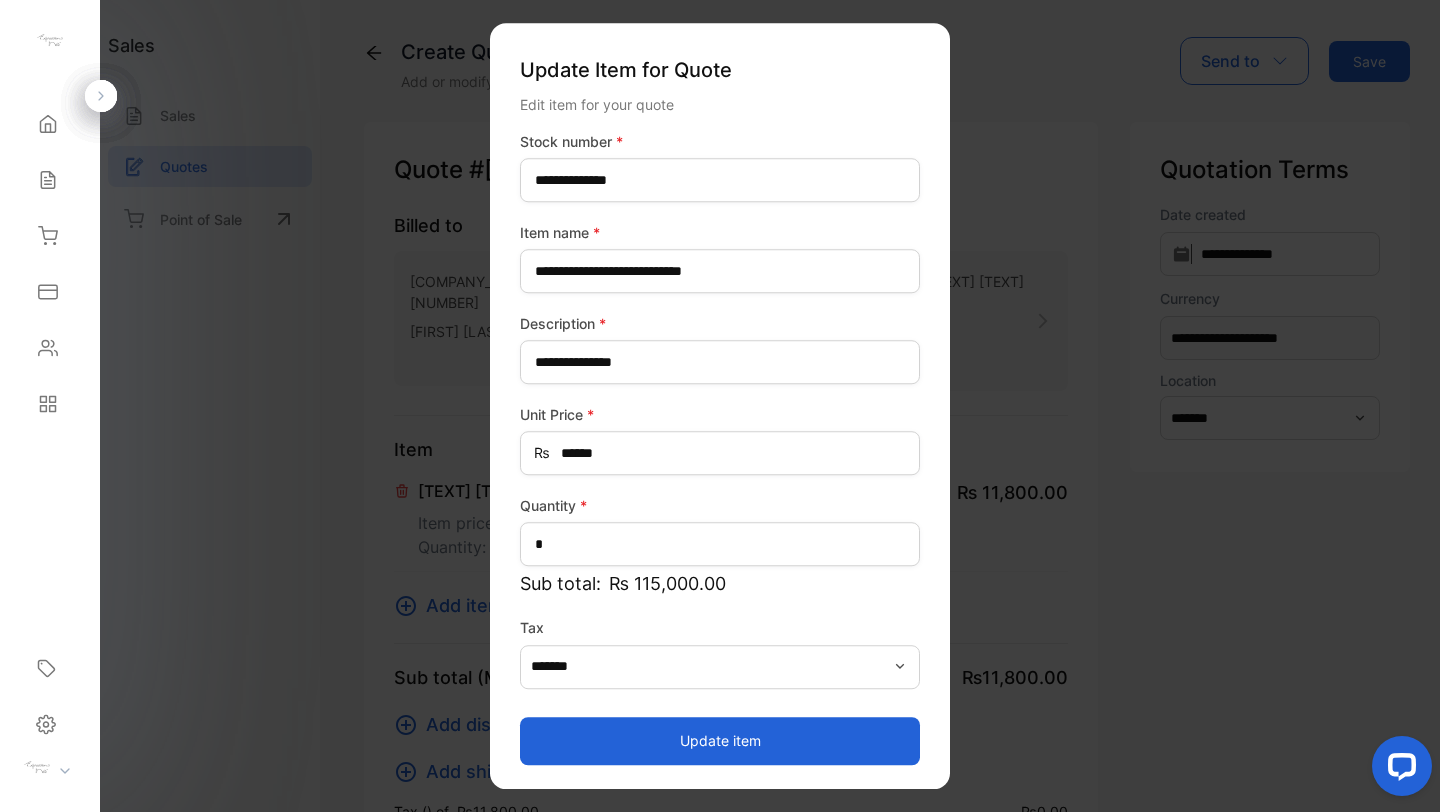 click on "Update item" at bounding box center (720, 741) 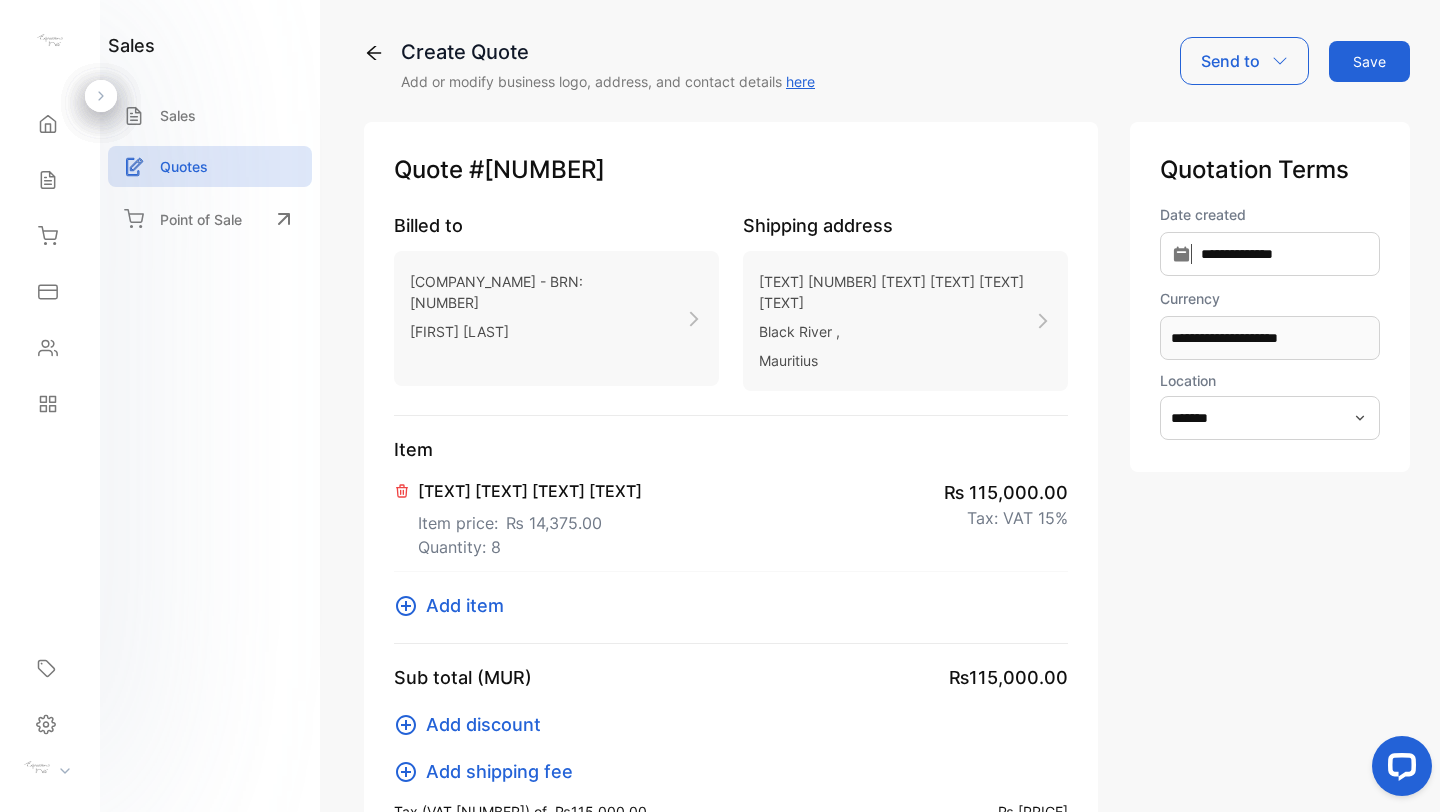 click on "Add item" at bounding box center (465, 605) 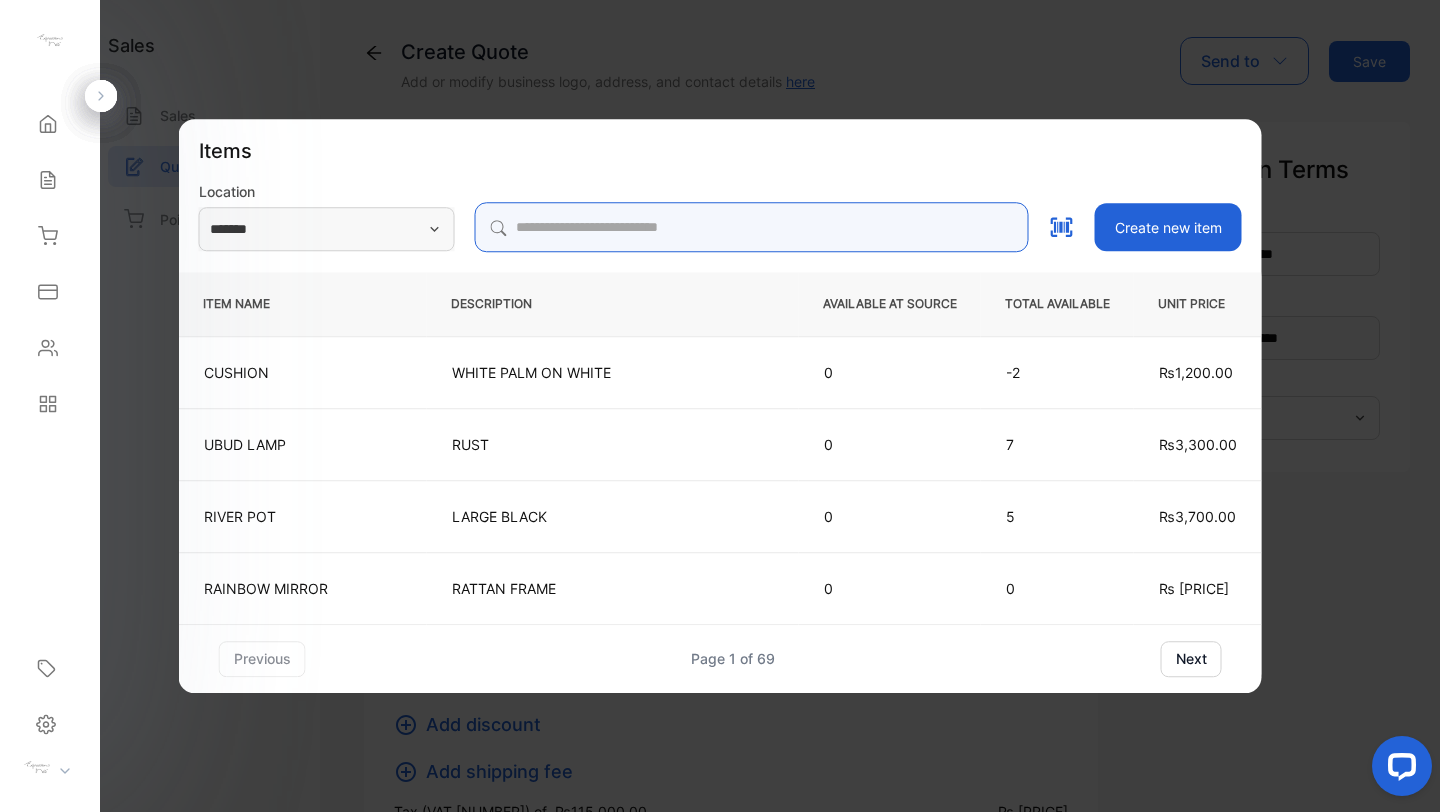 click at bounding box center [752, 227] 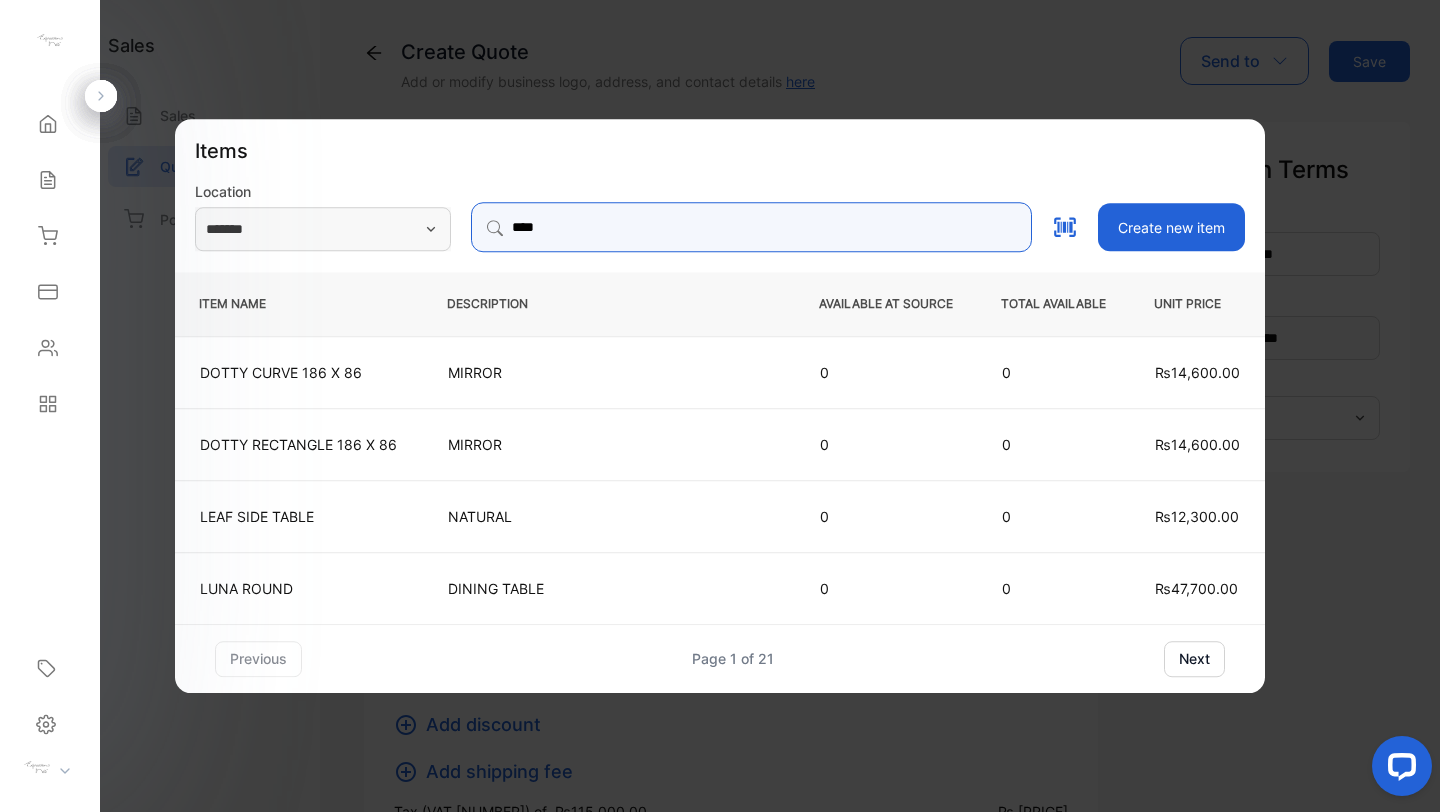 type on "*****" 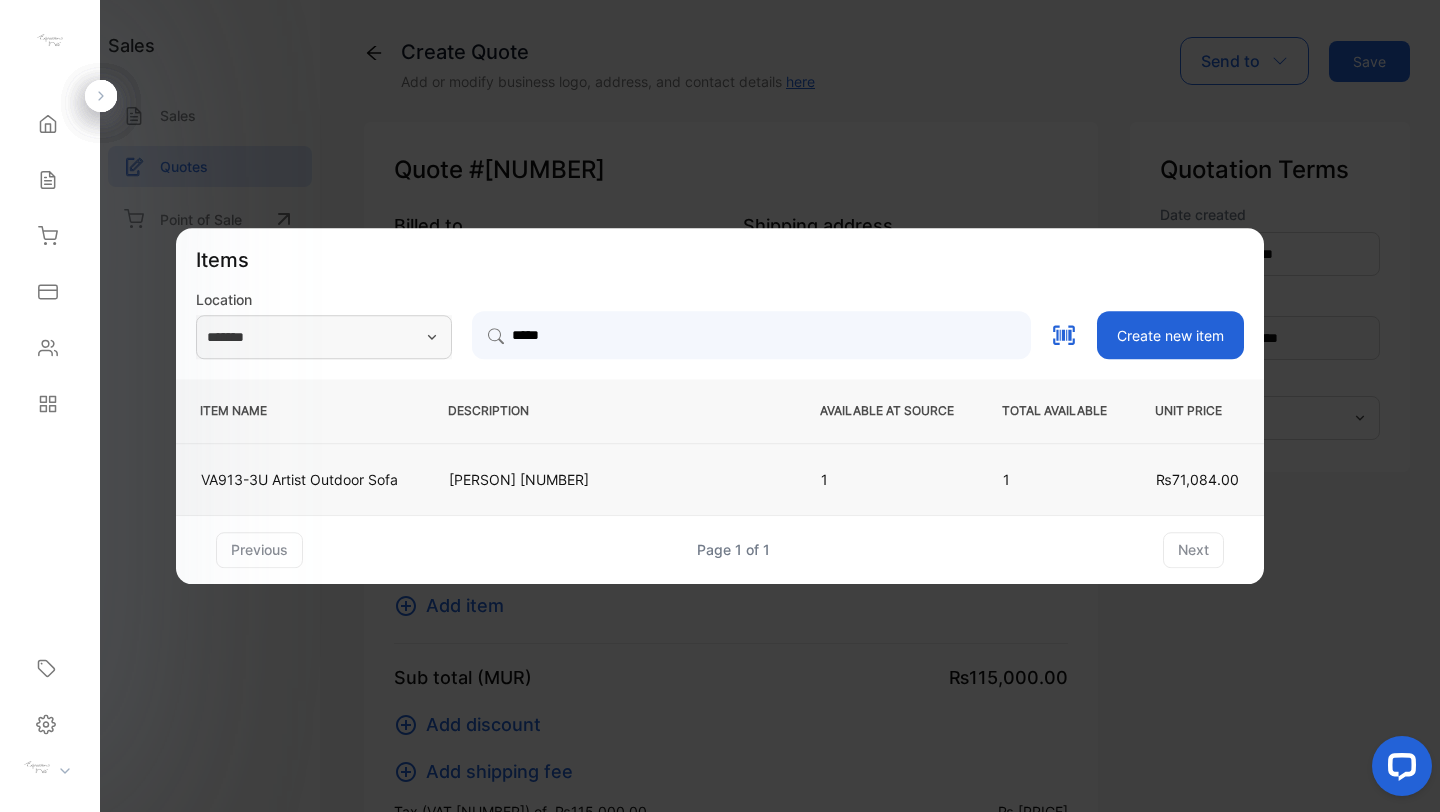 click on "[PERSON] [NUMBER]" at bounding box center [610, 479] 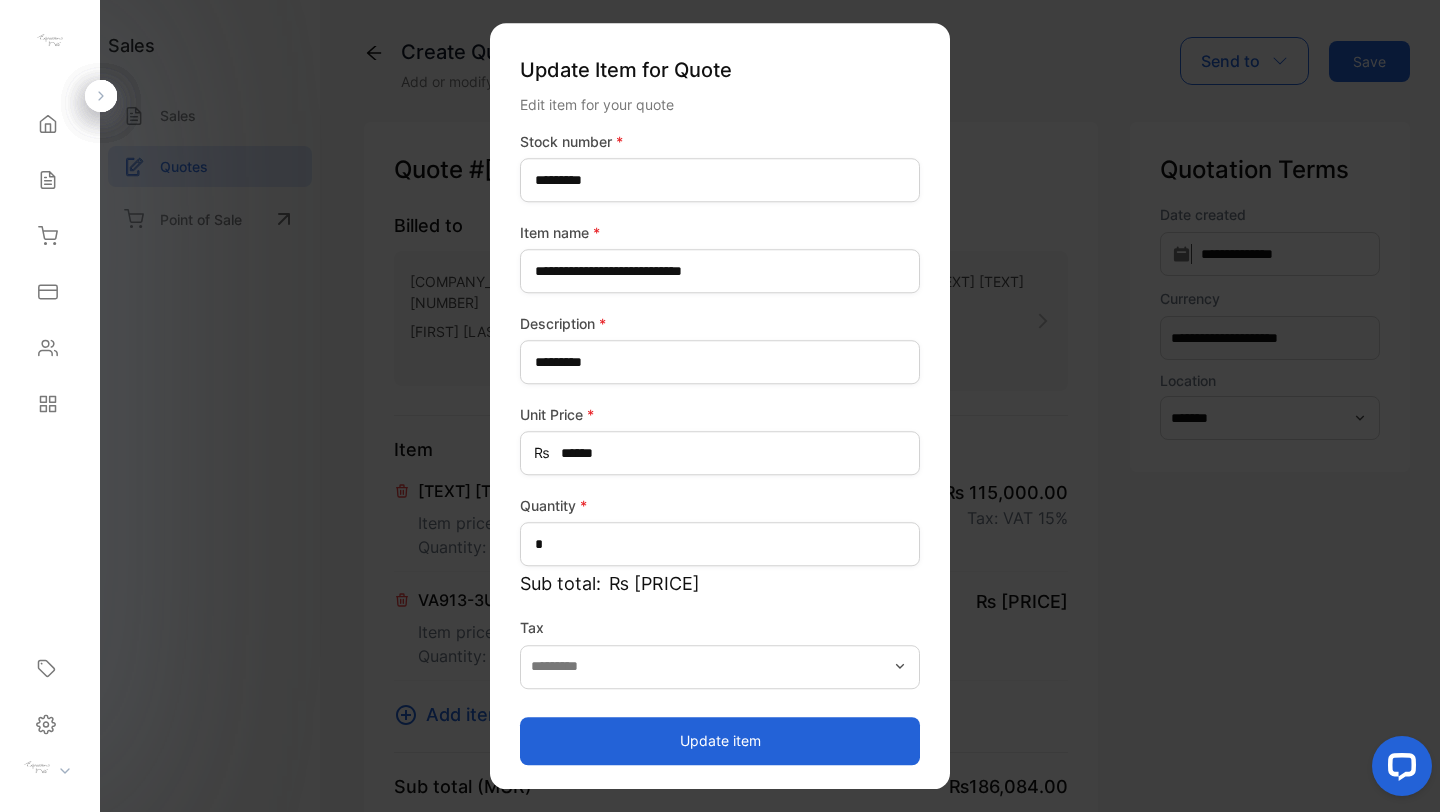 type on "*******" 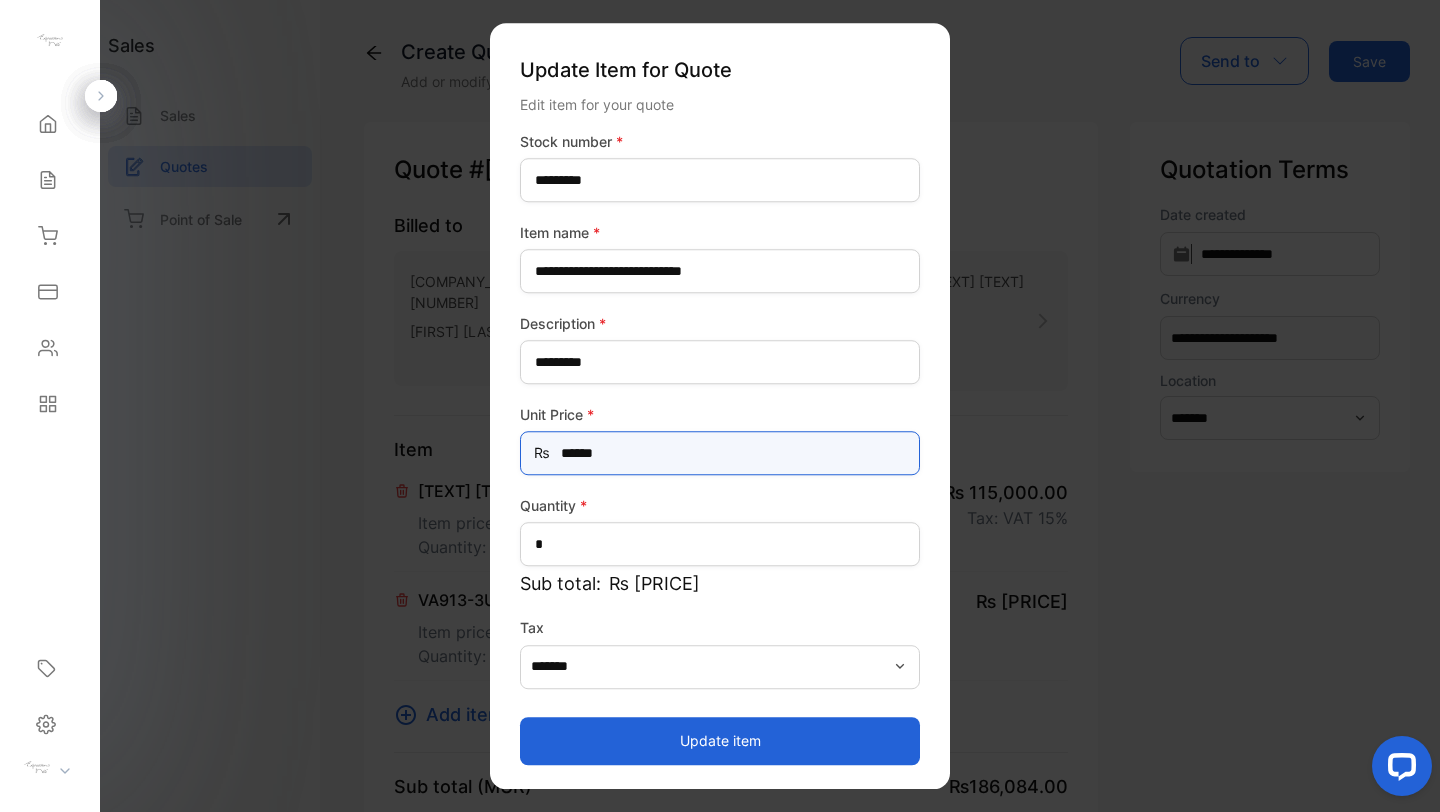 click on "******" at bounding box center [720, 453] 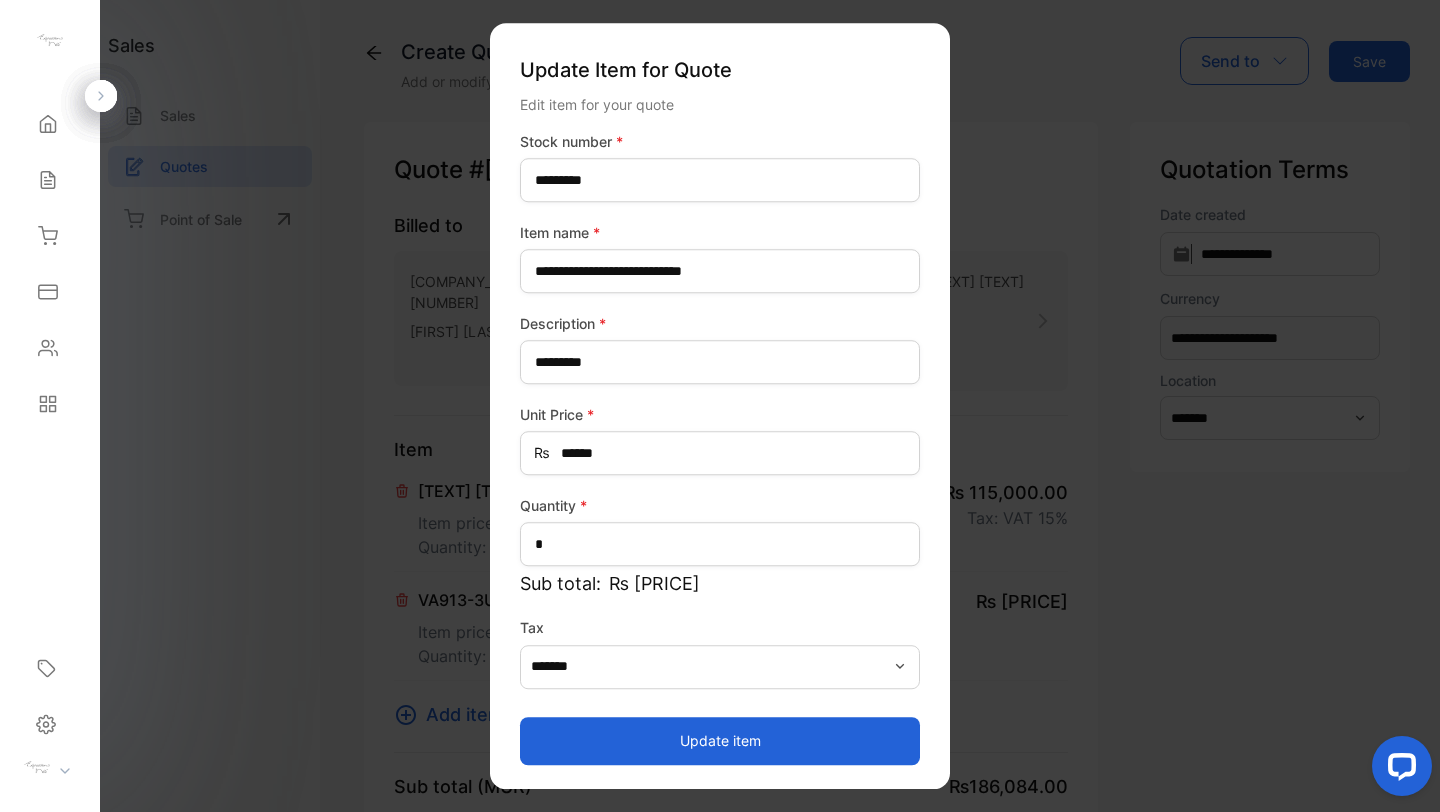 click on "Update item" at bounding box center [720, 741] 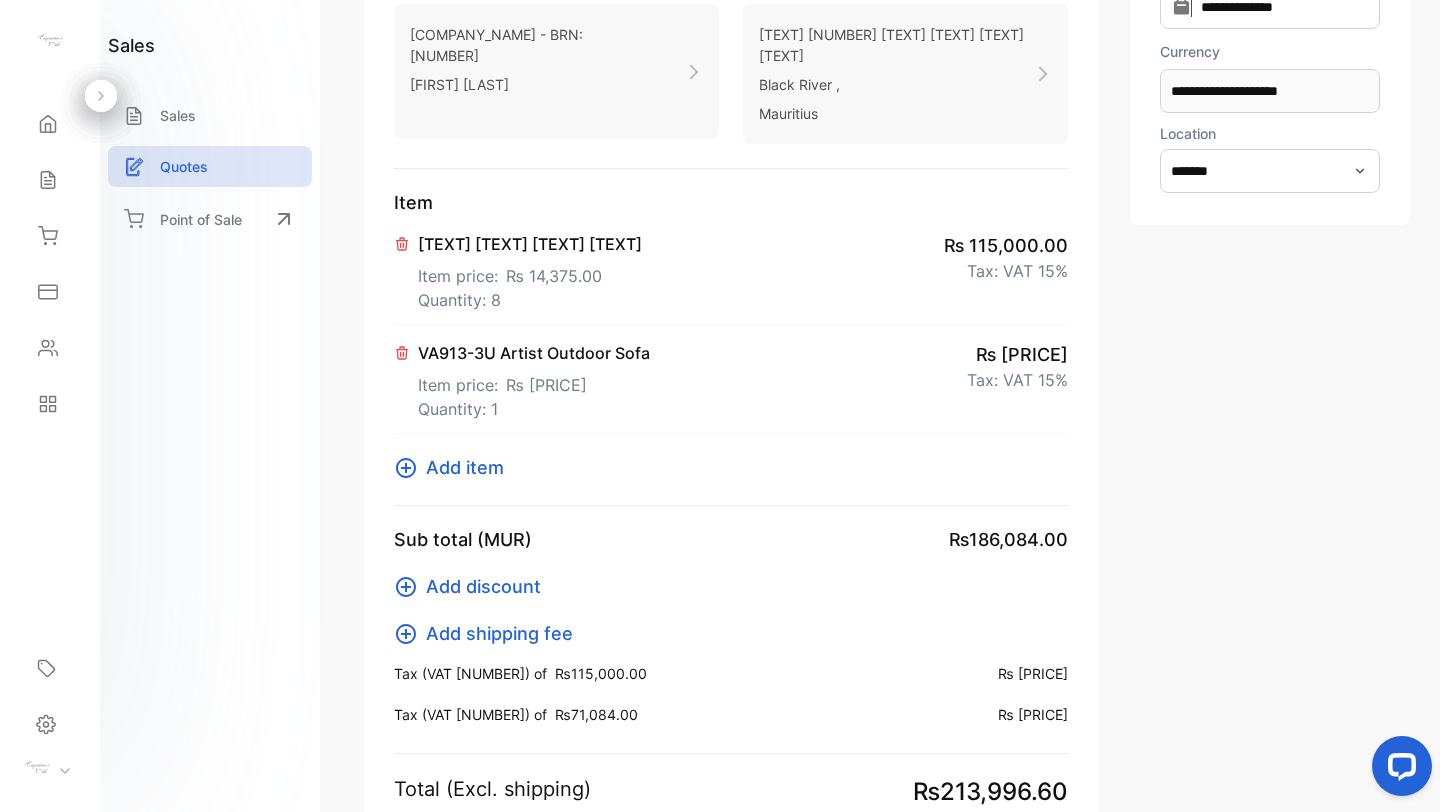 scroll, scrollTop: 257, scrollLeft: 0, axis: vertical 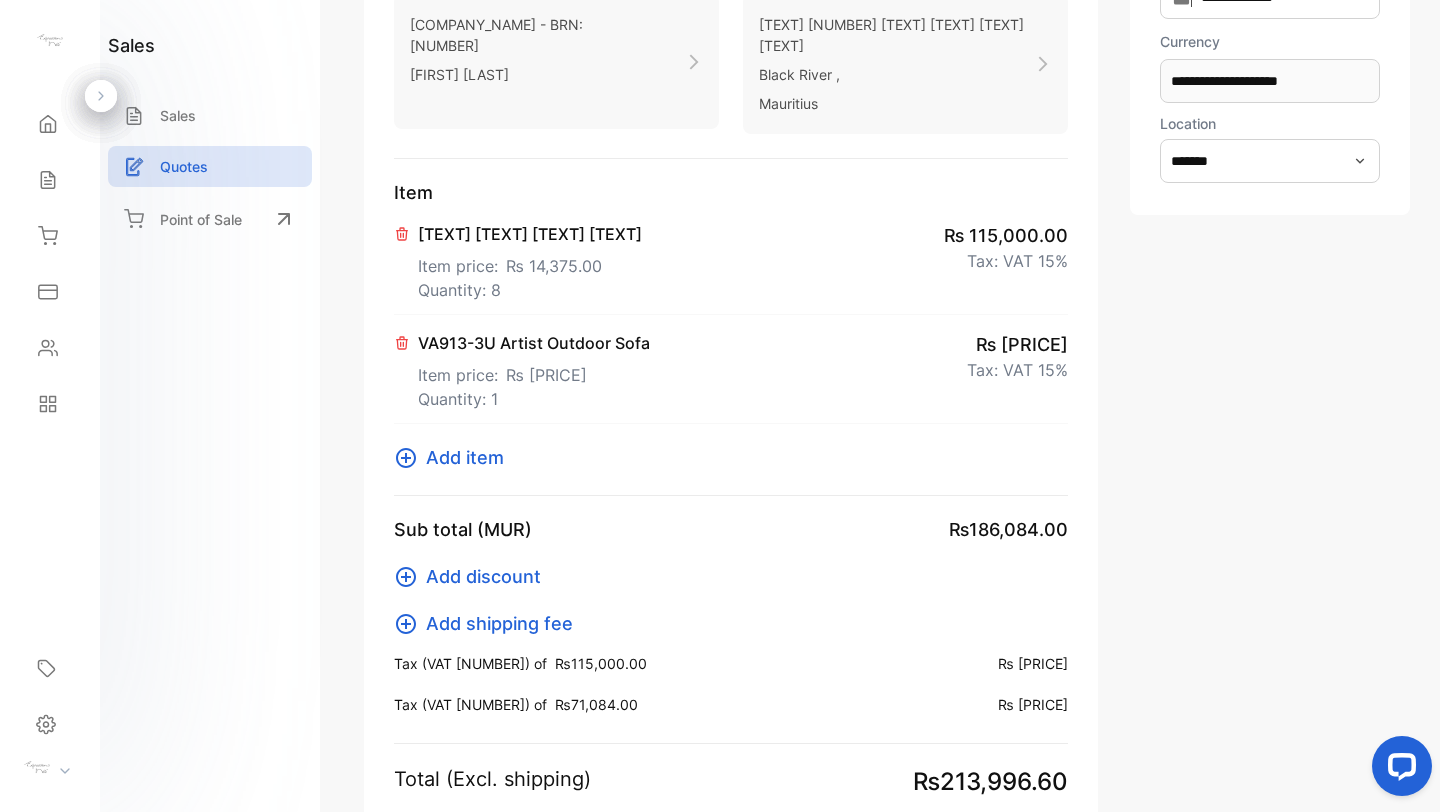 click on "Add item" at bounding box center [465, 457] 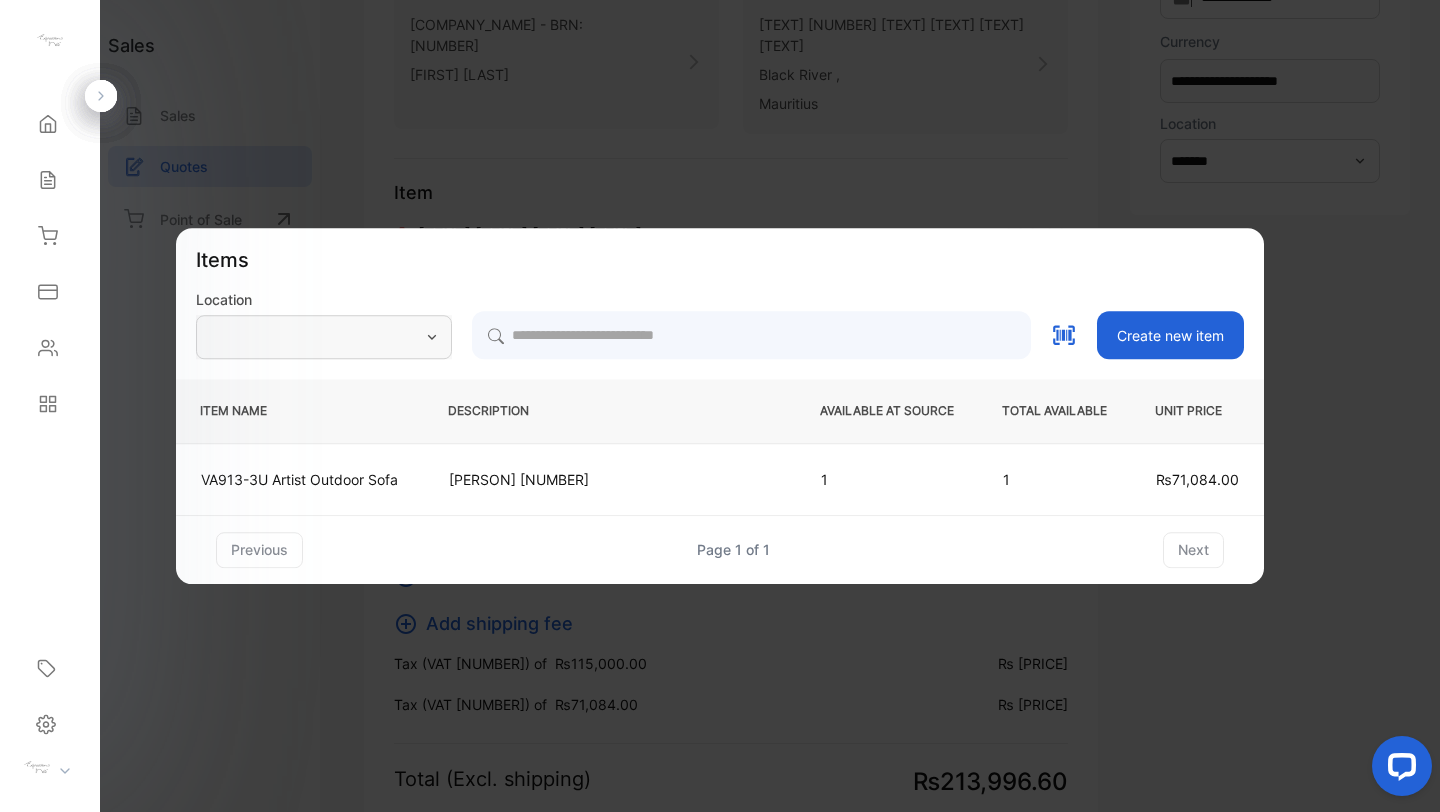 type on "*******" 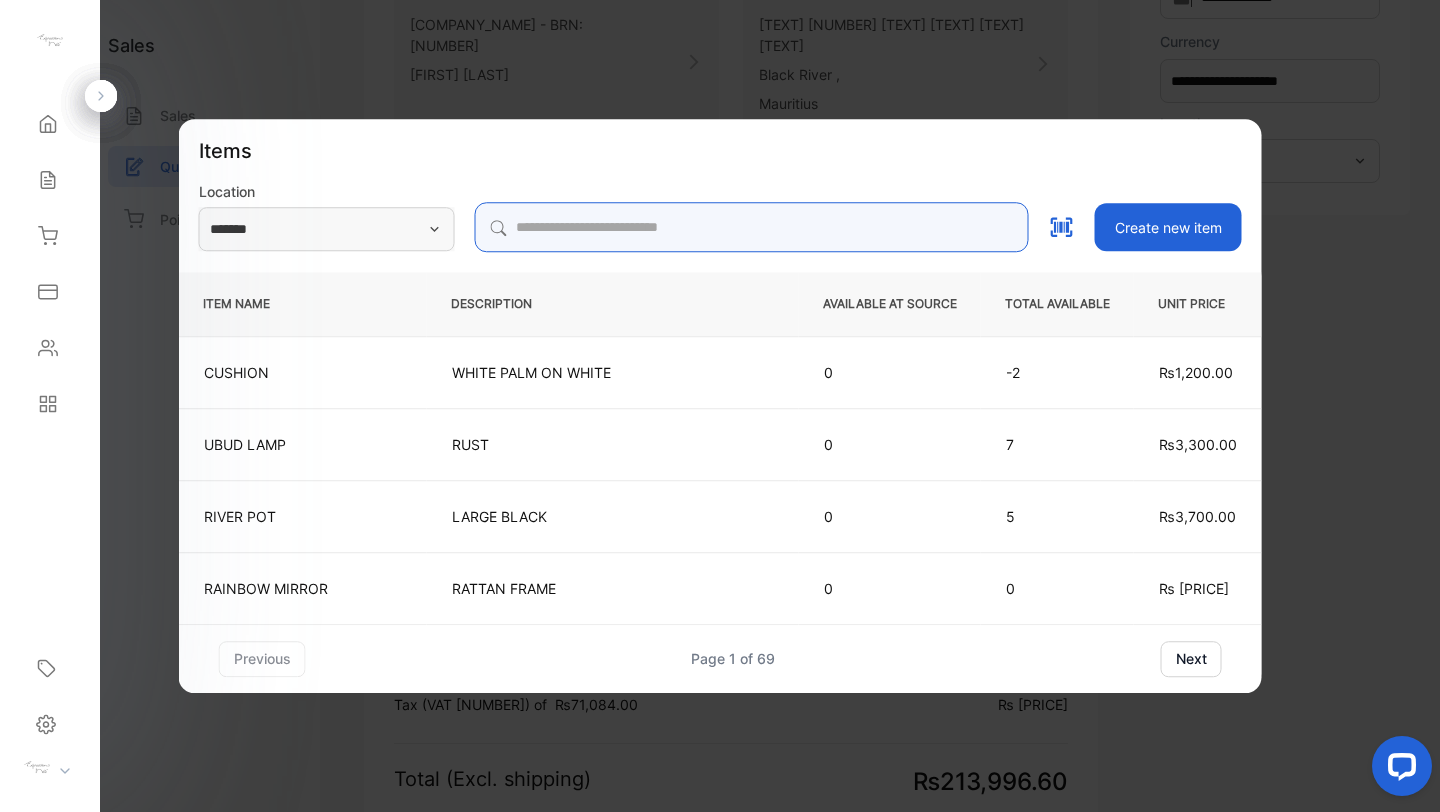 click at bounding box center (752, 227) 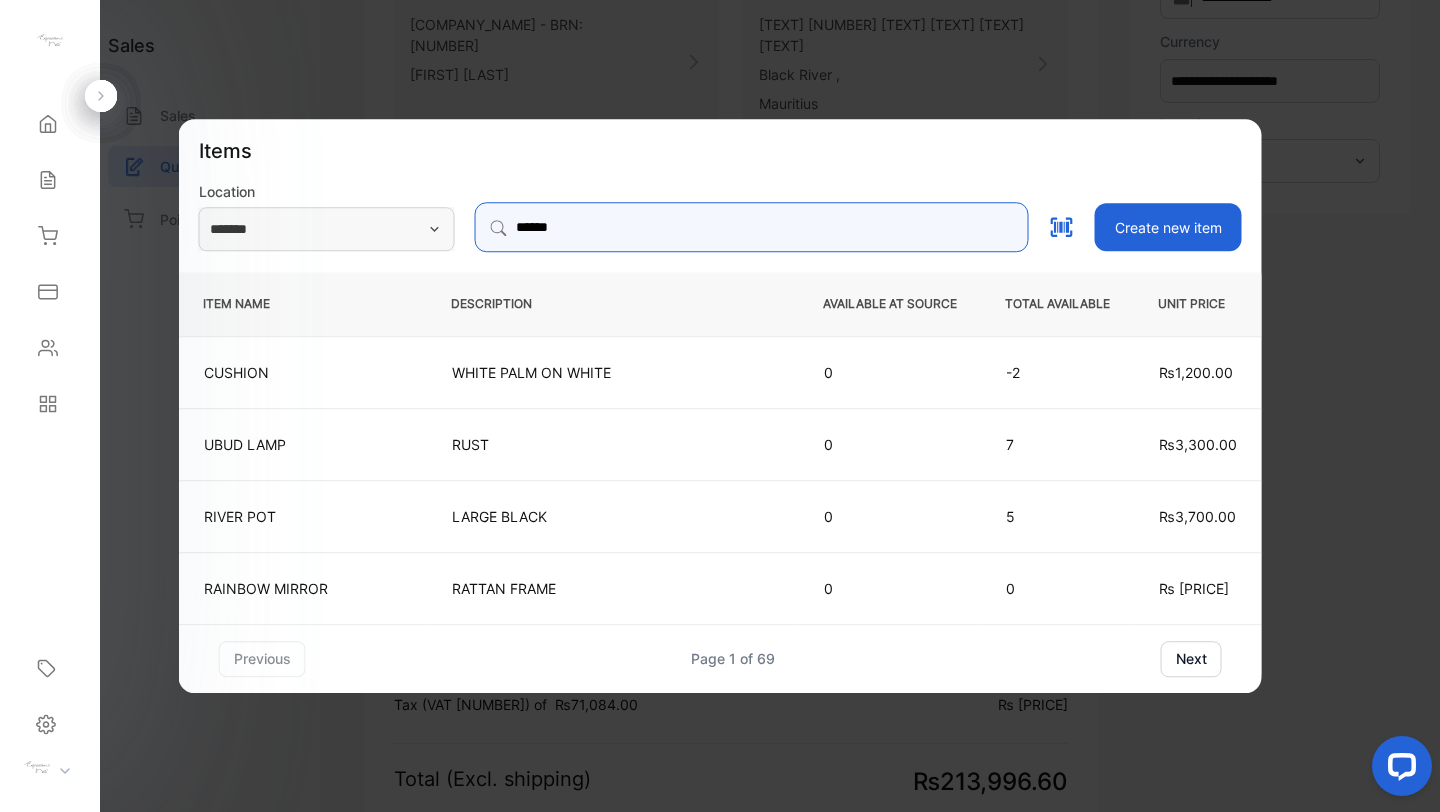 type on "*******" 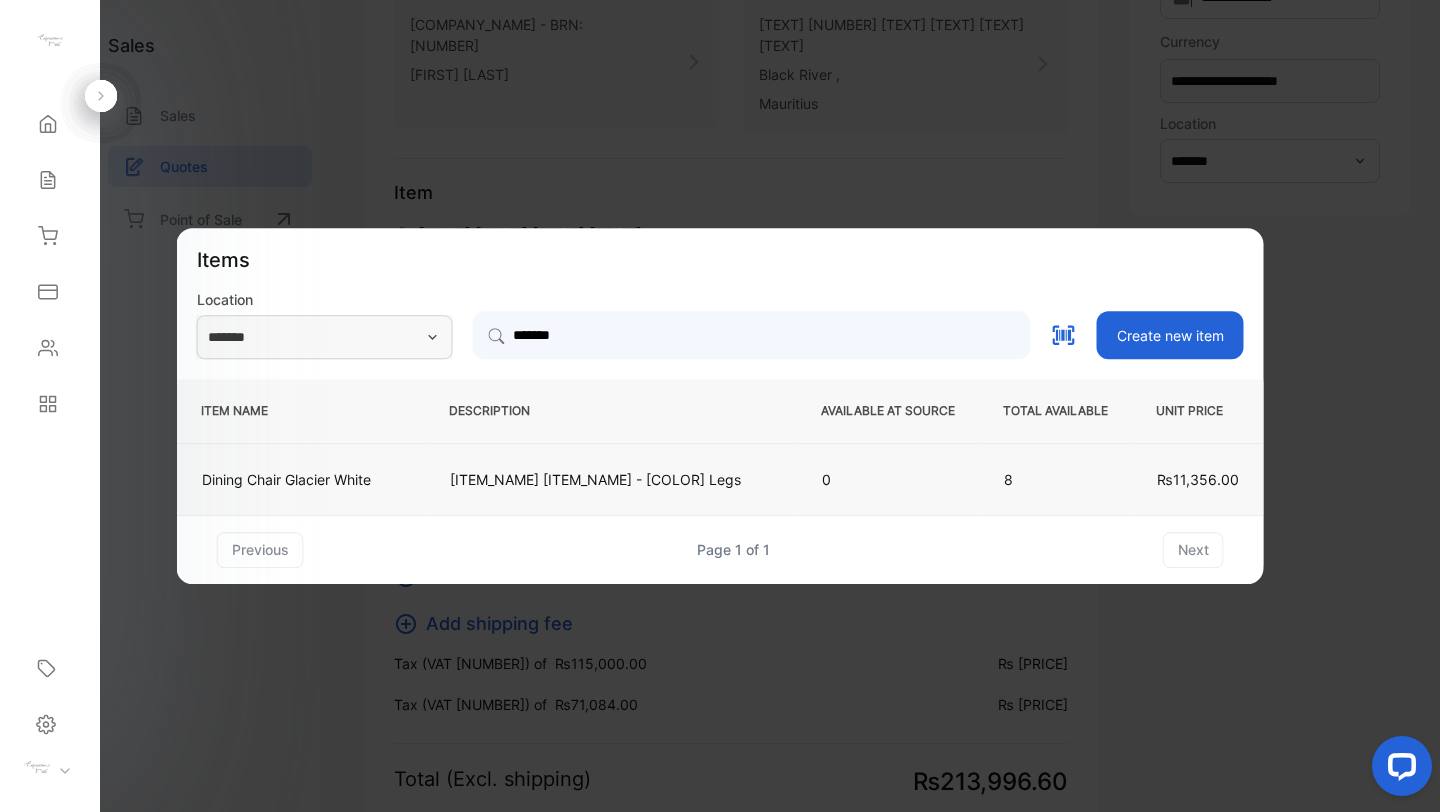 click on "[ITEM_NAME] [ITEM_NAME] - [COLOR] Legs" at bounding box center [611, 479] 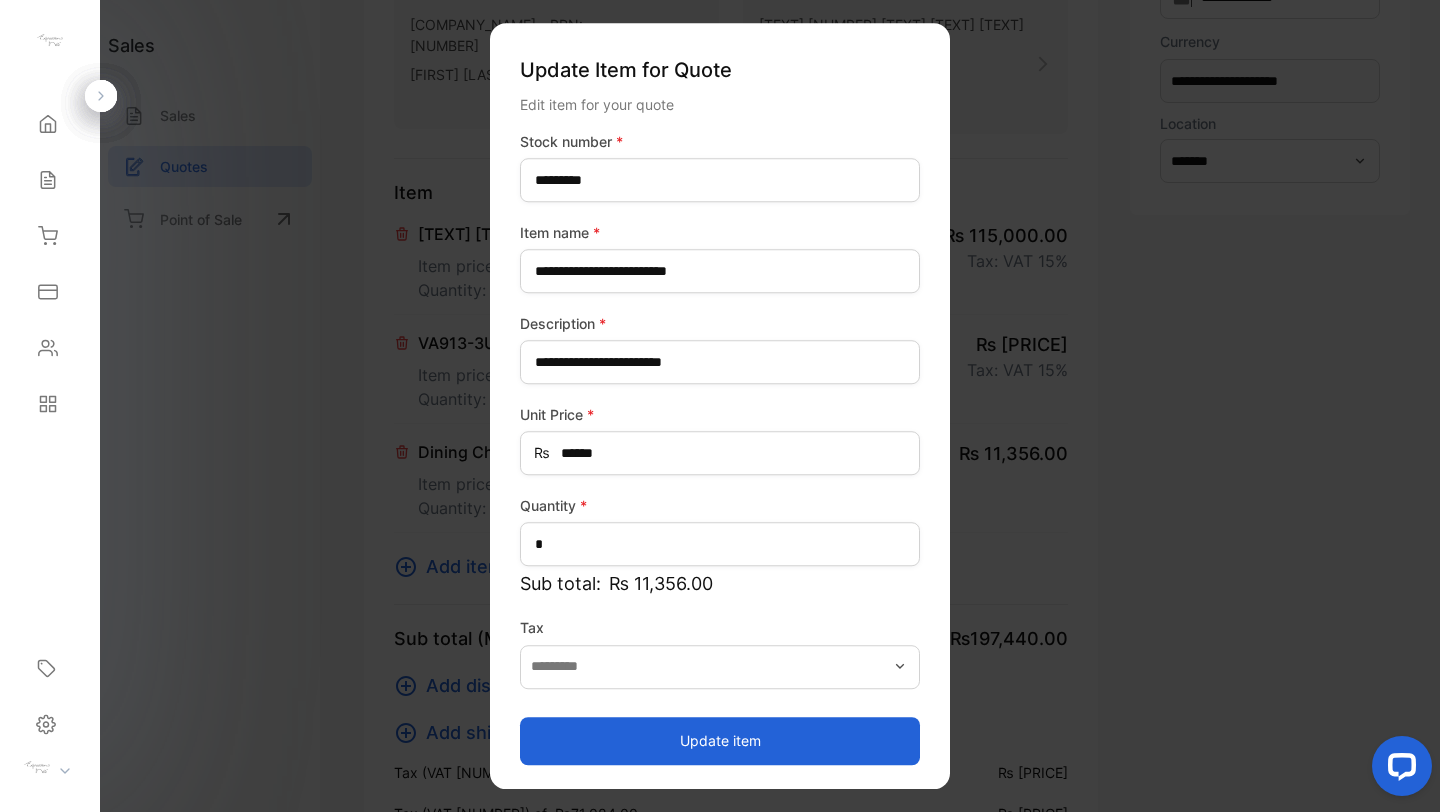 type on "*******" 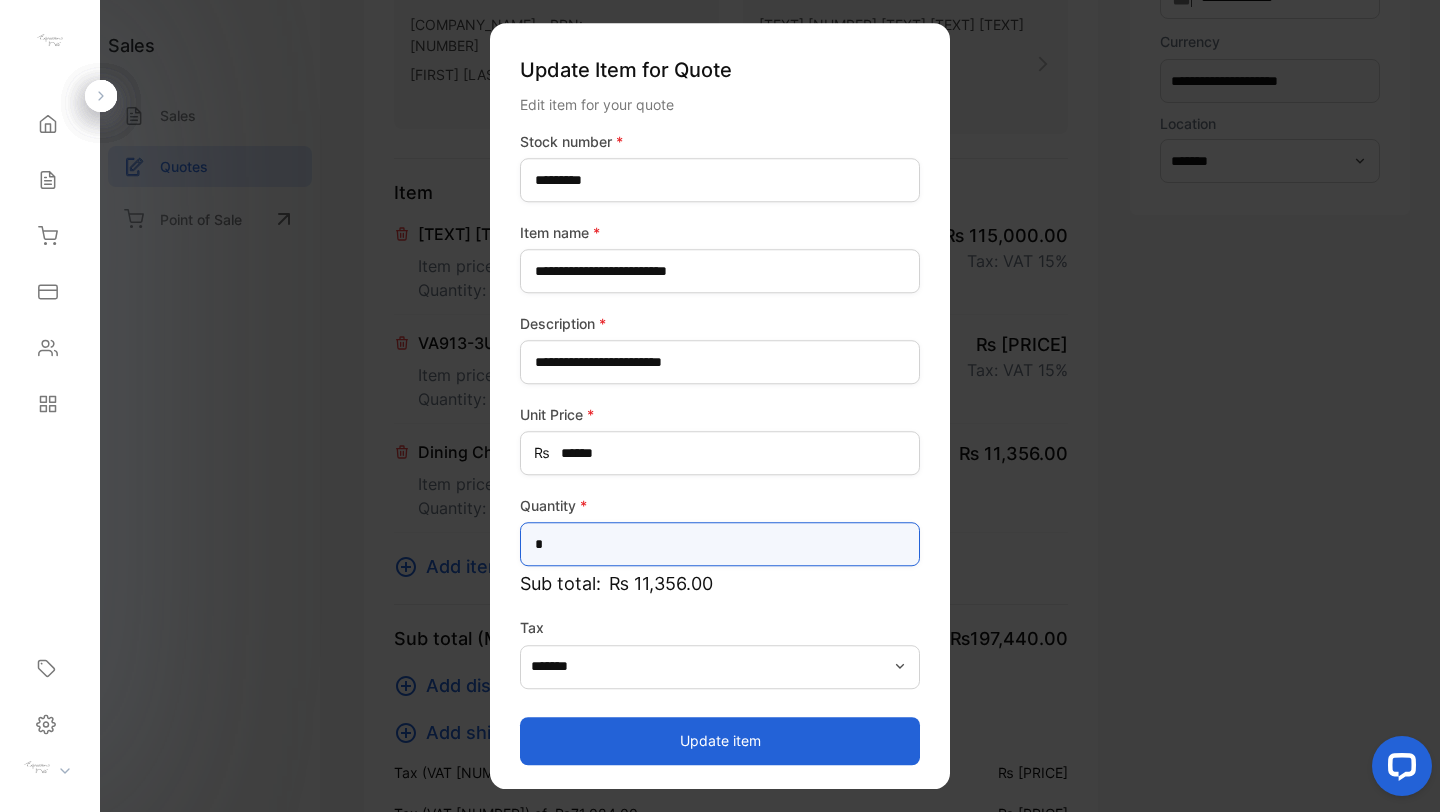 click on "*" at bounding box center (720, 544) 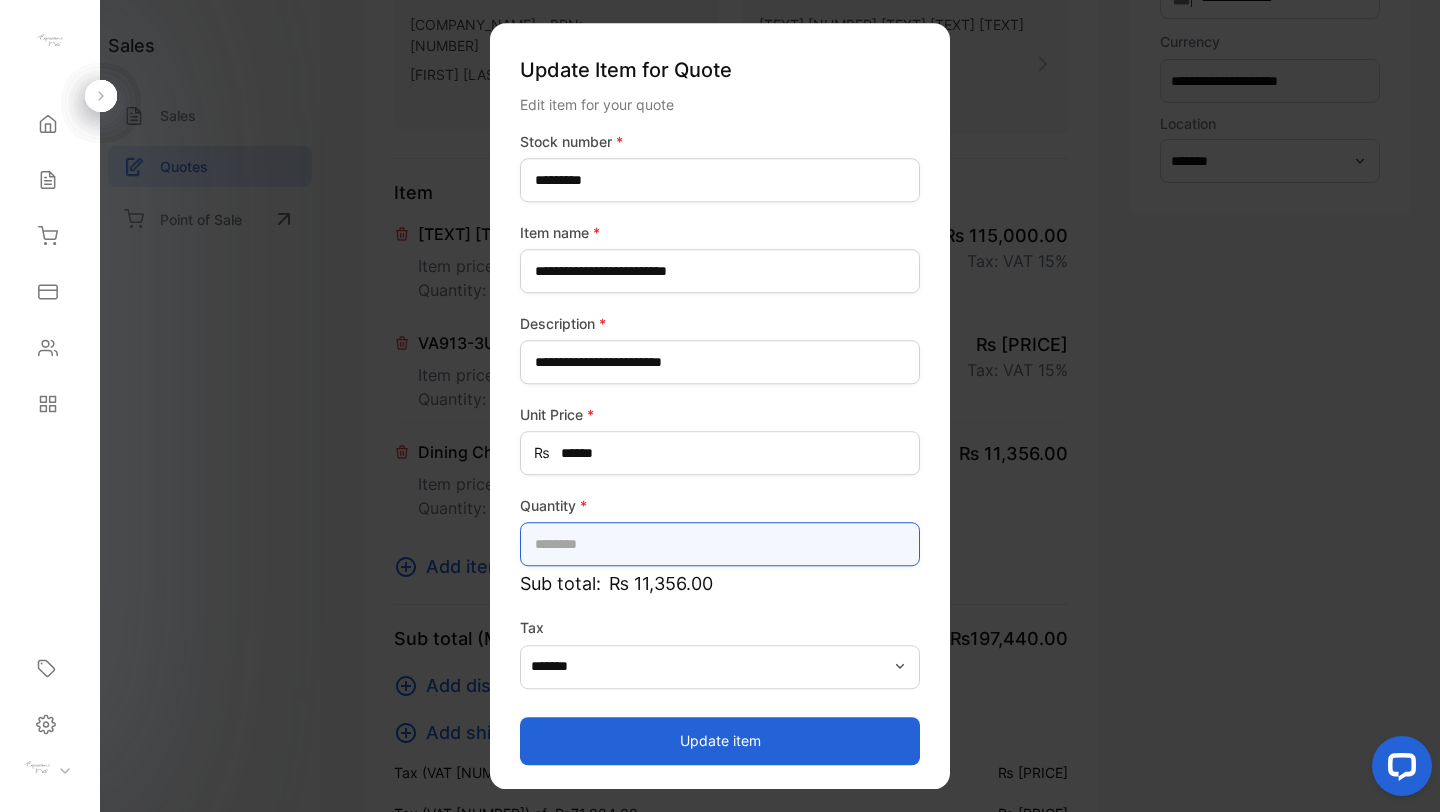 type on "*" 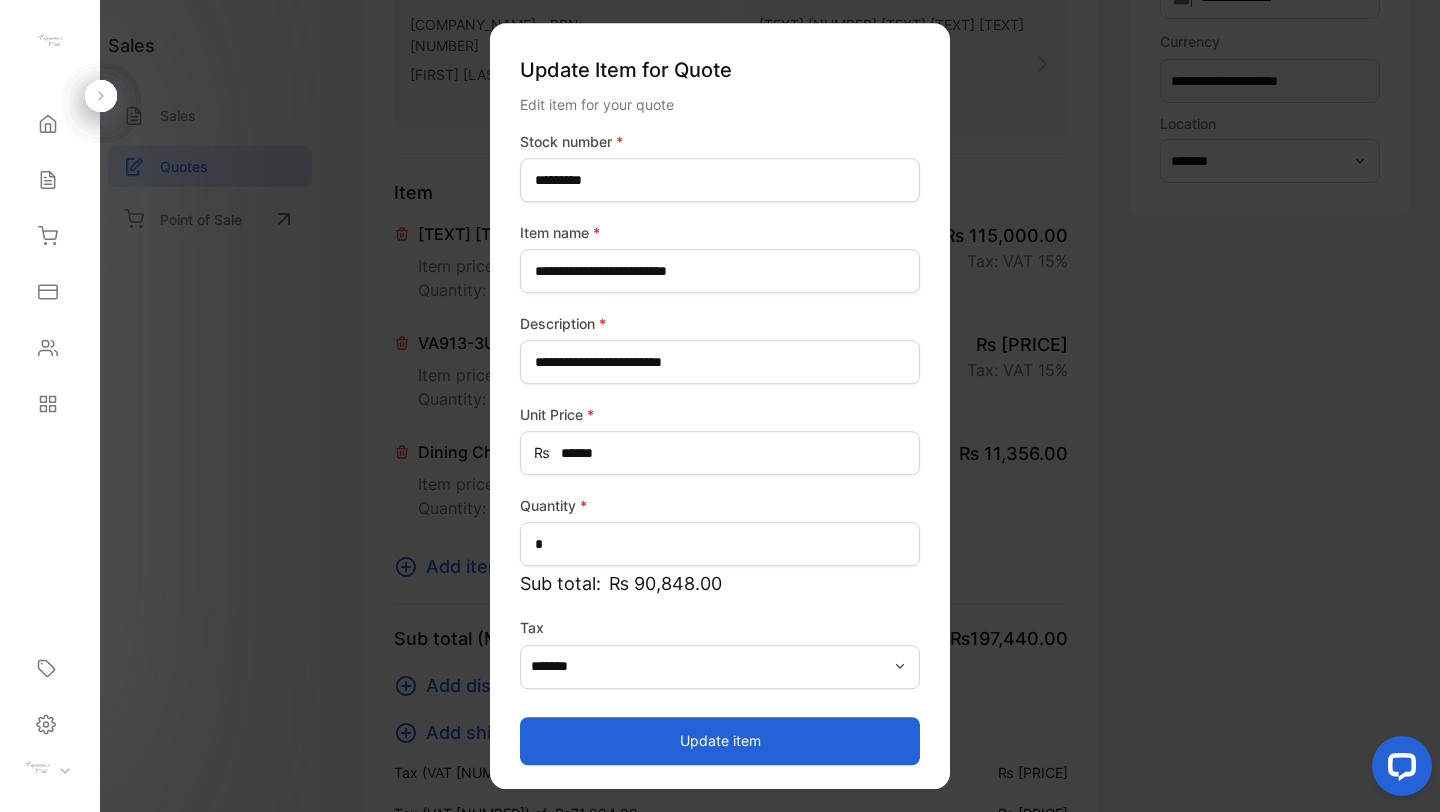 click on "Update item" at bounding box center (720, 741) 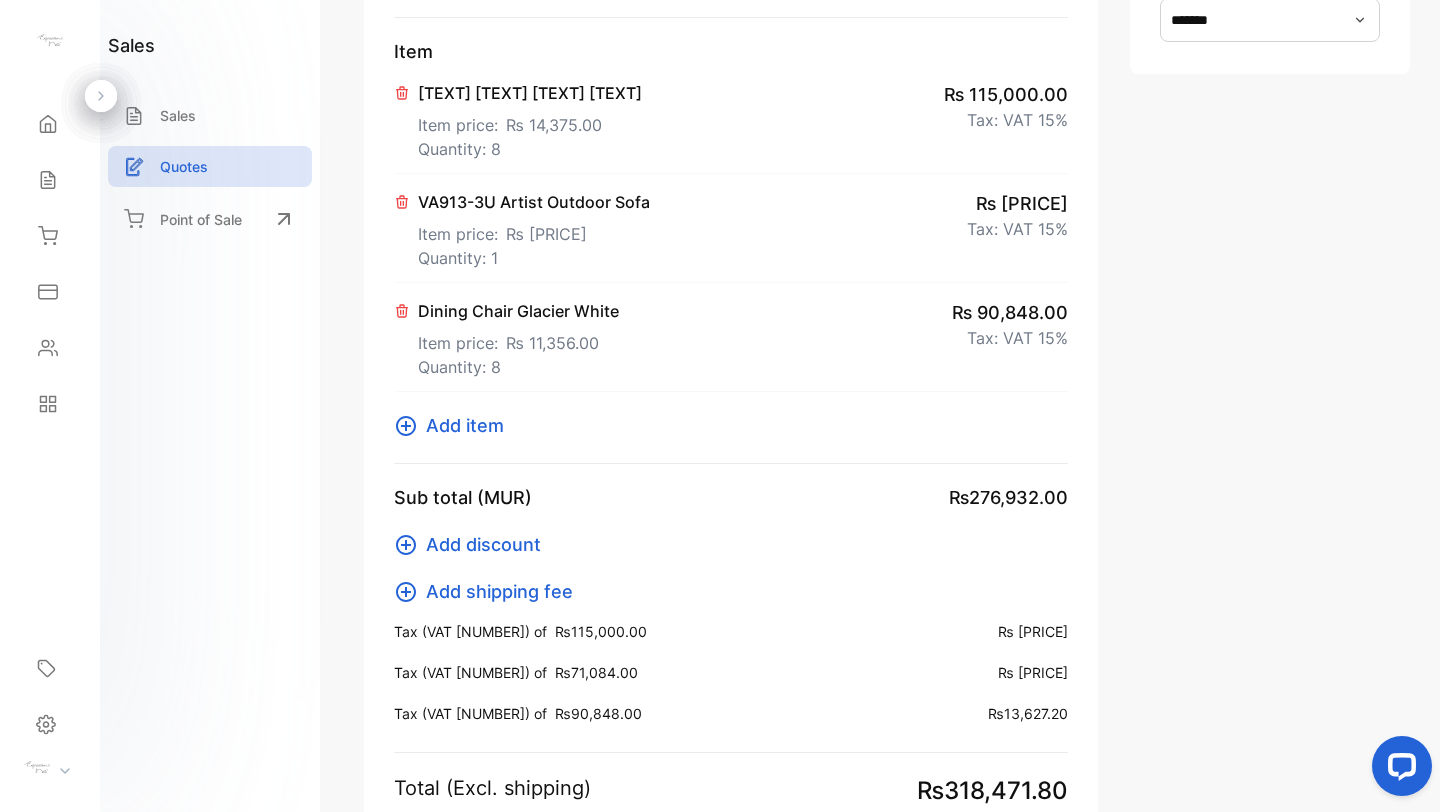 scroll, scrollTop: 499, scrollLeft: 0, axis: vertical 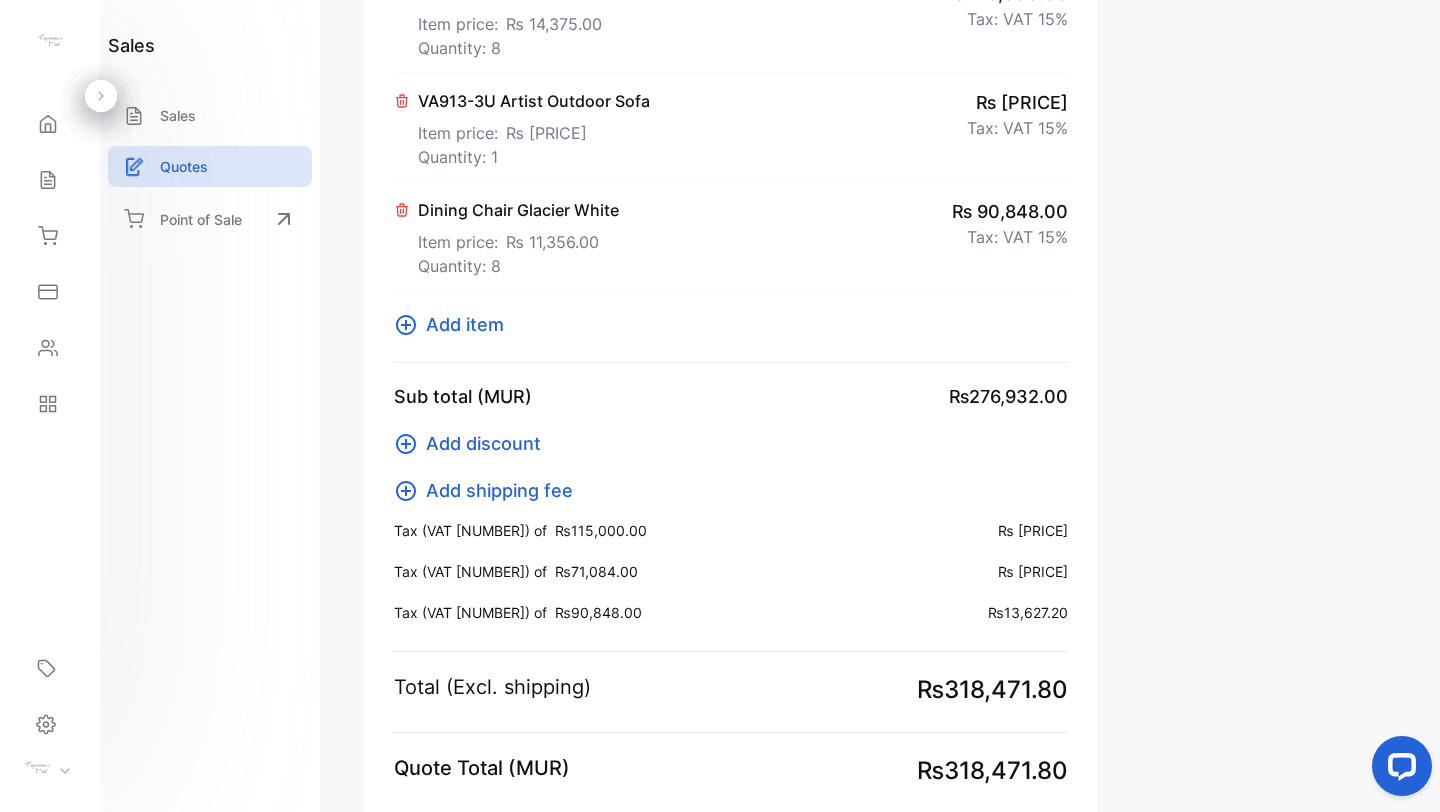 click on "Add item" at bounding box center (465, 324) 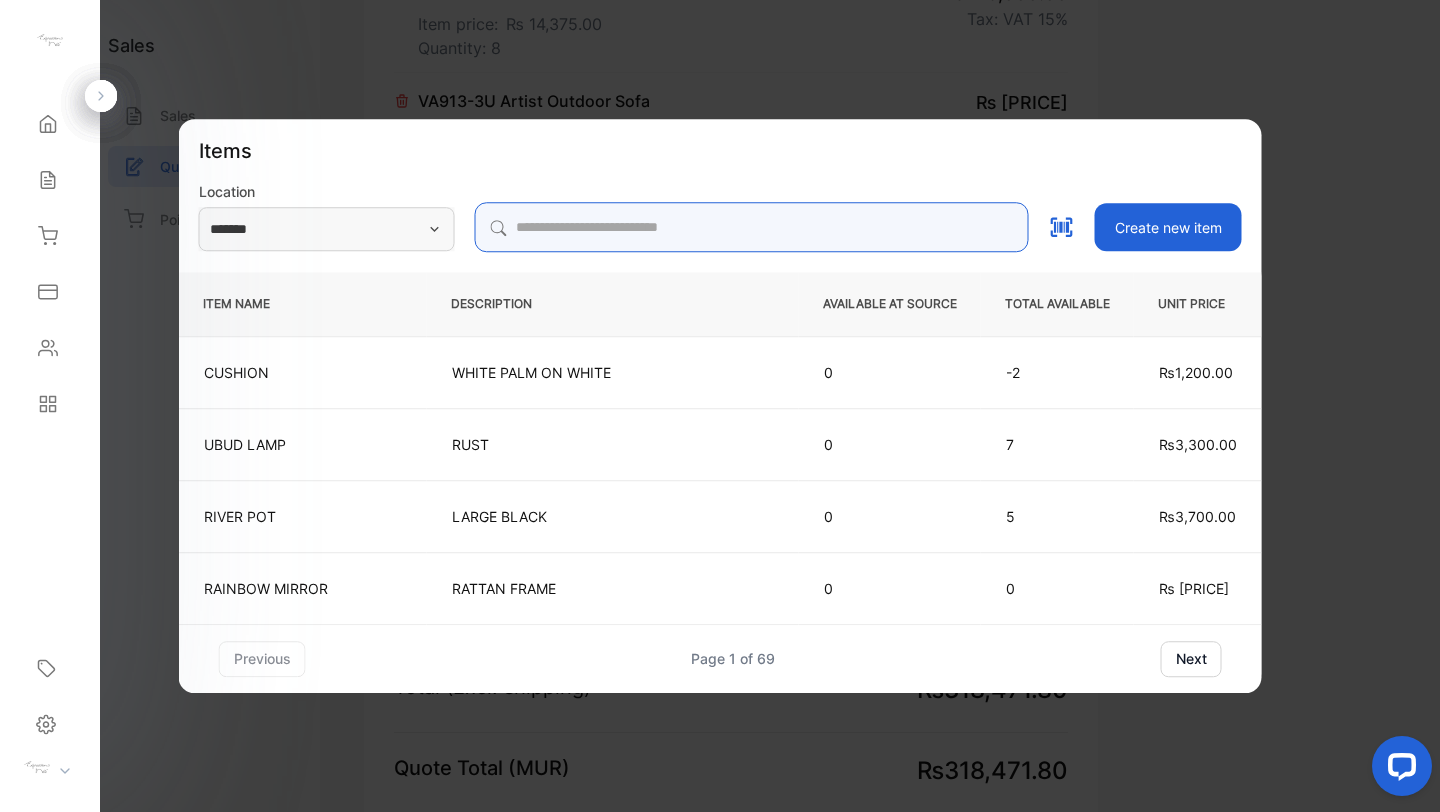 click at bounding box center (752, 227) 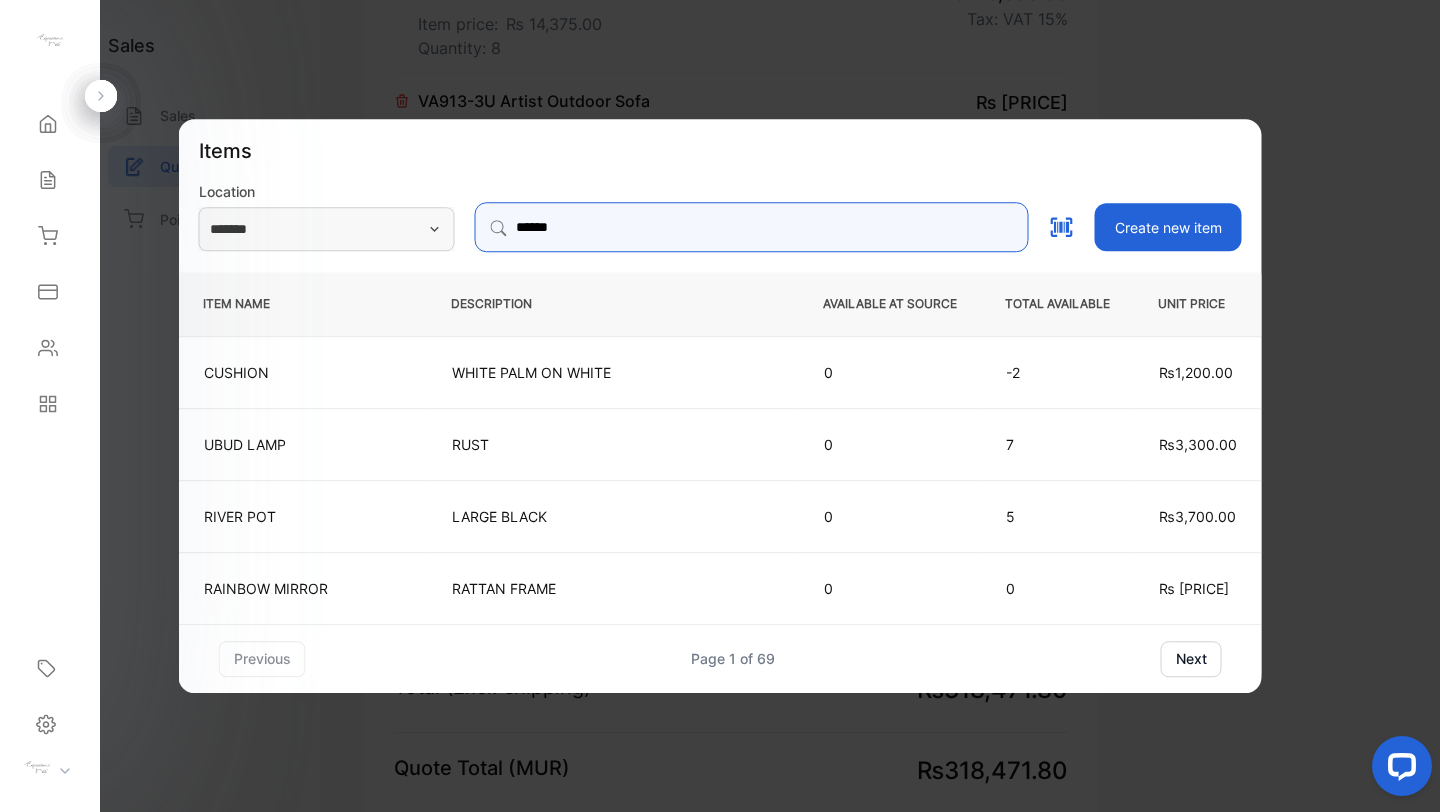 type on "******" 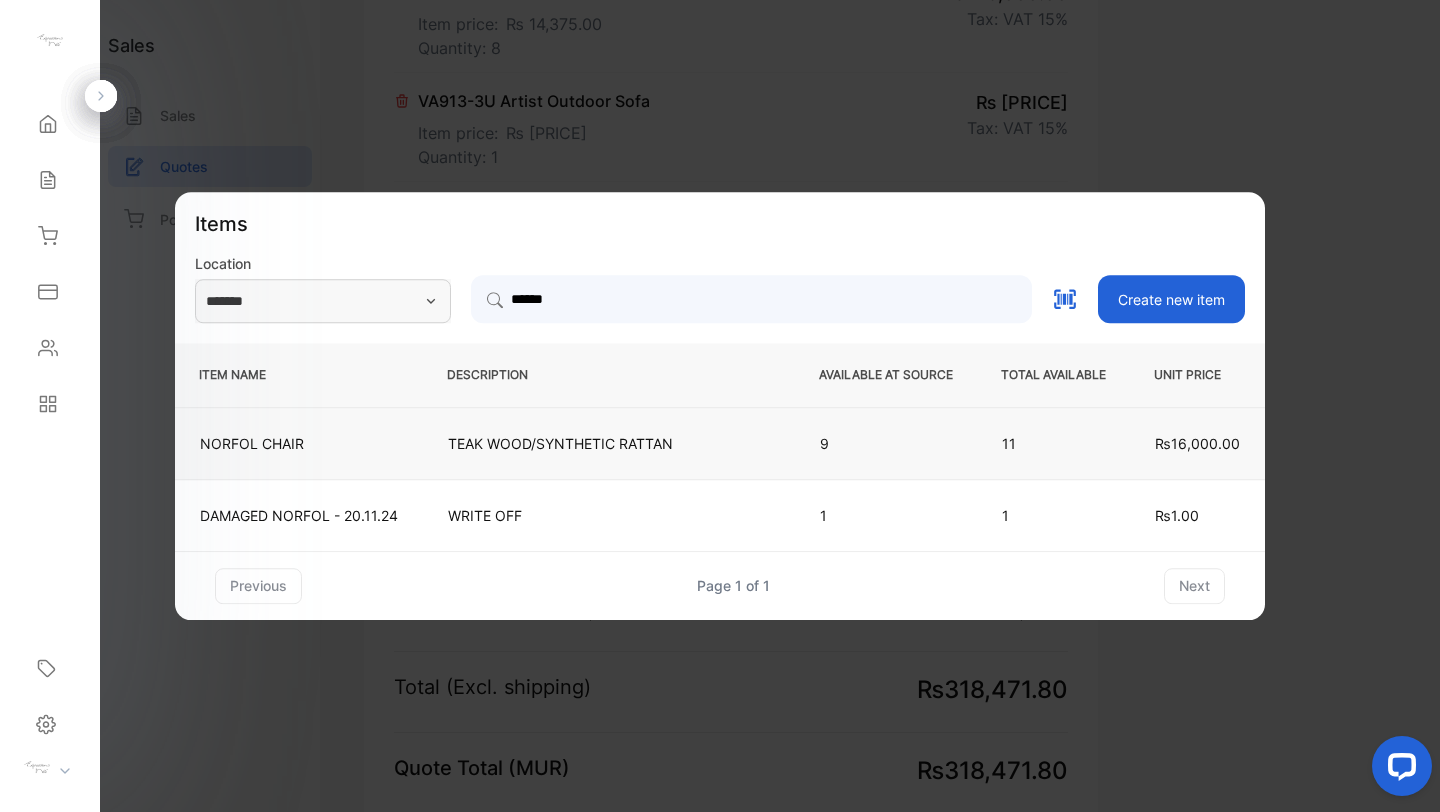 click on "NORFOL CHAIR" at bounding box center (299, 443) 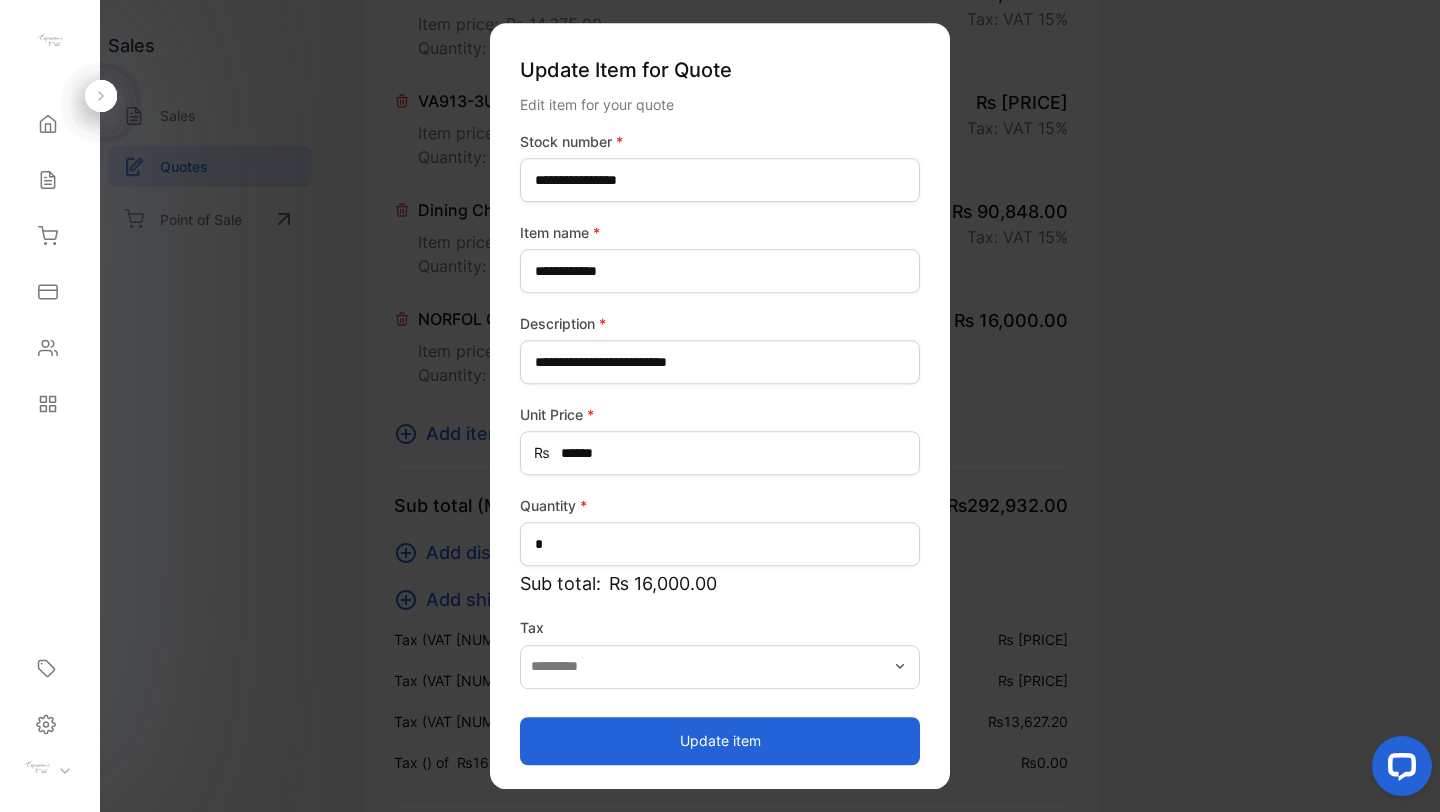 type on "*******" 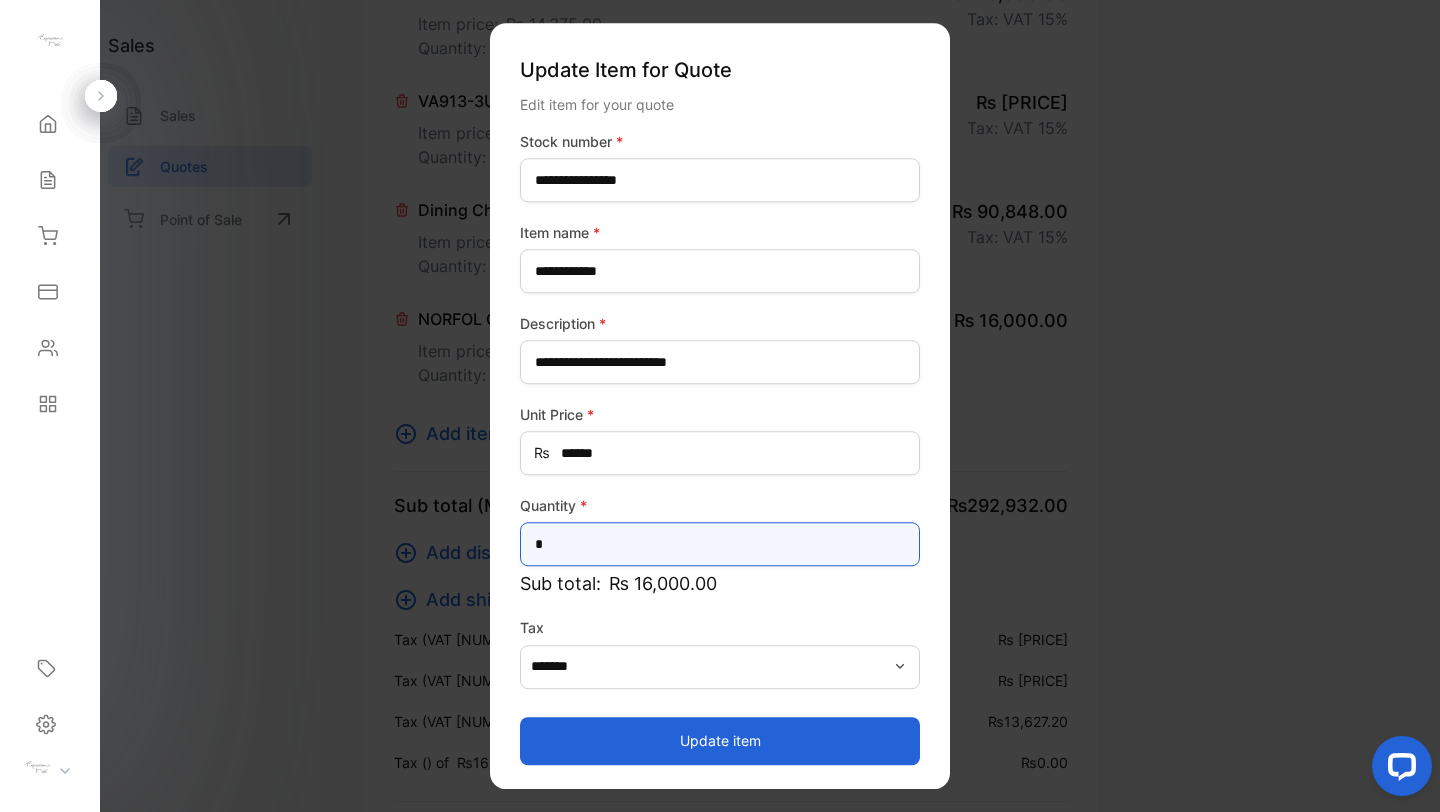 click on "*" at bounding box center (720, 544) 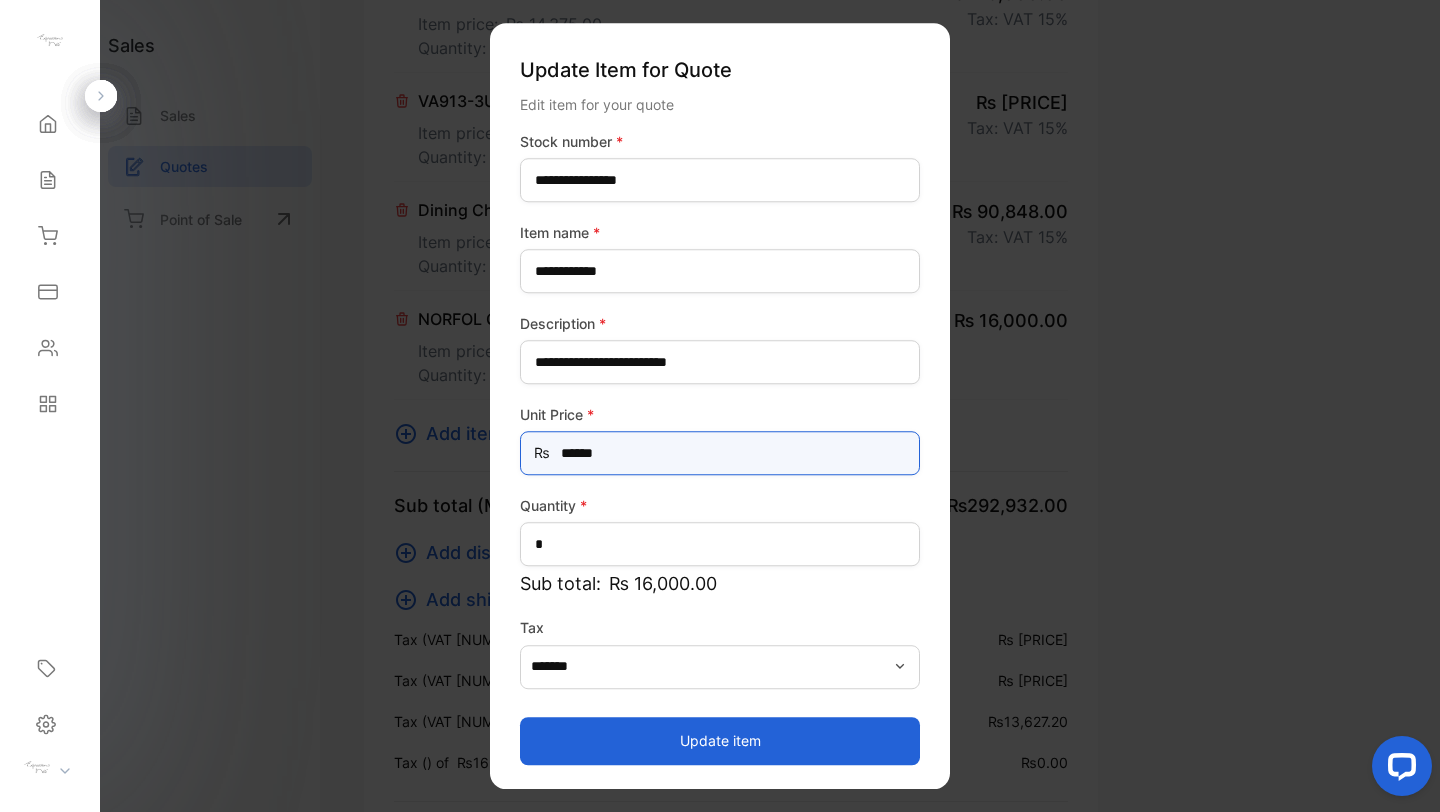 click on "******" at bounding box center [720, 453] 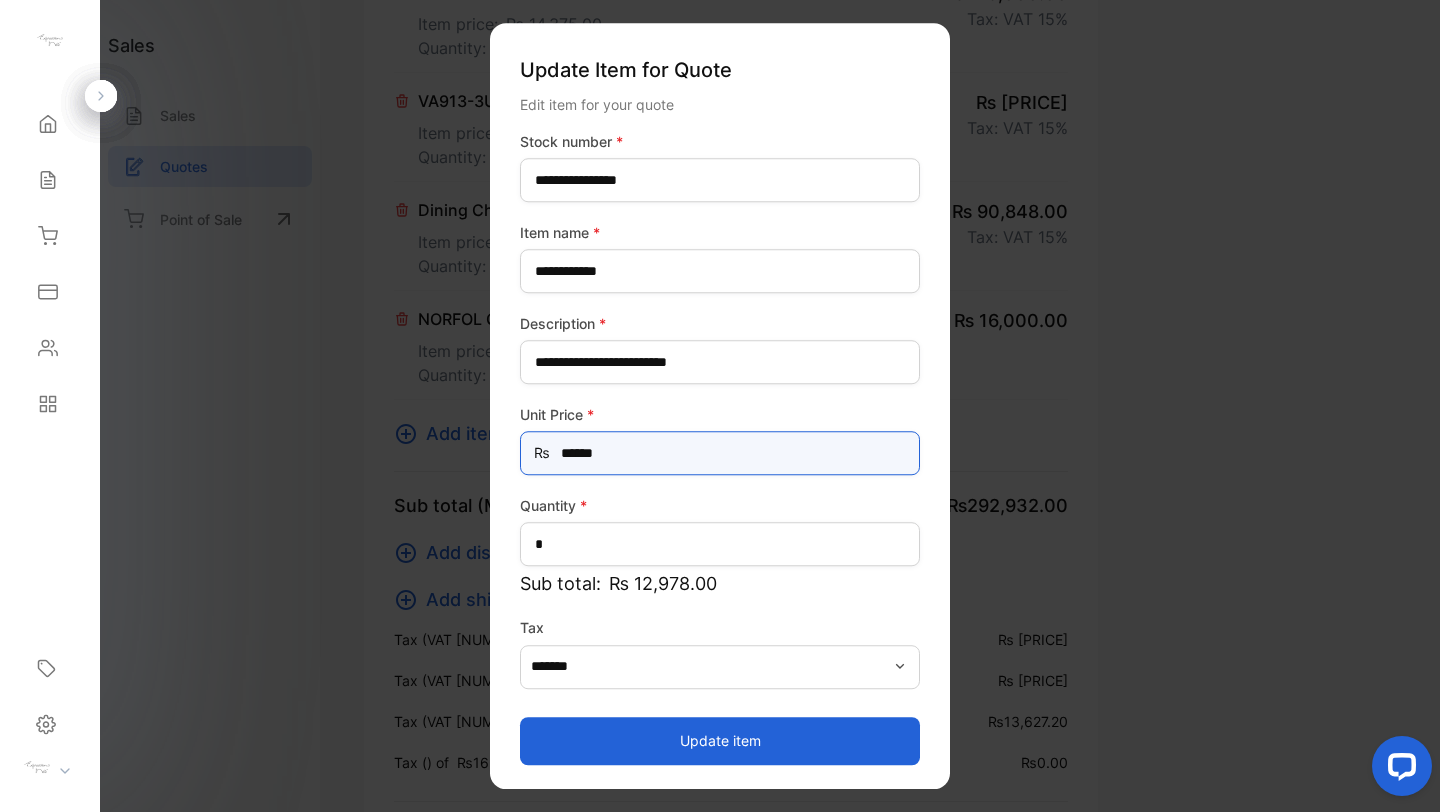 type on "******" 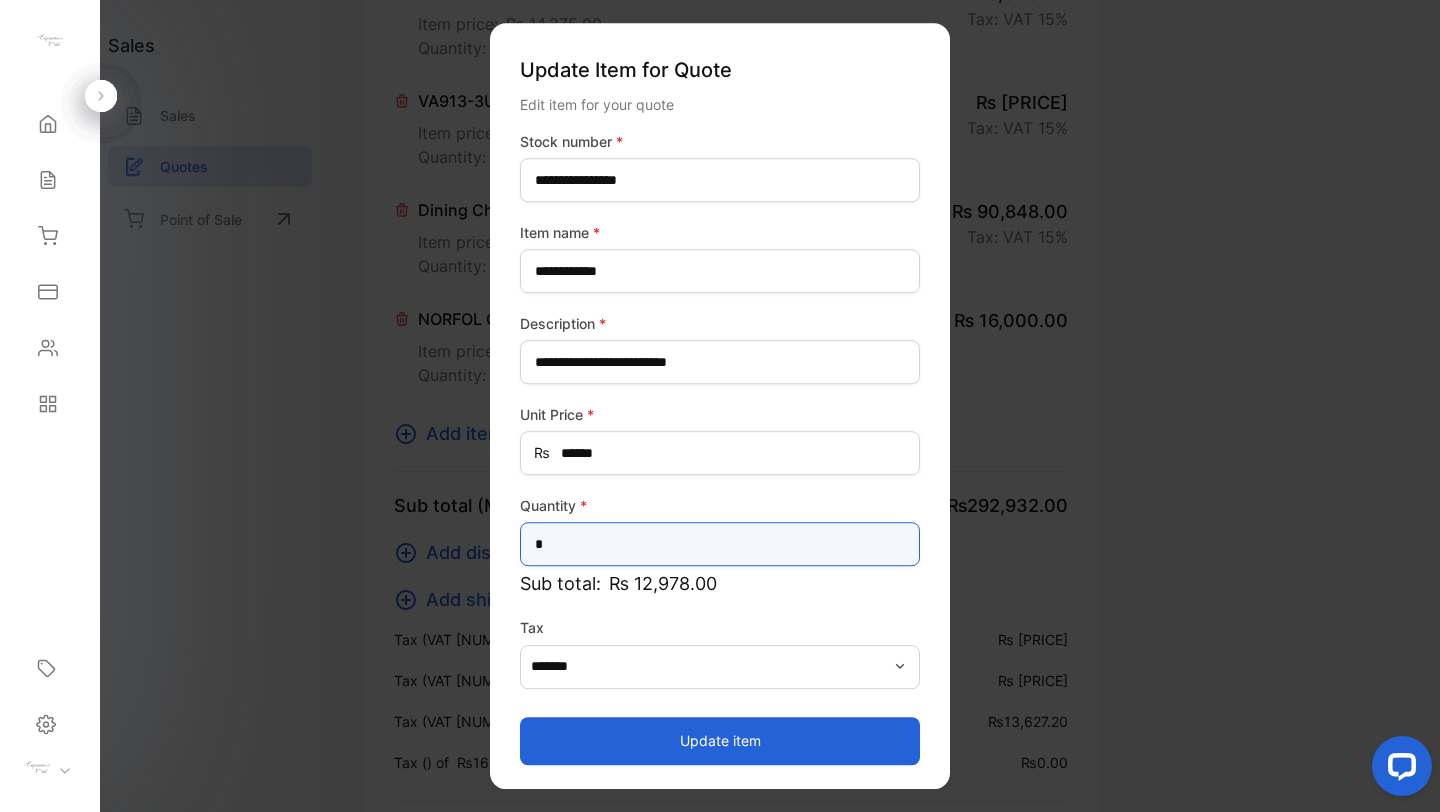 click on "*" at bounding box center [720, 544] 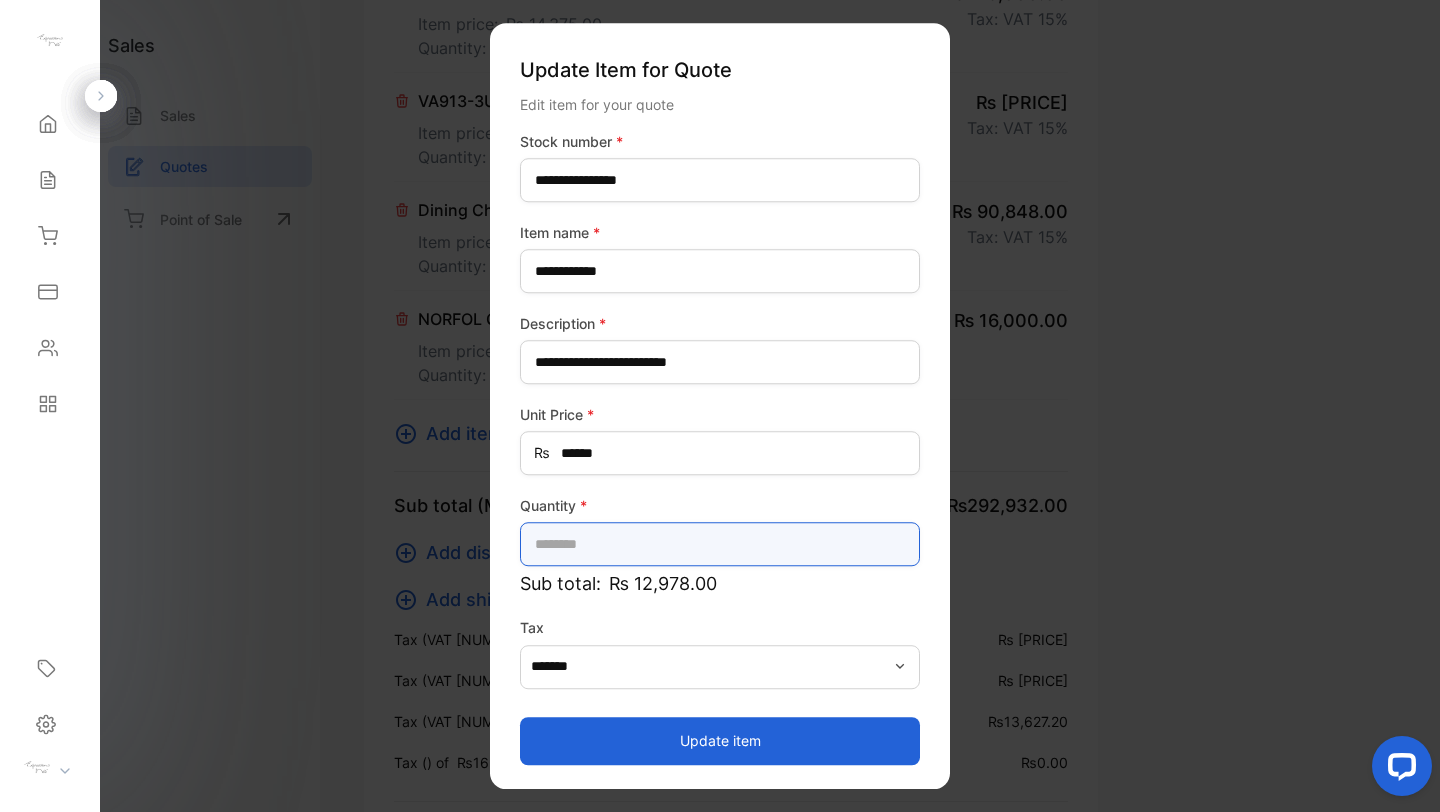 type on "*" 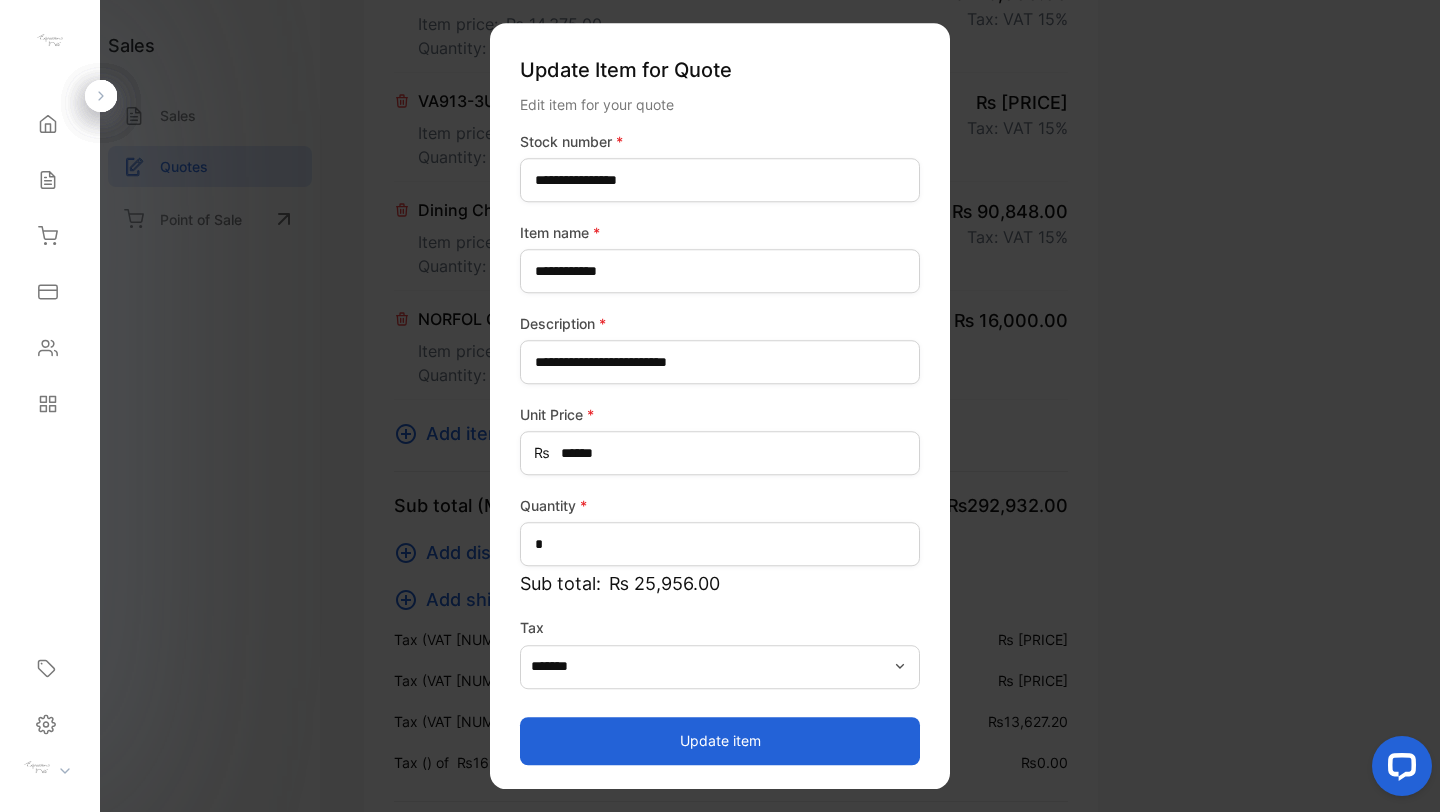 click on "Update item" at bounding box center (720, 741) 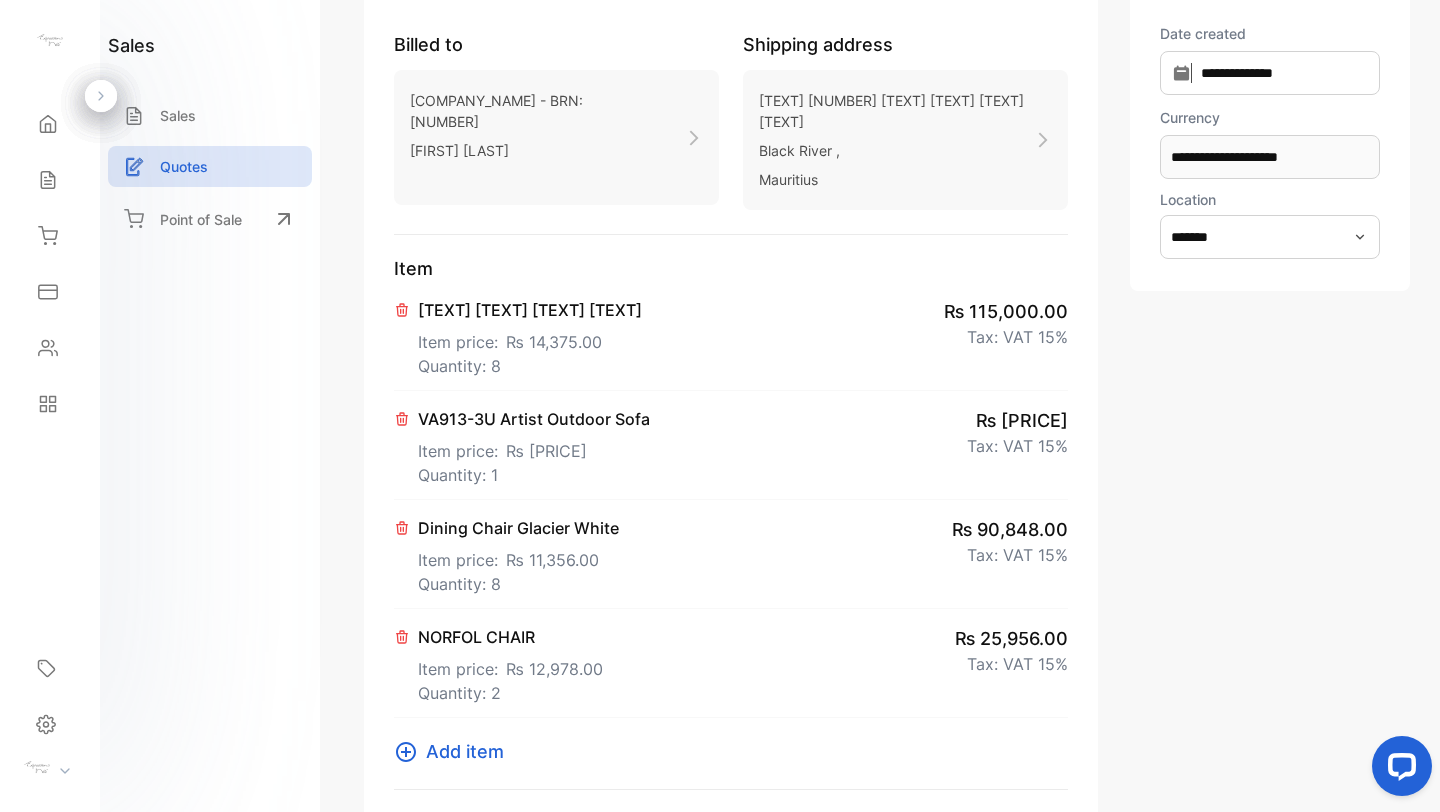 scroll, scrollTop: 176, scrollLeft: 0, axis: vertical 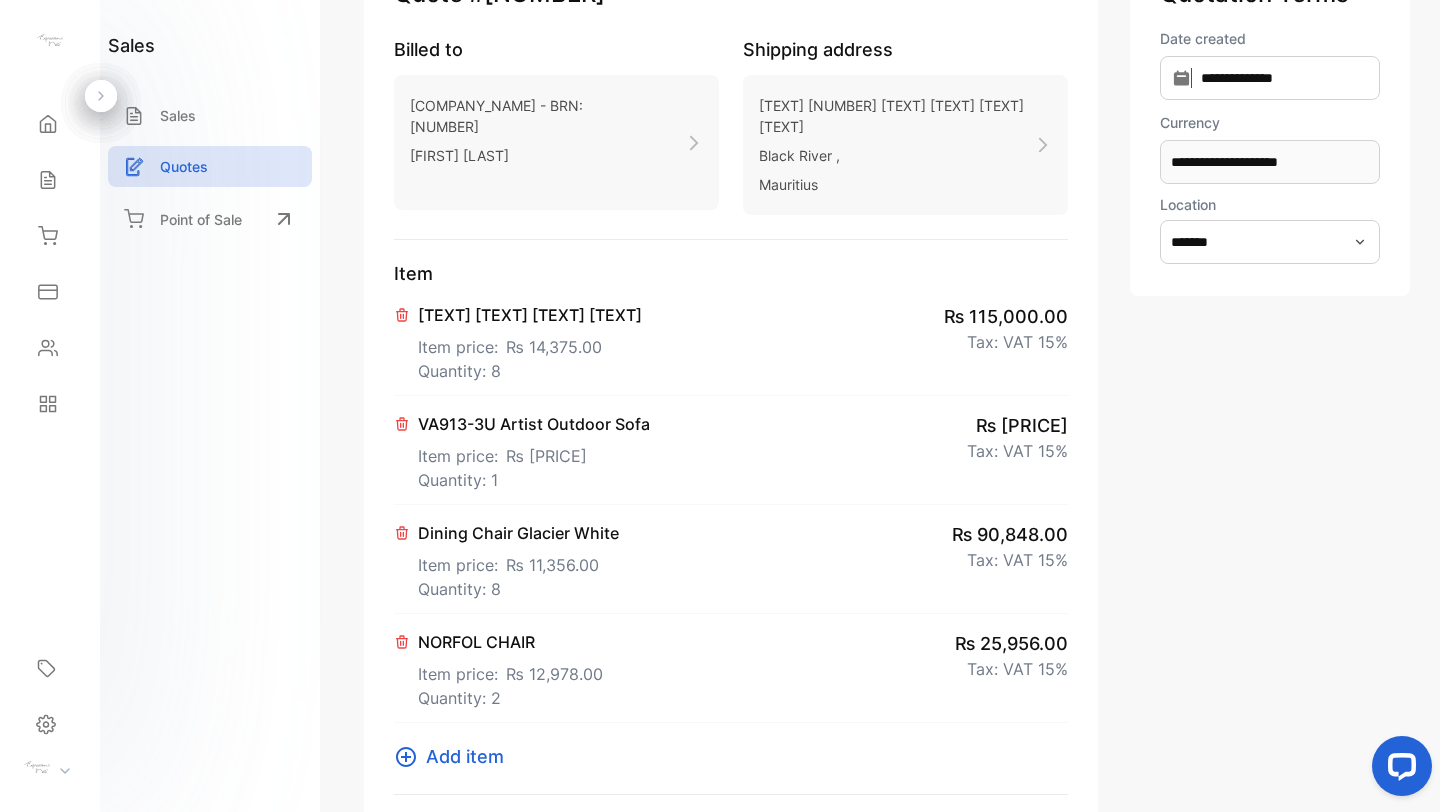 click on "Add item" at bounding box center [465, 756] 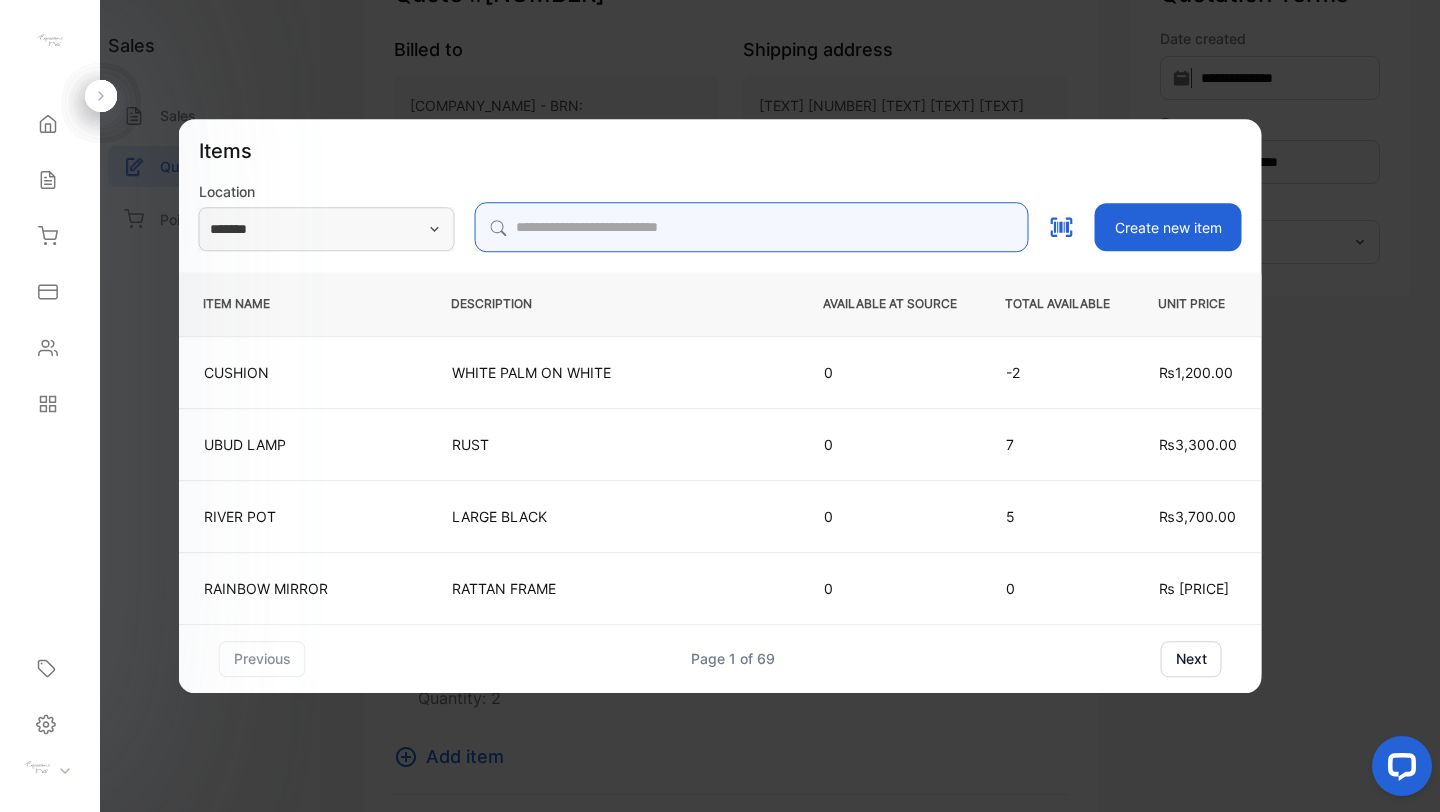 click at bounding box center [752, 227] 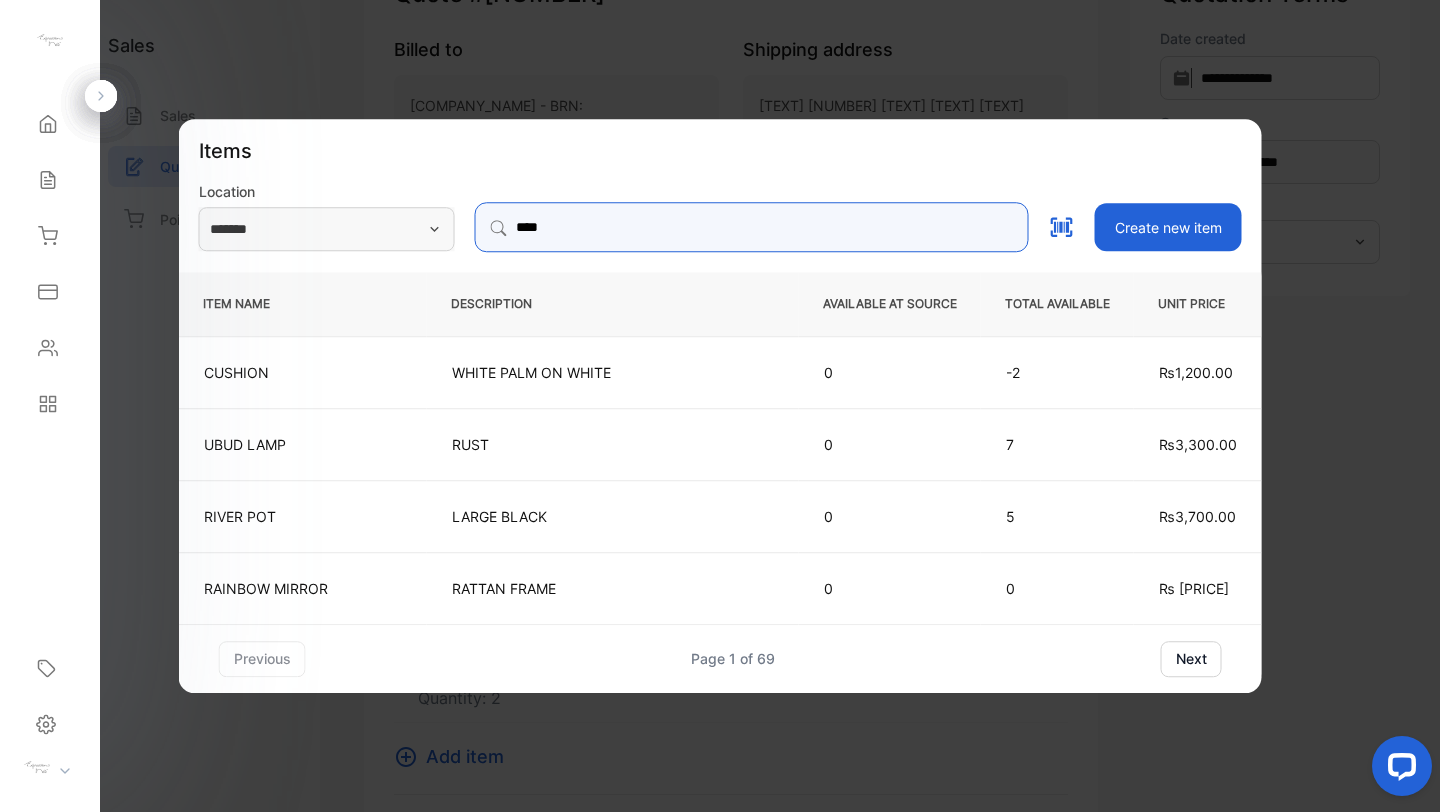 type on "*****" 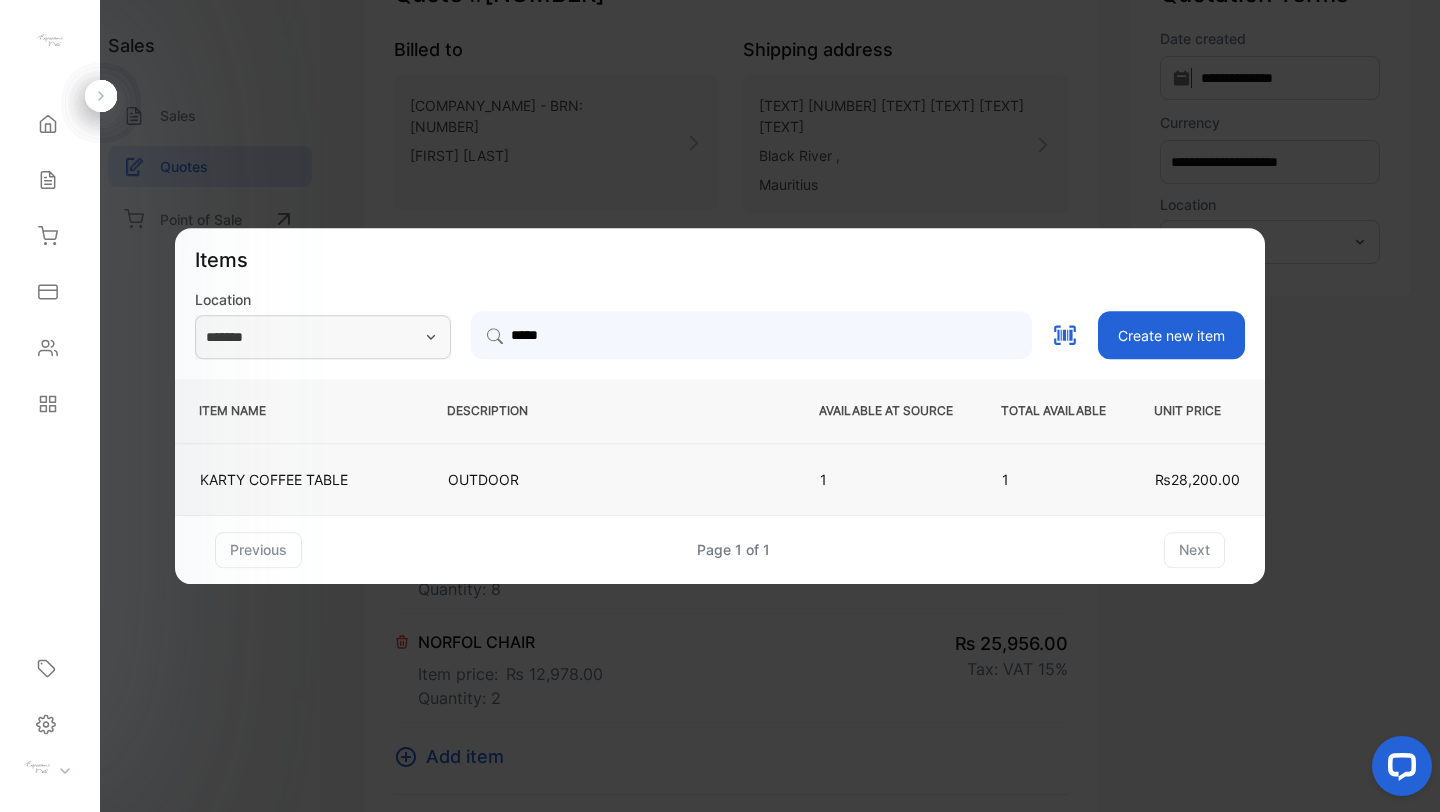 click on "OUTDOOR" at bounding box center (609, 479) 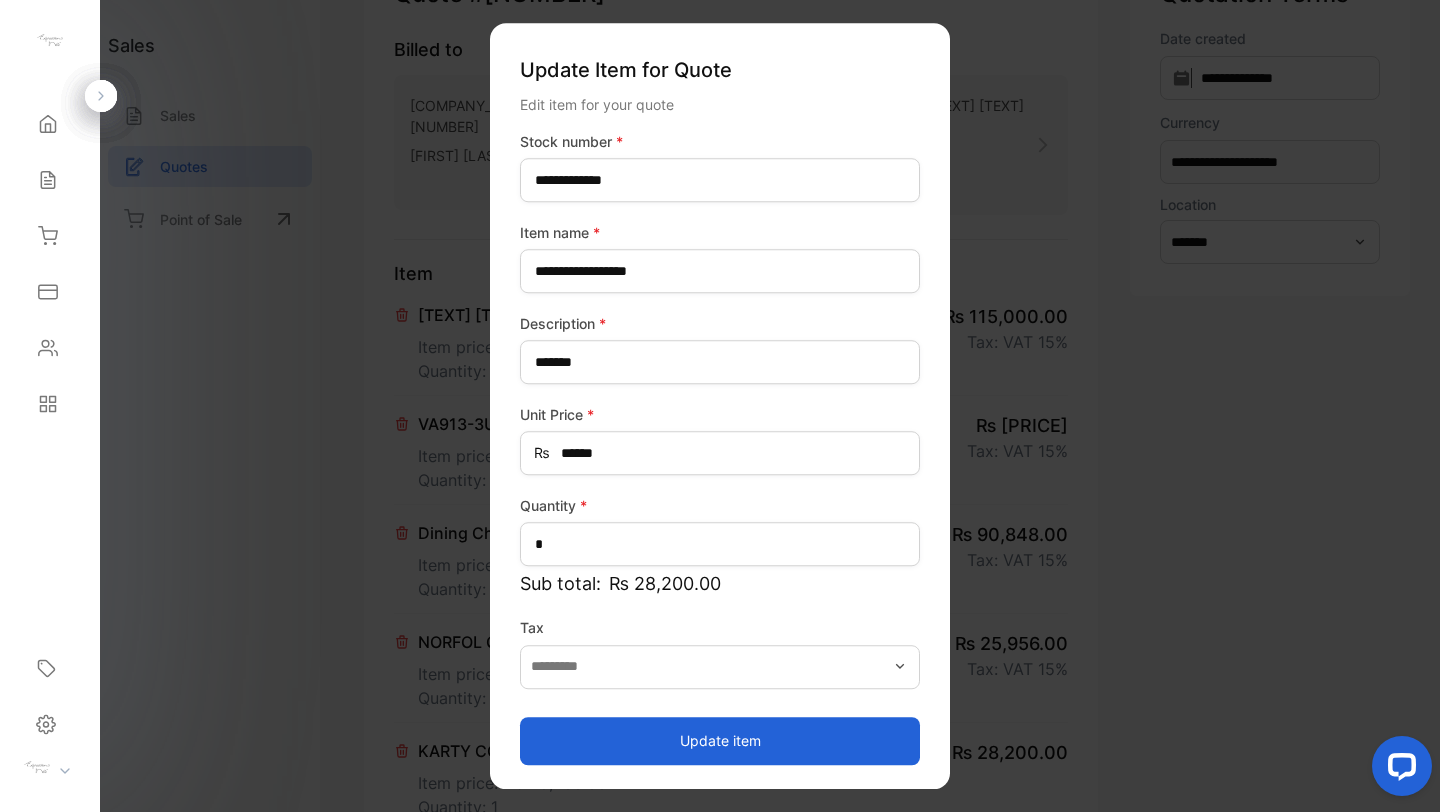 type on "*******" 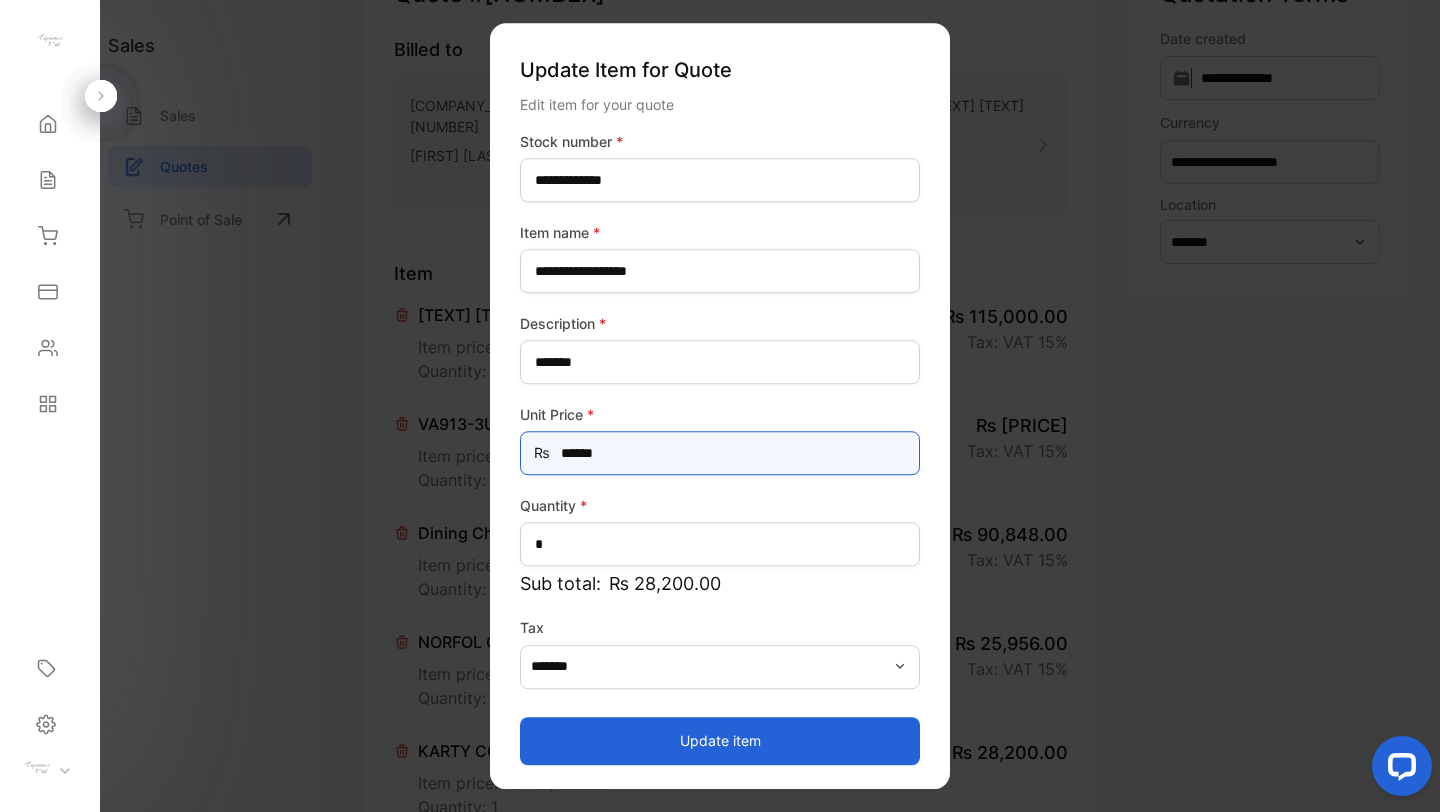 drag, startPoint x: 634, startPoint y: 454, endPoint x: 488, endPoint y: 430, distance: 147.95946 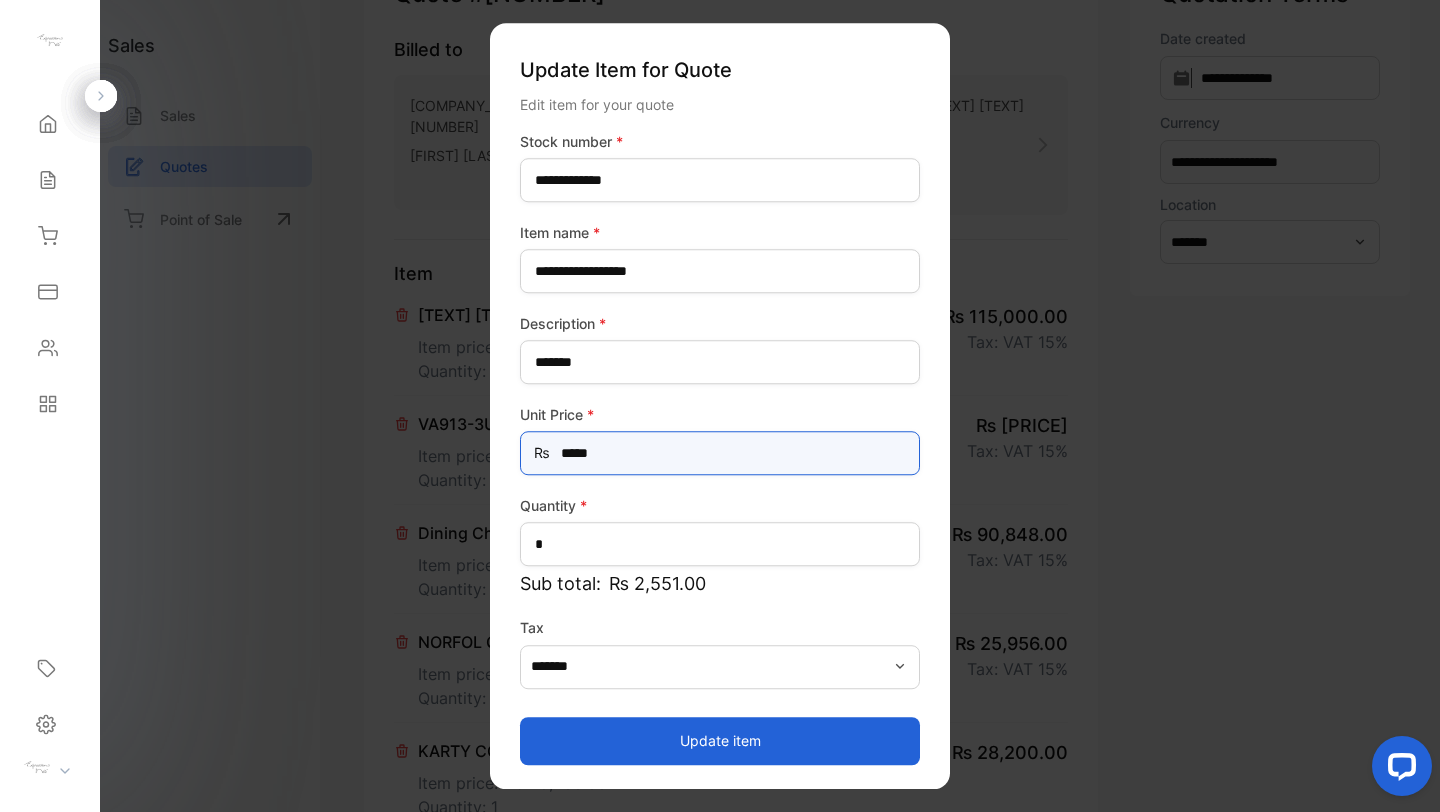 type on "******" 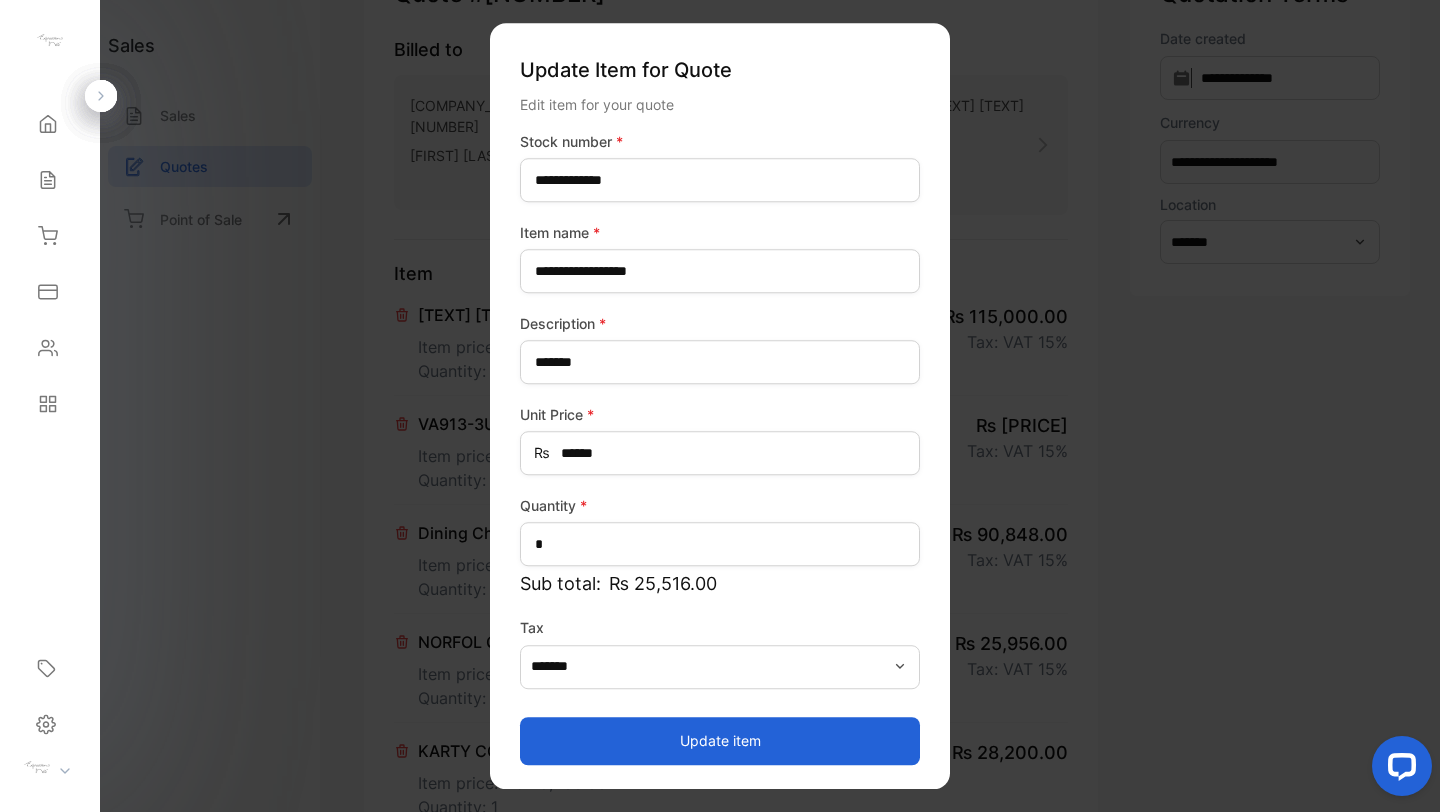 click on "Update item" at bounding box center [720, 741] 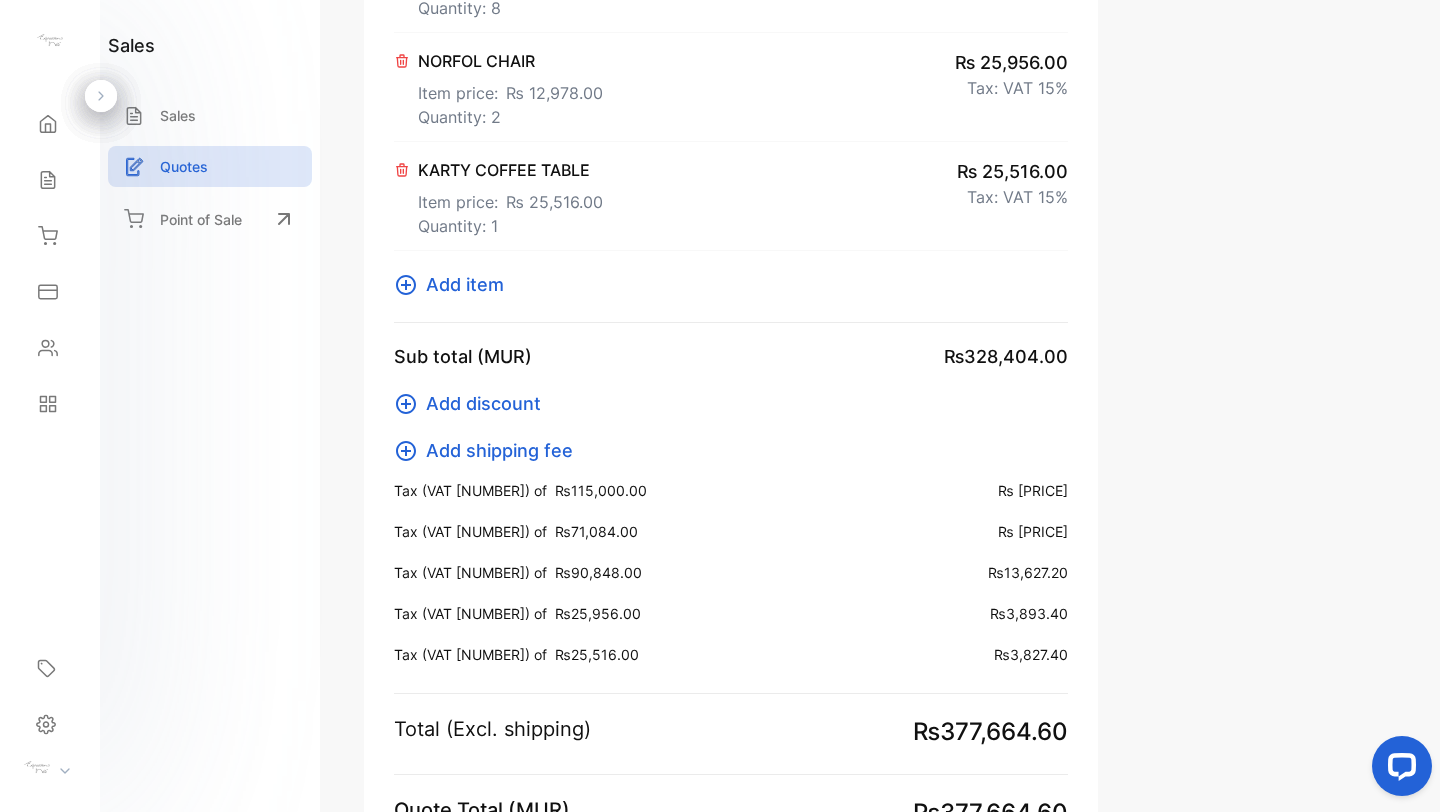 scroll, scrollTop: 776, scrollLeft: 0, axis: vertical 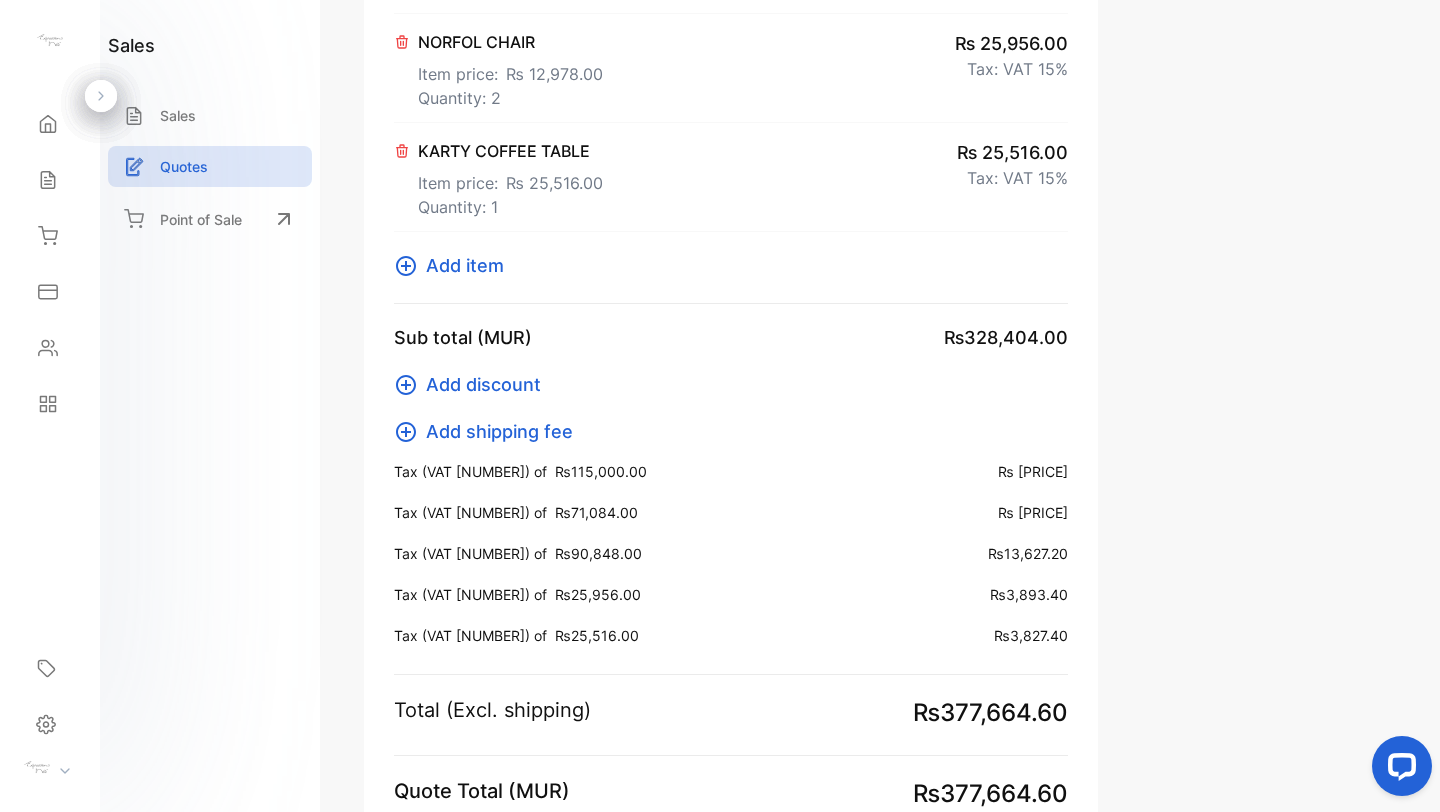 click on "Add shipping fee" at bounding box center [499, 431] 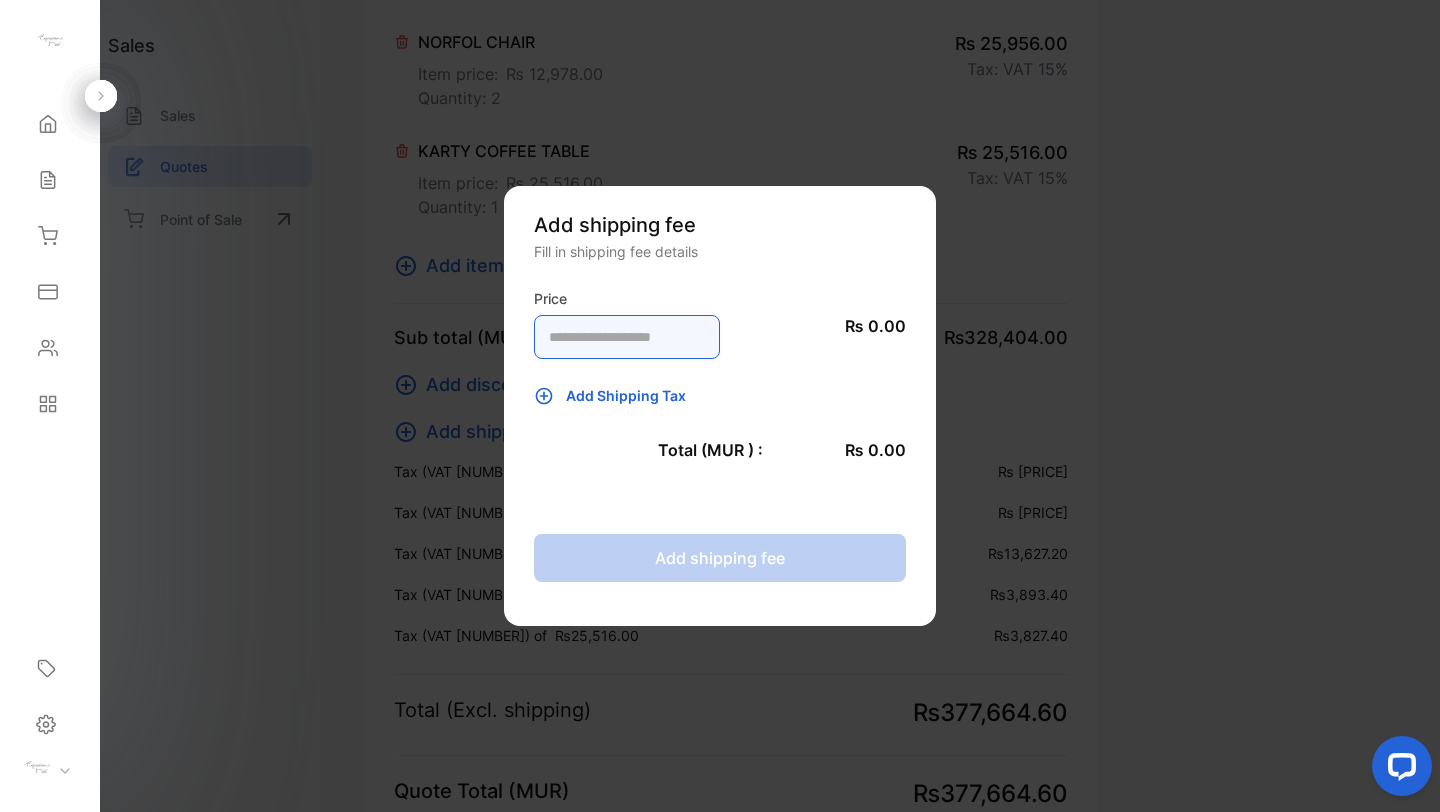 click at bounding box center [627, 337] 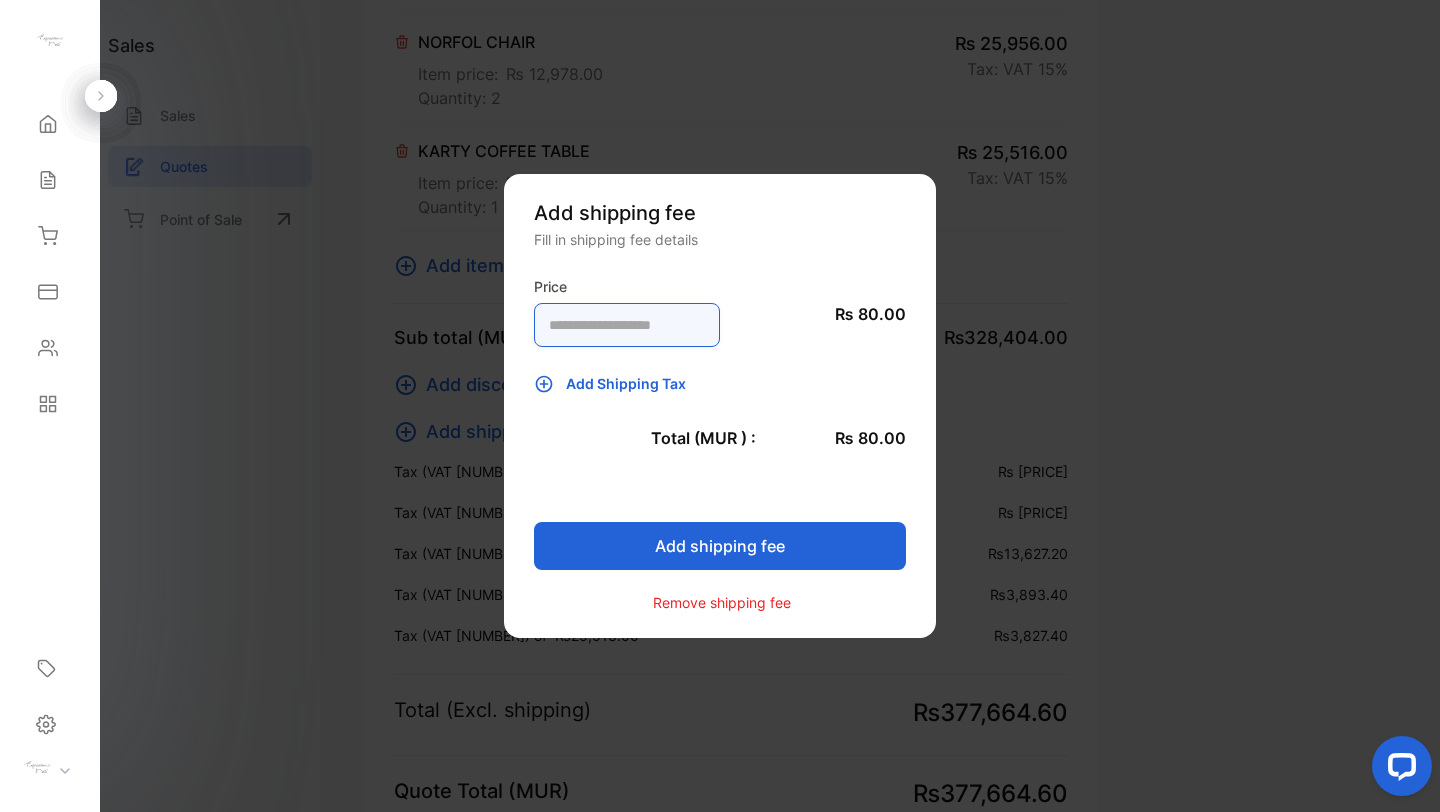 type on "*" 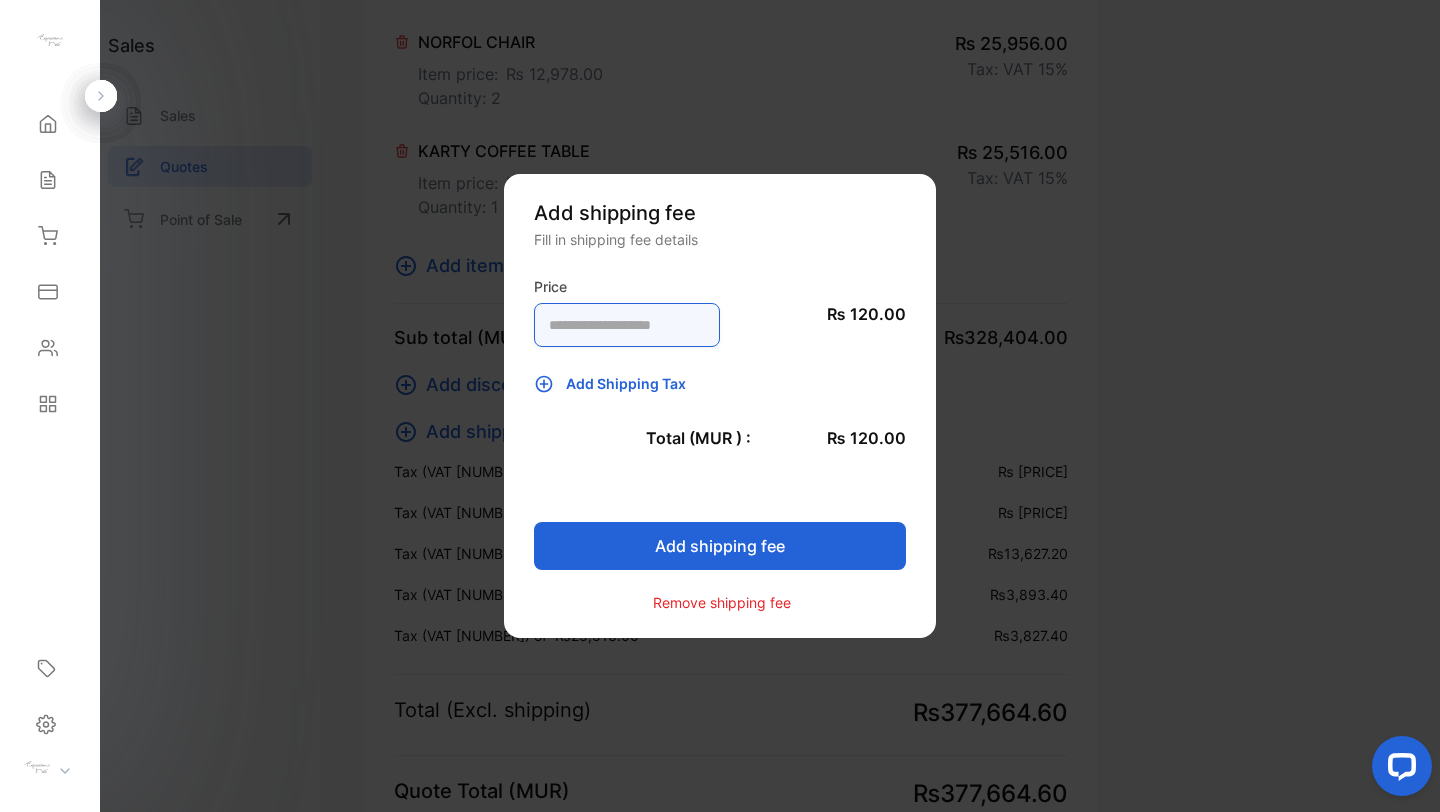 type on "*****" 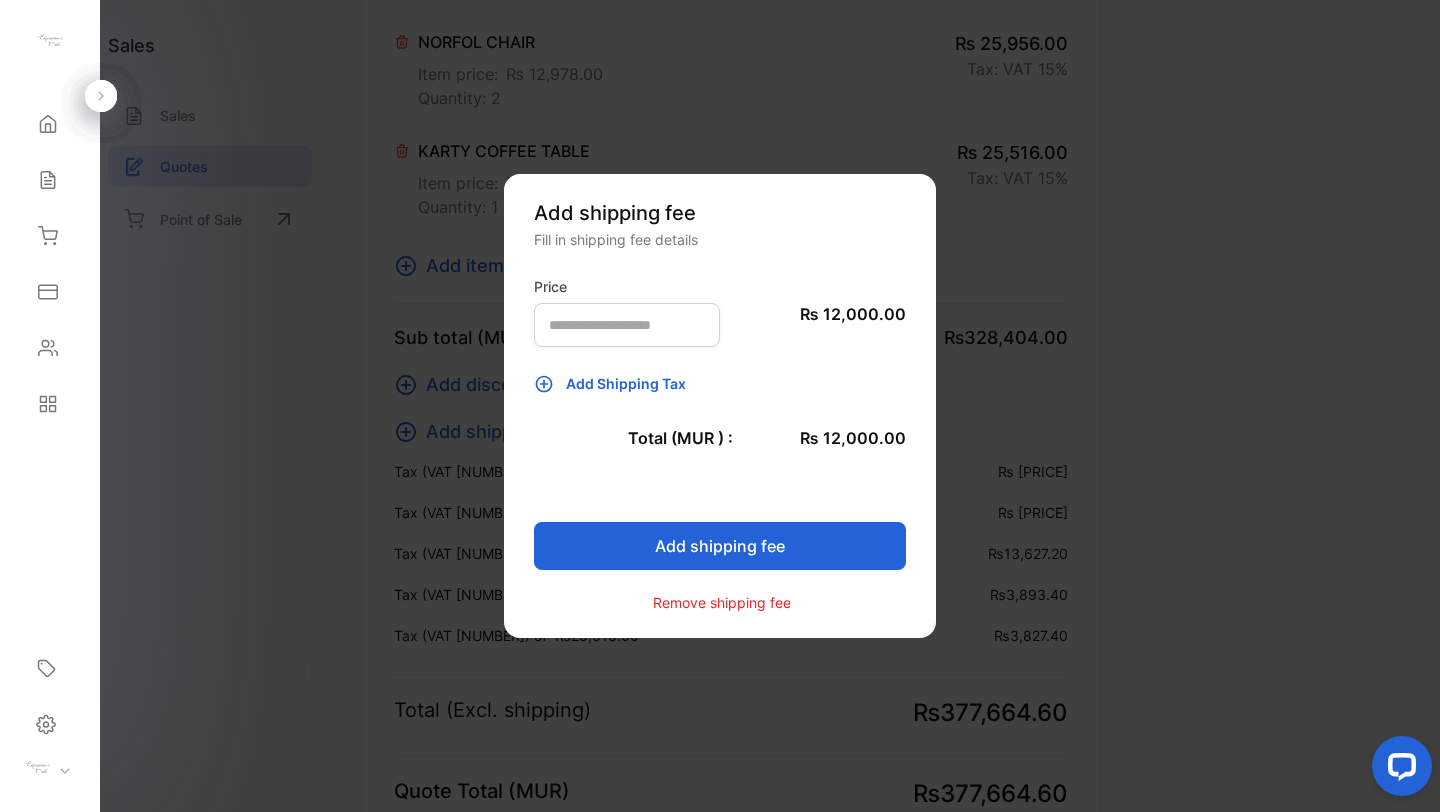 click on "Add shipping fee" at bounding box center [720, 546] 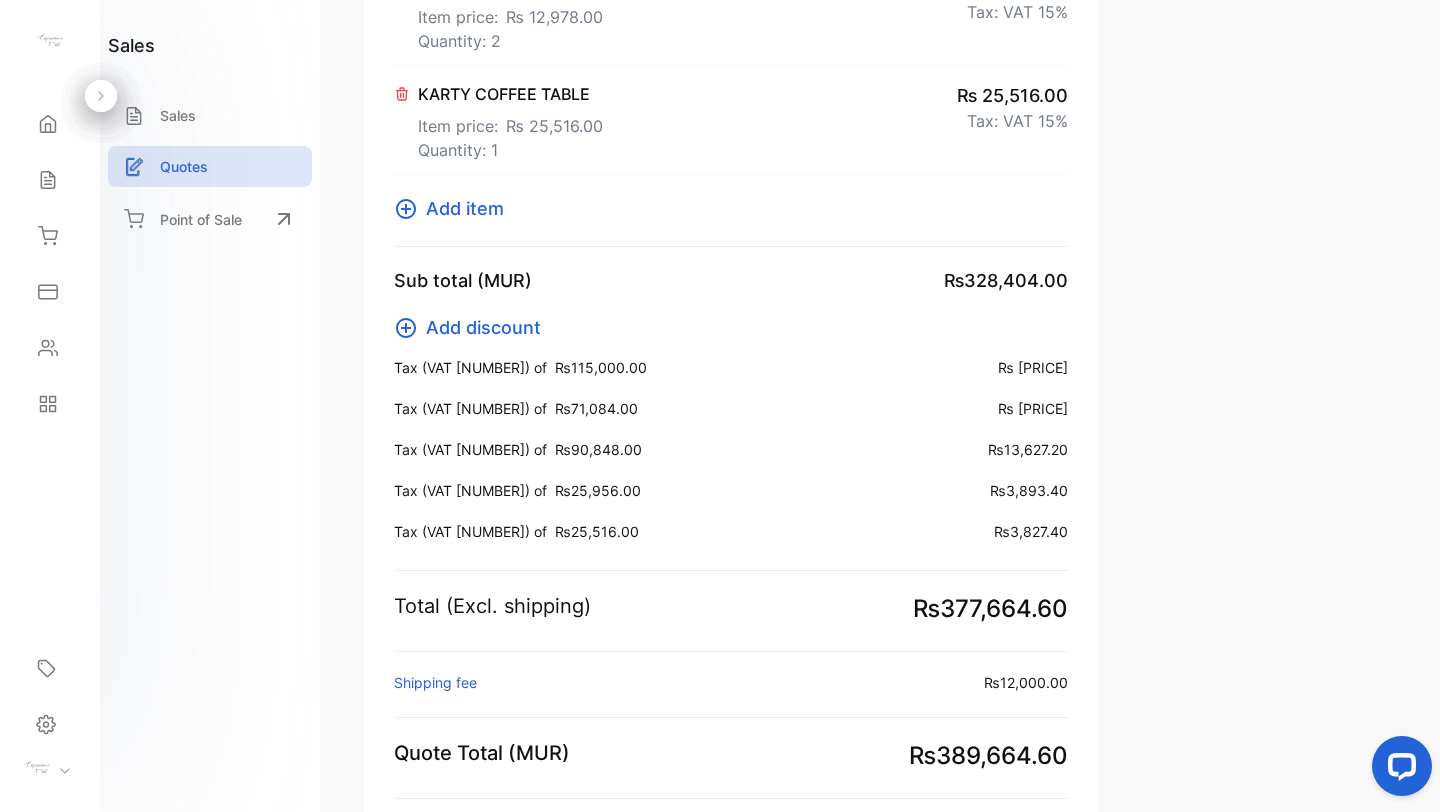 scroll, scrollTop: 868, scrollLeft: 0, axis: vertical 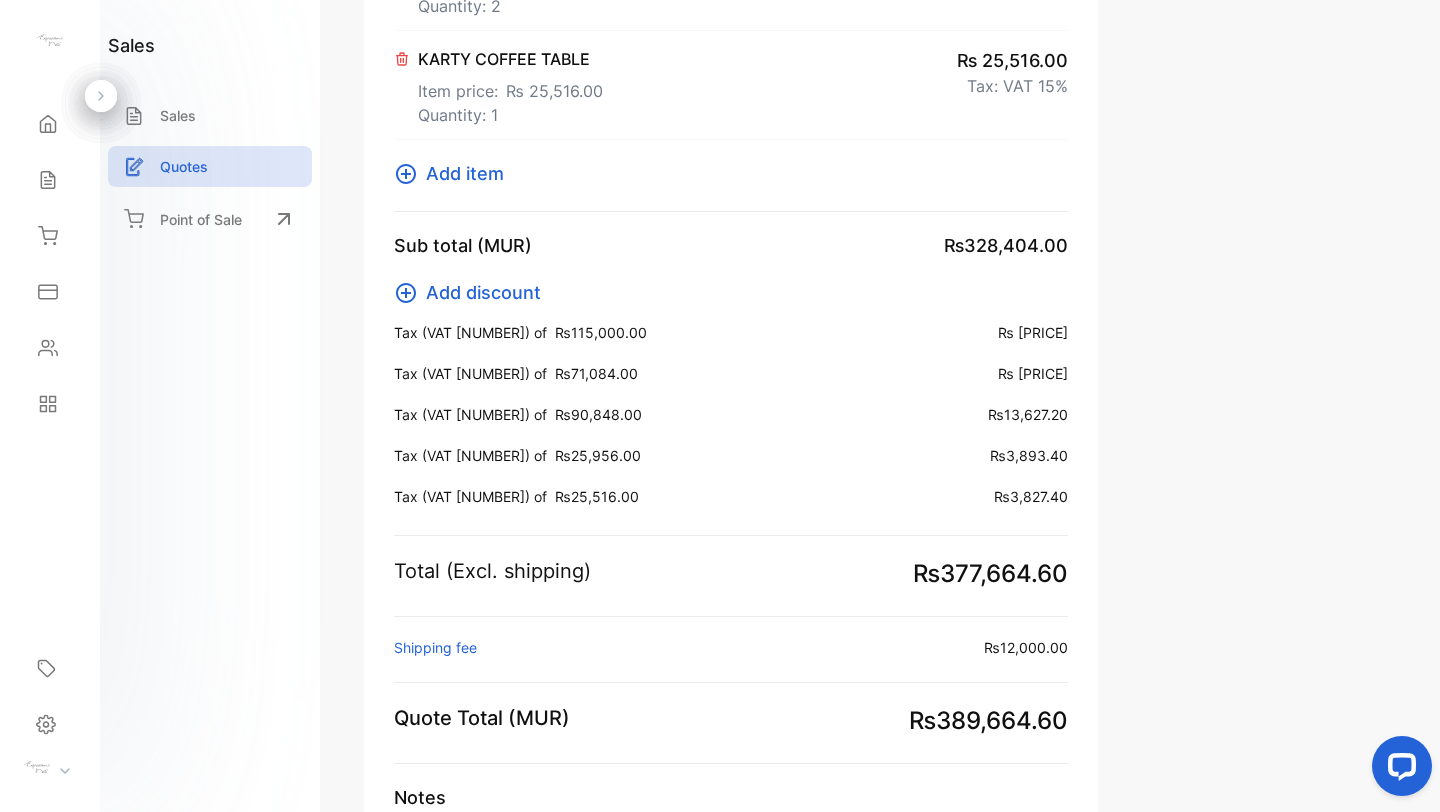 click on "Shipping fee  :" at bounding box center [435, 647] 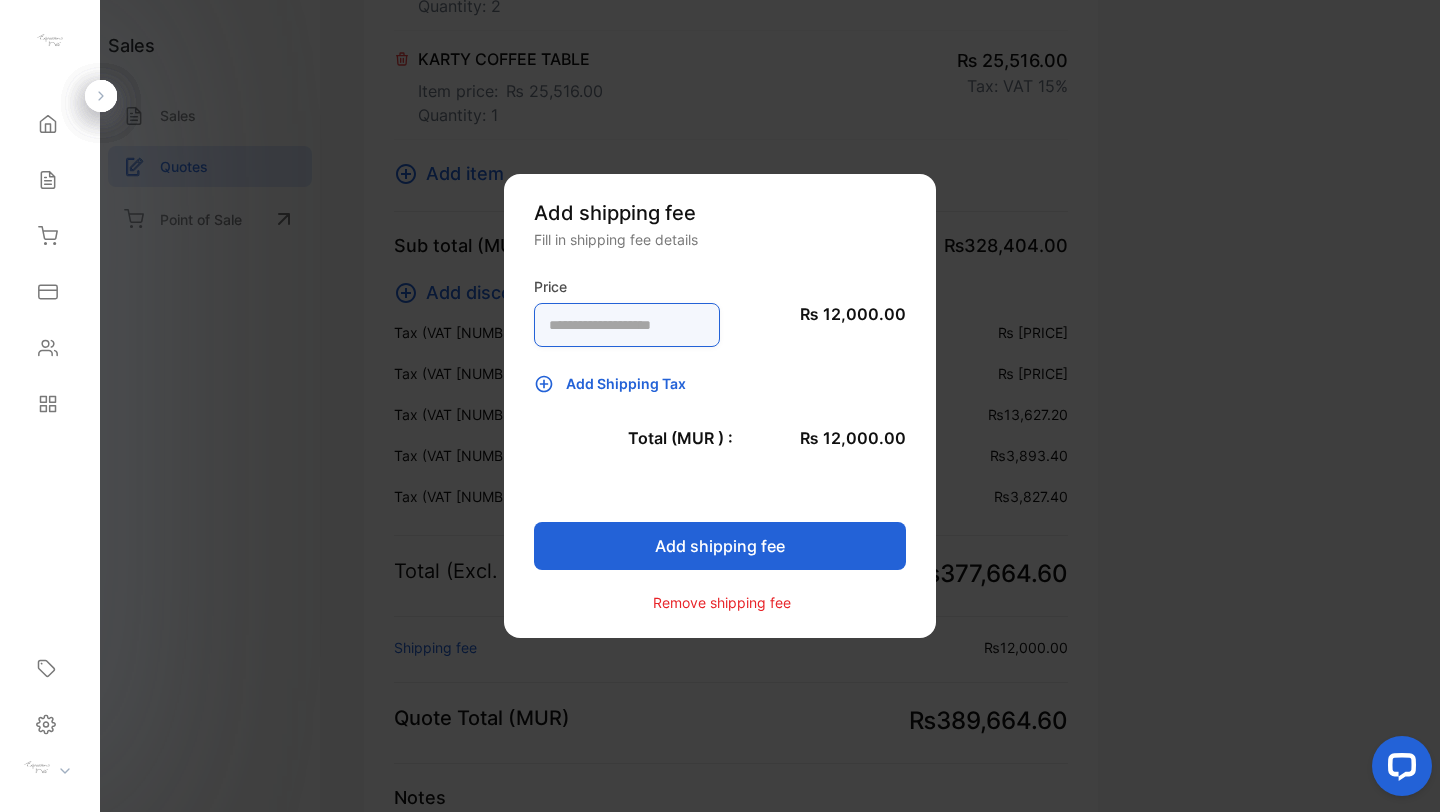 click on "*****" at bounding box center (627, 325) 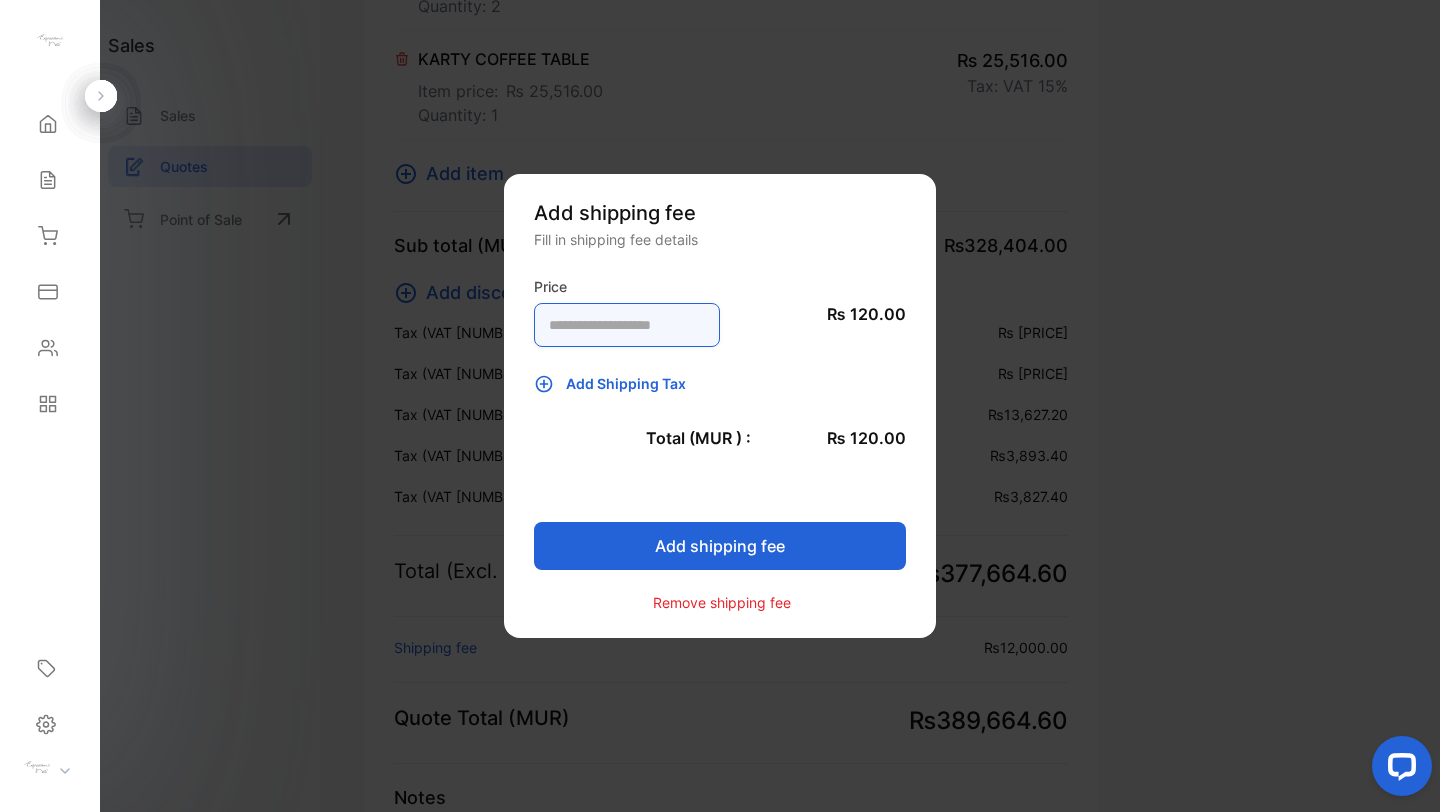 type on "*" 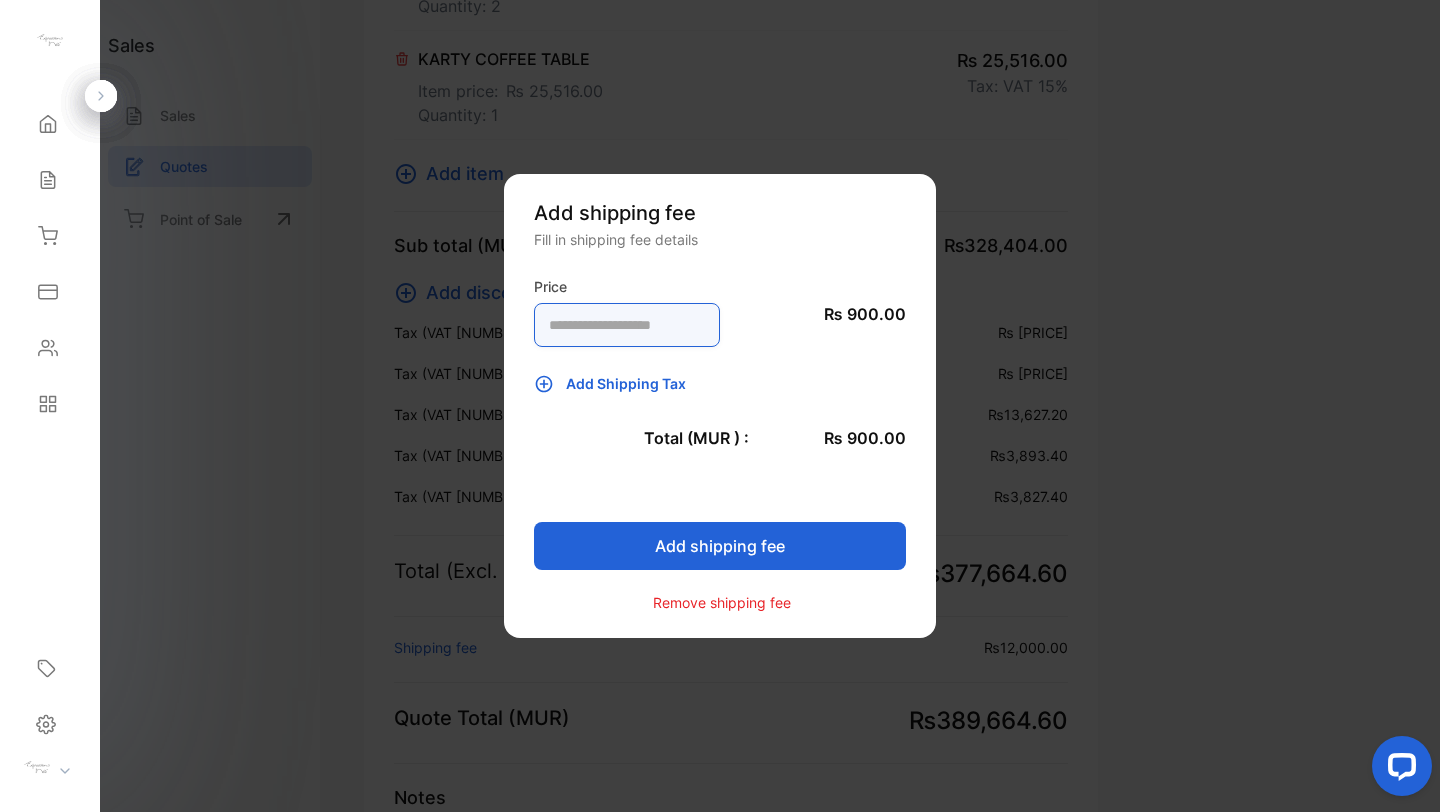 type on "****" 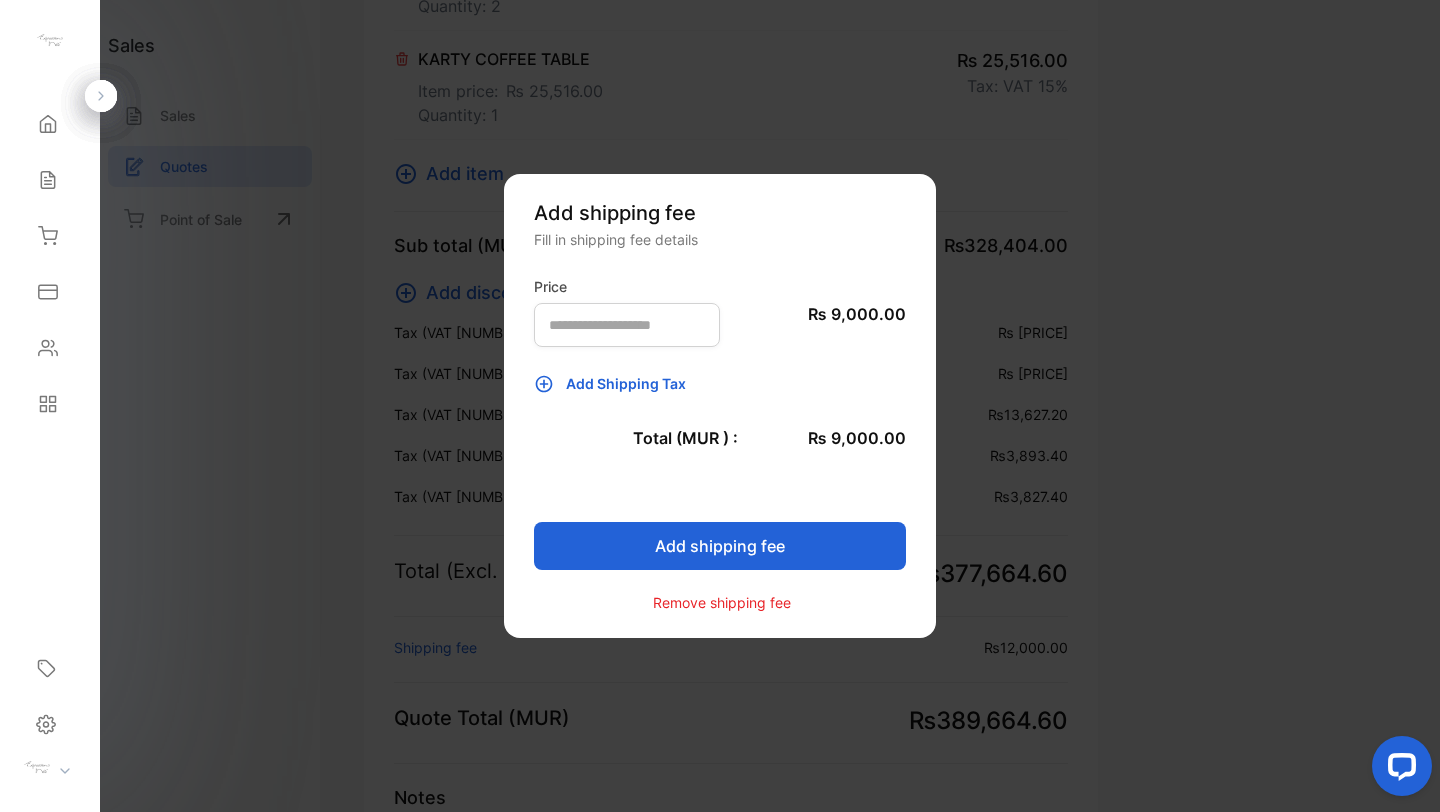 click on "Add shipping fee" at bounding box center [720, 546] 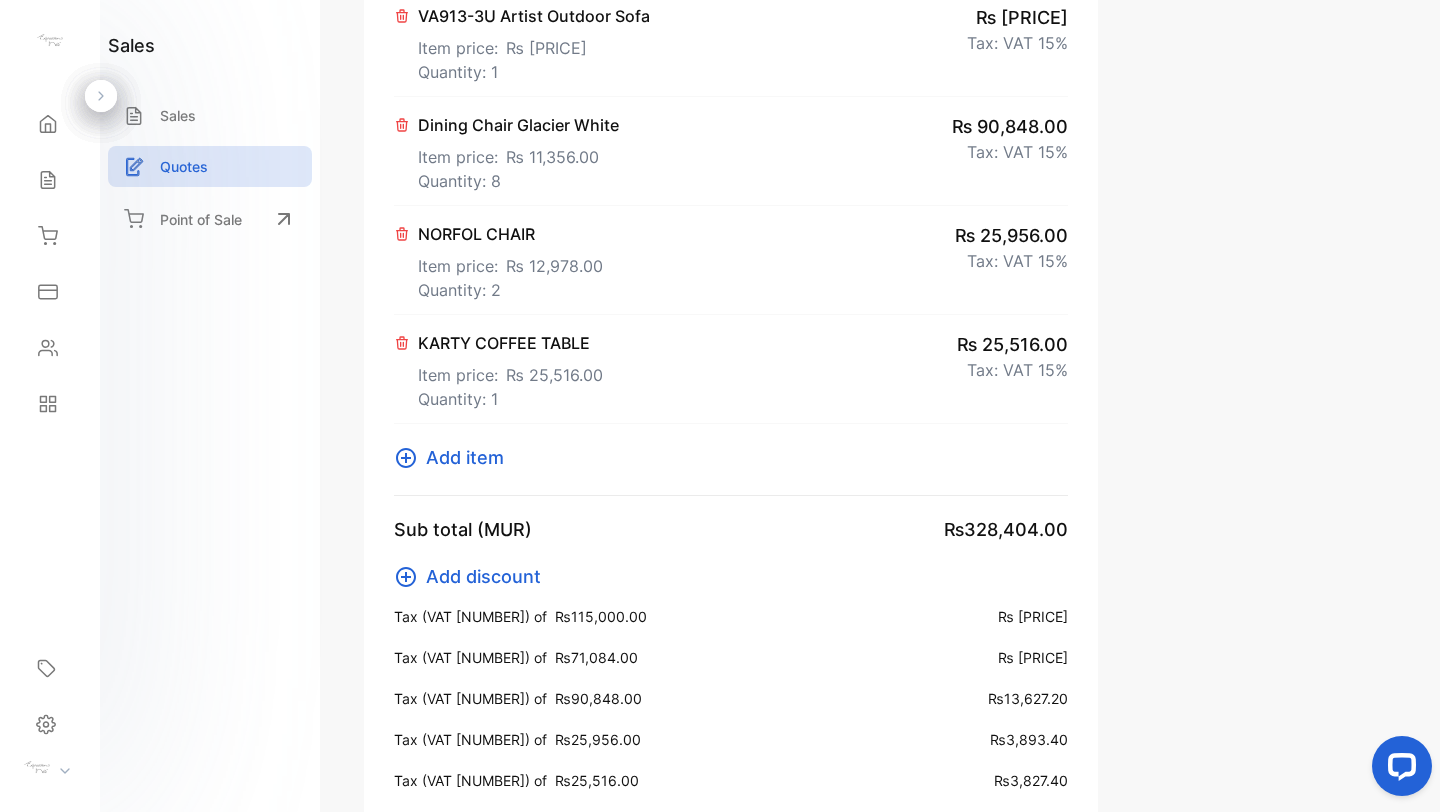 scroll, scrollTop: 1050, scrollLeft: 0, axis: vertical 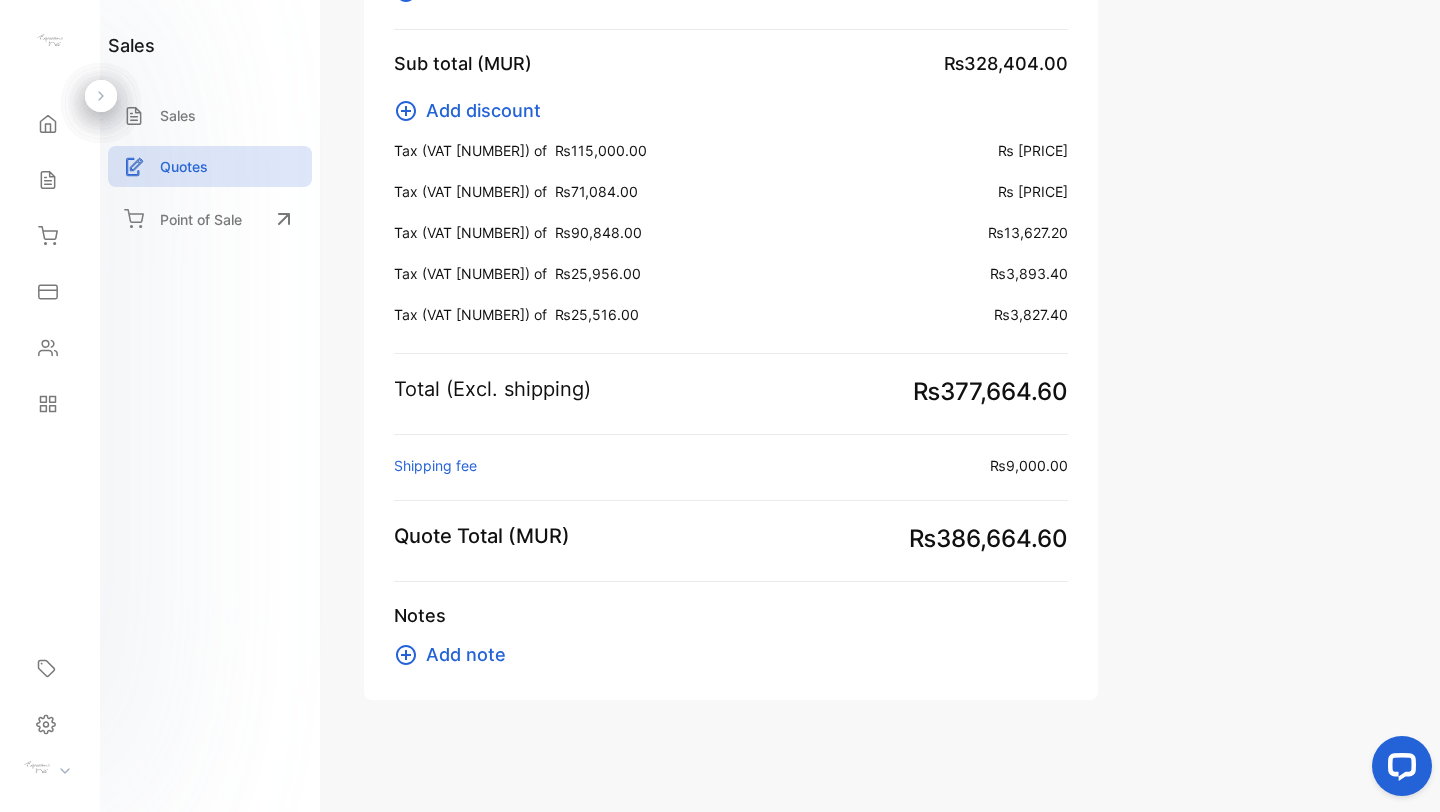 click on "Add note" at bounding box center (466, 654) 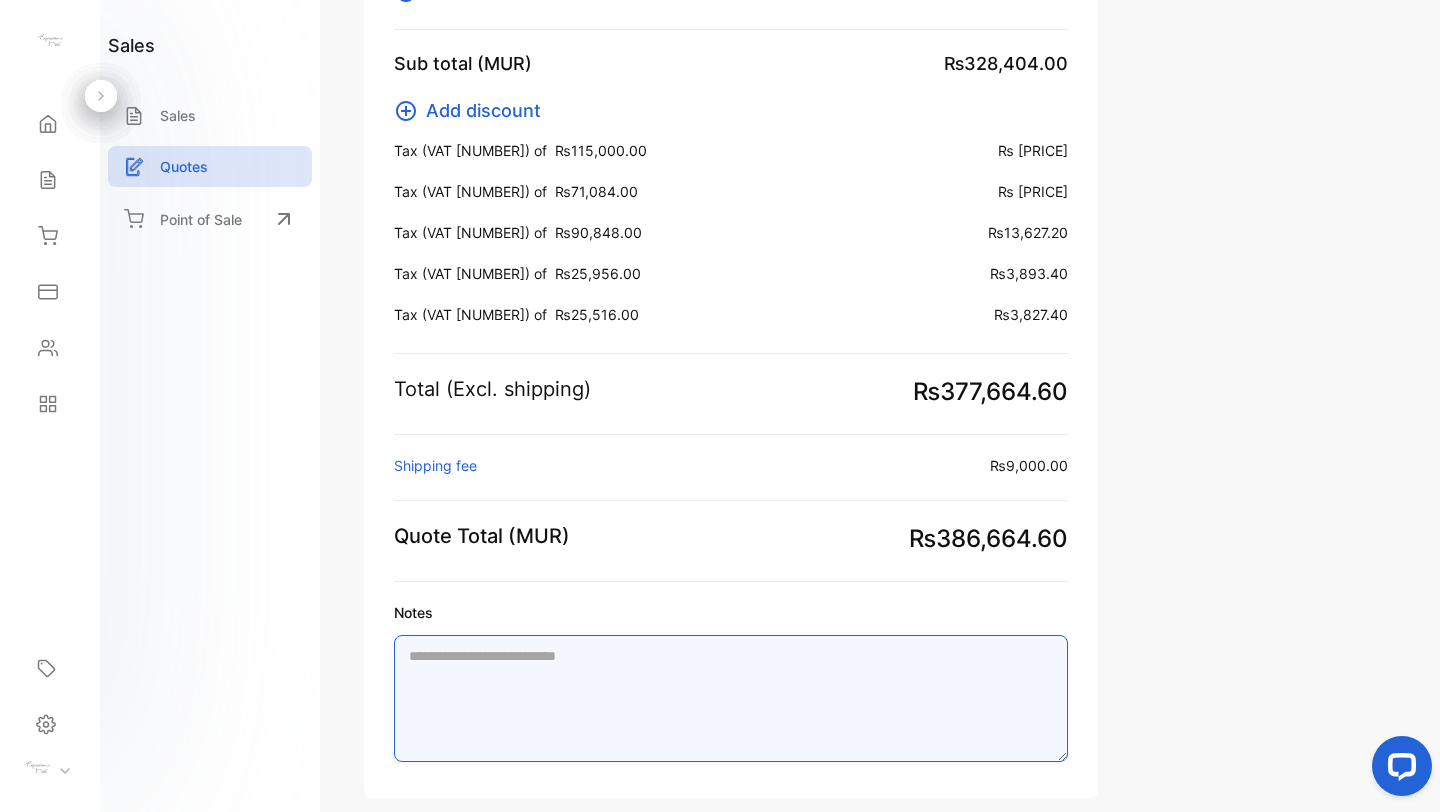 click on "Notes" at bounding box center (731, 698) 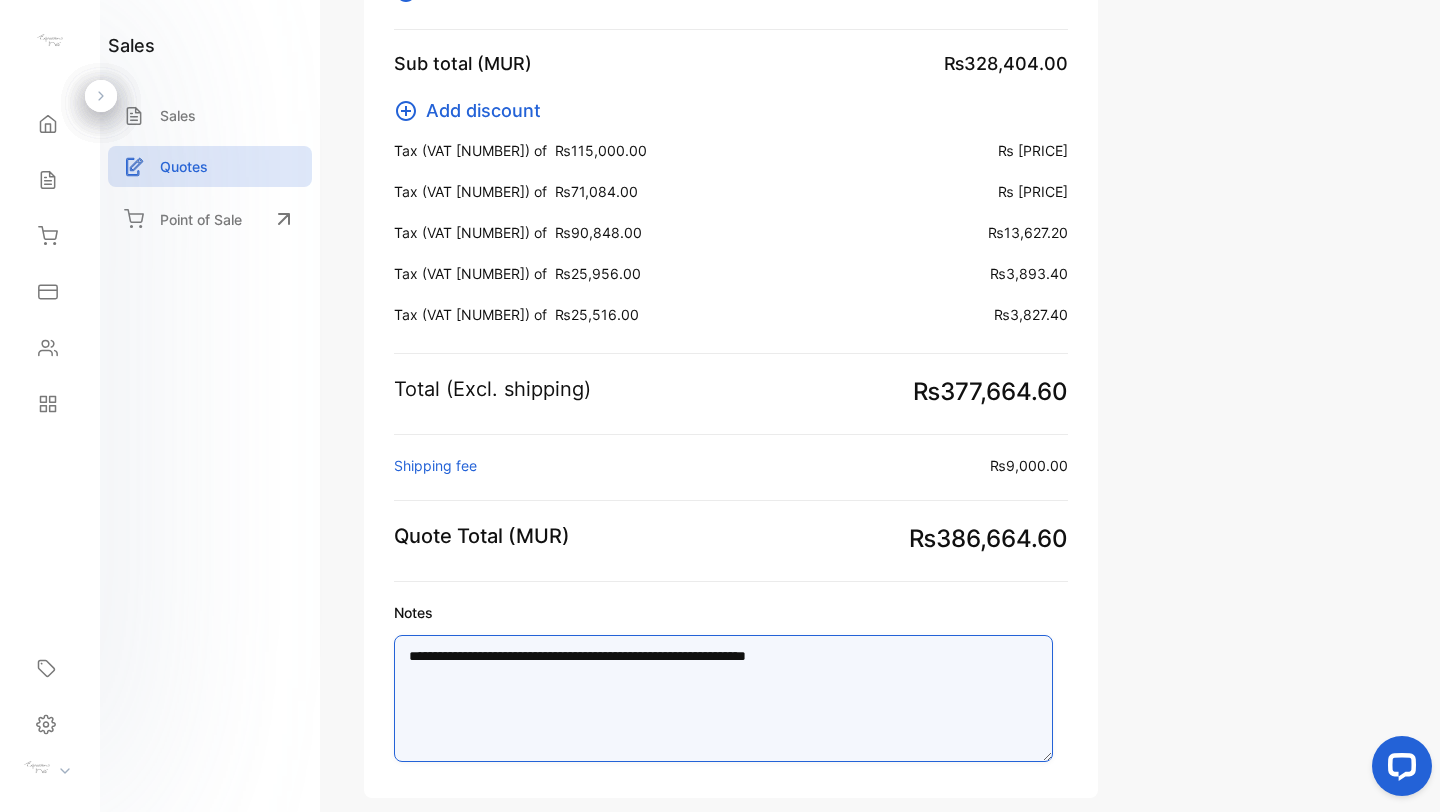 click on "**********" at bounding box center (723, 698) 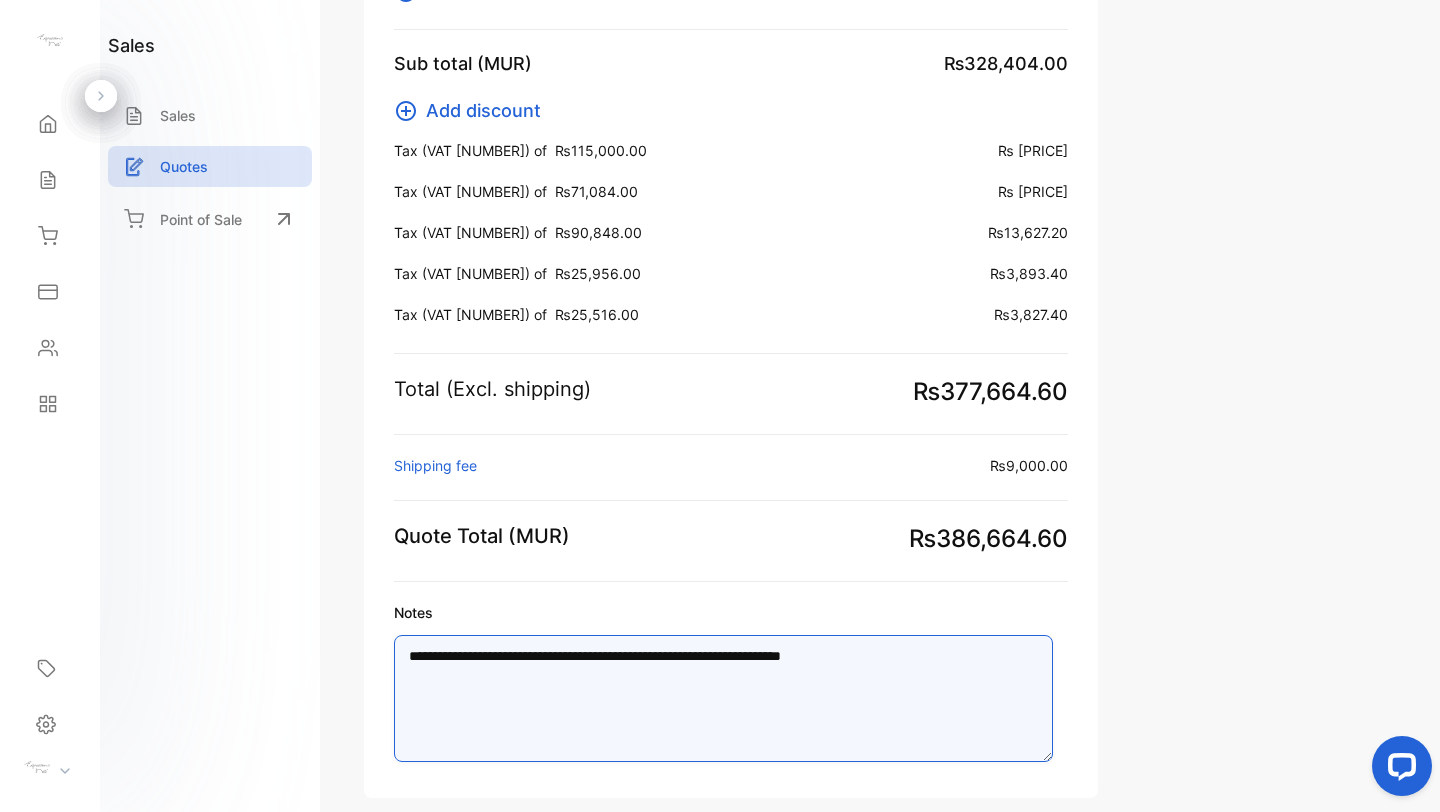 click on "**********" at bounding box center (723, 698) 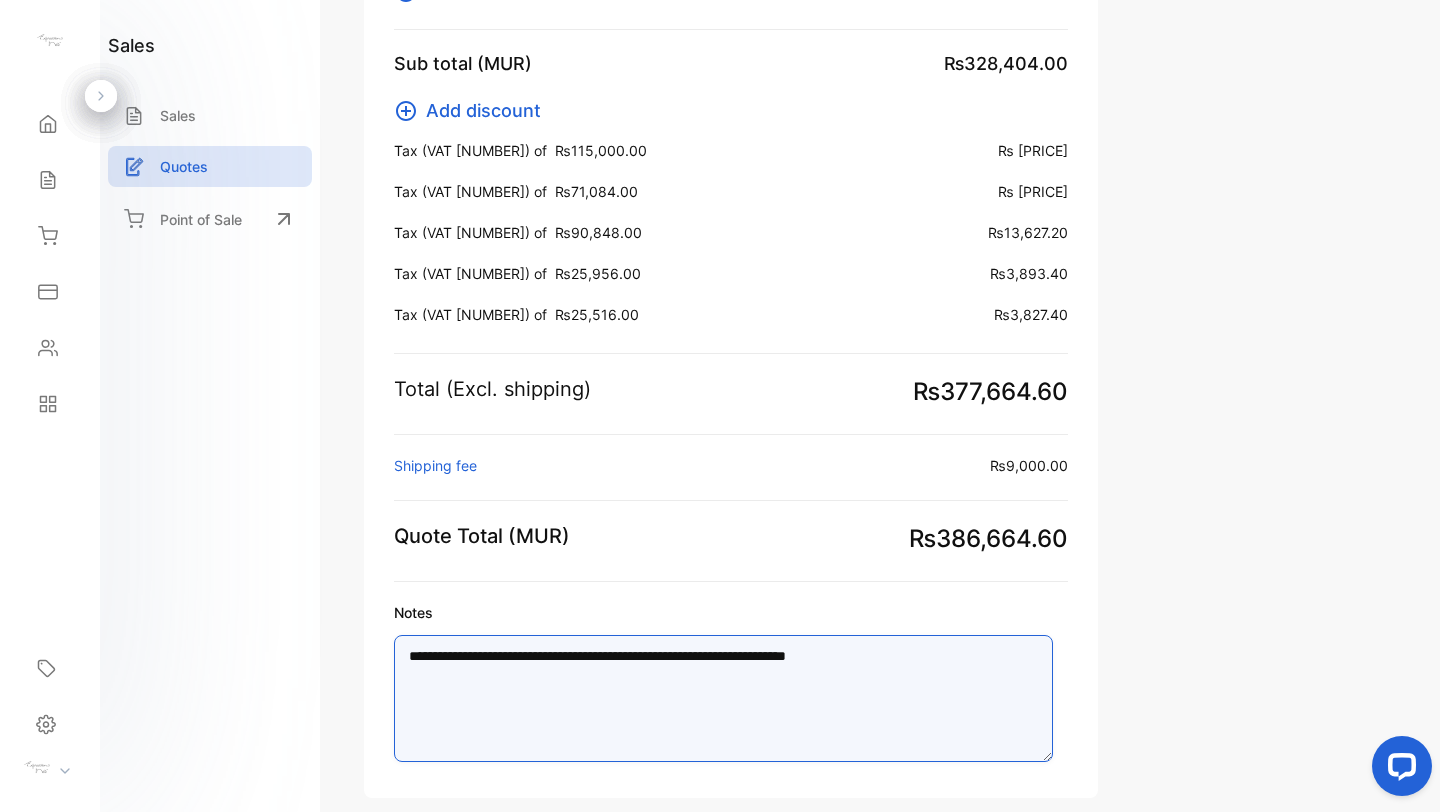 type on "**********" 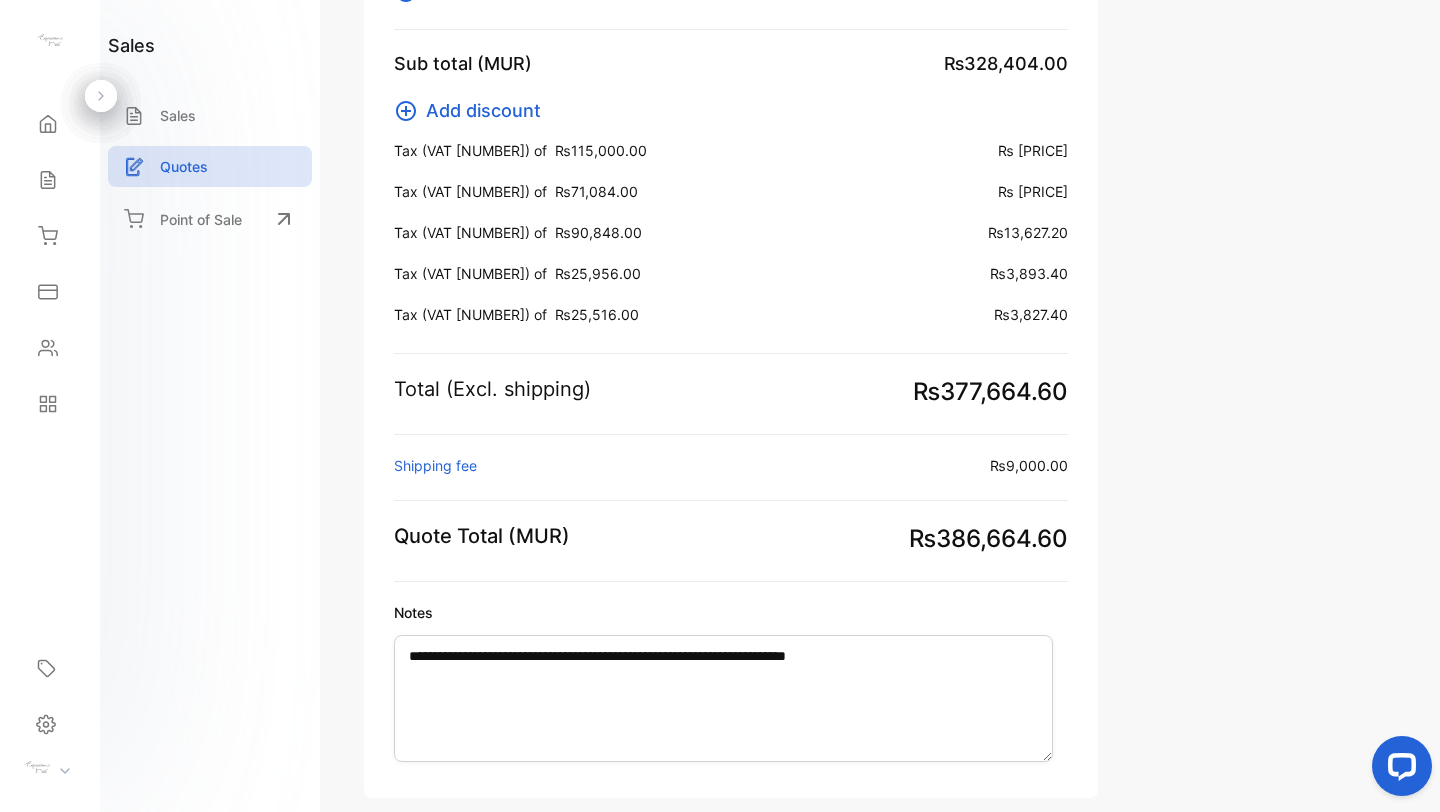 click on "**********" at bounding box center [1270, -65] 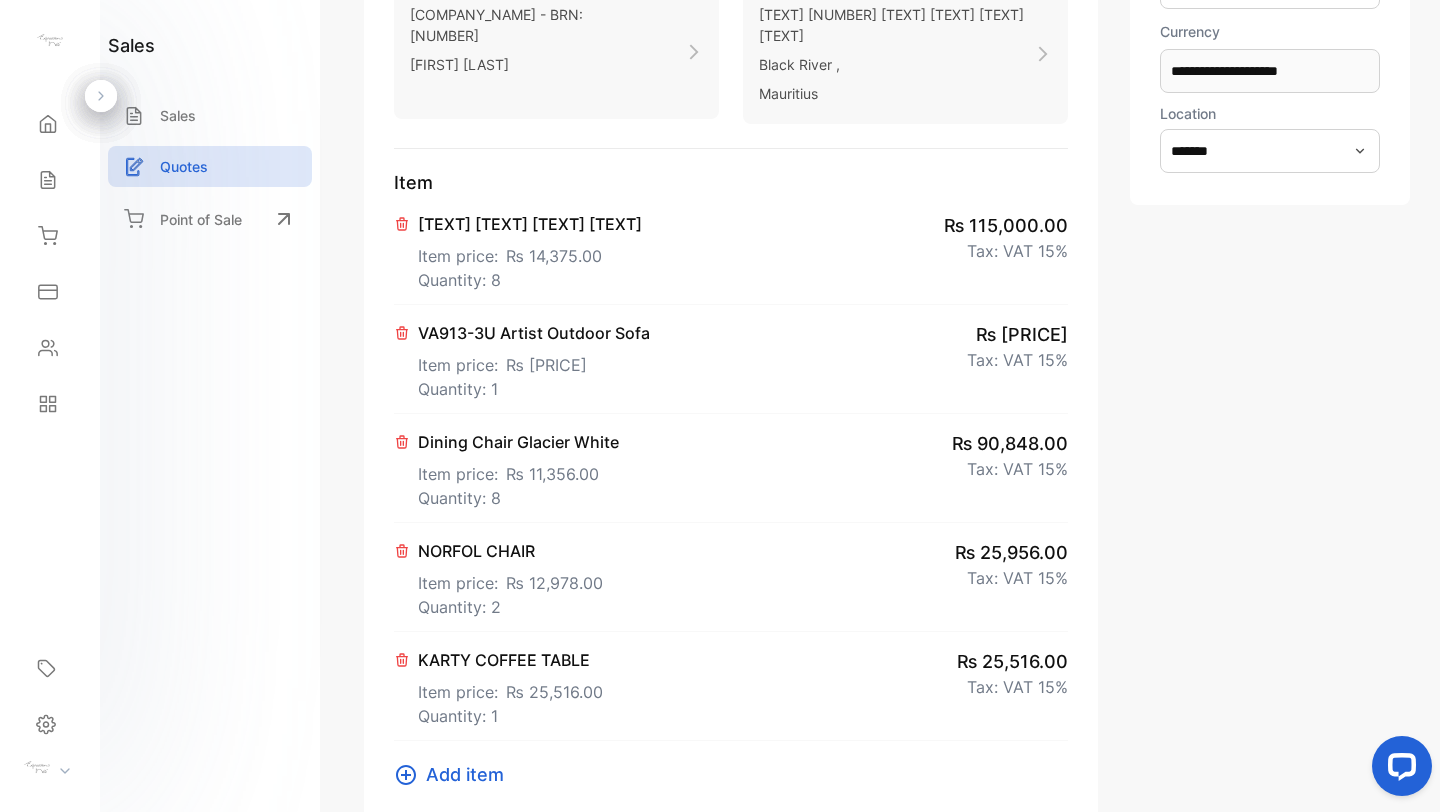 scroll, scrollTop: 0, scrollLeft: 0, axis: both 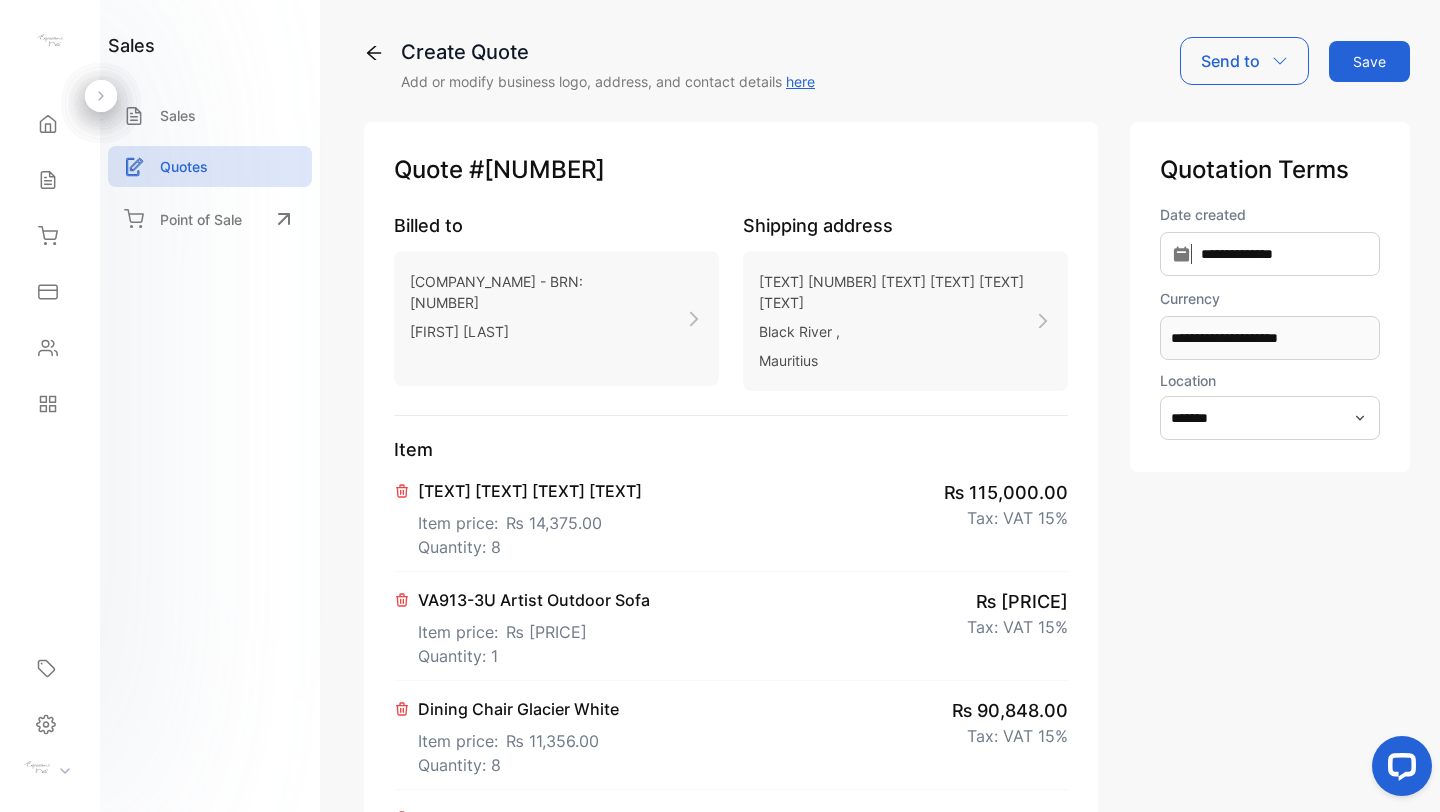 click on "Save" at bounding box center (1369, 61) 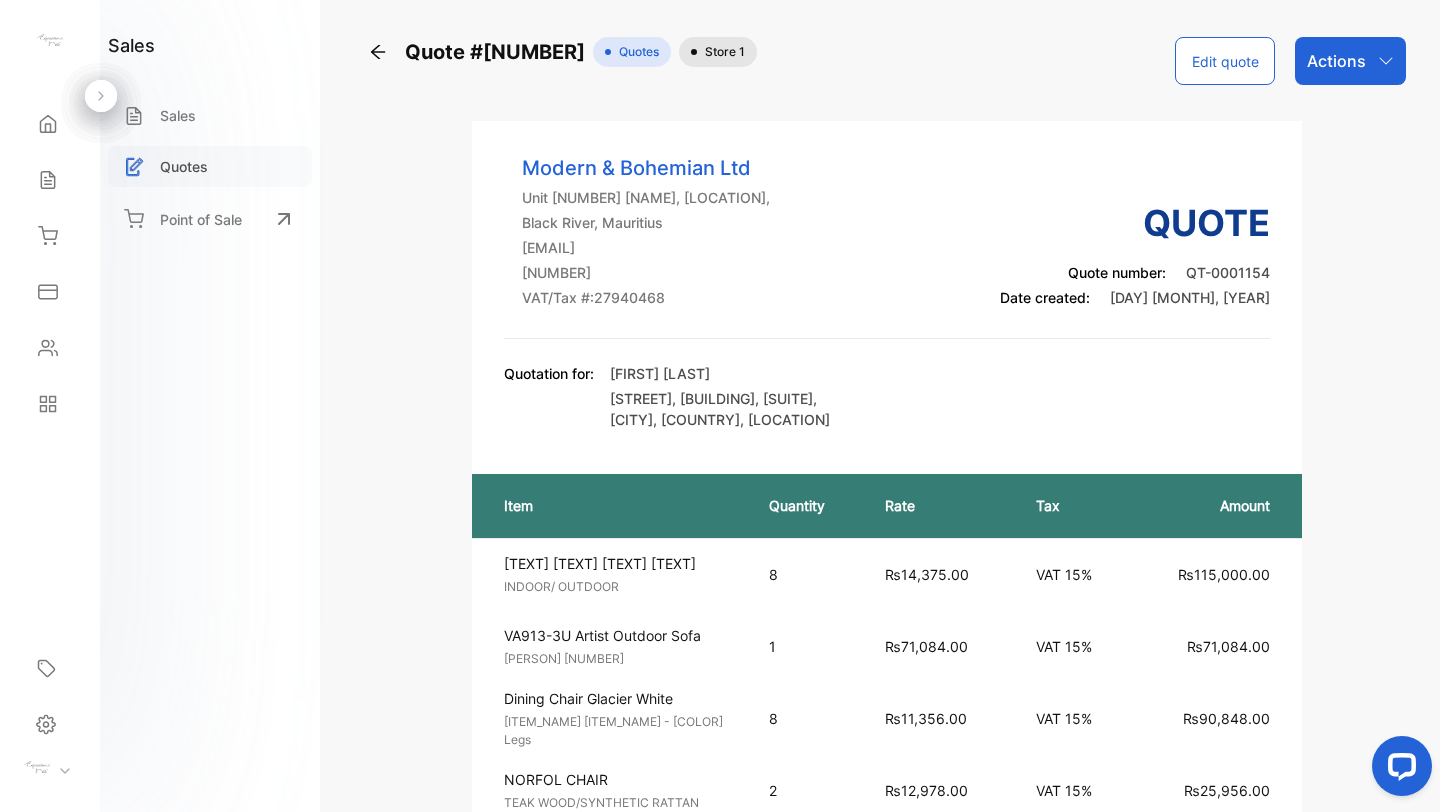 click on "Quotes" at bounding box center (210, 166) 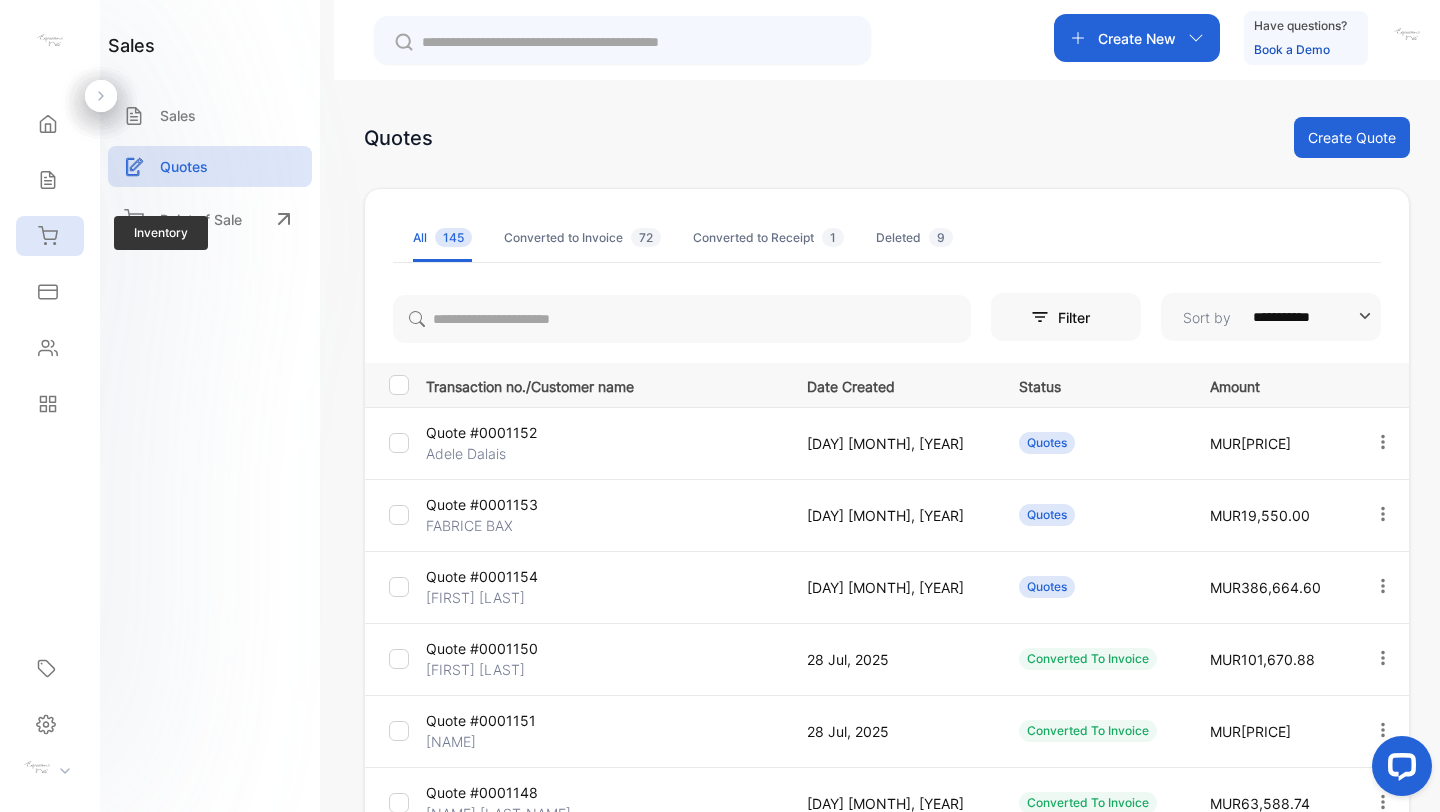 click 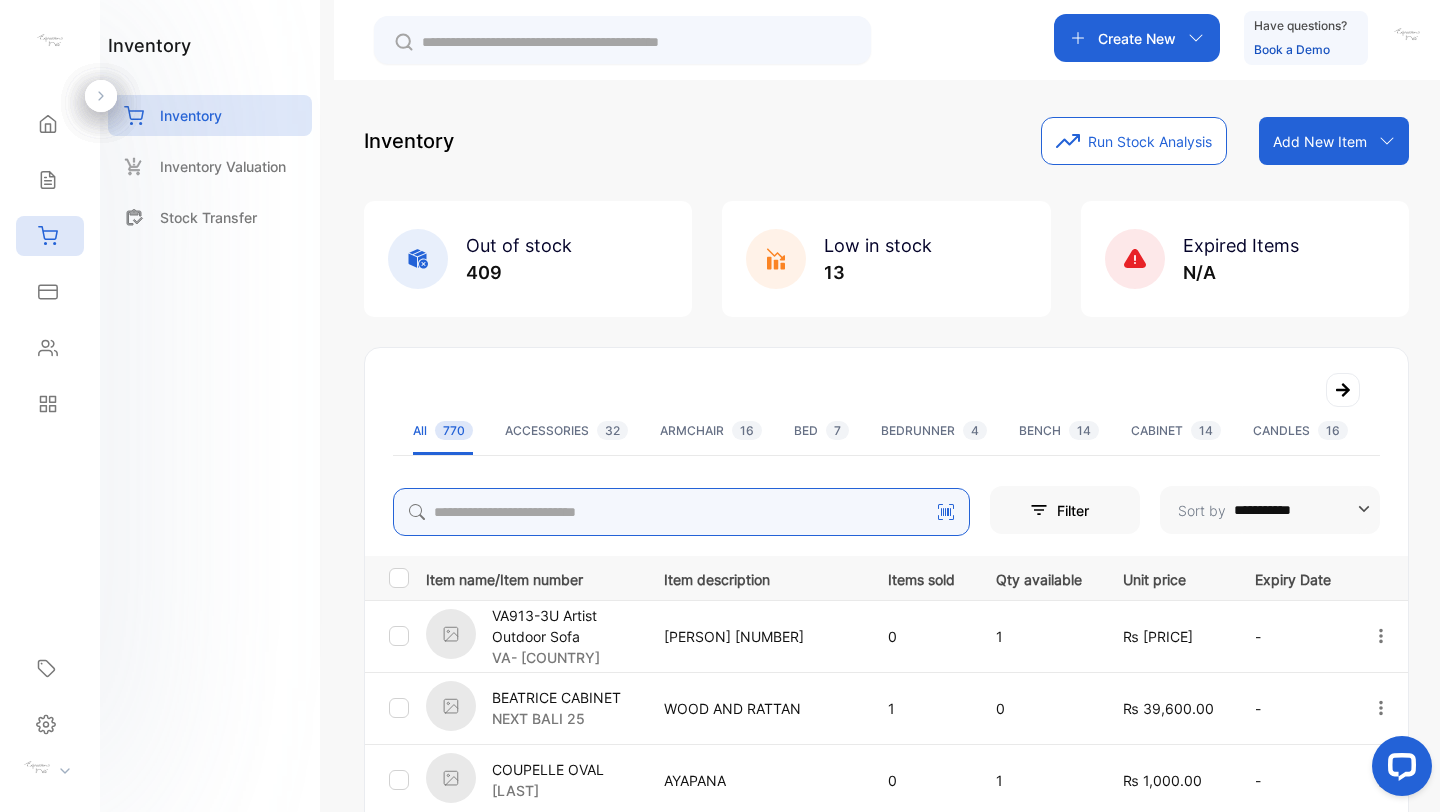 click at bounding box center [681, 512] 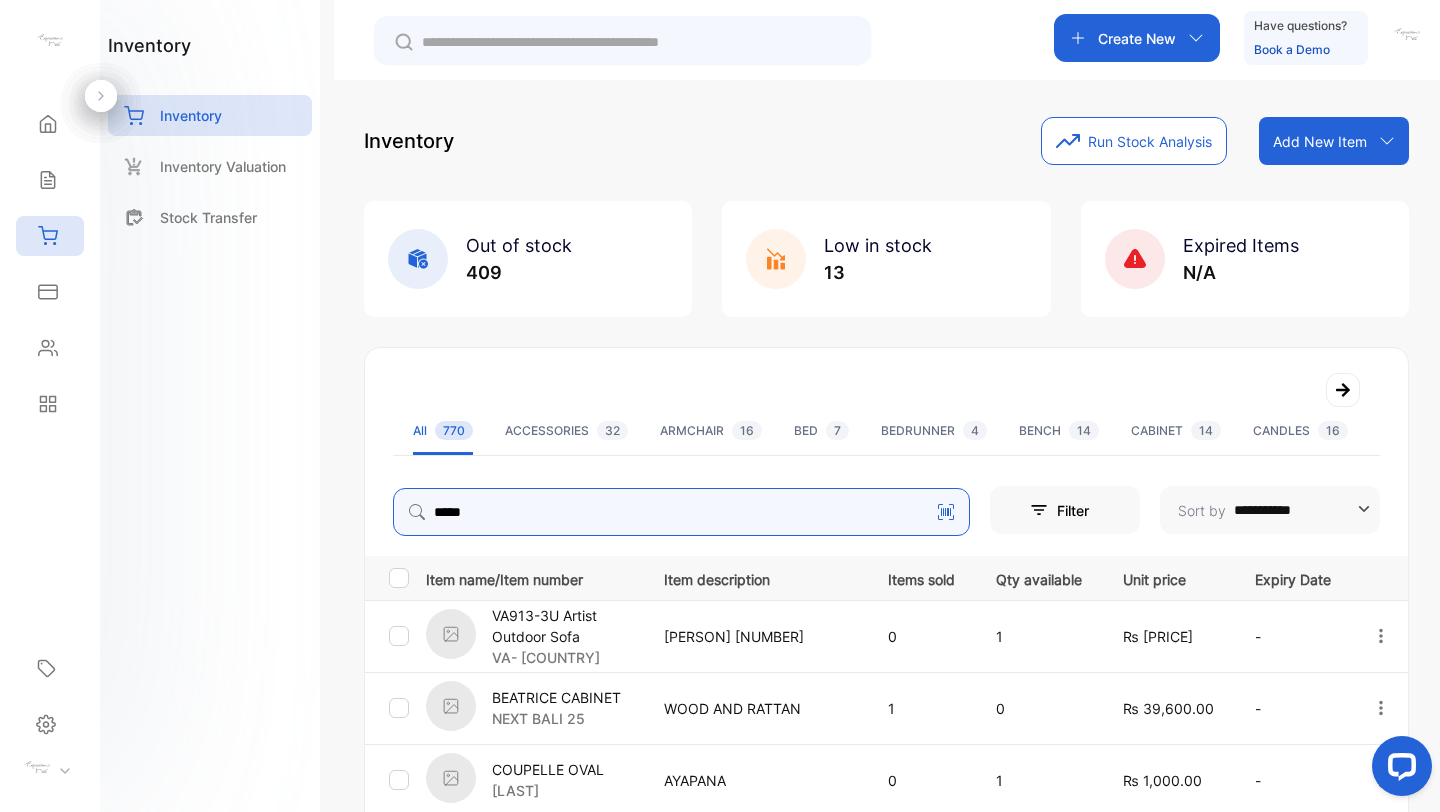 type on "*****" 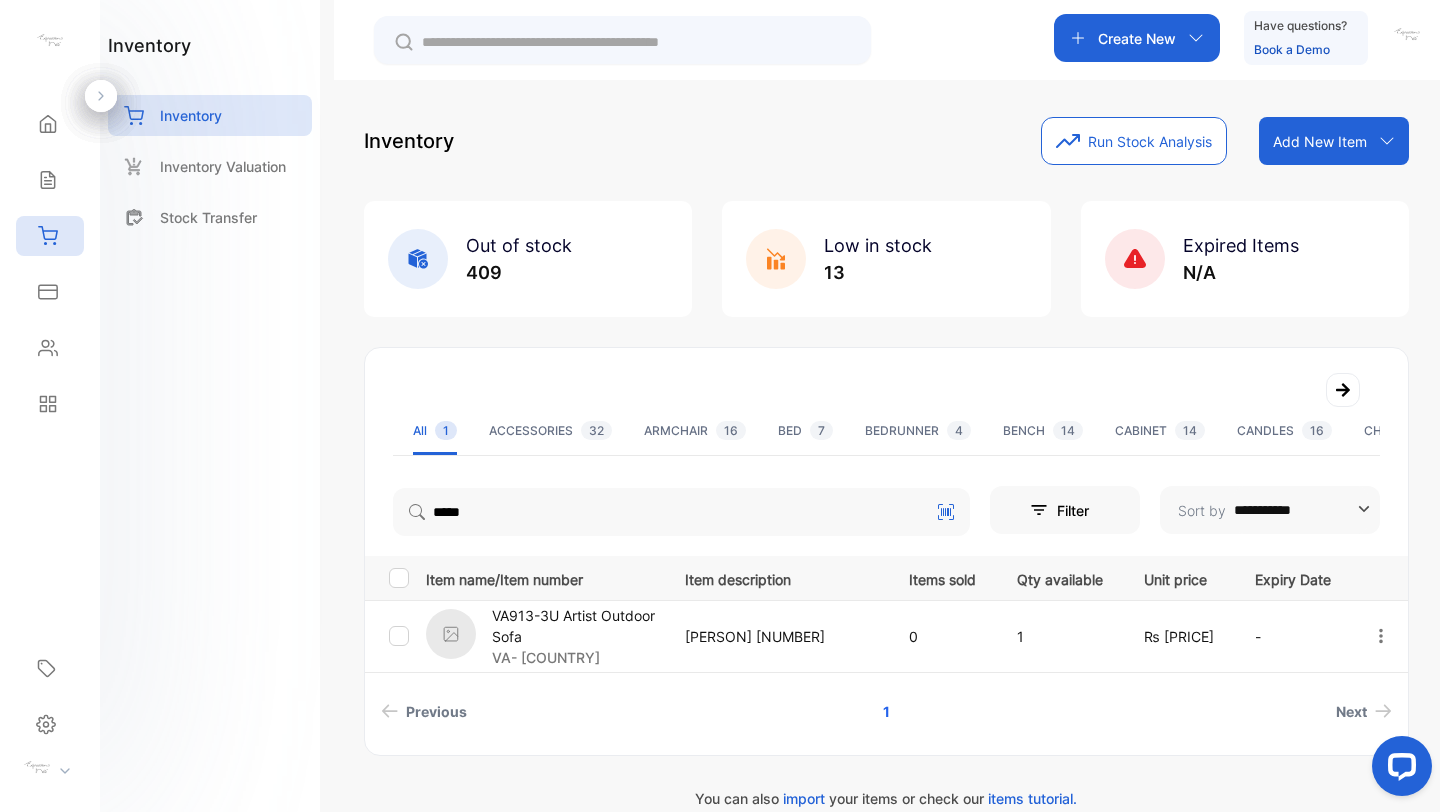 click on "VA913-3U Artist  Outdoor Sofa" at bounding box center (576, 626) 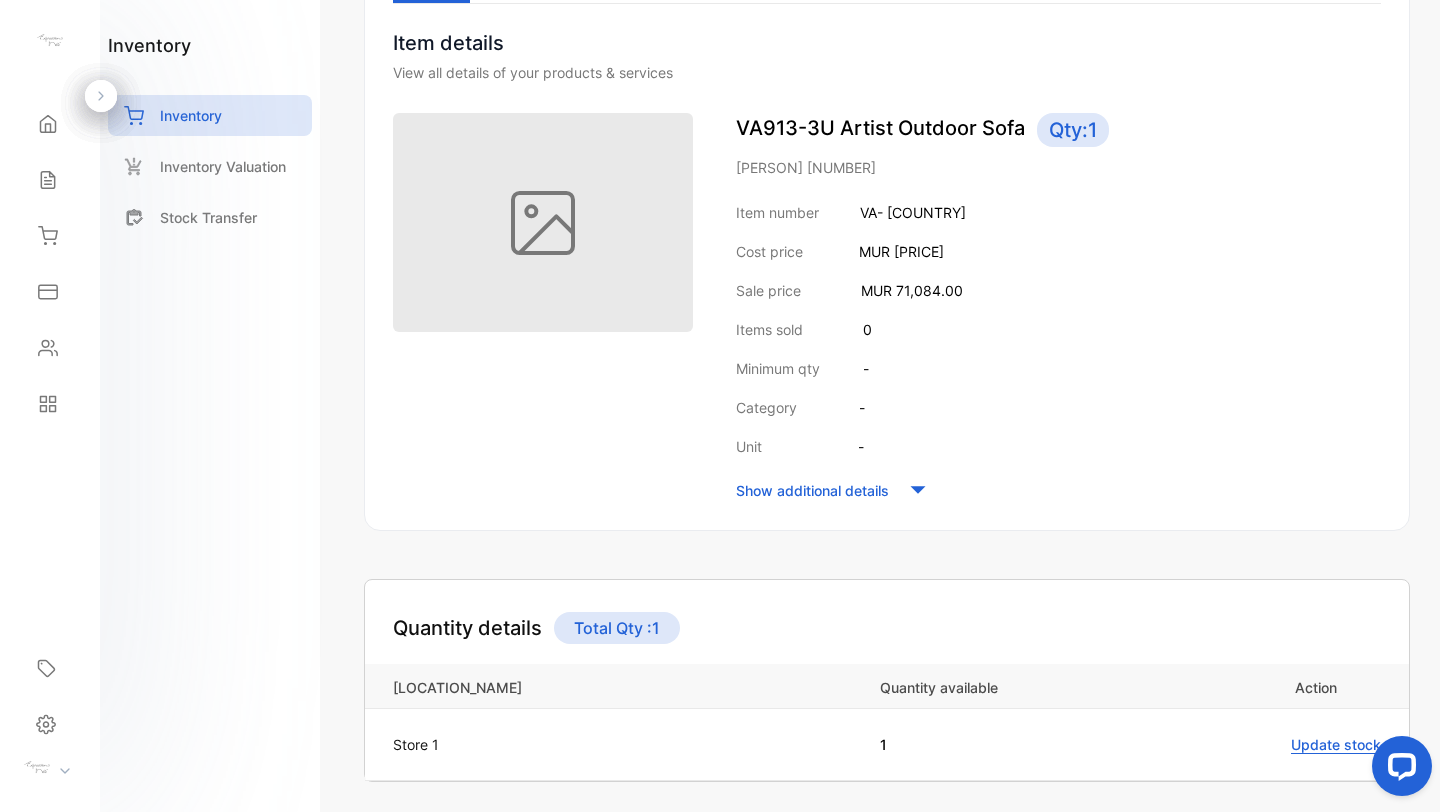 scroll, scrollTop: 0, scrollLeft: 0, axis: both 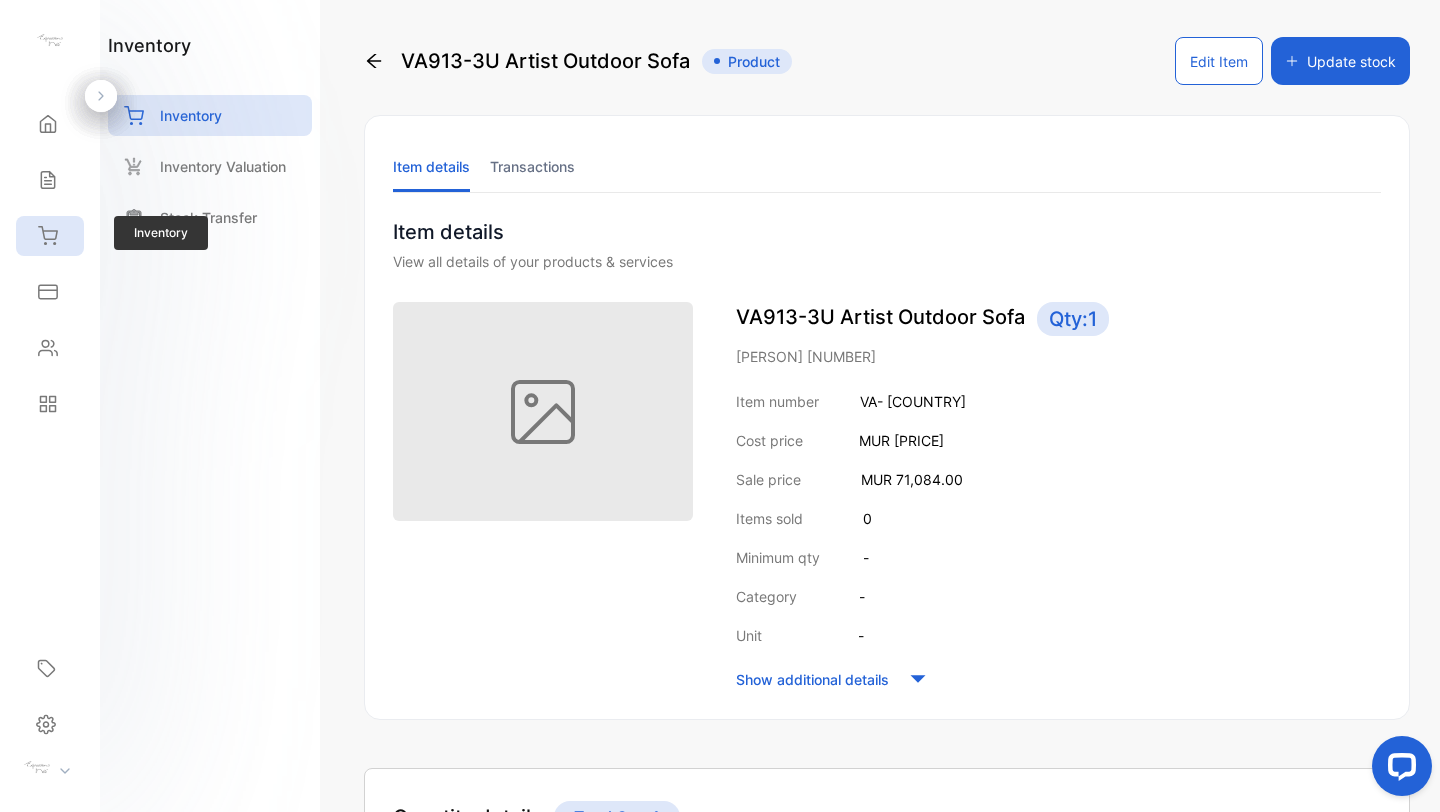 click on "Inventory" at bounding box center [50, 236] 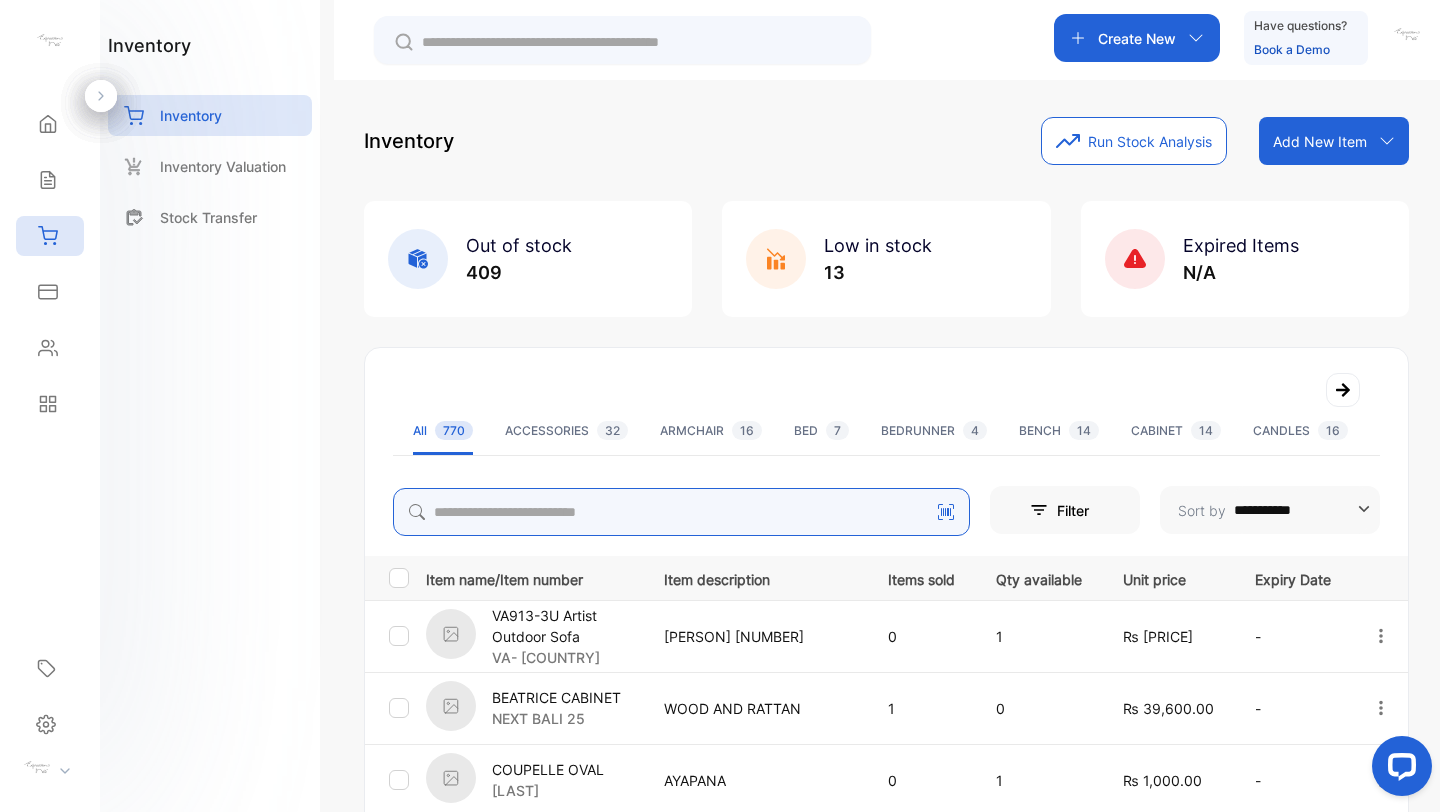 click at bounding box center (681, 512) 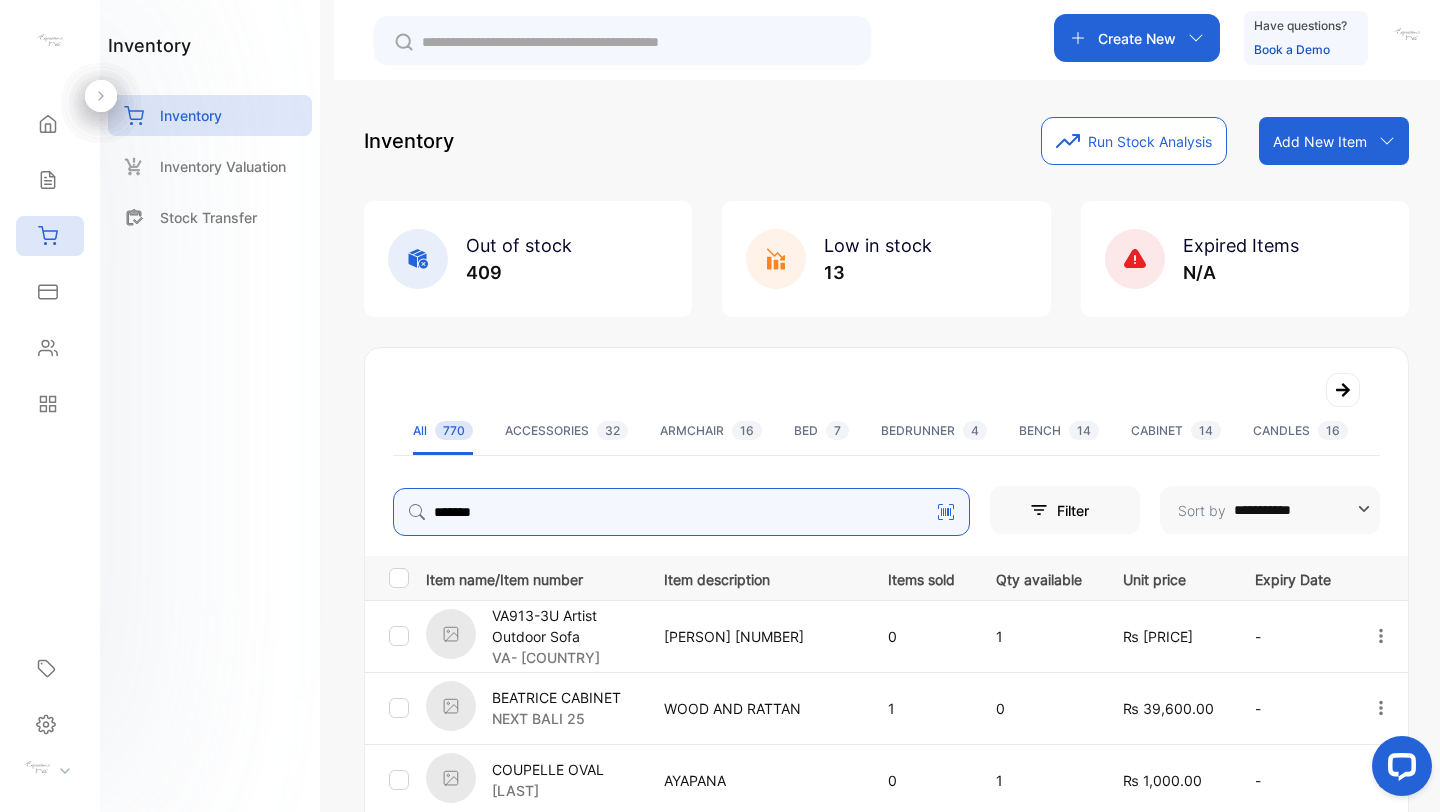 type on "*******" 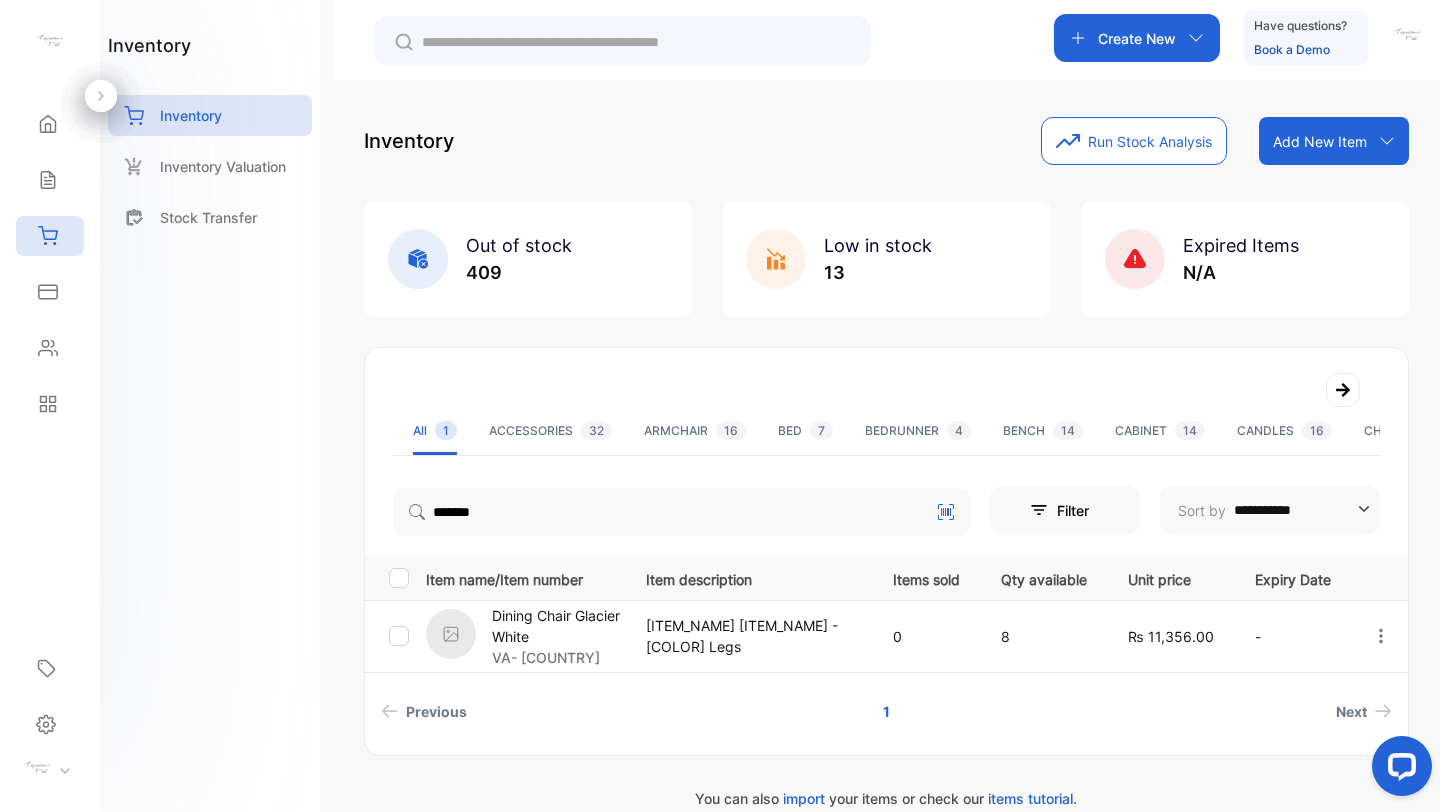 click on "Dining Chair Glacier White" at bounding box center [556, 626] 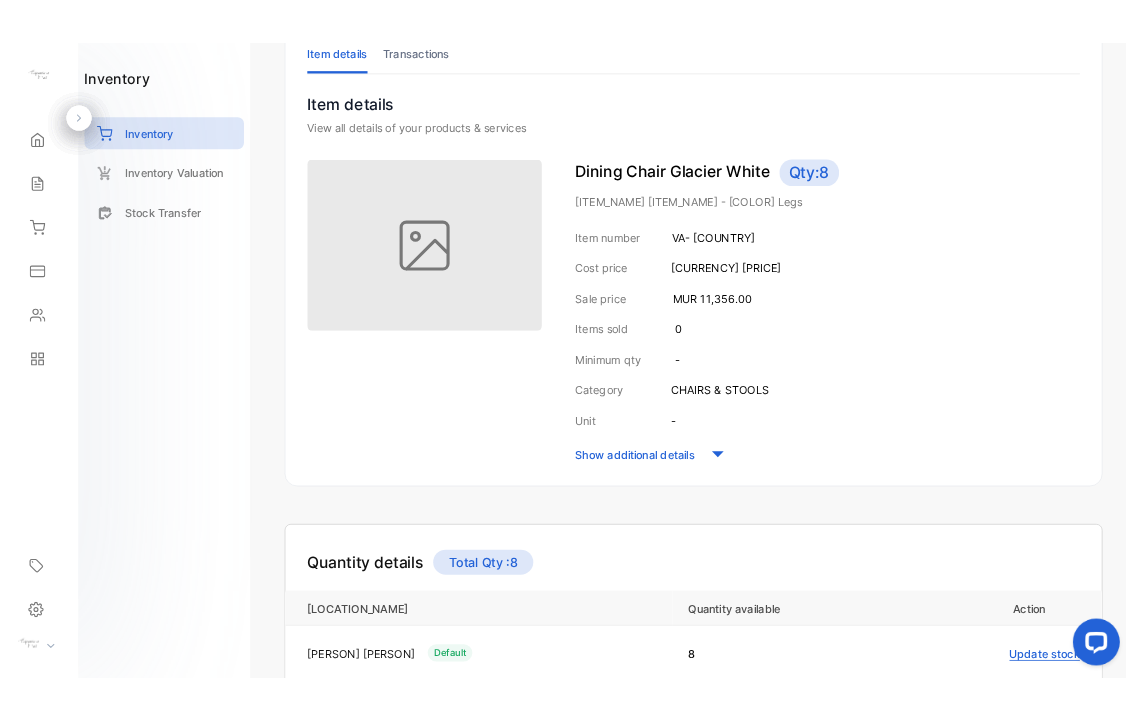 scroll, scrollTop: 0, scrollLeft: 0, axis: both 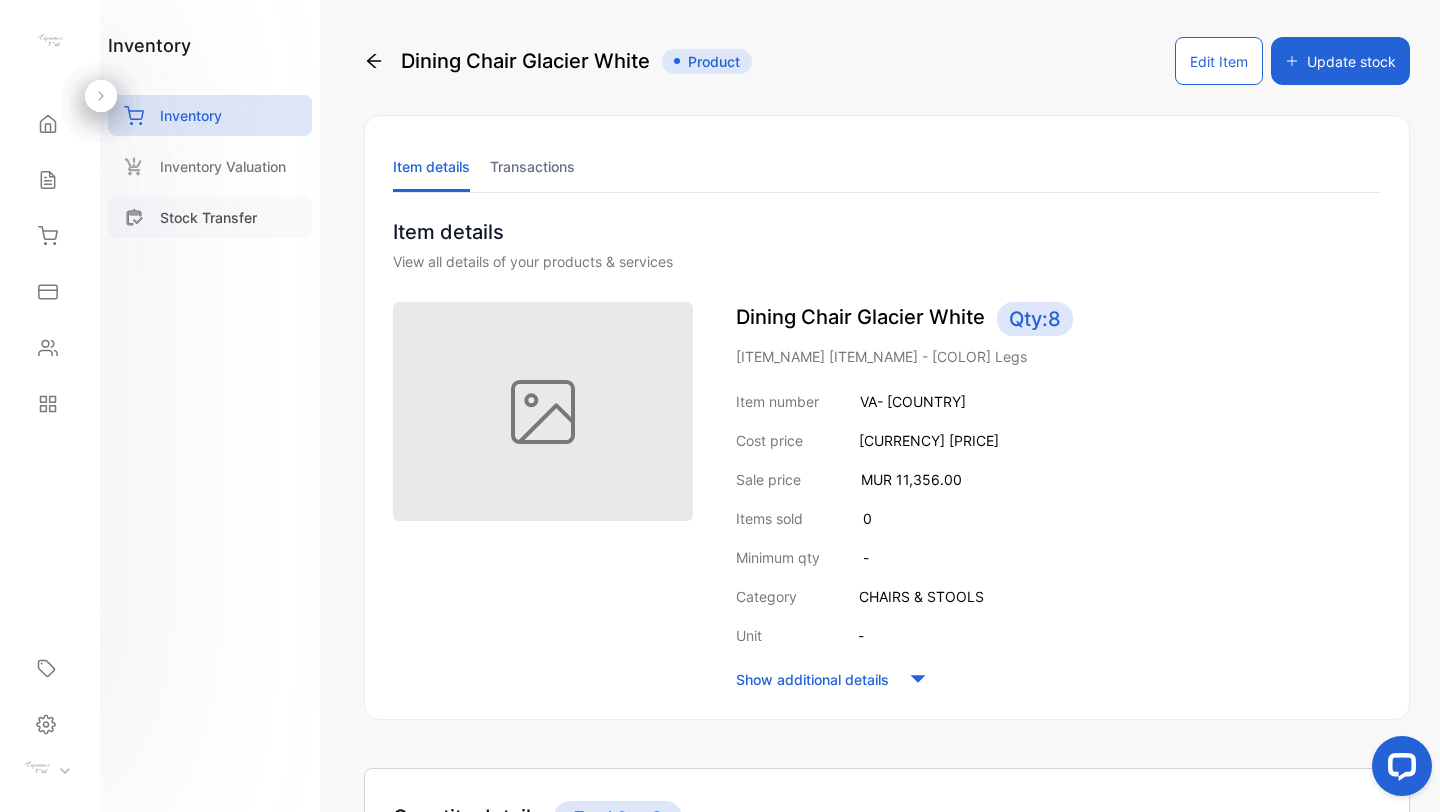 click on "Stock Transfer" at bounding box center [208, 217] 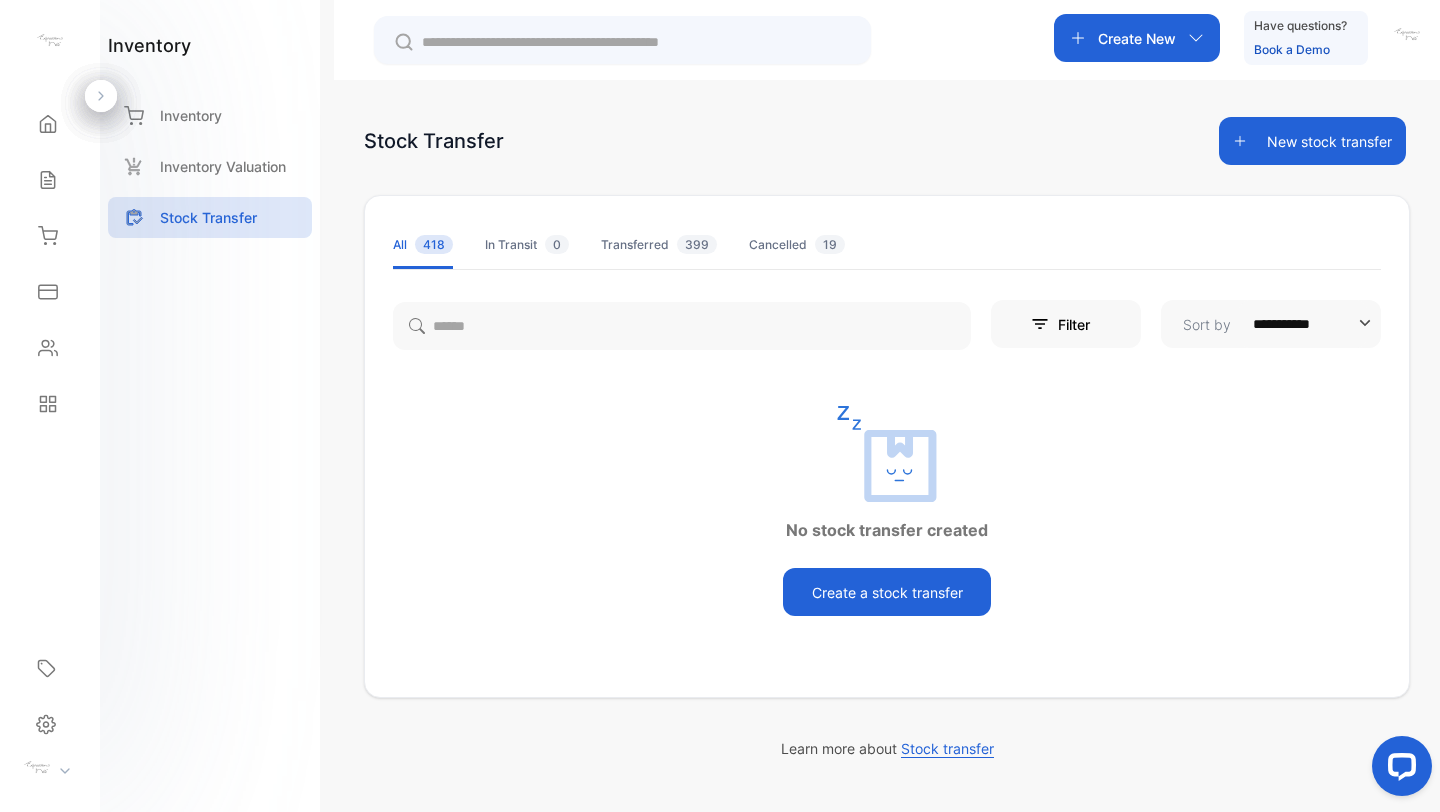 click on "New stock transfer" at bounding box center (1312, 141) 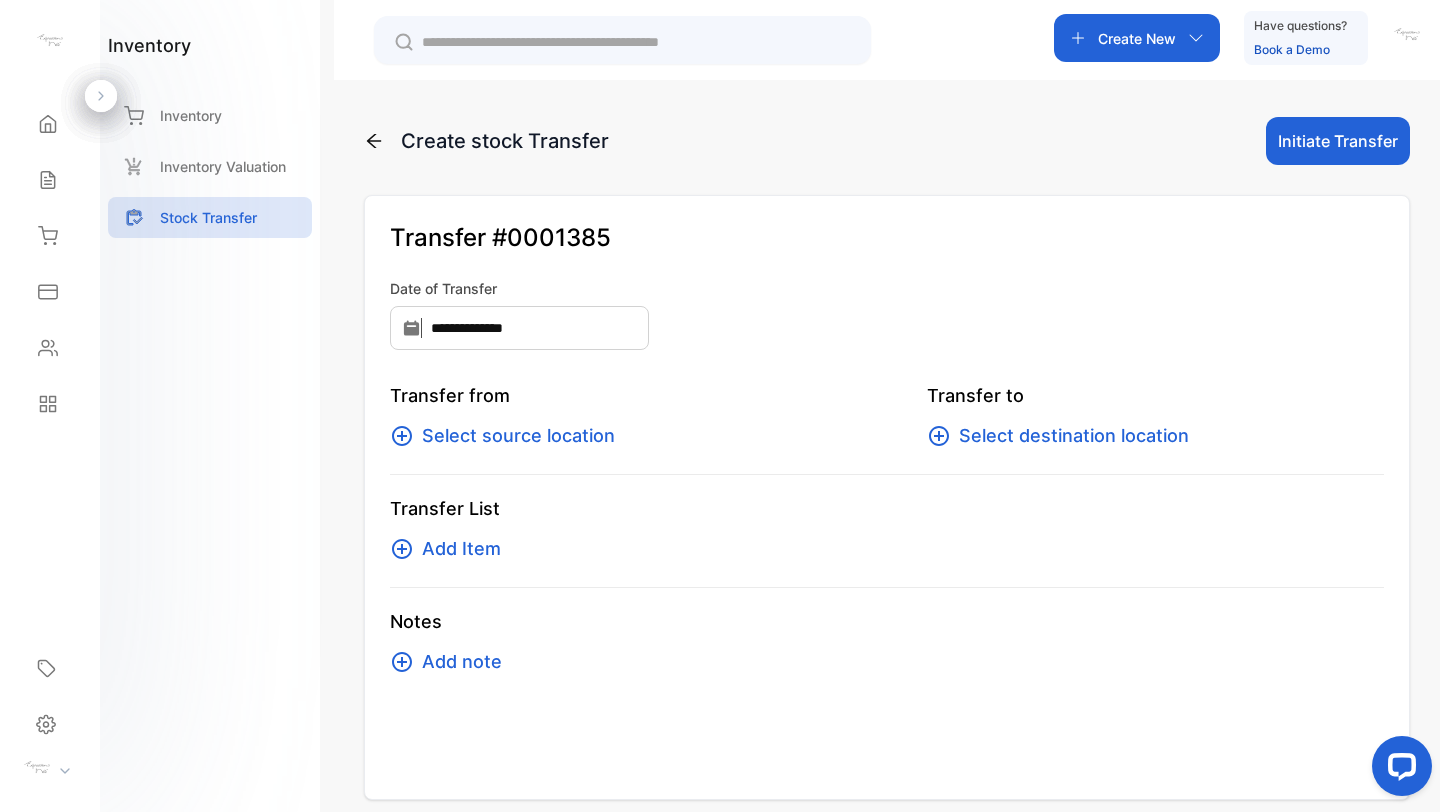 click on "Select source location" at bounding box center (518, 436) 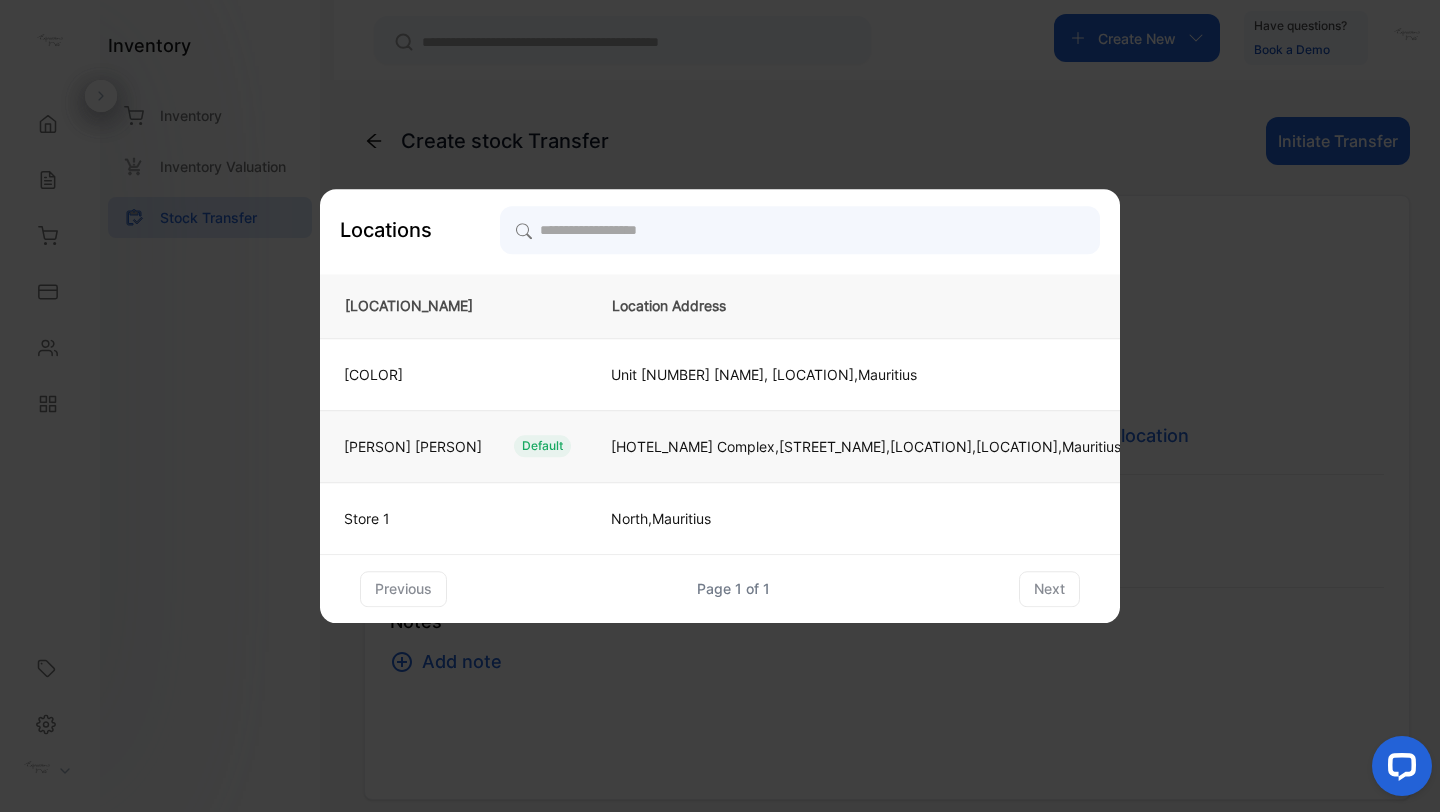 click on "Pointe aux Canonniers Default" at bounding box center [453, 446] 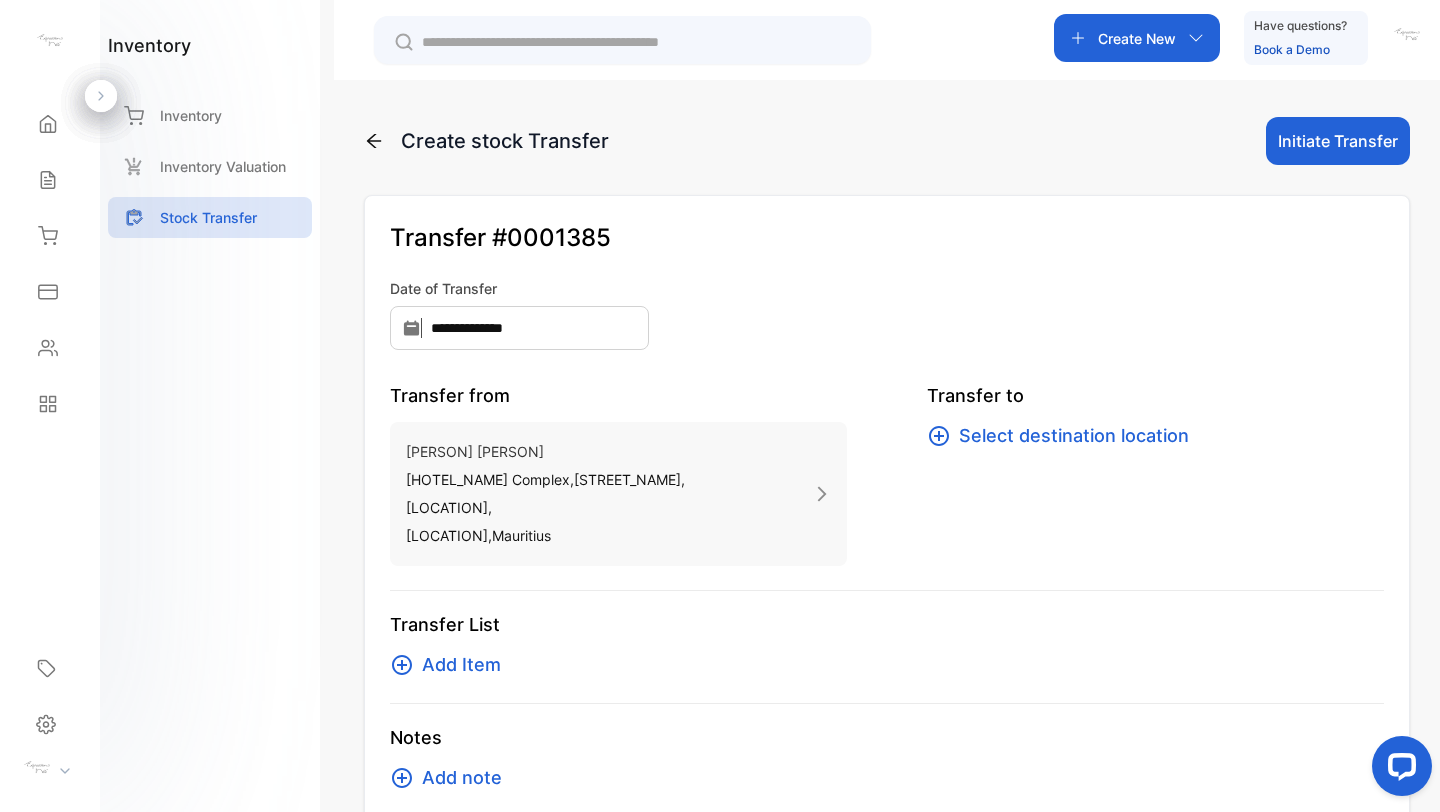 click on "Select destination location" at bounding box center [1074, 436] 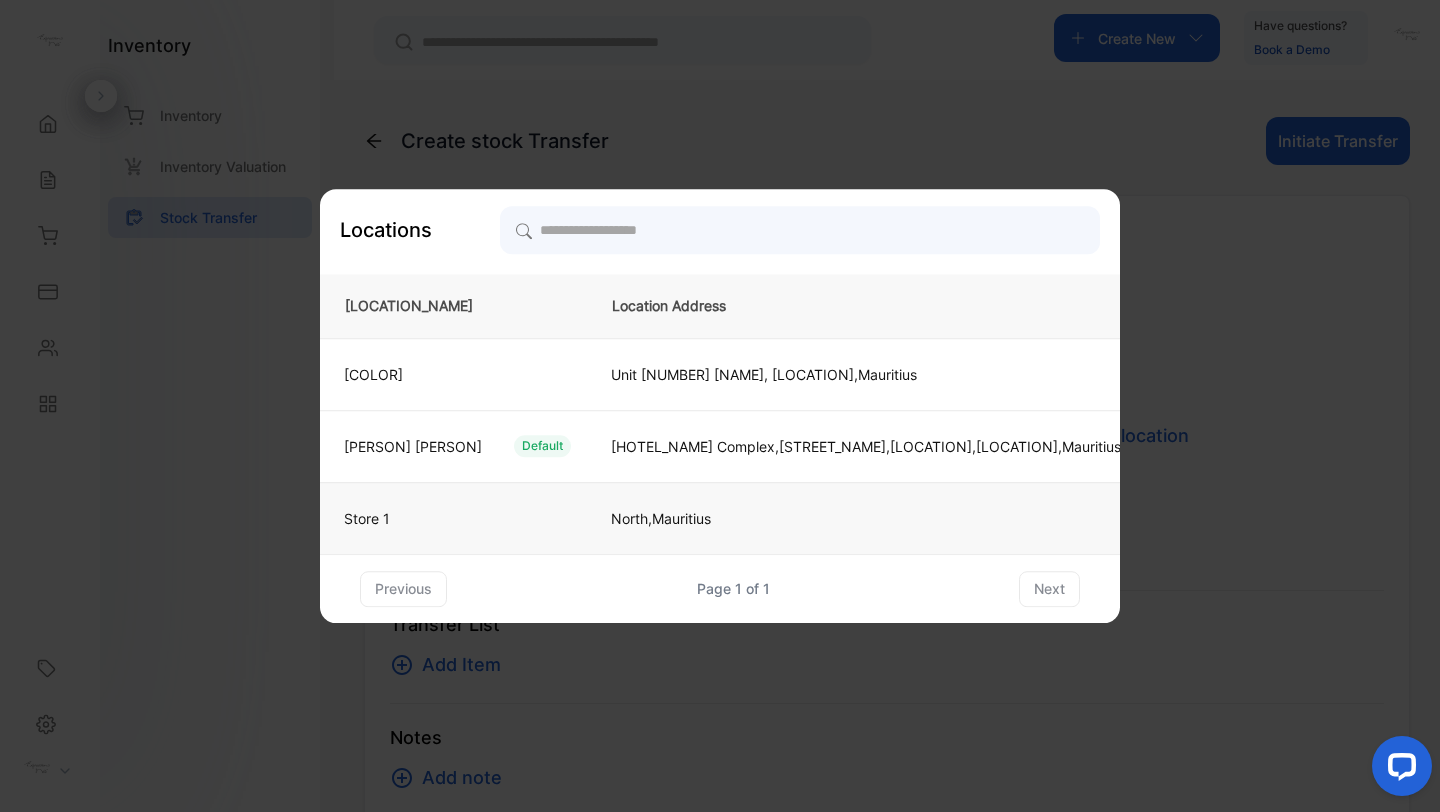 click on "Store 1" at bounding box center (449, 518) 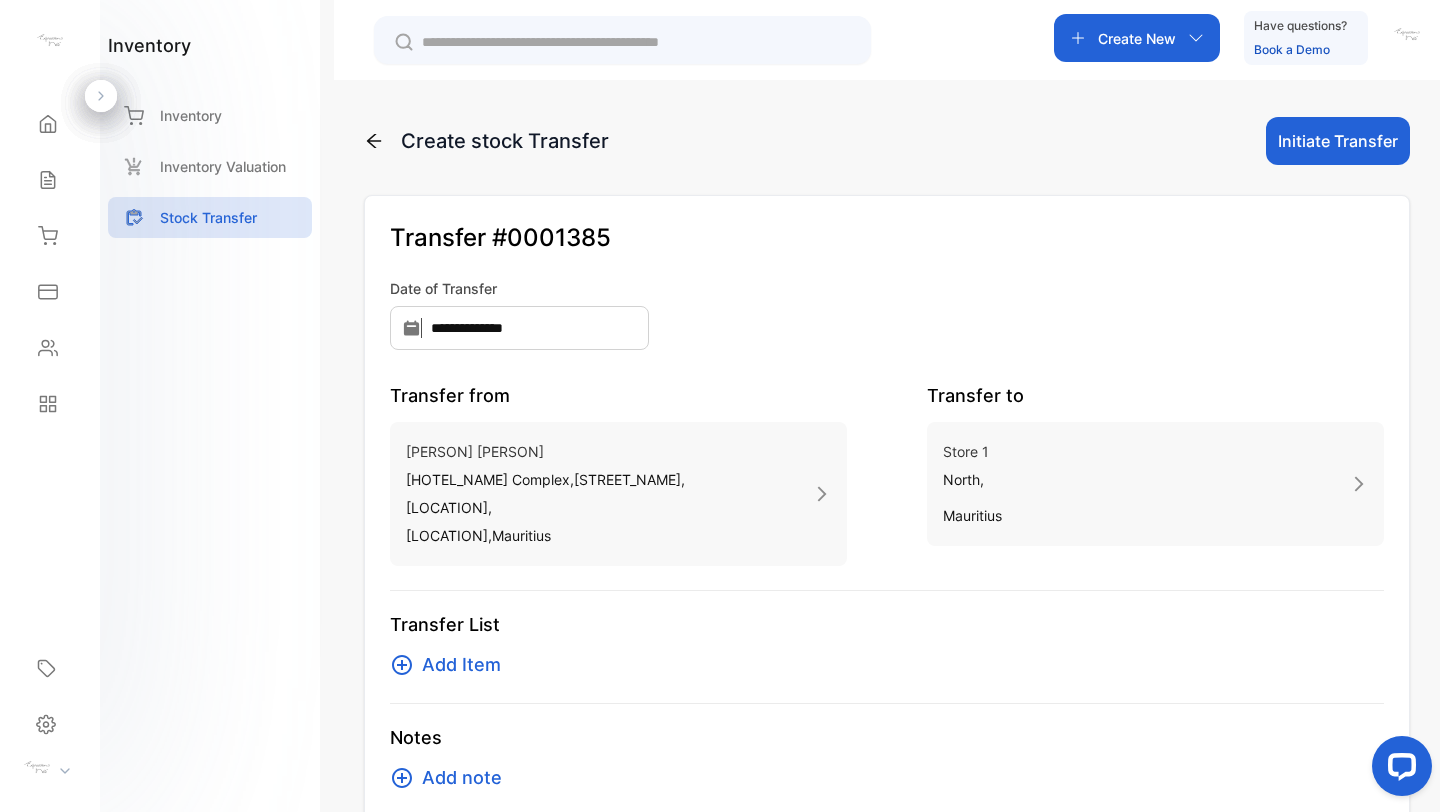 click on "Add Item" at bounding box center [461, 665] 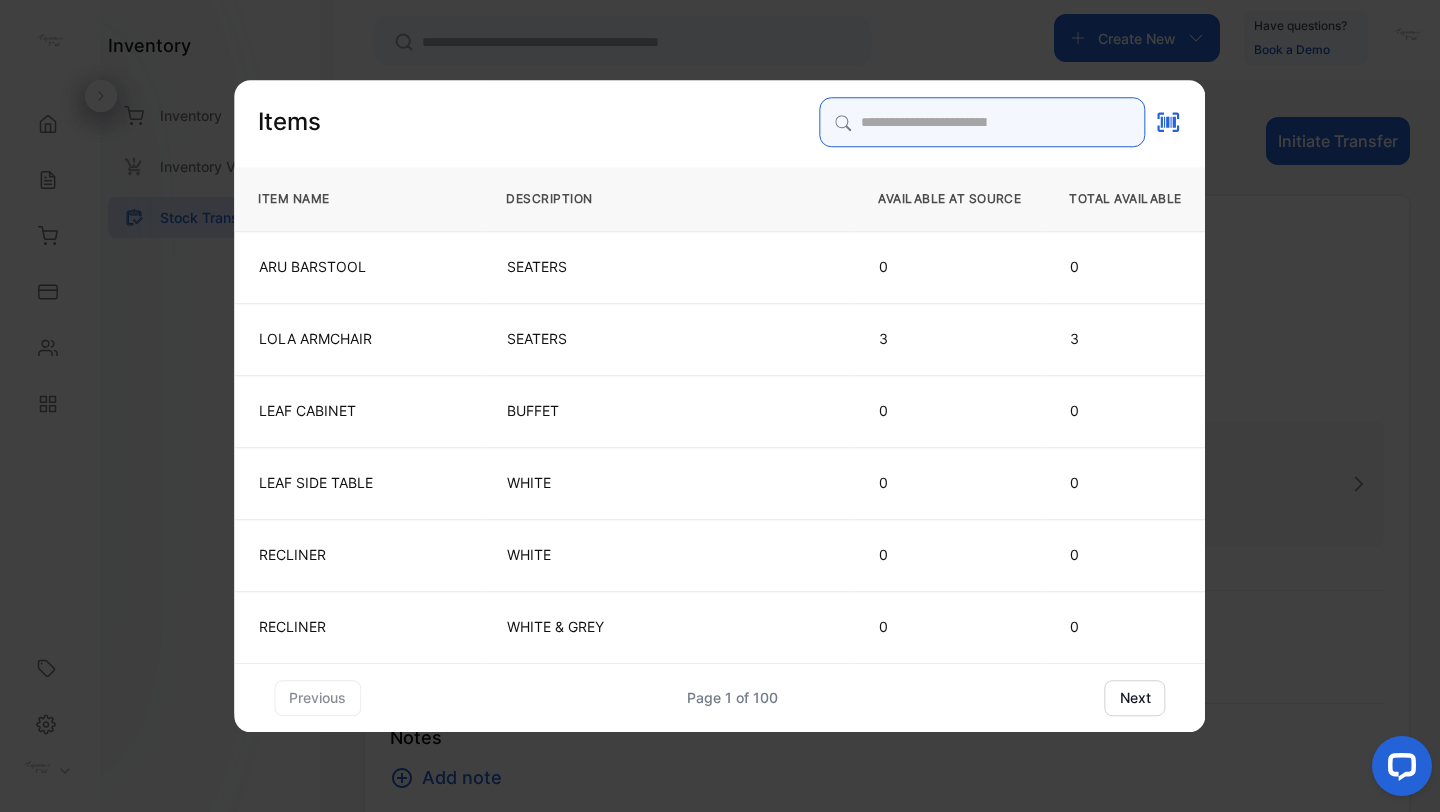 click at bounding box center [983, 122] 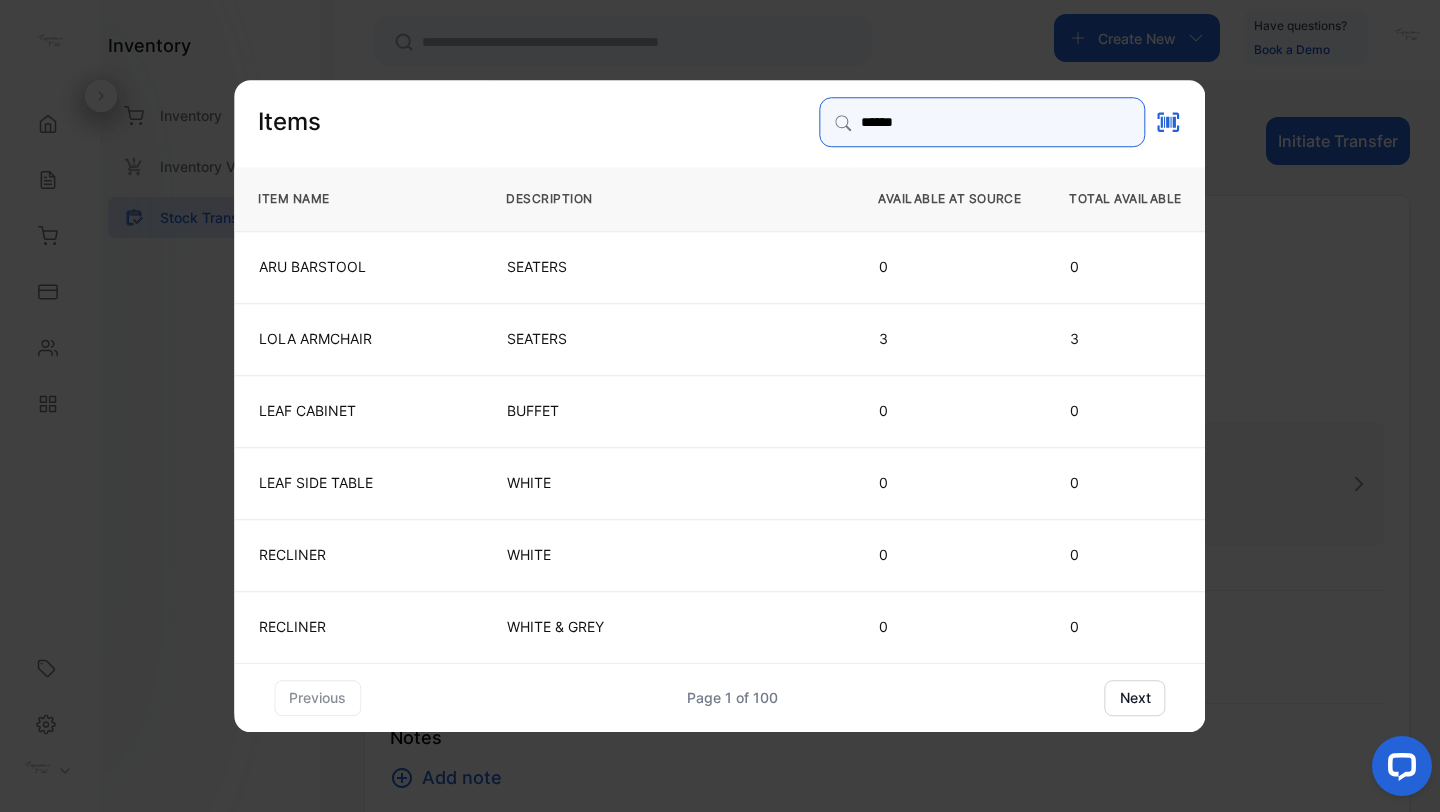type on "*******" 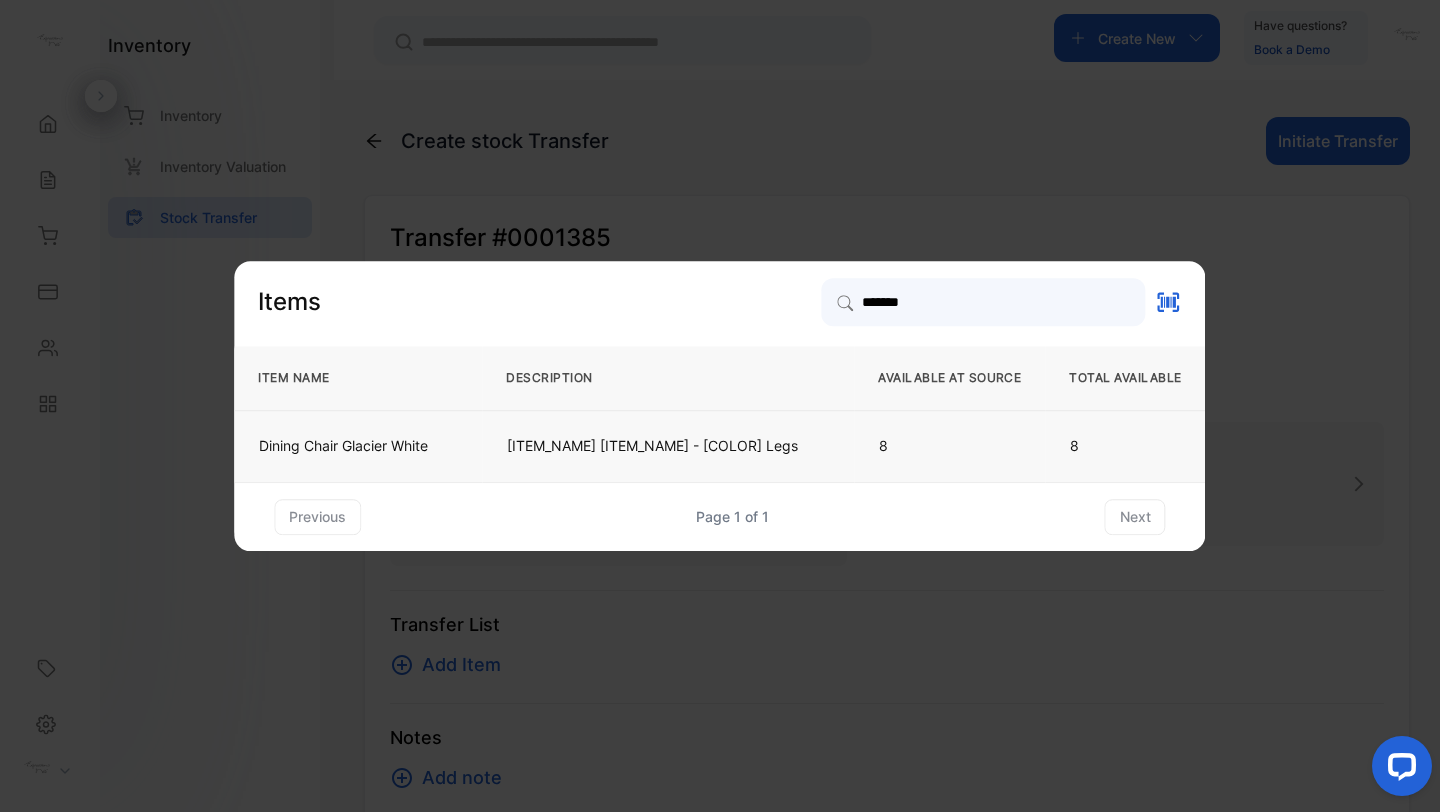 click on "Dining Chair Glacier White" at bounding box center [358, 446] 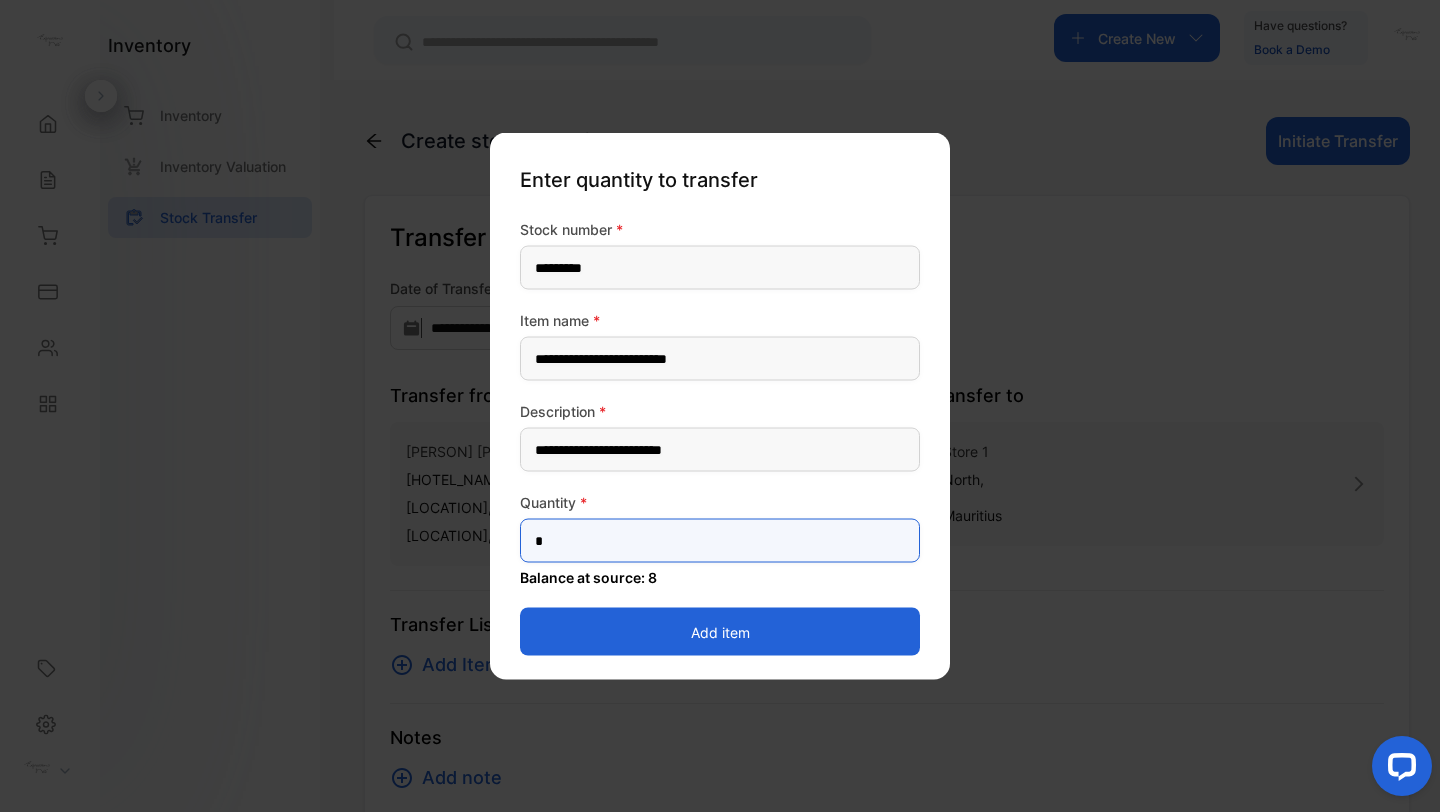 click on "*" at bounding box center [720, 541] 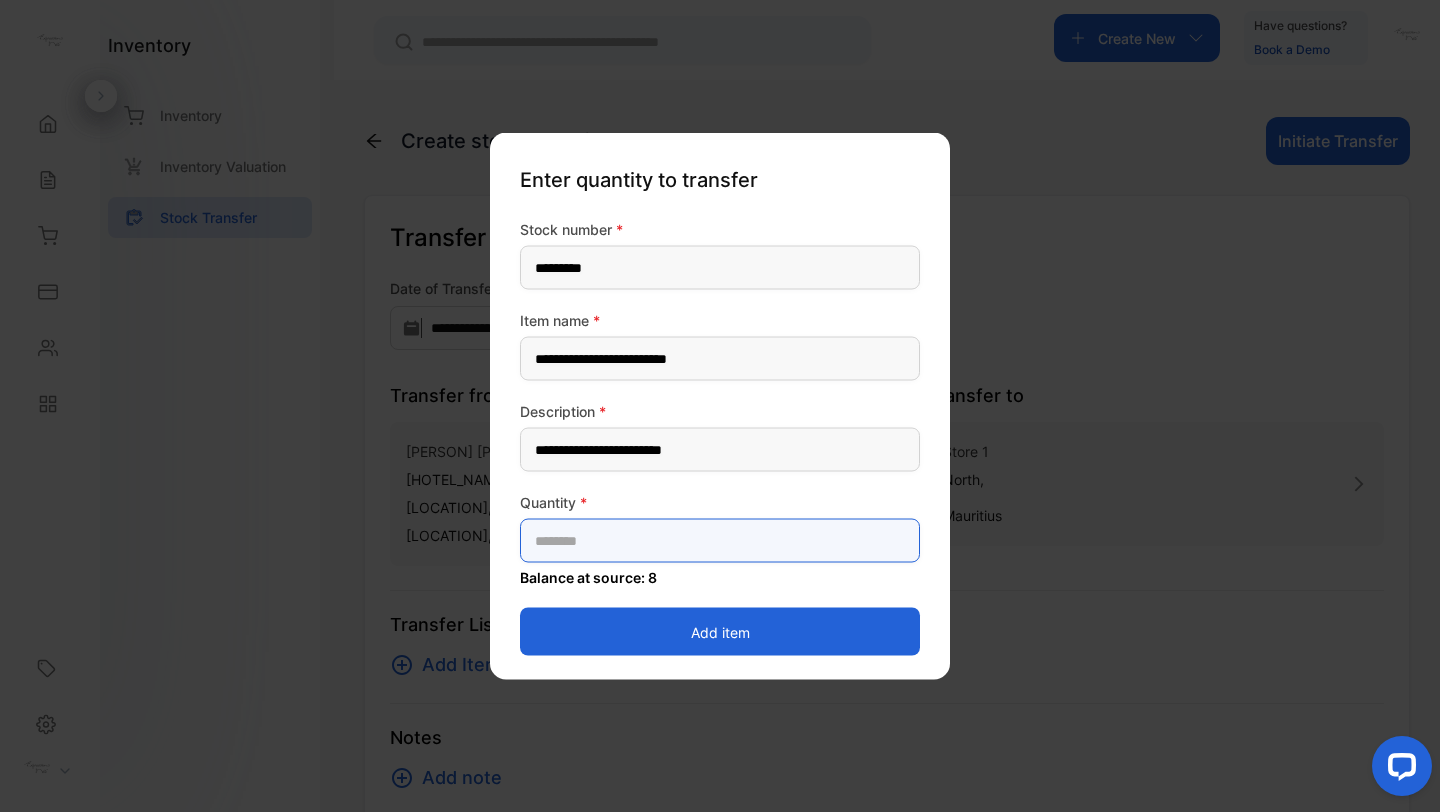 type on "*" 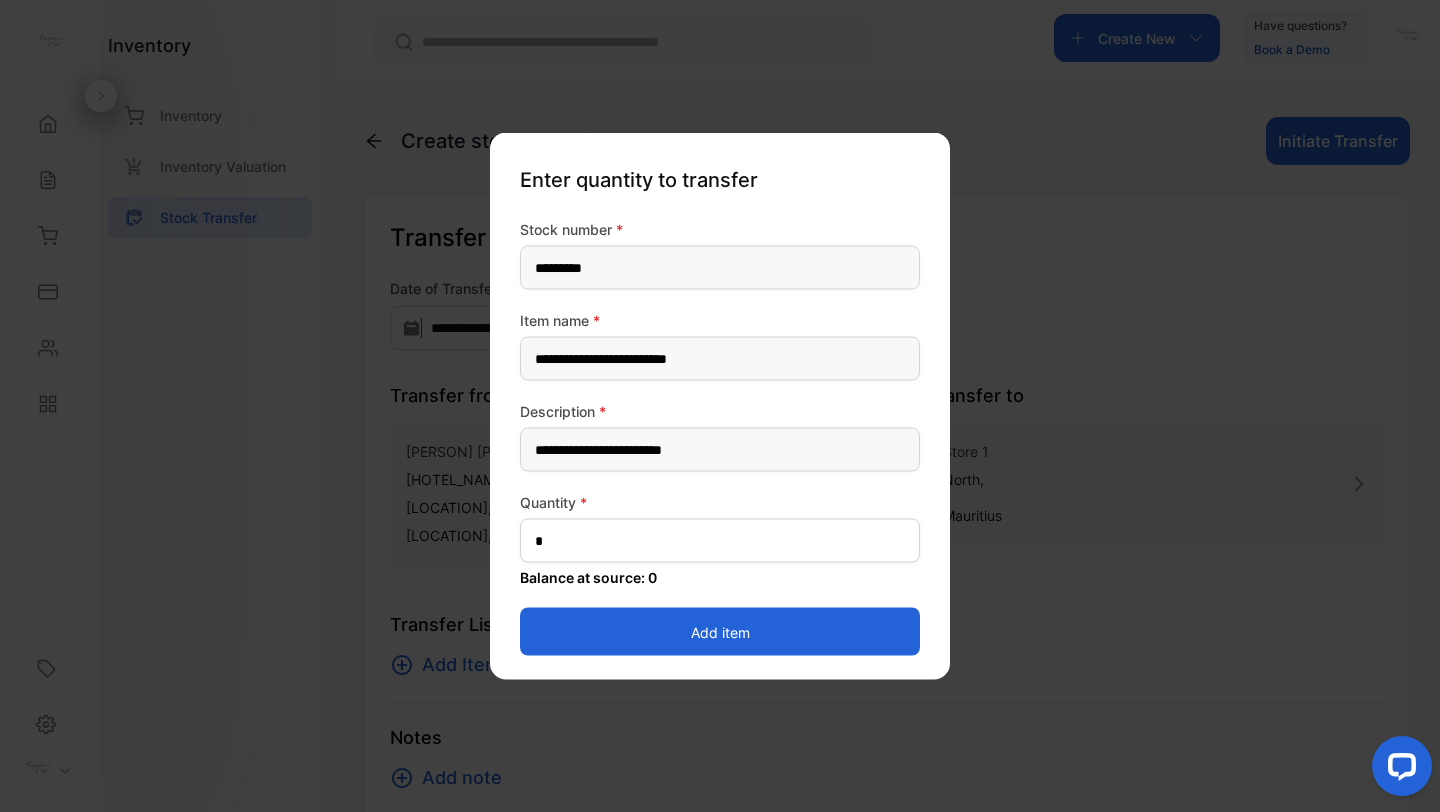 click on "Add item" at bounding box center [720, 632] 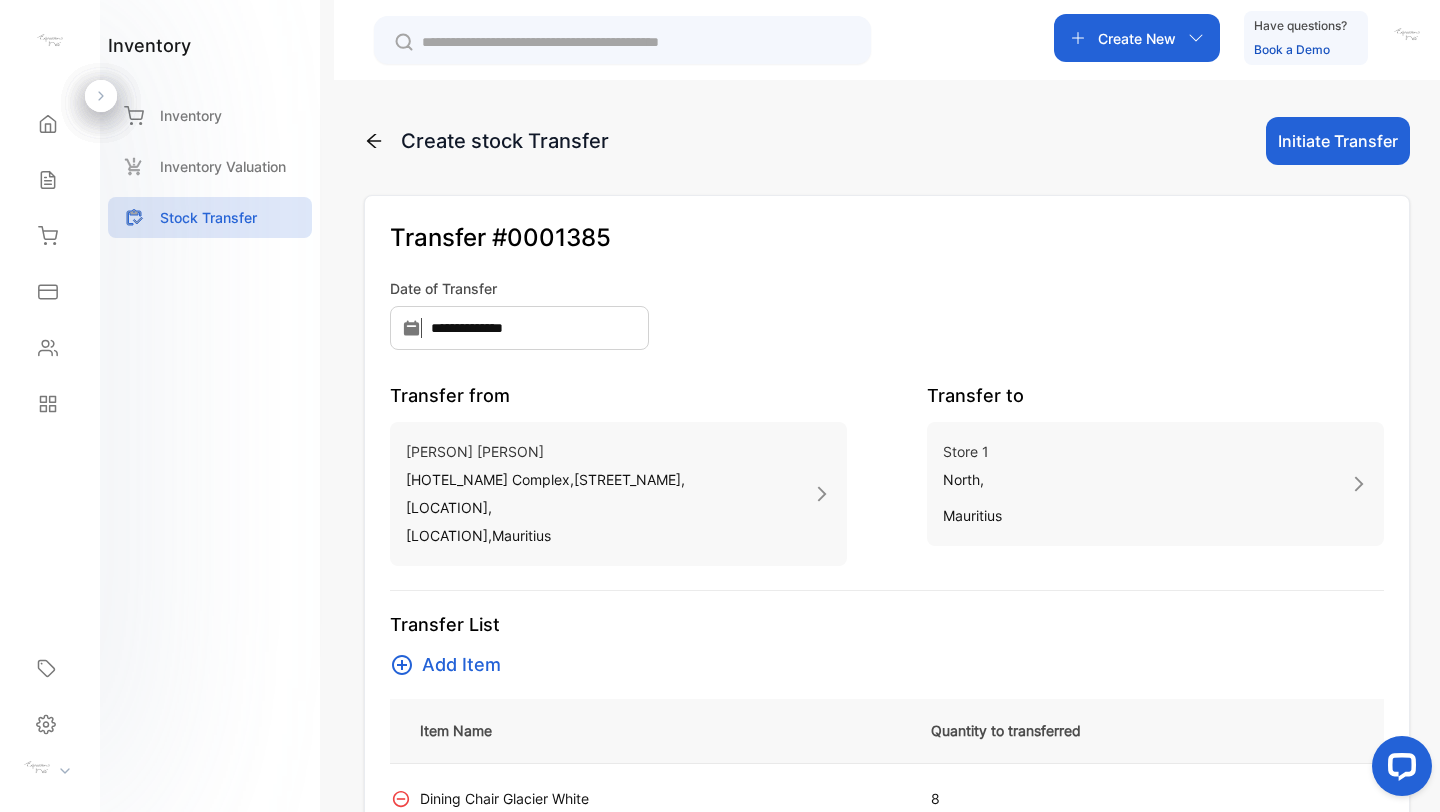 click on "Initiate Transfer" at bounding box center [1338, 141] 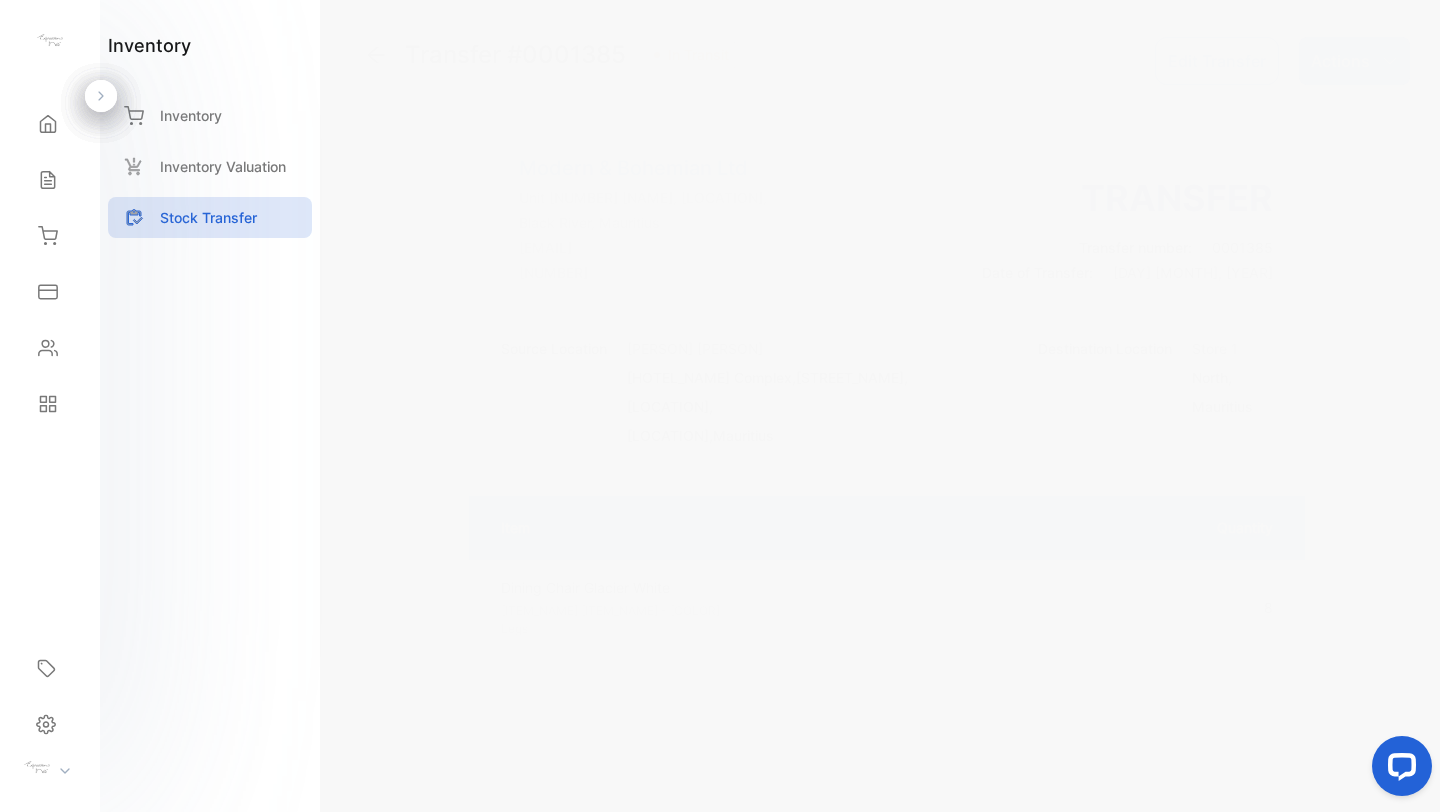 click on "Actions" at bounding box center [1354, 61] 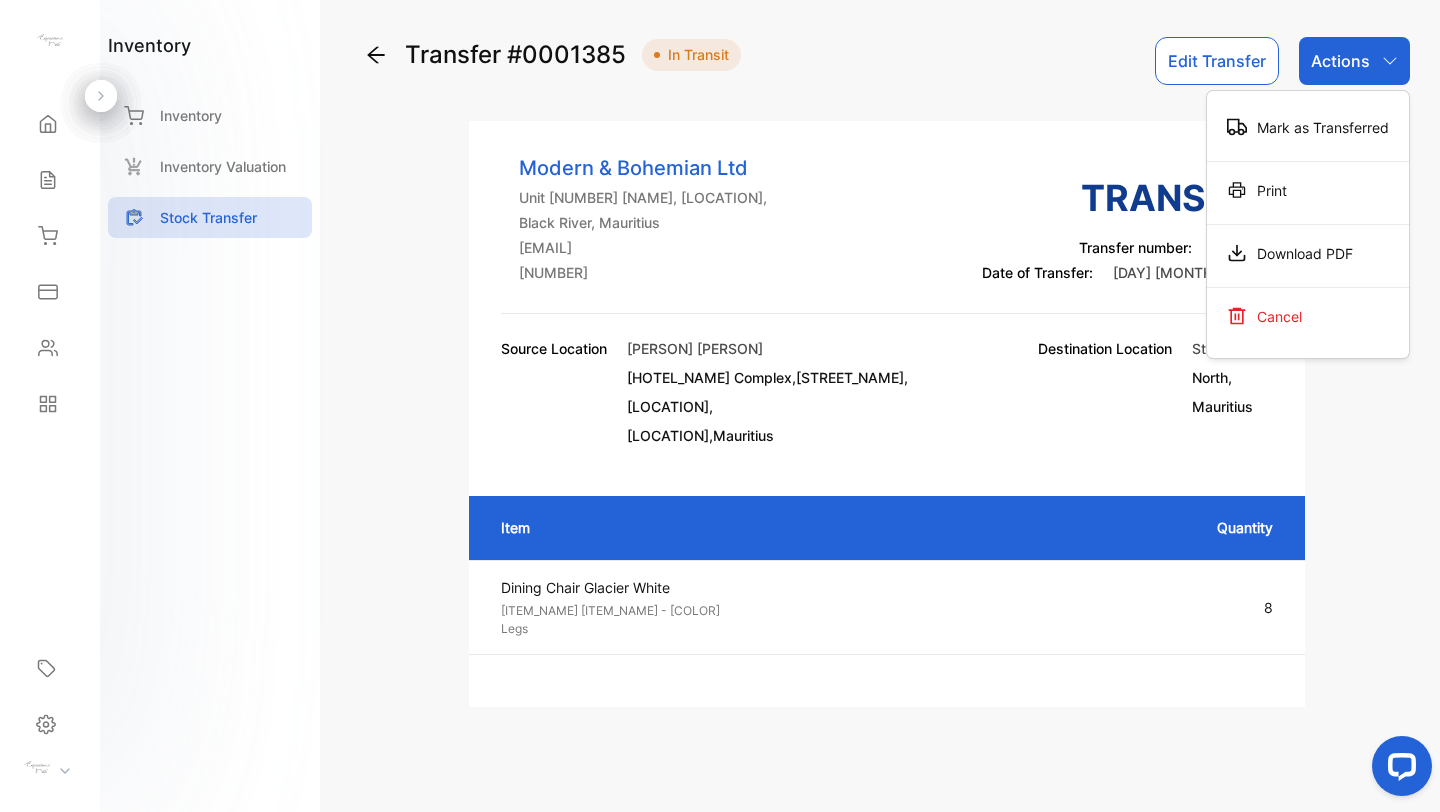 click on "Actions" at bounding box center [1354, 61] 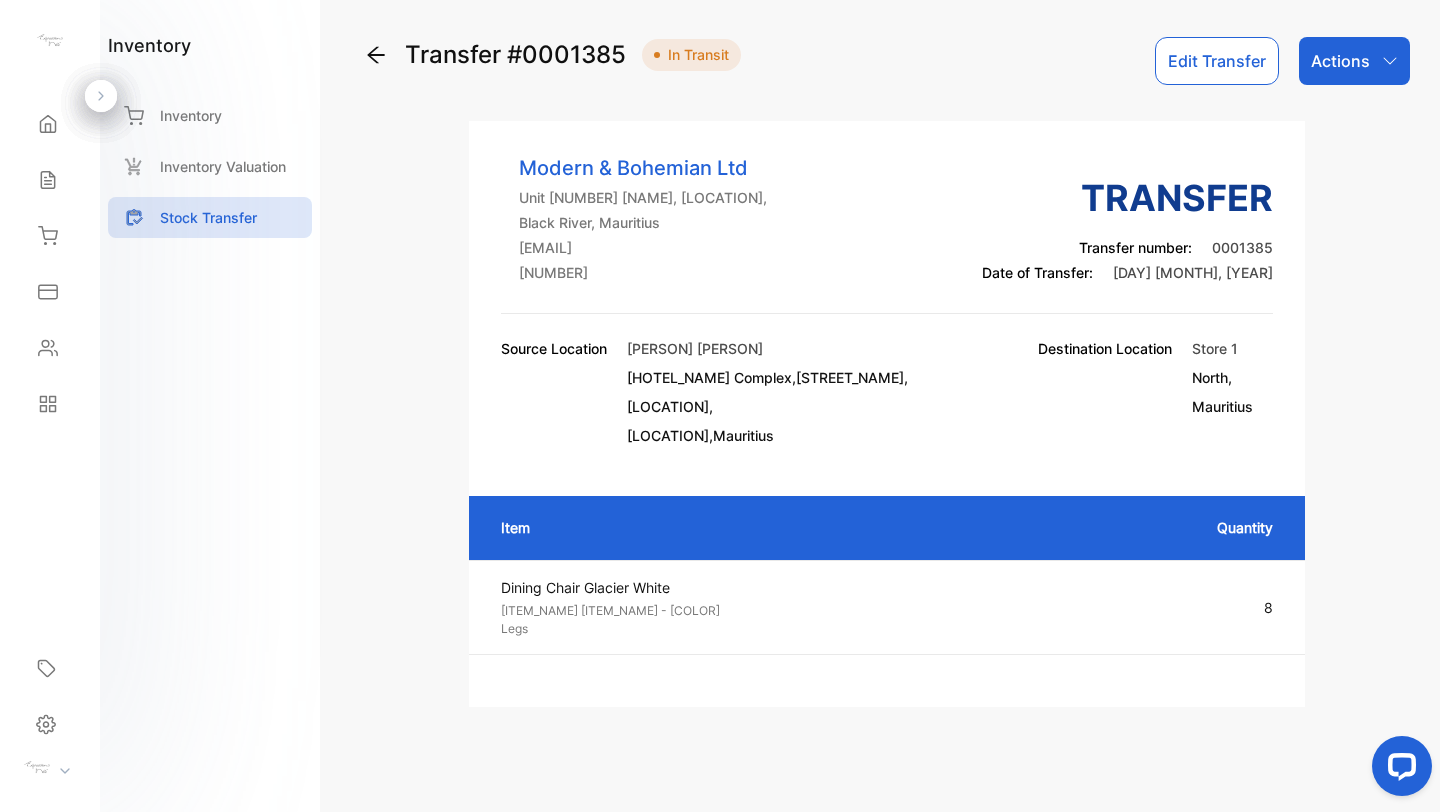 click on "Actions" at bounding box center [1354, 61] 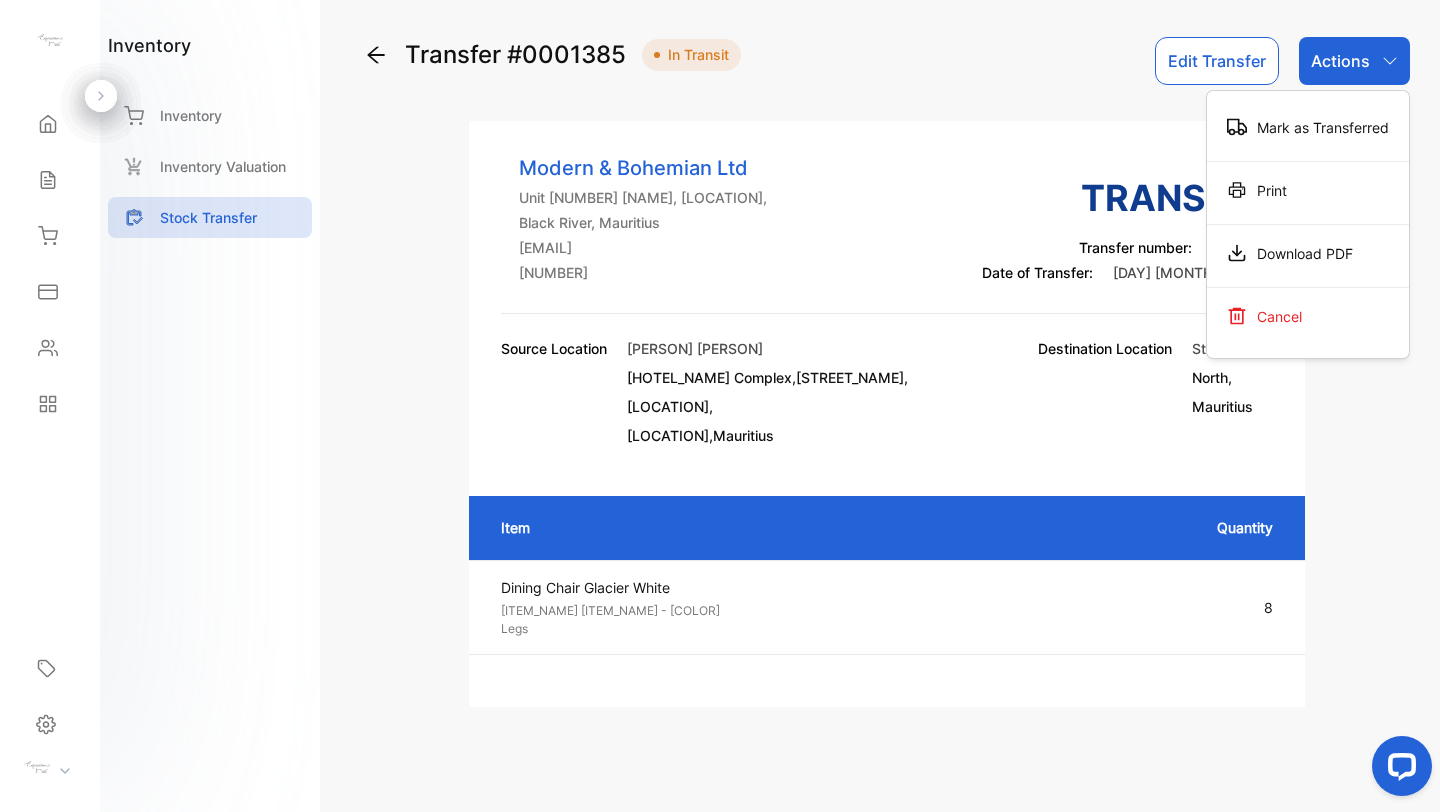 click on "Actions" at bounding box center (1354, 61) 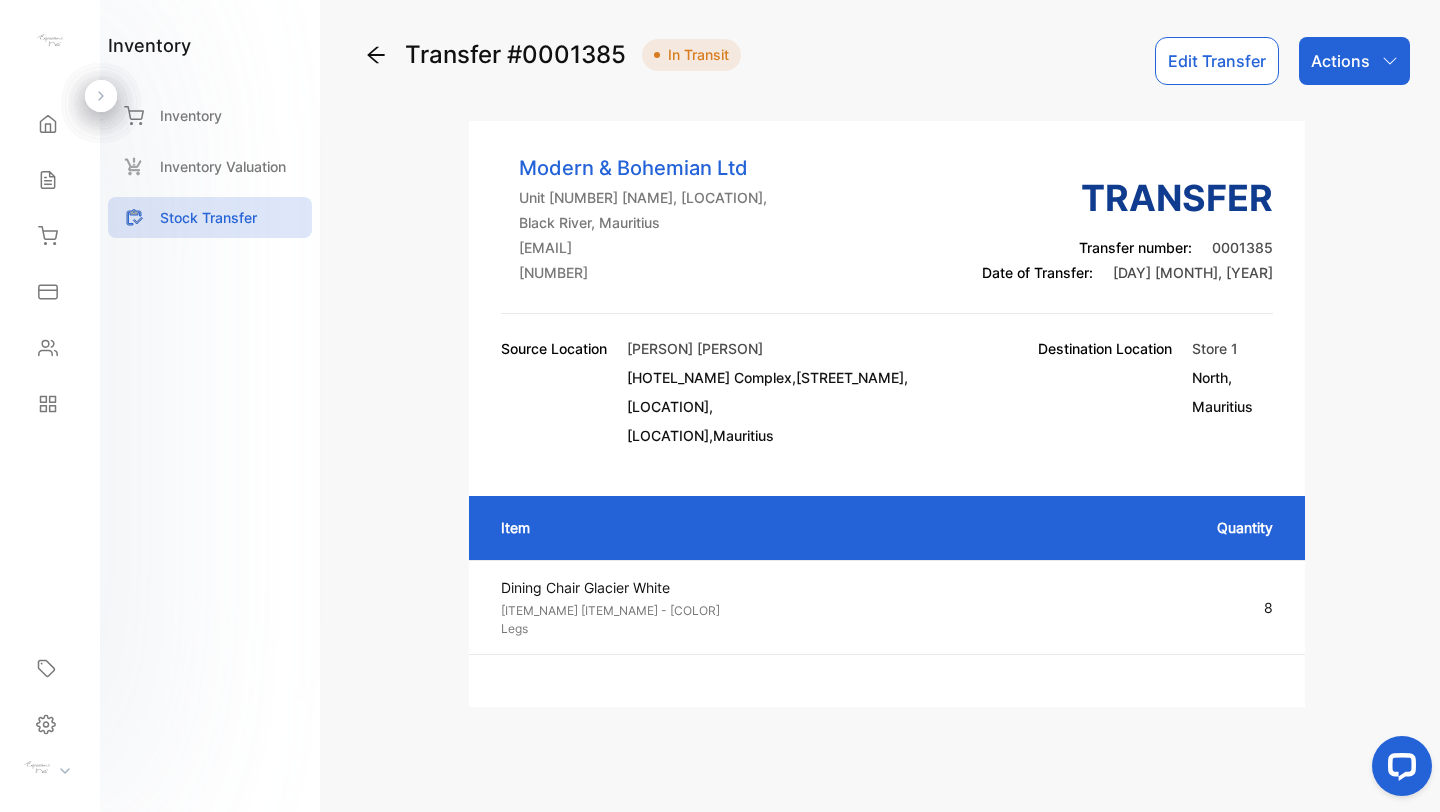 click on "Actions" at bounding box center (1340, 61) 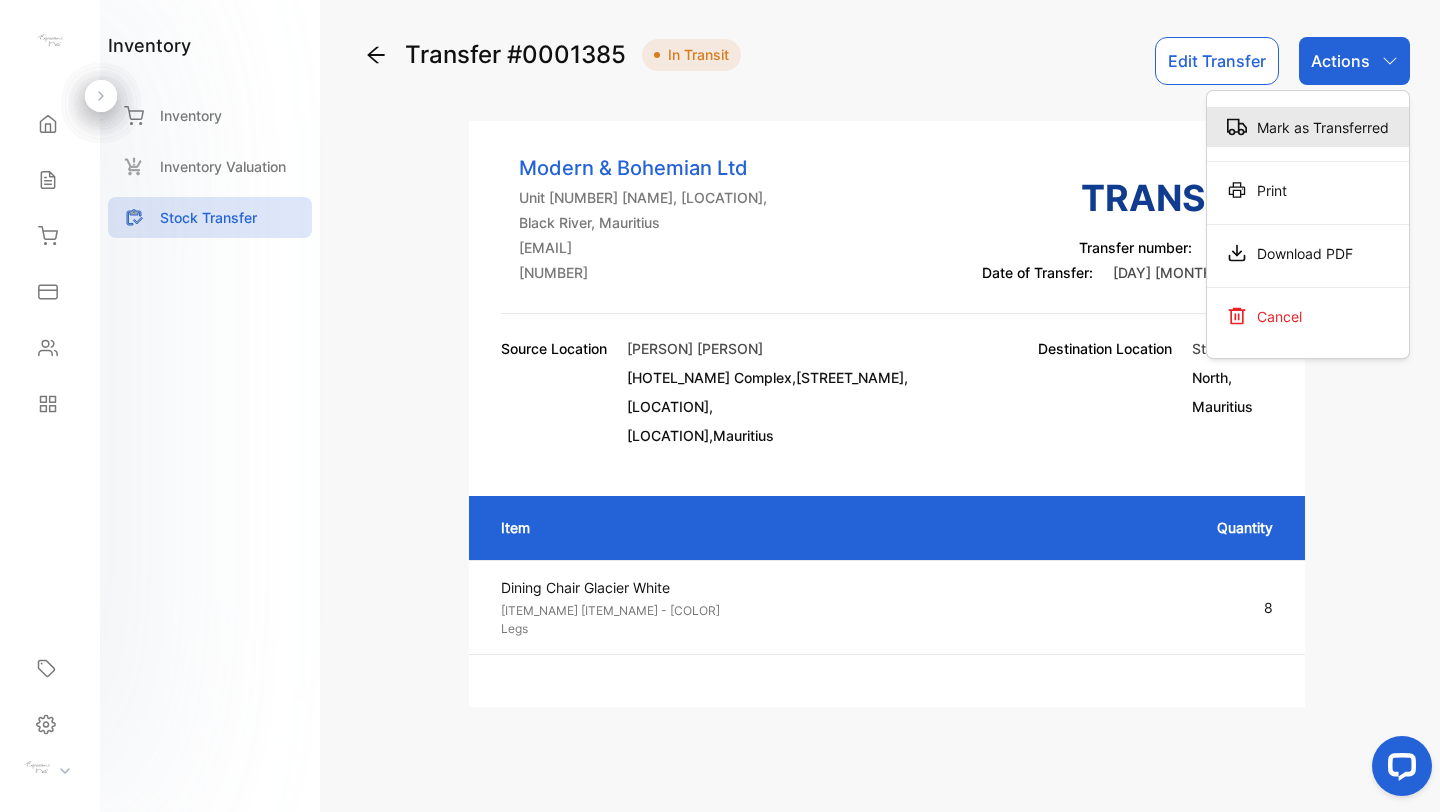 click on "Mark as Transferred" at bounding box center (1308, 127) 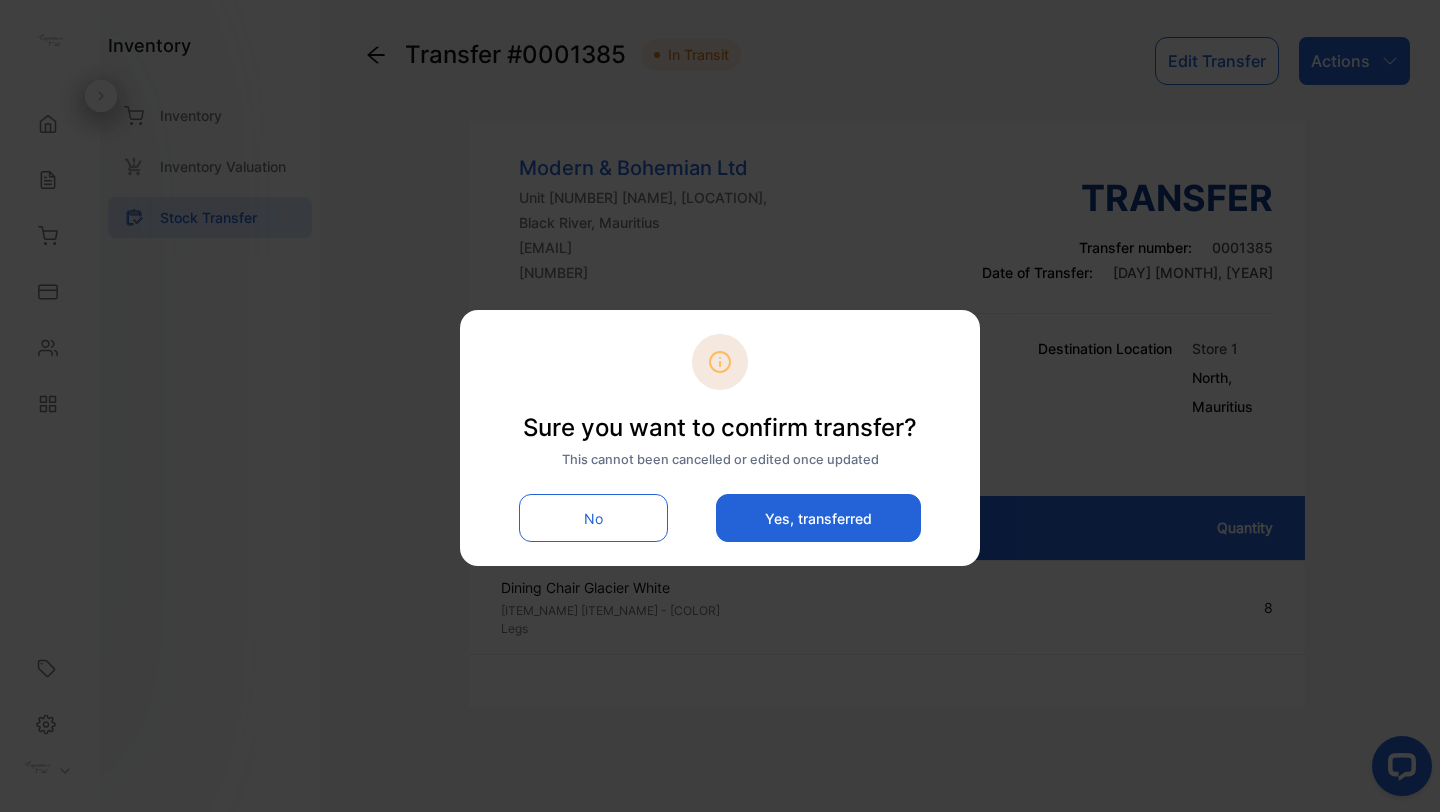 click on "Yes, transferred" at bounding box center [818, 518] 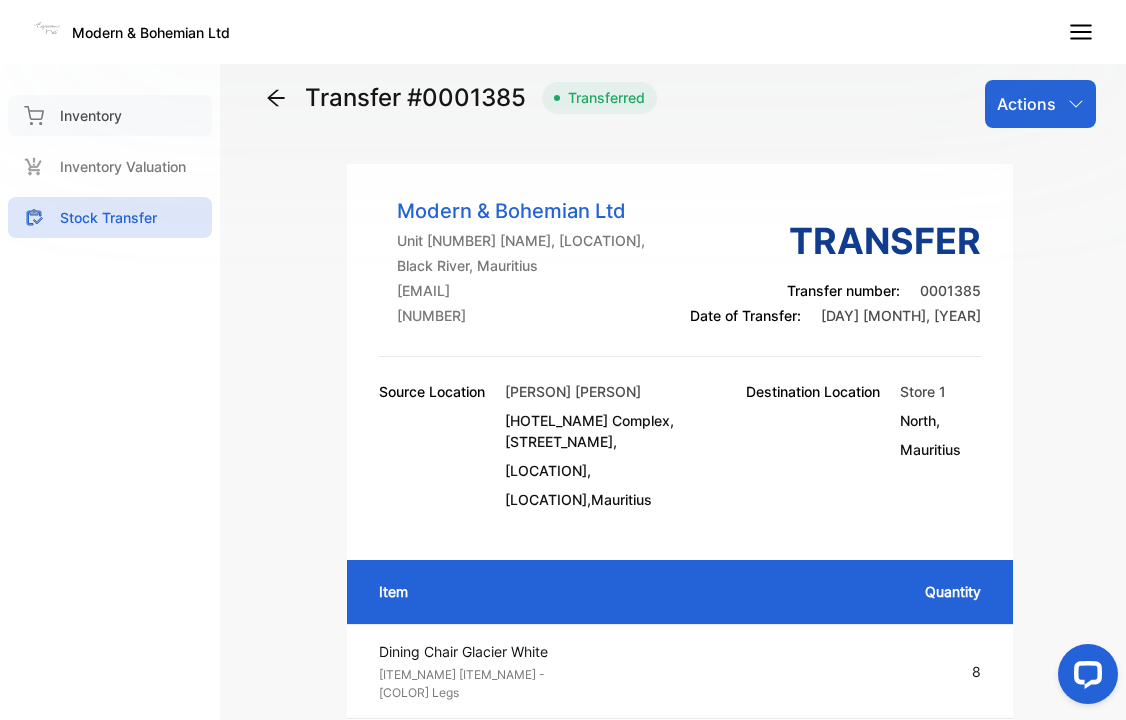 click on "Inventory" at bounding box center [91, 115] 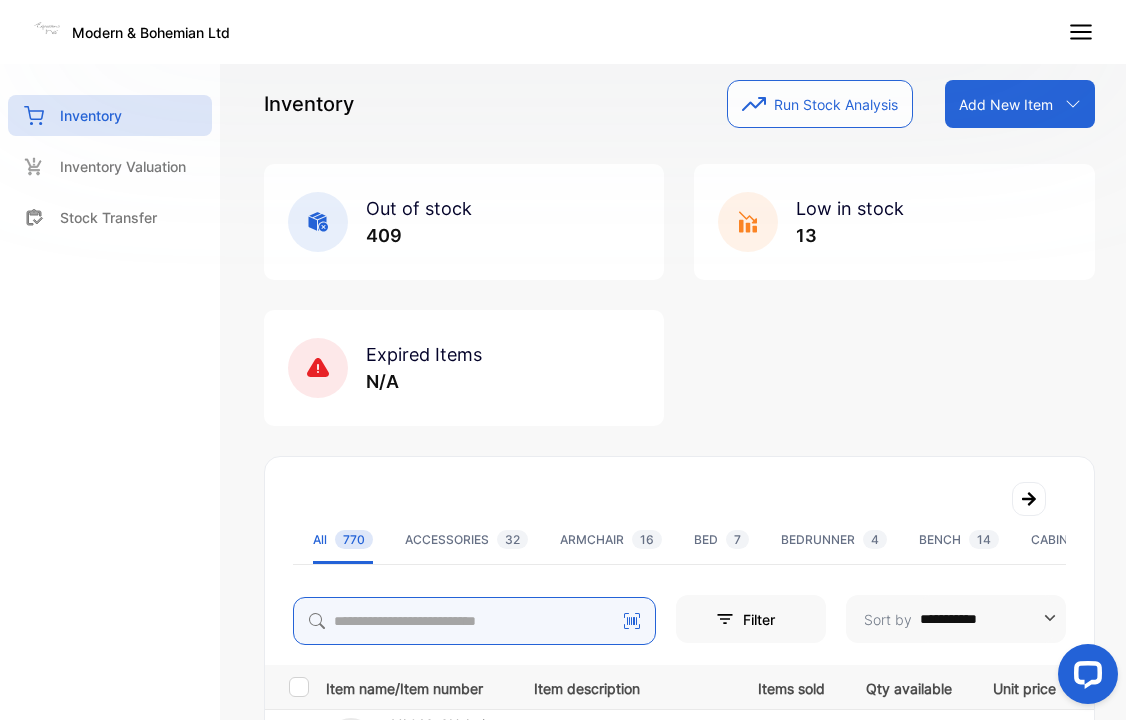 click at bounding box center [474, 621] 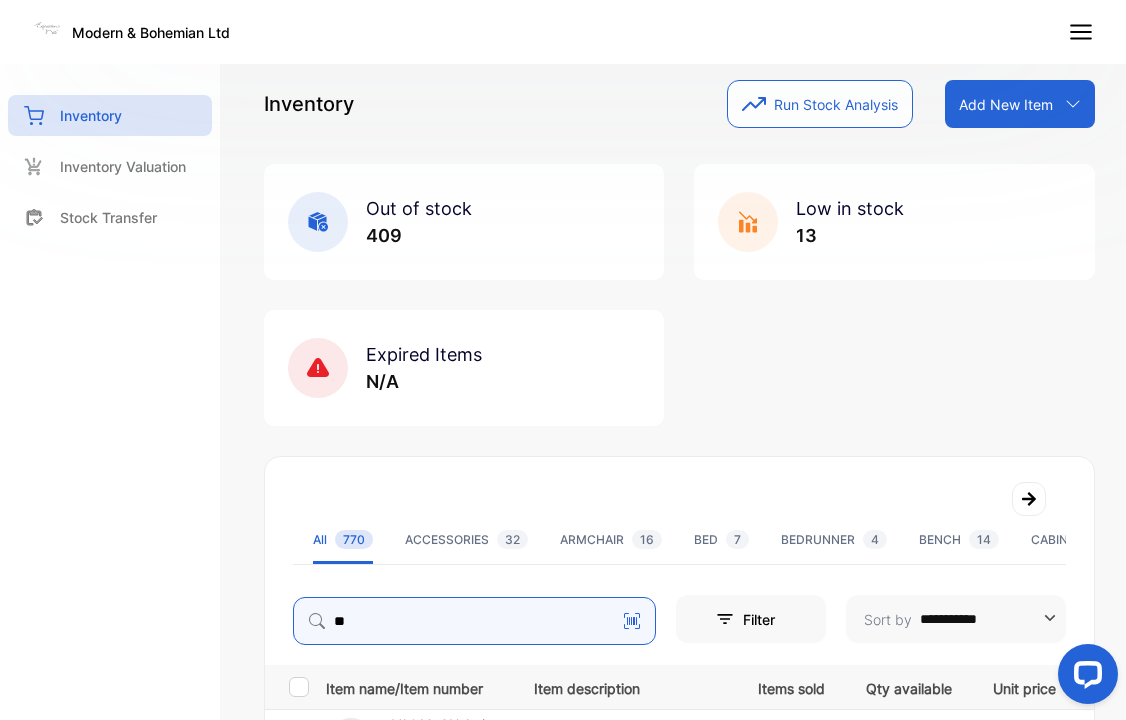 type on "*" 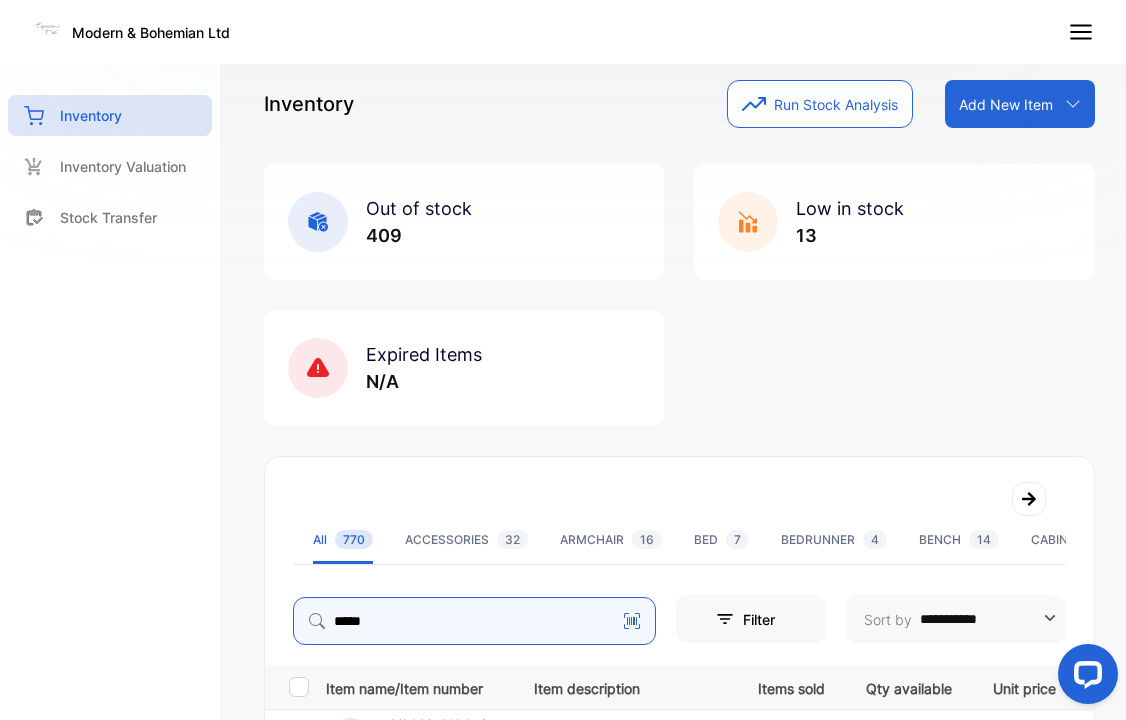 type on "*****" 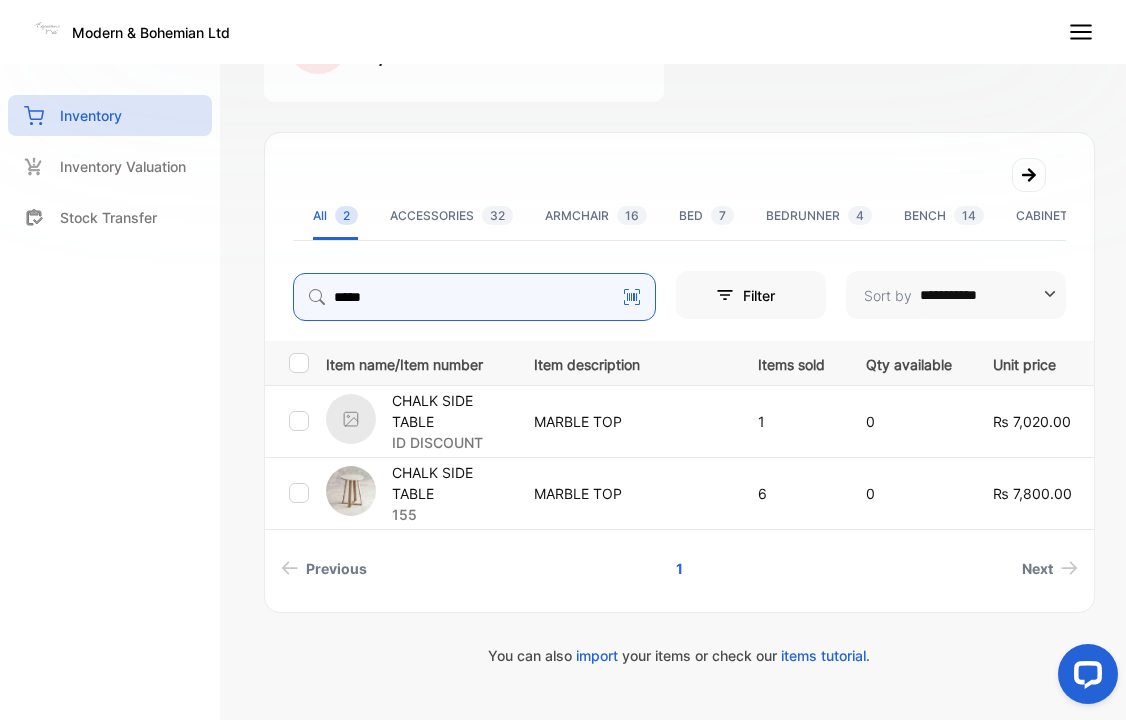 scroll, scrollTop: 352, scrollLeft: 0, axis: vertical 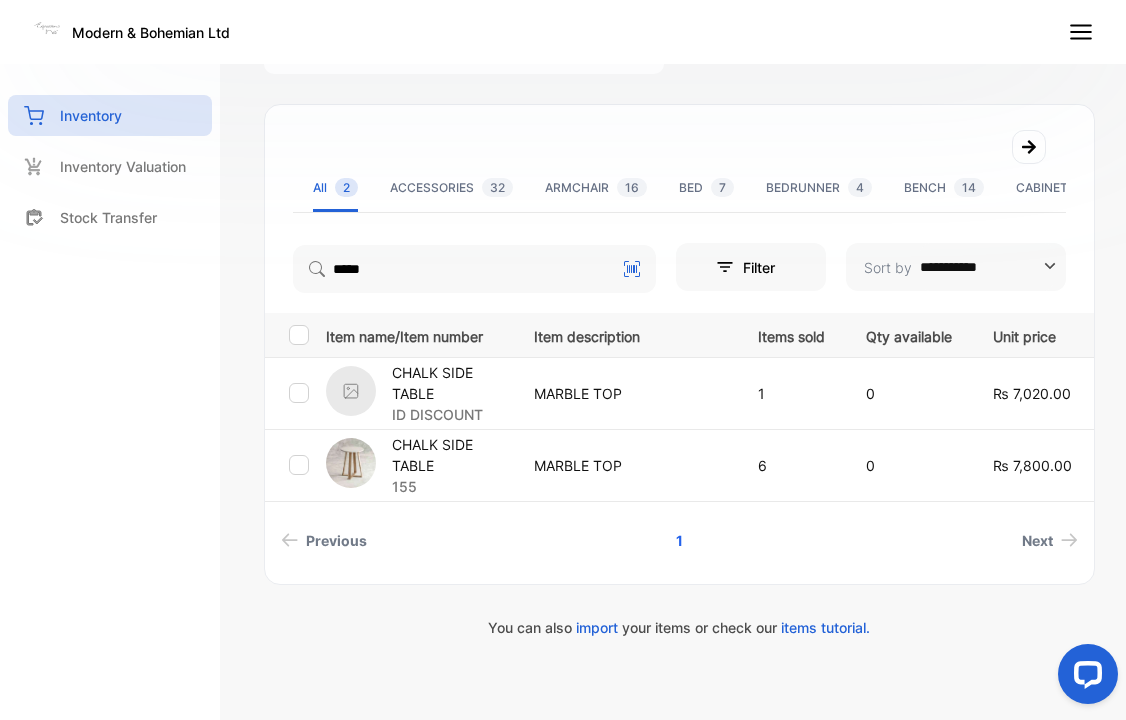 click on "CHALK SIDE TABLE" at bounding box center (450, 383) 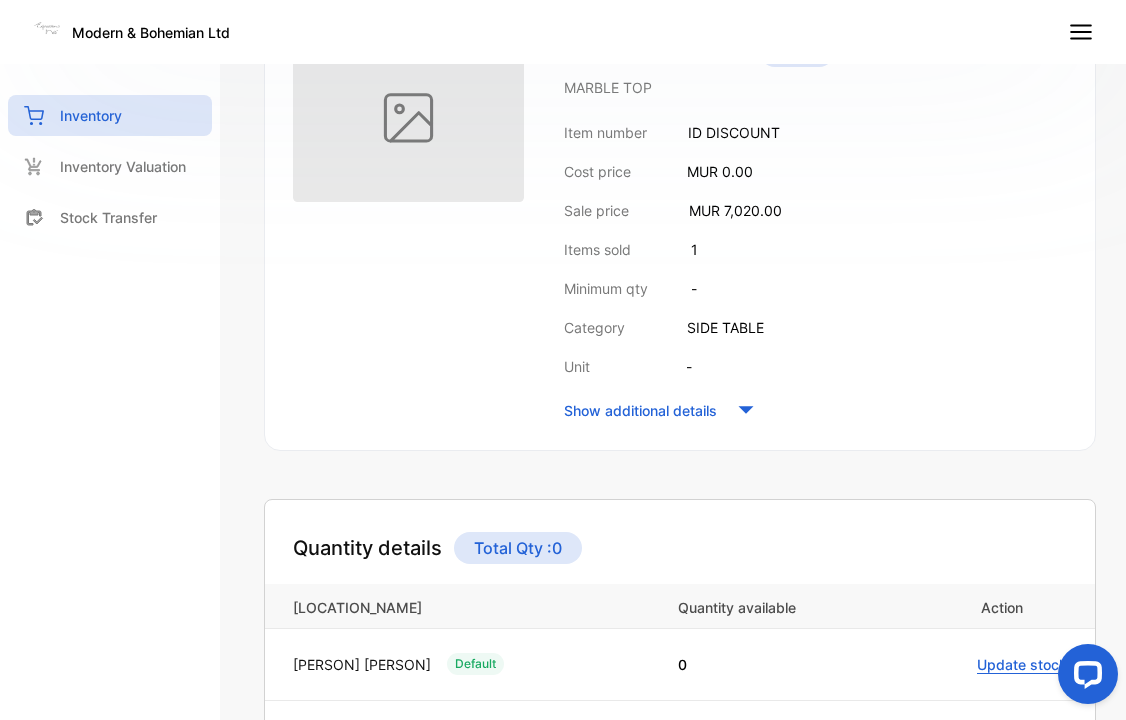 scroll, scrollTop: 313, scrollLeft: 0, axis: vertical 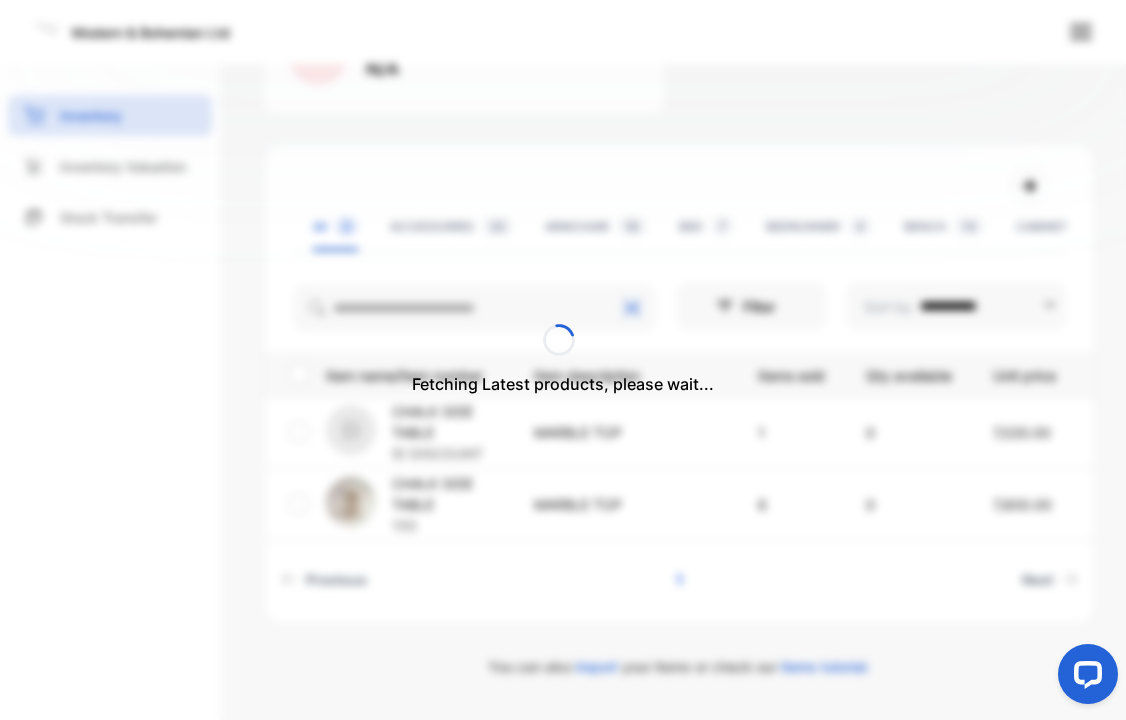 click on "Fetching Latest products, please wait..." at bounding box center [563, 360] 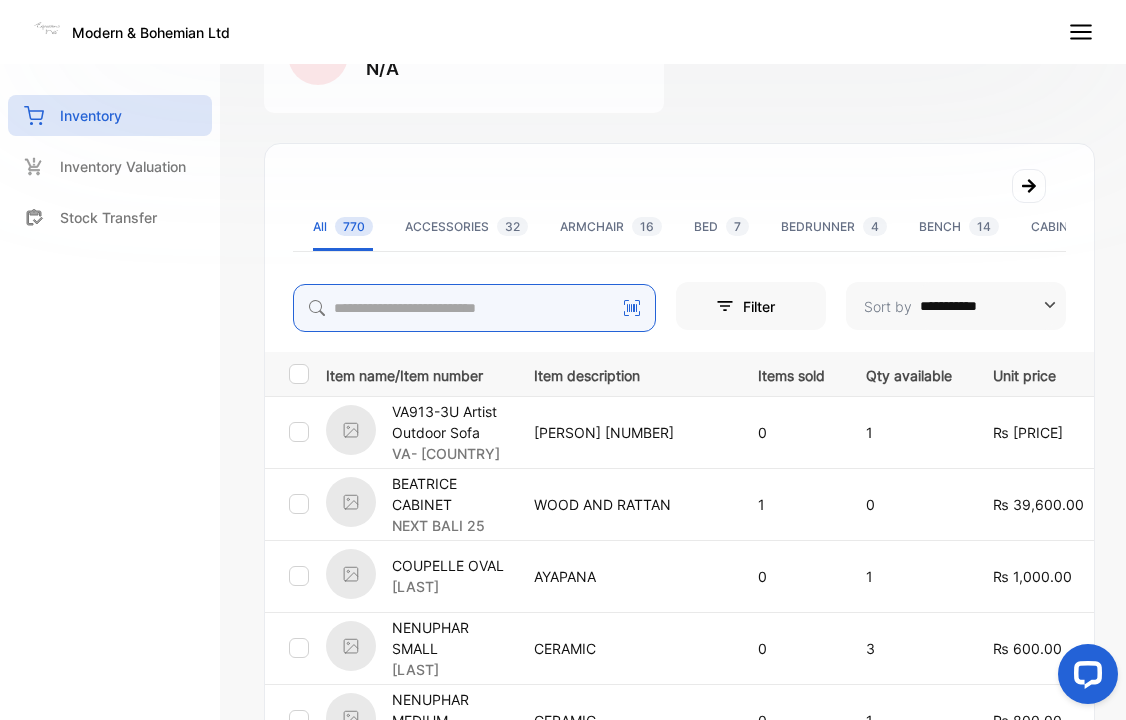 click at bounding box center (474, 308) 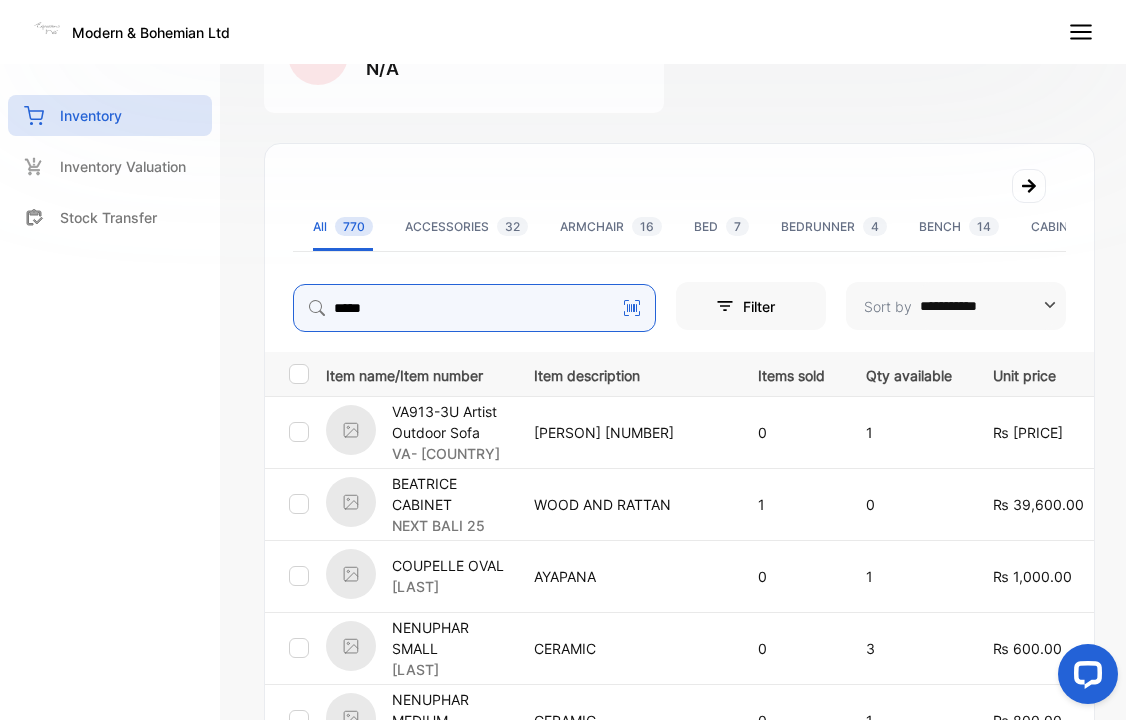 type on "*****" 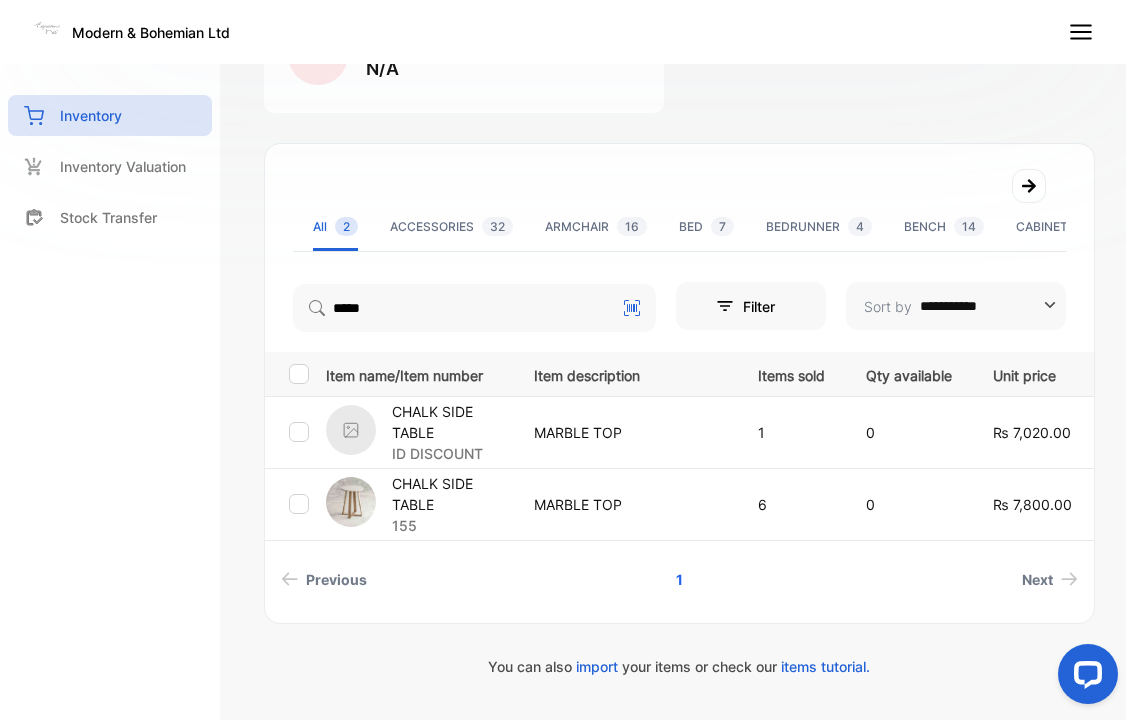 click on "CHALK SIDE TABLE" at bounding box center (450, 494) 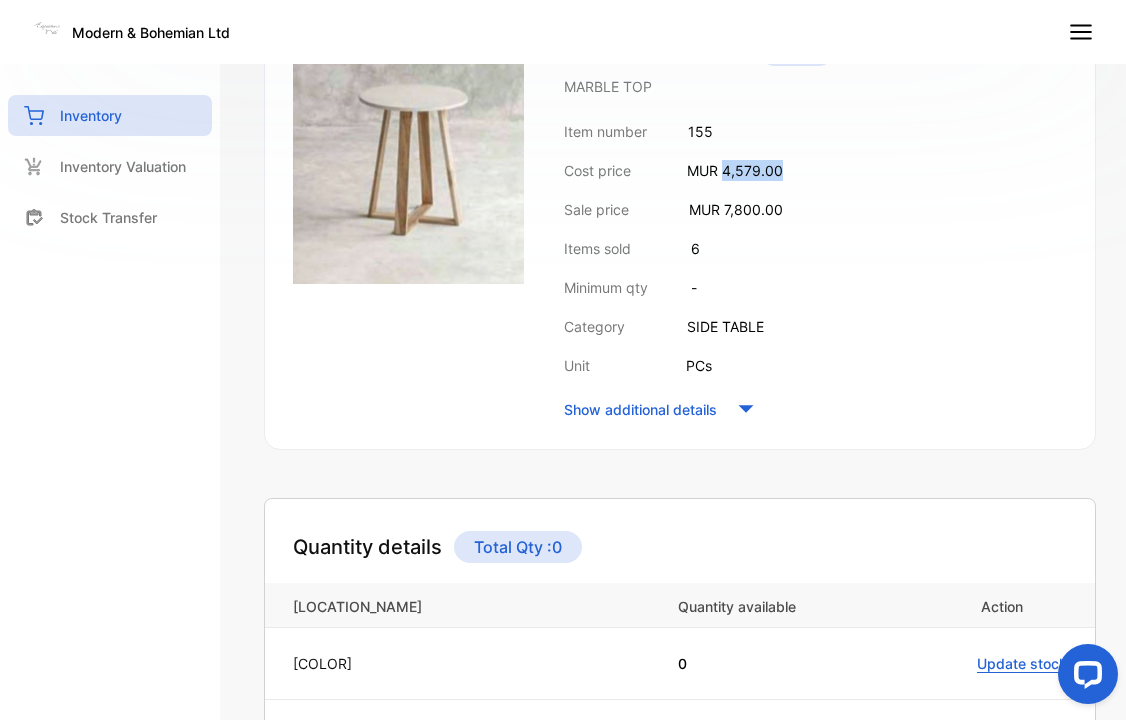 drag, startPoint x: 723, startPoint y: 170, endPoint x: 833, endPoint y: 170, distance: 110 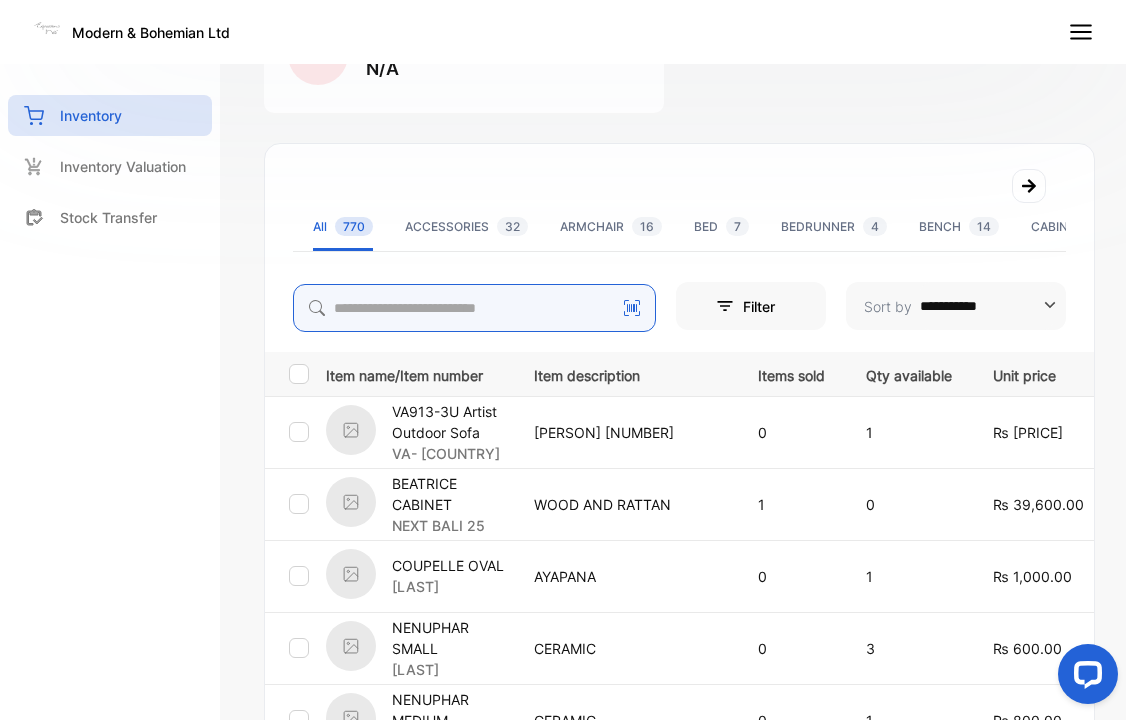 click at bounding box center (474, 308) 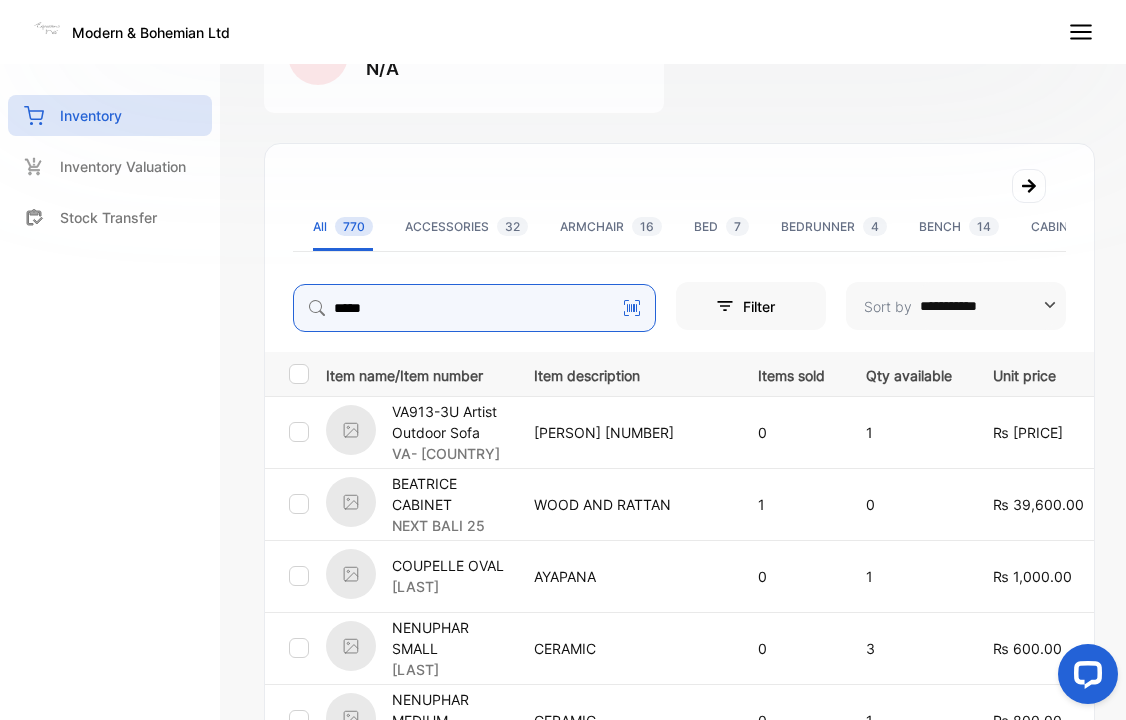type on "*****" 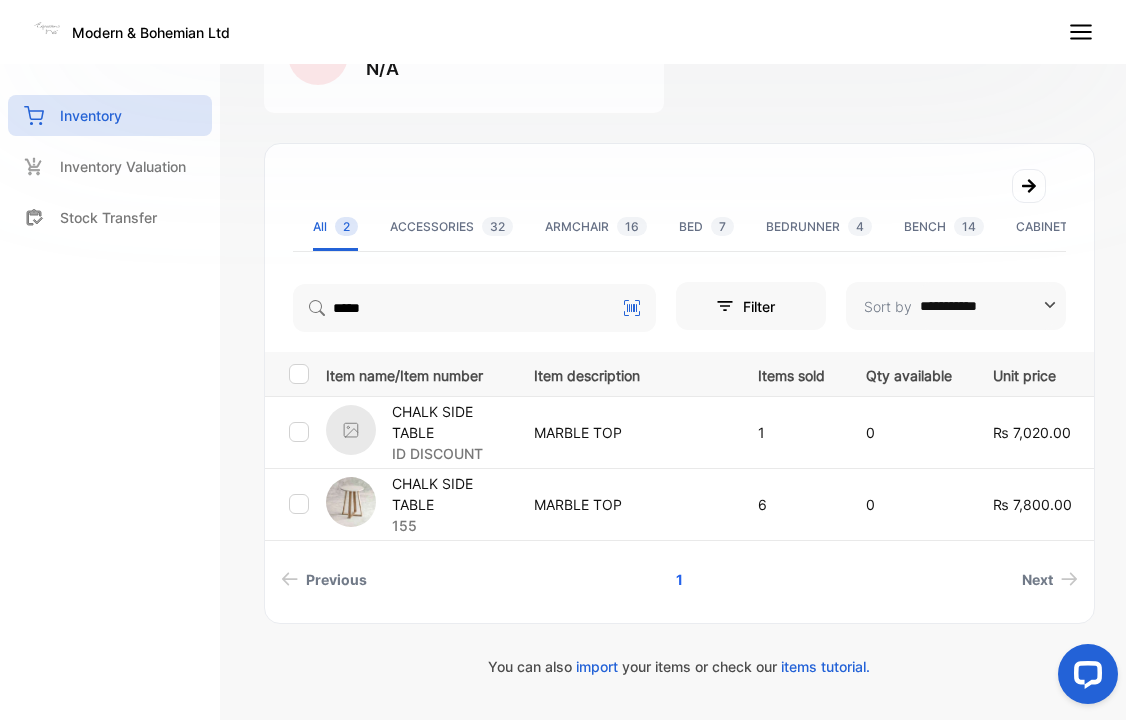 click on "ID DISCOUNT" at bounding box center (450, 453) 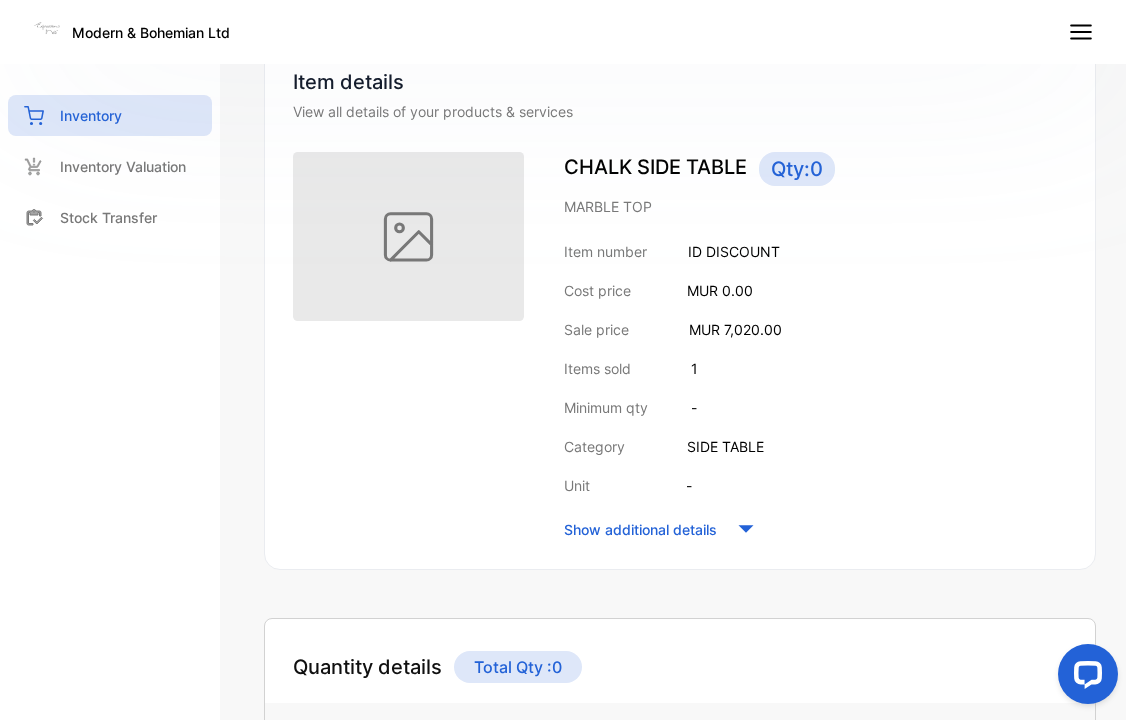 scroll, scrollTop: 0, scrollLeft: 0, axis: both 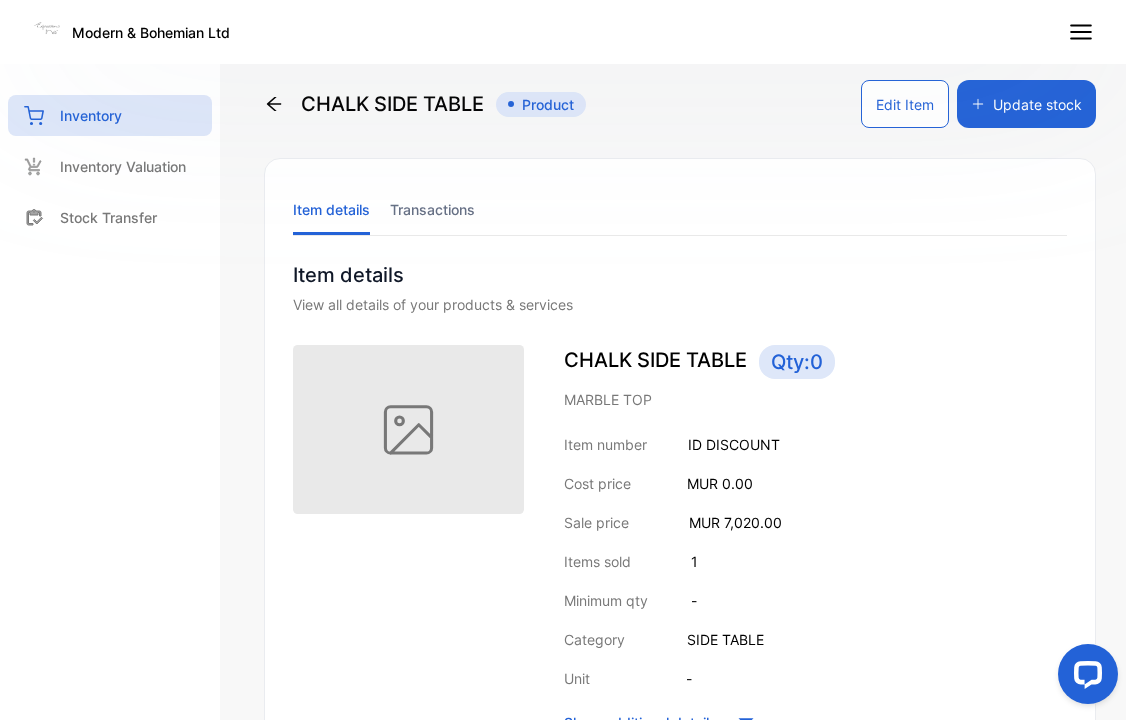click on "Edit Item" at bounding box center [905, 104] 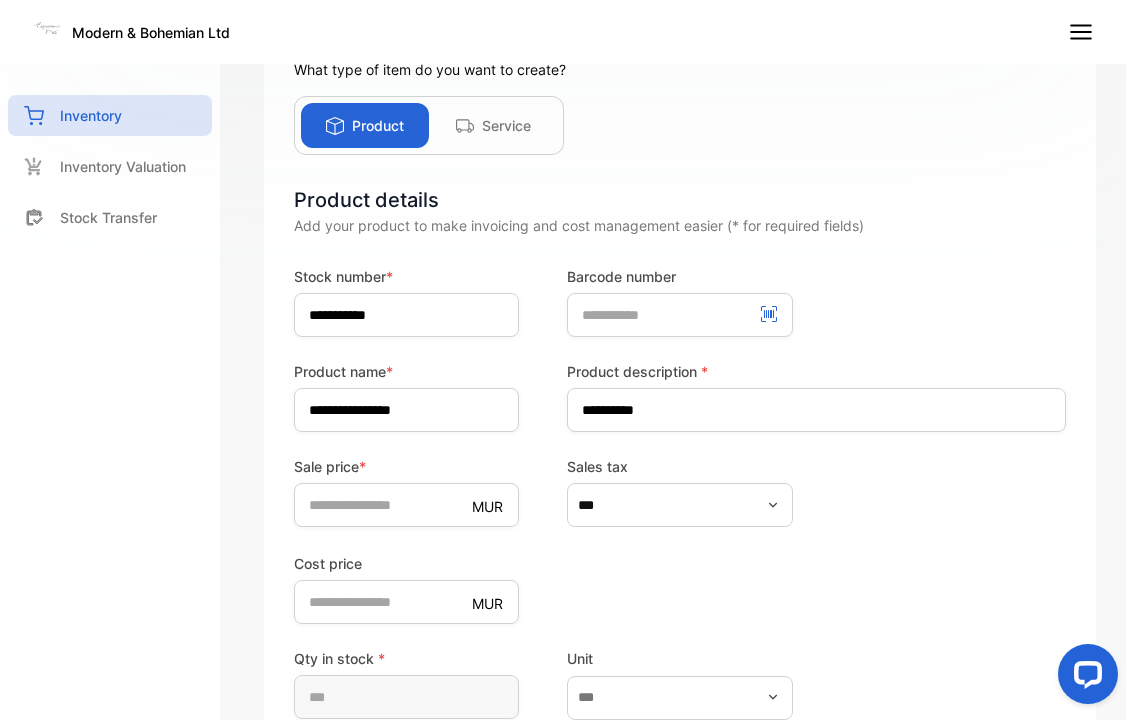 scroll, scrollTop: 204, scrollLeft: 0, axis: vertical 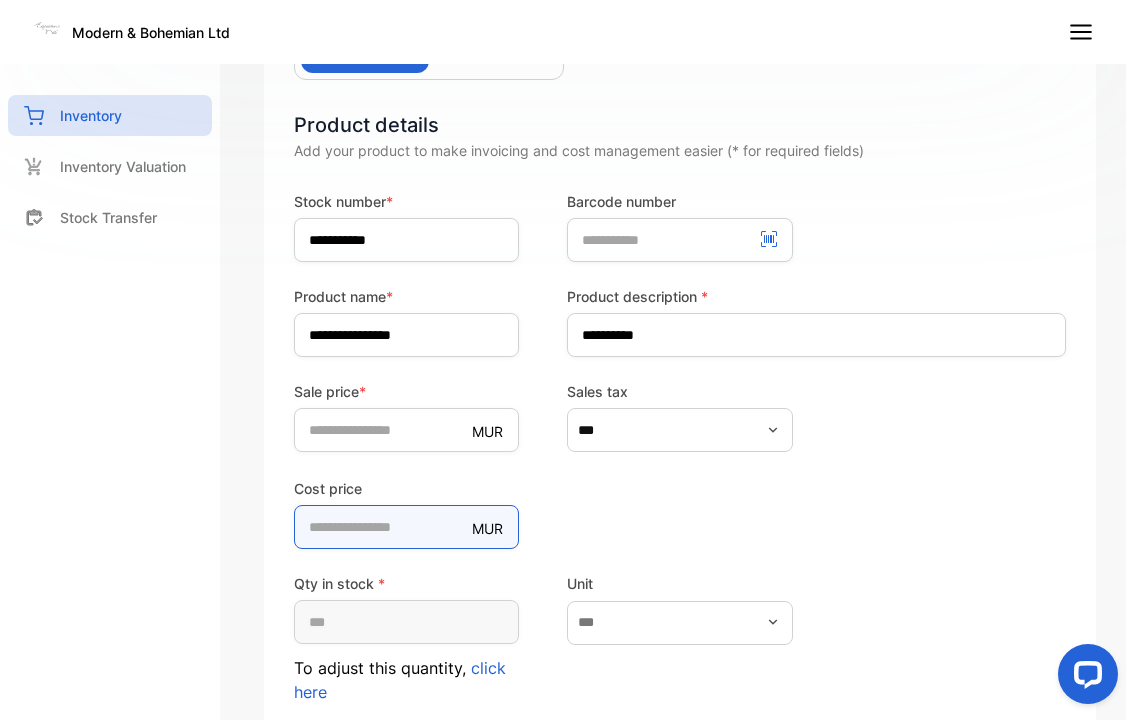 drag, startPoint x: 328, startPoint y: 527, endPoint x: 289, endPoint y: 527, distance: 39 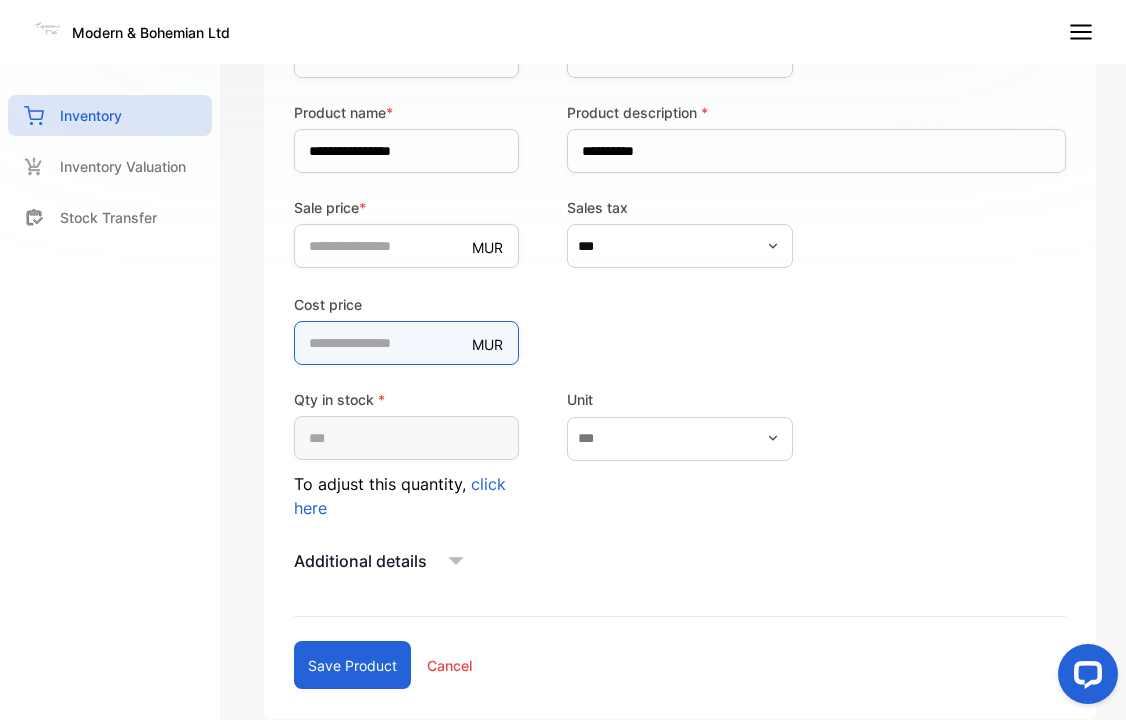 scroll, scrollTop: 499, scrollLeft: 0, axis: vertical 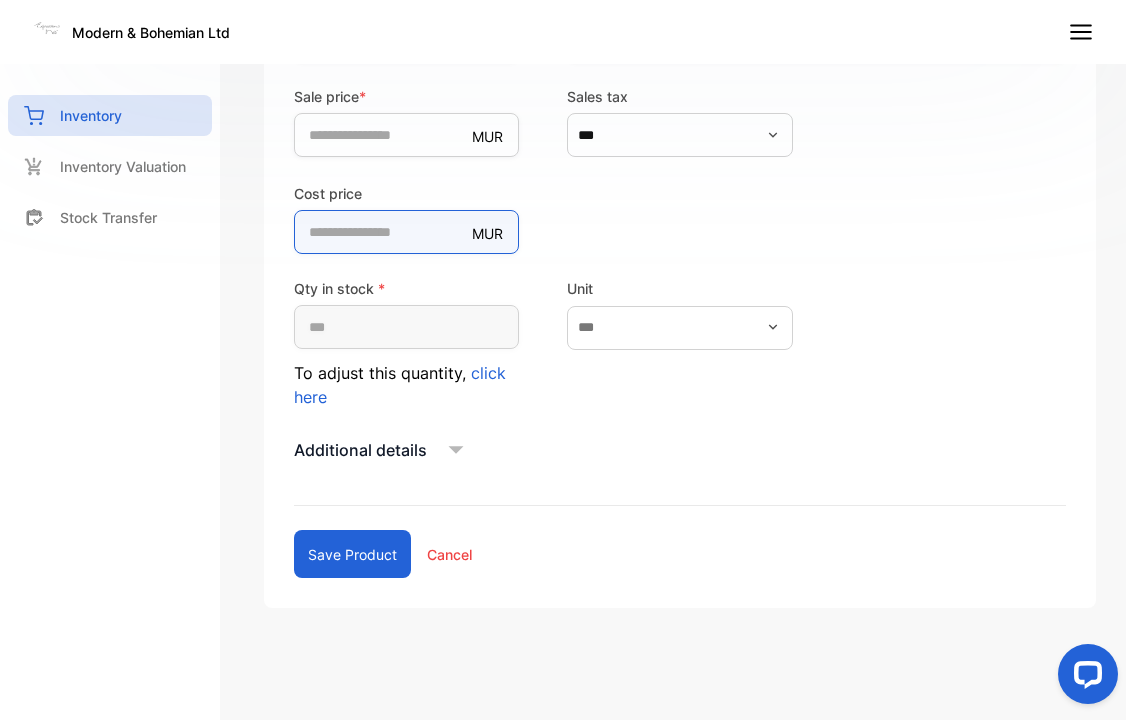 type on "*******" 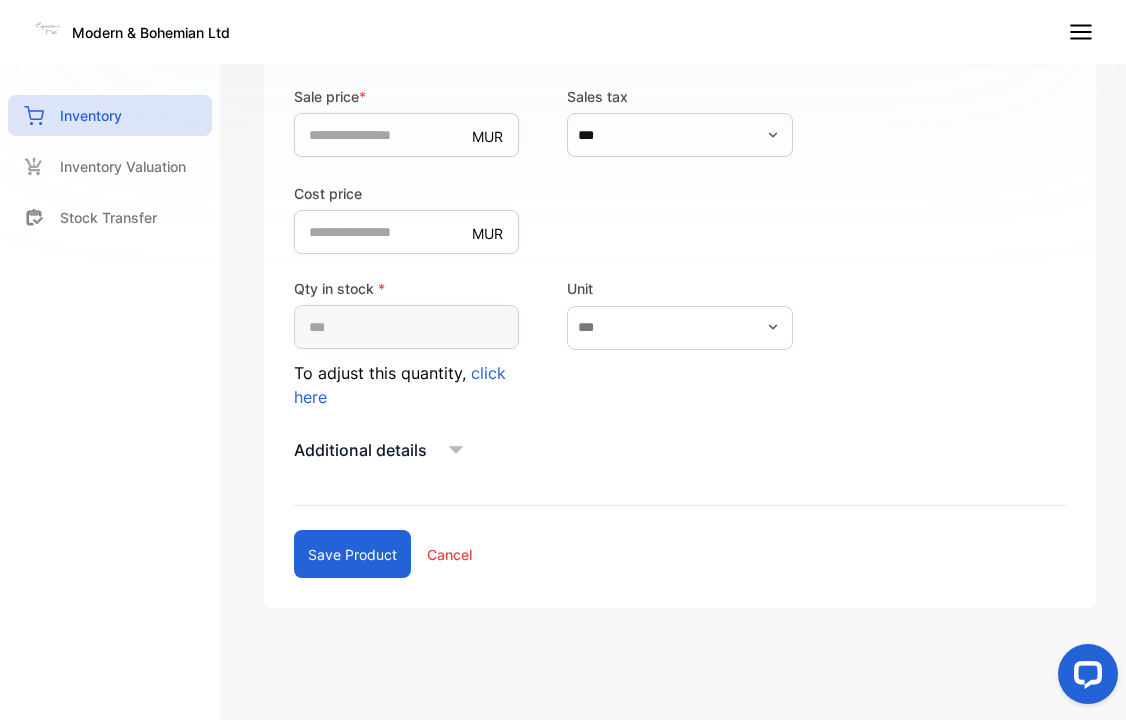 click on "Save product" at bounding box center [352, 554] 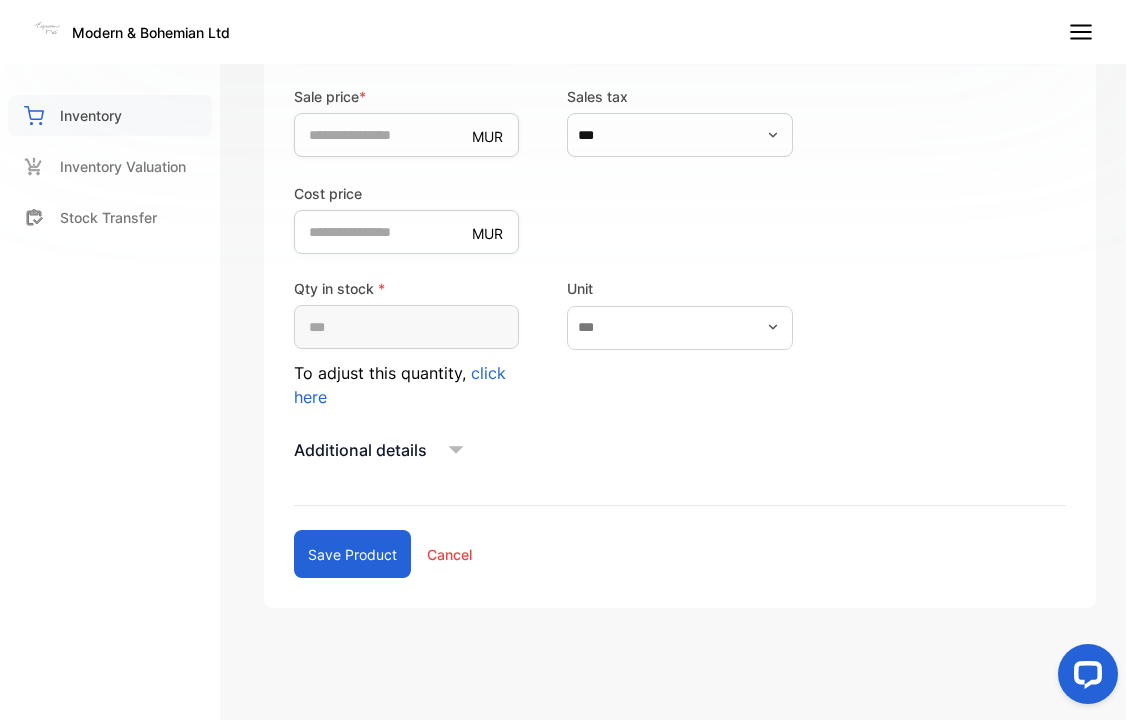 click on "Inventory" at bounding box center (91, 115) 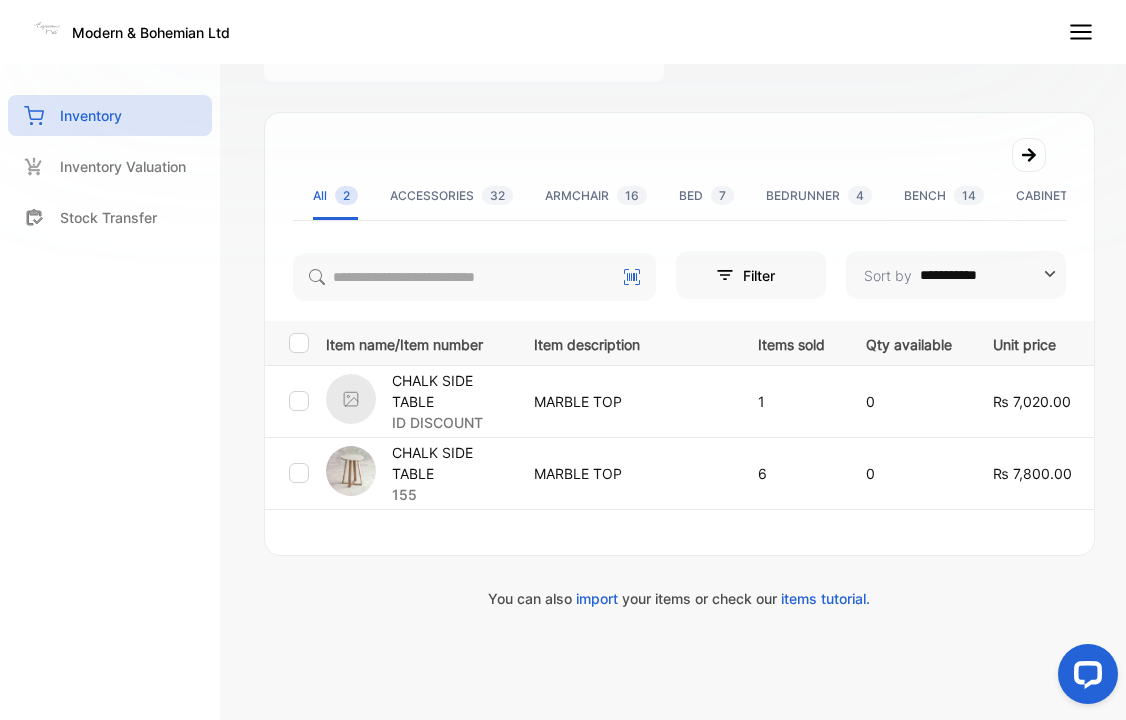 scroll, scrollTop: 381, scrollLeft: 0, axis: vertical 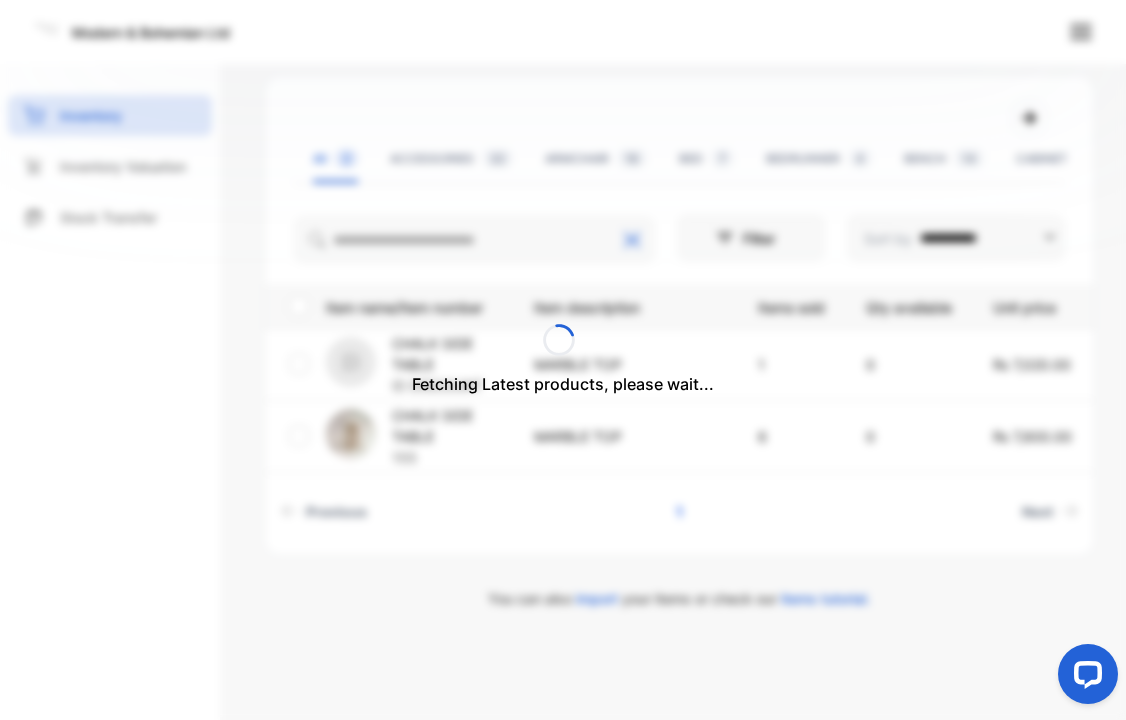 click on "Fetching Latest products, please wait..." at bounding box center [563, 360] 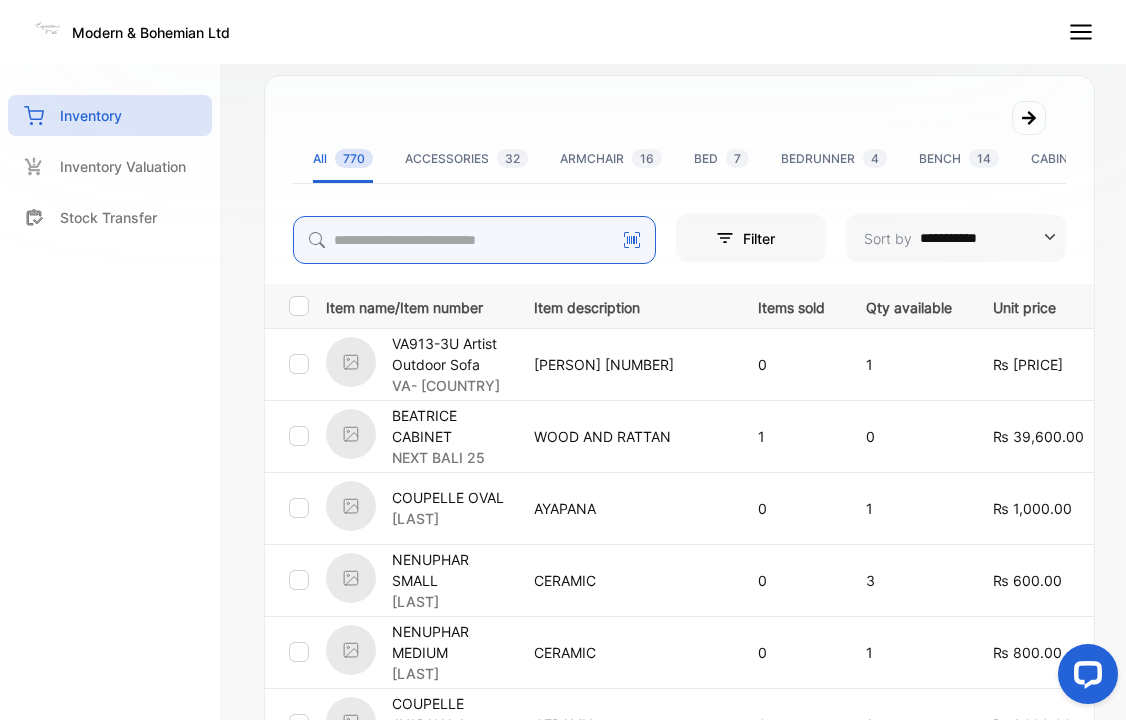 click at bounding box center [474, 240] 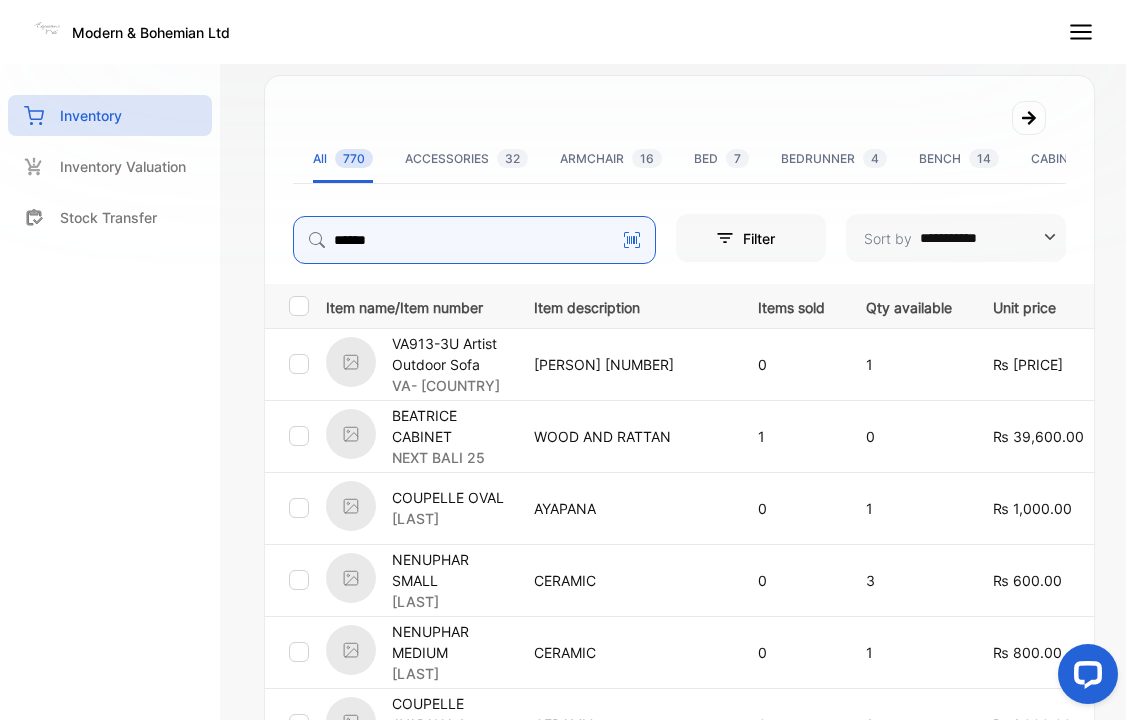type on "******" 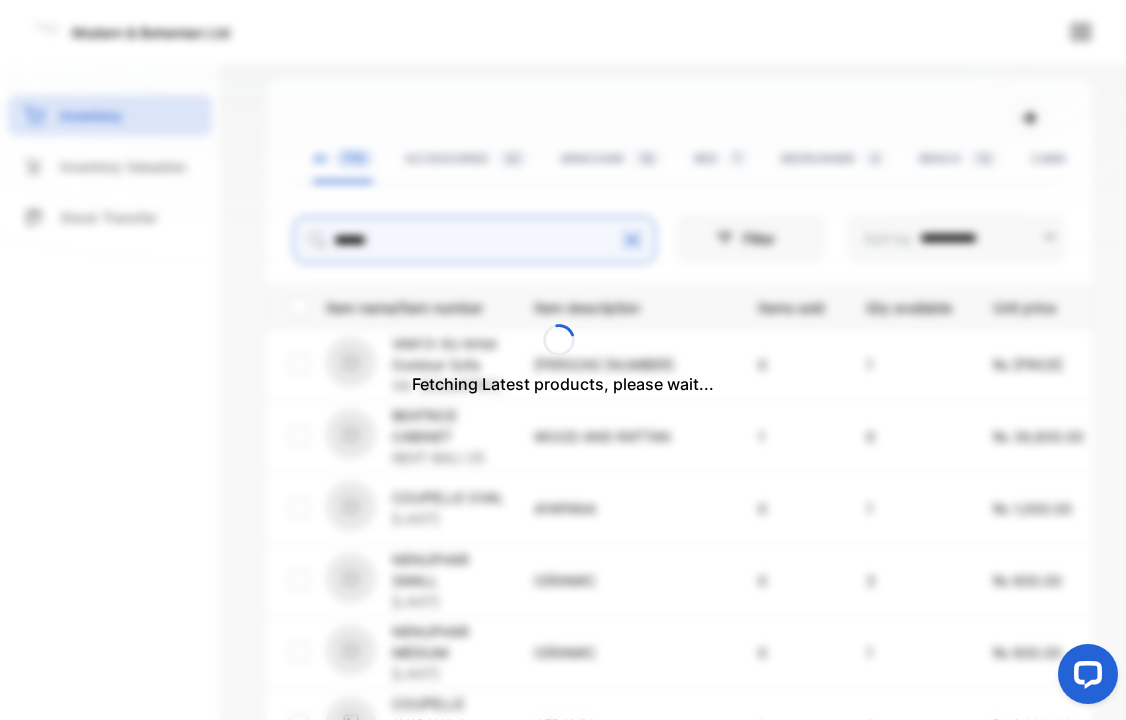 scroll, scrollTop: 309, scrollLeft: 0, axis: vertical 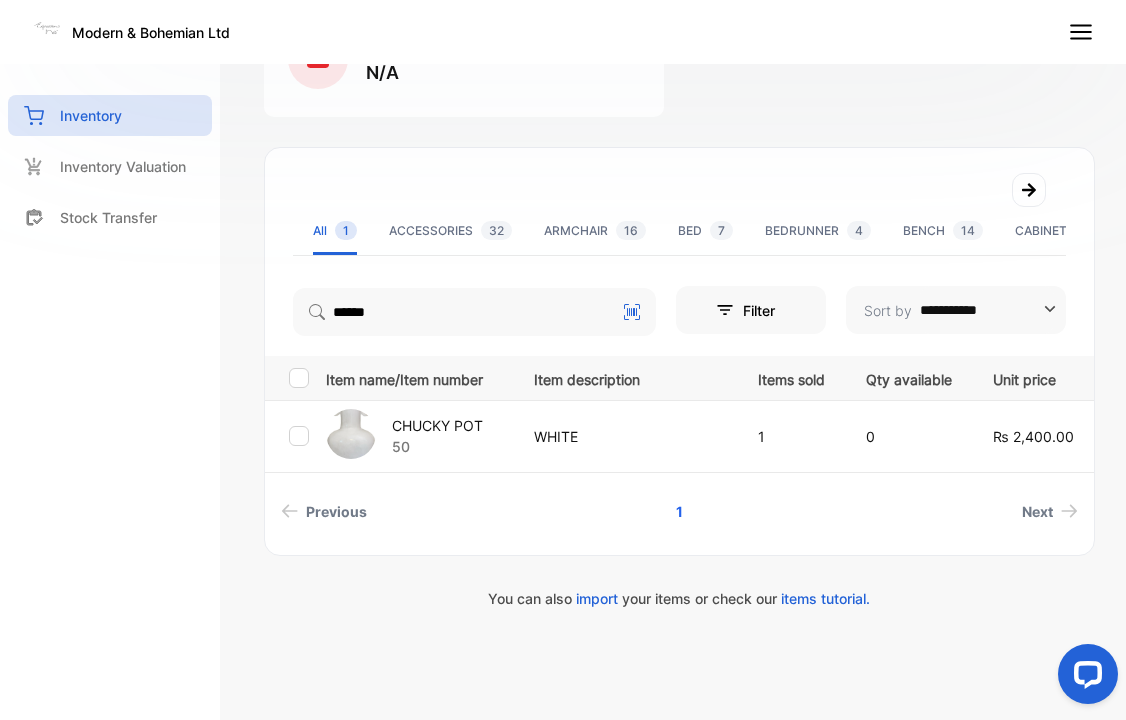 click on "50" at bounding box center [437, 446] 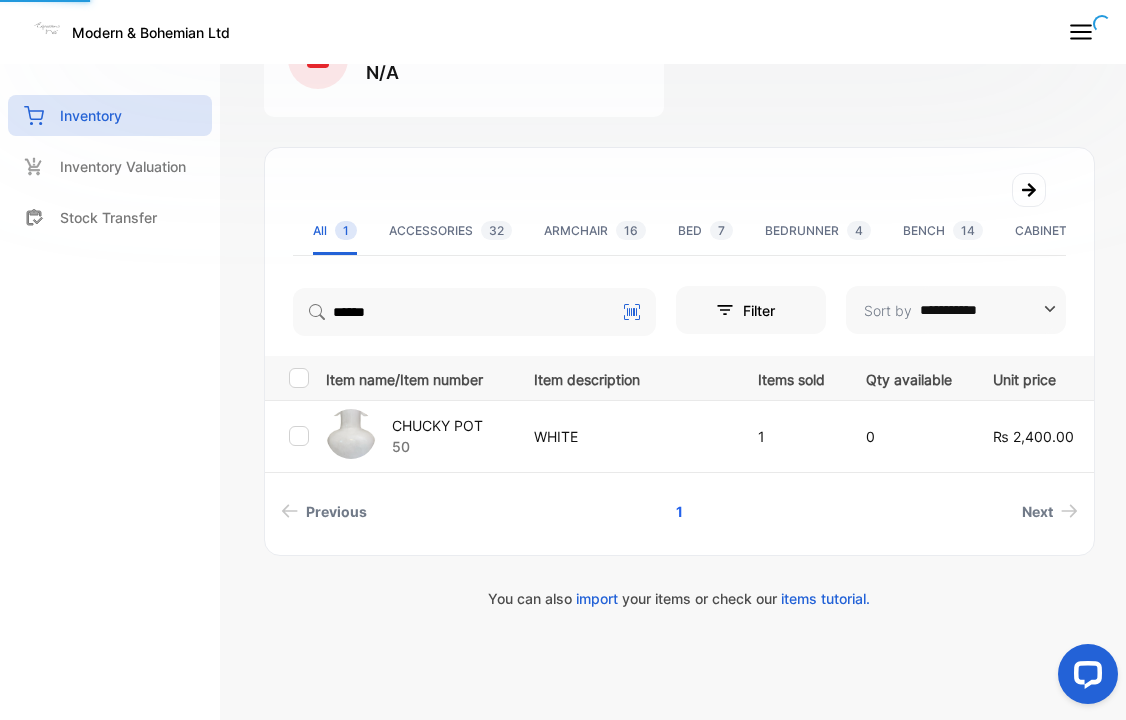 click on "50" at bounding box center [437, 446] 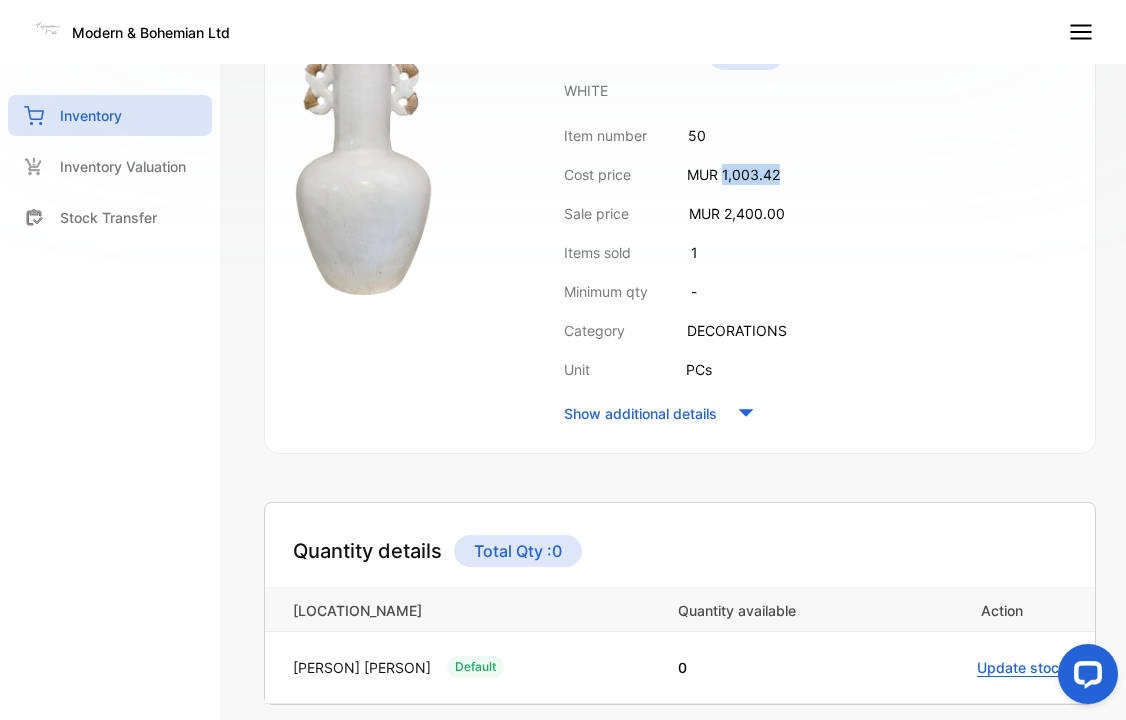 drag, startPoint x: 724, startPoint y: 176, endPoint x: 876, endPoint y: 176, distance: 152 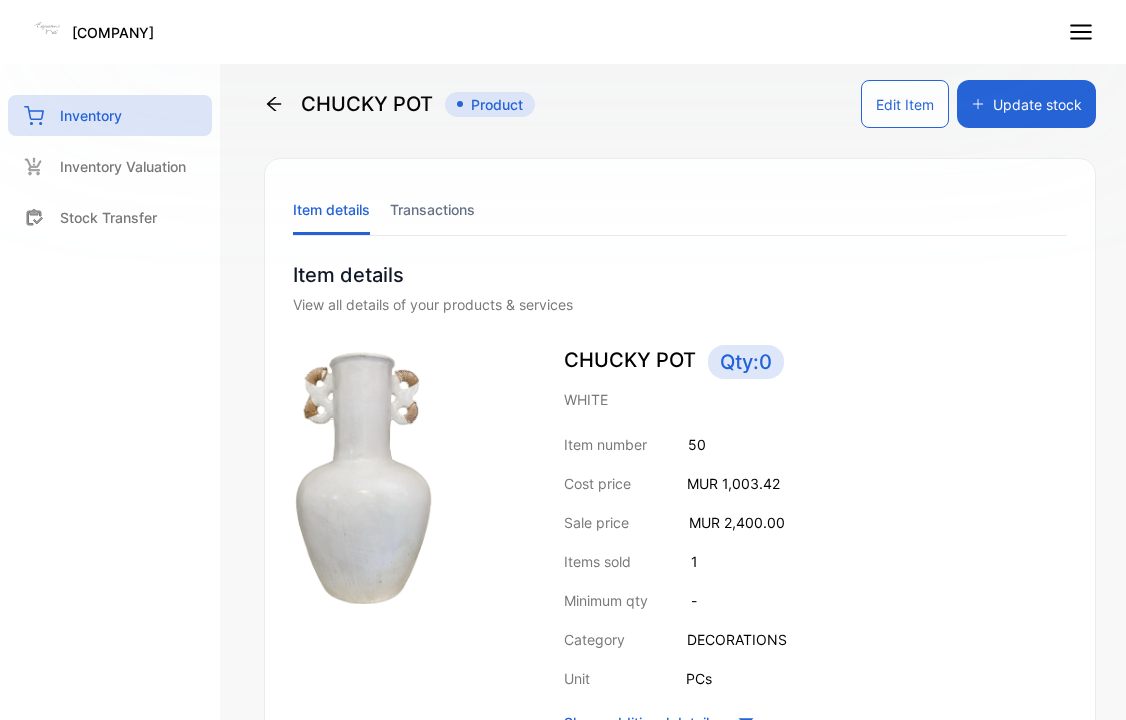 click on "Inventory" at bounding box center [91, 115] 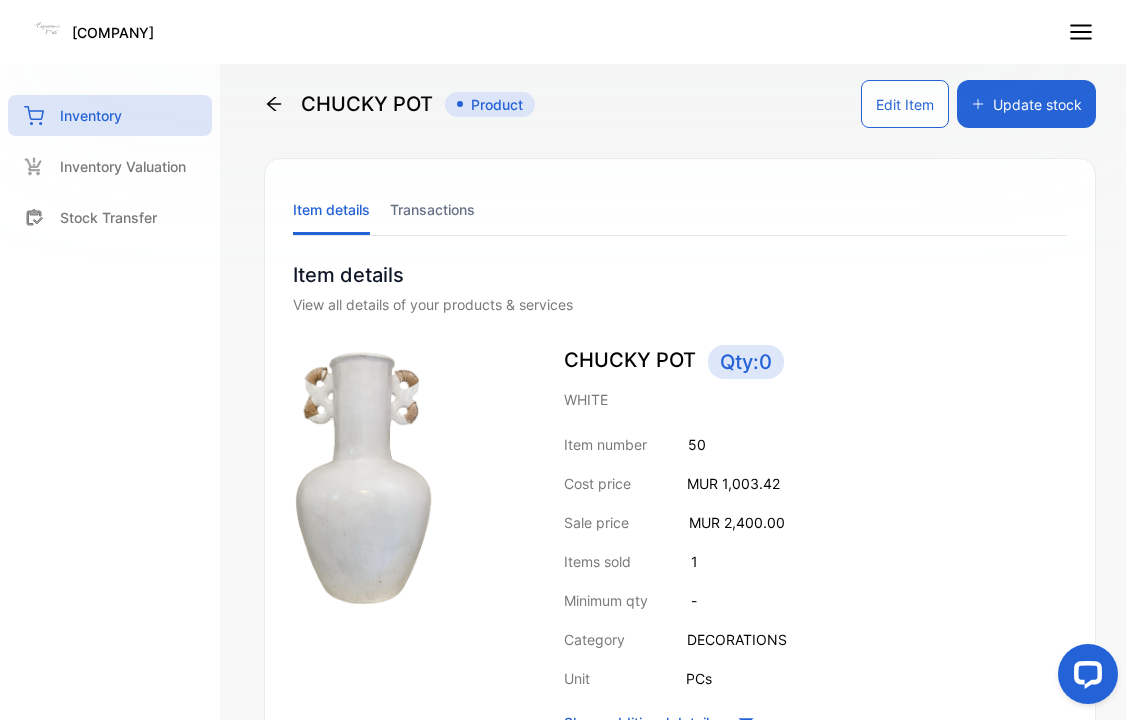 scroll, scrollTop: 0, scrollLeft: 0, axis: both 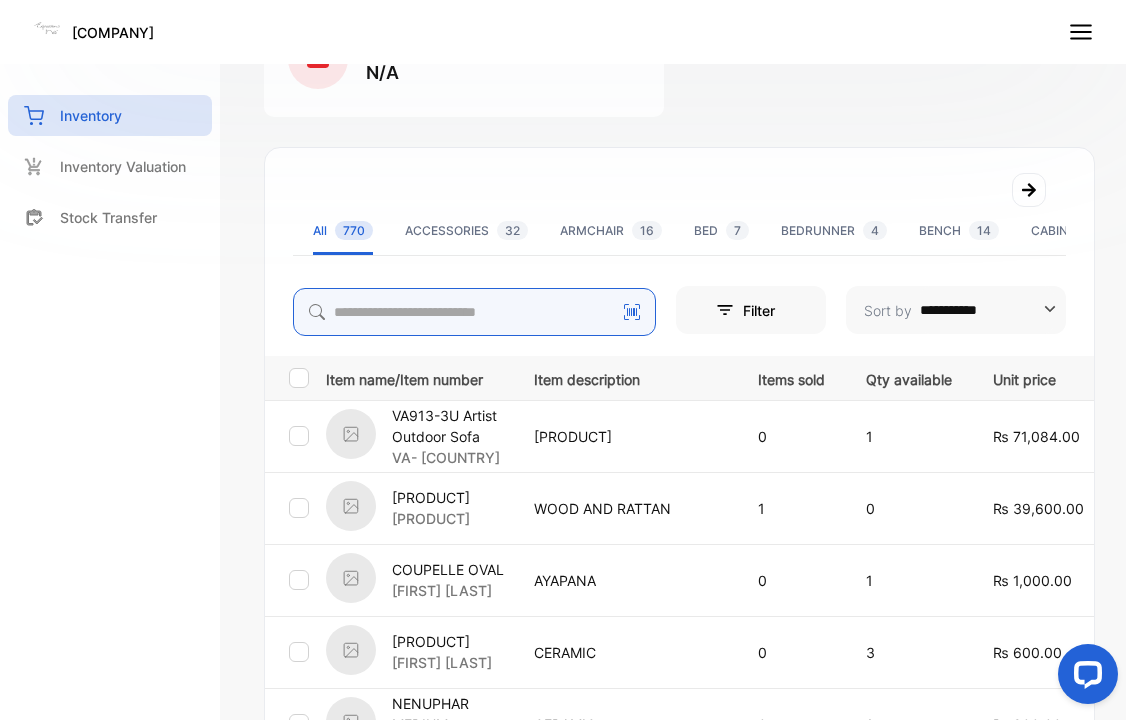 click at bounding box center (474, 312) 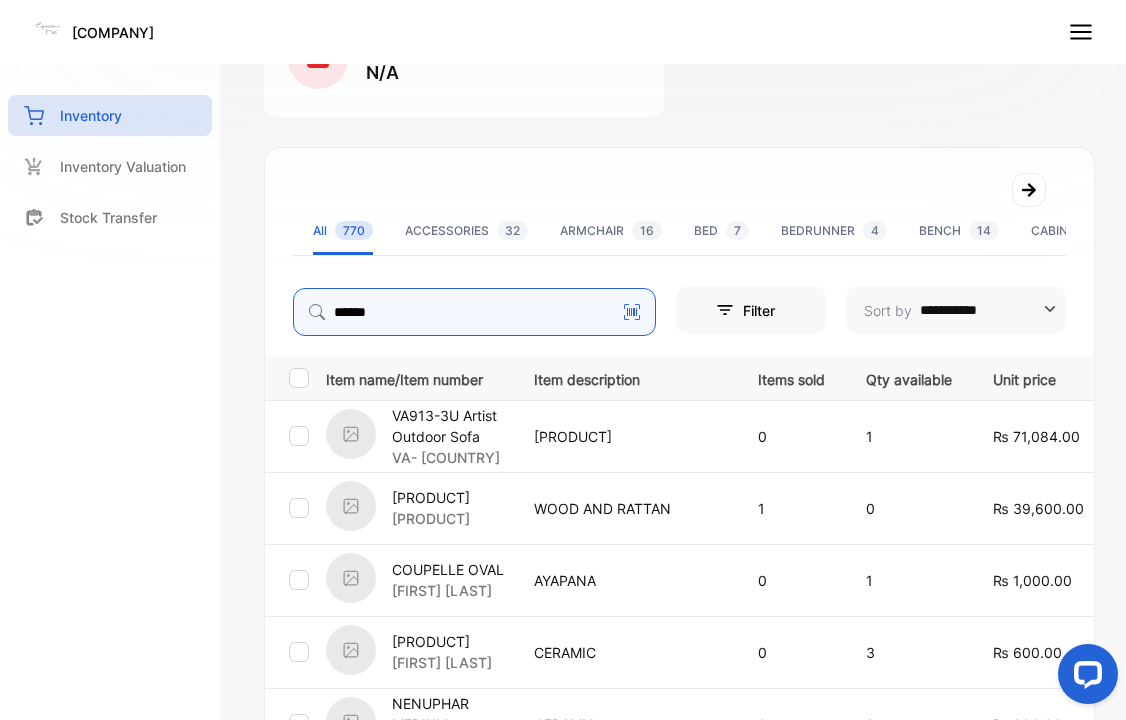 type on "******" 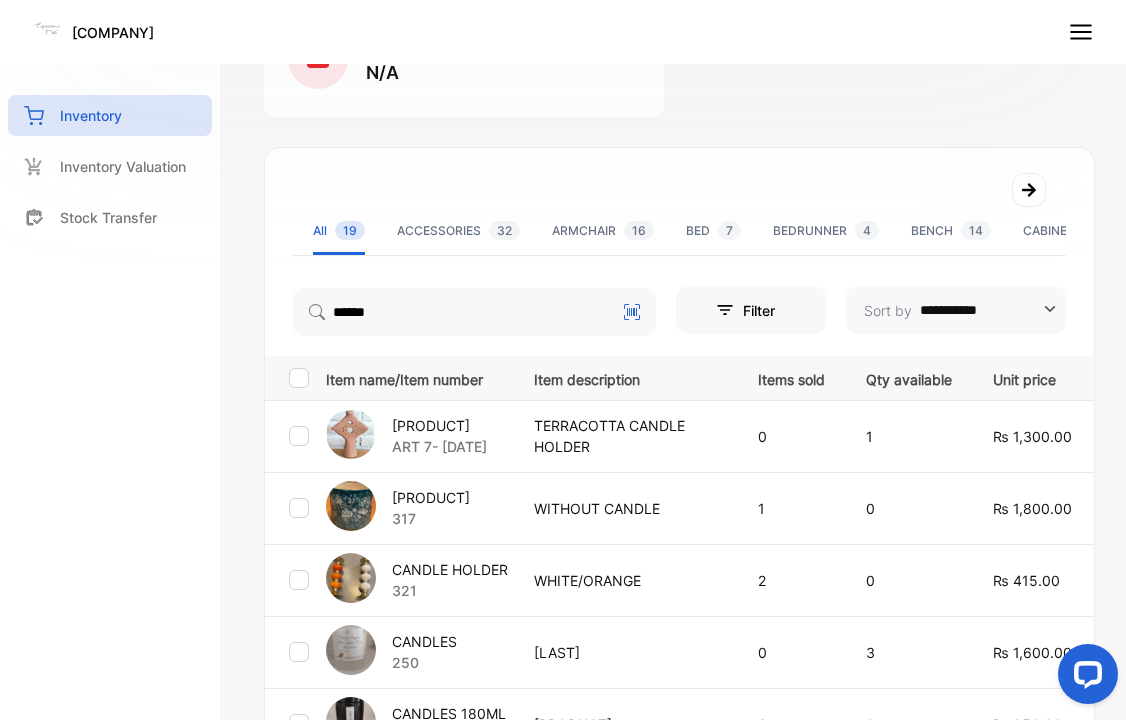 click on "CLAY CANDLE HOLDER" at bounding box center [439, 425] 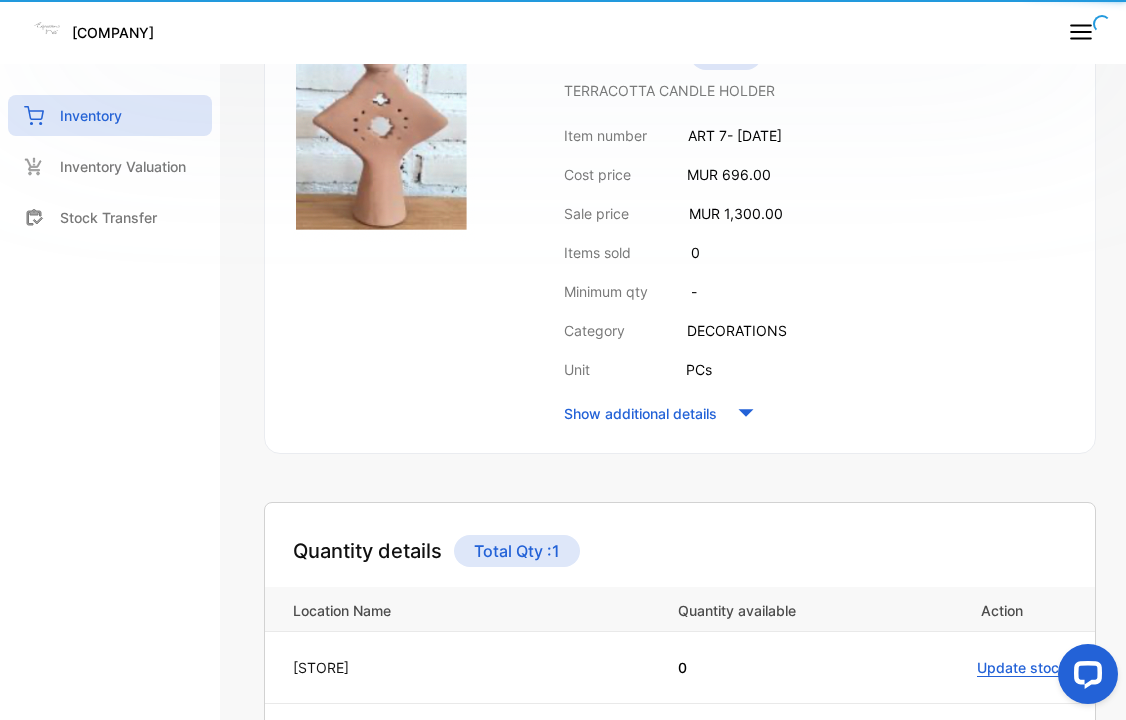click on "Item details Transactions   Item details   View all details of your products & services CLAY CANDLE HOLDER Qty:  1 TERRACOTTA CANDLE HOLDER Item number ART 7- 15DEC24 Cost price MUR 696.00 Sale price MUR 1,300.00 Items sold 0 Minimum qty - Category DECORATIONS Unit PCs Show additional details" at bounding box center [680, 151] 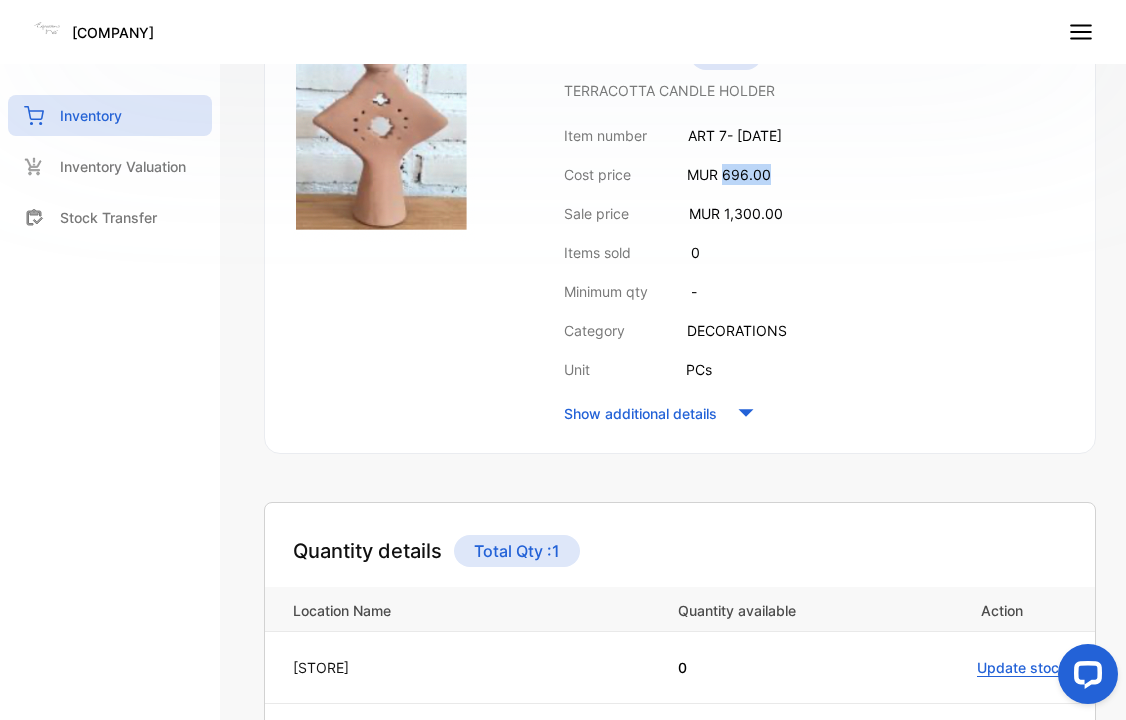 drag, startPoint x: 722, startPoint y: 174, endPoint x: 859, endPoint y: 174, distance: 137 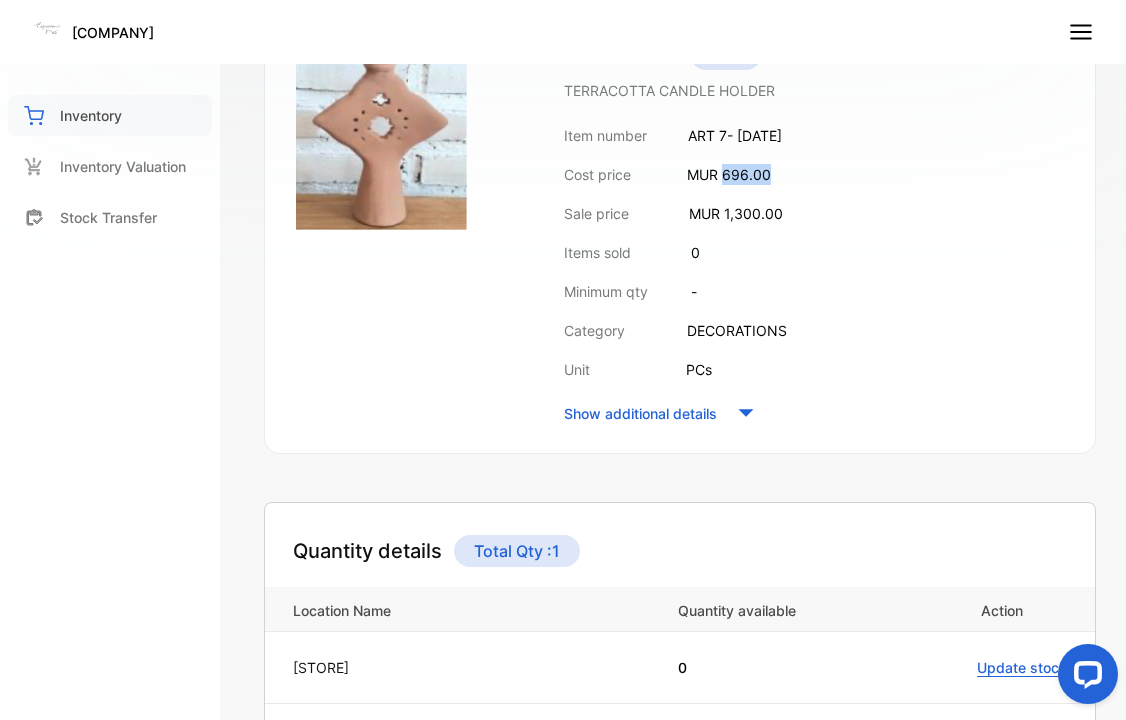 click on "Inventory" at bounding box center (91, 115) 